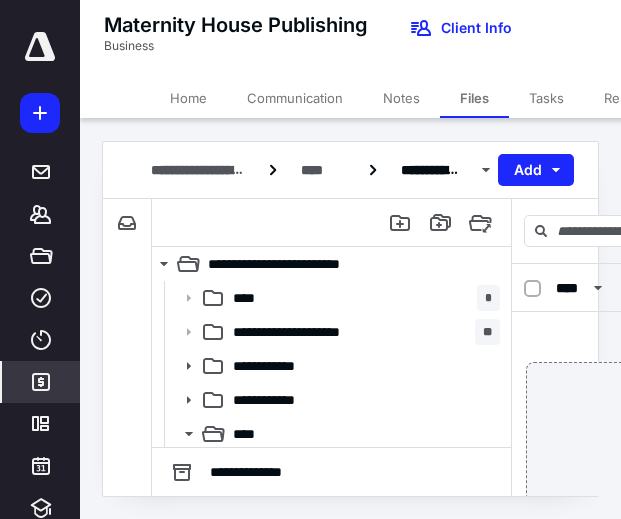 click on "*******" at bounding box center [41, 382] 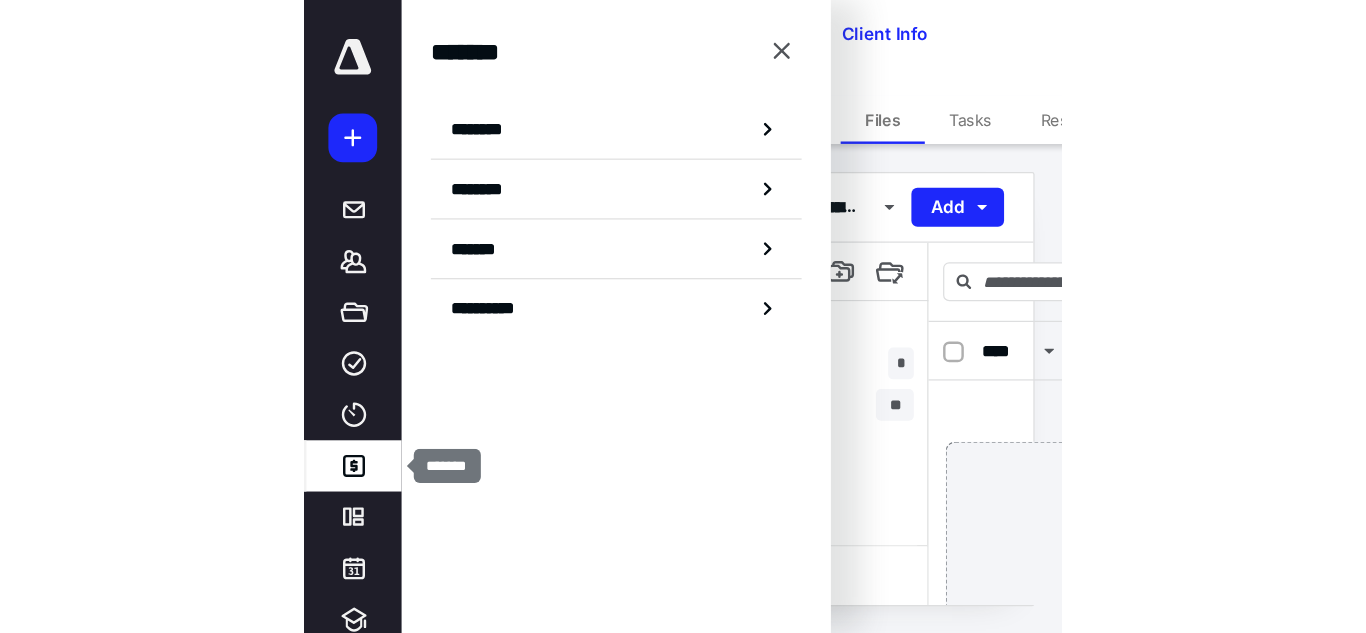 scroll, scrollTop: 0, scrollLeft: 0, axis: both 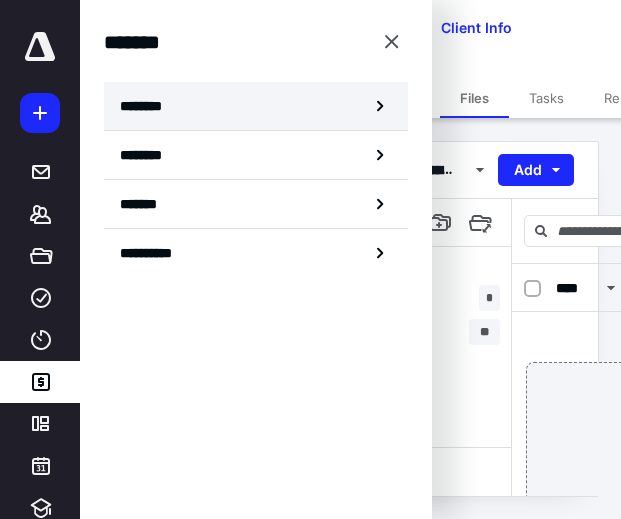 click on "********" at bounding box center (256, 106) 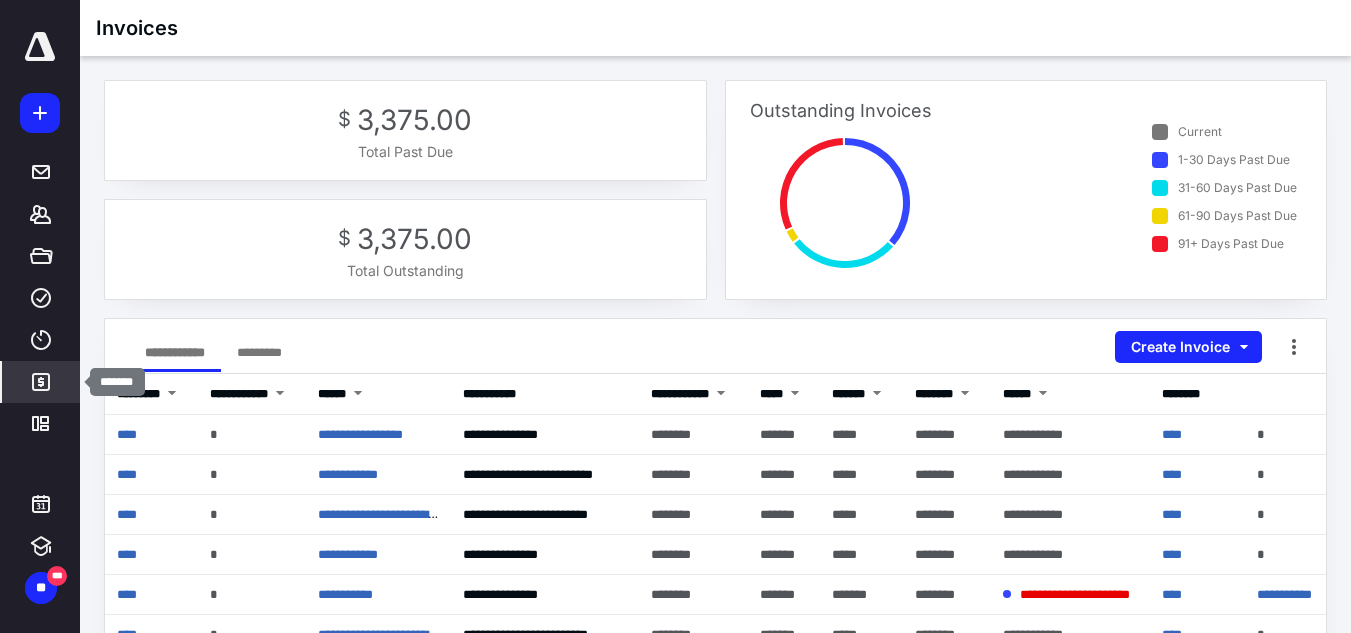 click on "*******" at bounding box center [41, 382] 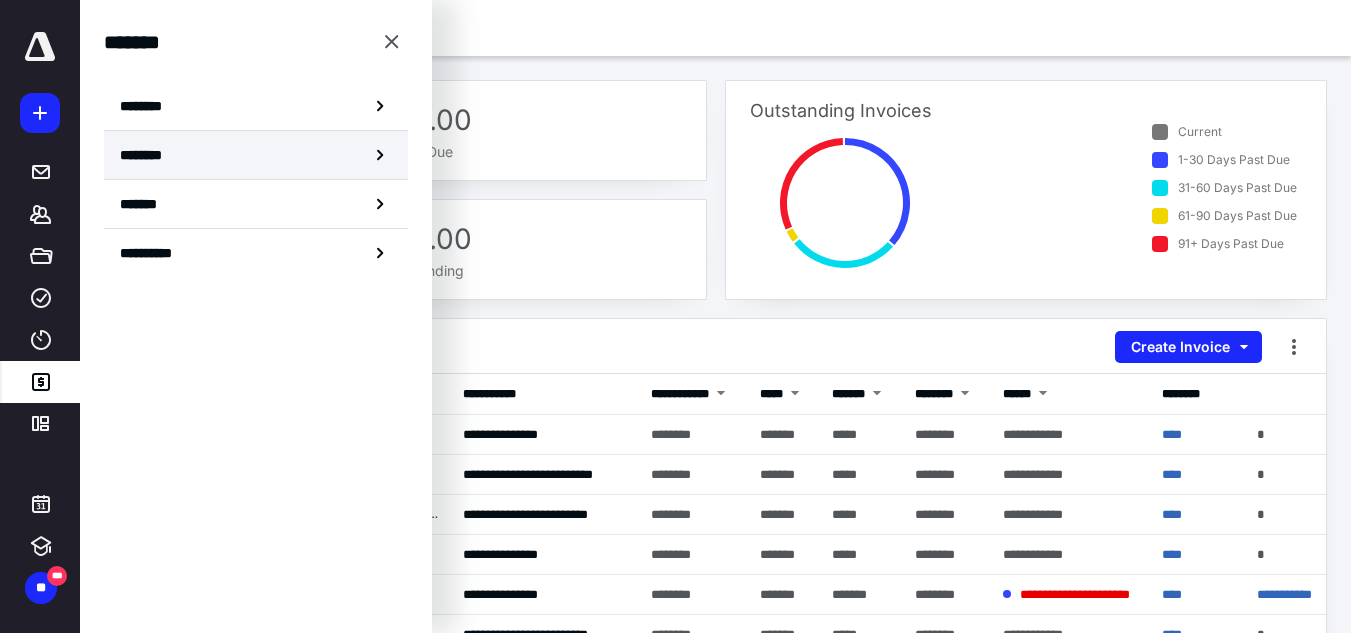 click on "********" at bounding box center (256, 155) 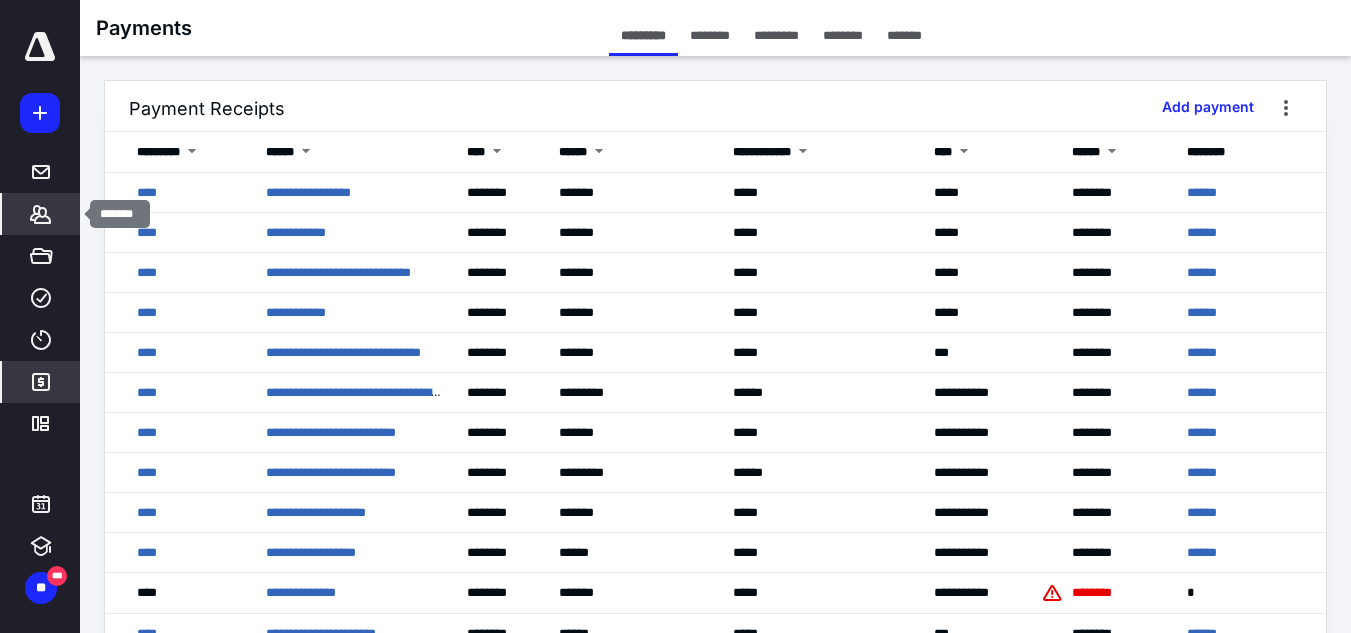 click 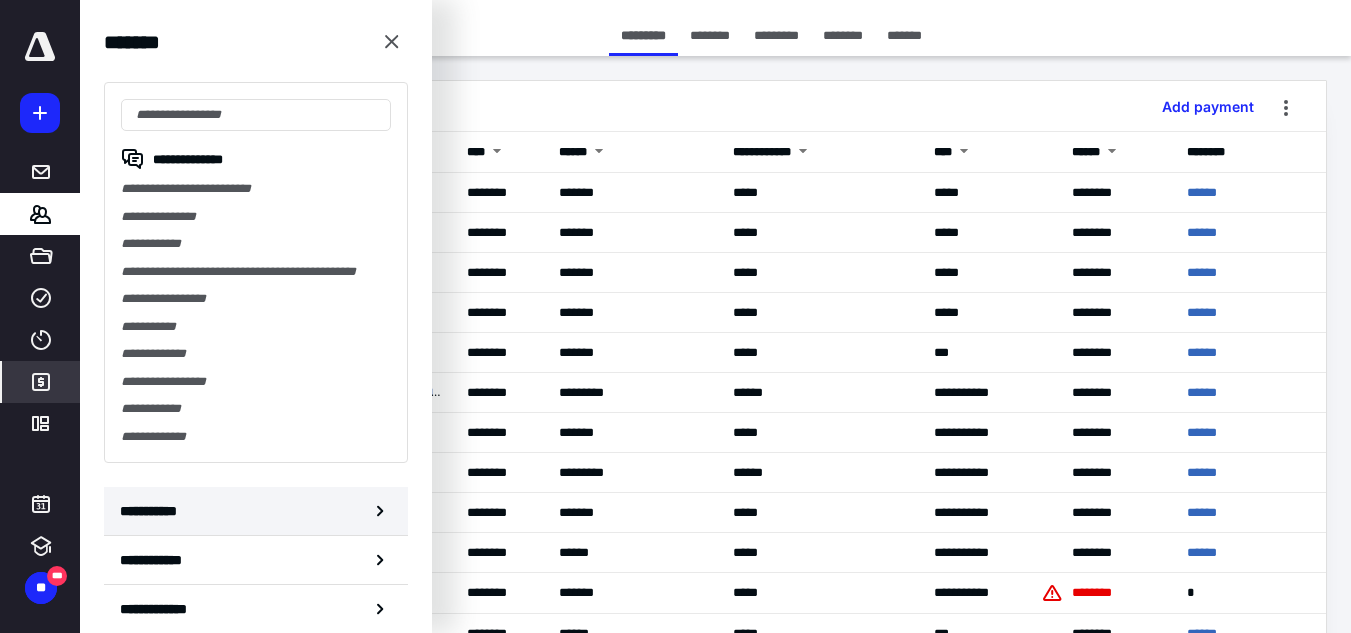 click on "**********" at bounding box center (153, 511) 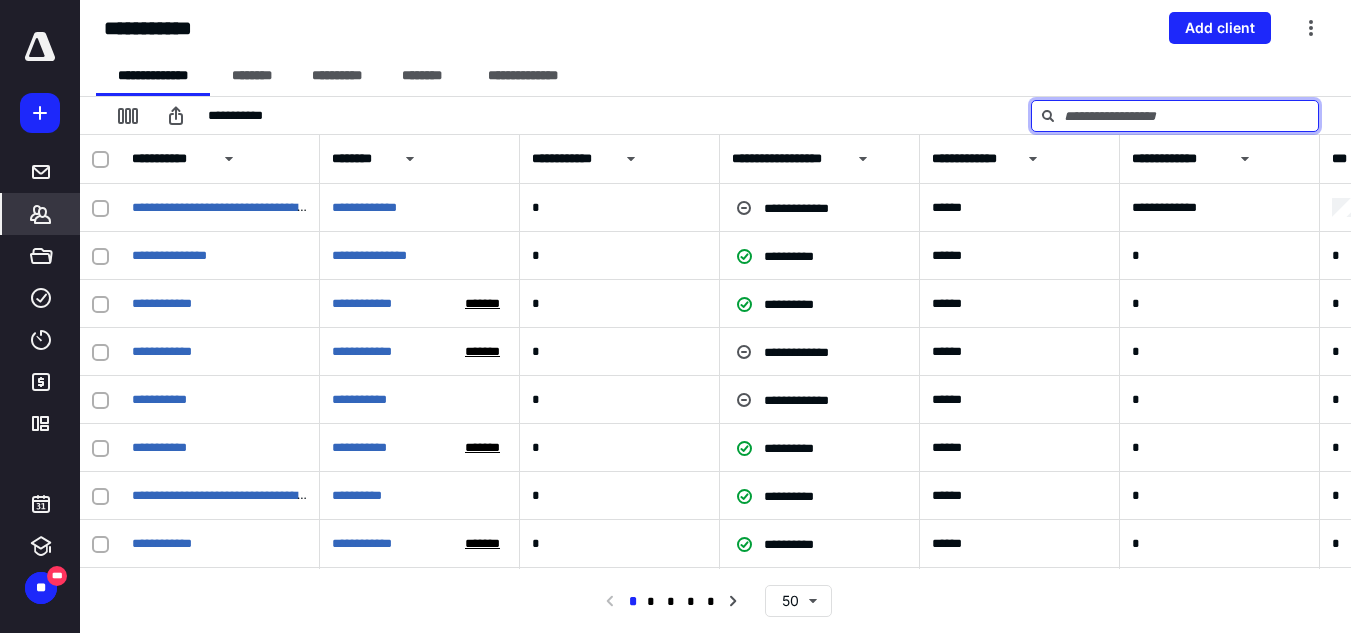 click at bounding box center (1175, 116) 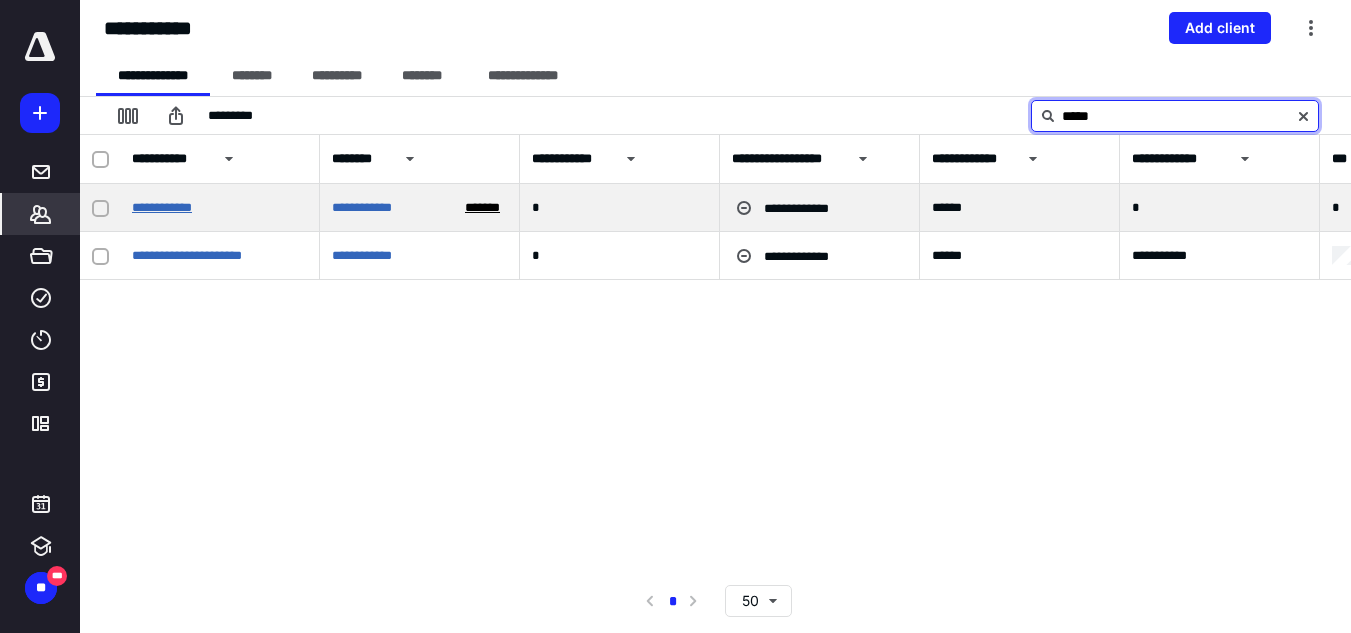 type on "*****" 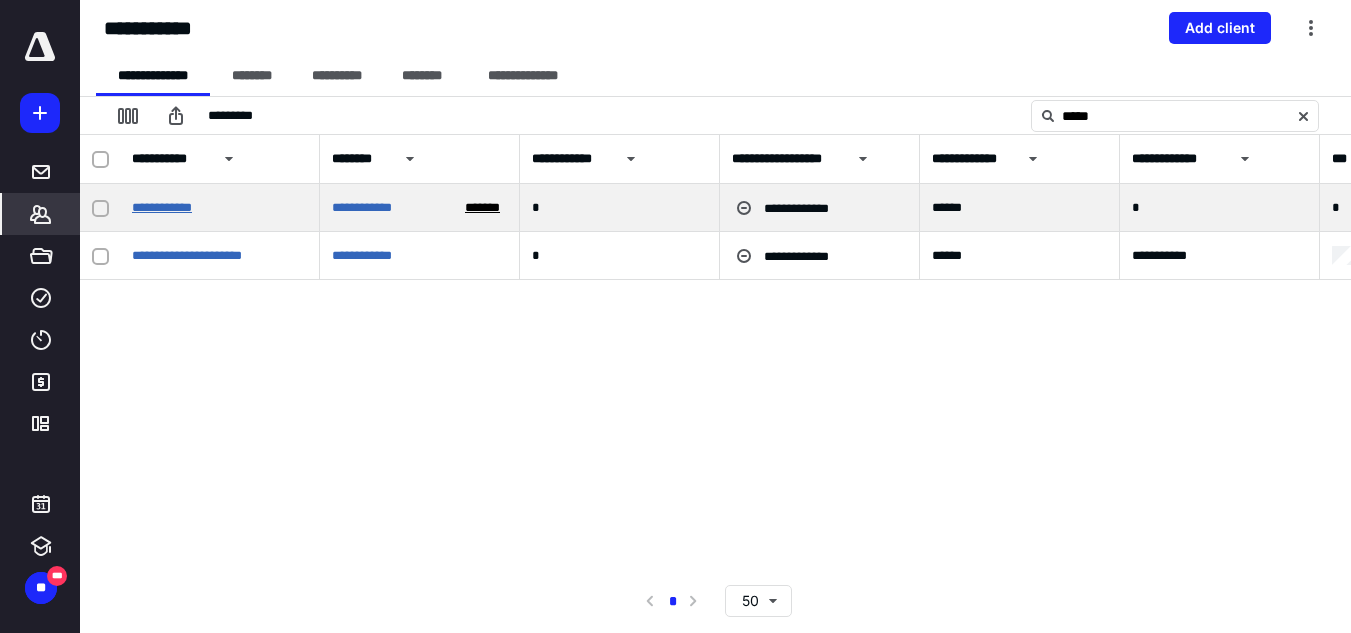 click on "**********" at bounding box center [162, 207] 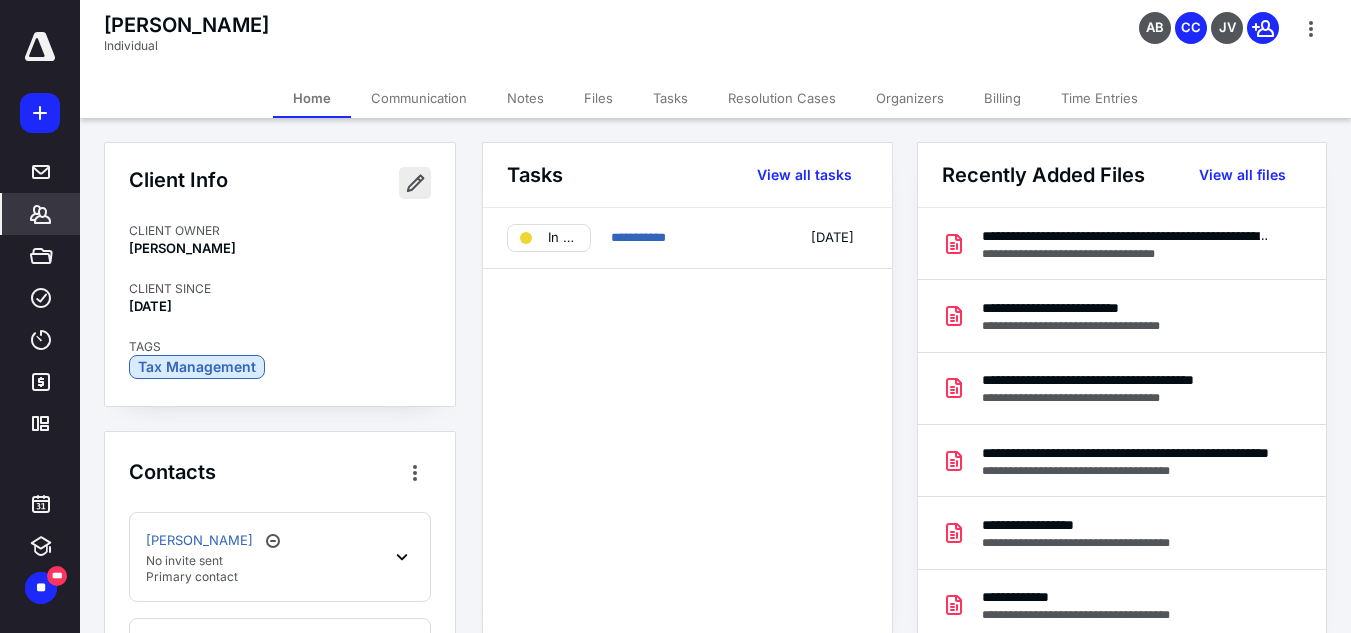click at bounding box center [415, 183] 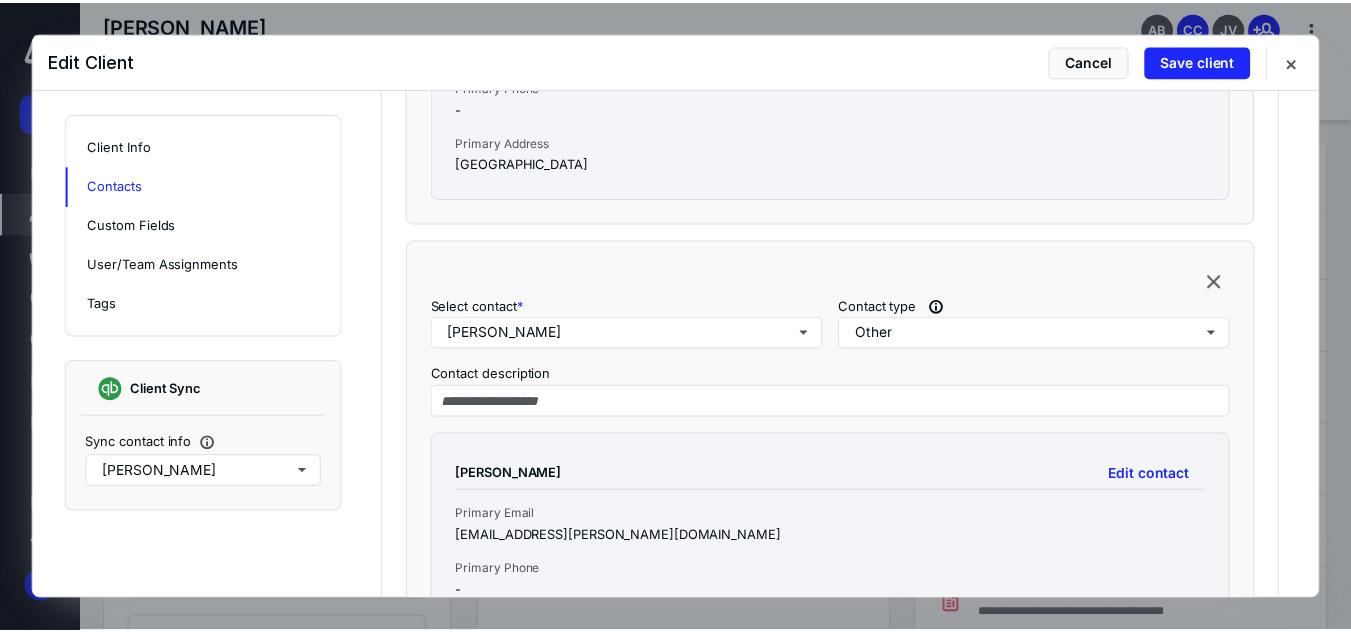 scroll, scrollTop: 1075, scrollLeft: 0, axis: vertical 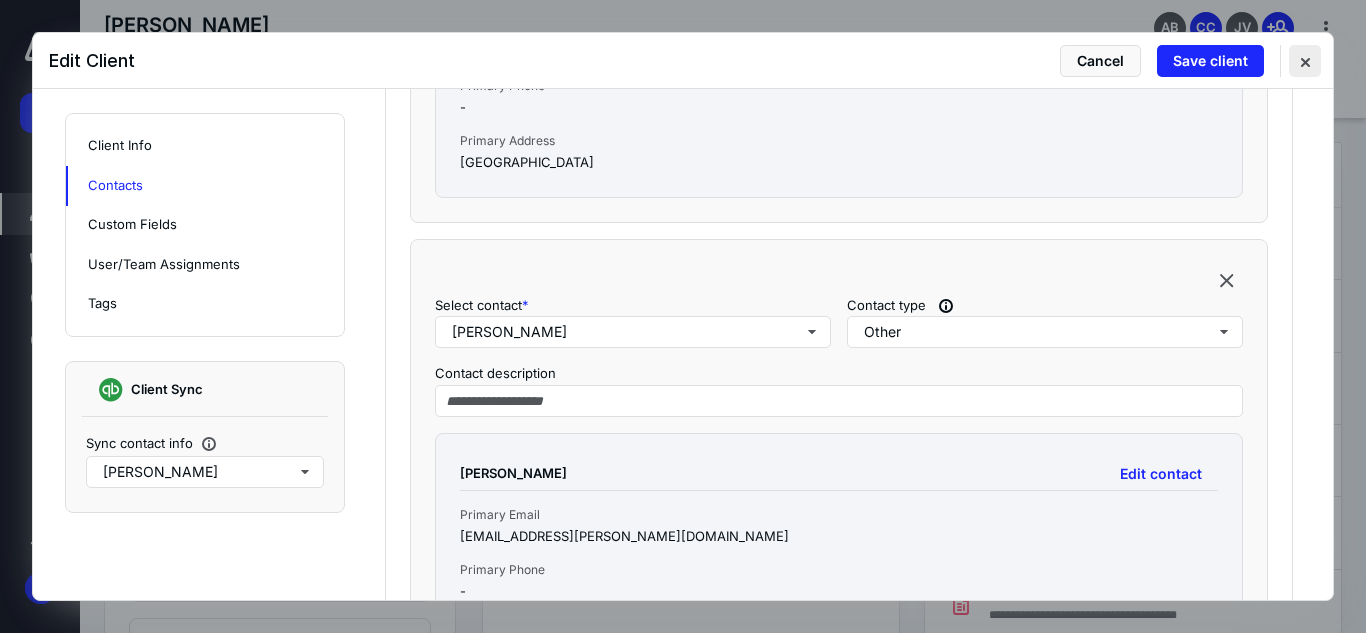click at bounding box center (1305, 61) 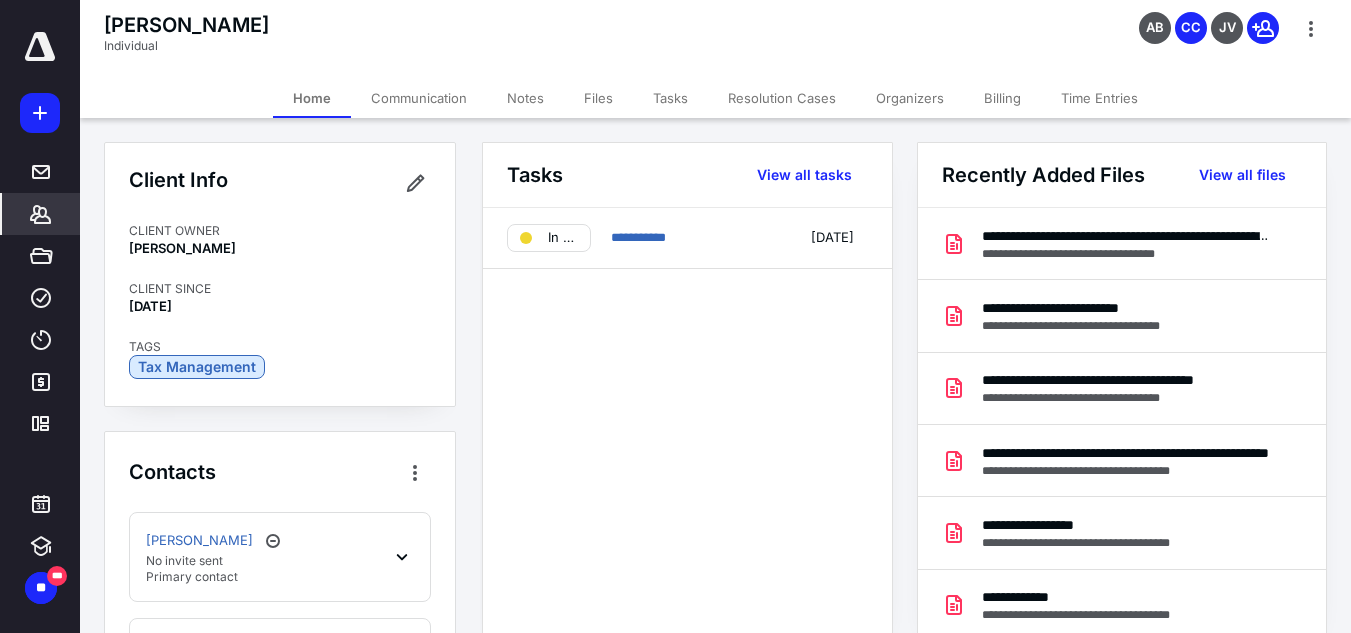 click on "Files" at bounding box center (598, 98) 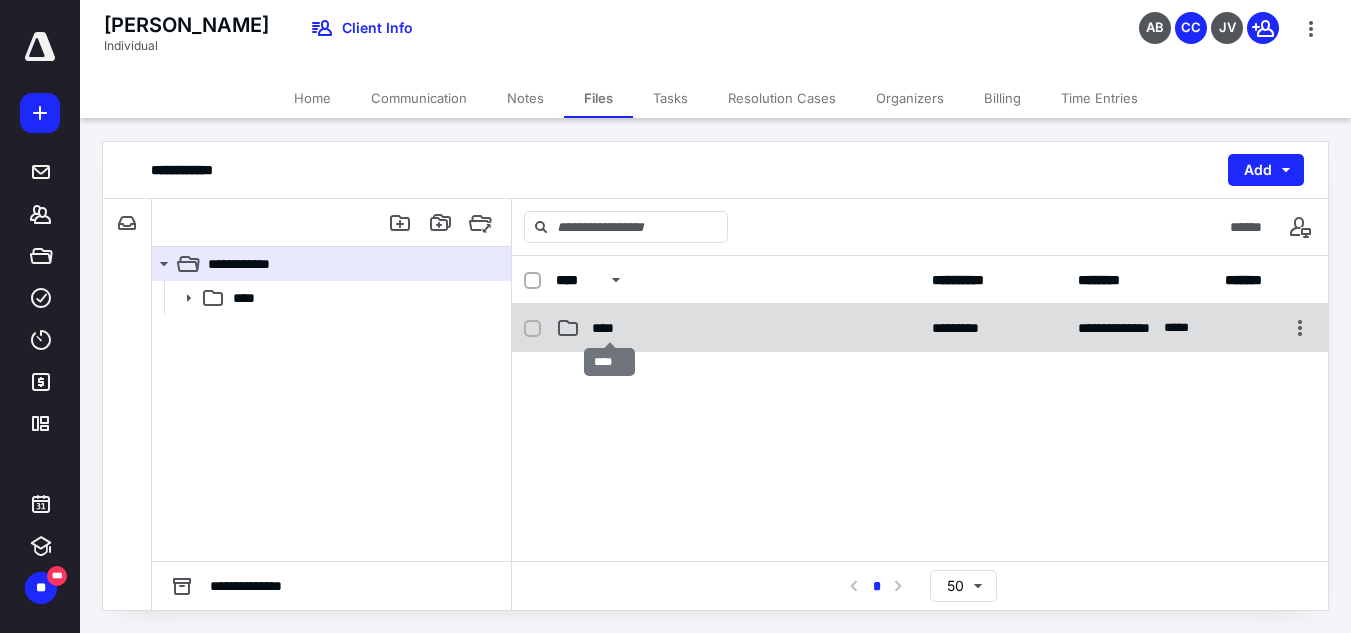 click on "****" at bounding box center (610, 328) 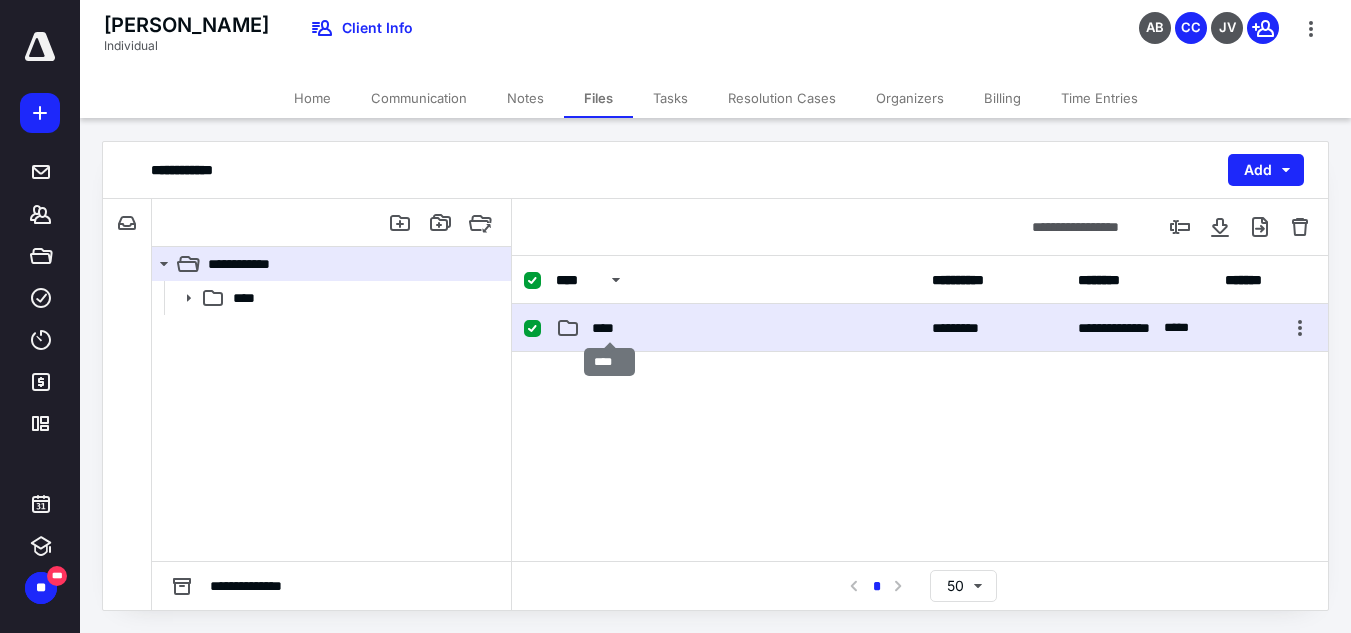 click on "****" at bounding box center (610, 328) 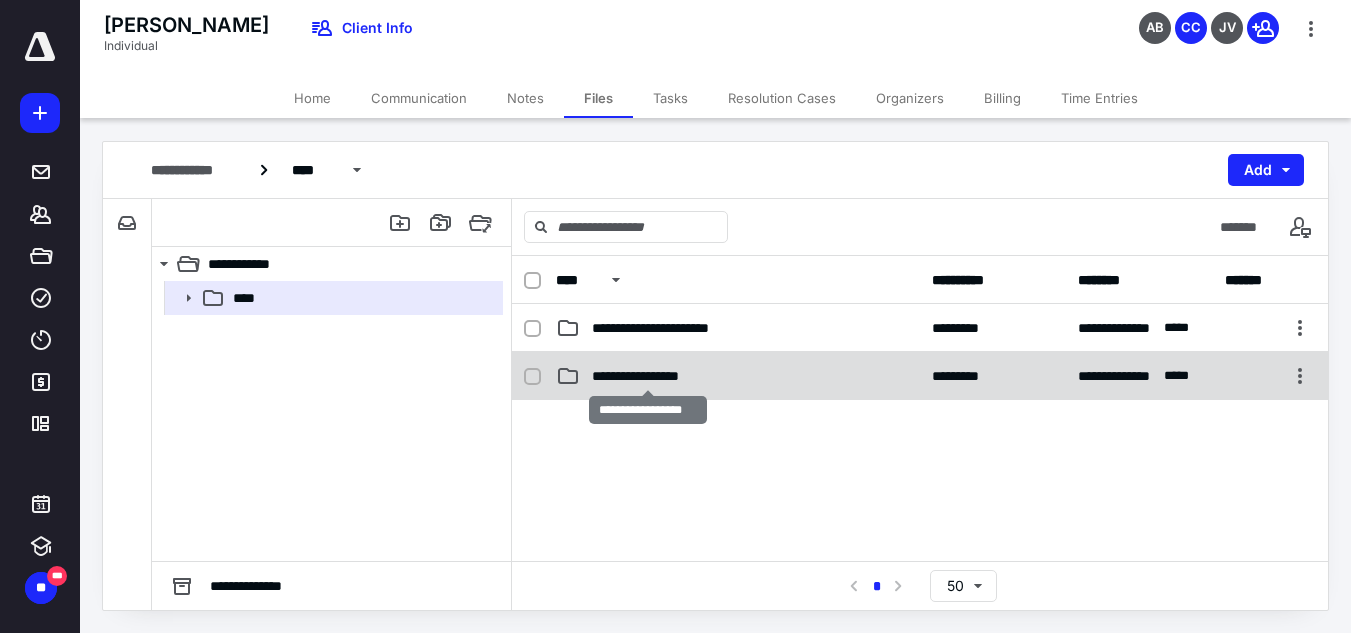 click on "**********" at bounding box center (648, 376) 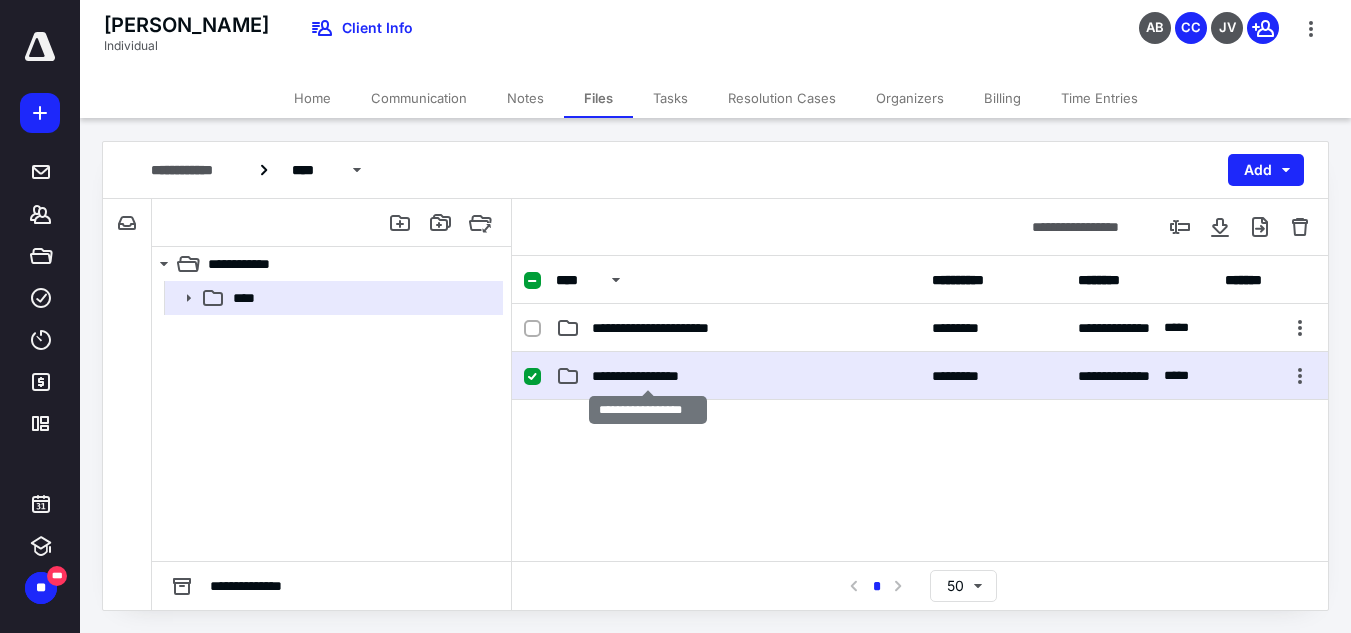 click on "**********" at bounding box center (648, 376) 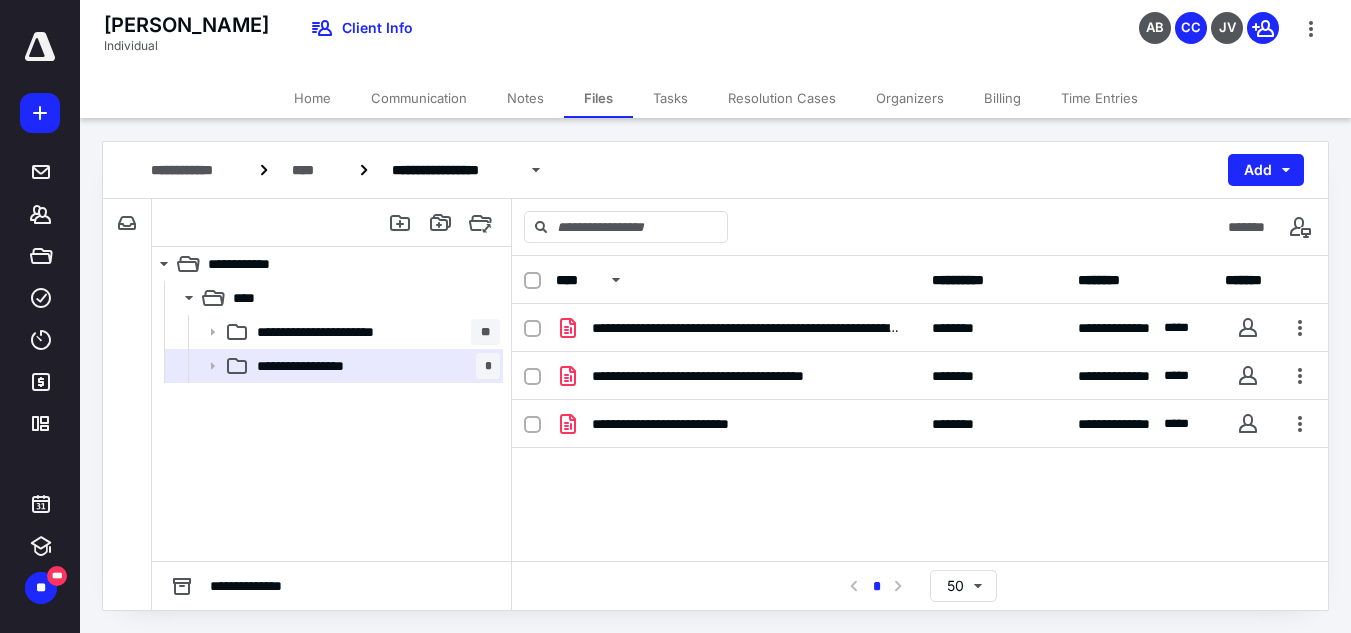 click on "Tasks" at bounding box center (670, 98) 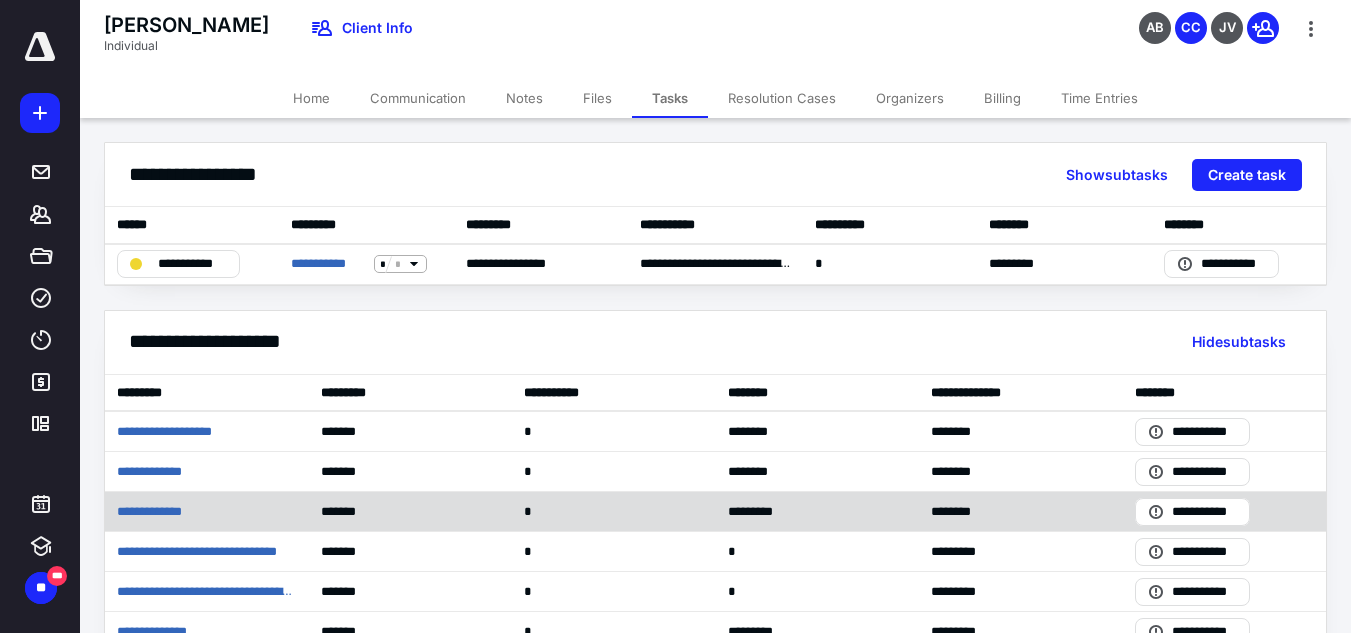 scroll, scrollTop: 104, scrollLeft: 0, axis: vertical 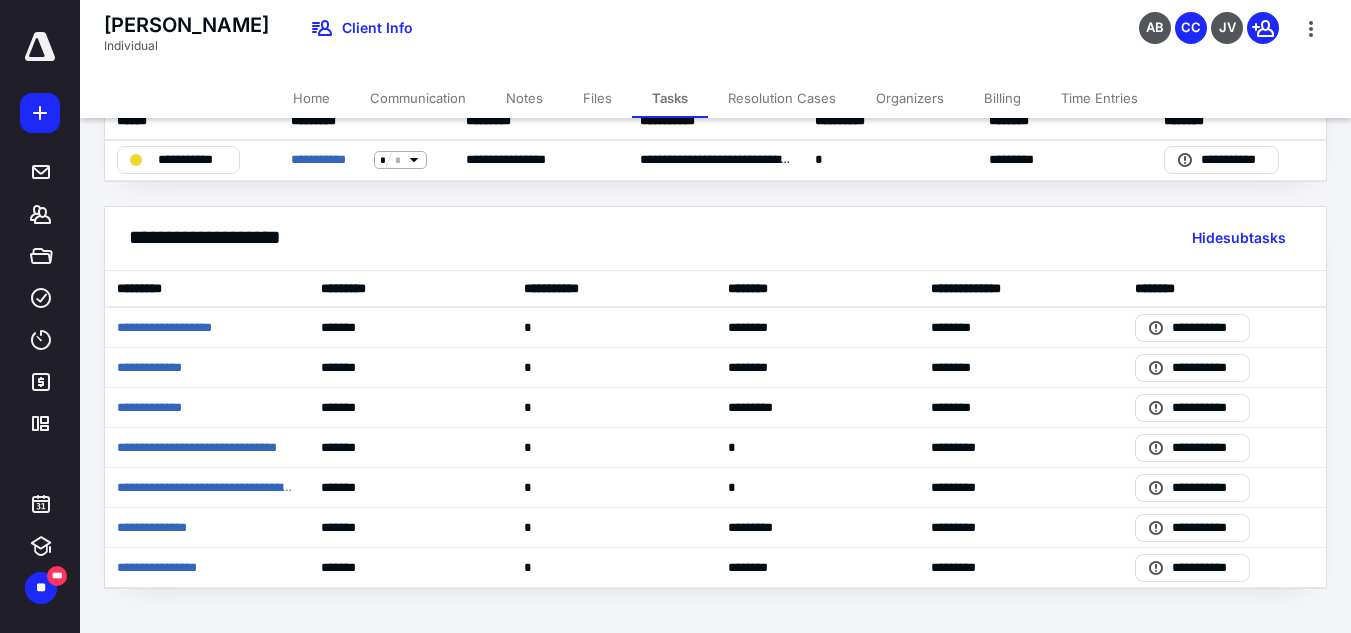 click on "Files" at bounding box center [597, 98] 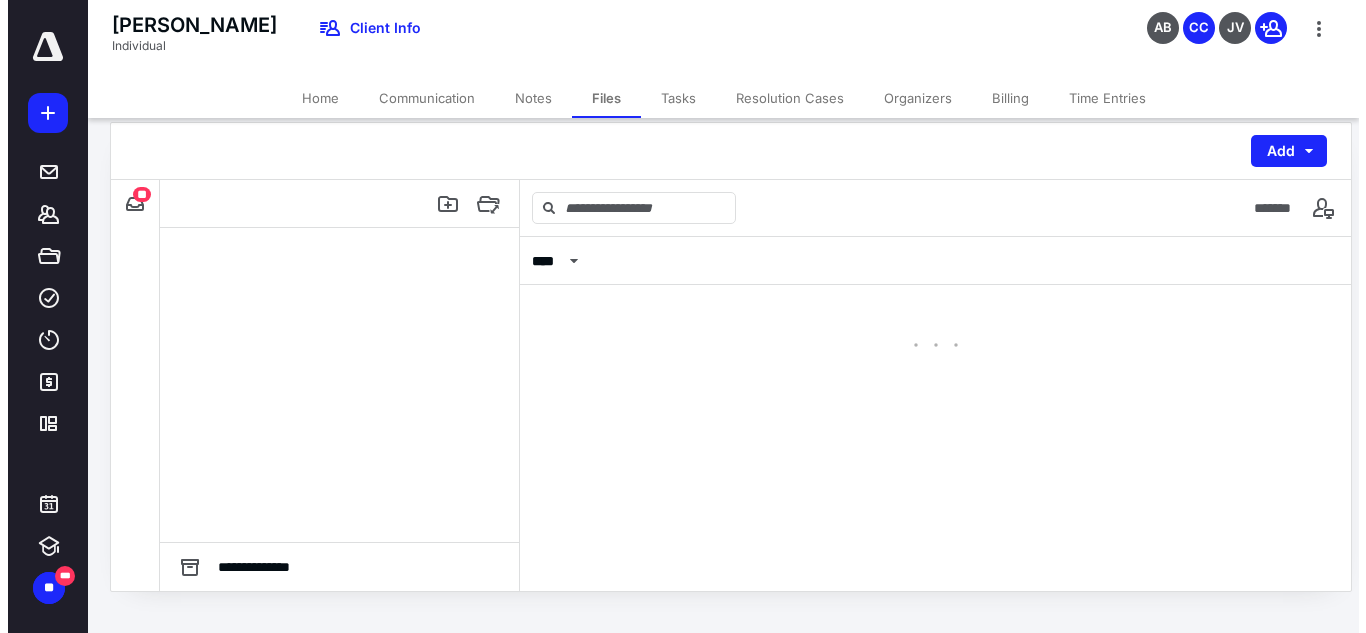 scroll, scrollTop: 0, scrollLeft: 0, axis: both 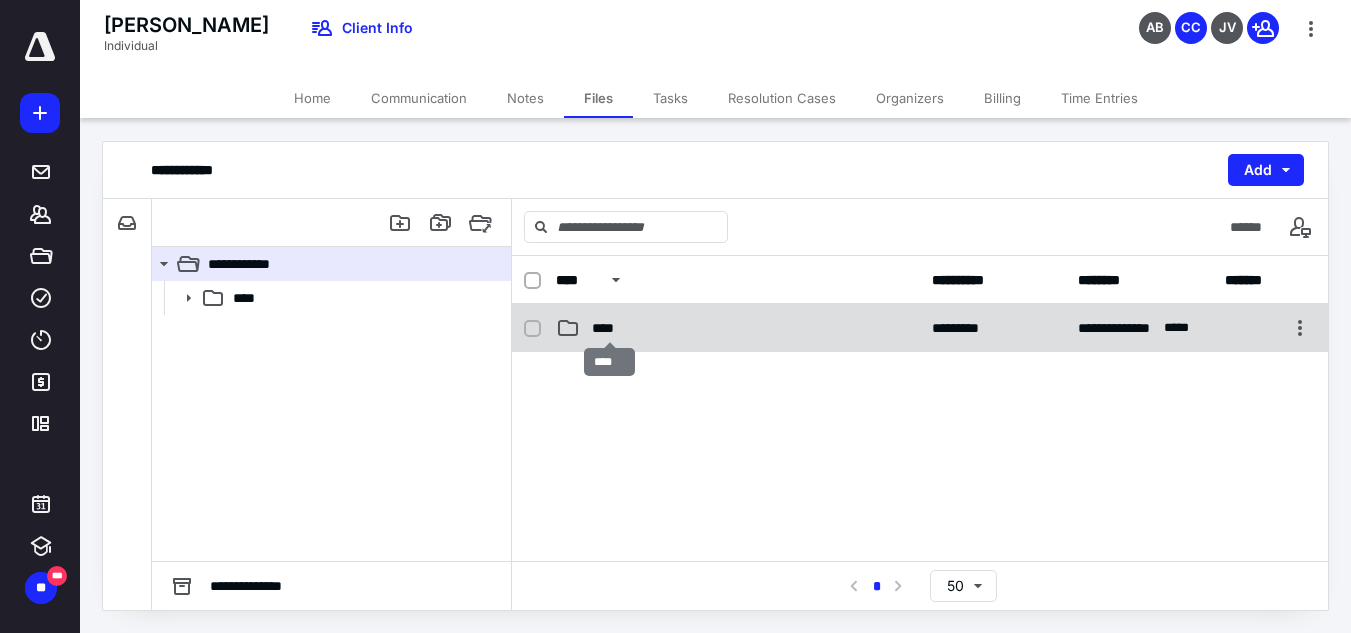 click on "****" at bounding box center [610, 328] 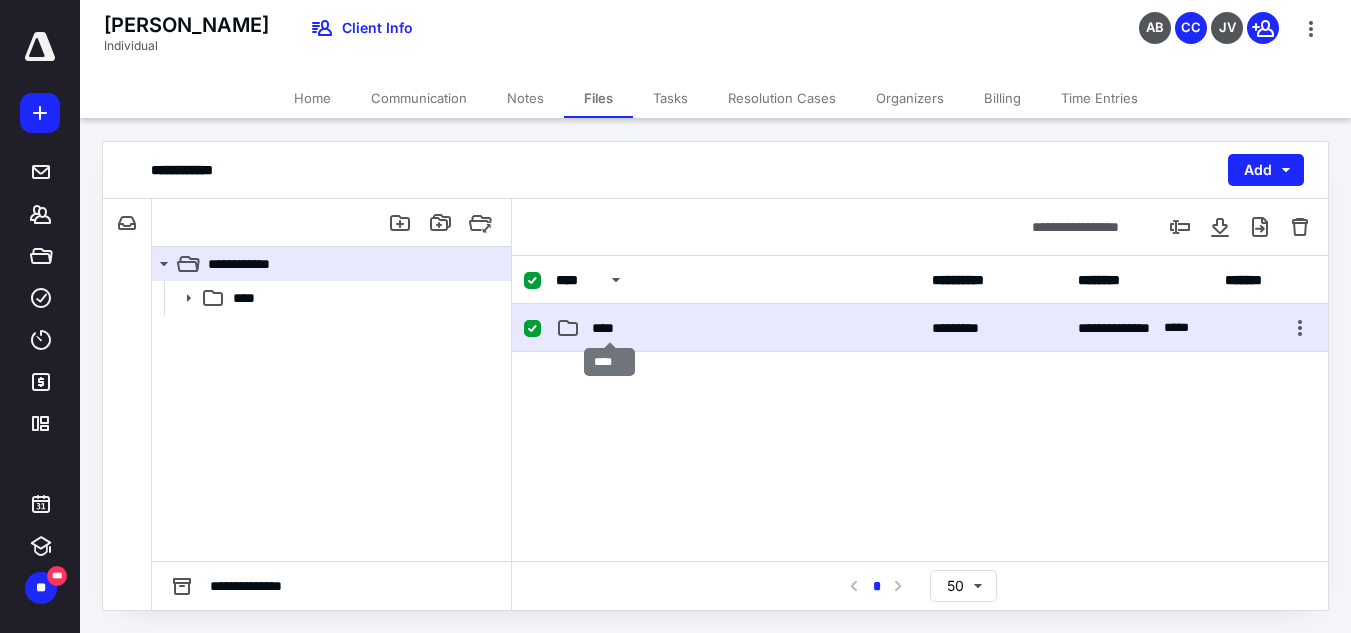 click on "****" at bounding box center [610, 328] 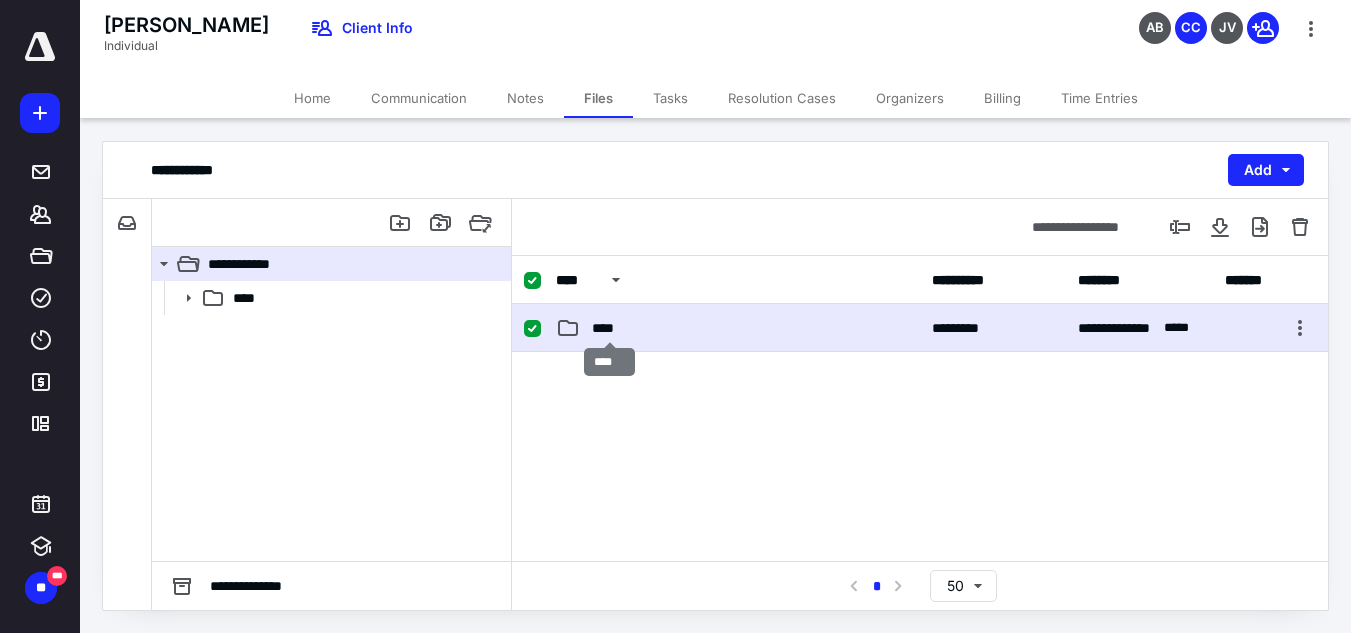 checkbox on "false" 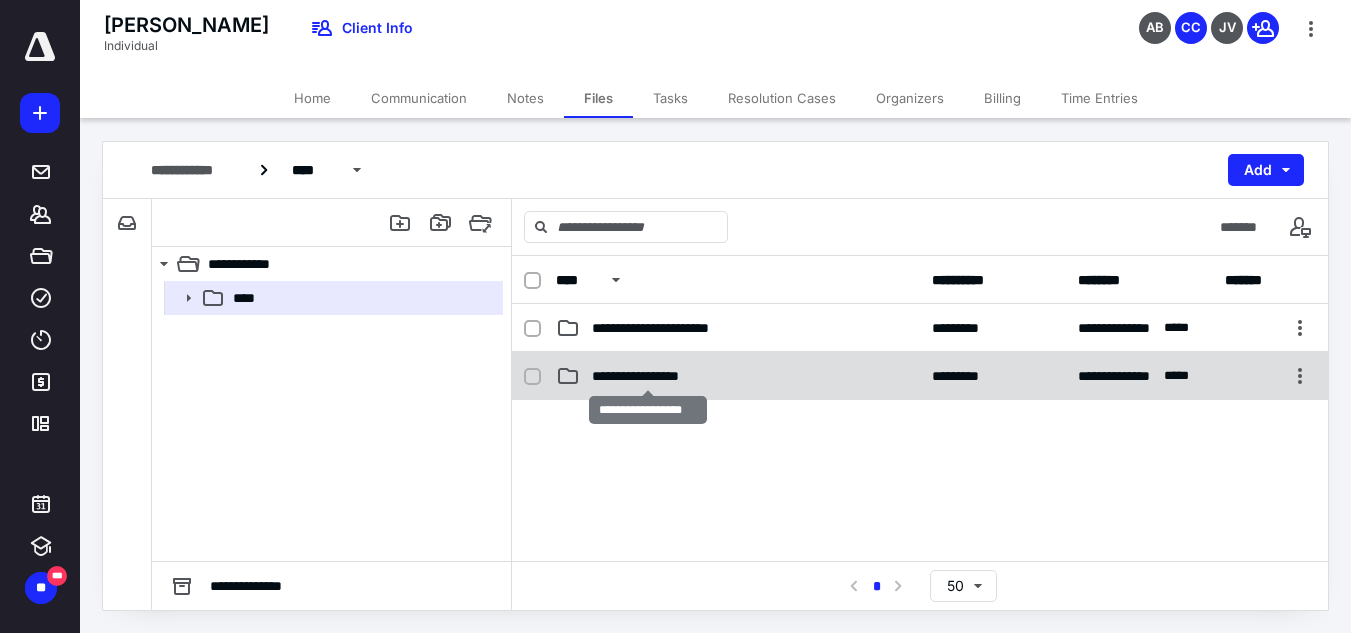 click on "**********" at bounding box center (648, 376) 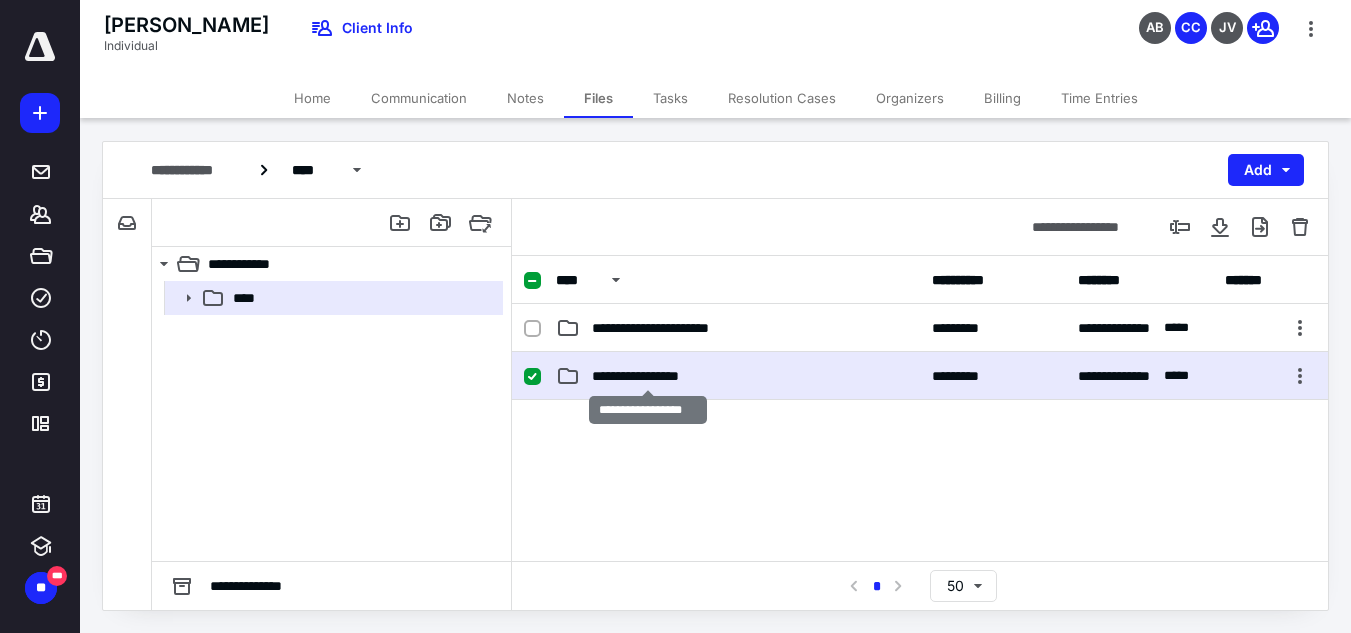 click on "**********" at bounding box center [648, 376] 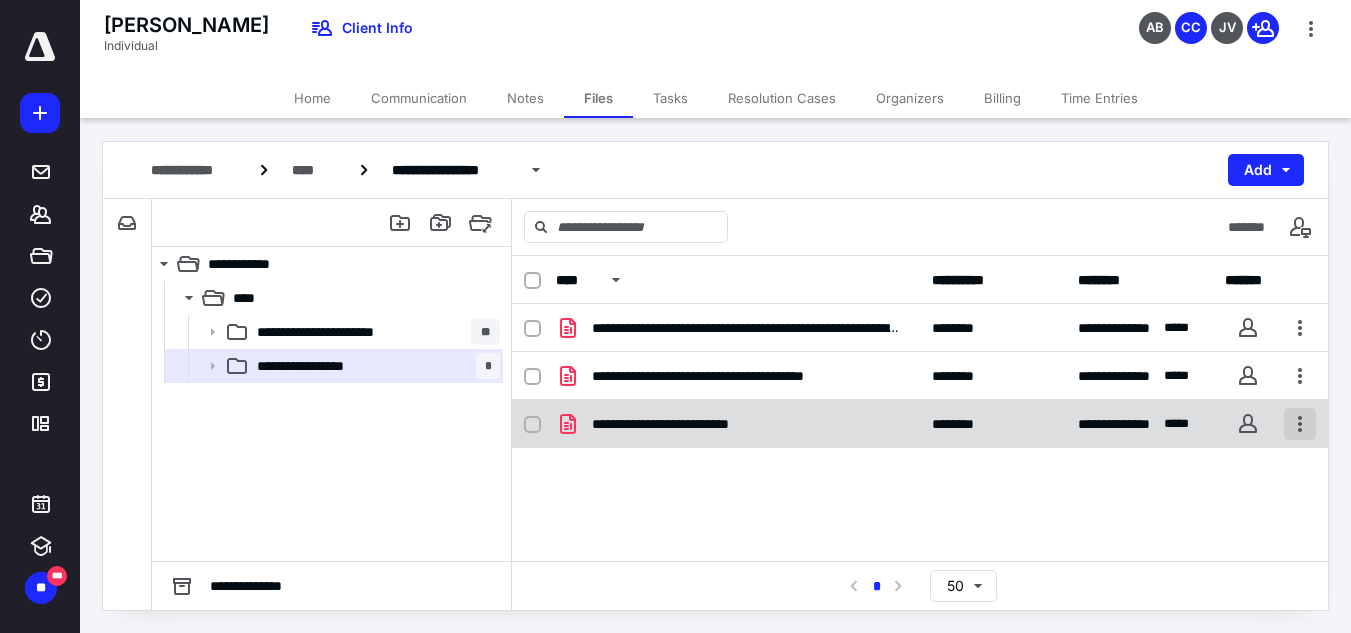 click at bounding box center (1300, 424) 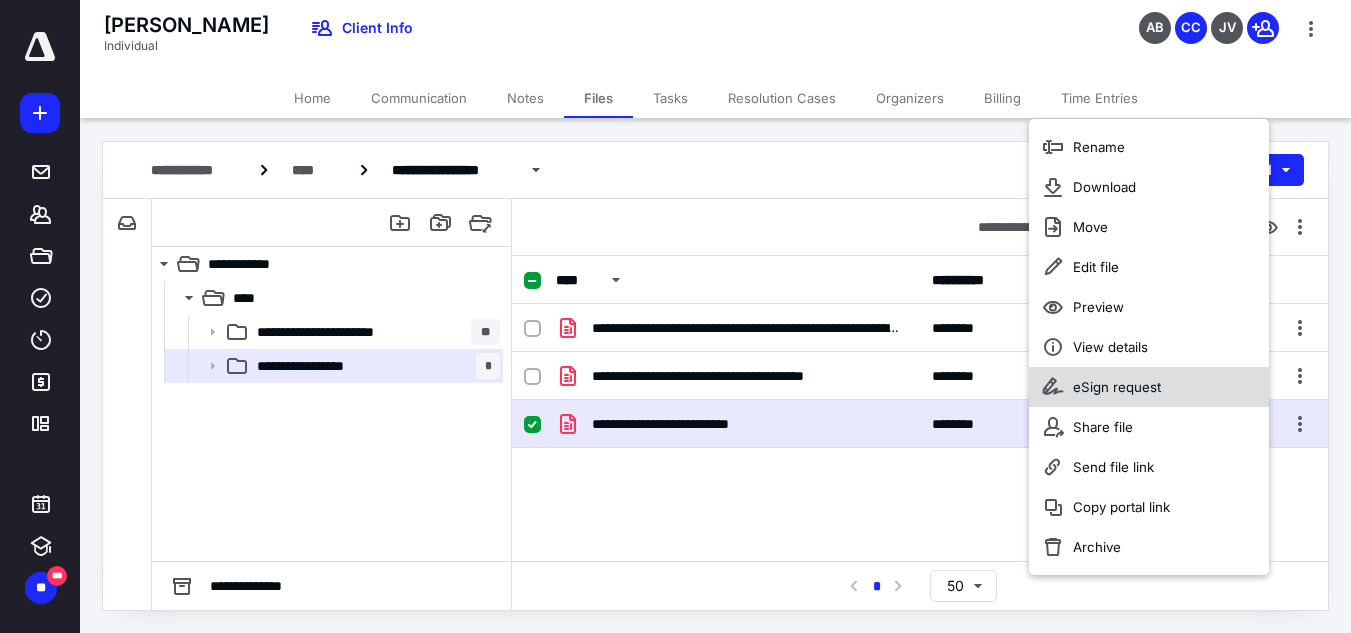 click on "eSign request" at bounding box center (1149, 387) 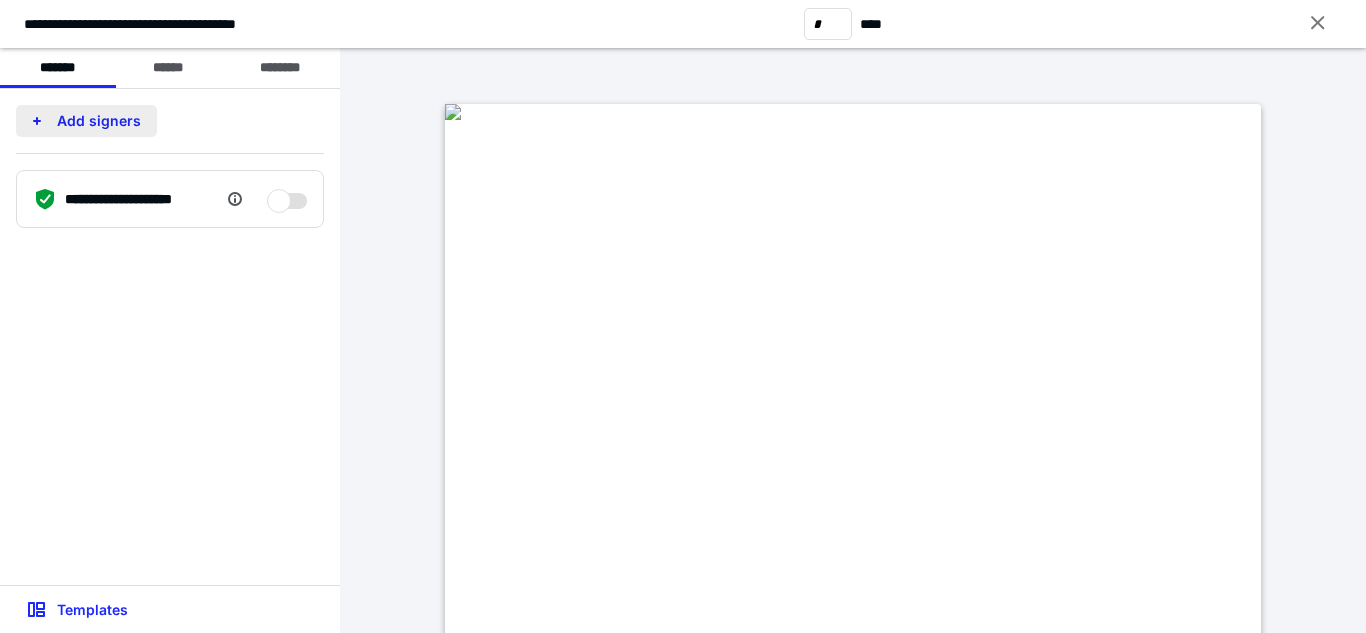 click on "Add signers" at bounding box center [86, 121] 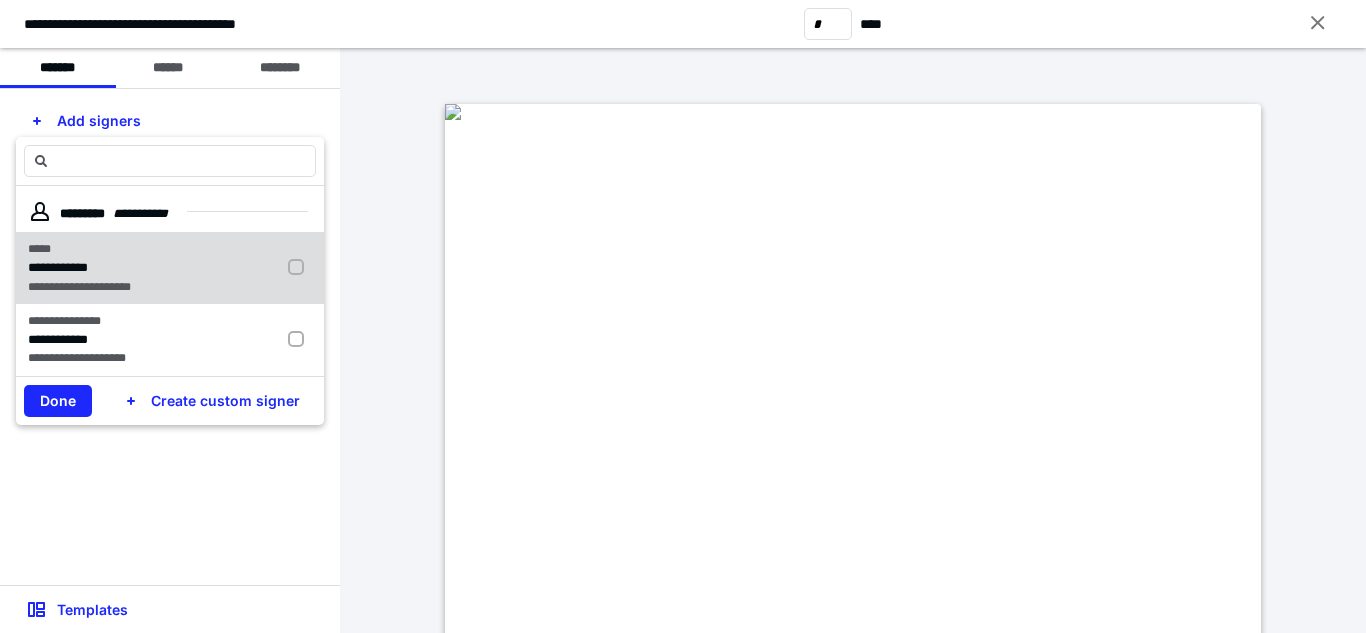 click at bounding box center [300, 268] 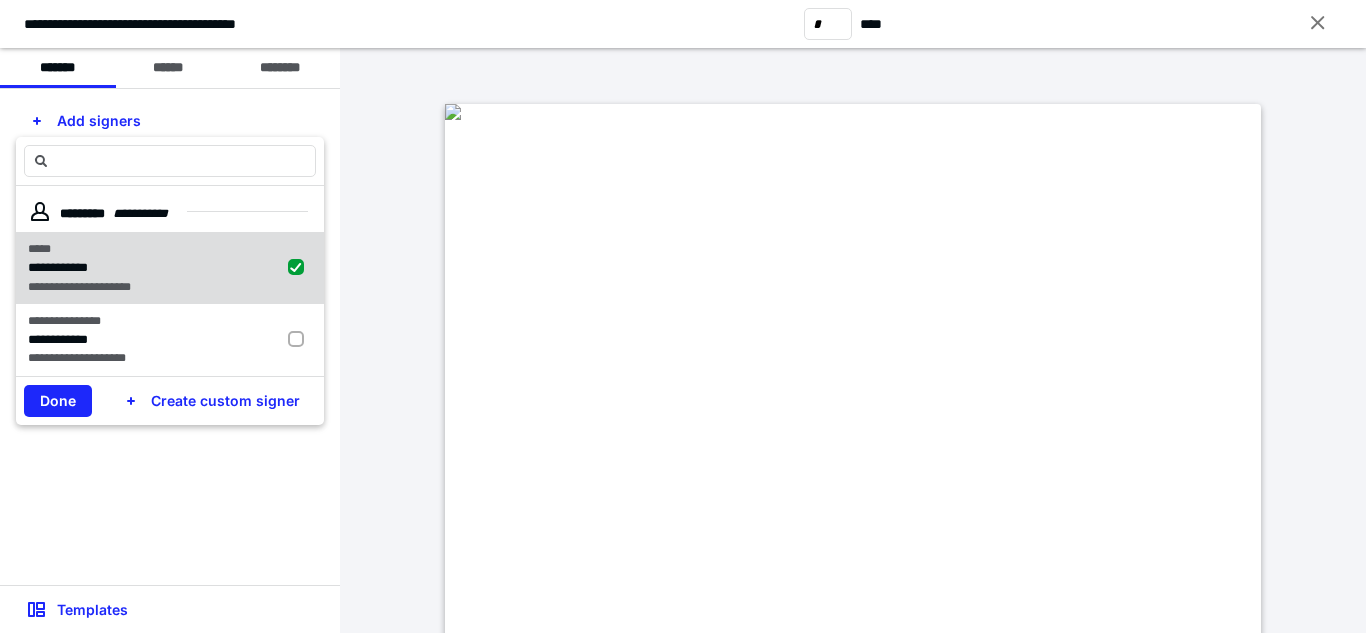 checkbox on "true" 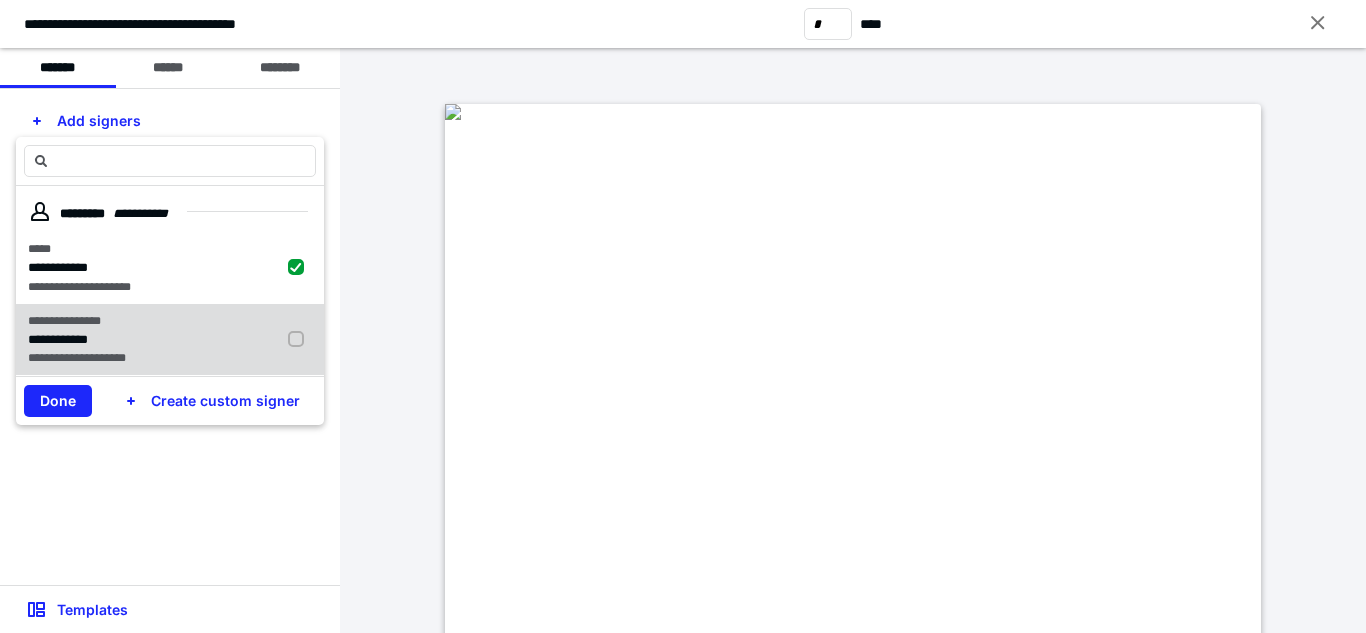 click at bounding box center [300, 340] 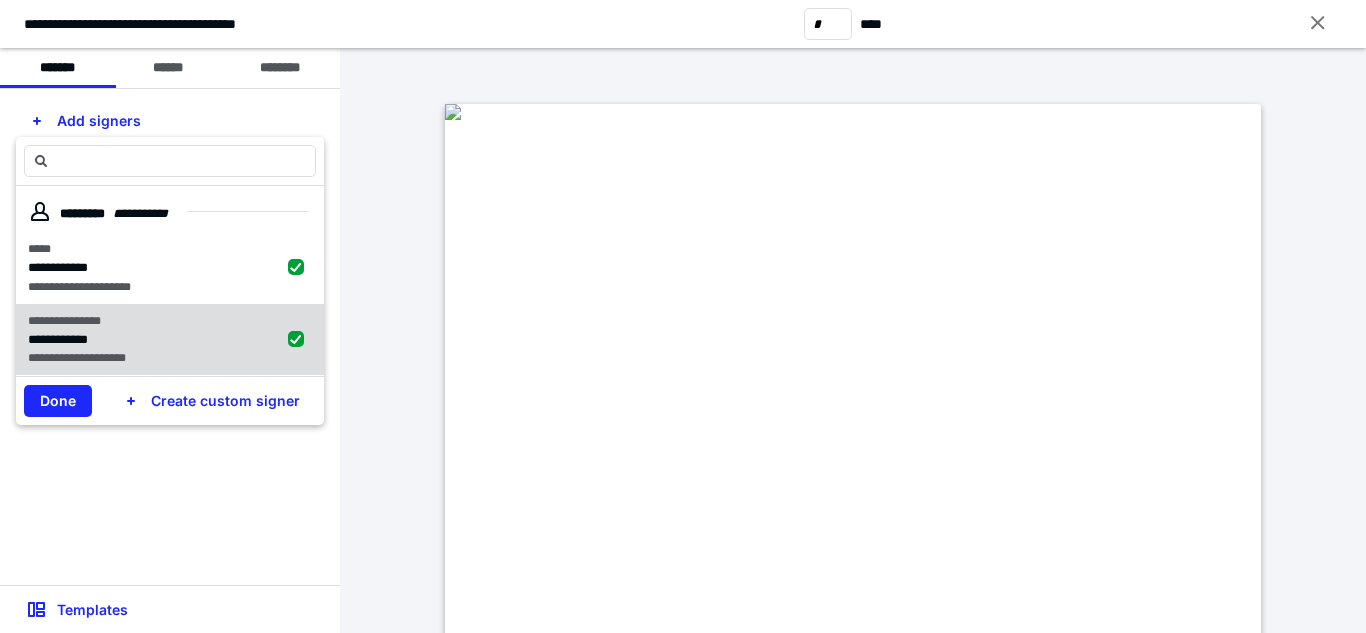 checkbox on "true" 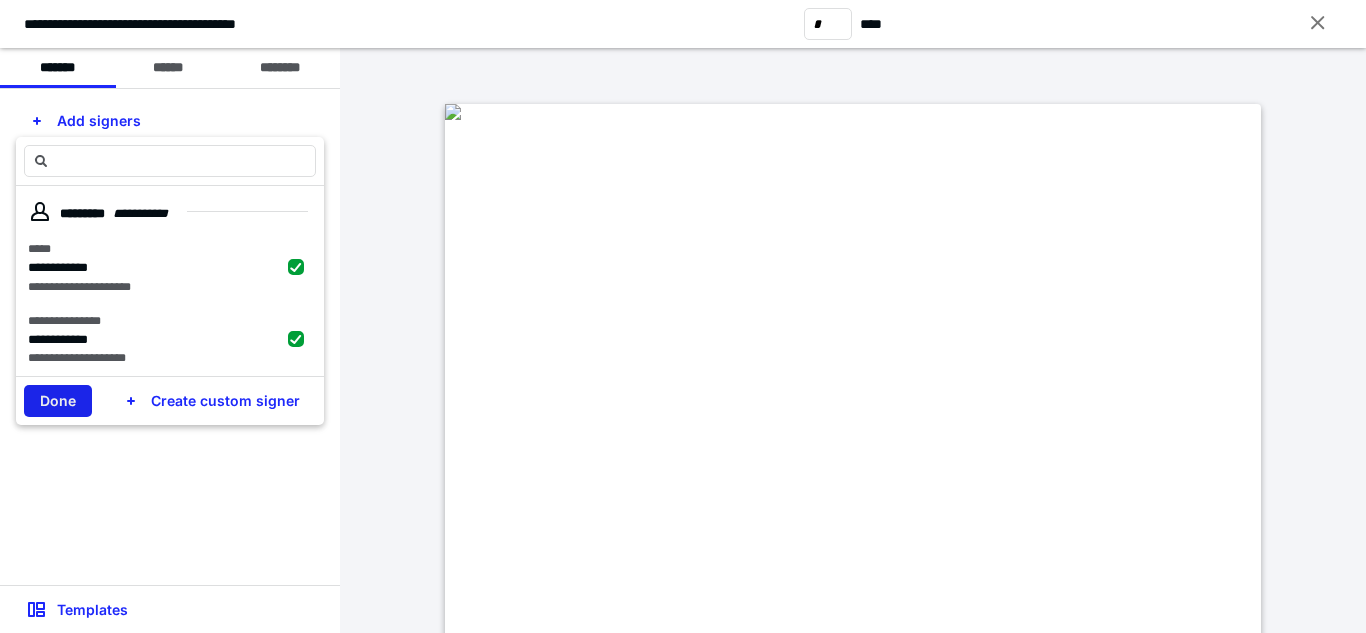 click on "Done" at bounding box center [58, 401] 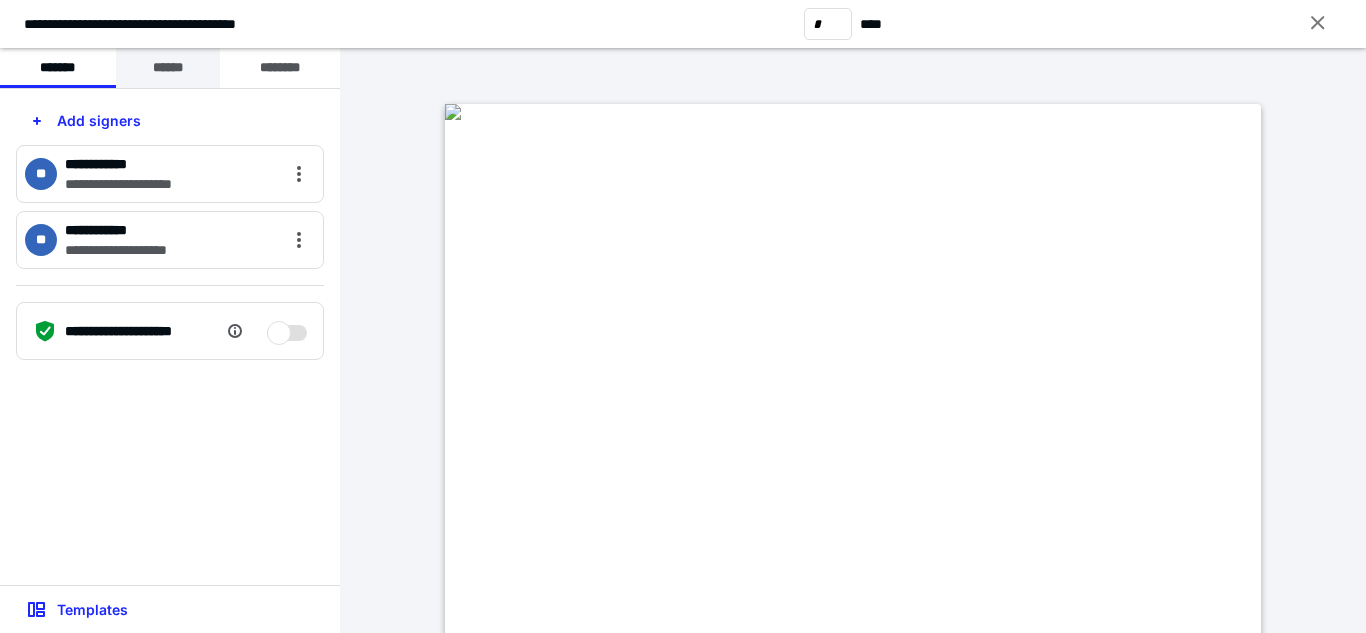 click on "******" at bounding box center (168, 68) 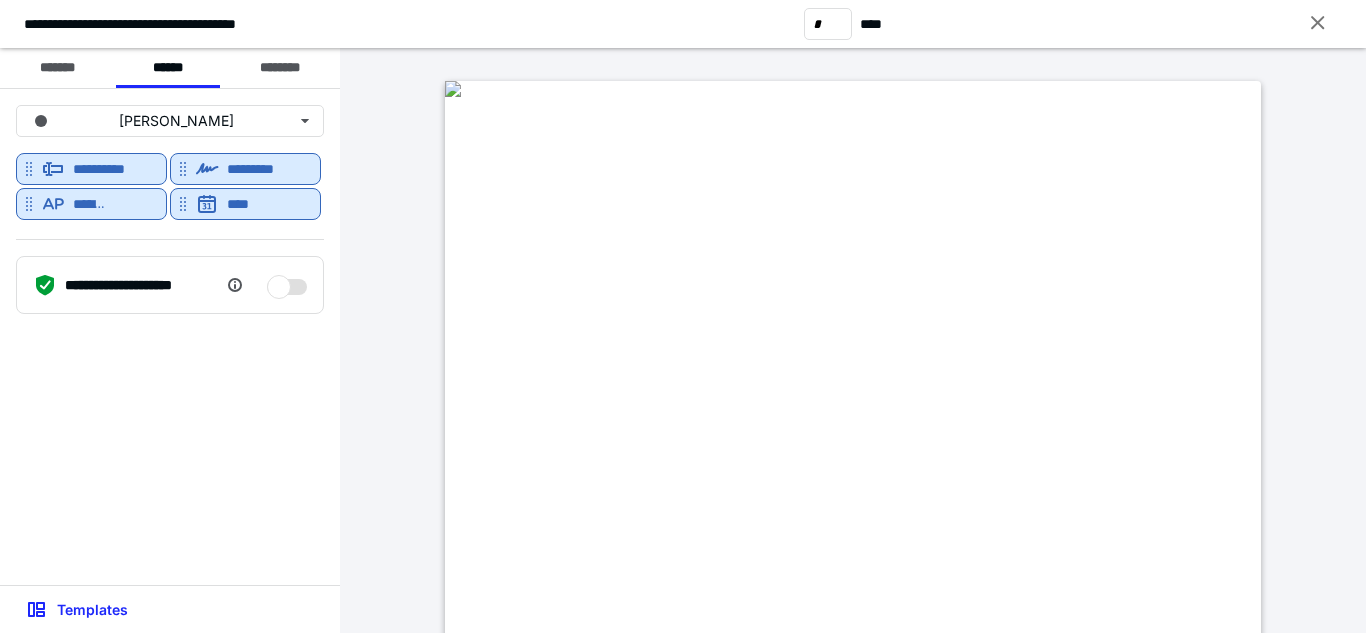scroll, scrollTop: 2248, scrollLeft: 0, axis: vertical 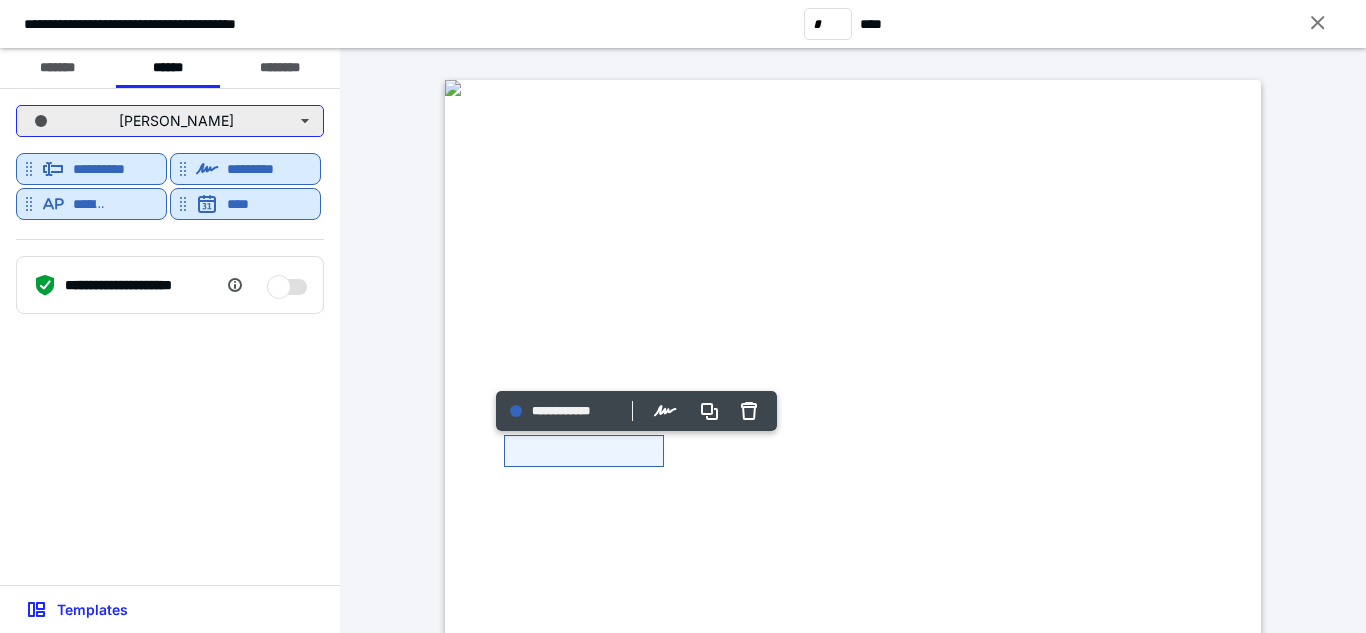 click on "[PERSON_NAME]" at bounding box center [170, 121] 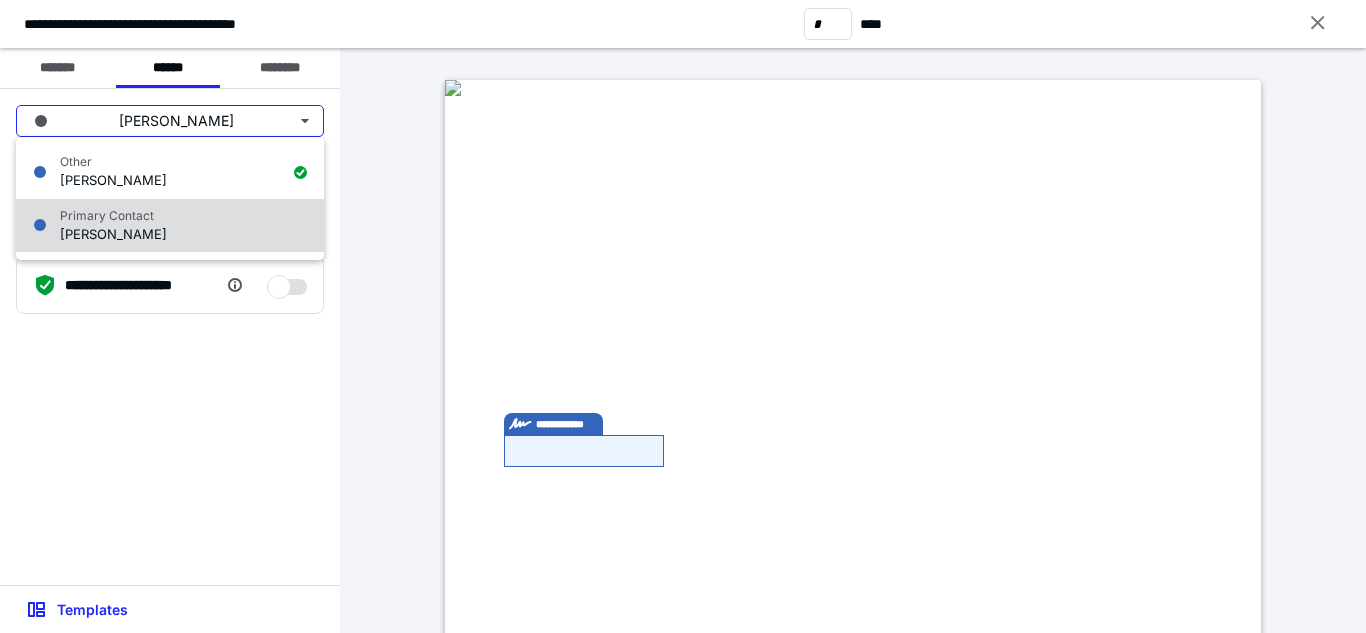 click on "Primary Contact [PERSON_NAME]" at bounding box center [170, 226] 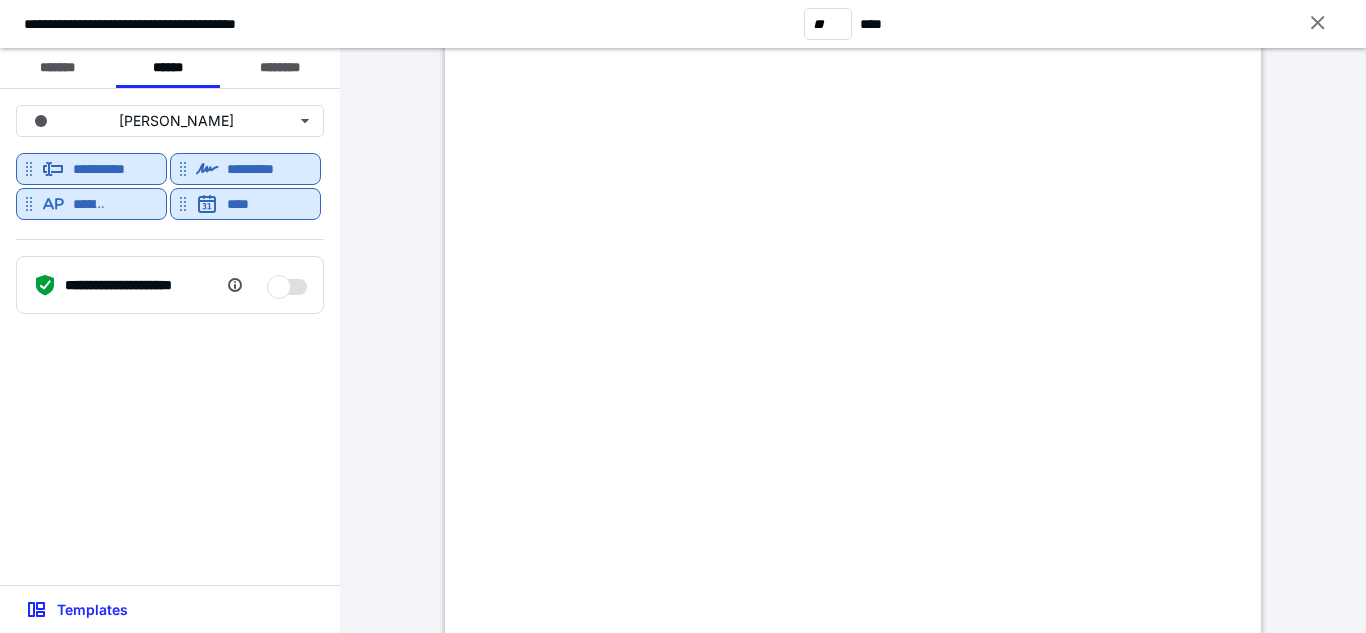 scroll, scrollTop: 13631, scrollLeft: 0, axis: vertical 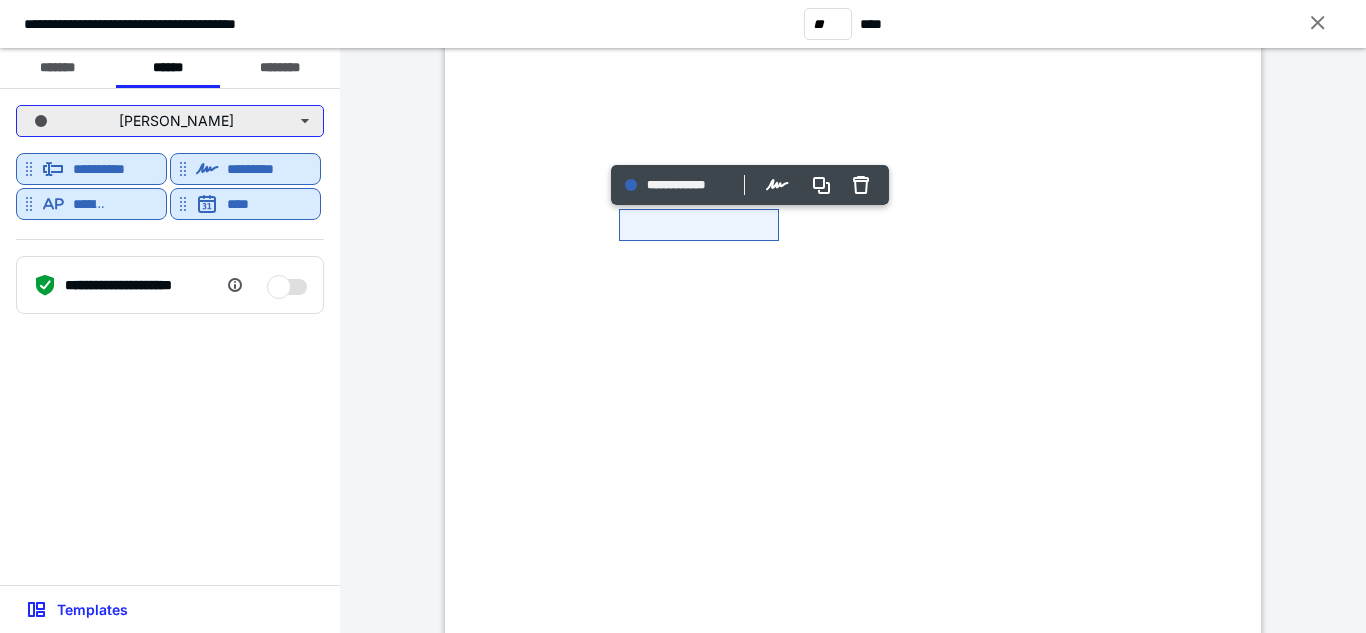 click on "[PERSON_NAME]" at bounding box center (170, 121) 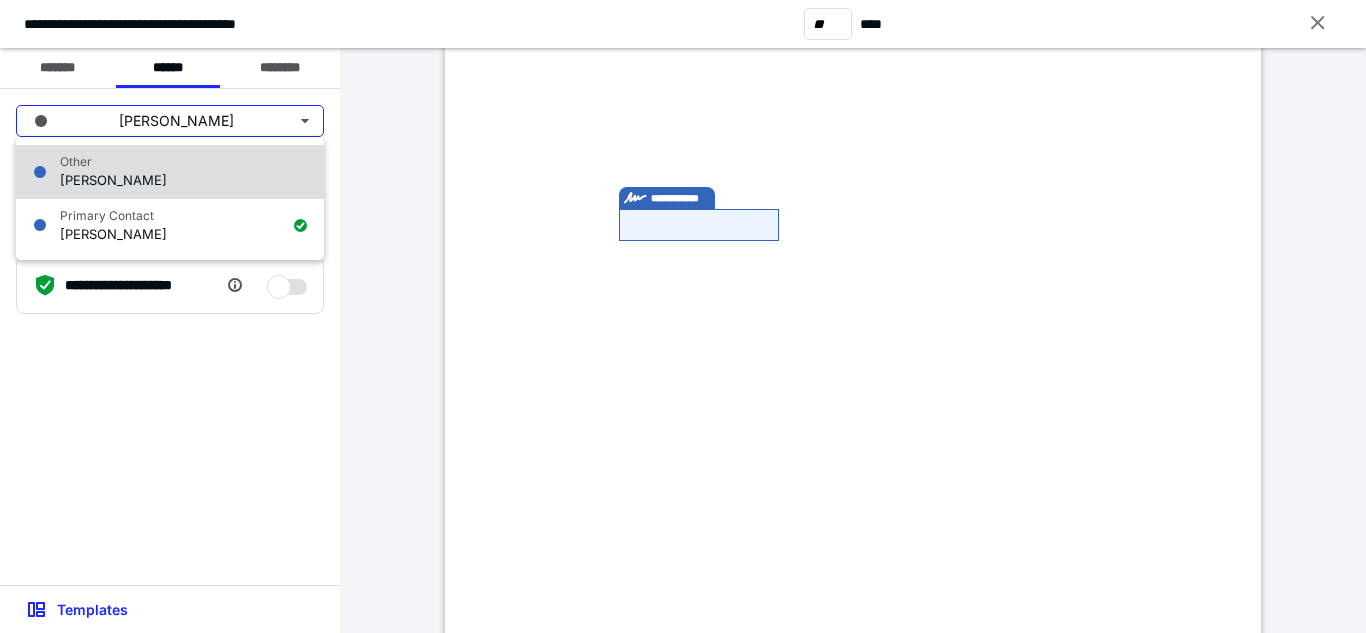 click on "Other [PERSON_NAME]" at bounding box center [170, 172] 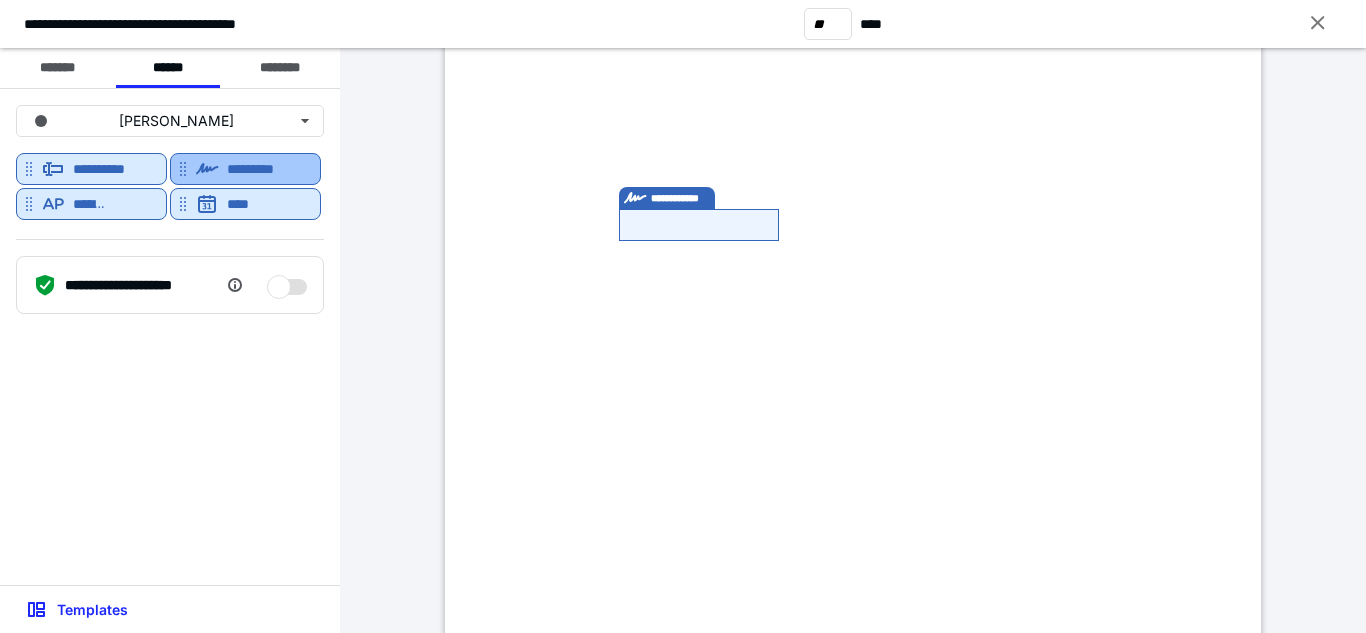 click on "*********" at bounding box center [262, 169] 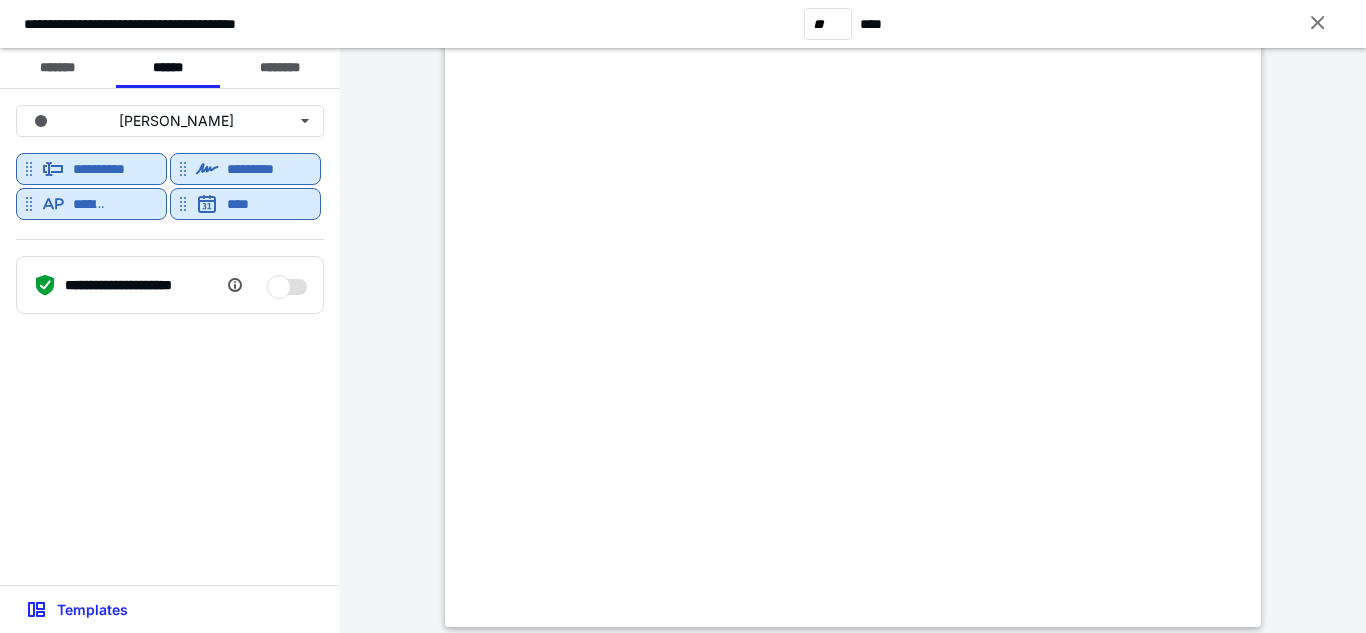 scroll, scrollTop: 25010, scrollLeft: 0, axis: vertical 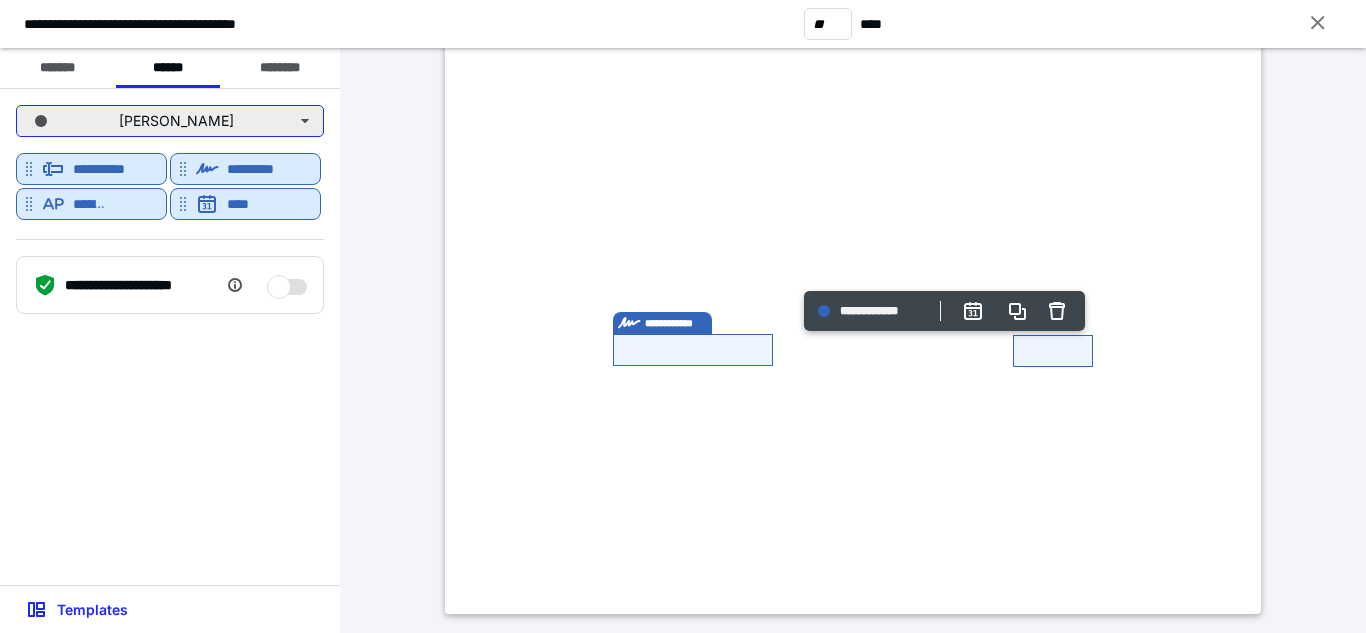 click on "[PERSON_NAME]" at bounding box center (170, 121) 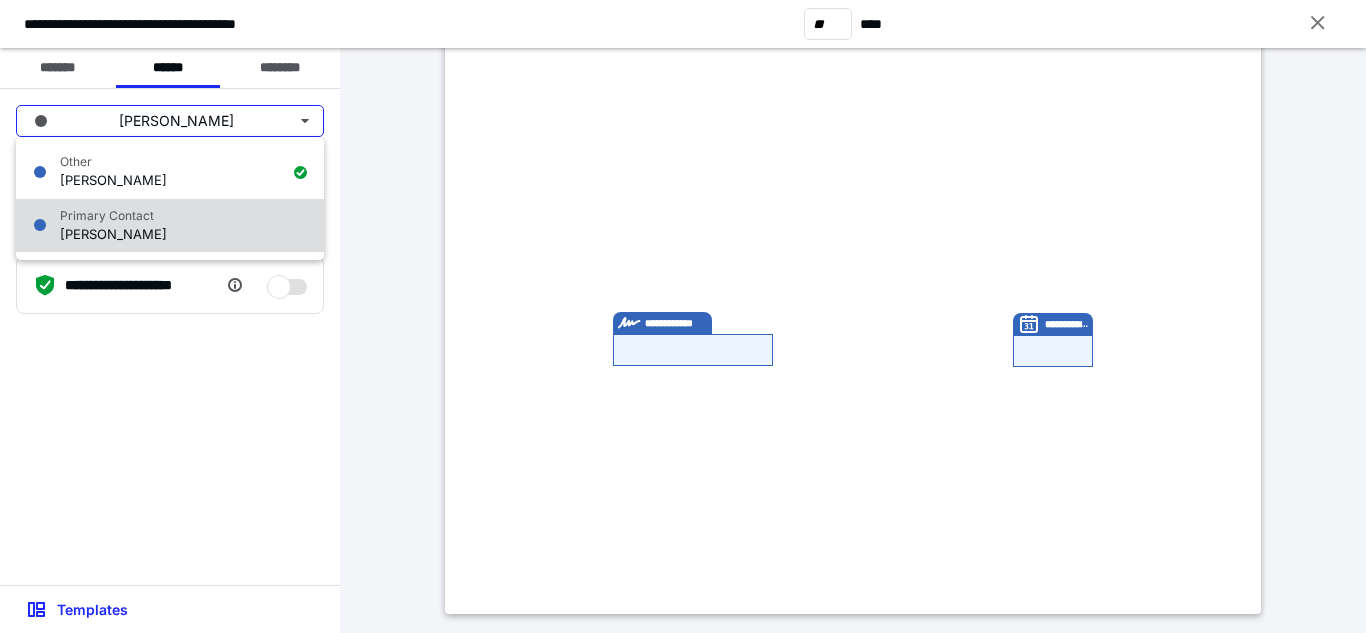 click on "Primary Contact [PERSON_NAME]" at bounding box center [170, 226] 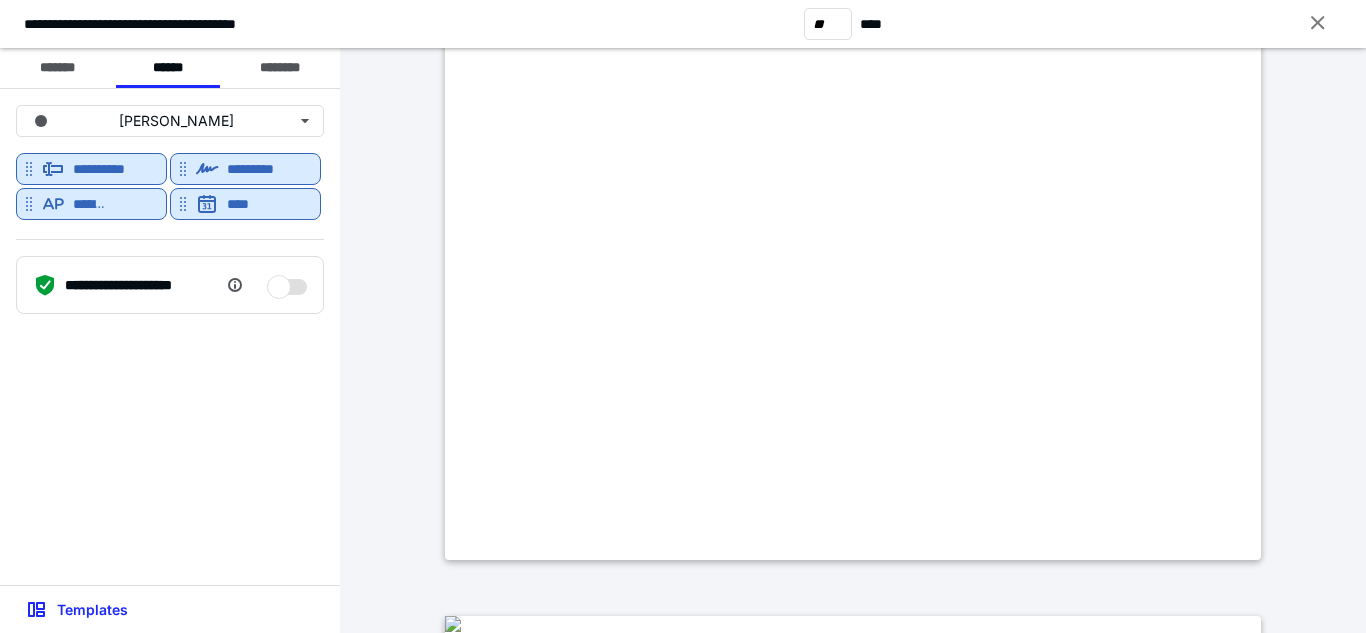 scroll, scrollTop: 48178, scrollLeft: 0, axis: vertical 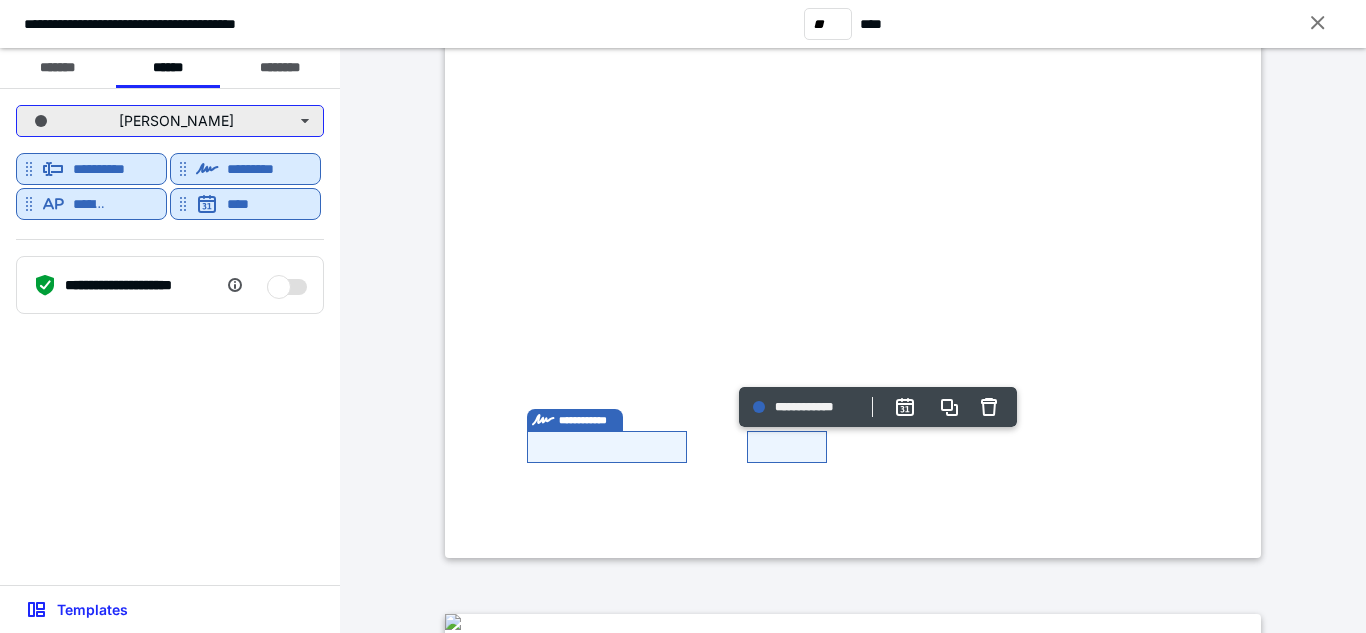 click on "[PERSON_NAME]" at bounding box center (170, 121) 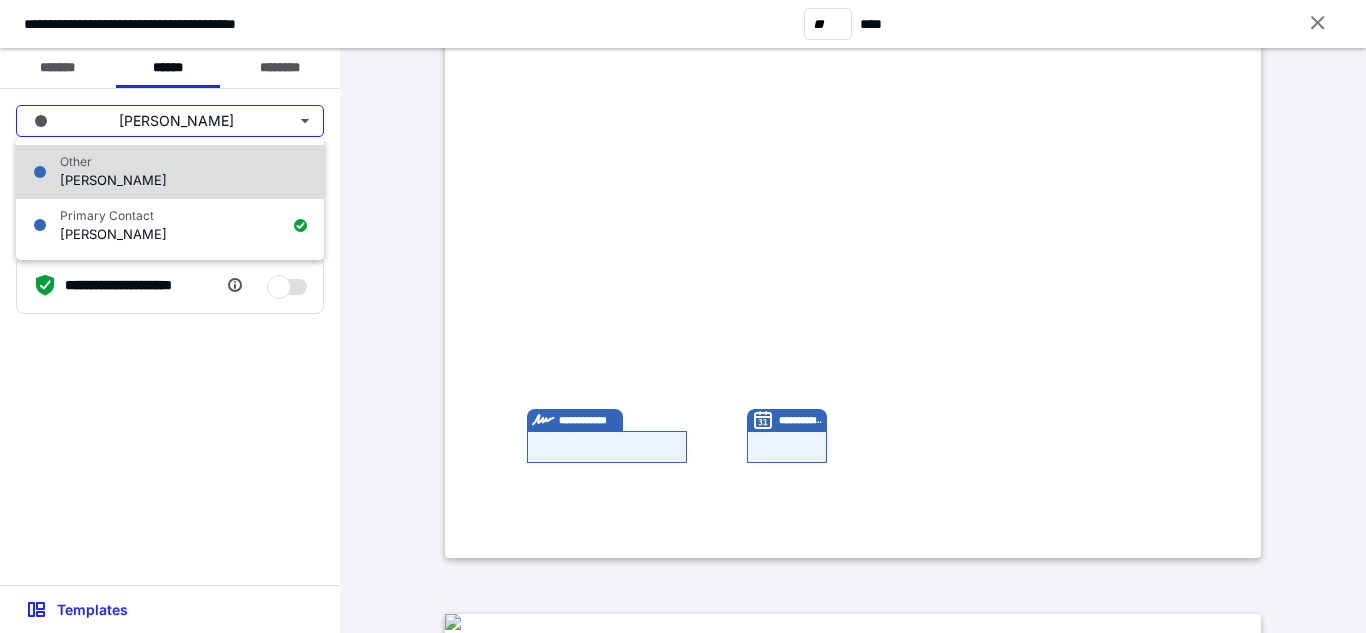 click on "Other [PERSON_NAME]" at bounding box center (170, 172) 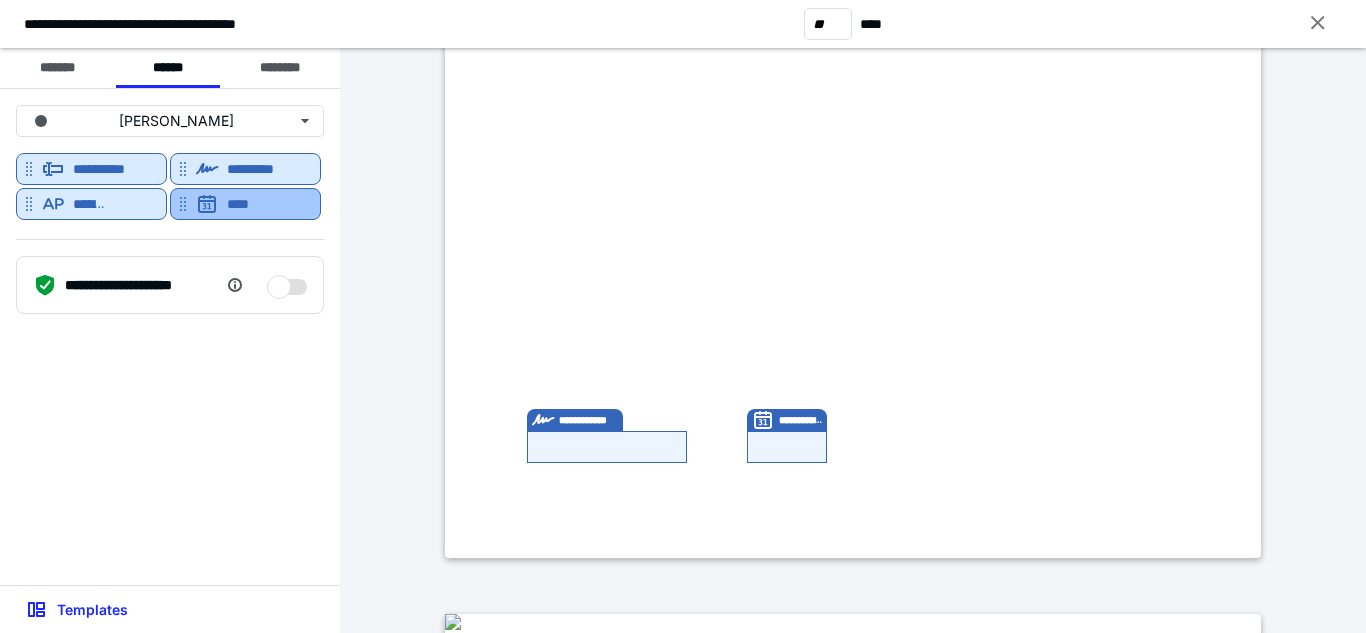 click on "****" at bounding box center (245, 204) 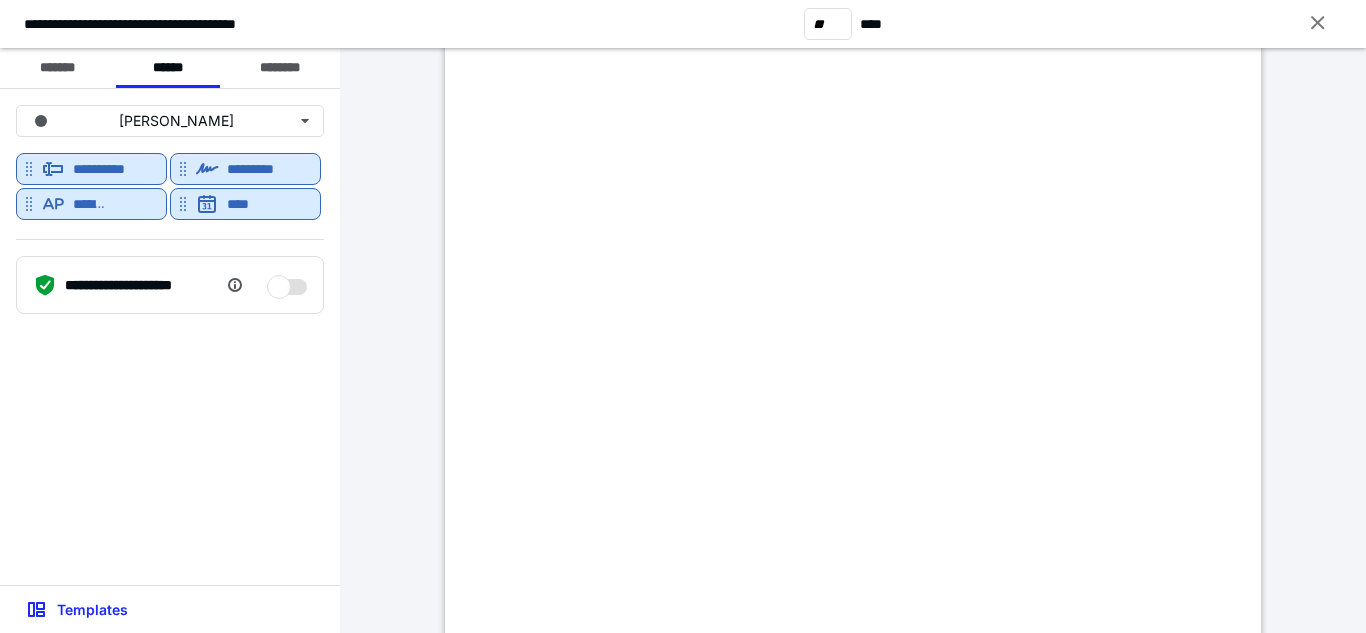 scroll, scrollTop: 50155, scrollLeft: 0, axis: vertical 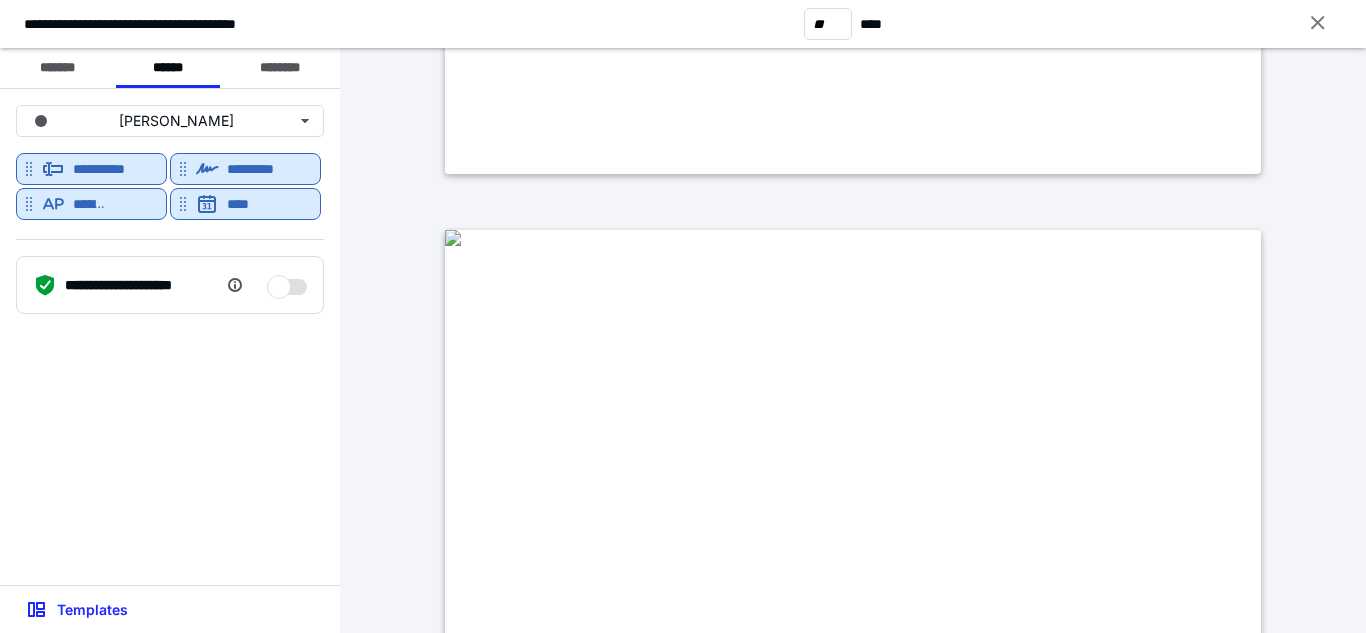 type on "**" 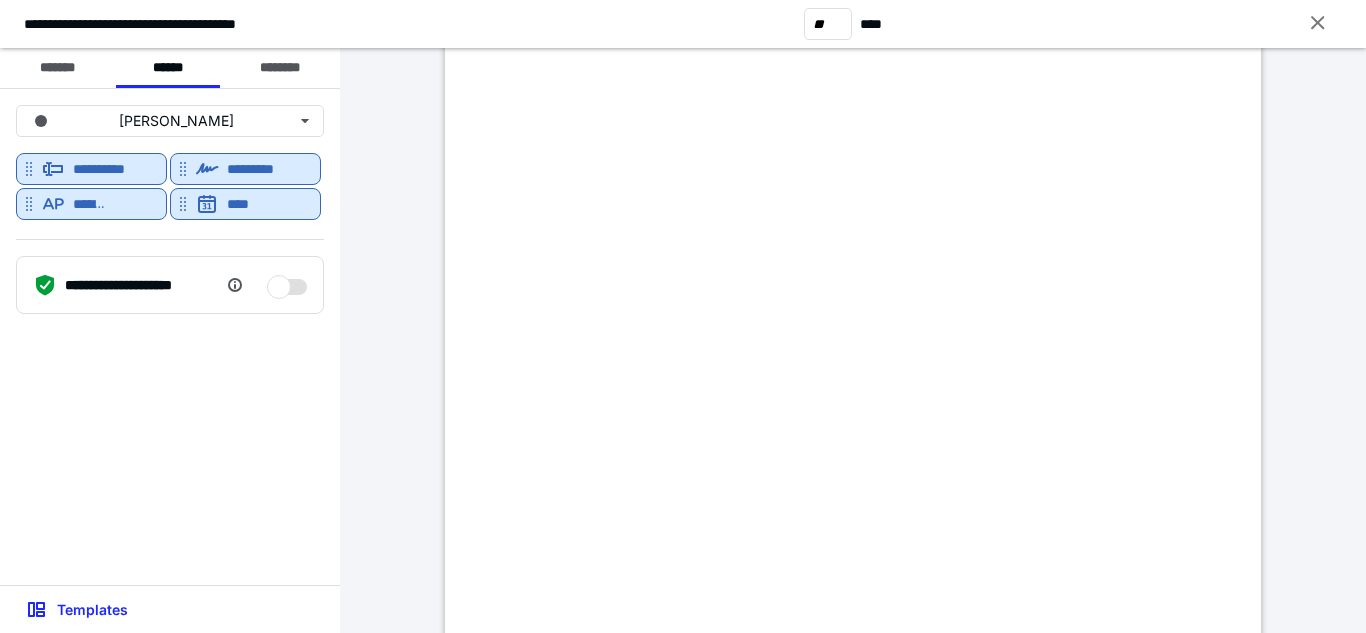 scroll, scrollTop: 54700, scrollLeft: 0, axis: vertical 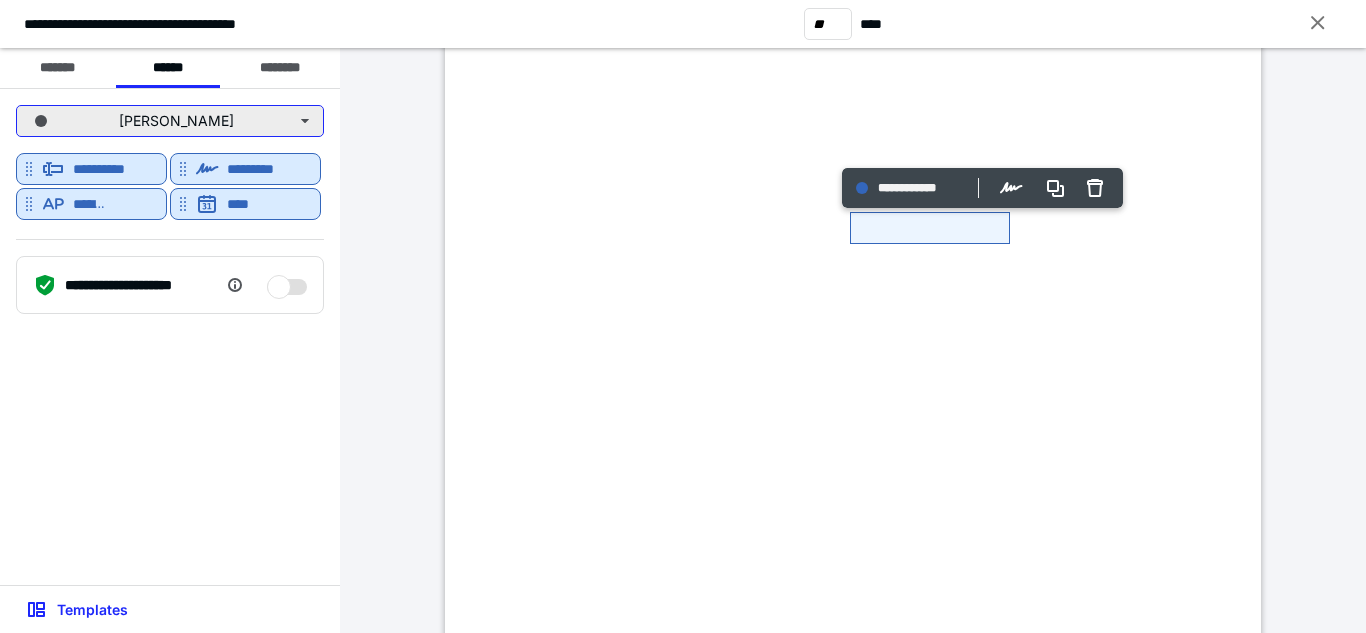 click on "[PERSON_NAME]" at bounding box center (170, 121) 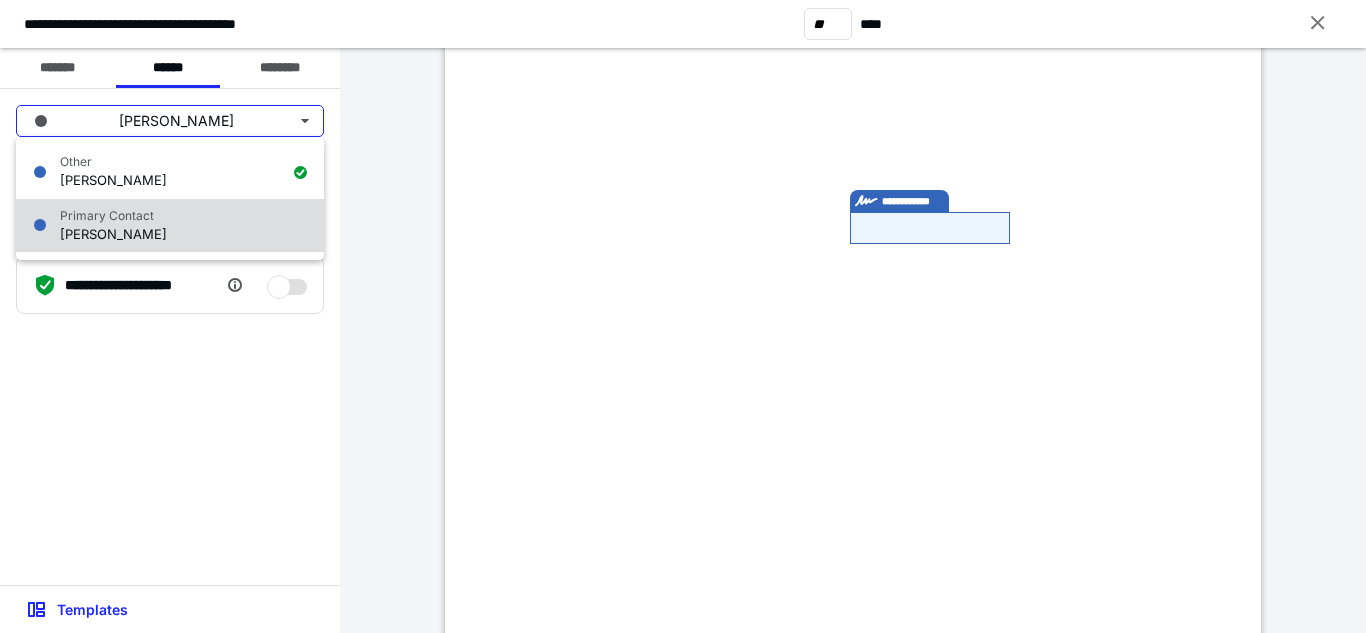 click on "Primary Contact [PERSON_NAME]" at bounding box center (170, 226) 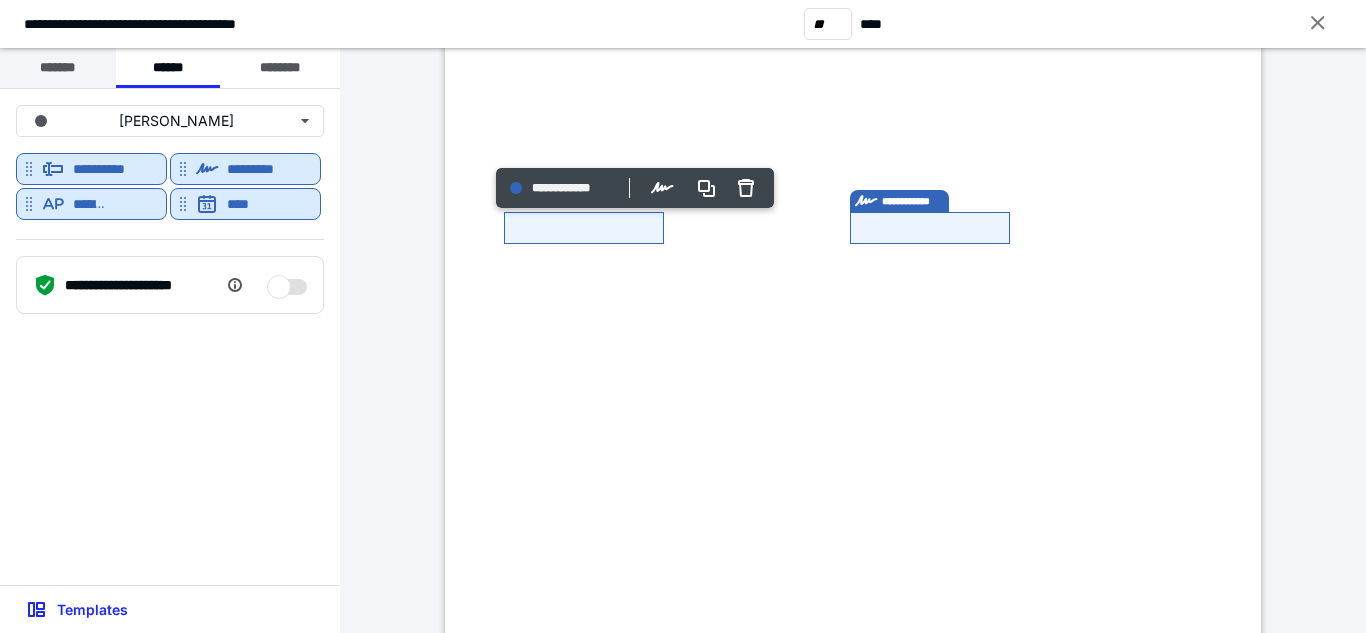 click on "*******" at bounding box center (58, 68) 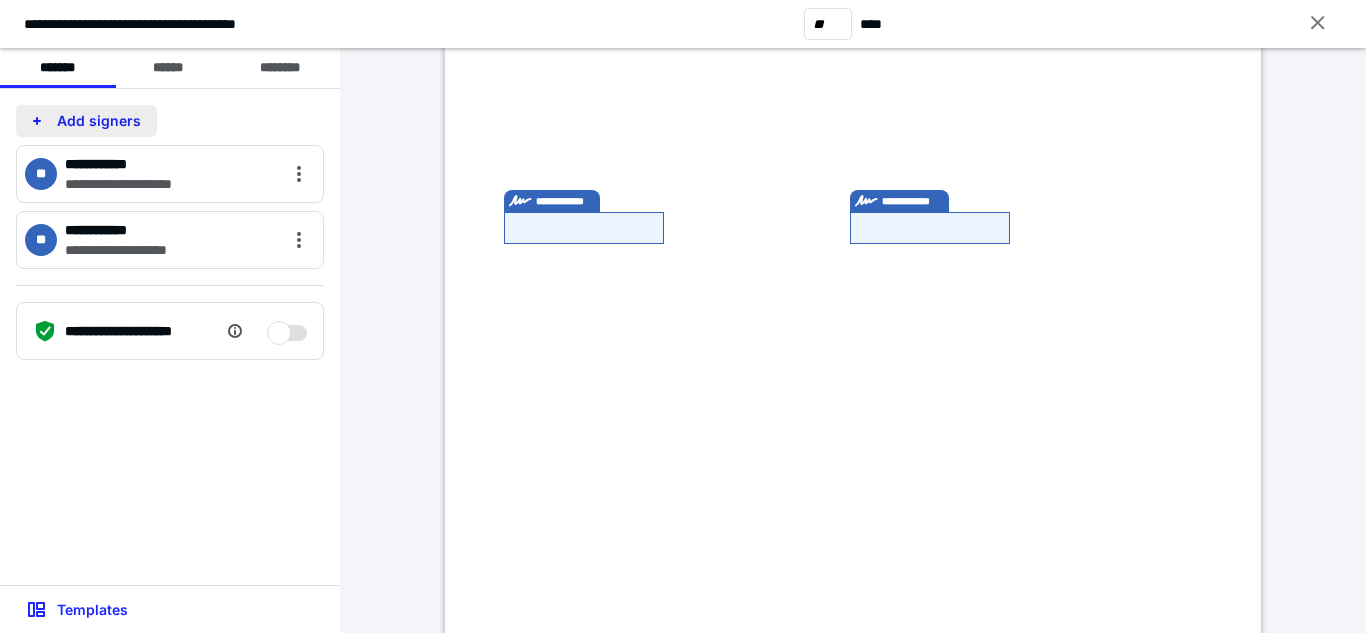 click on "Add signers" at bounding box center (86, 121) 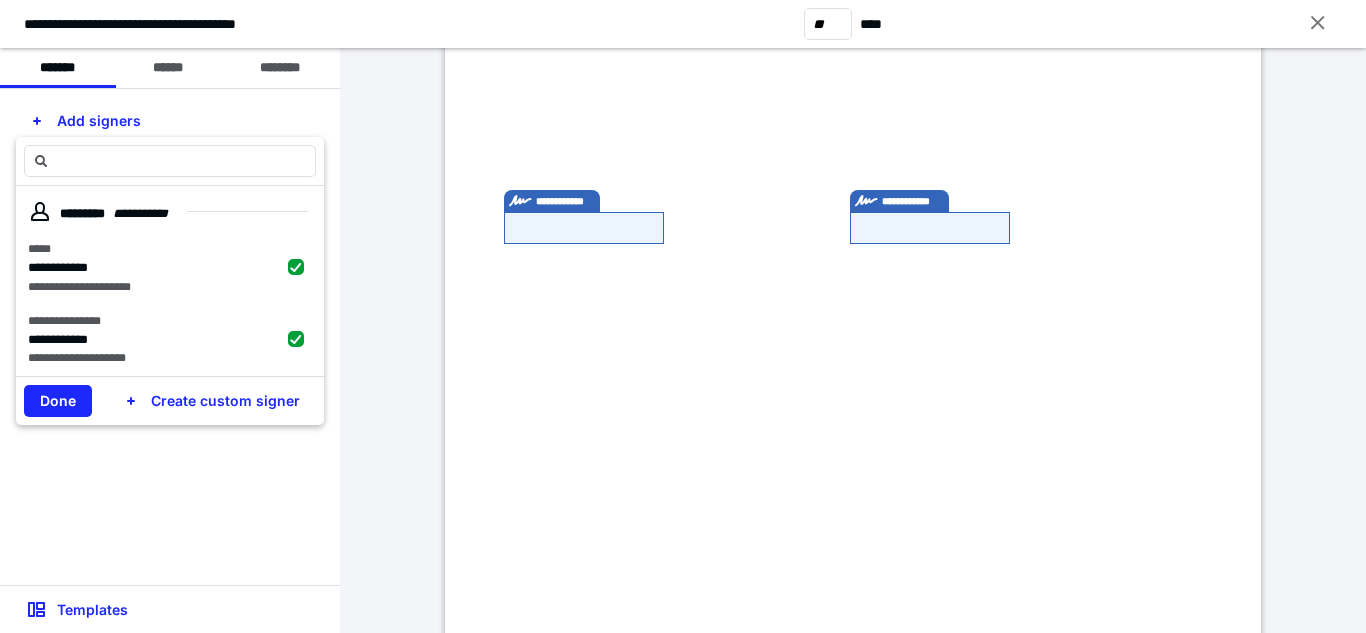 scroll, scrollTop: 166, scrollLeft: 0, axis: vertical 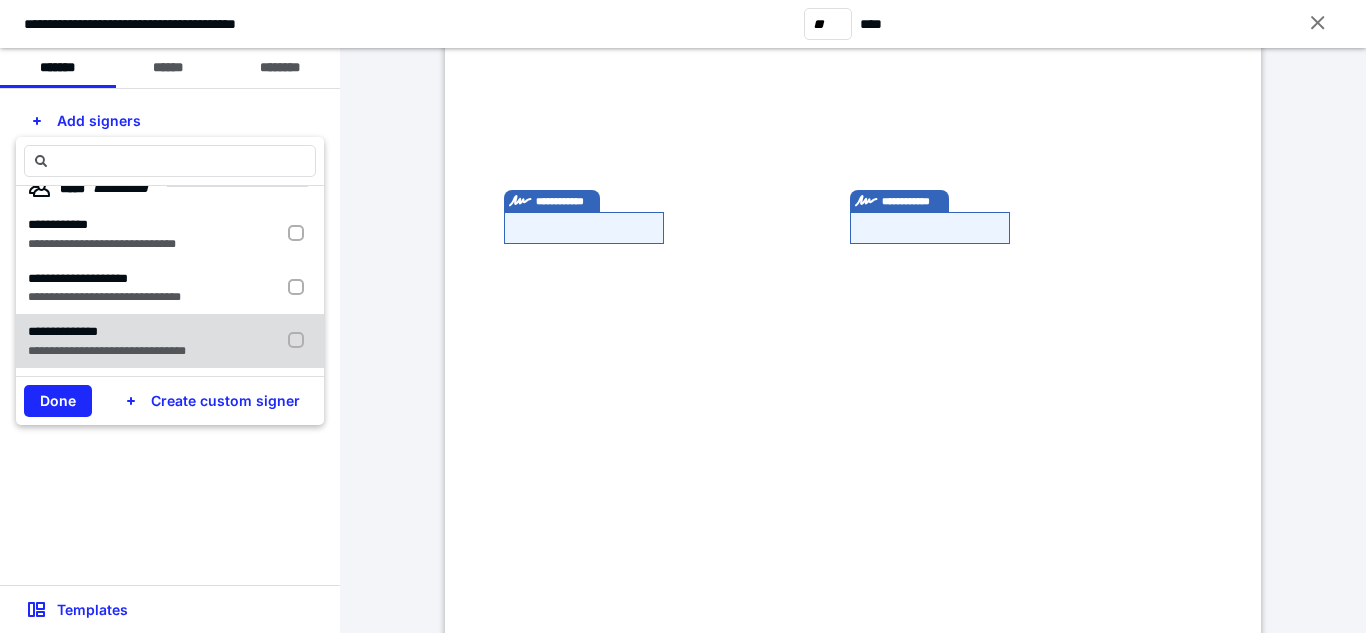 click at bounding box center [300, 341] 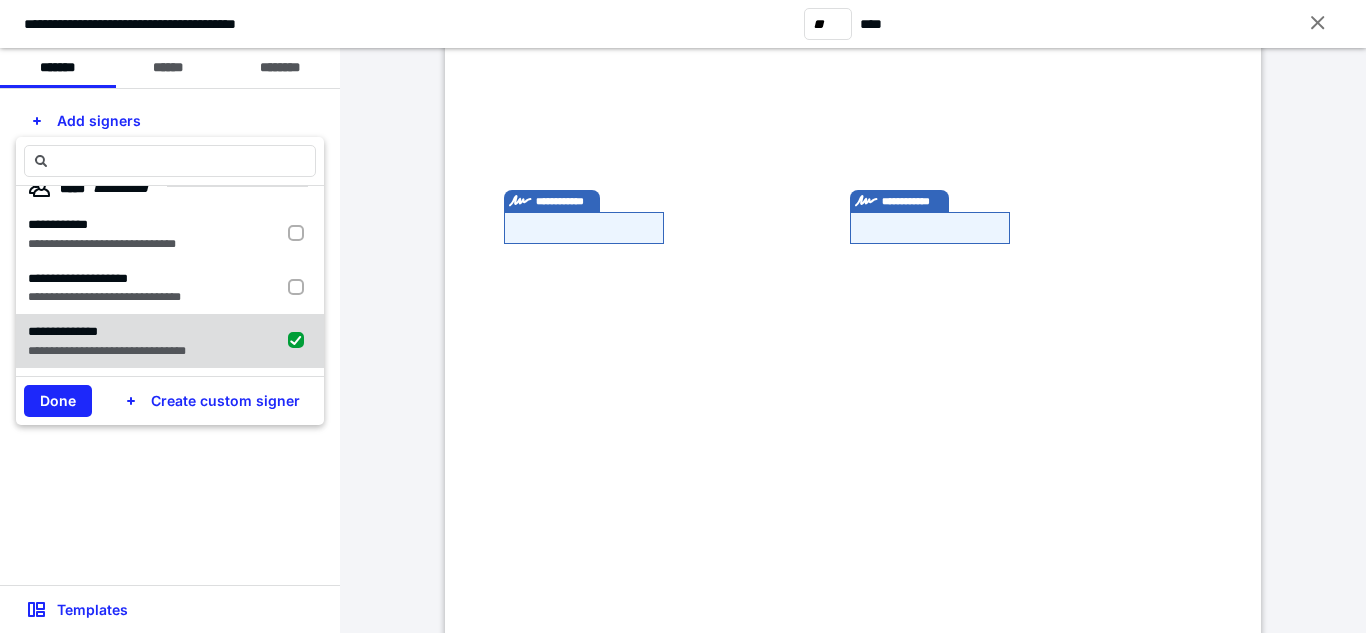 checkbox on "true" 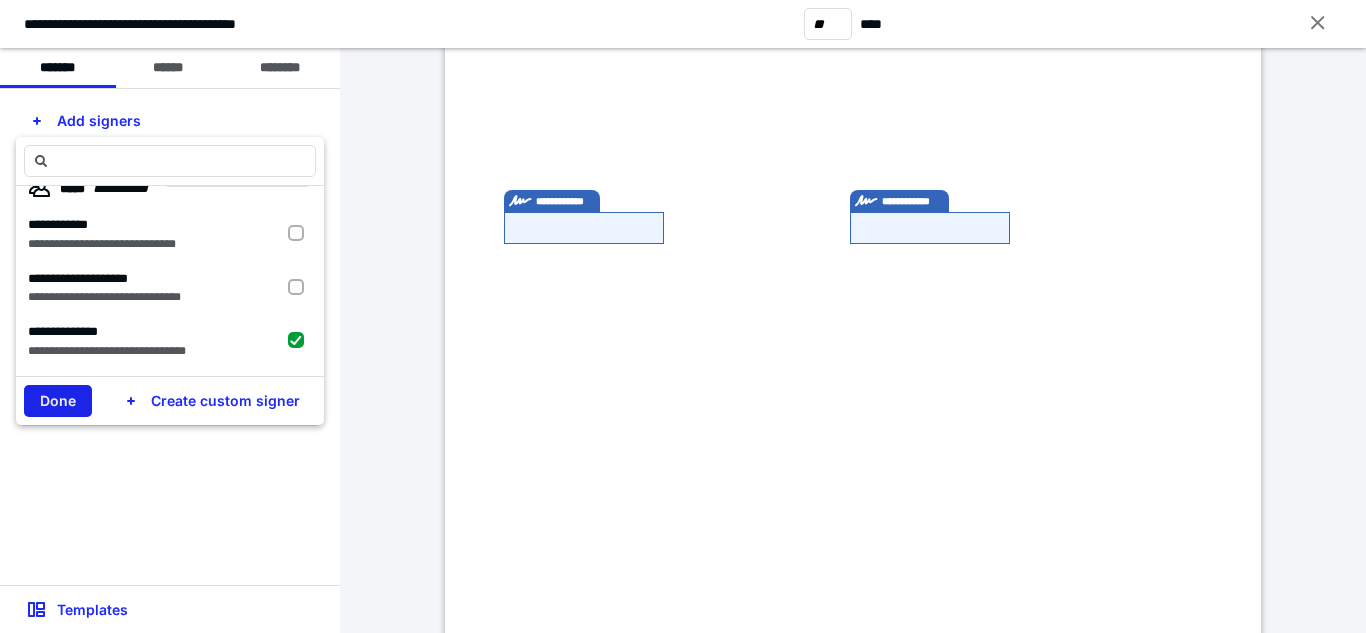 click on "Done" at bounding box center [58, 401] 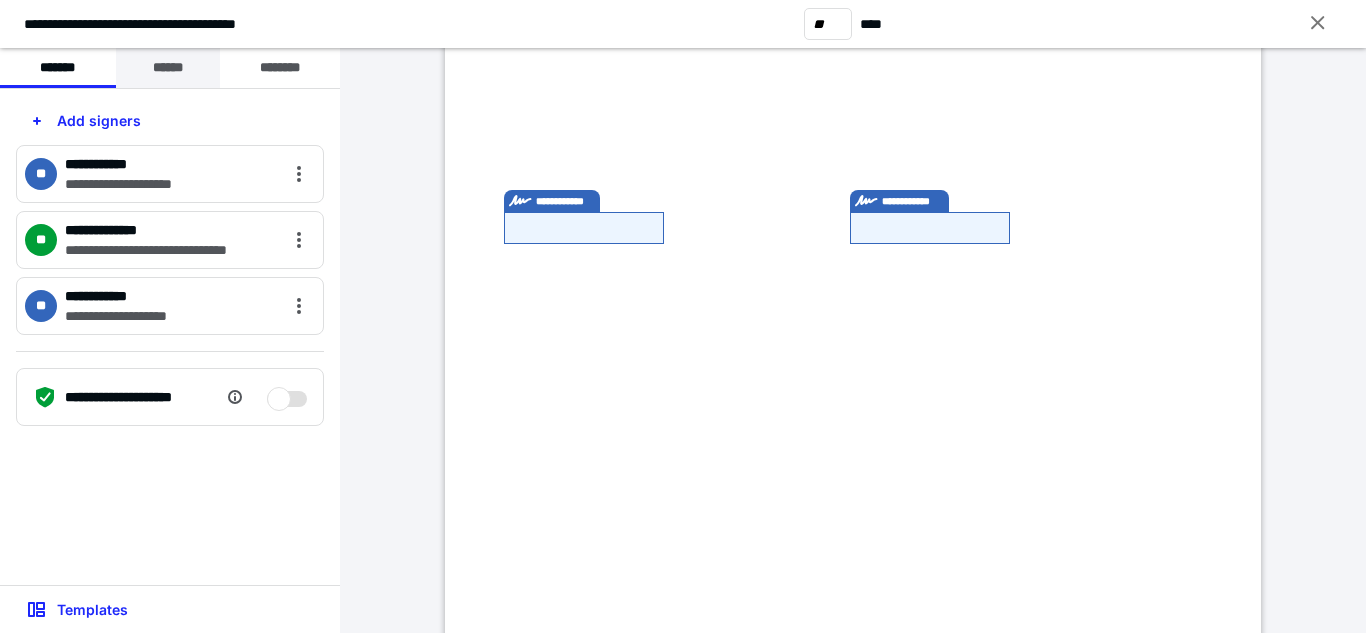 click on "******" at bounding box center [168, 68] 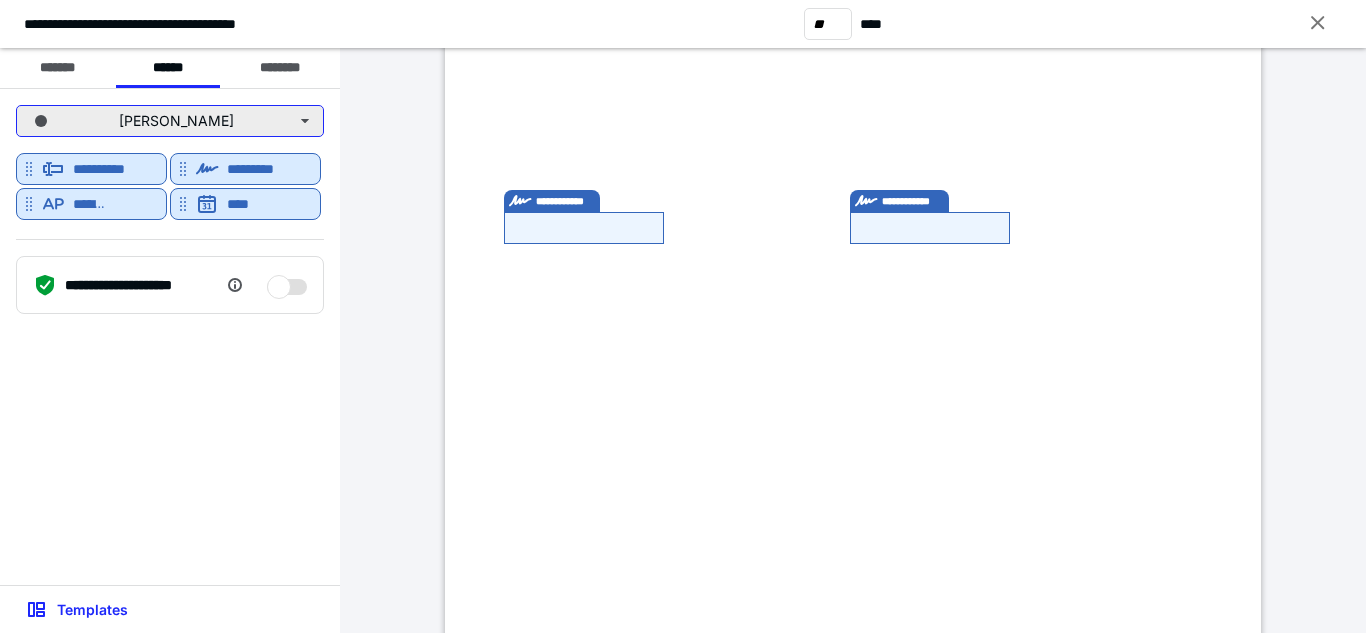 click on "[PERSON_NAME]" at bounding box center (170, 121) 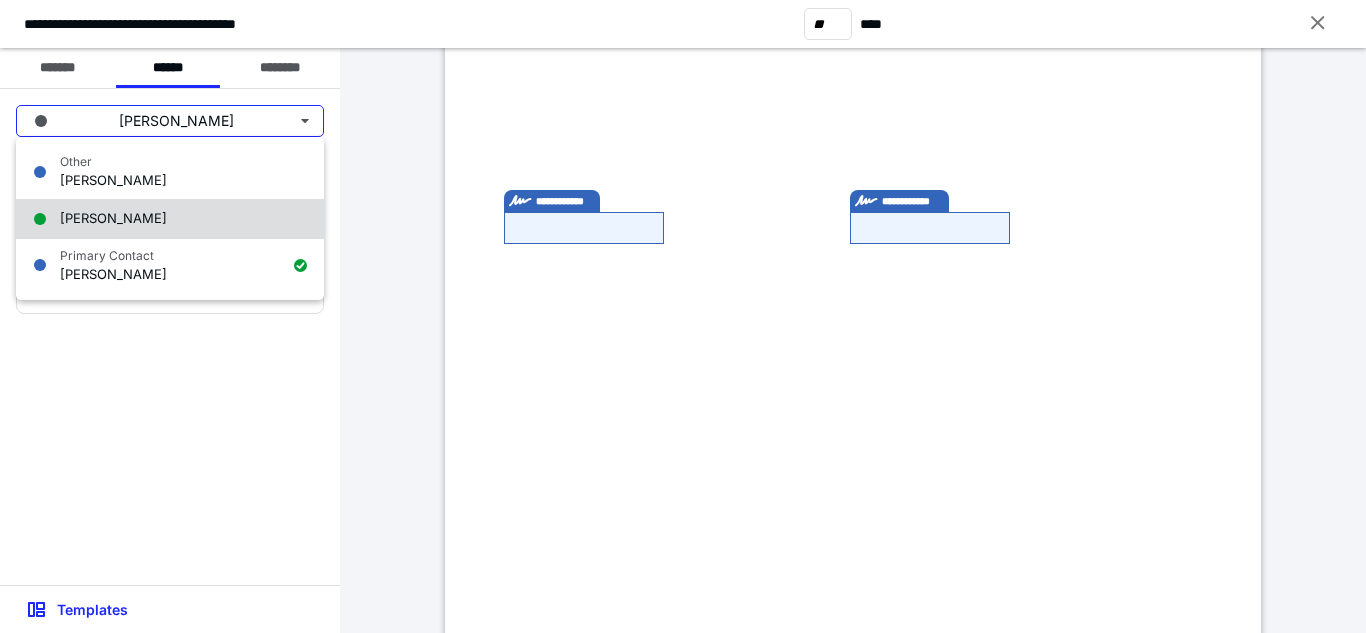 click on "[PERSON_NAME]" at bounding box center [170, 219] 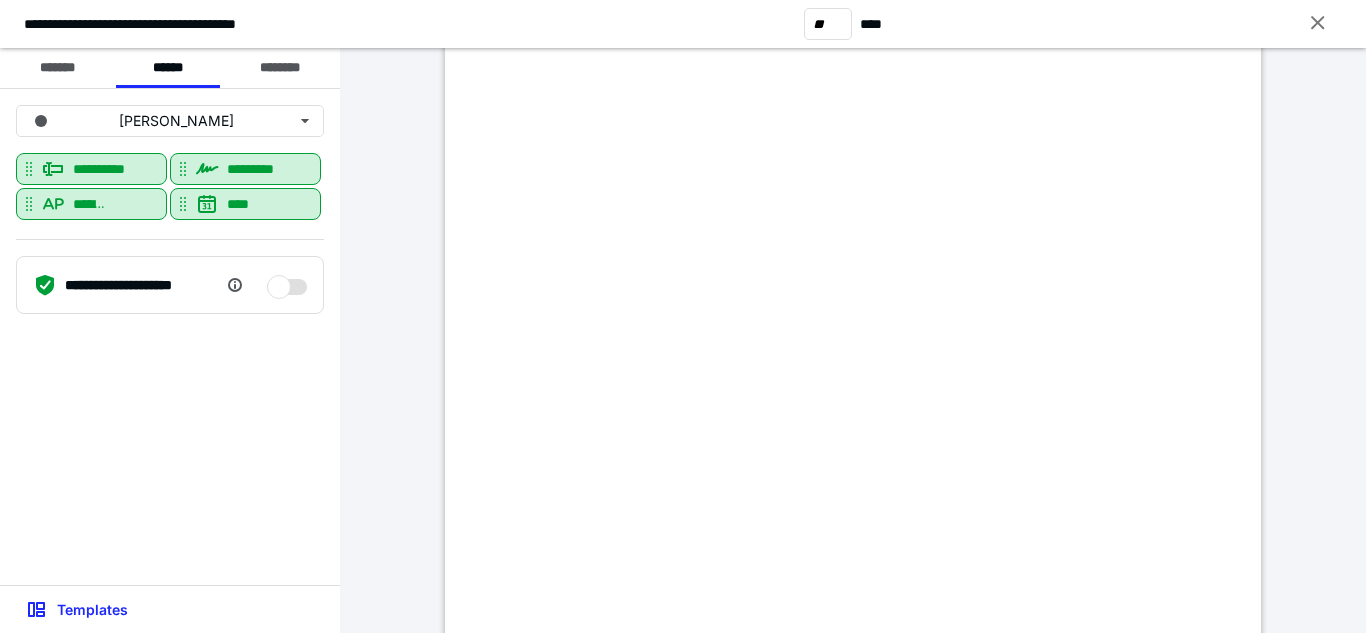 scroll, scrollTop: 57964, scrollLeft: 0, axis: vertical 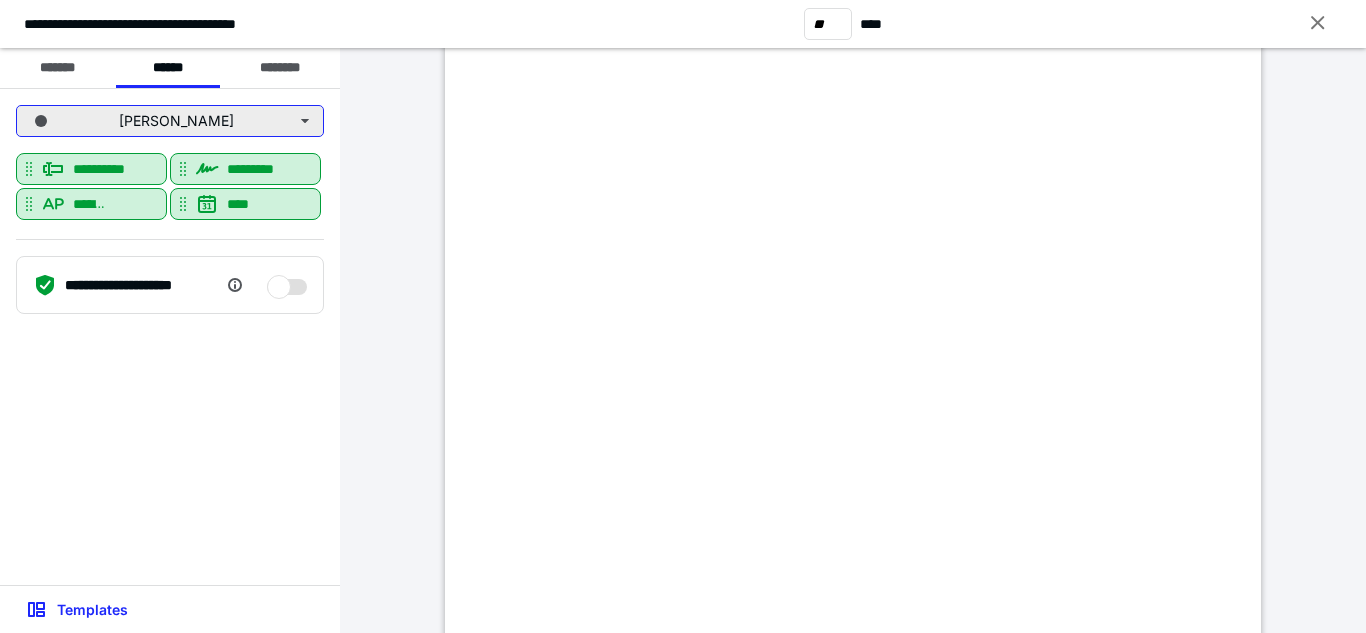 click on "[PERSON_NAME]" at bounding box center [170, 121] 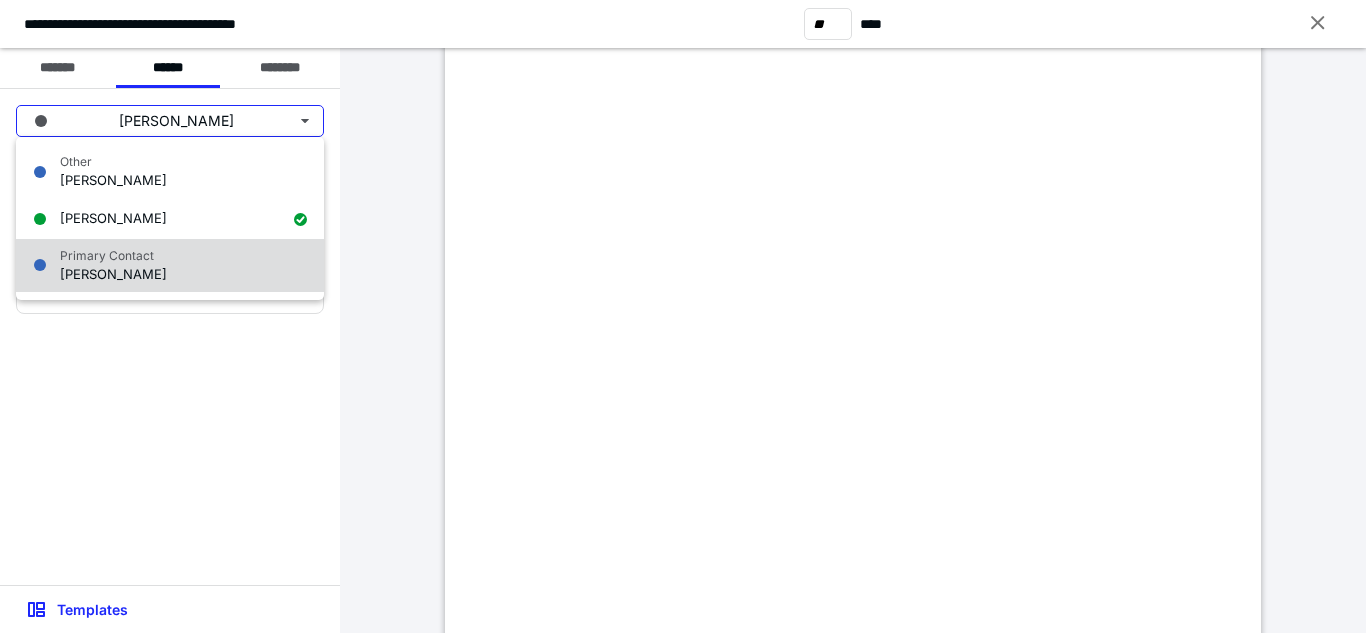 click on "Primary Contact [PERSON_NAME]" at bounding box center (170, 266) 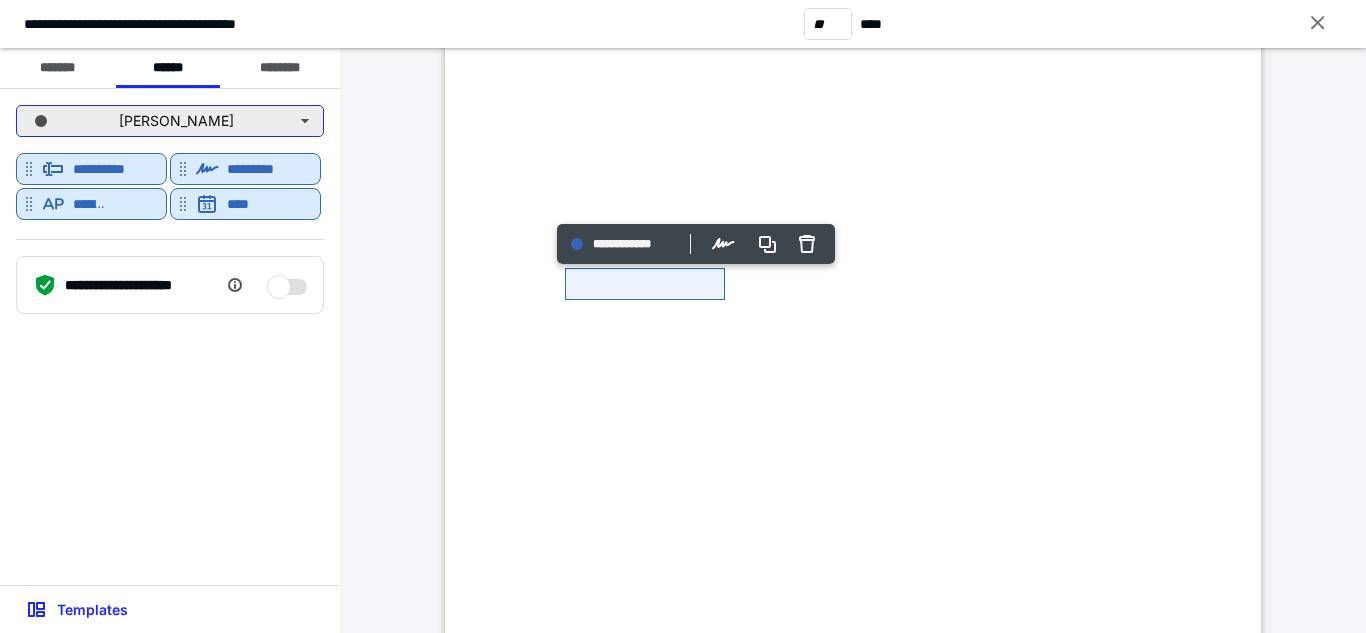 click on "[PERSON_NAME]" at bounding box center [170, 121] 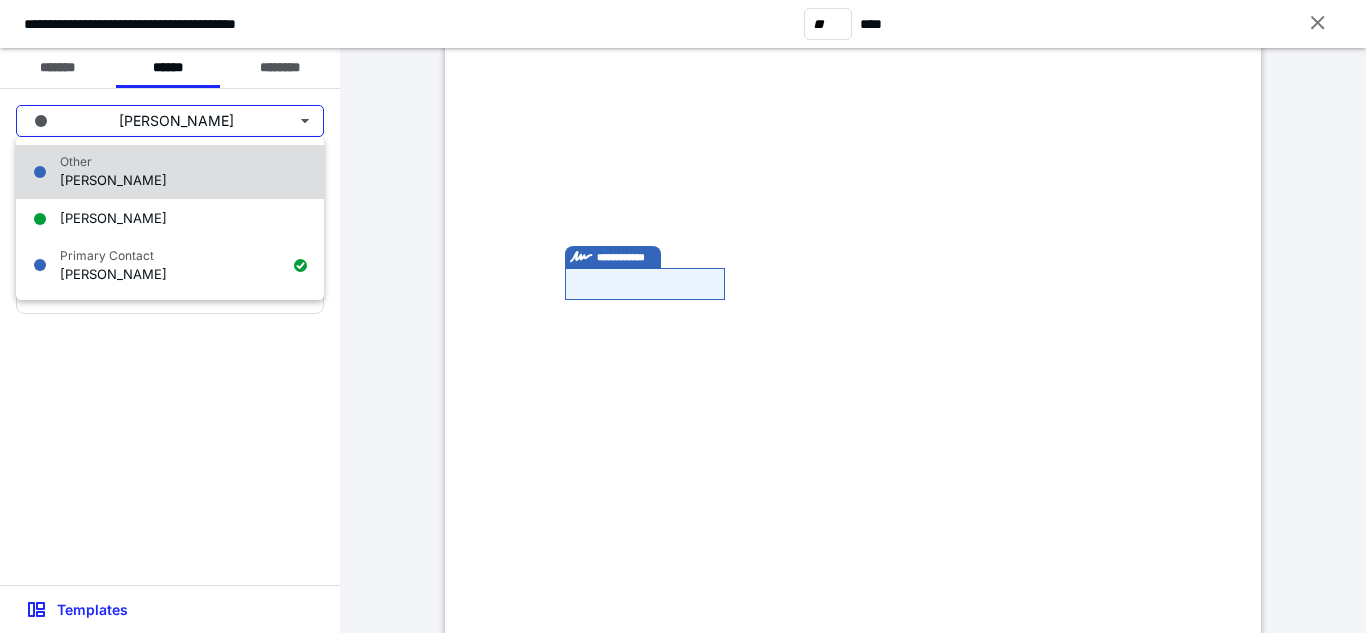 click on "Other [PERSON_NAME]" at bounding box center (170, 172) 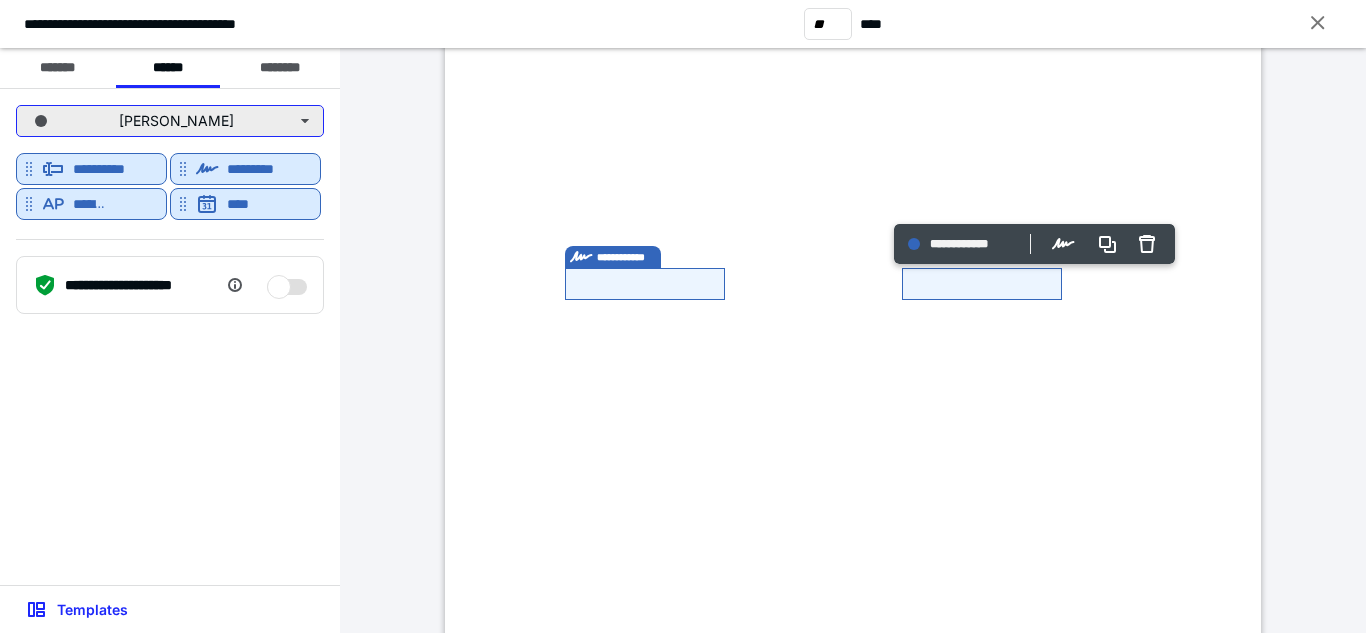 click on "[PERSON_NAME]" at bounding box center [170, 121] 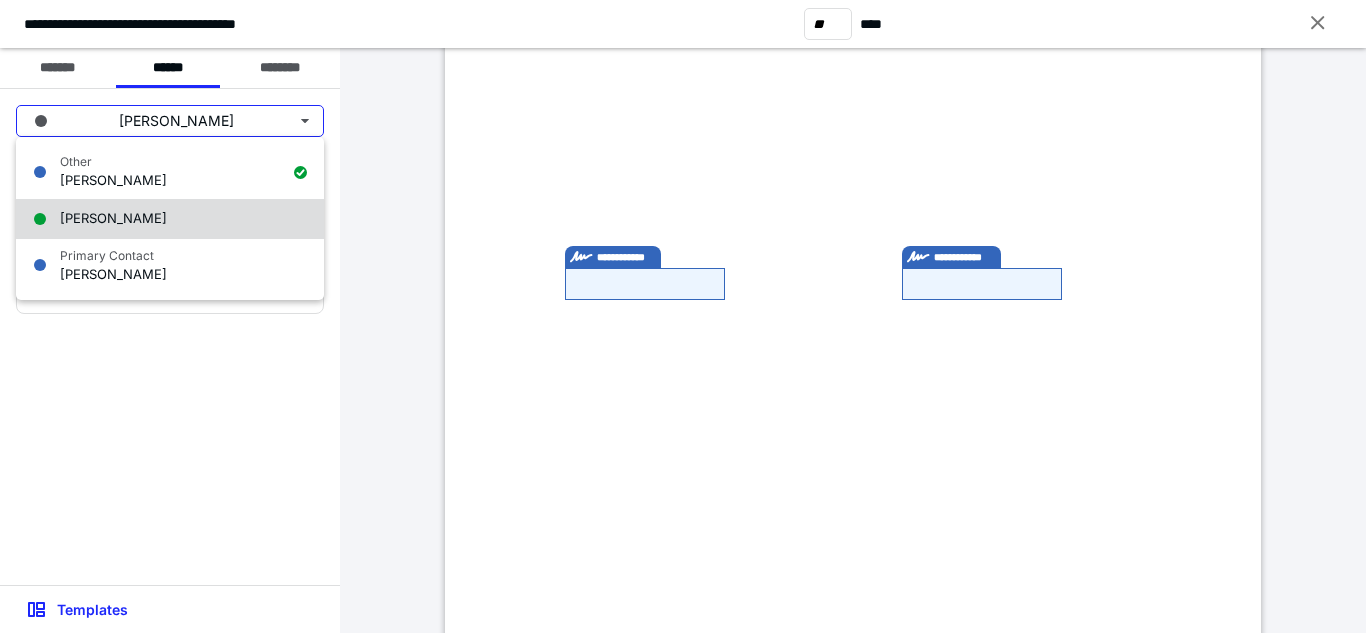 click on "[PERSON_NAME]" at bounding box center [170, 219] 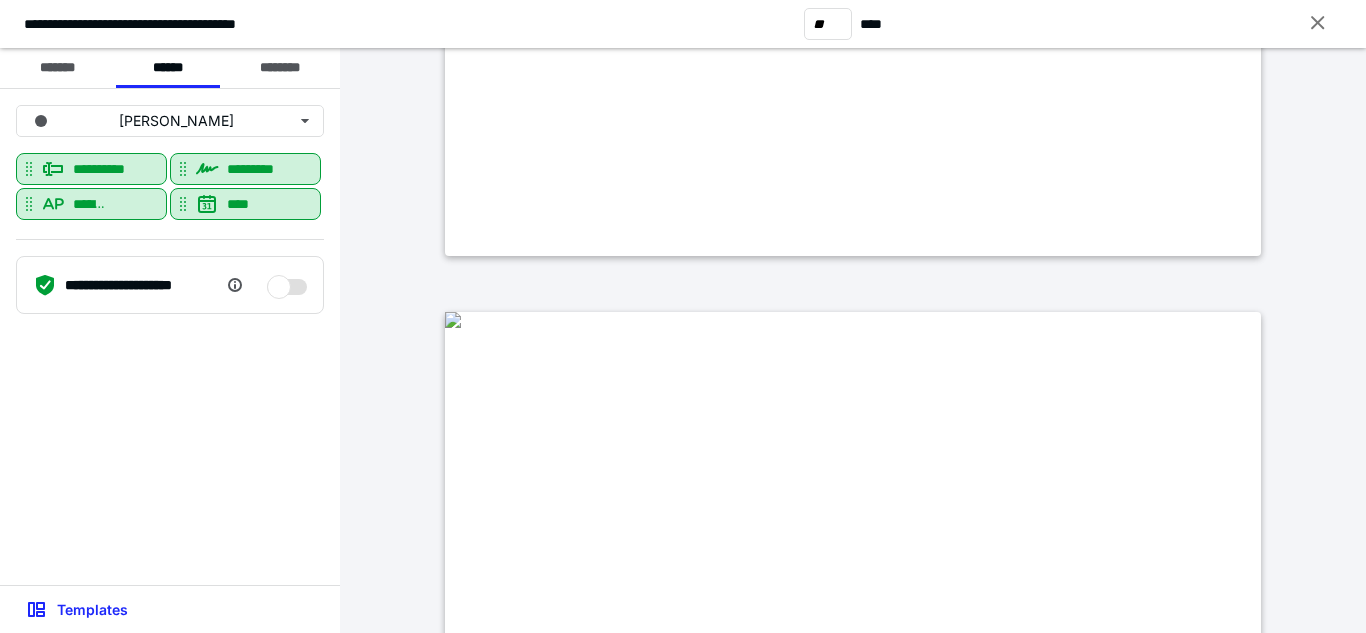 type on "**" 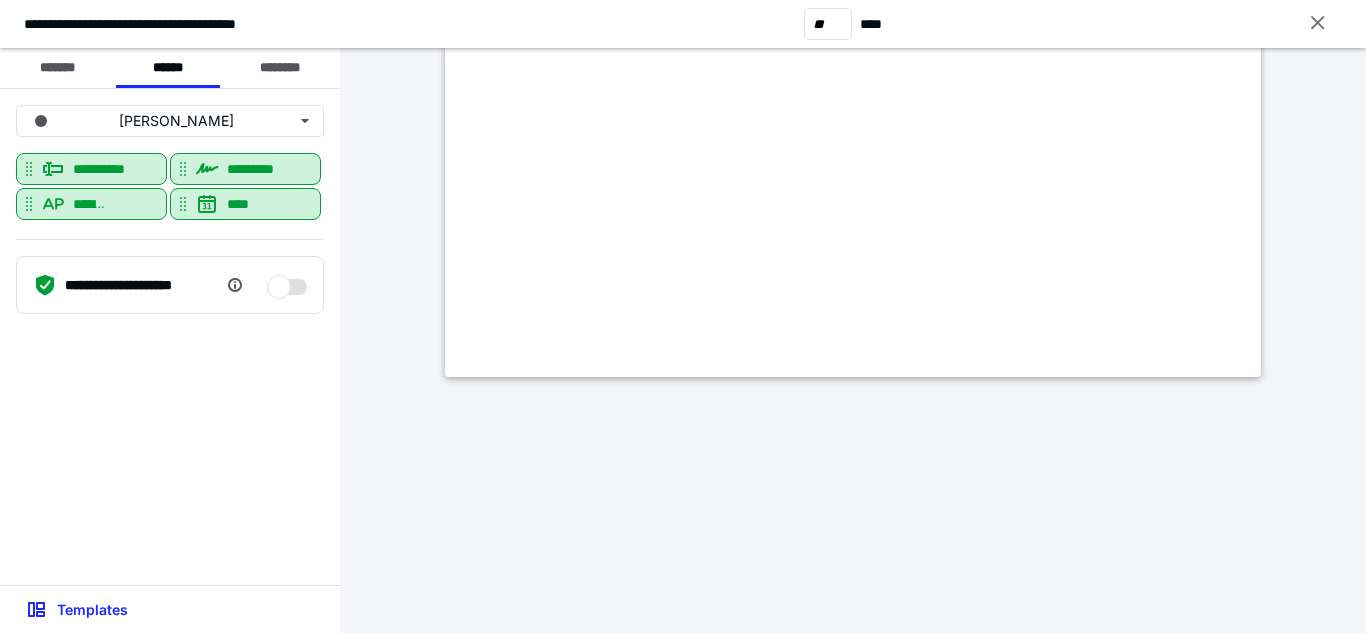 scroll, scrollTop: 59494, scrollLeft: 0, axis: vertical 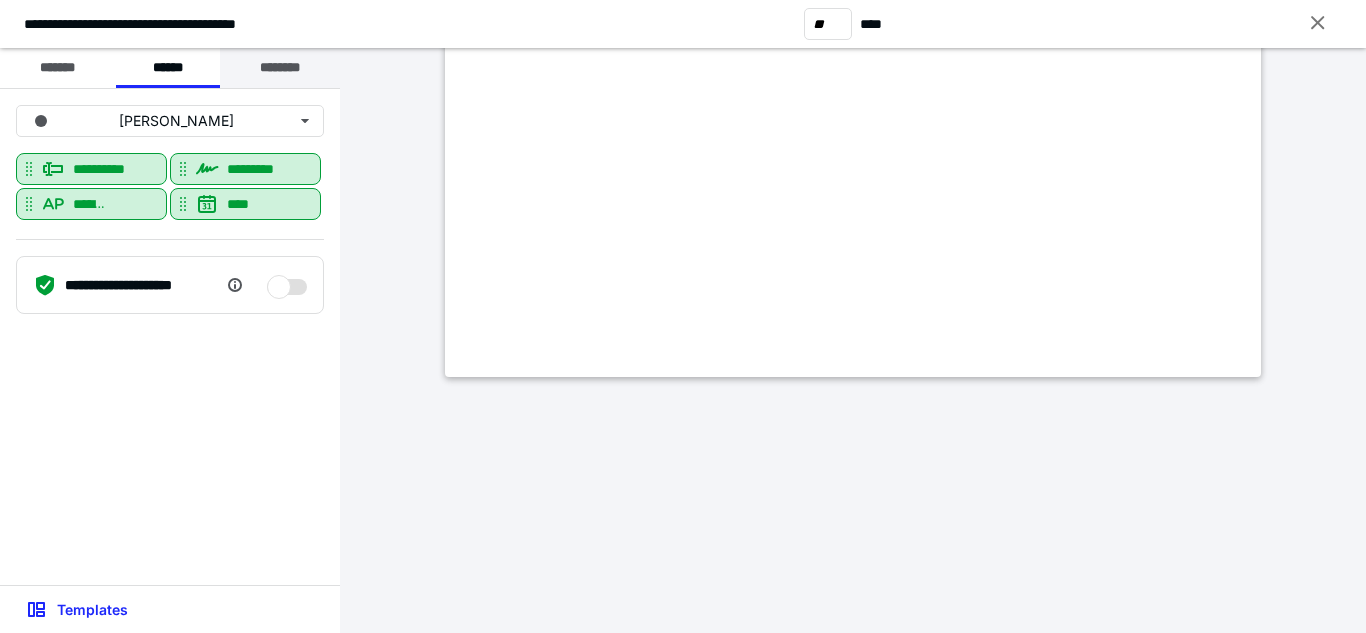 click on "********" at bounding box center (280, 68) 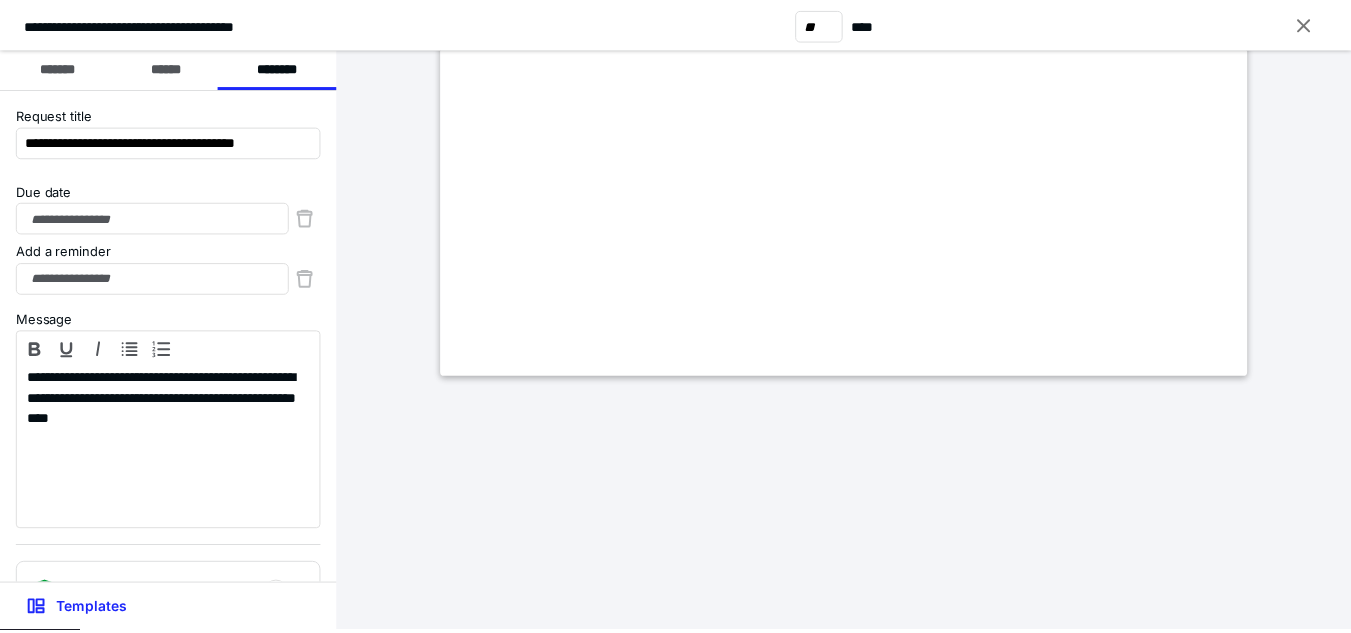 scroll, scrollTop: 93, scrollLeft: 0, axis: vertical 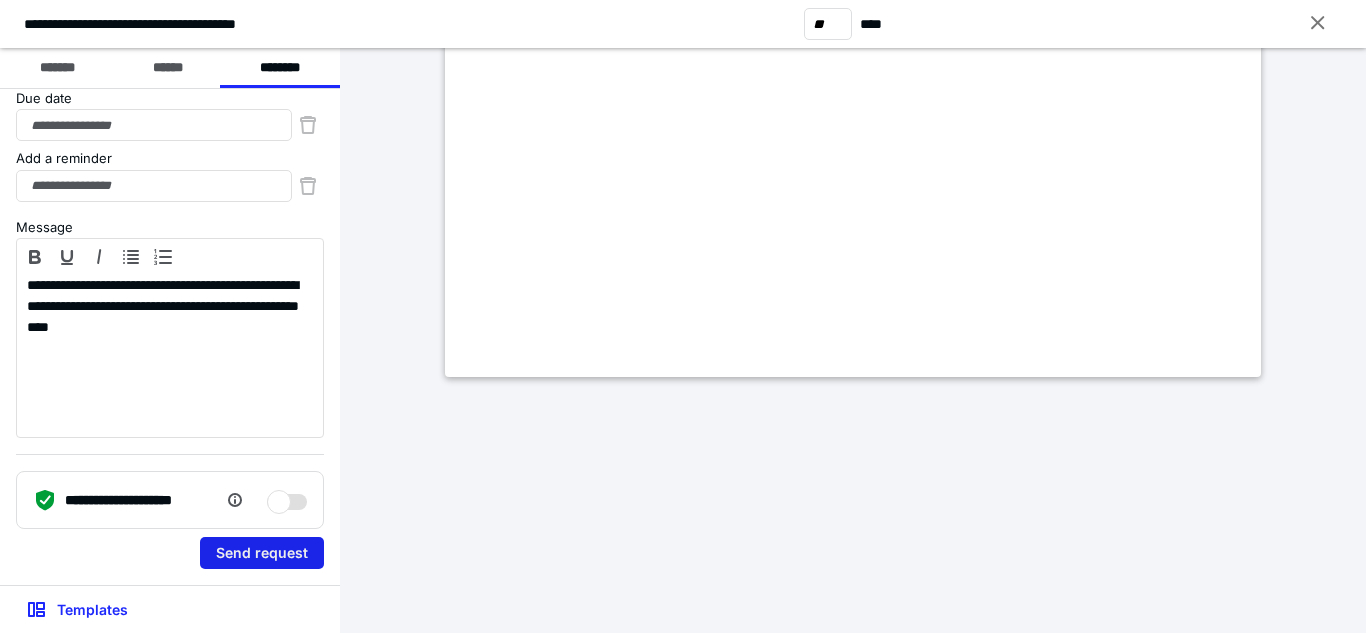 click on "Send request" at bounding box center (262, 553) 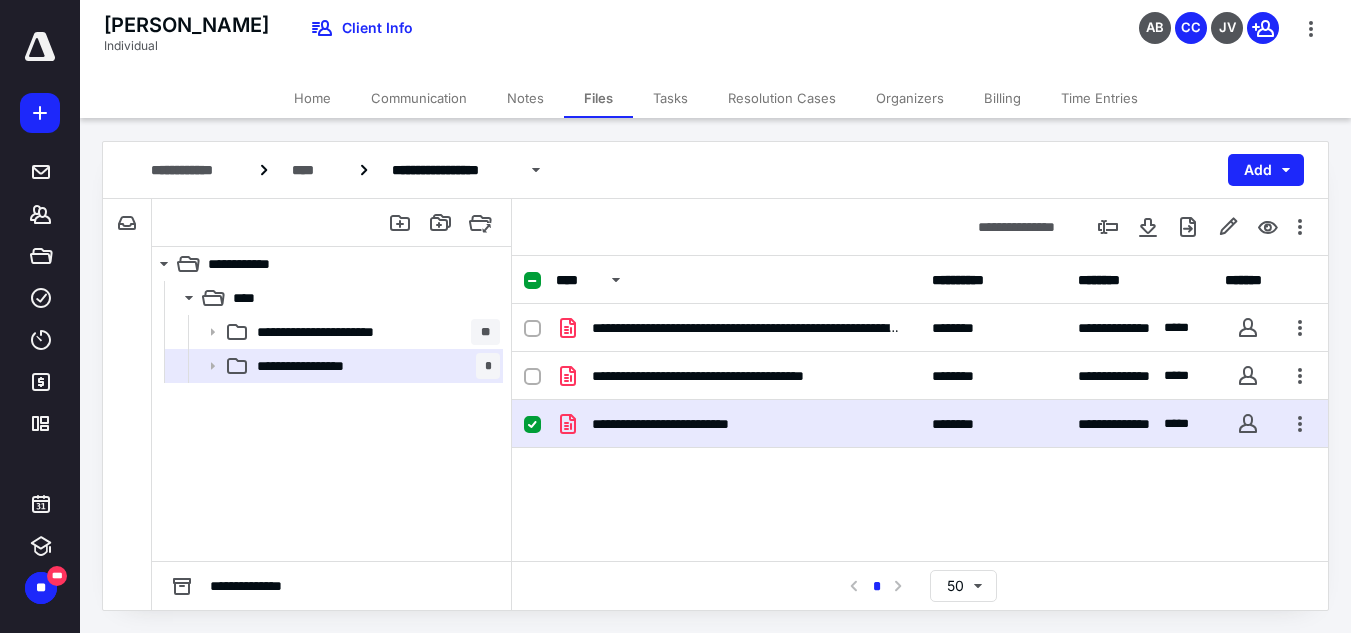 click on "Tasks" at bounding box center [670, 98] 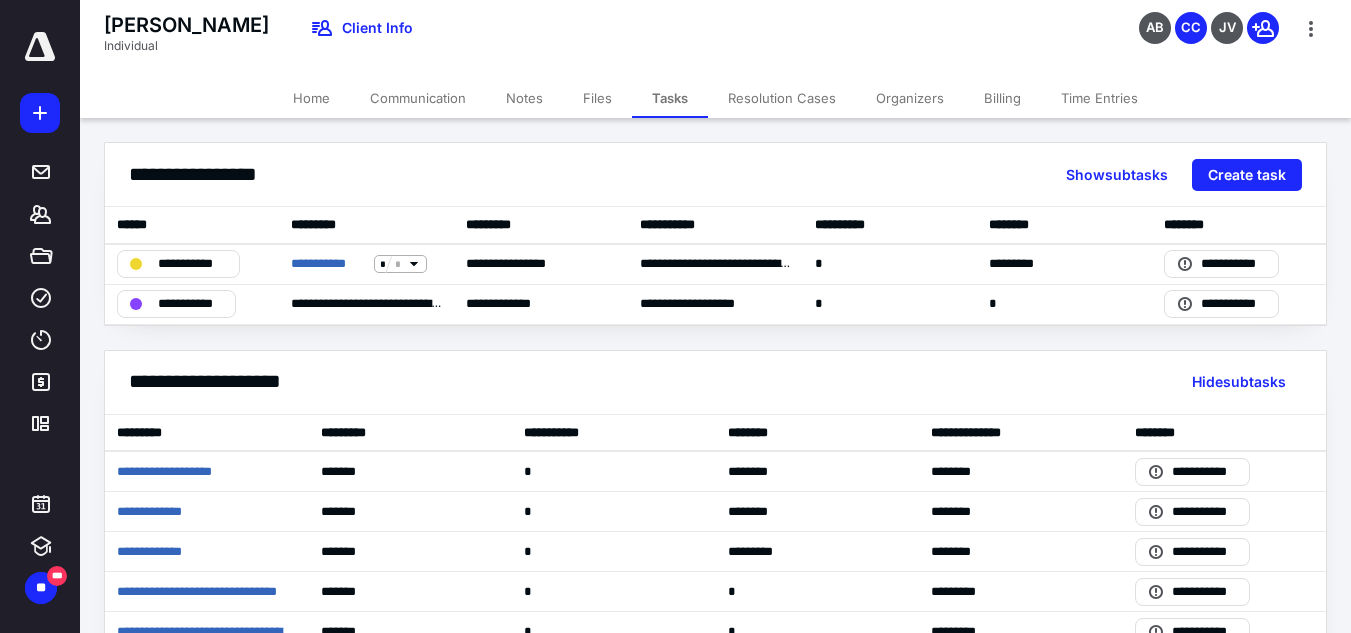 click on "[PERSON_NAME] Individual Client Info AB CC JV" at bounding box center (715, 39) 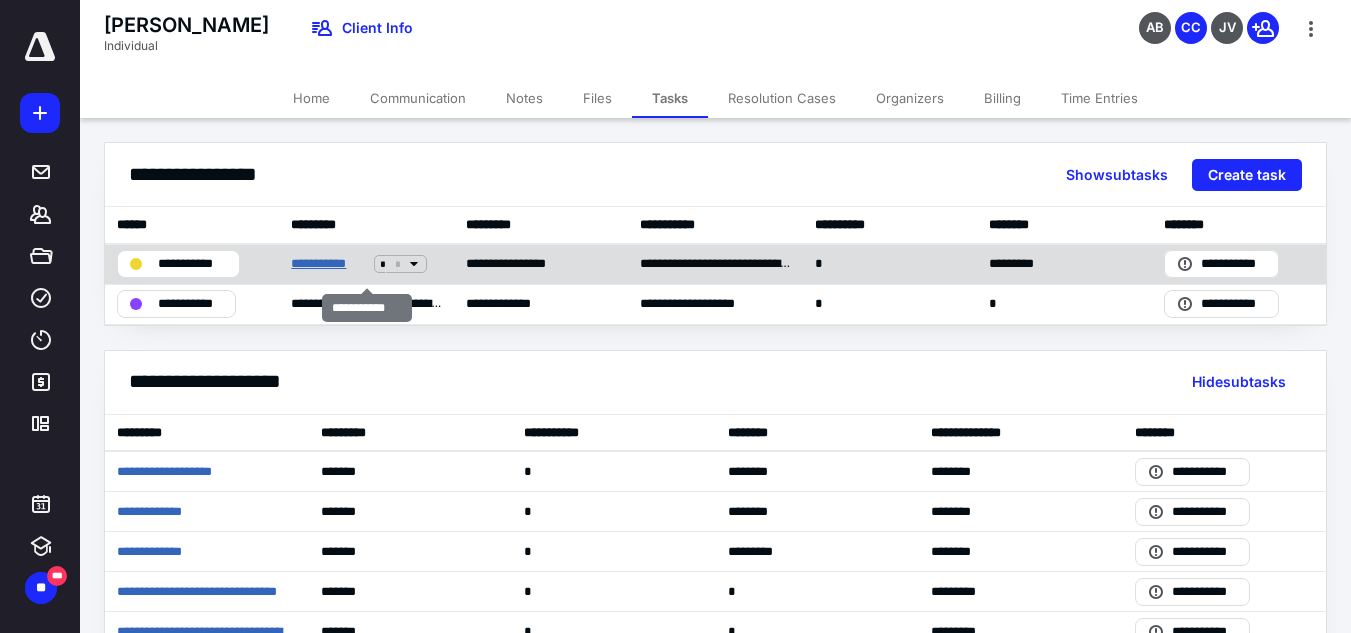 click on "**********" at bounding box center [328, 264] 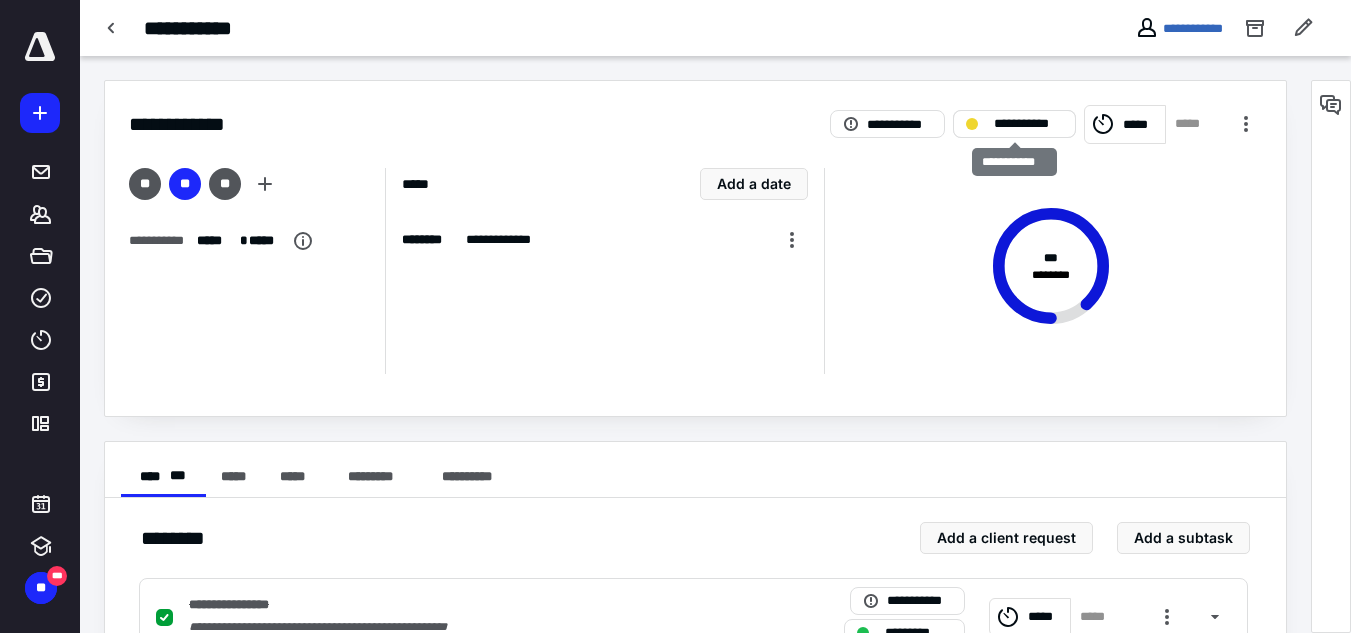 click on "**********" at bounding box center (1028, 124) 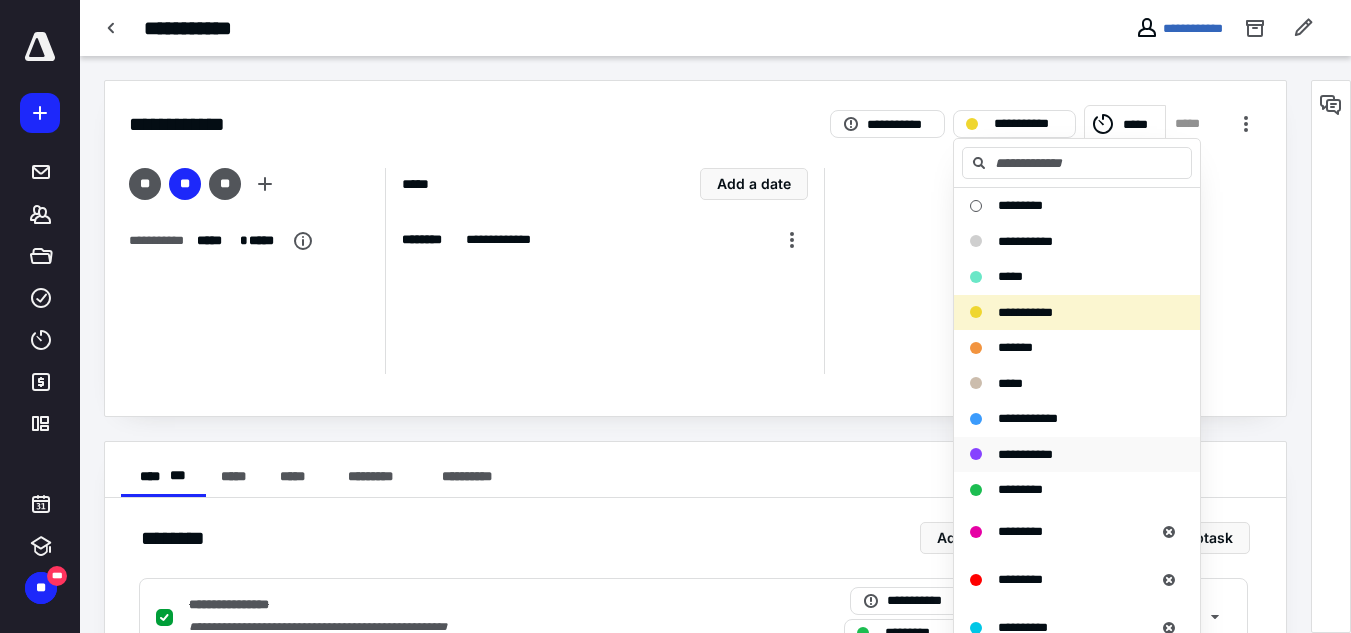 click on "**********" at bounding box center (1025, 454) 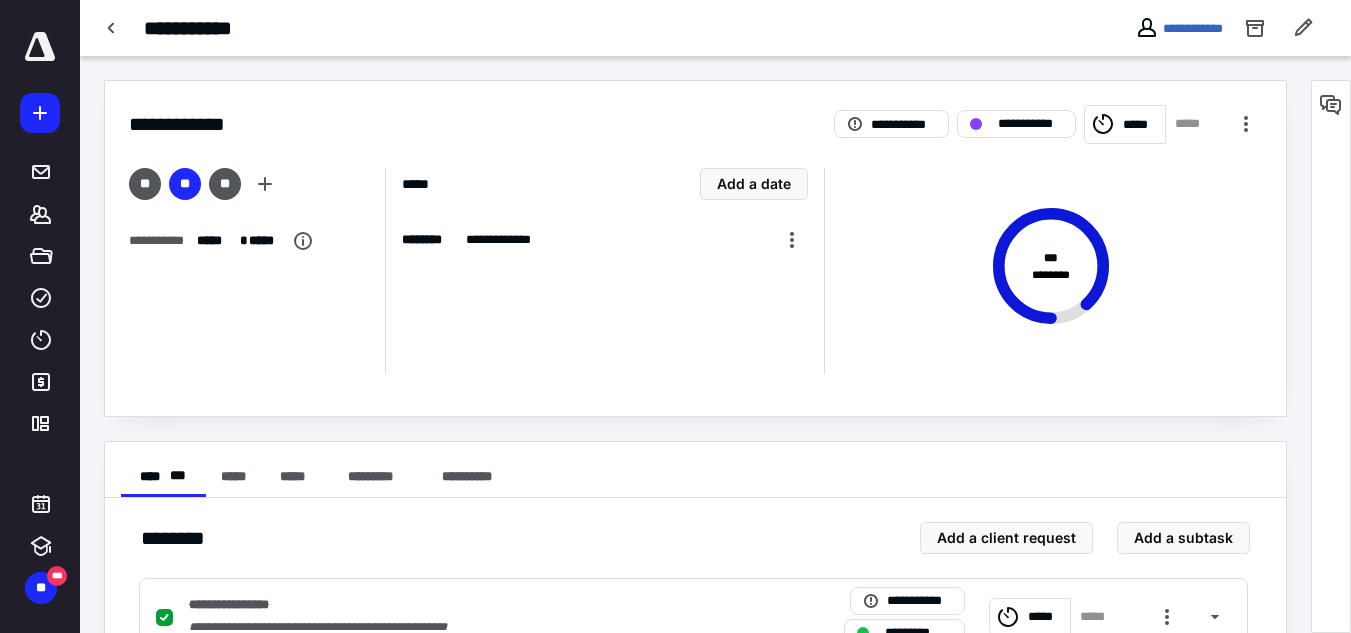 click on "**********" at bounding box center [715, 28] 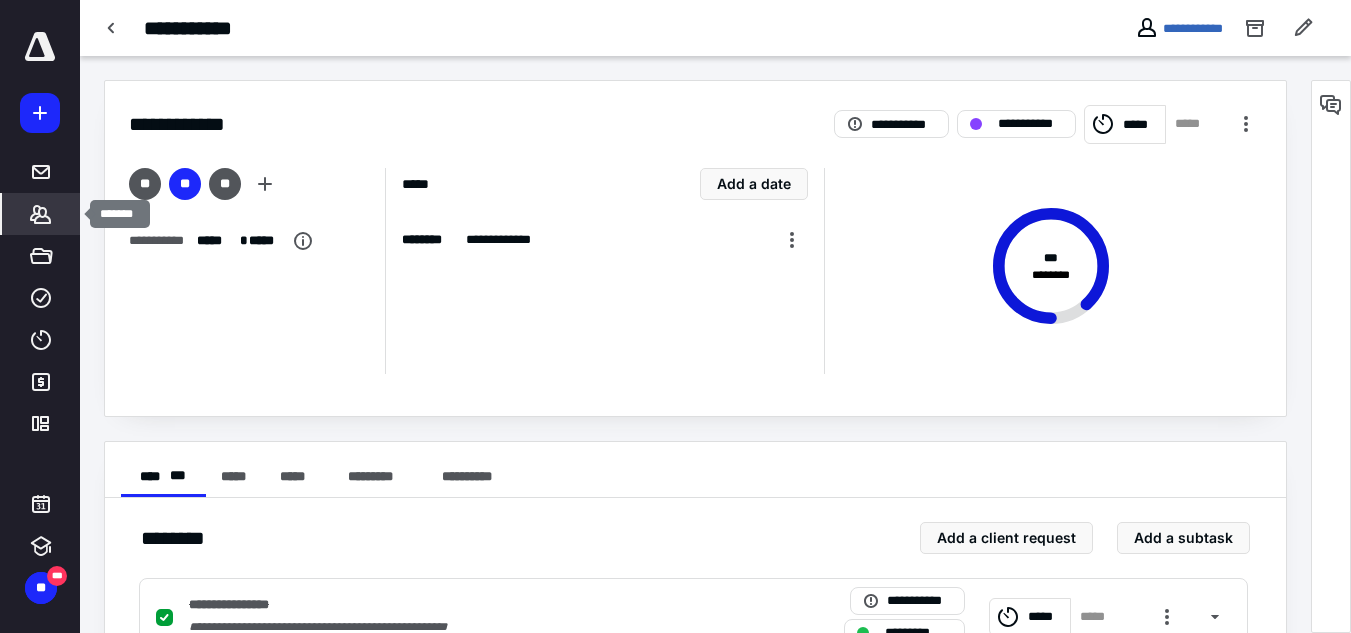 click 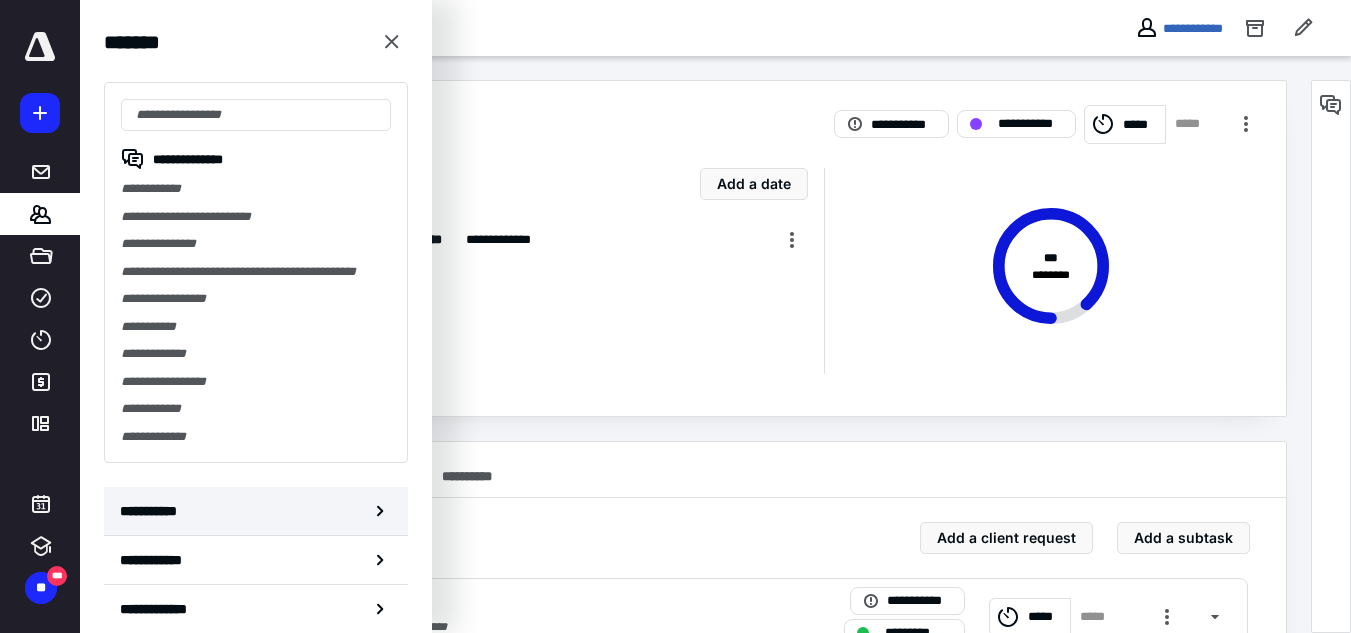 click on "**********" at bounding box center [256, 511] 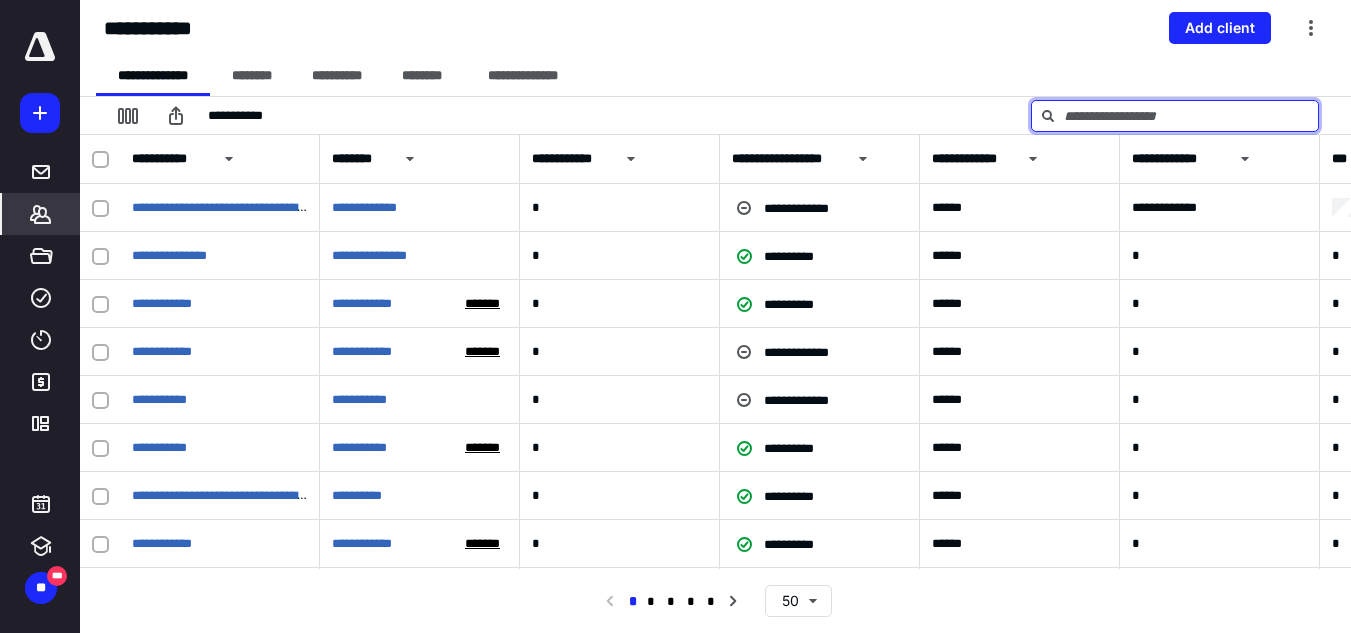 click at bounding box center (1175, 116) 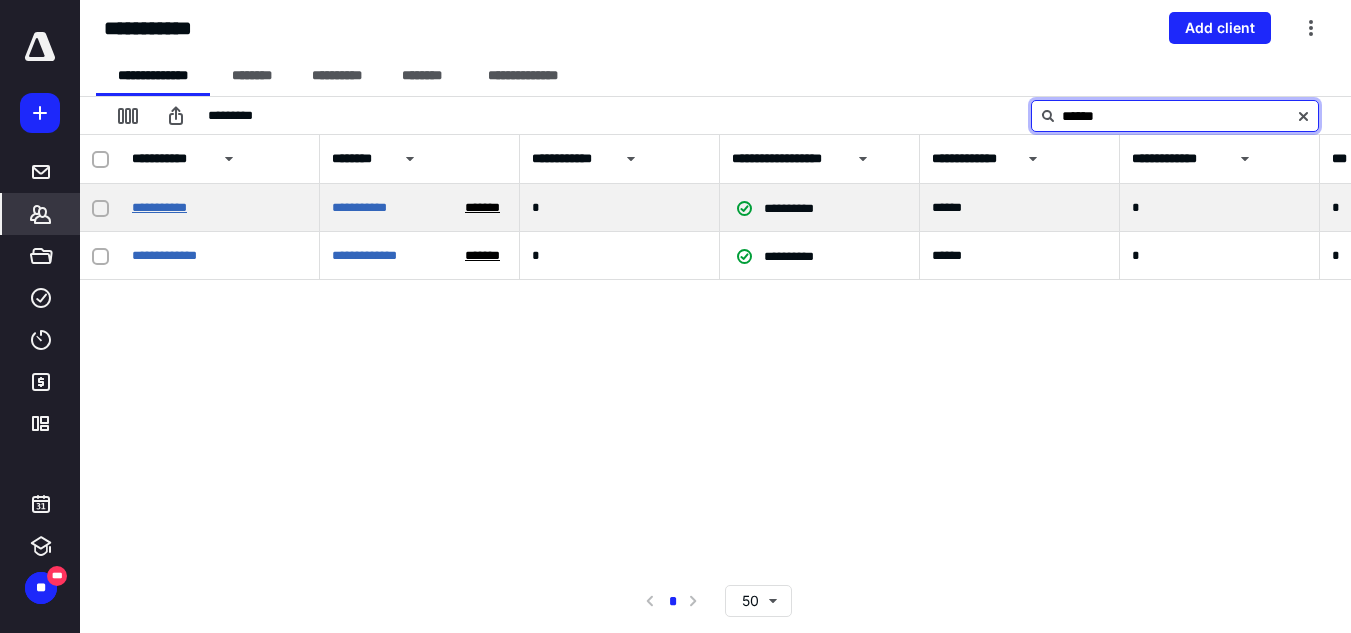 type on "******" 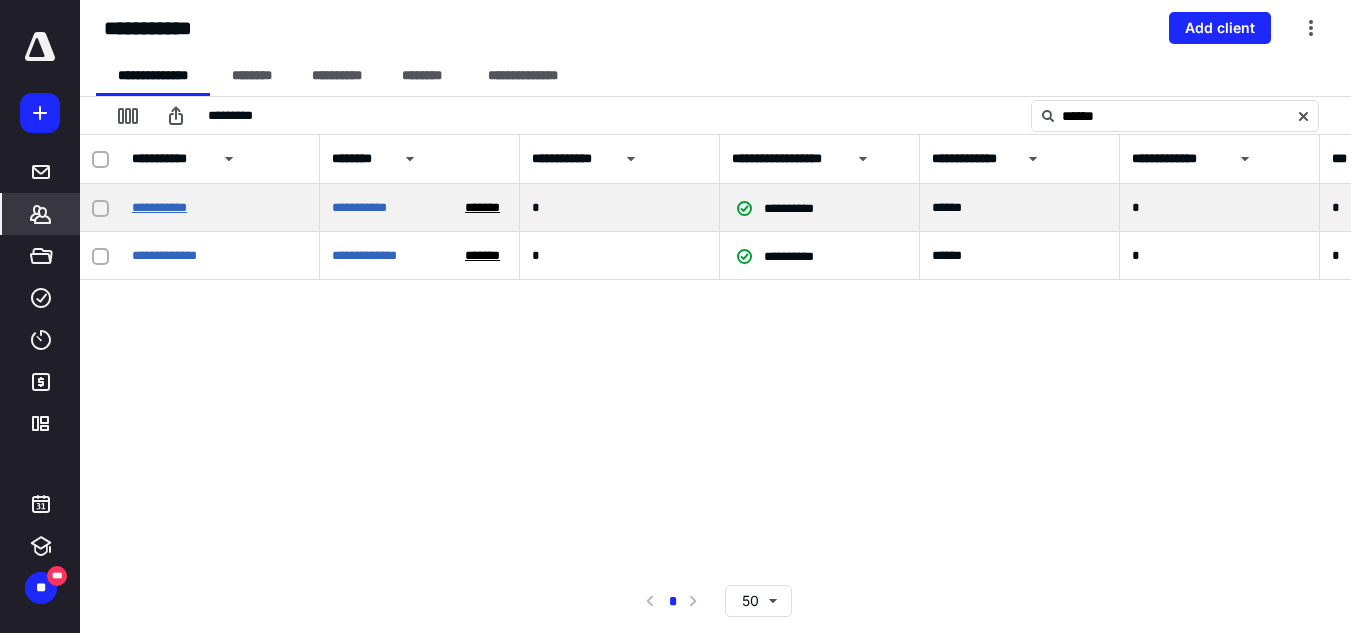 click on "**********" at bounding box center (159, 207) 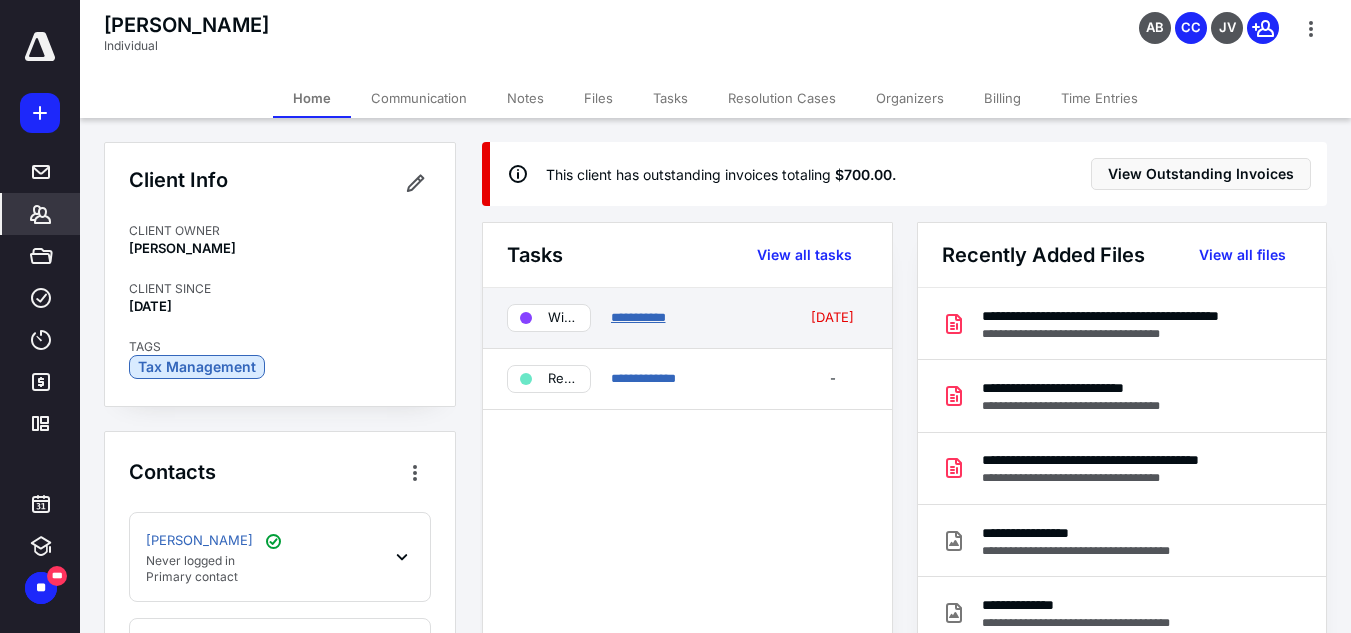 click on "**********" at bounding box center (638, 317) 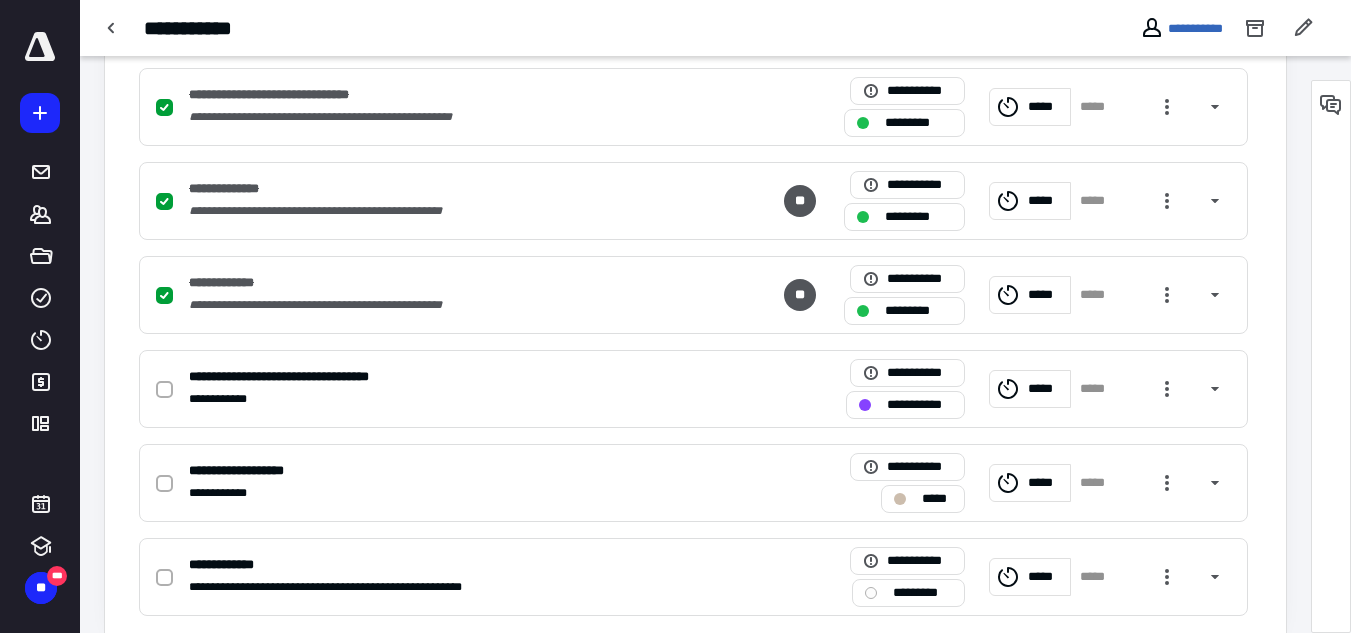 scroll, scrollTop: 699, scrollLeft: 0, axis: vertical 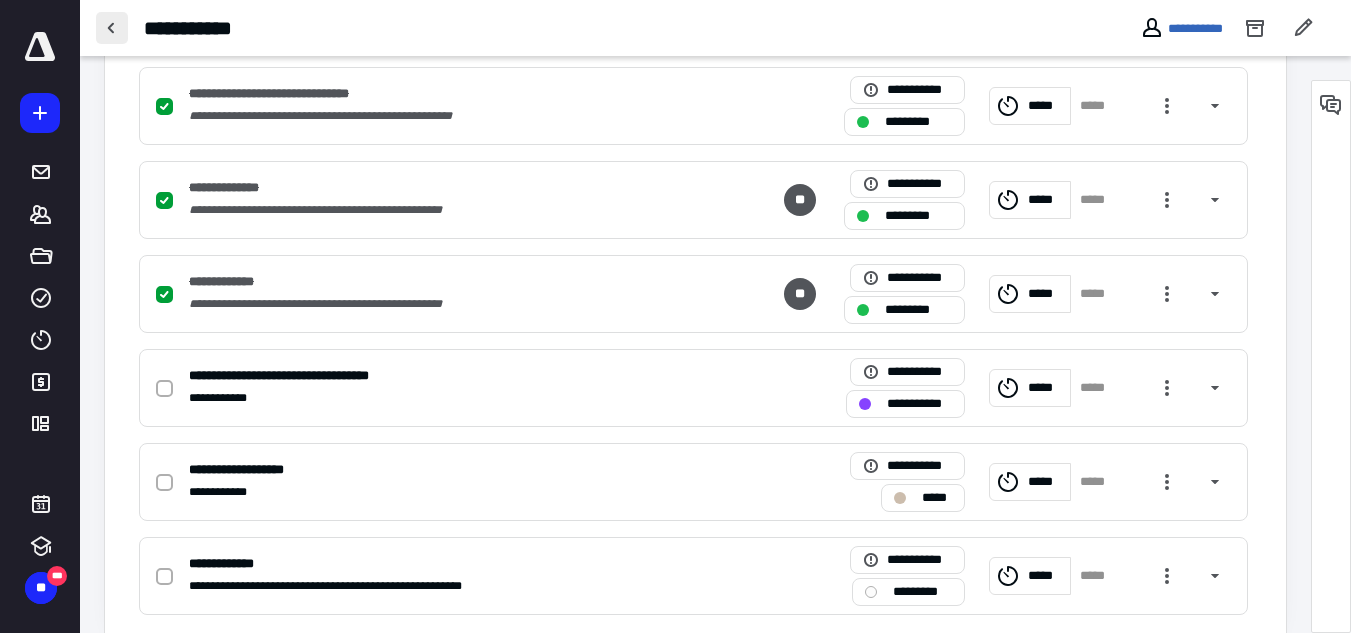 click at bounding box center (112, 28) 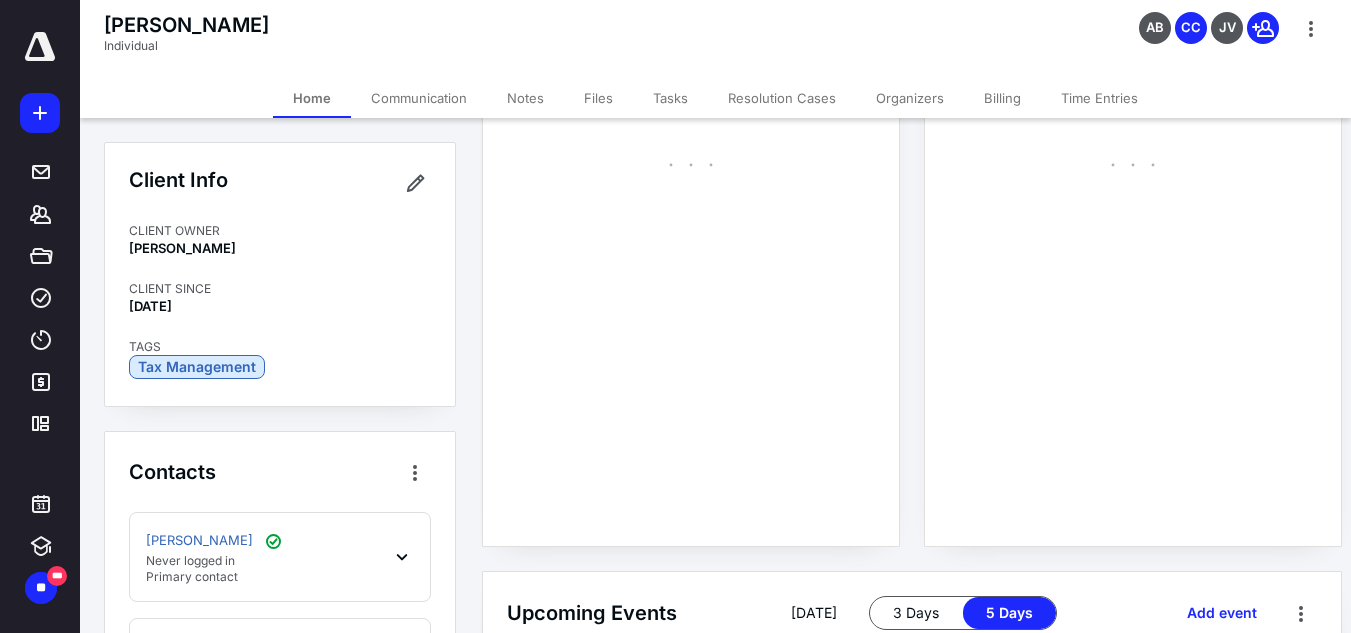 scroll, scrollTop: 0, scrollLeft: 0, axis: both 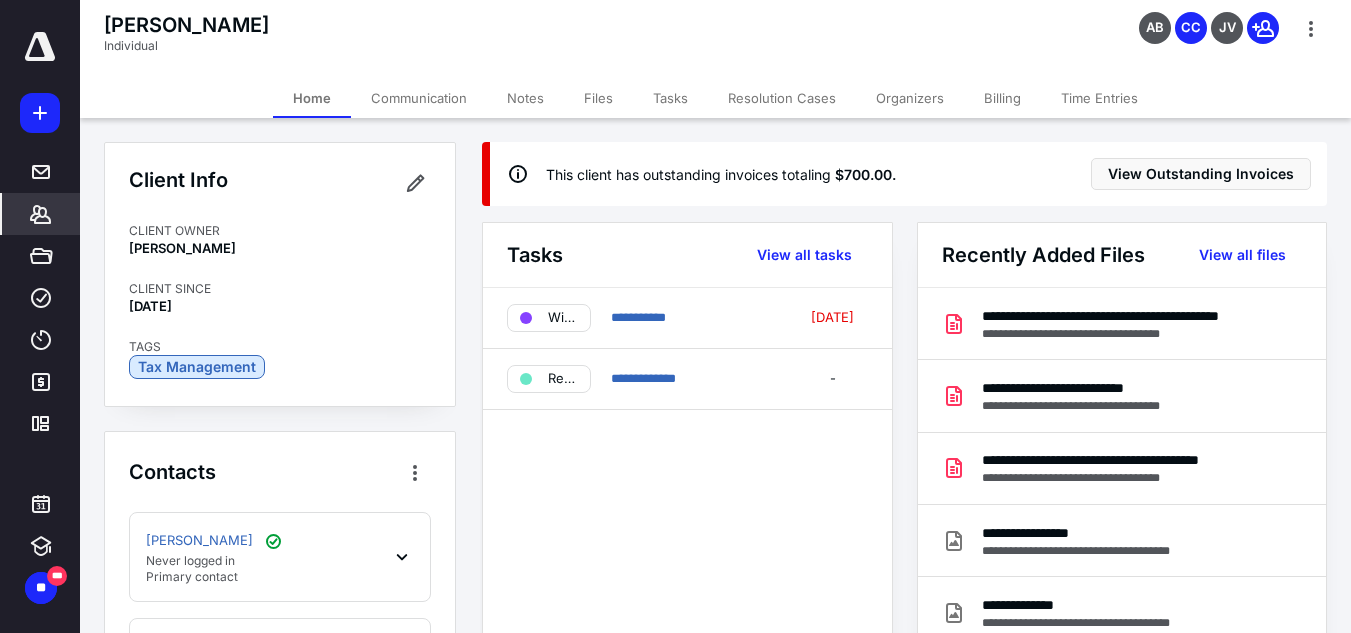 click on "Files" at bounding box center [598, 98] 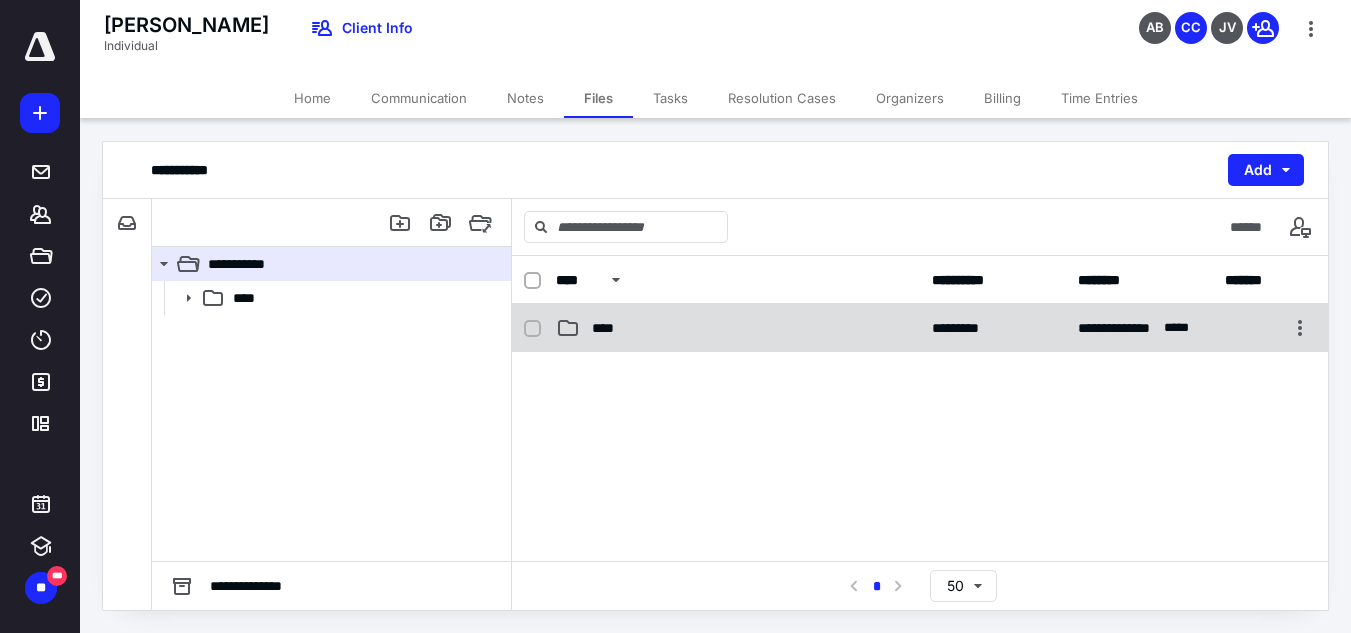 click on "****" at bounding box center (738, 328) 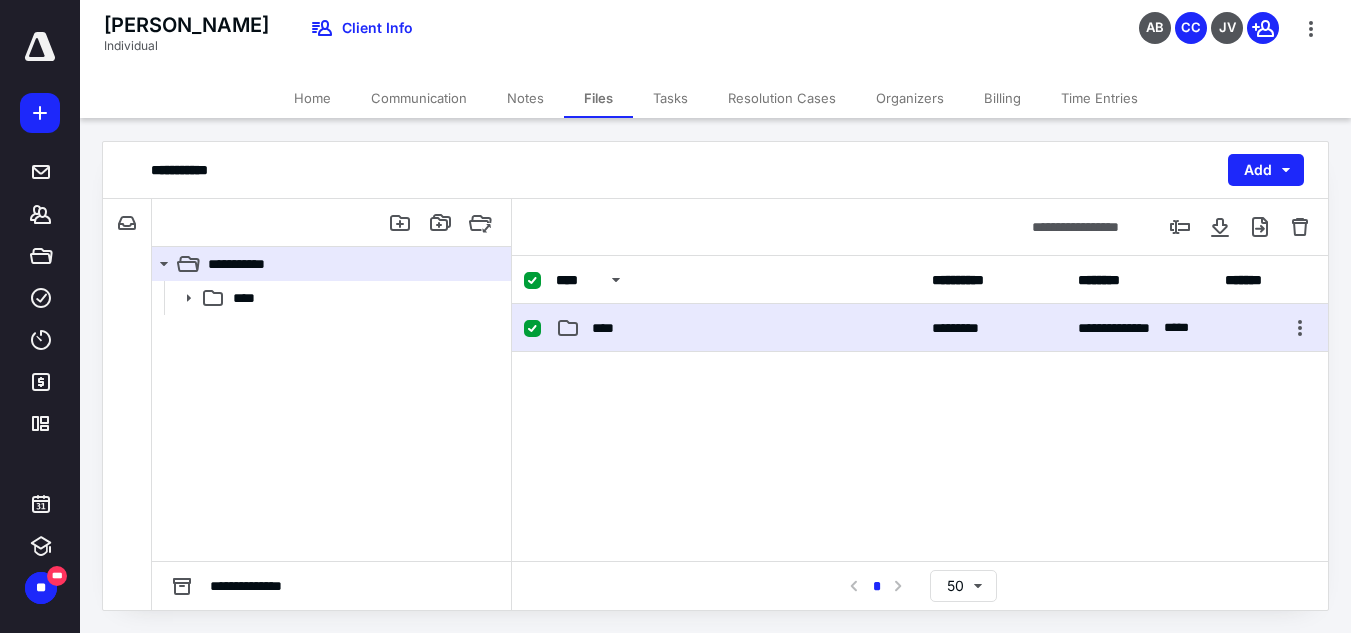 click on "****" at bounding box center [738, 328] 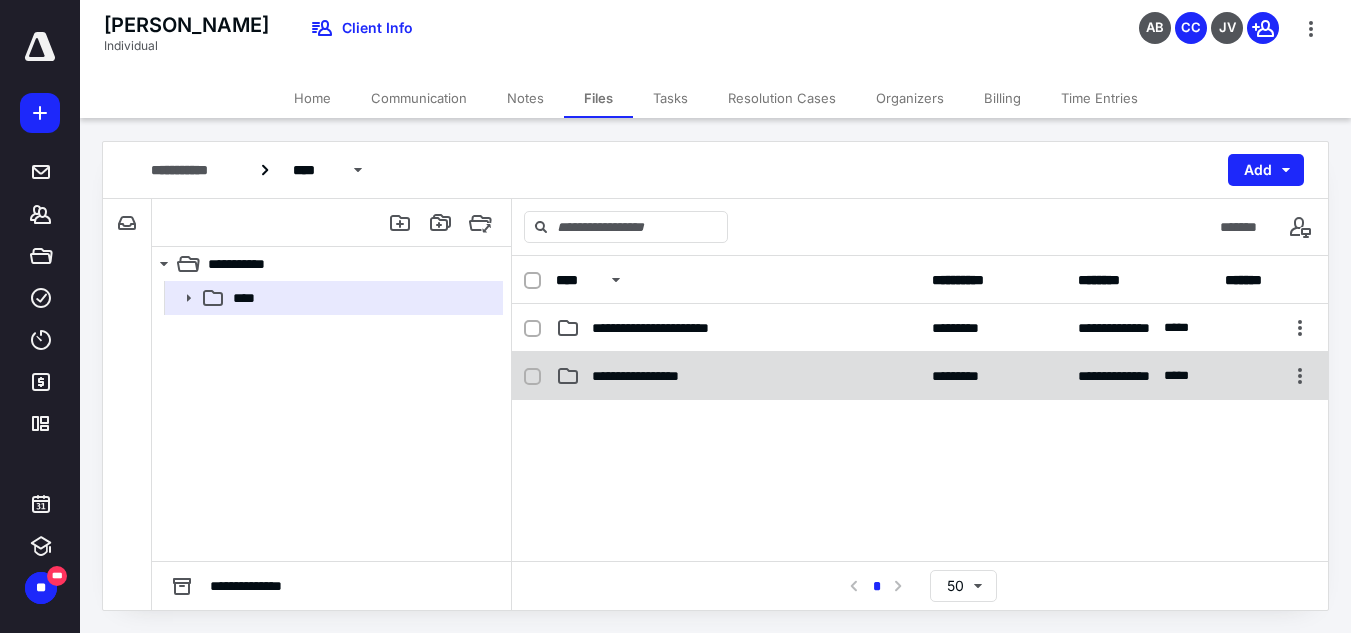 click on "**********" at bounding box center [920, 376] 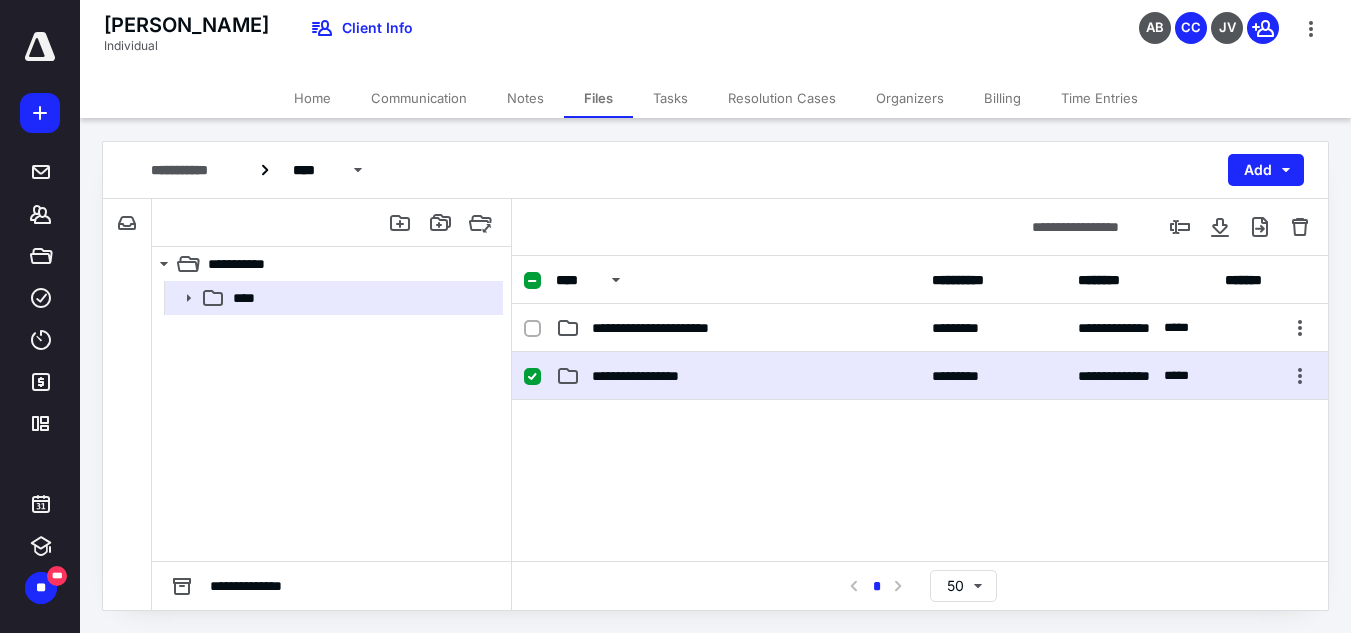click on "**********" at bounding box center (920, 376) 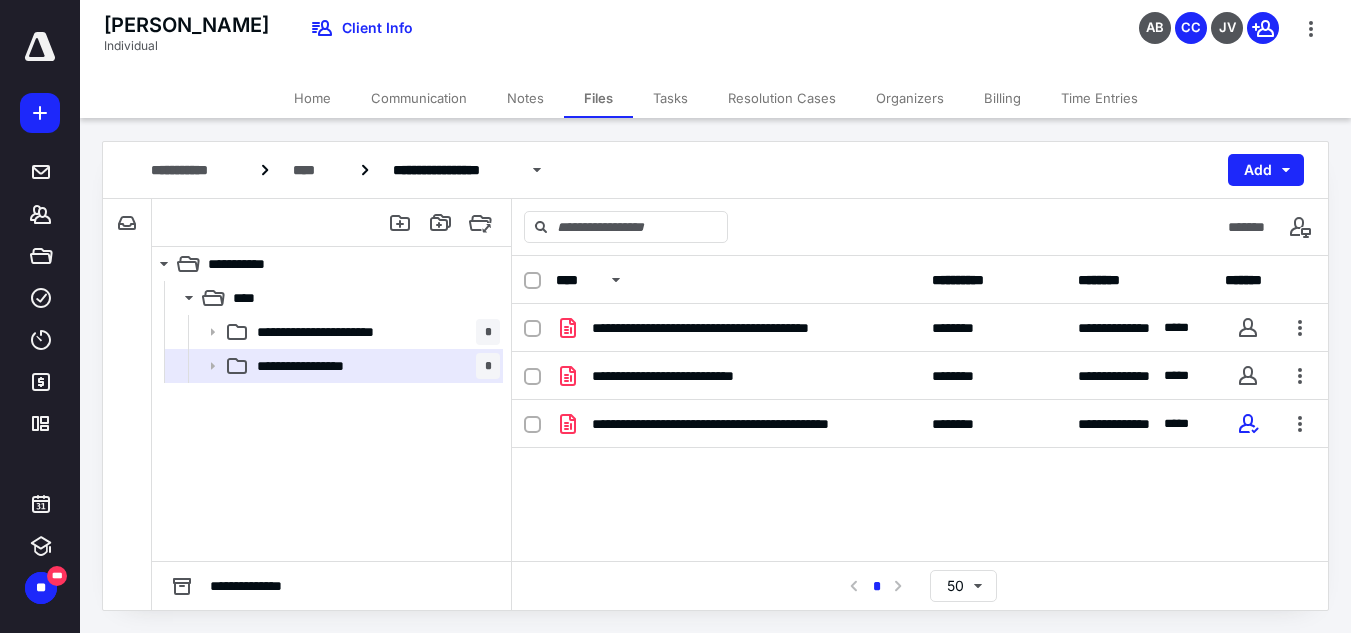 click on "Tasks" at bounding box center [670, 98] 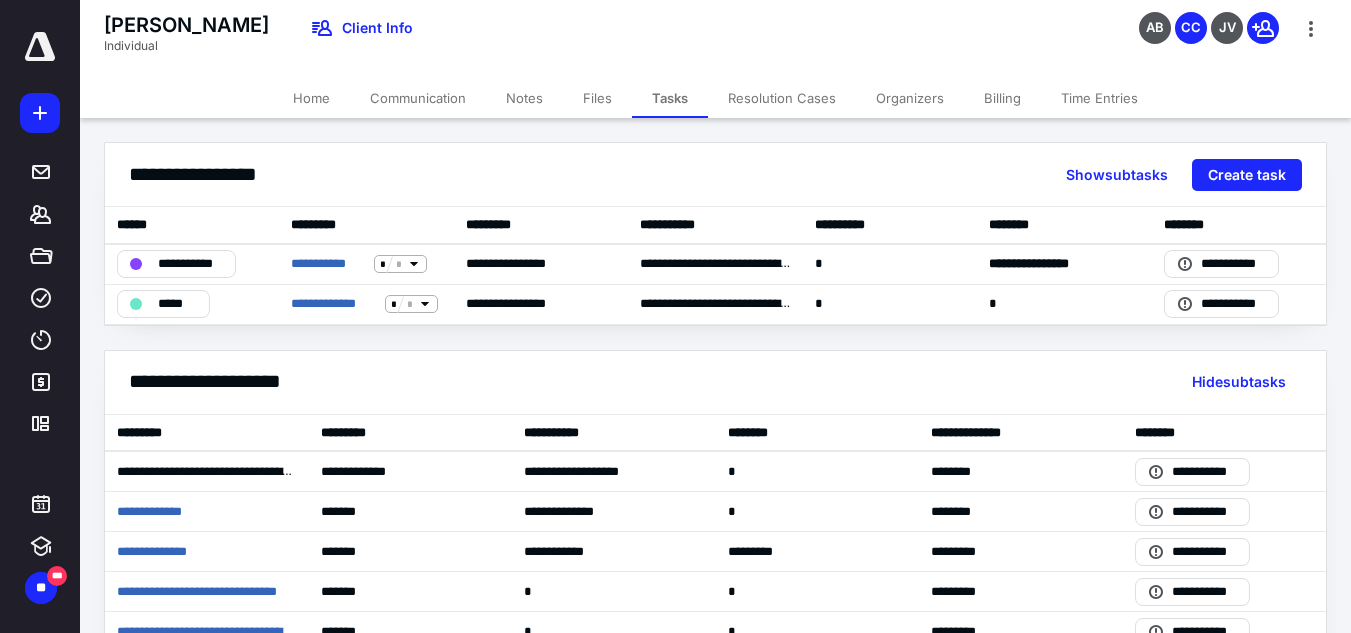 click on "Billing" at bounding box center [1002, 98] 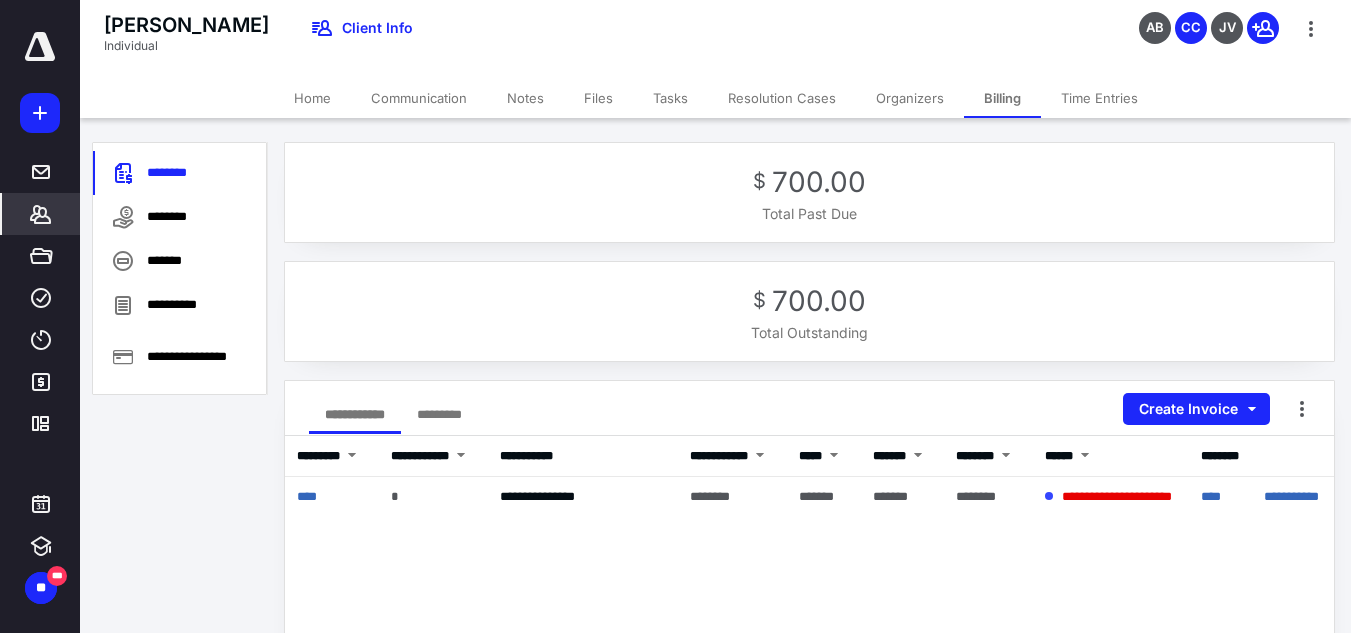click on "[PERSON_NAME] Individual Client Info AB CC JV" at bounding box center [715, 39] 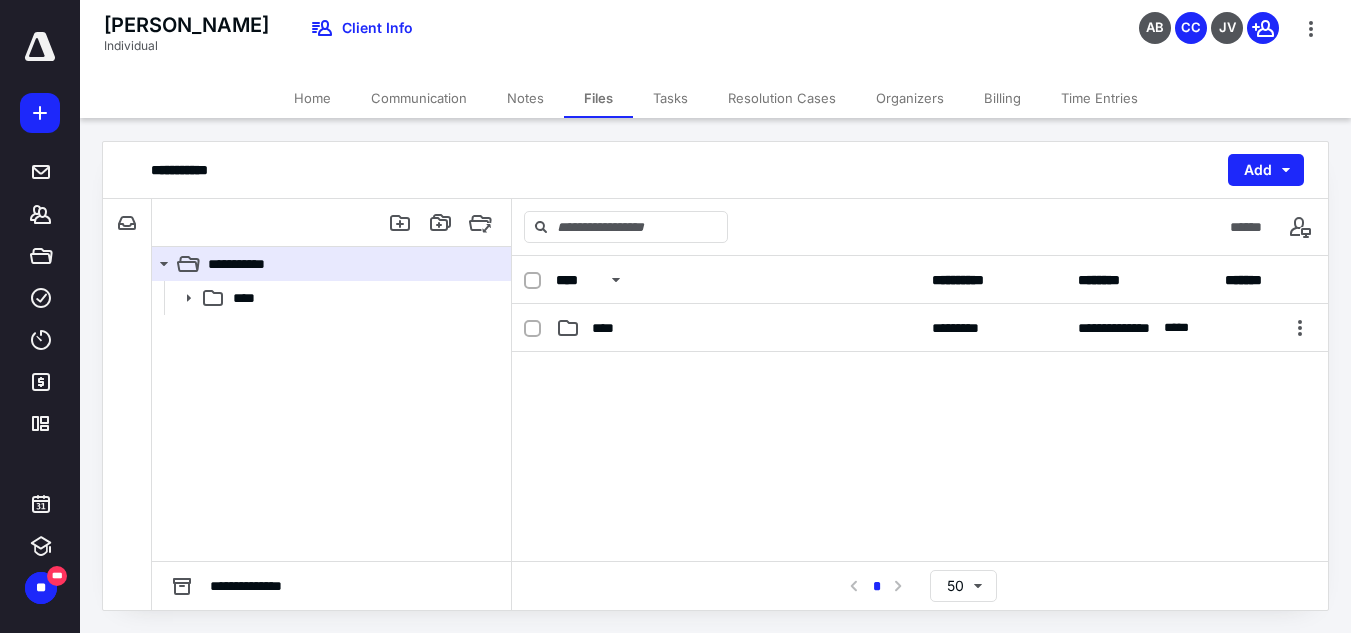 click on "Tasks" at bounding box center [670, 98] 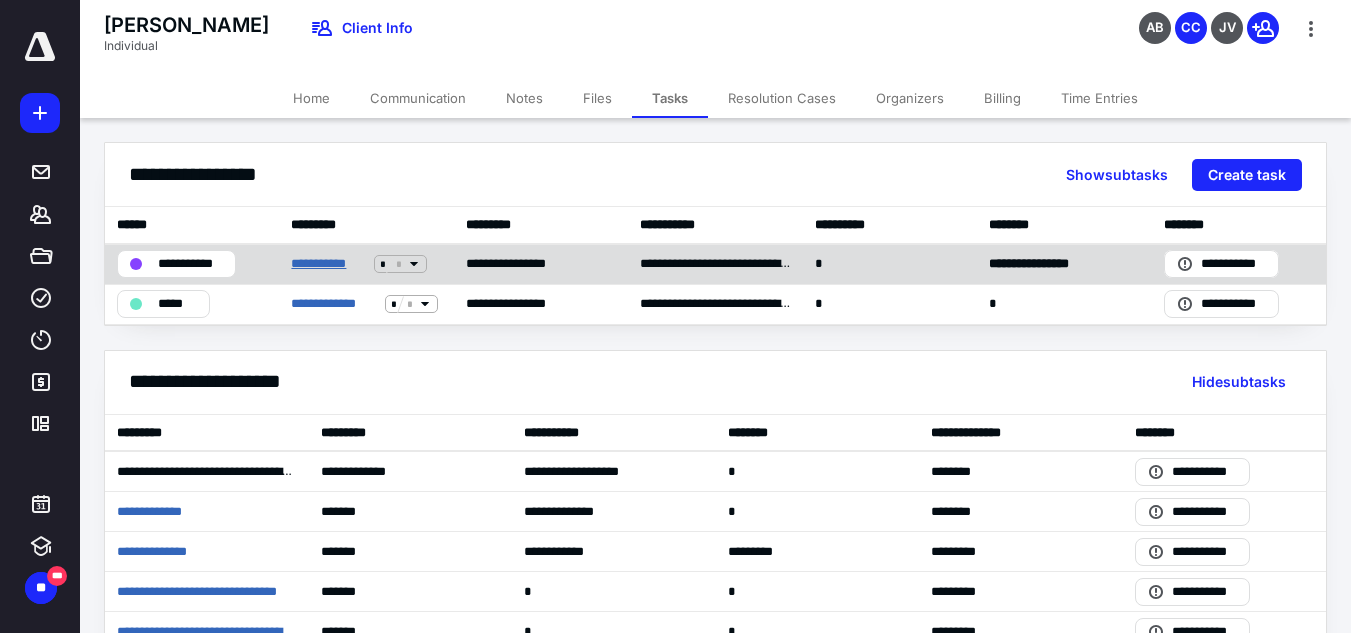 click on "**********" at bounding box center (328, 264) 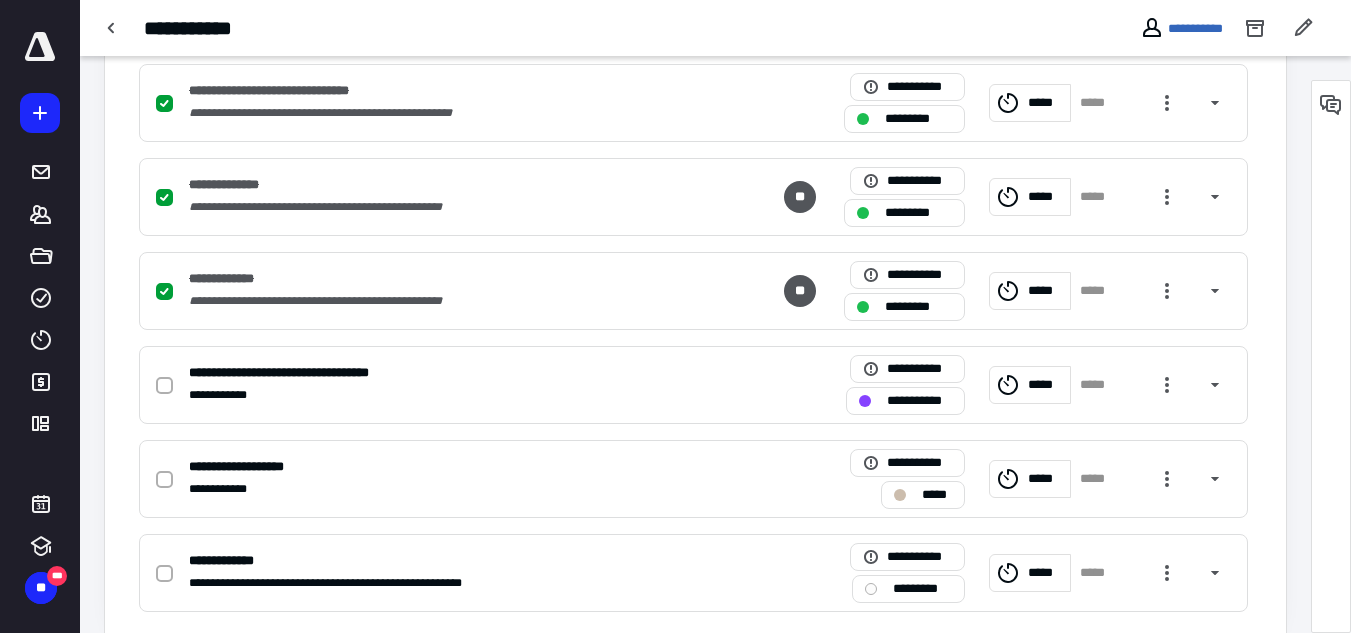 scroll, scrollTop: 705, scrollLeft: 0, axis: vertical 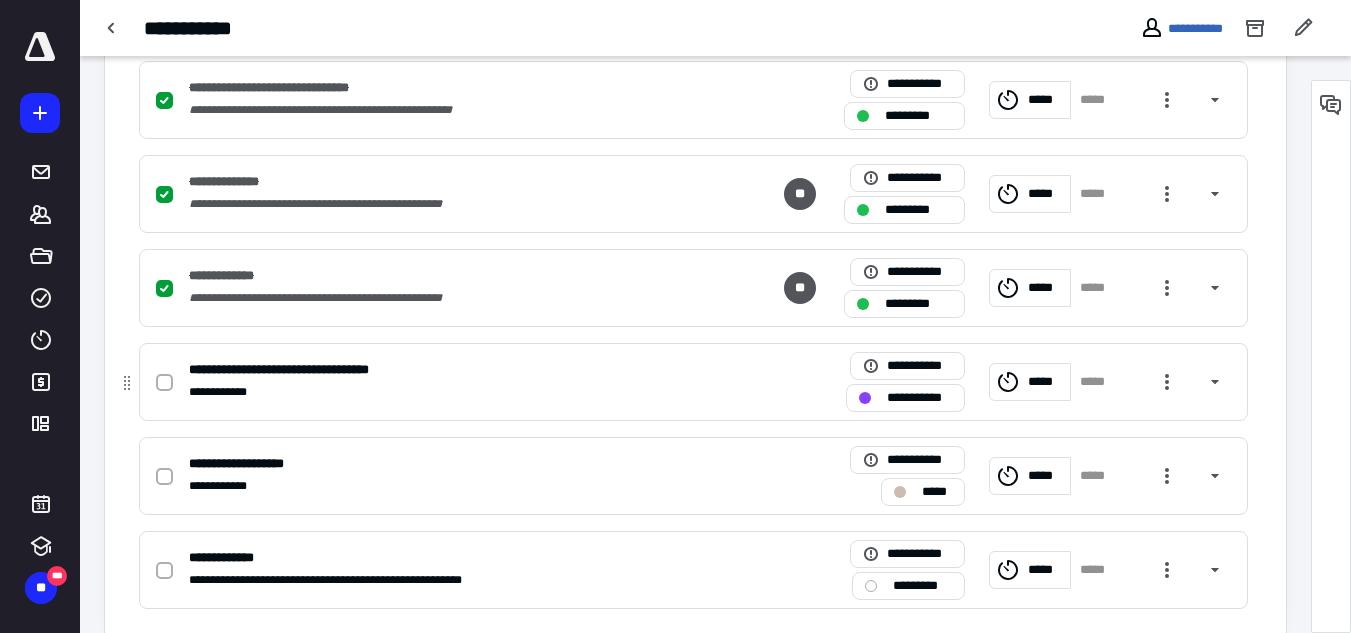 click at bounding box center (164, 383) 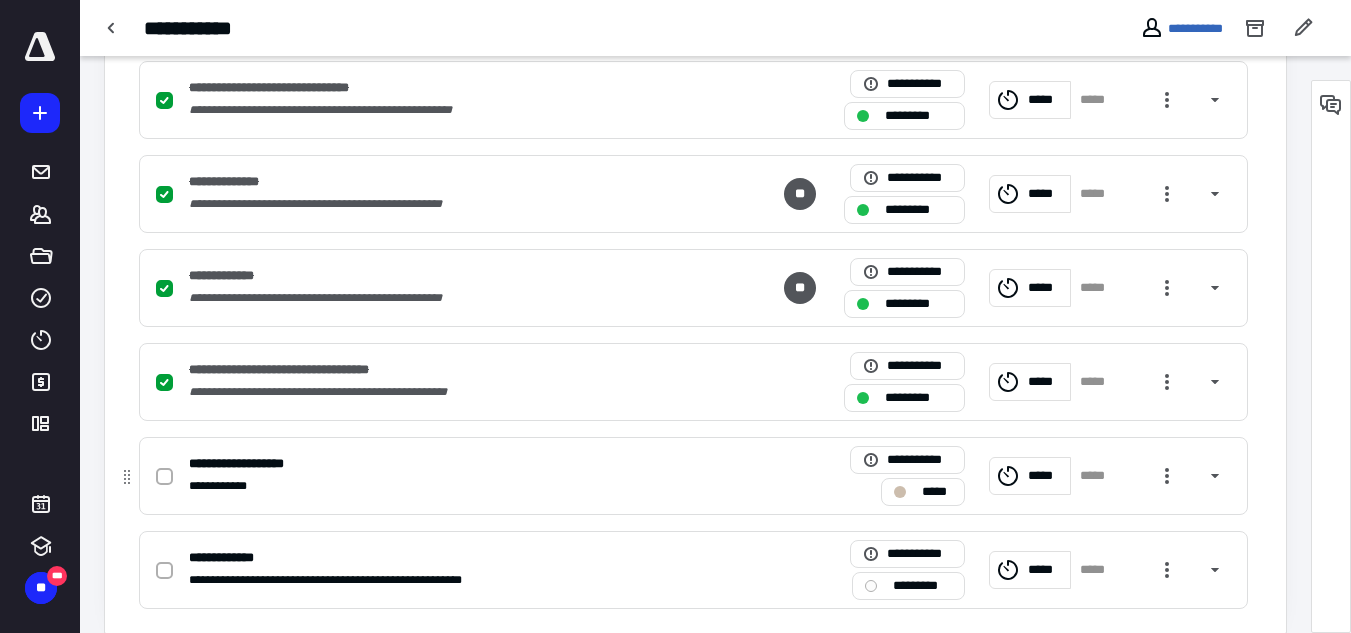 scroll, scrollTop: 750, scrollLeft: 0, axis: vertical 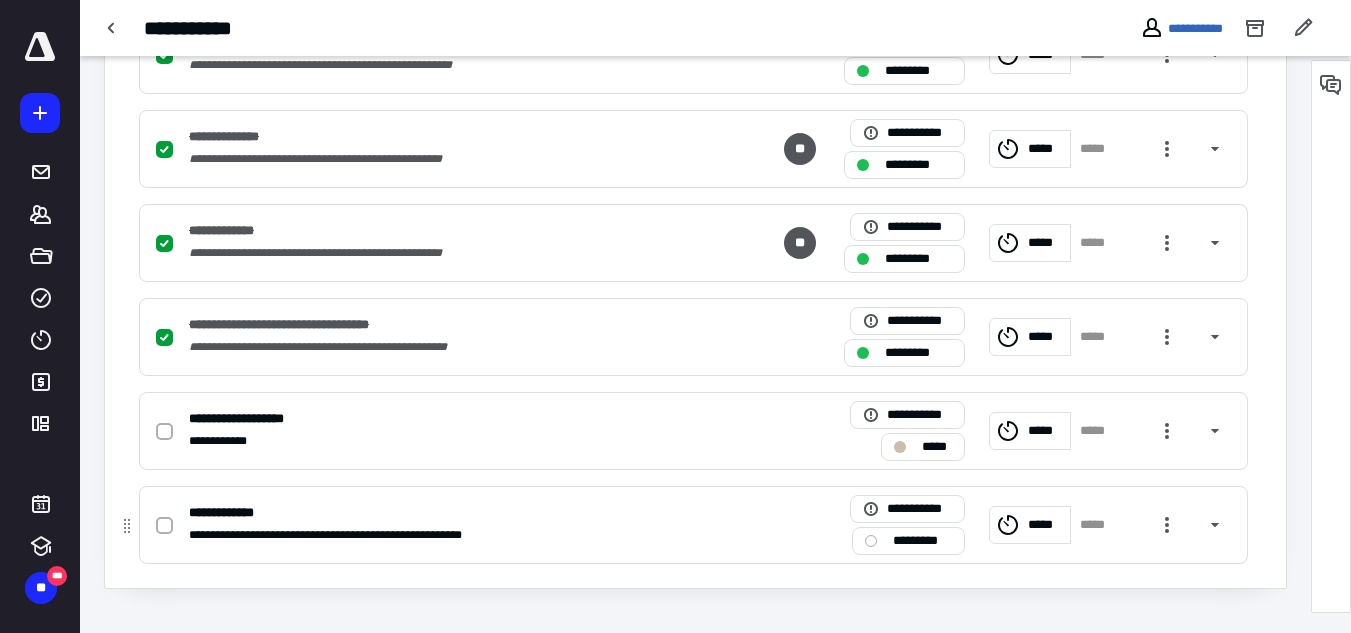 click at bounding box center [164, 526] 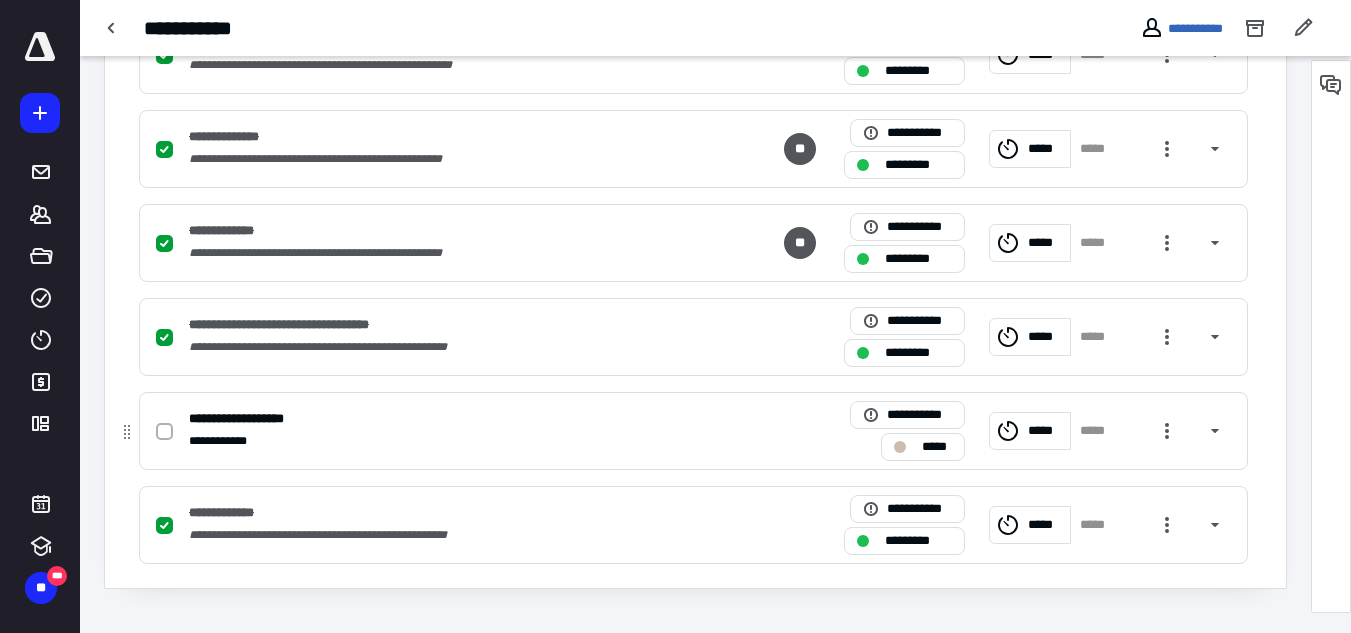 click on "*****" at bounding box center (937, 447) 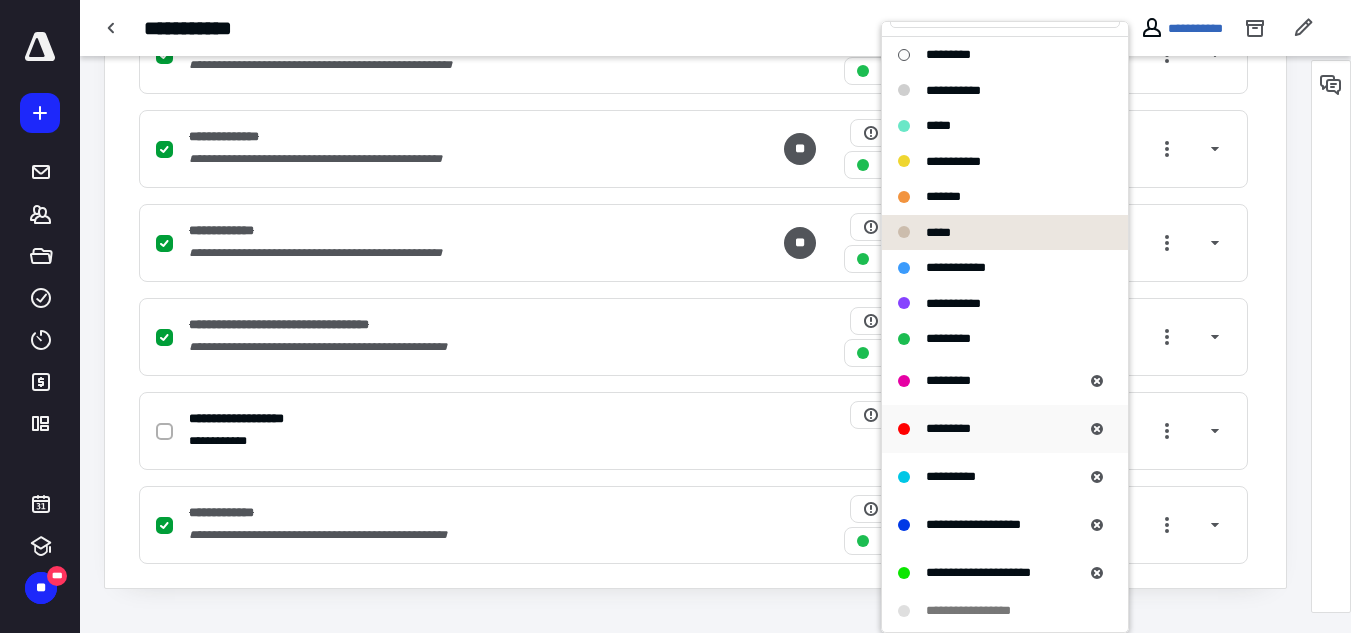 scroll, scrollTop: 185, scrollLeft: 0, axis: vertical 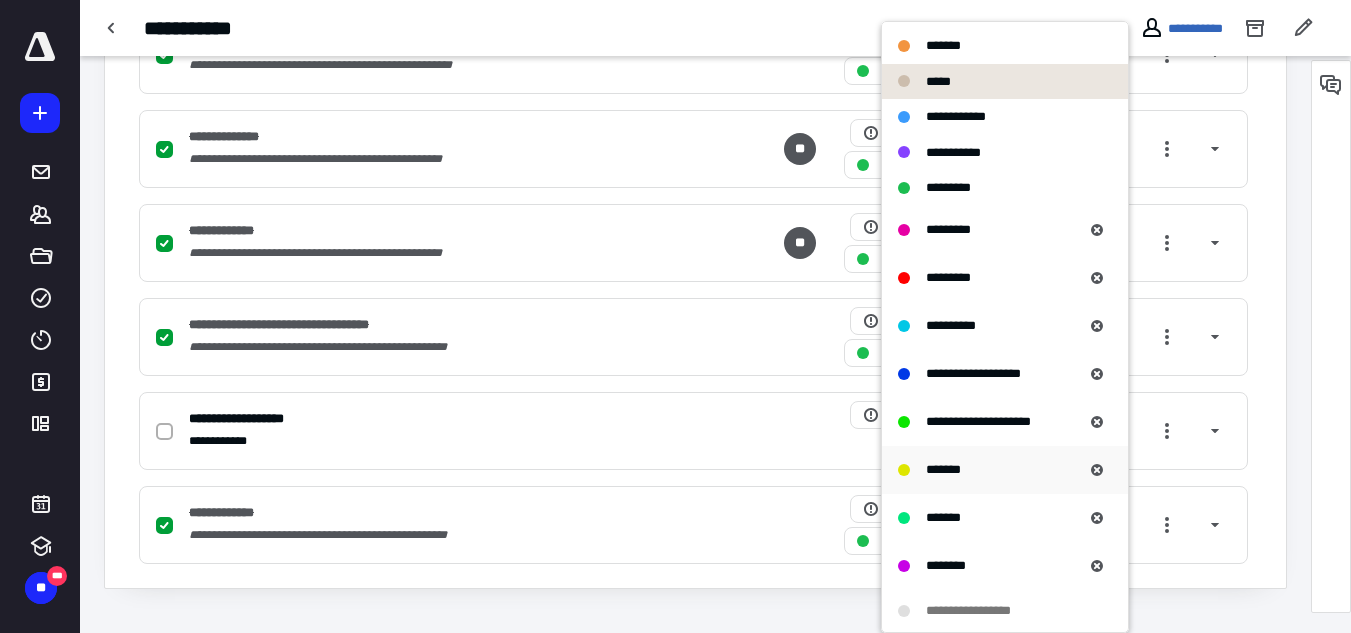 click on "*******" at bounding box center (943, 469) 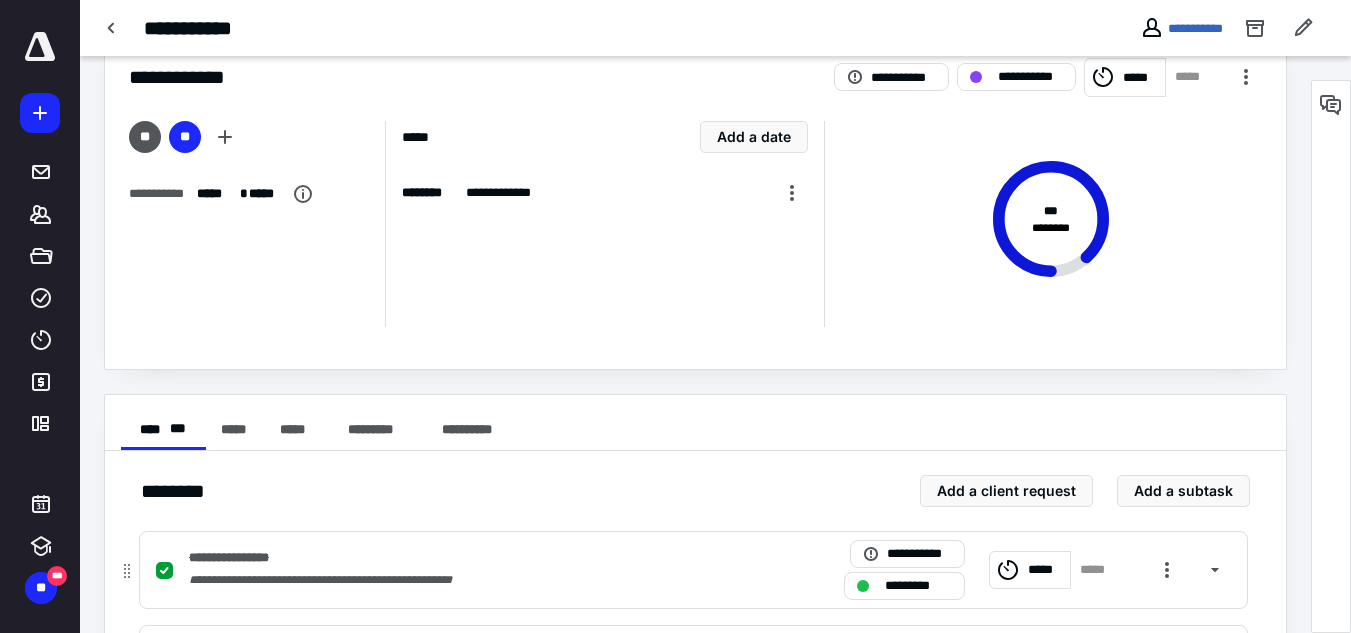 scroll, scrollTop: 0, scrollLeft: 0, axis: both 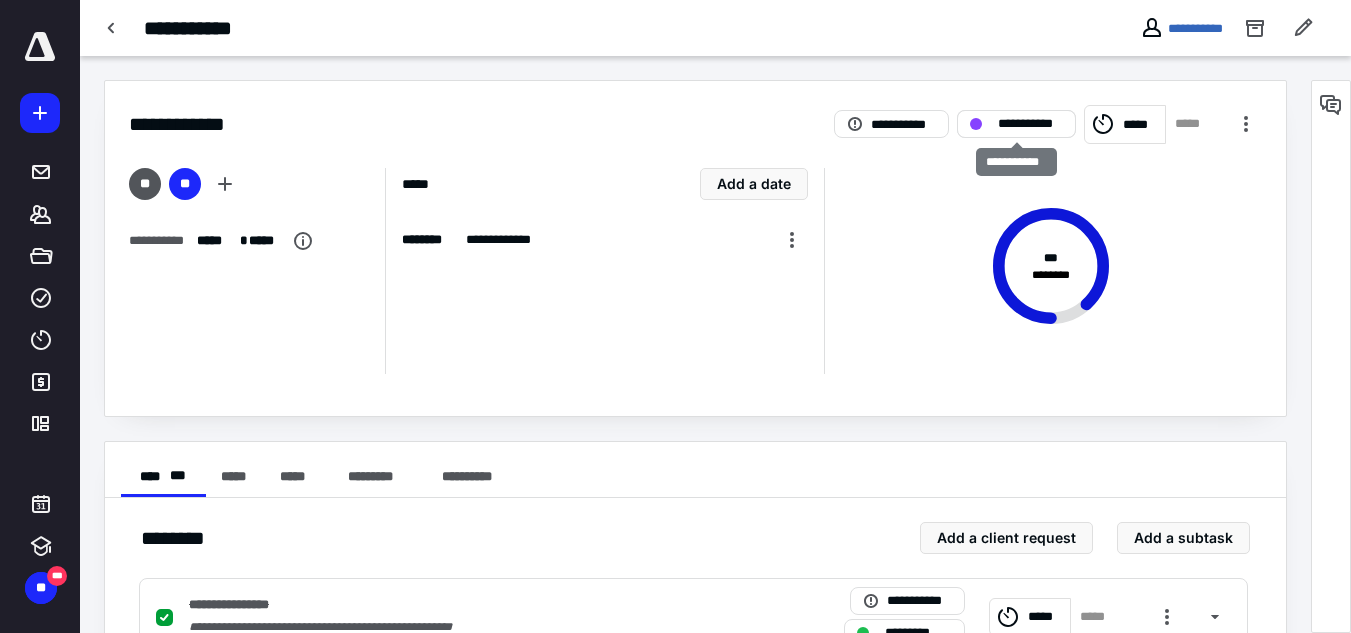 click on "**********" at bounding box center (1030, 124) 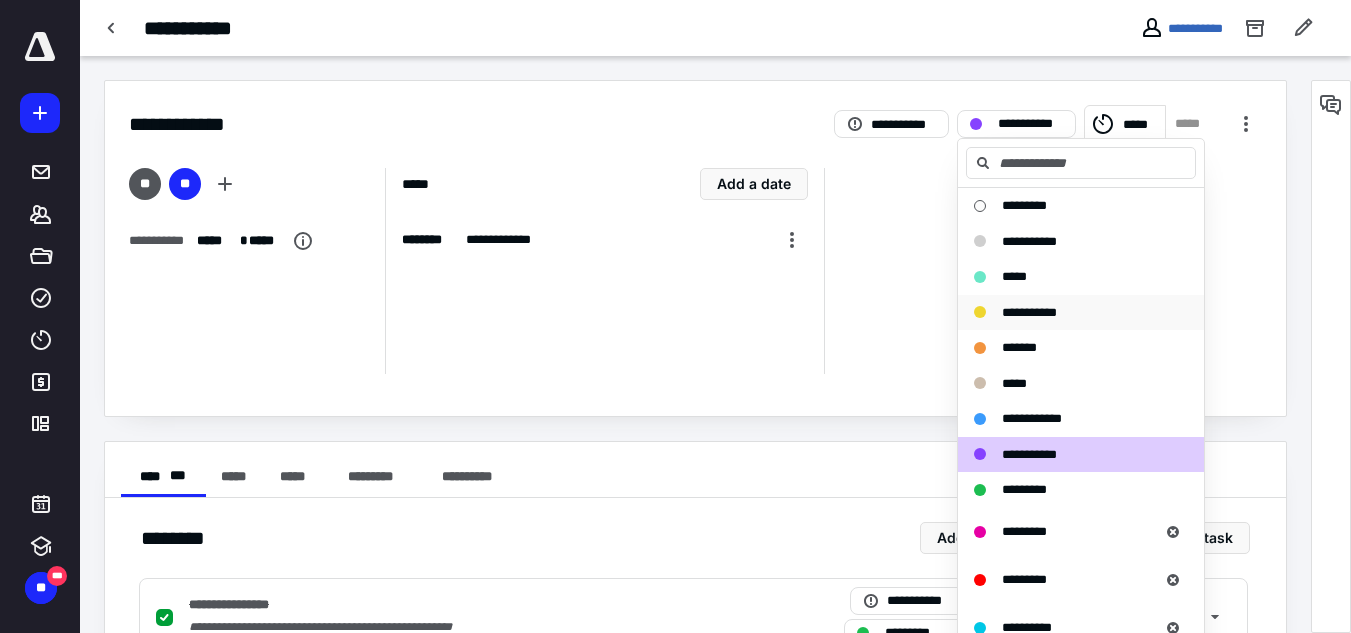 click on "**********" at bounding box center (1029, 312) 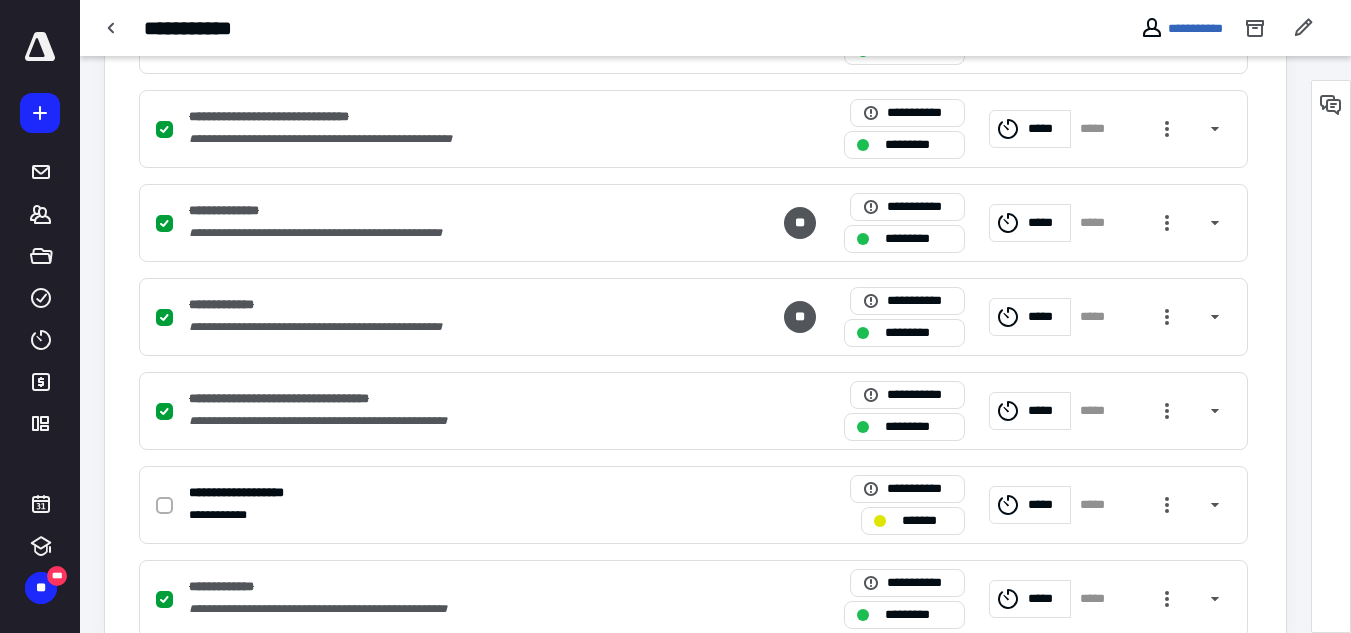 scroll, scrollTop: 750, scrollLeft: 0, axis: vertical 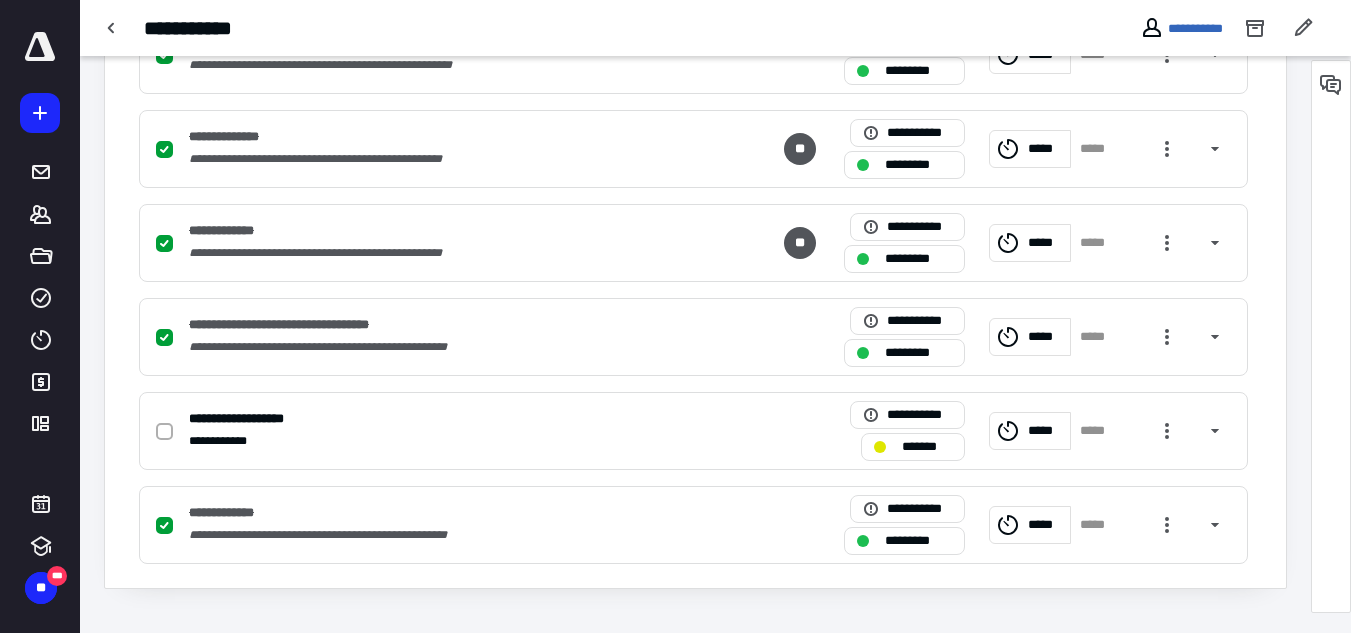 click on "**********" at bounding box center [510, 28] 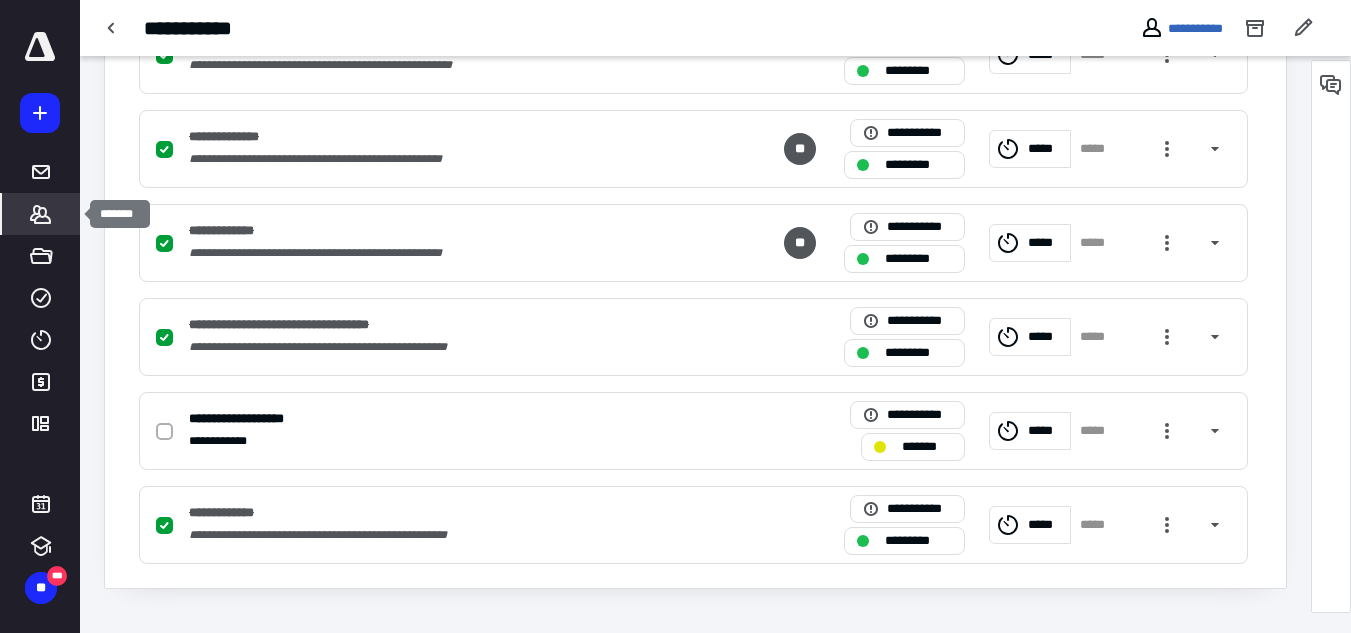 click 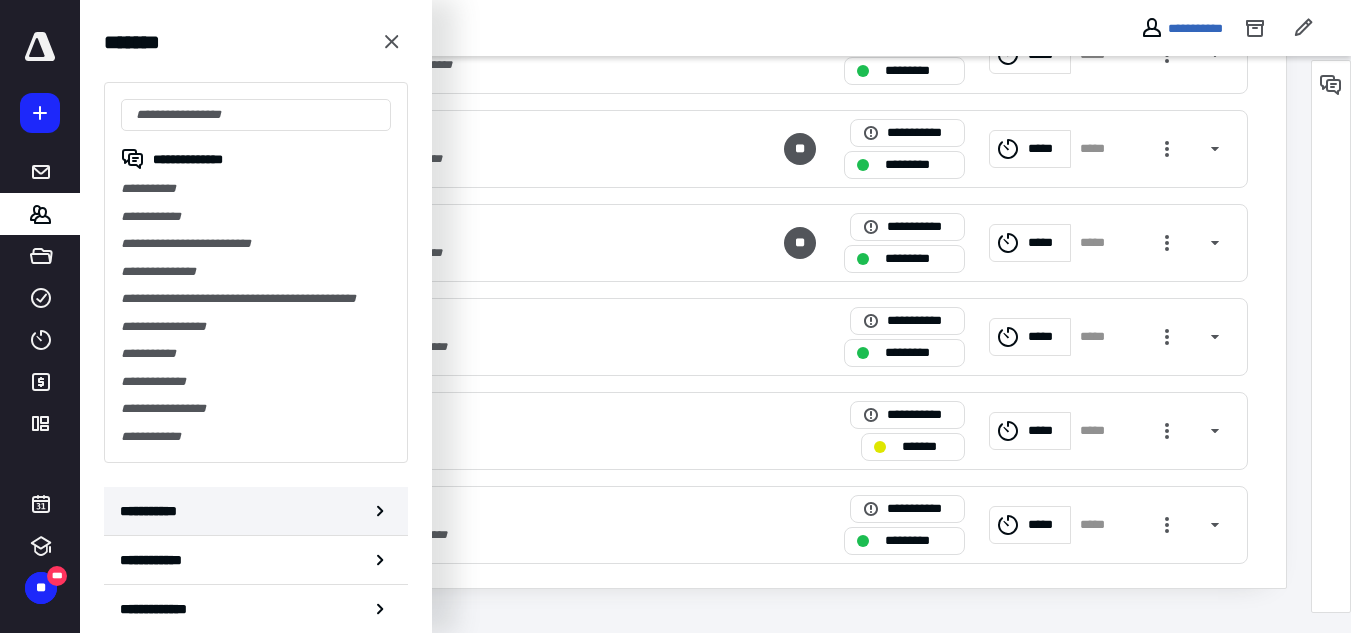 click on "**********" at bounding box center (153, 511) 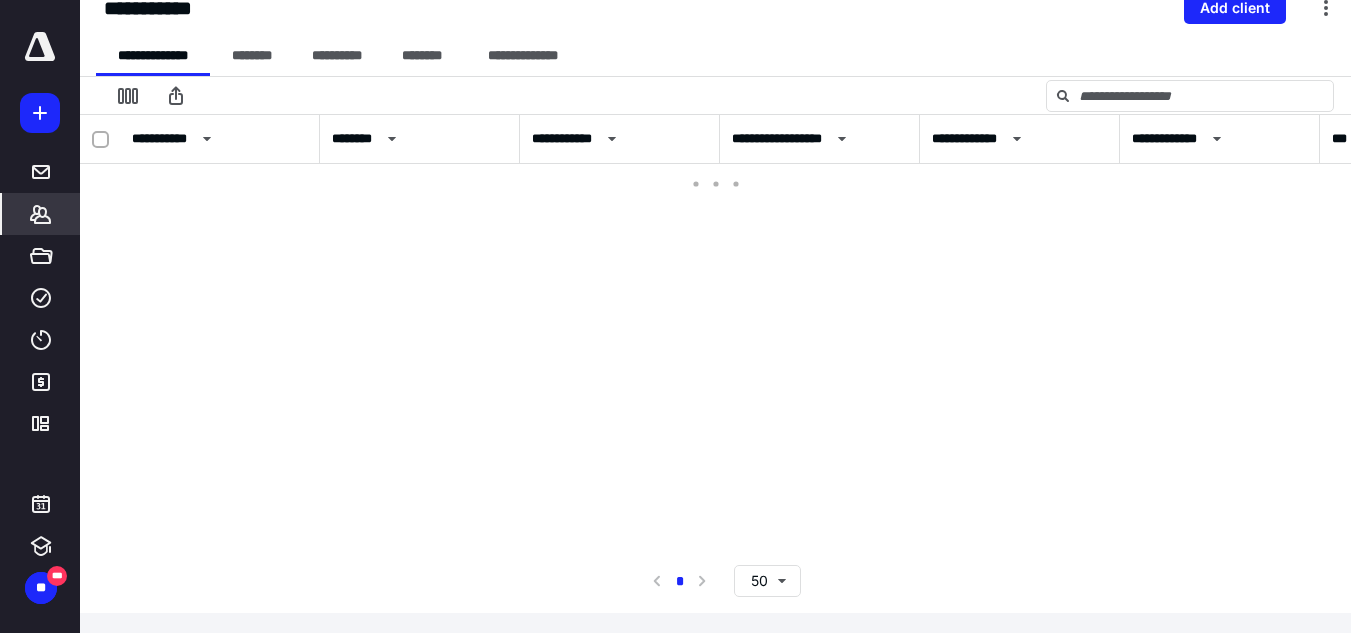 scroll, scrollTop: 0, scrollLeft: 0, axis: both 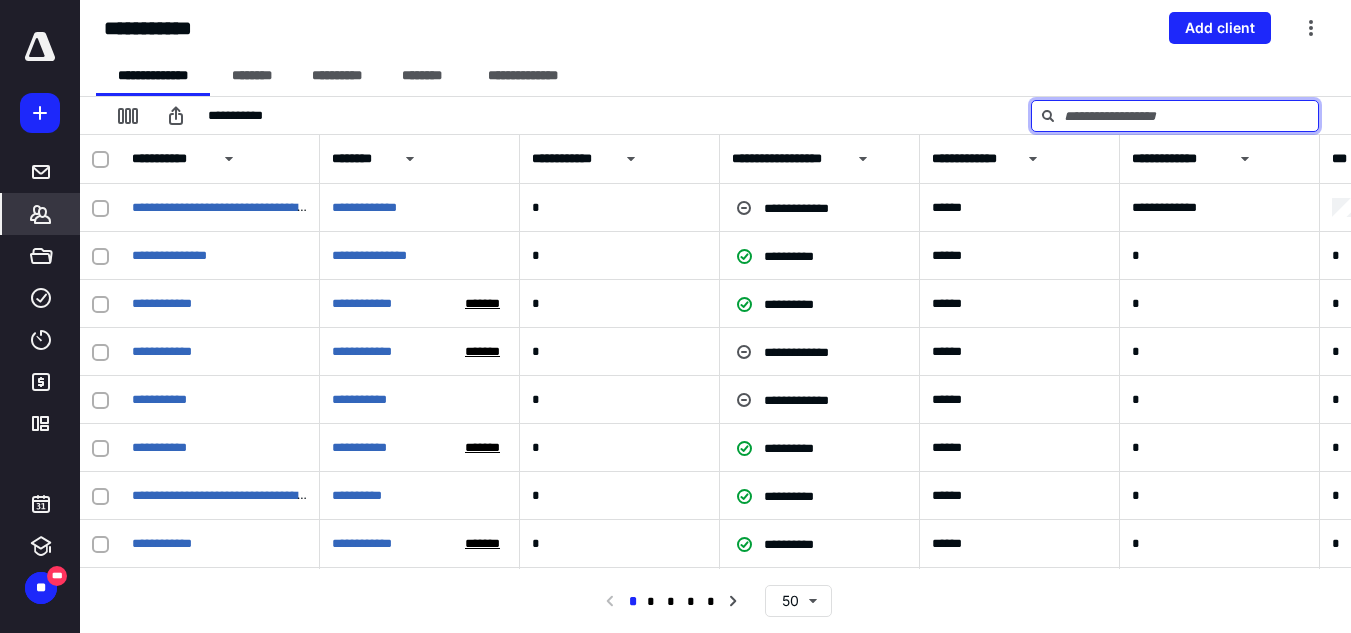 click at bounding box center [1175, 116] 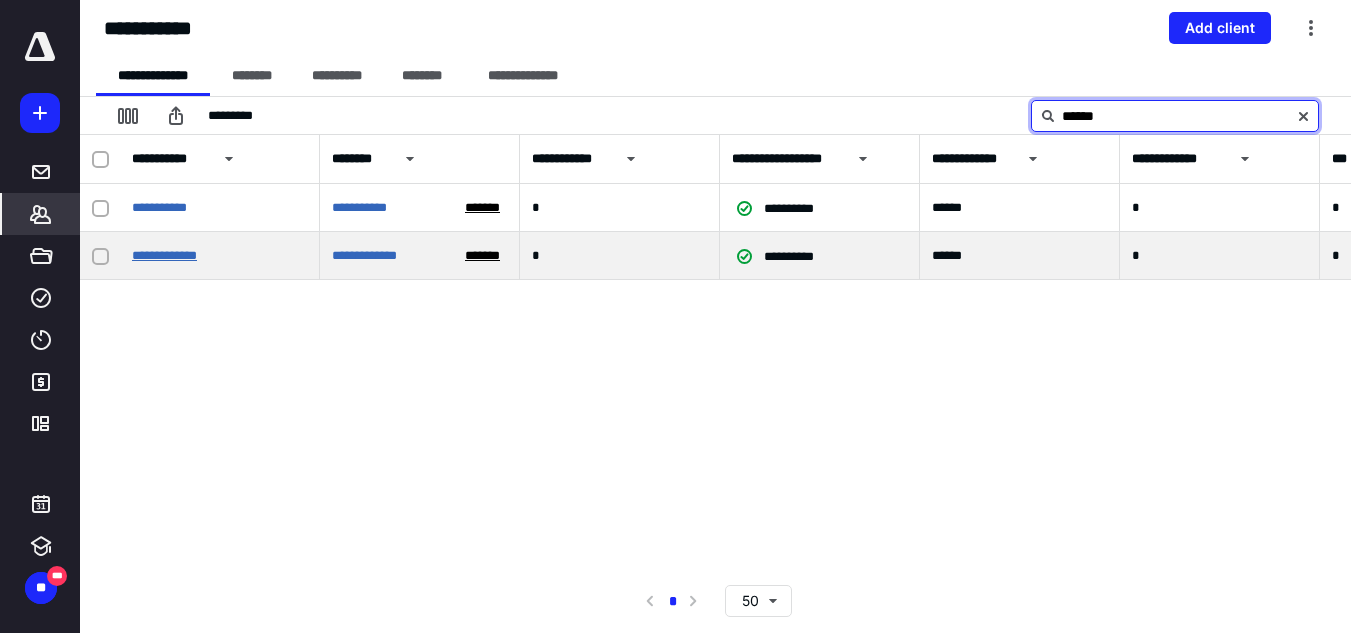 type on "******" 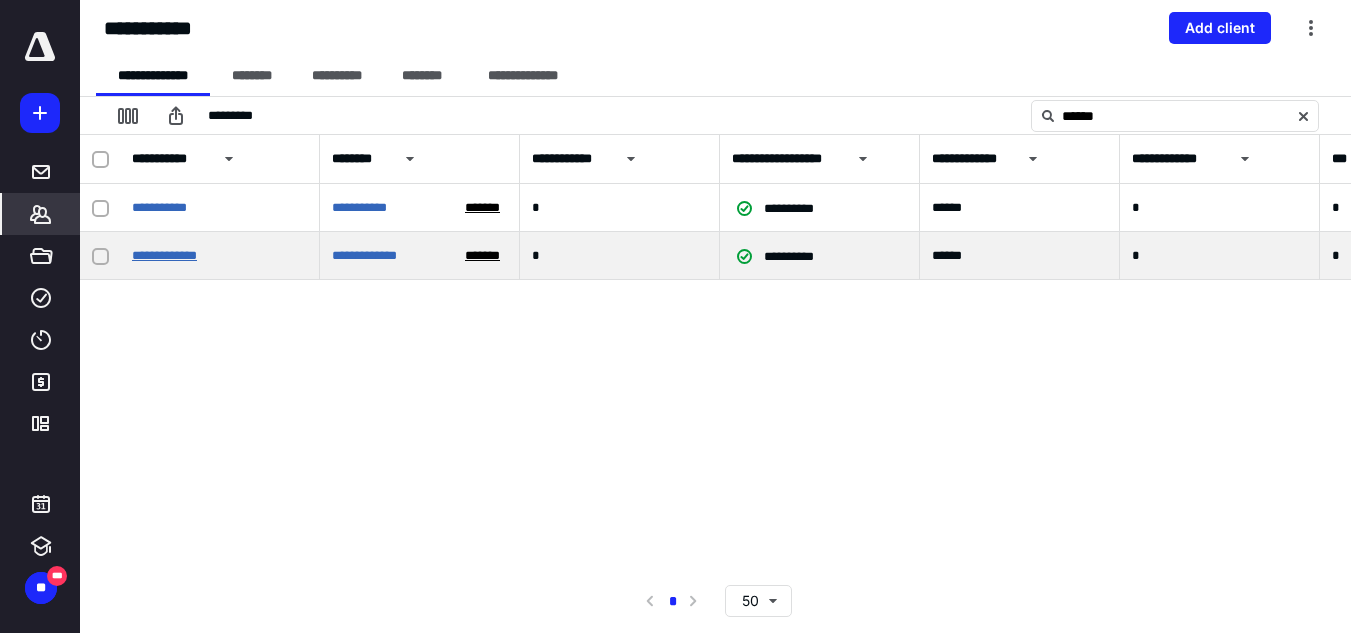 click on "**********" at bounding box center (164, 255) 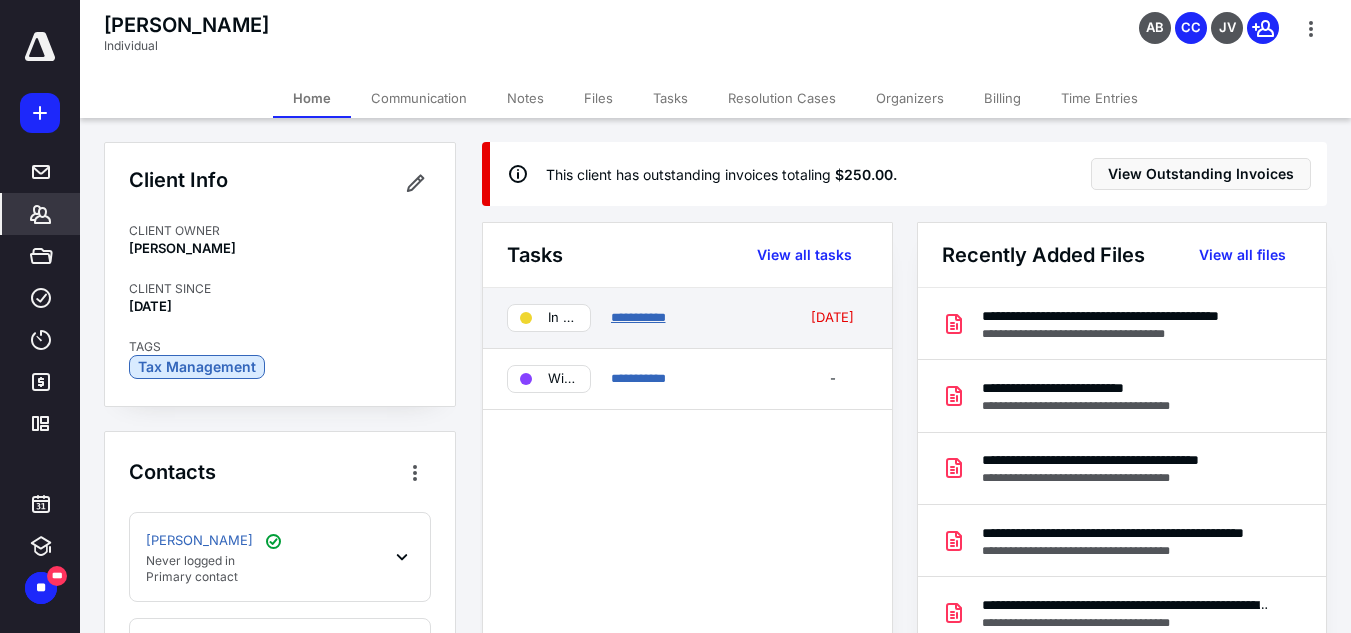 click on "**********" at bounding box center (638, 317) 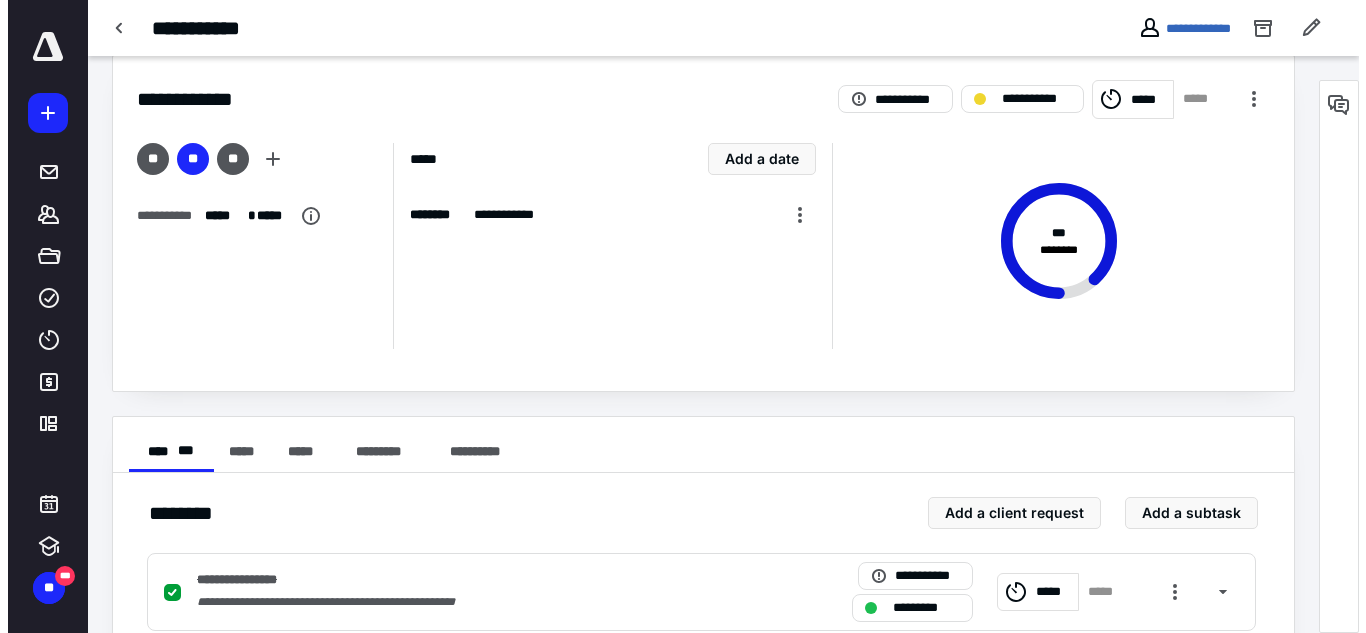 scroll, scrollTop: 0, scrollLeft: 0, axis: both 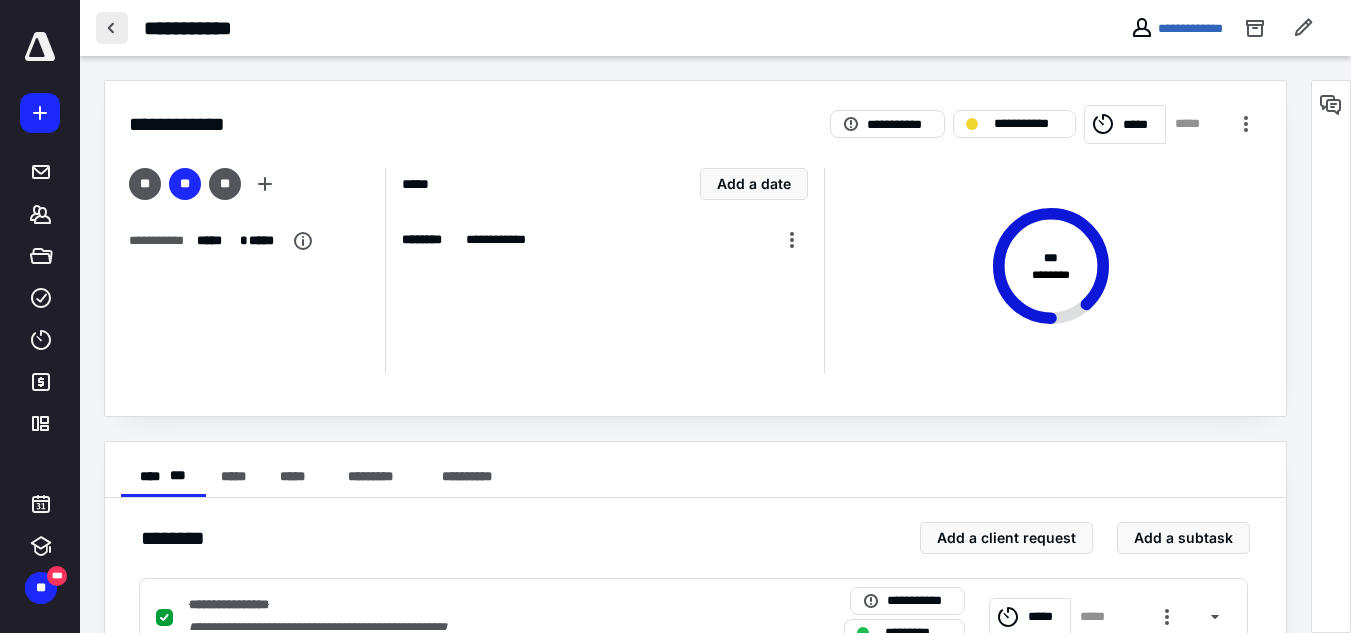 click at bounding box center [112, 28] 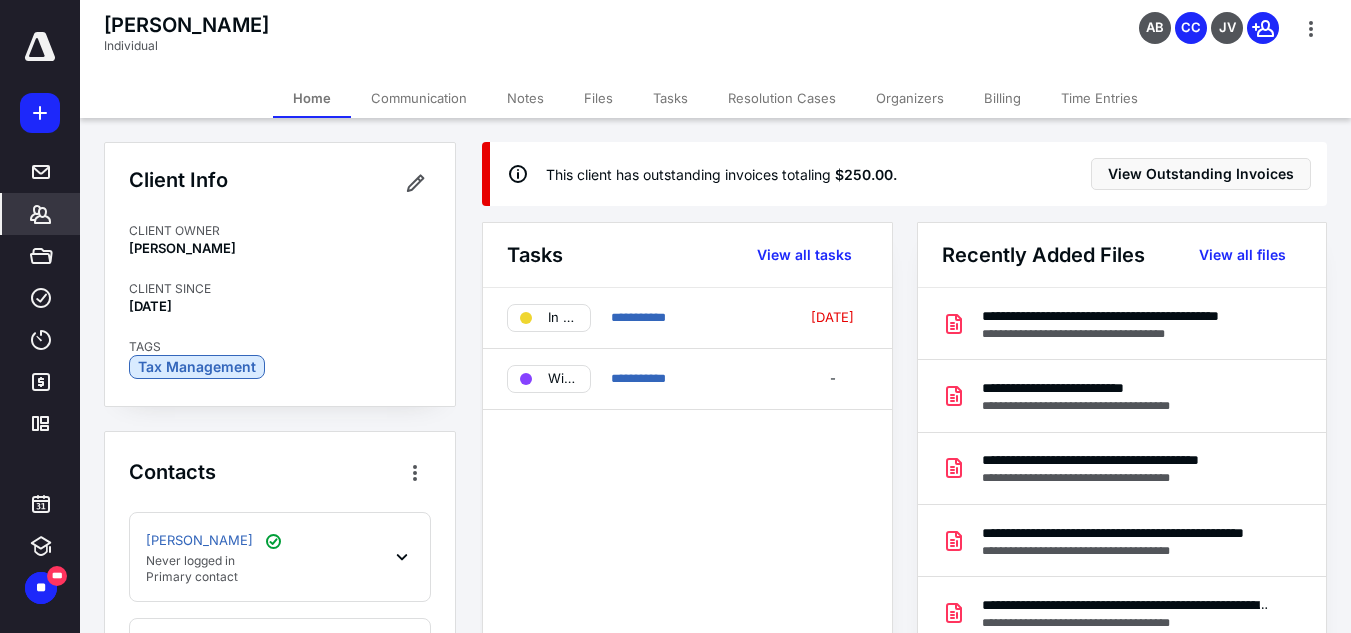 click on "Billing" at bounding box center [1002, 98] 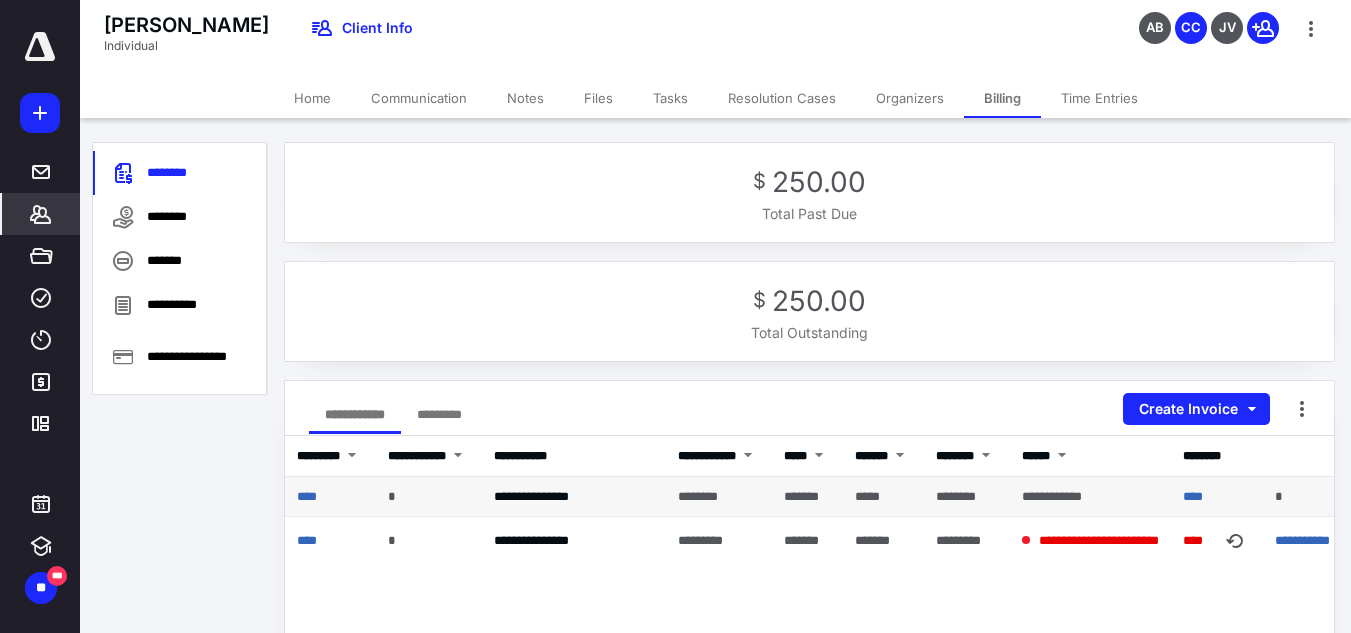 click on "****" at bounding box center [330, 497] 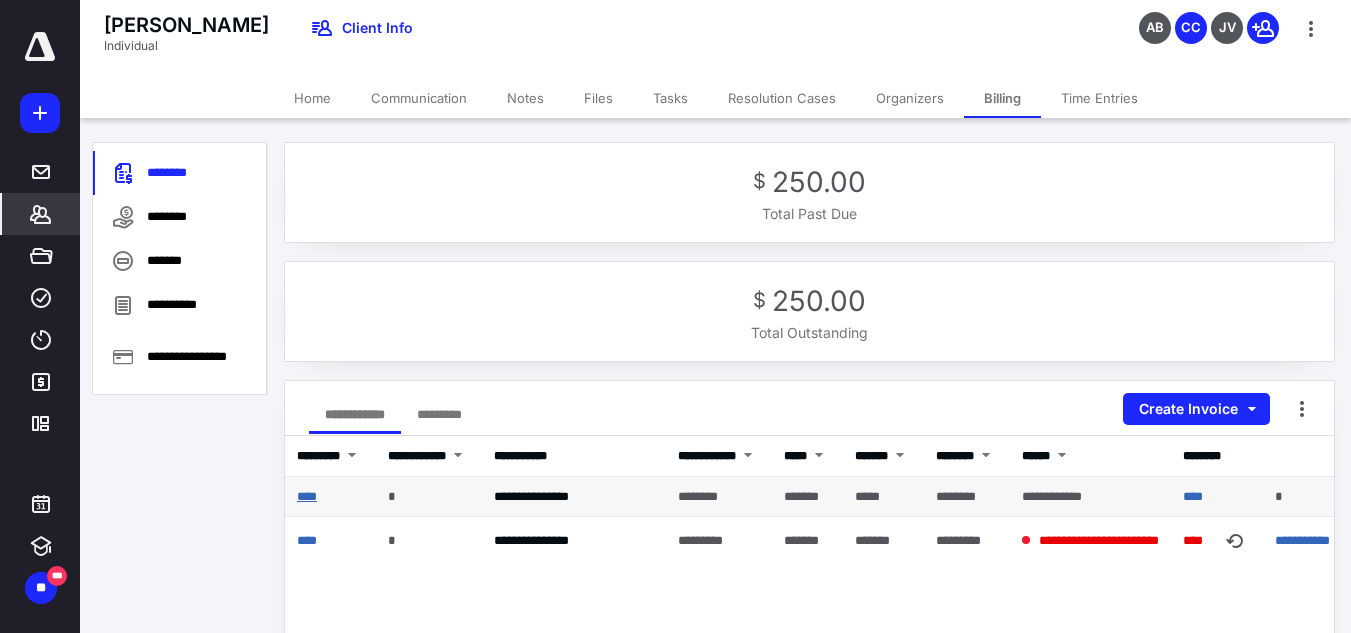 click on "****" at bounding box center (307, 496) 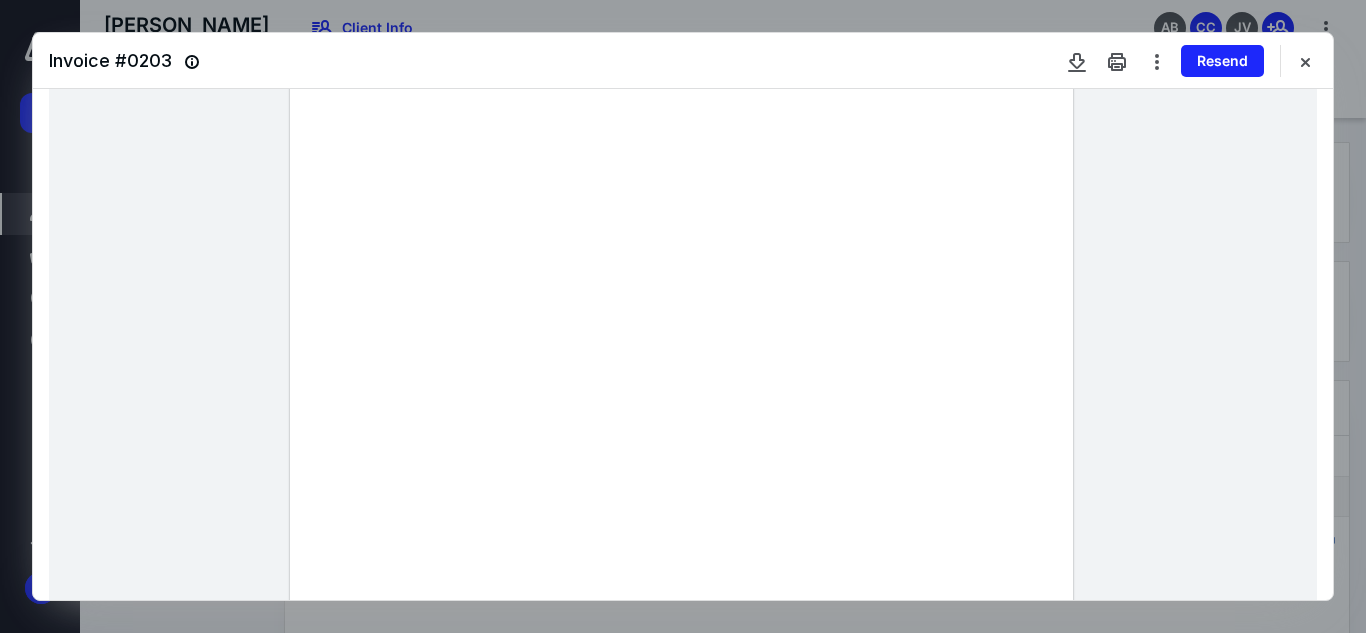 scroll, scrollTop: 363, scrollLeft: 0, axis: vertical 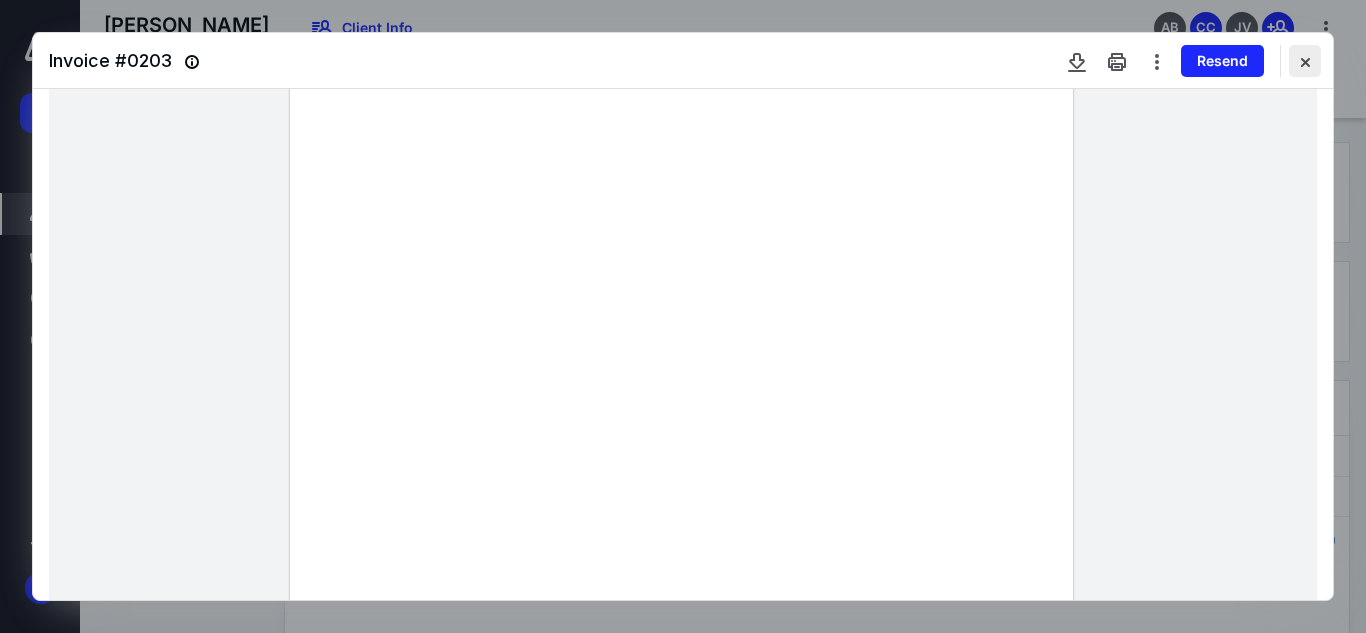 click at bounding box center (1305, 61) 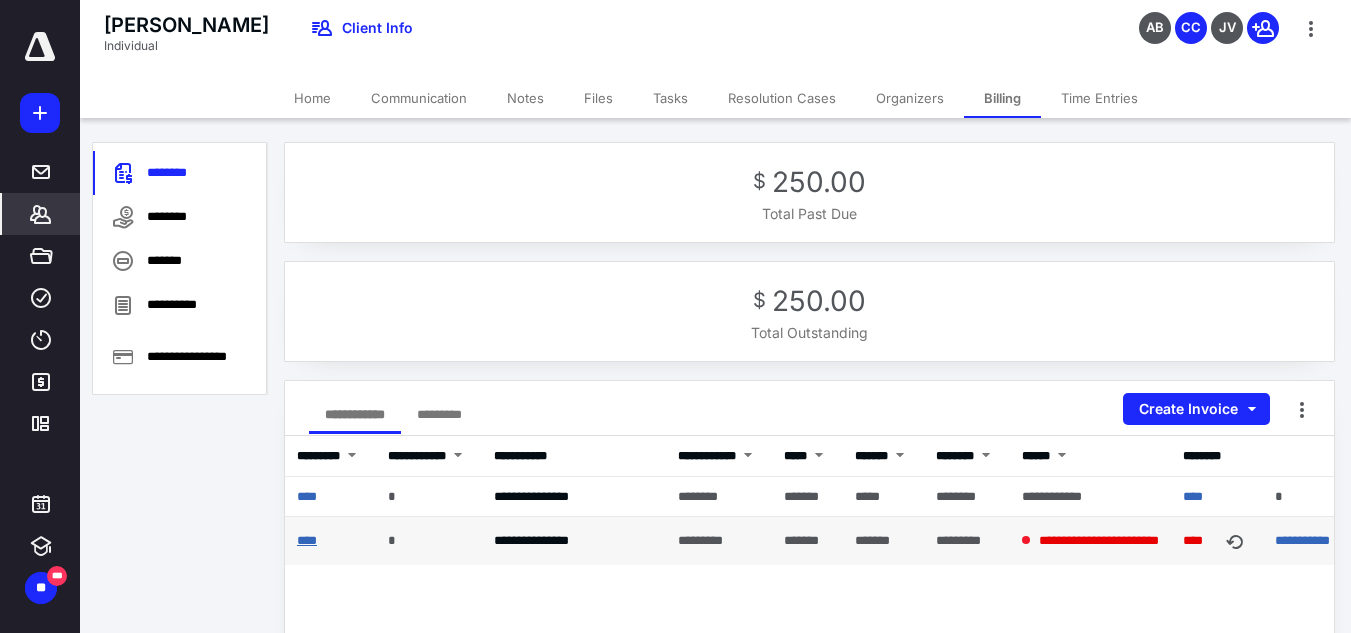 click on "****" at bounding box center (307, 540) 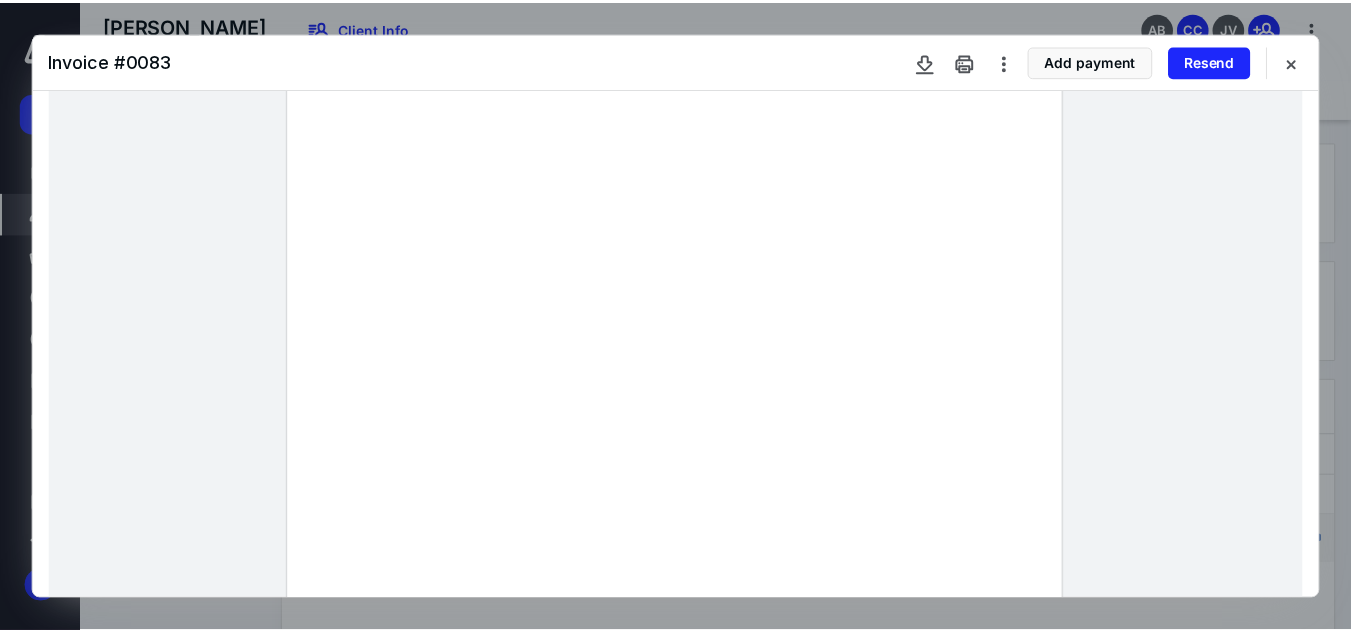 scroll, scrollTop: 67, scrollLeft: 0, axis: vertical 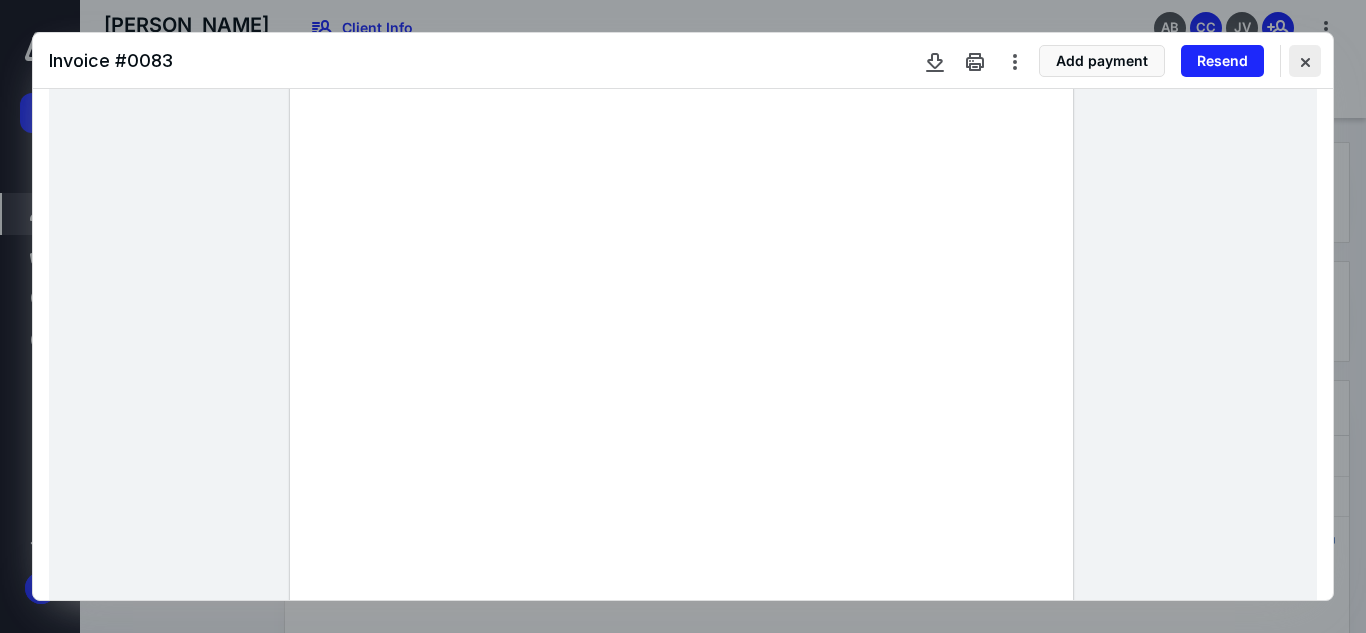 click at bounding box center (1305, 61) 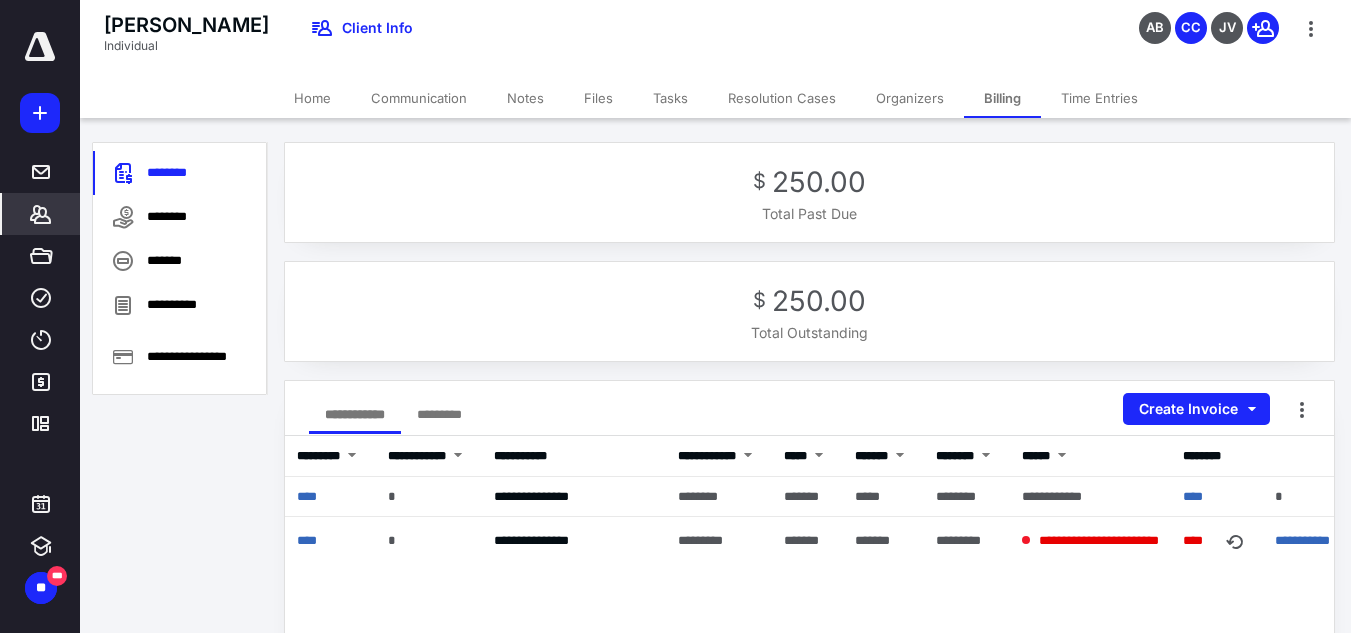 click on "Tasks" at bounding box center [670, 98] 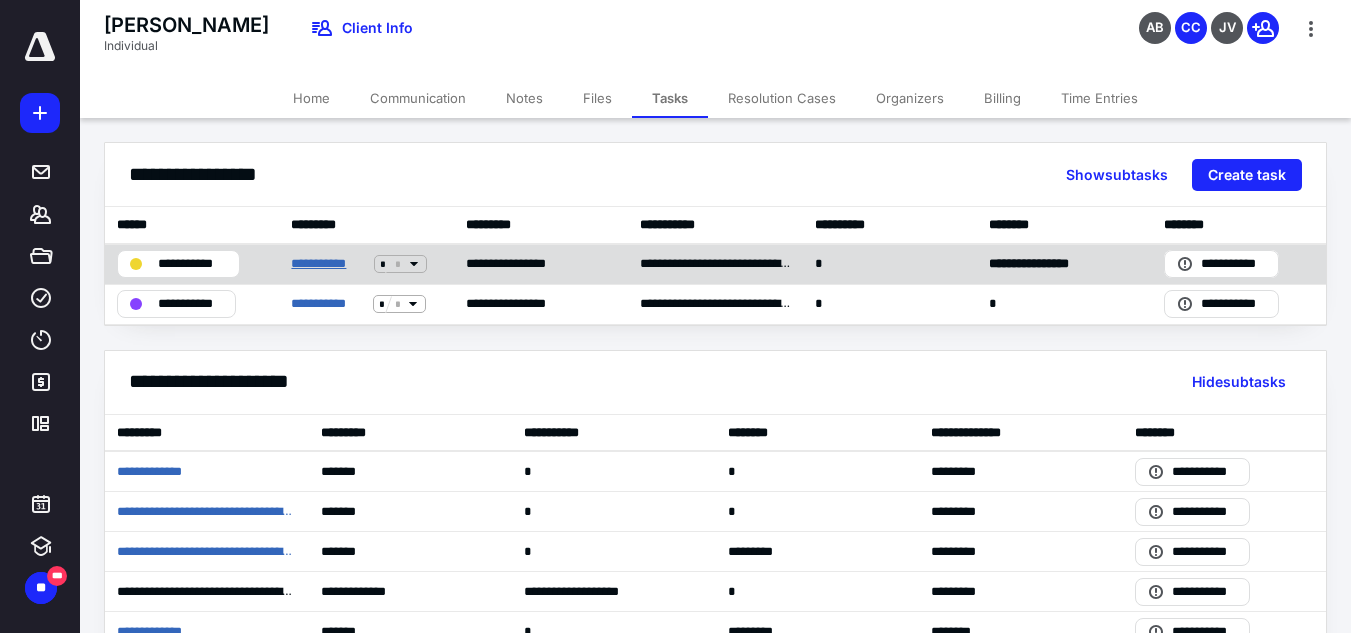 click on "**********" at bounding box center (328, 264) 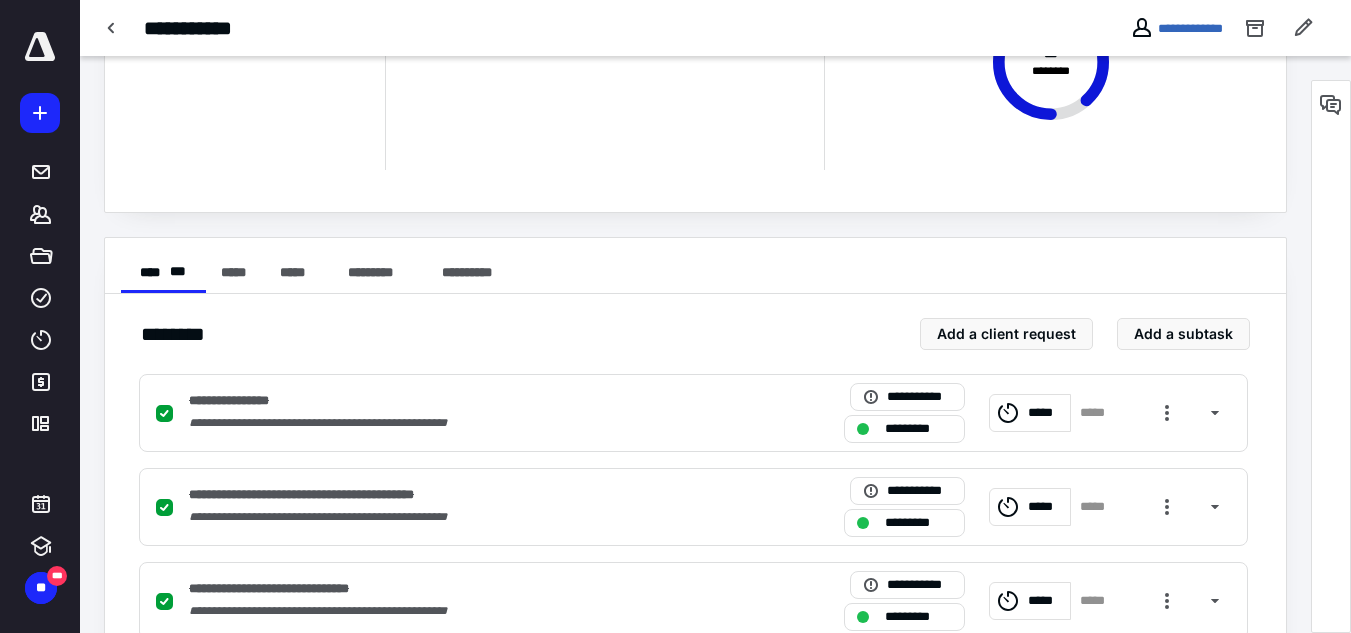 scroll, scrollTop: 0, scrollLeft: 0, axis: both 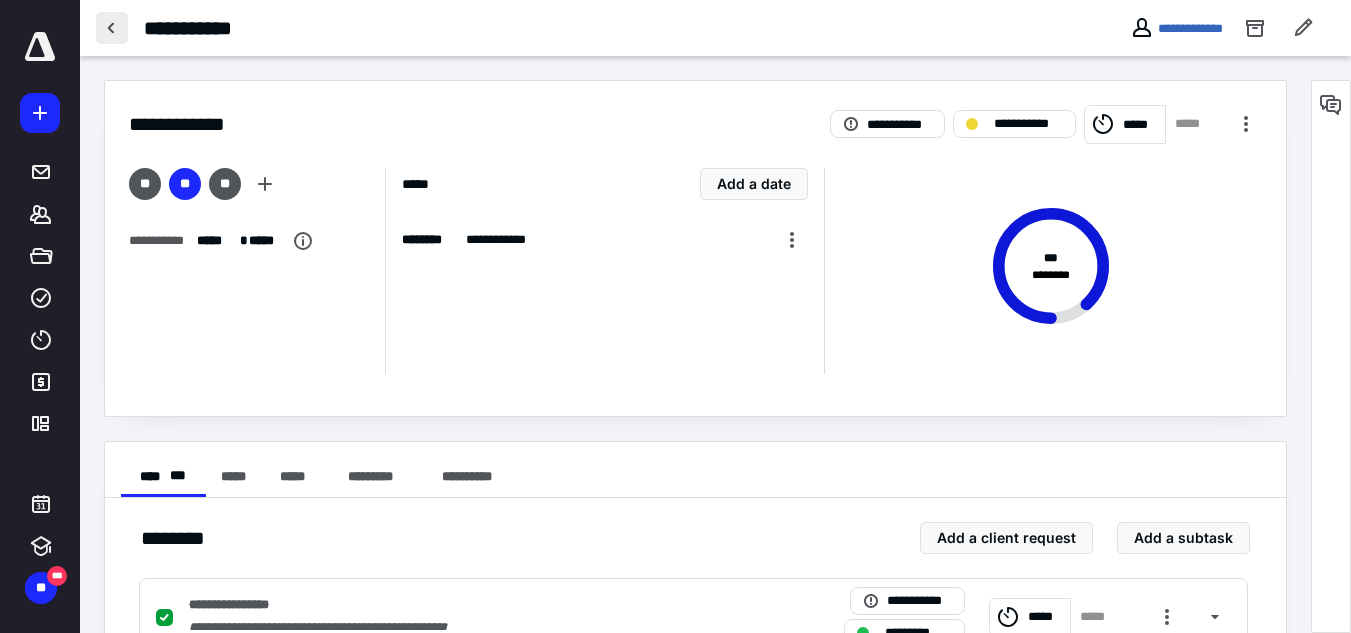 click at bounding box center [112, 28] 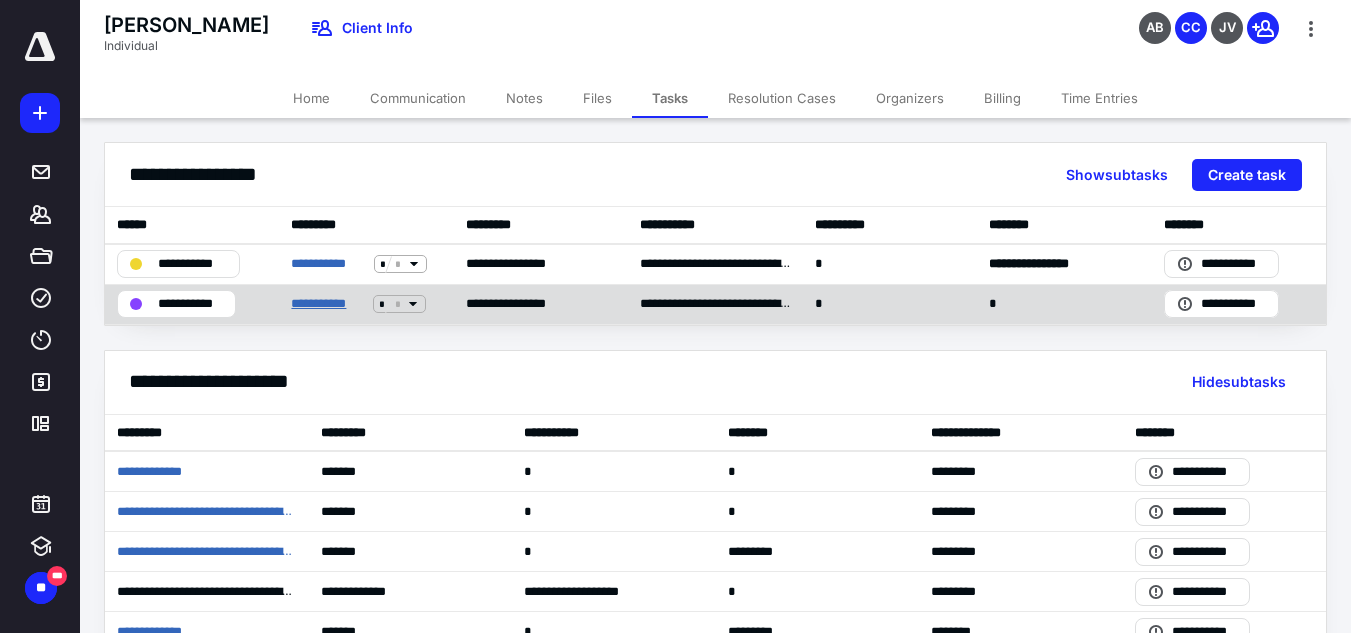click on "**********" at bounding box center [327, 304] 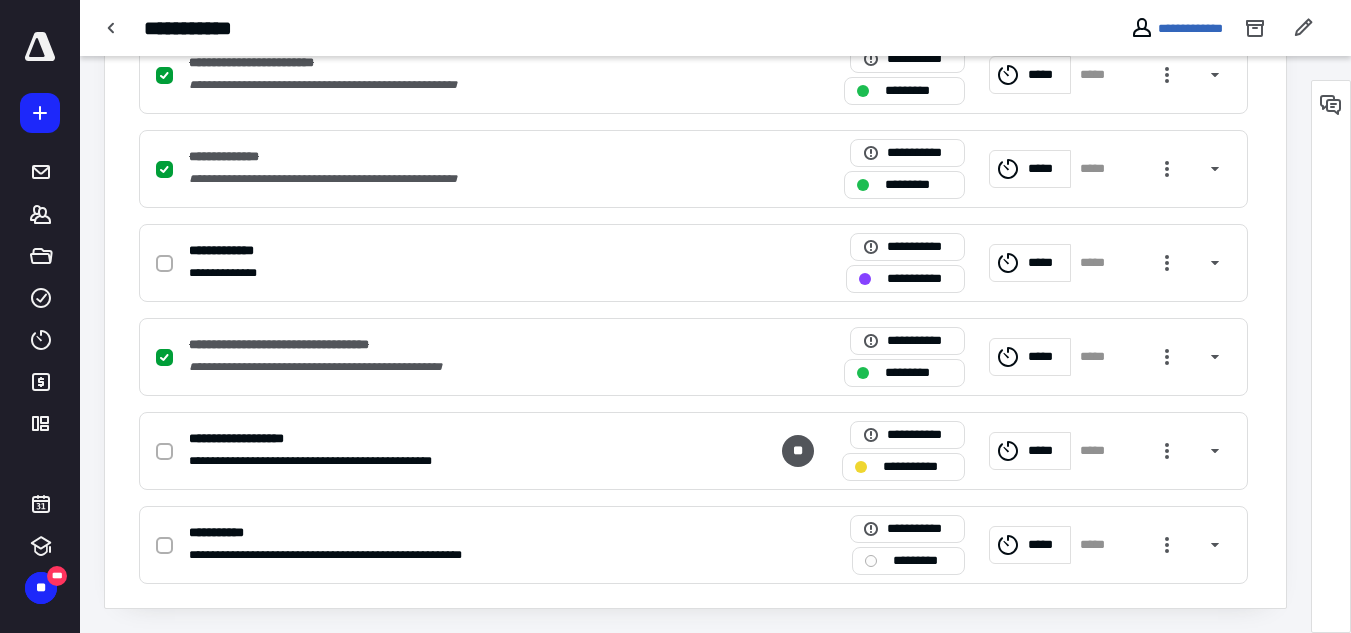 scroll, scrollTop: 656, scrollLeft: 0, axis: vertical 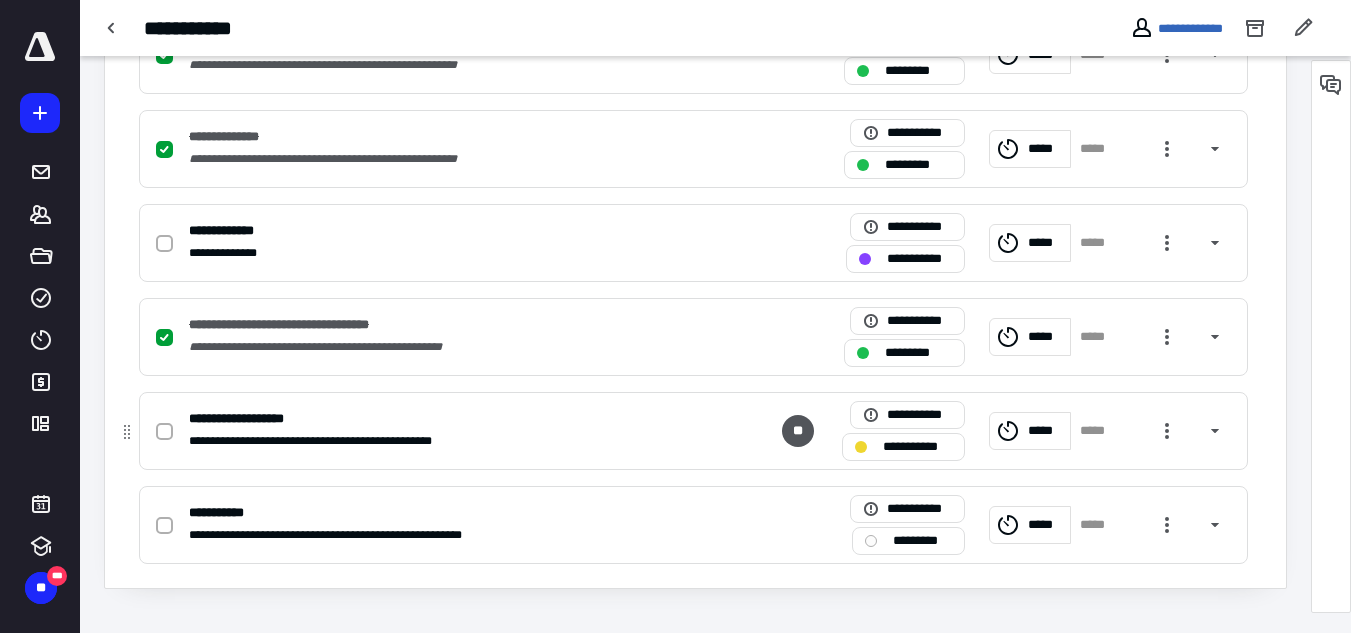 click on "**********" at bounding box center [917, 447] 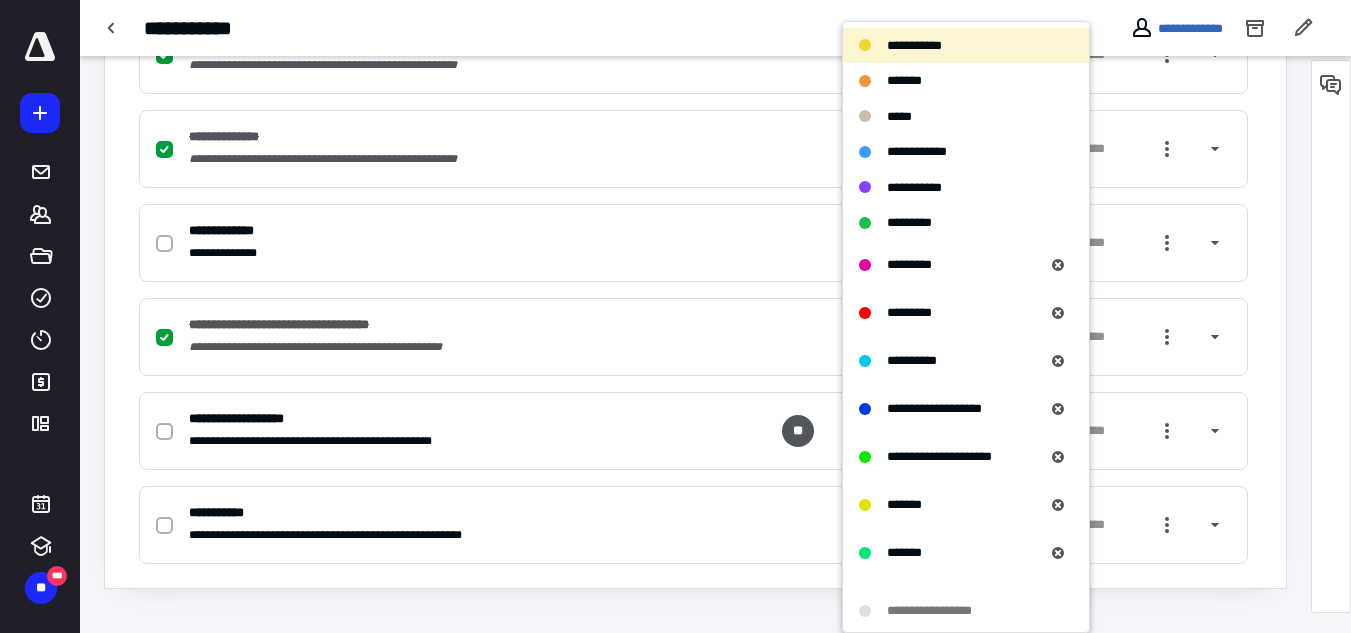 scroll, scrollTop: 185, scrollLeft: 0, axis: vertical 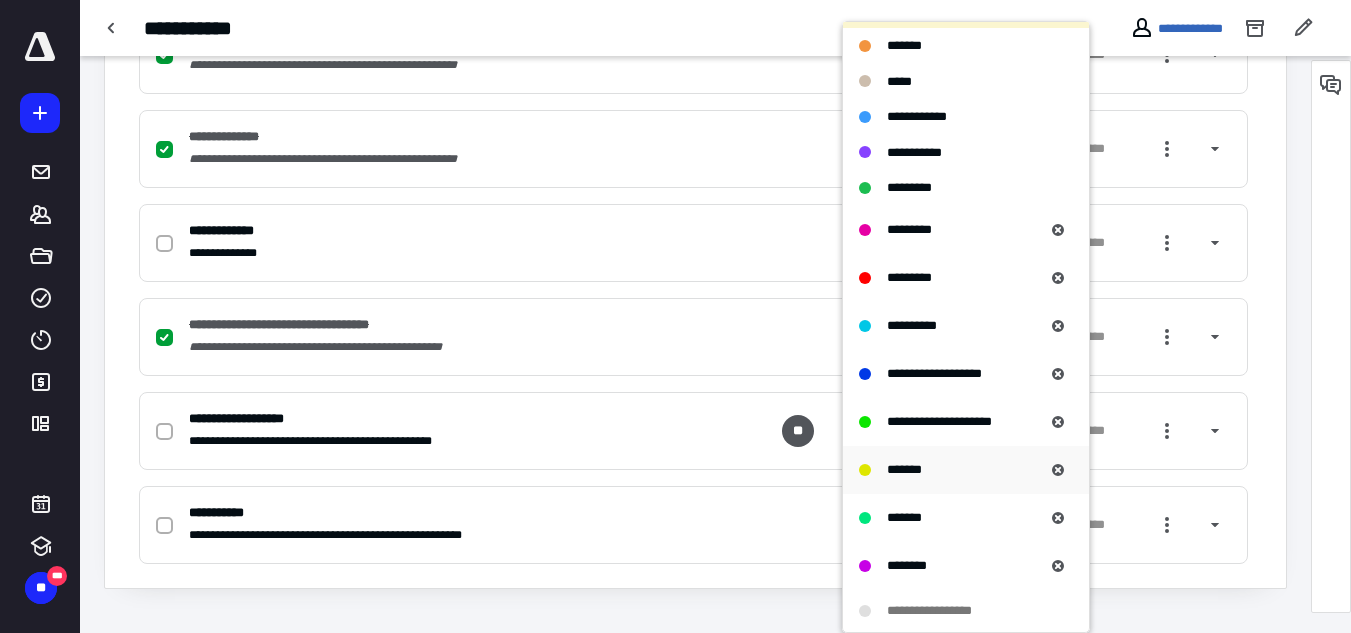 click on "*******" at bounding box center (904, 469) 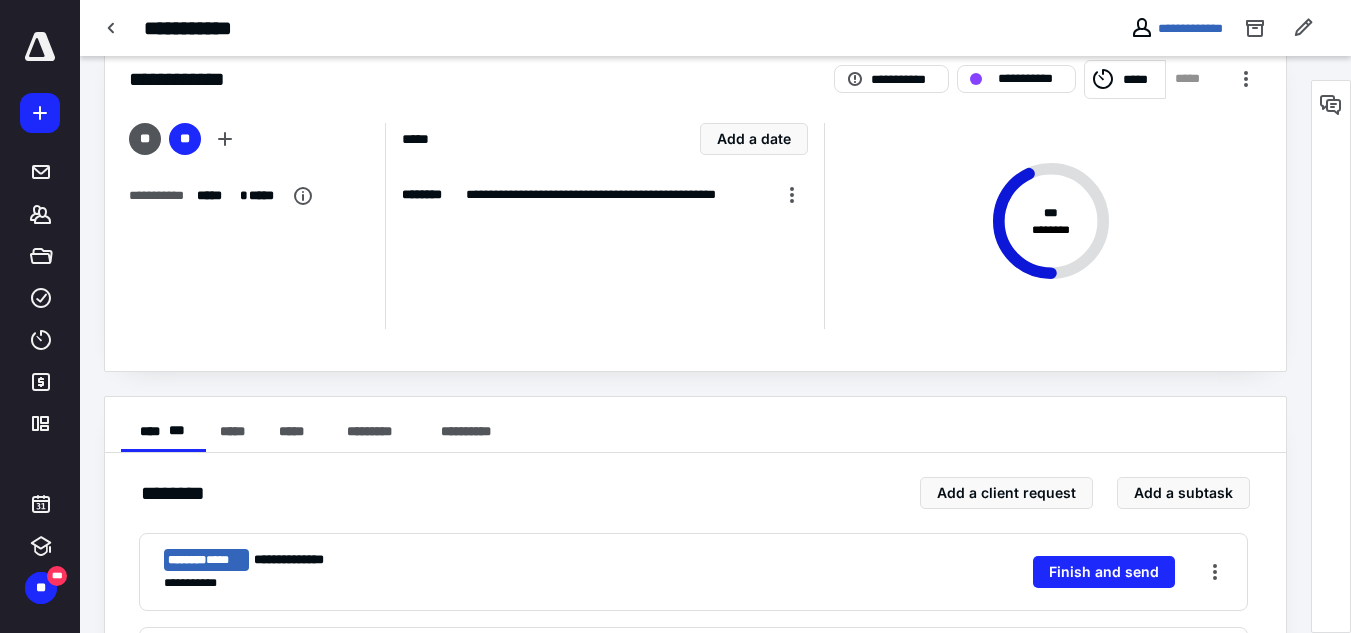 scroll, scrollTop: 0, scrollLeft: 0, axis: both 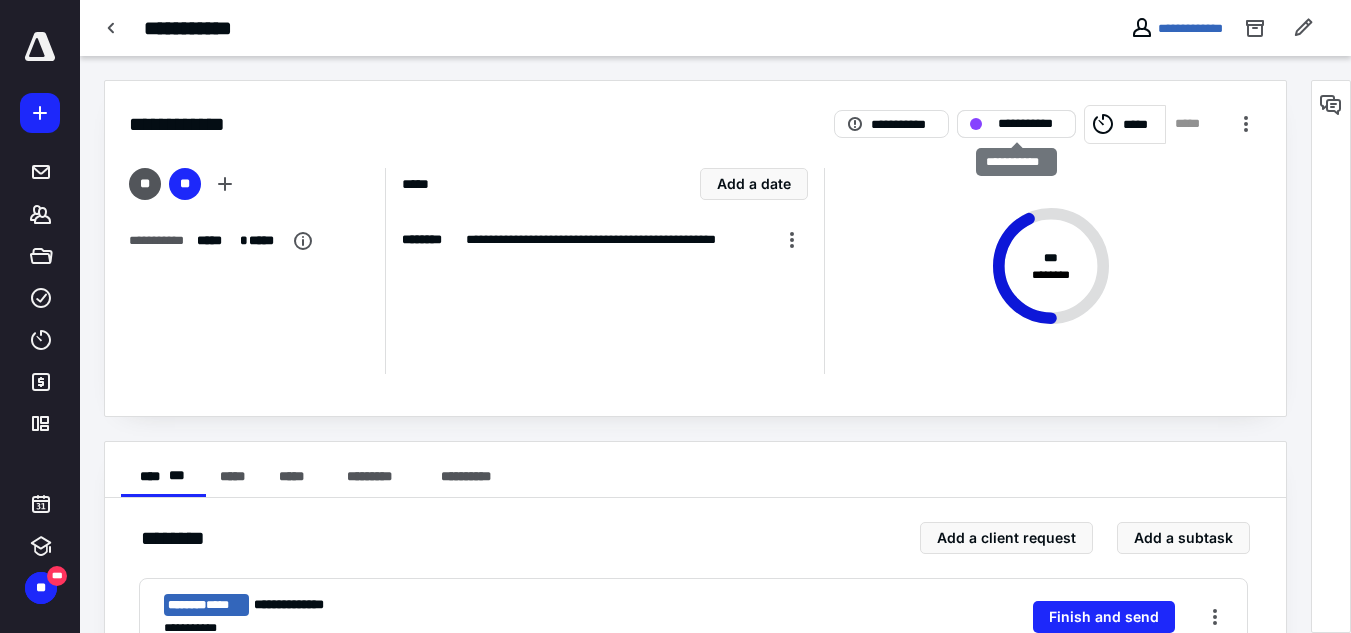 click on "**********" at bounding box center [1030, 124] 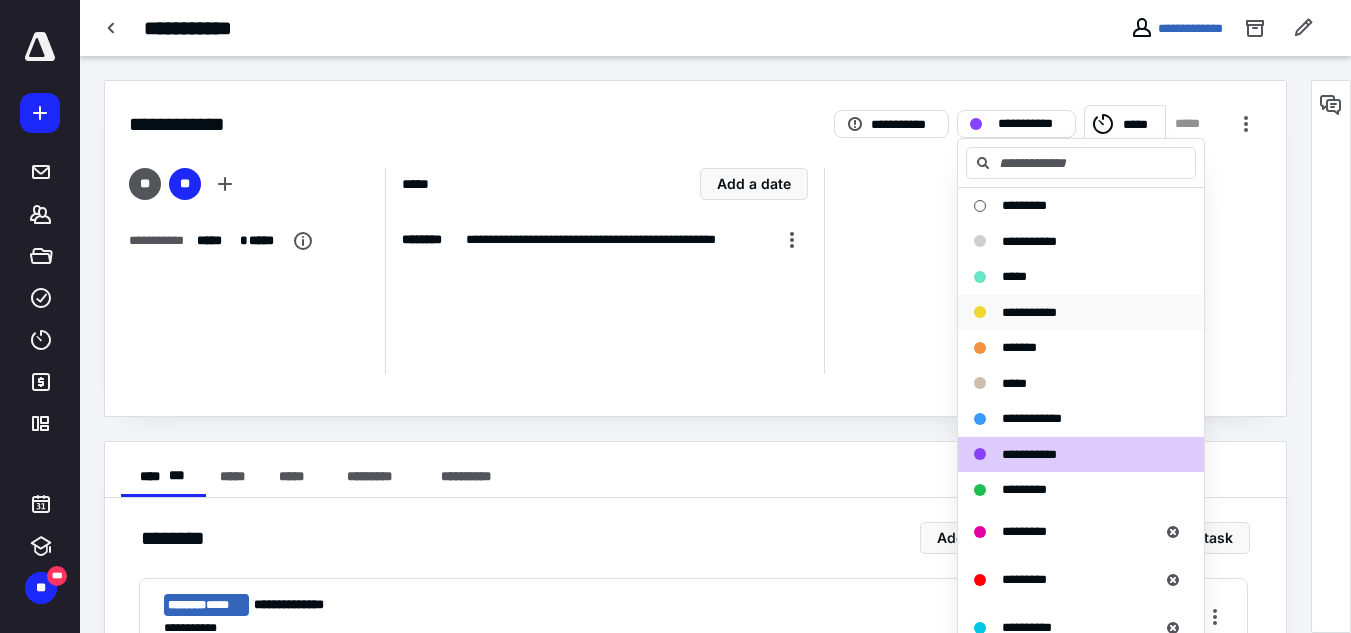 click on "**********" at bounding box center (1029, 312) 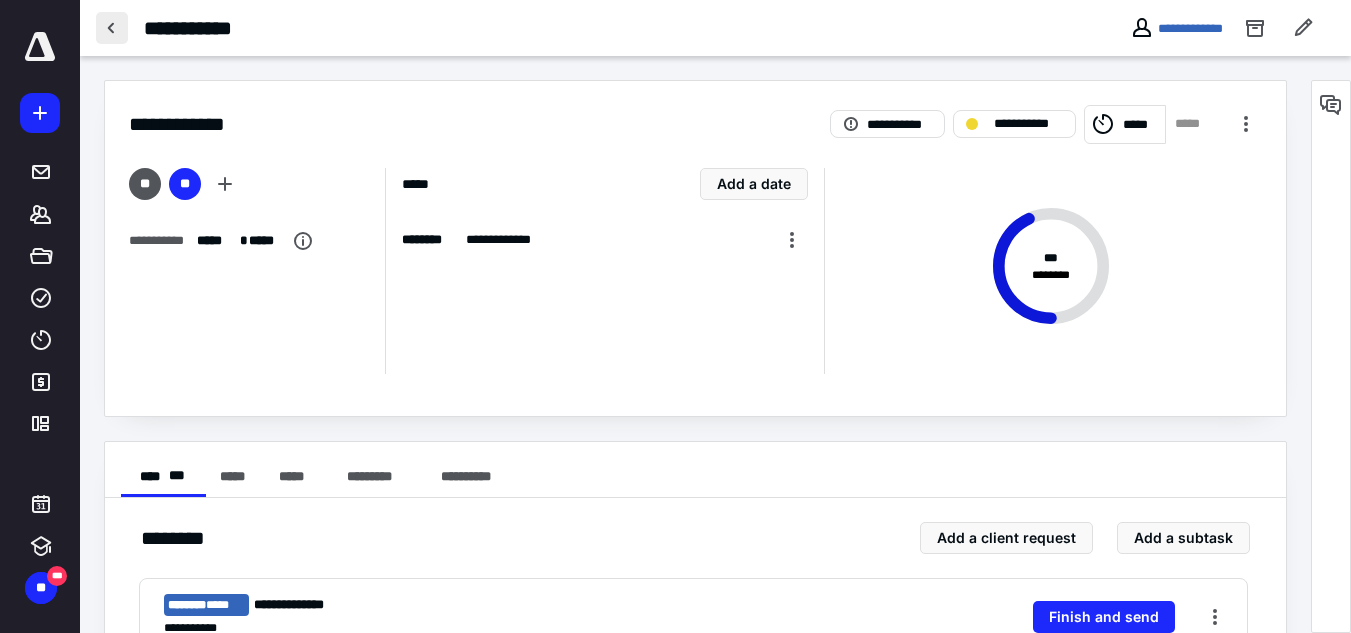 click at bounding box center [112, 28] 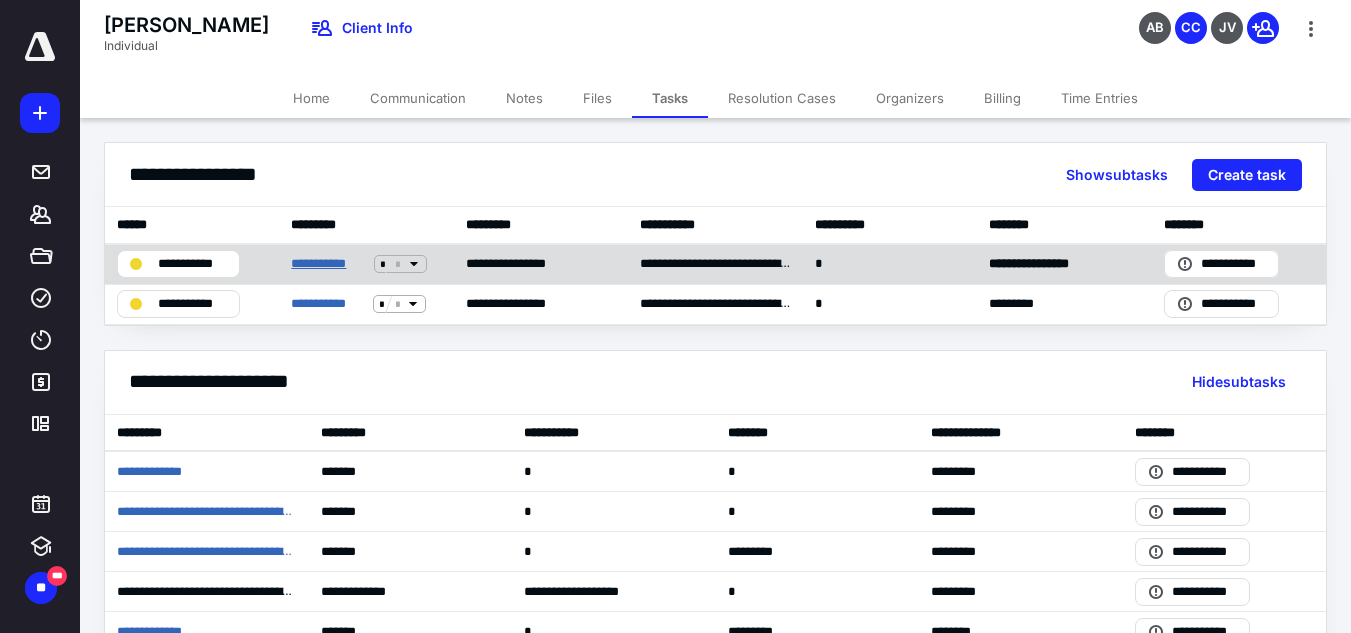click on "**********" at bounding box center [328, 264] 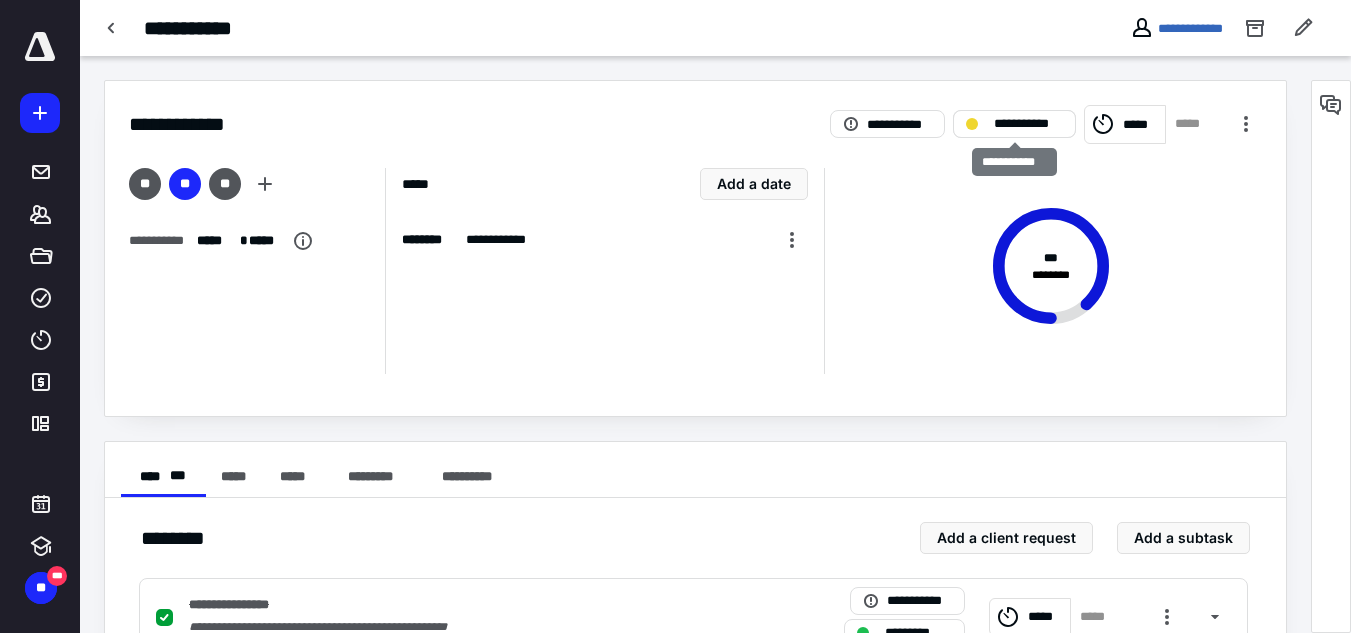 click on "**********" at bounding box center (1028, 124) 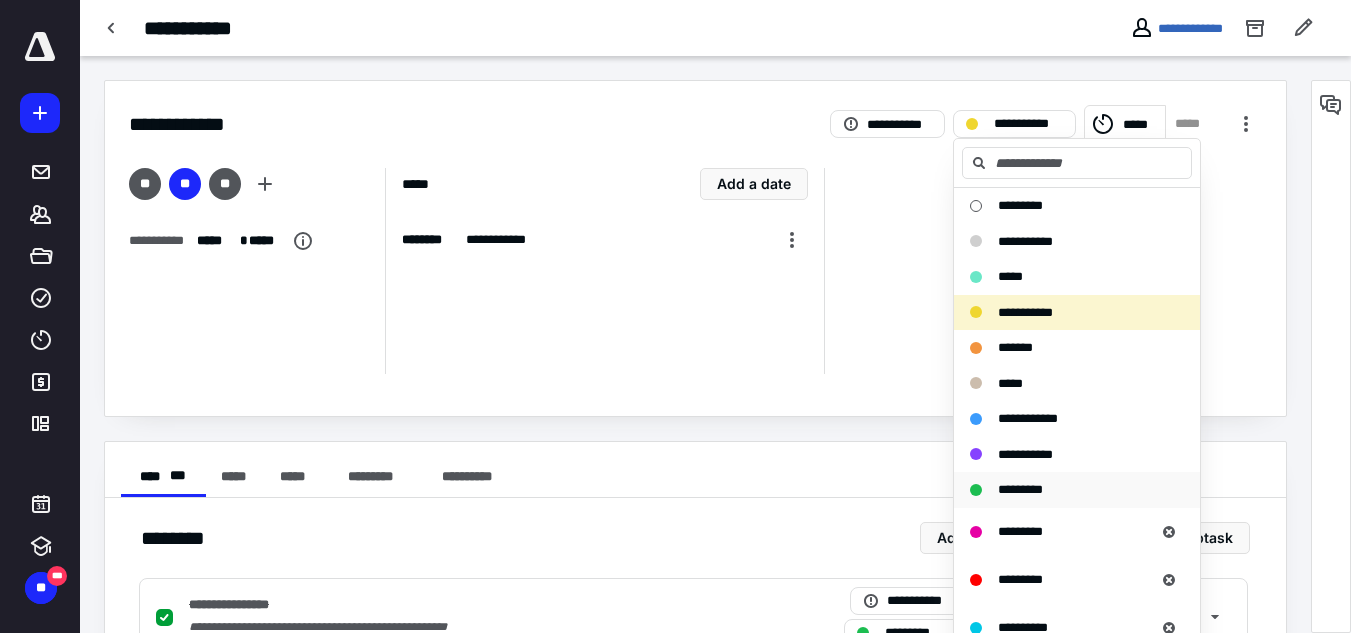 click on "*********" at bounding box center [1020, 489] 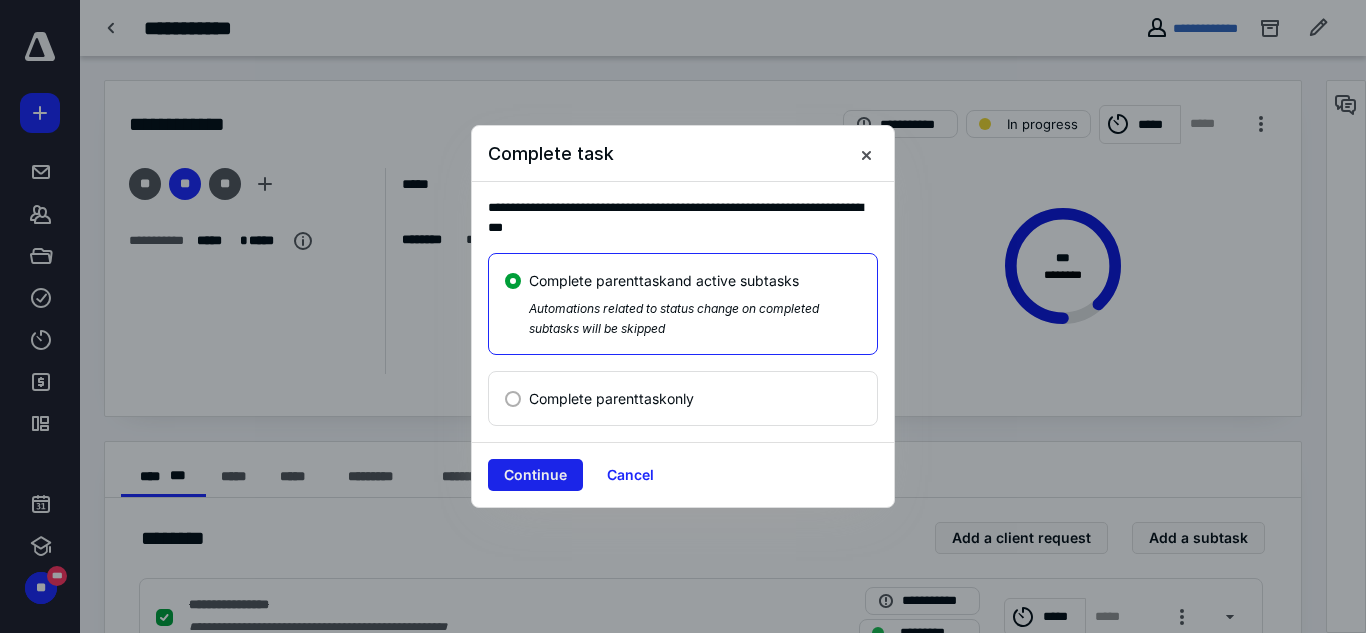click on "Continue" at bounding box center (535, 475) 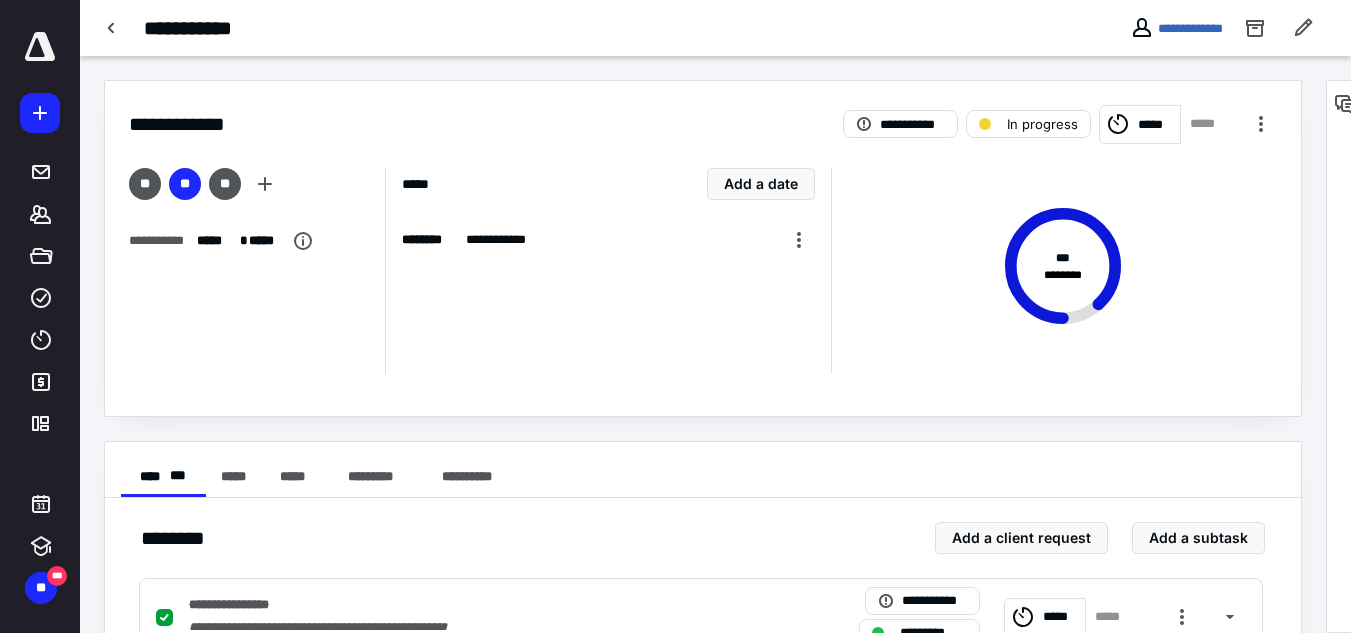 checkbox on "true" 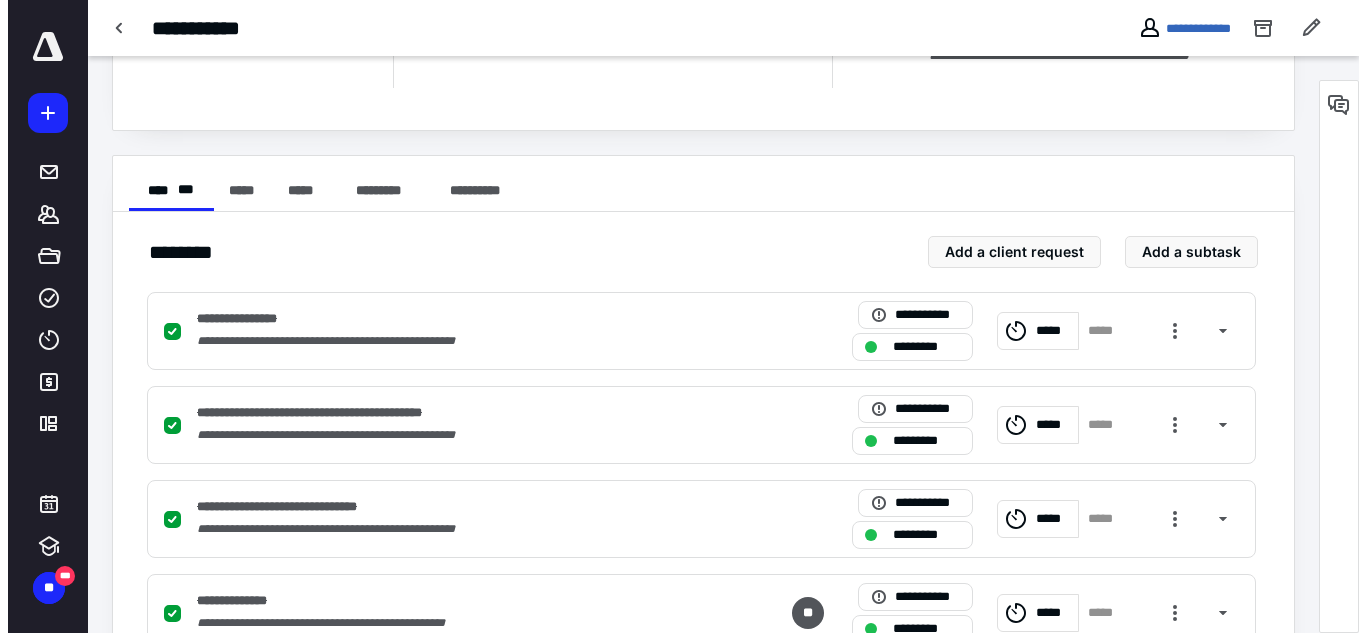 scroll, scrollTop: 0, scrollLeft: 0, axis: both 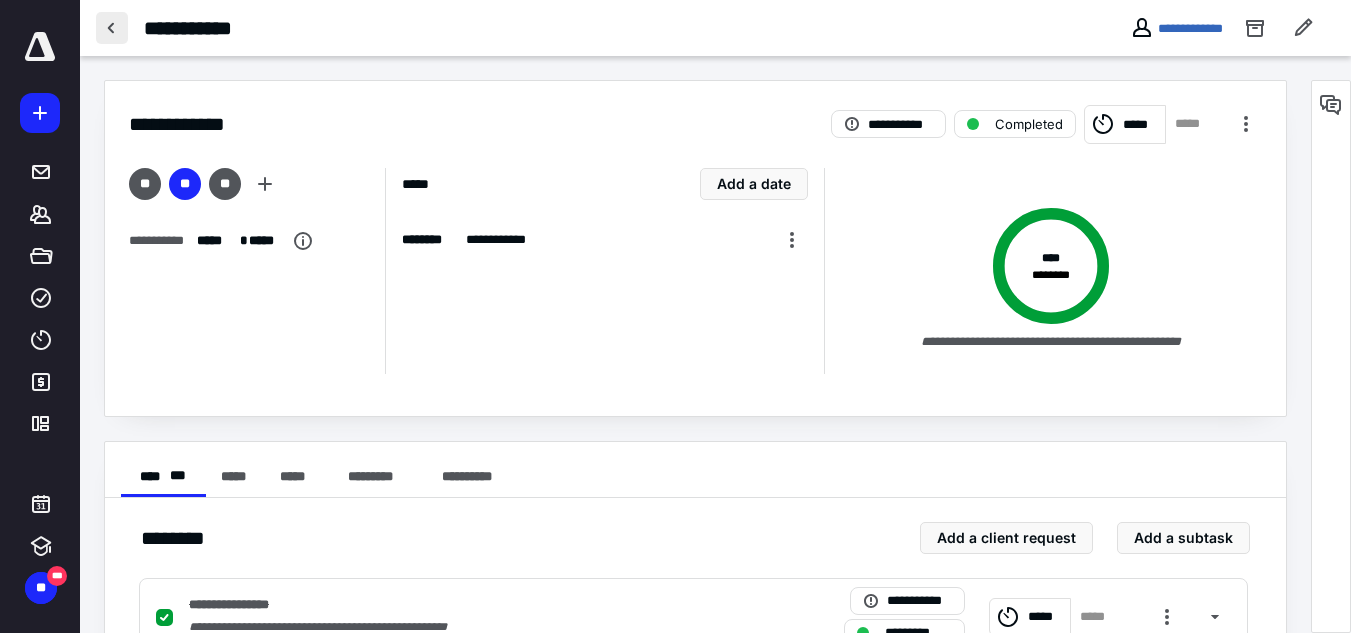 click at bounding box center (112, 28) 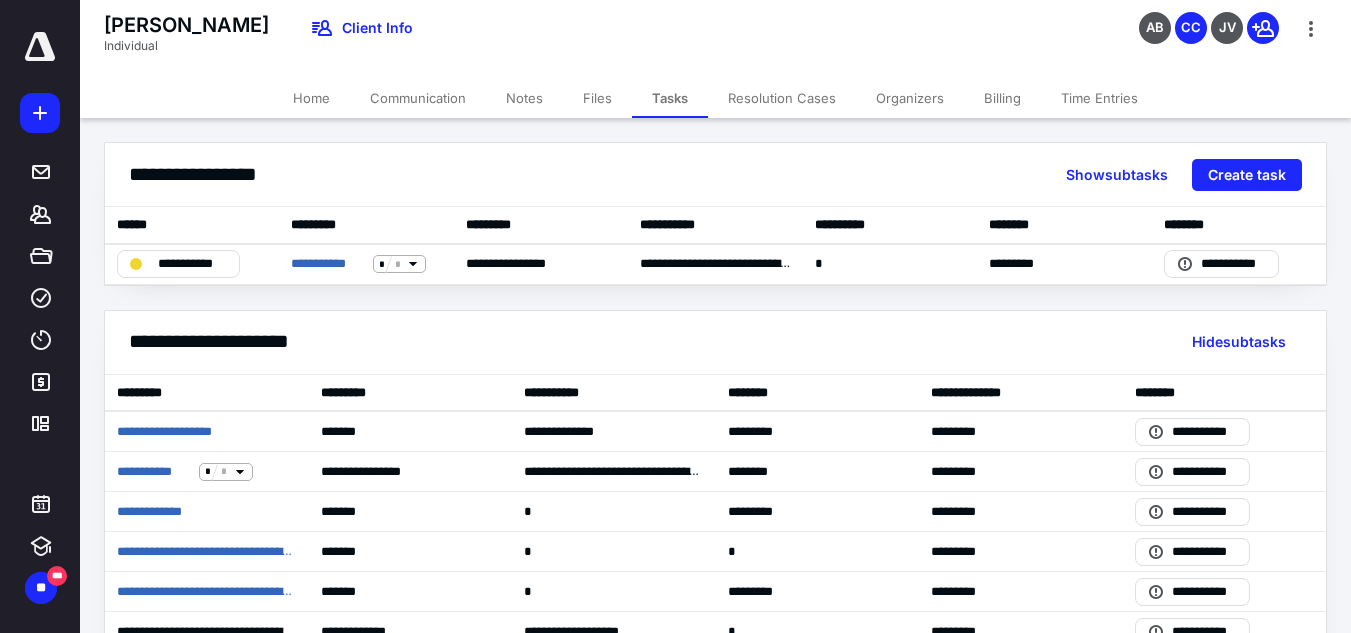 click on "Files" at bounding box center [597, 98] 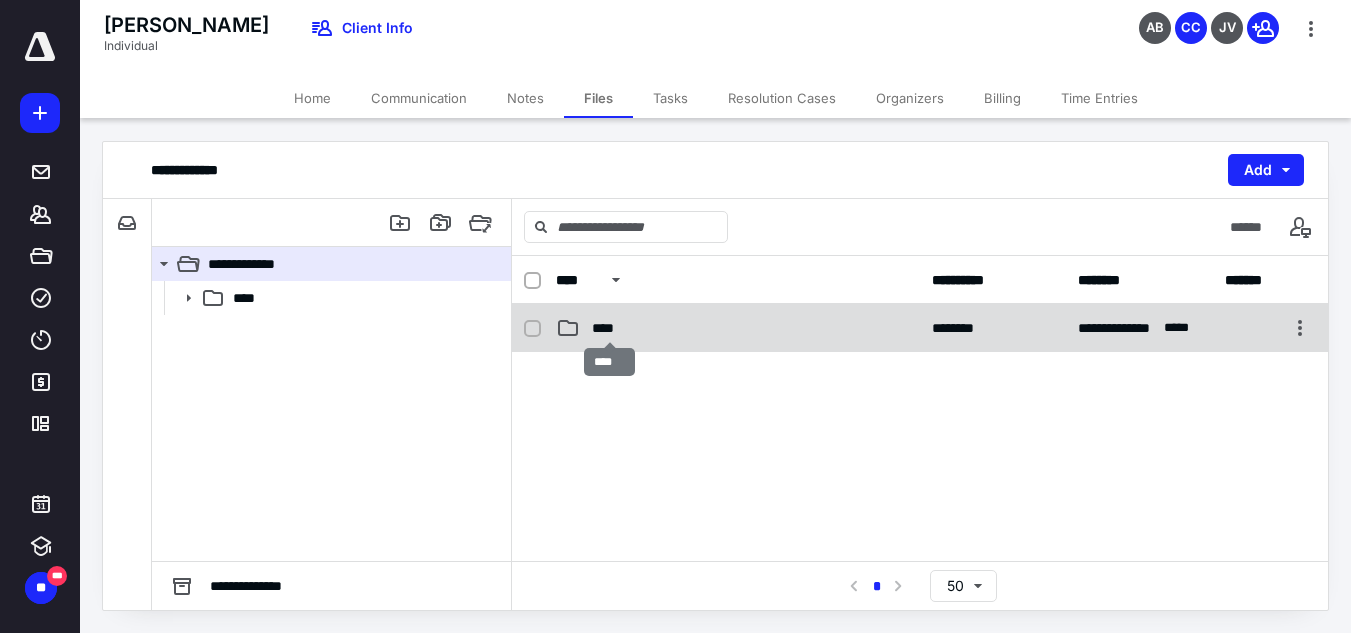 click on "****" at bounding box center (610, 328) 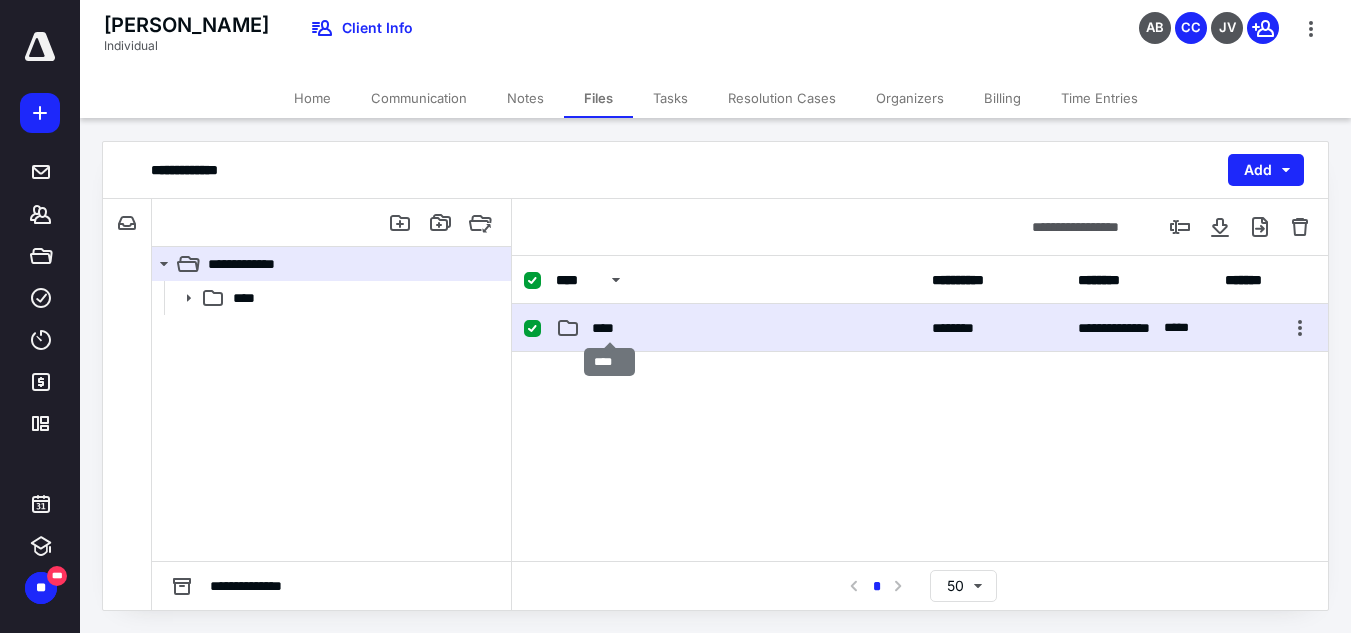 click on "****" at bounding box center (610, 328) 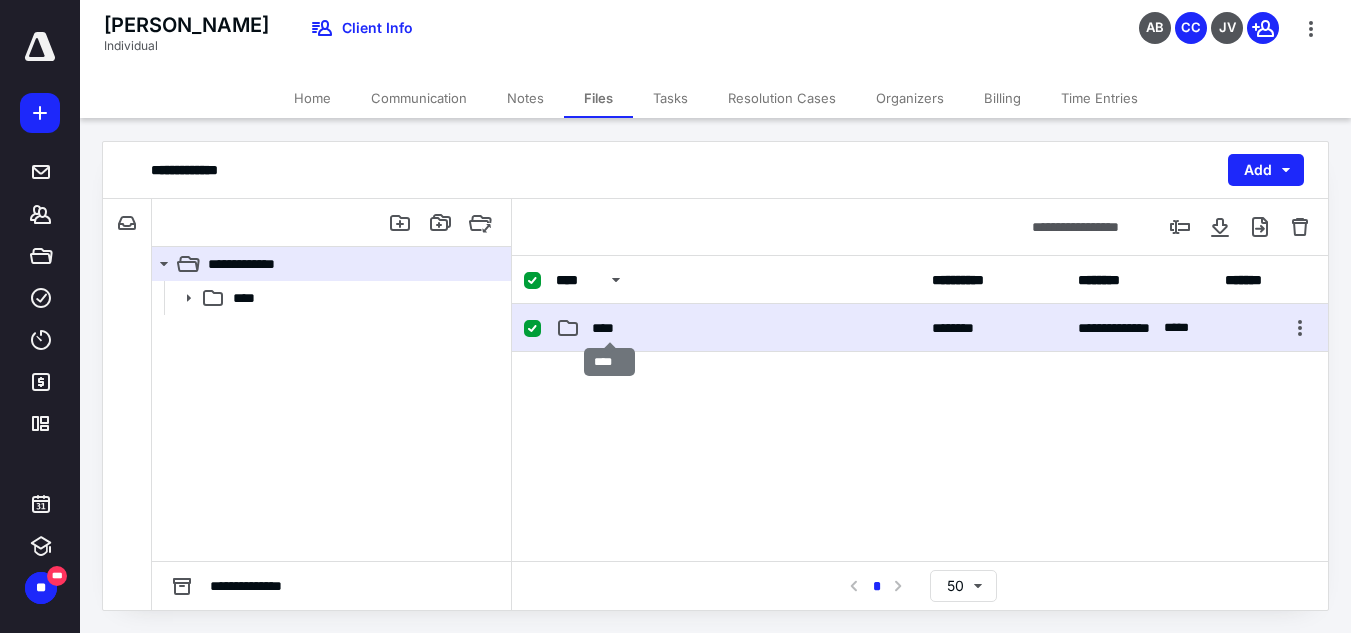 checkbox on "false" 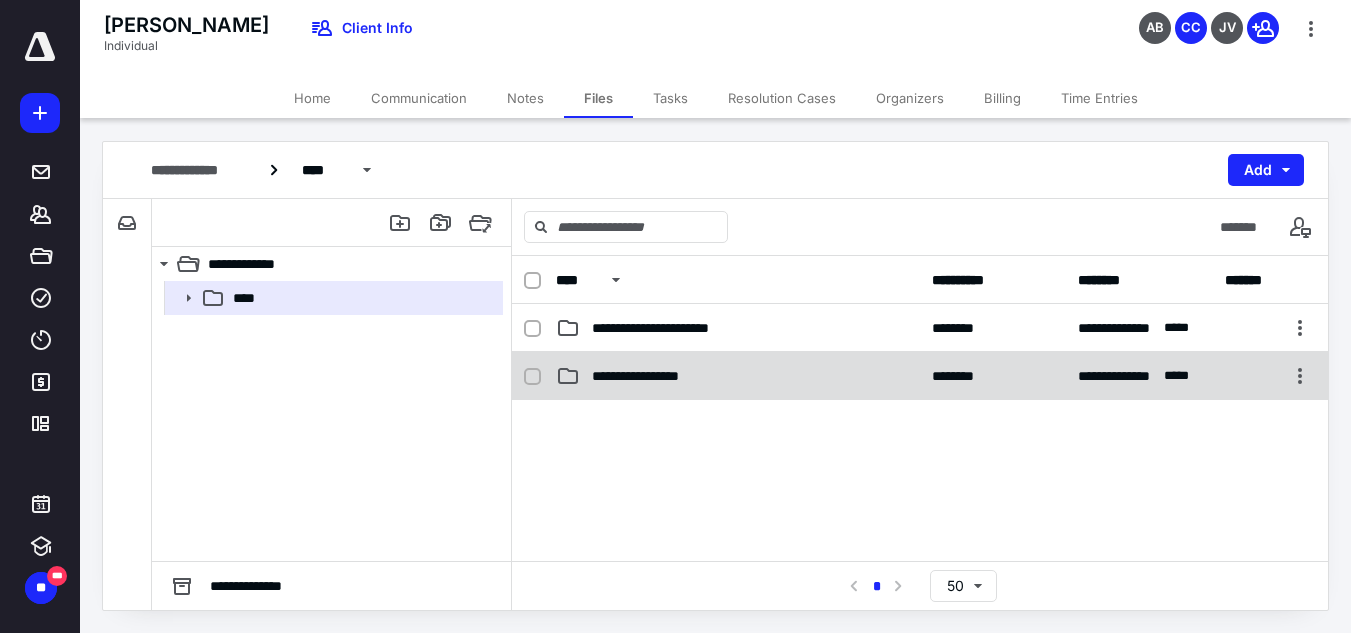 click on "**********" at bounding box center (648, 376) 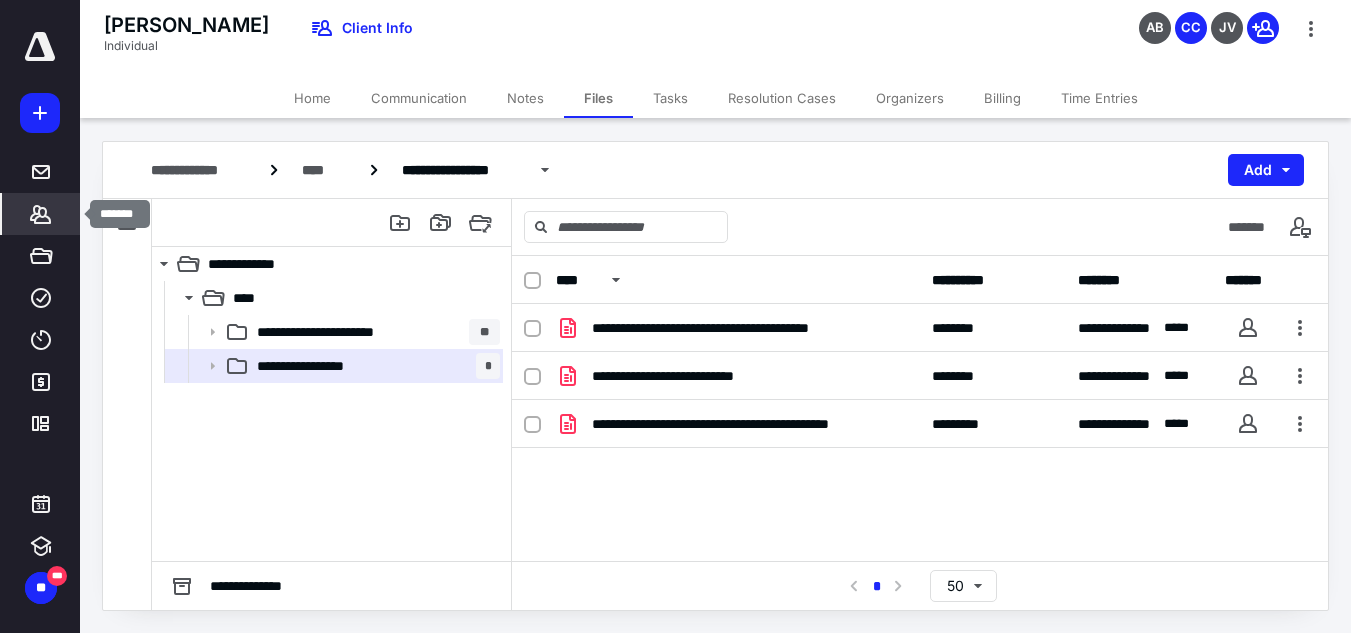 click on "*******" at bounding box center (41, 214) 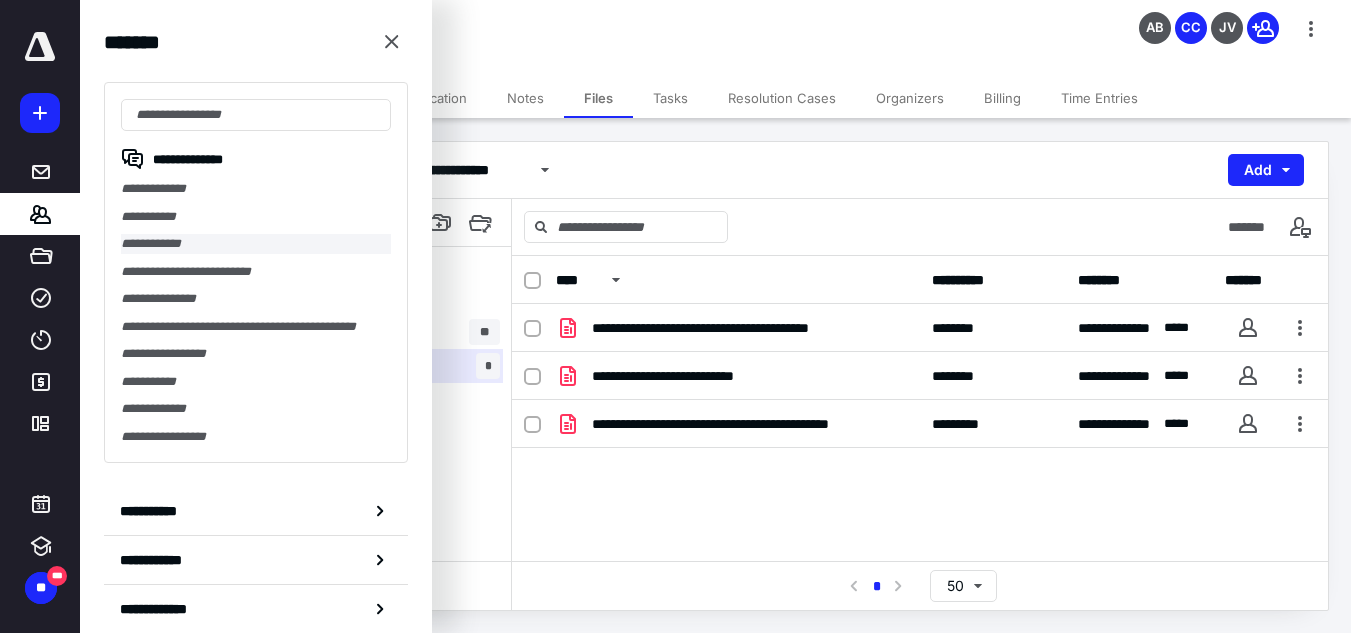 click on "**********" at bounding box center [256, 244] 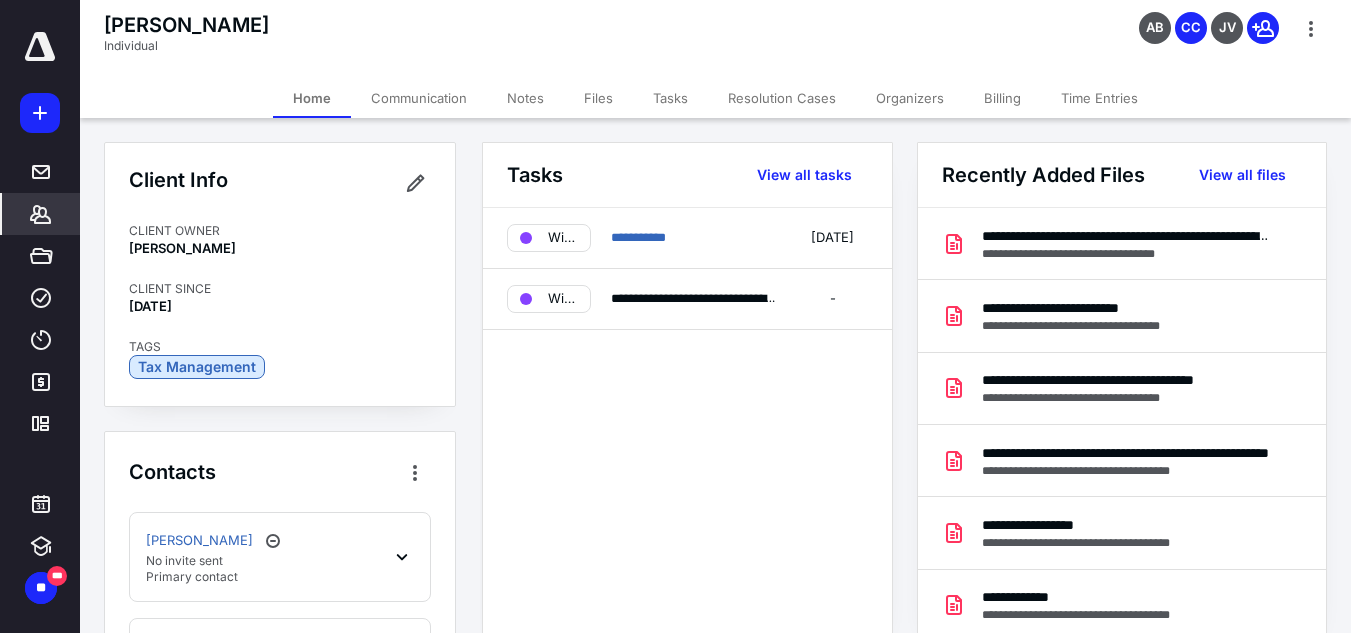 click on "Files" at bounding box center (598, 98) 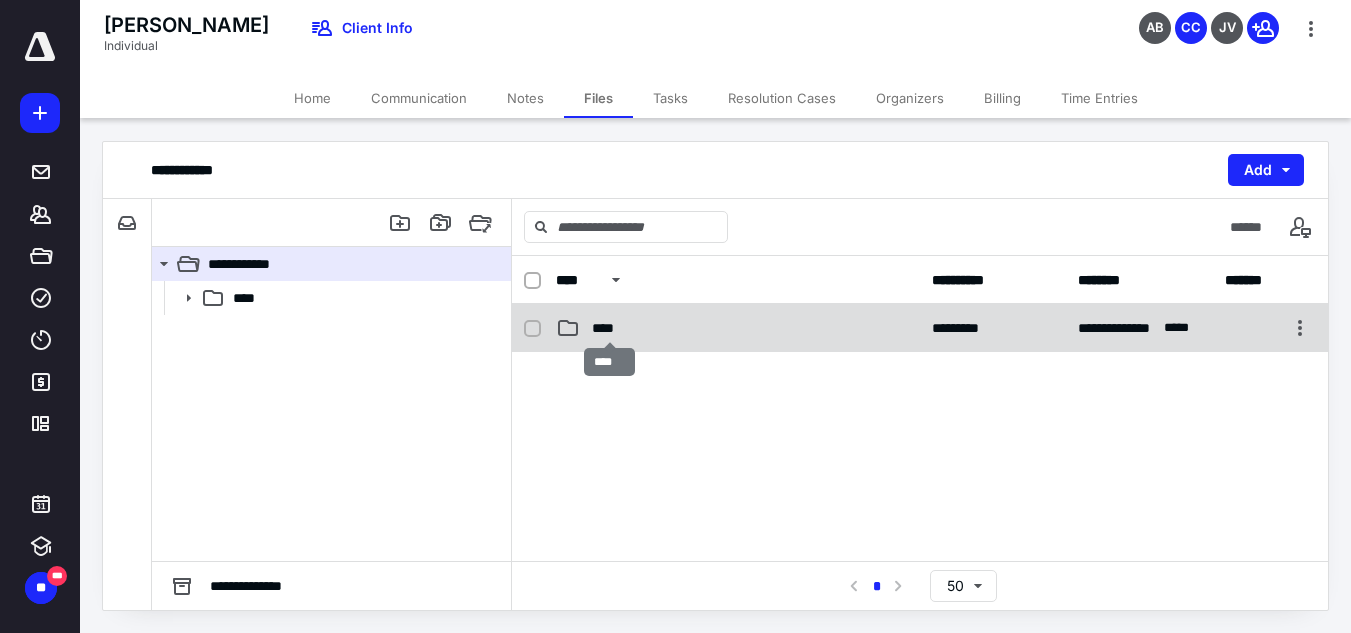 click on "****" at bounding box center (610, 328) 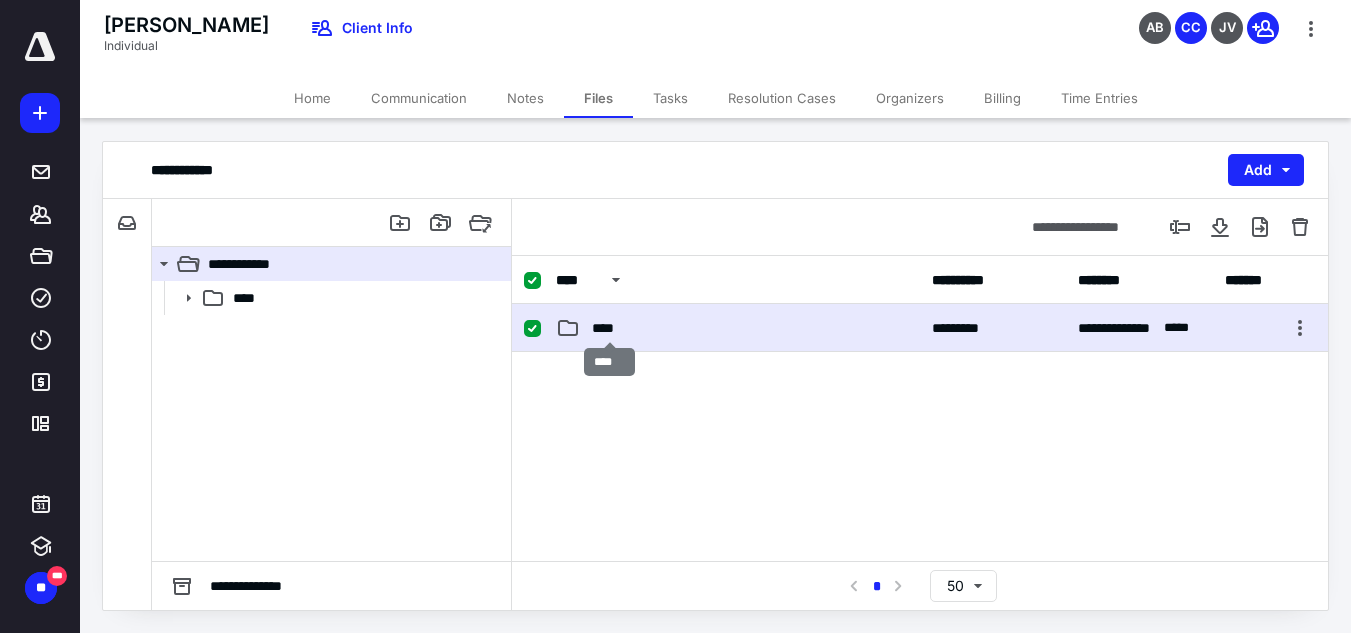 click on "****" at bounding box center (610, 328) 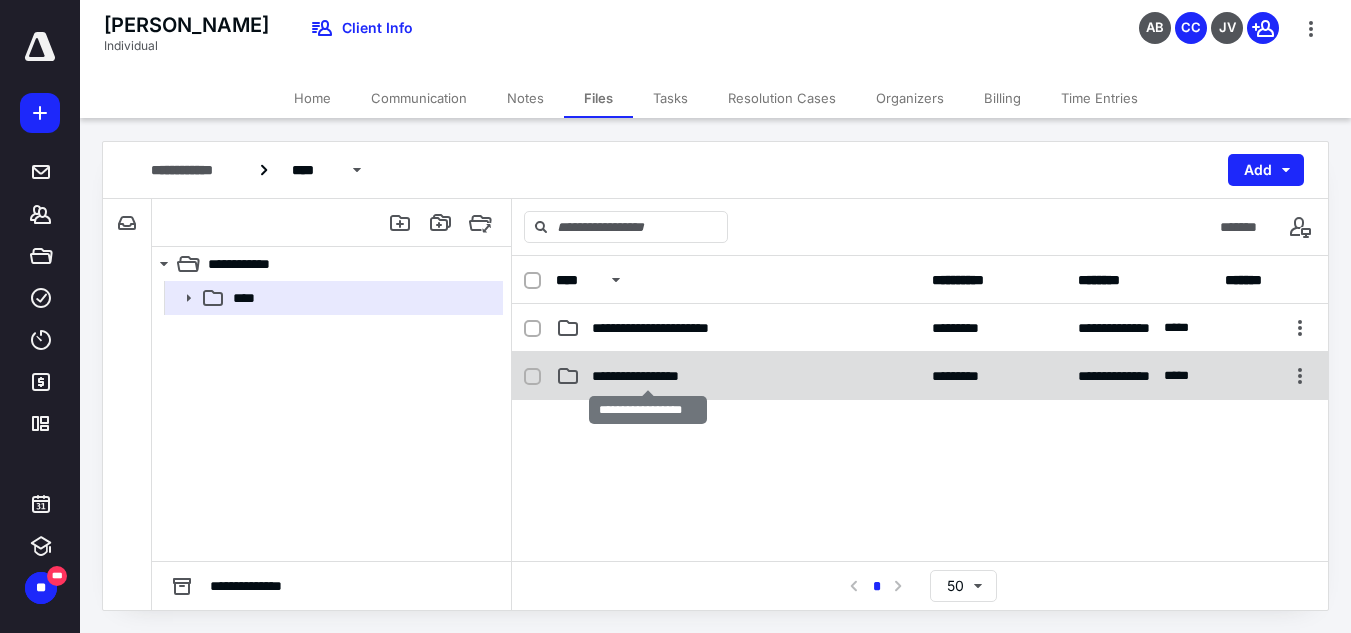 click on "**********" at bounding box center (648, 376) 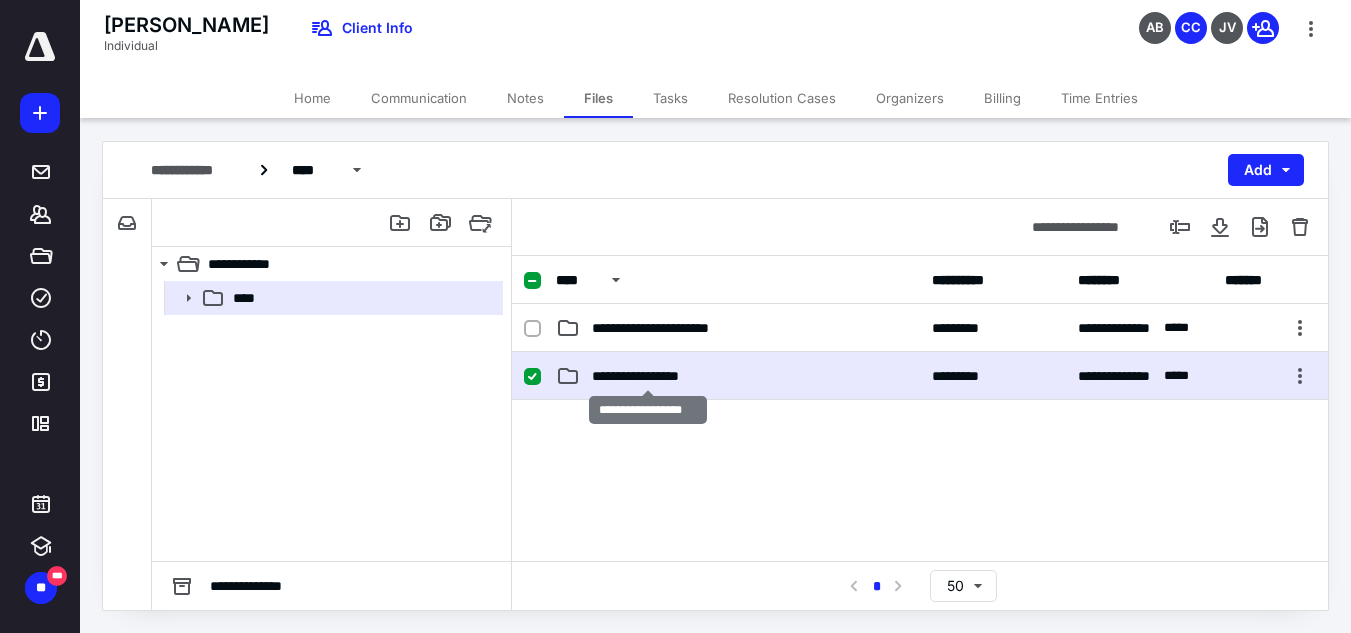 click on "**********" at bounding box center [648, 376] 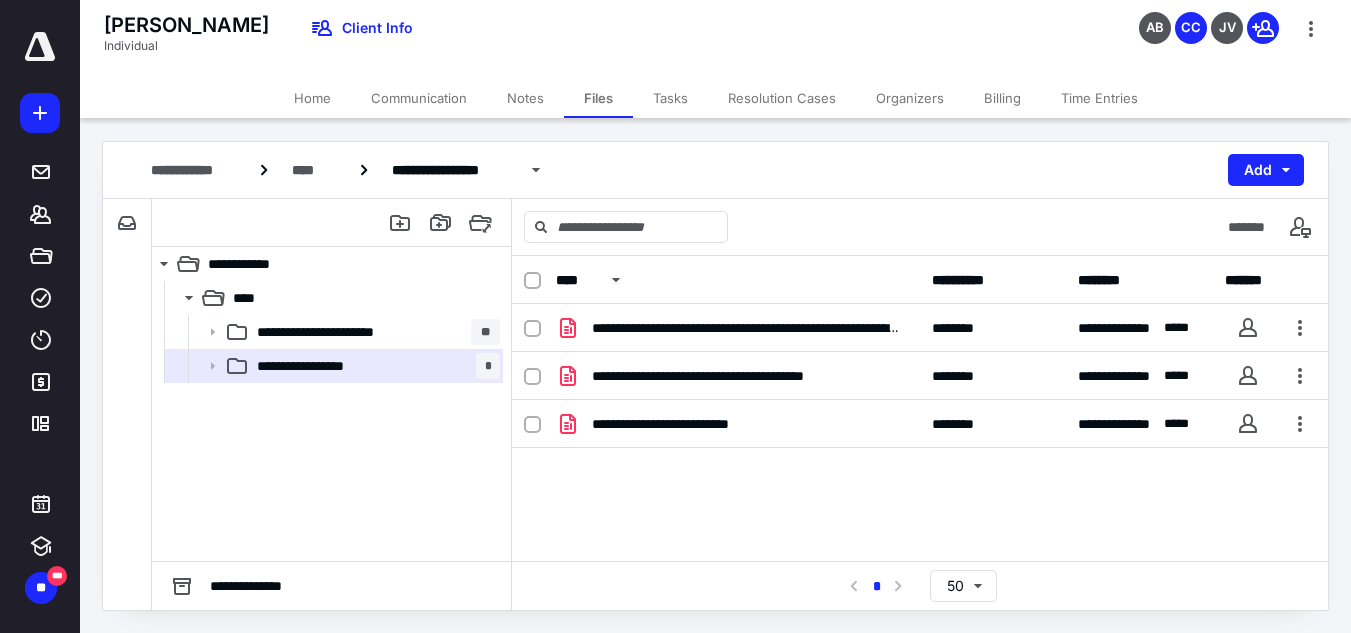 click on "Tasks" at bounding box center [670, 98] 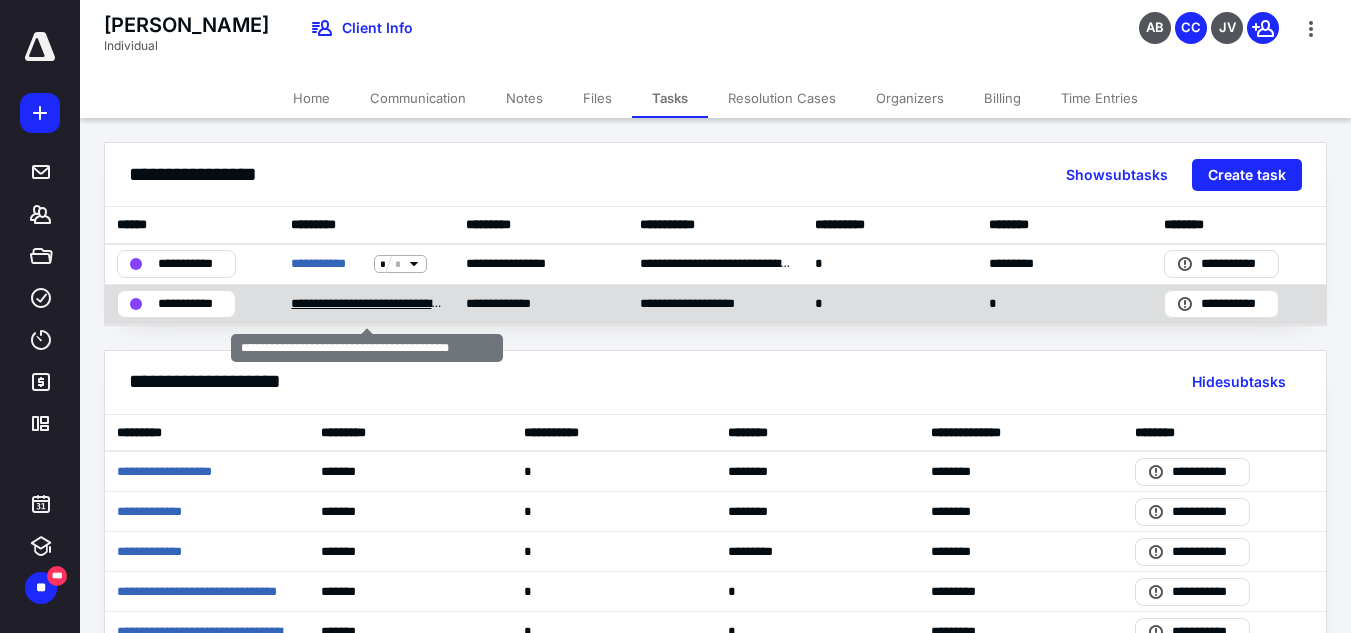 click on "**********" at bounding box center [366, 304] 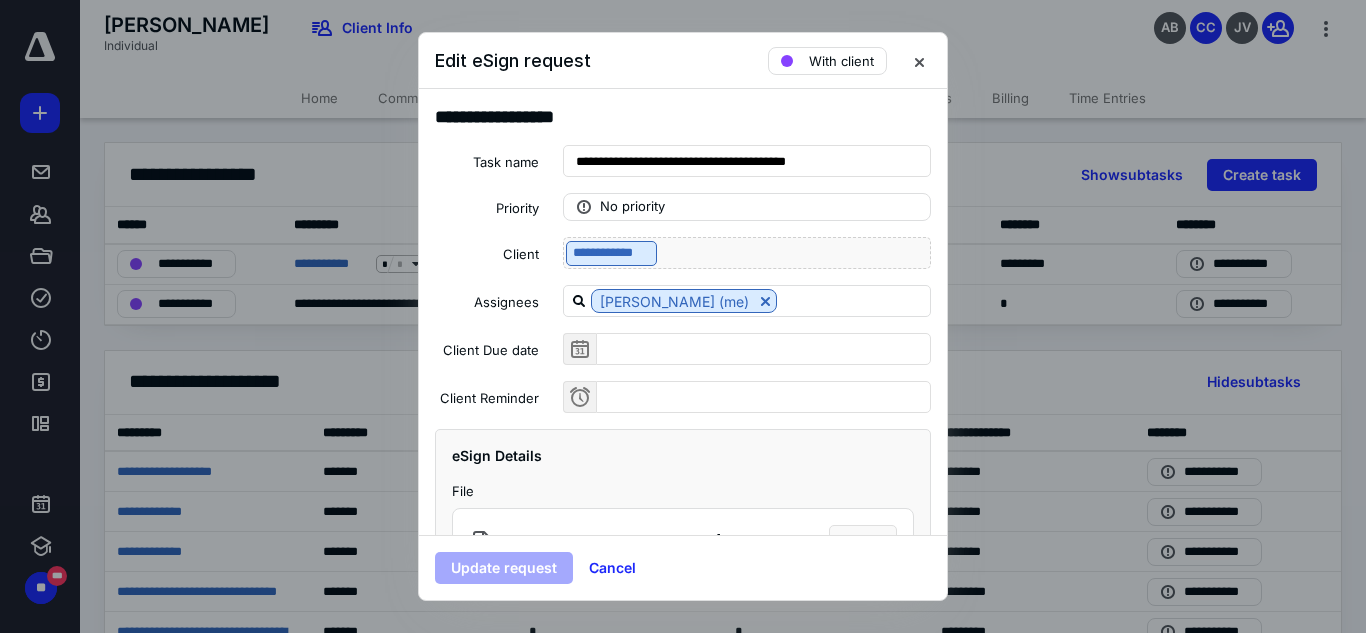 scroll, scrollTop: 199, scrollLeft: 0, axis: vertical 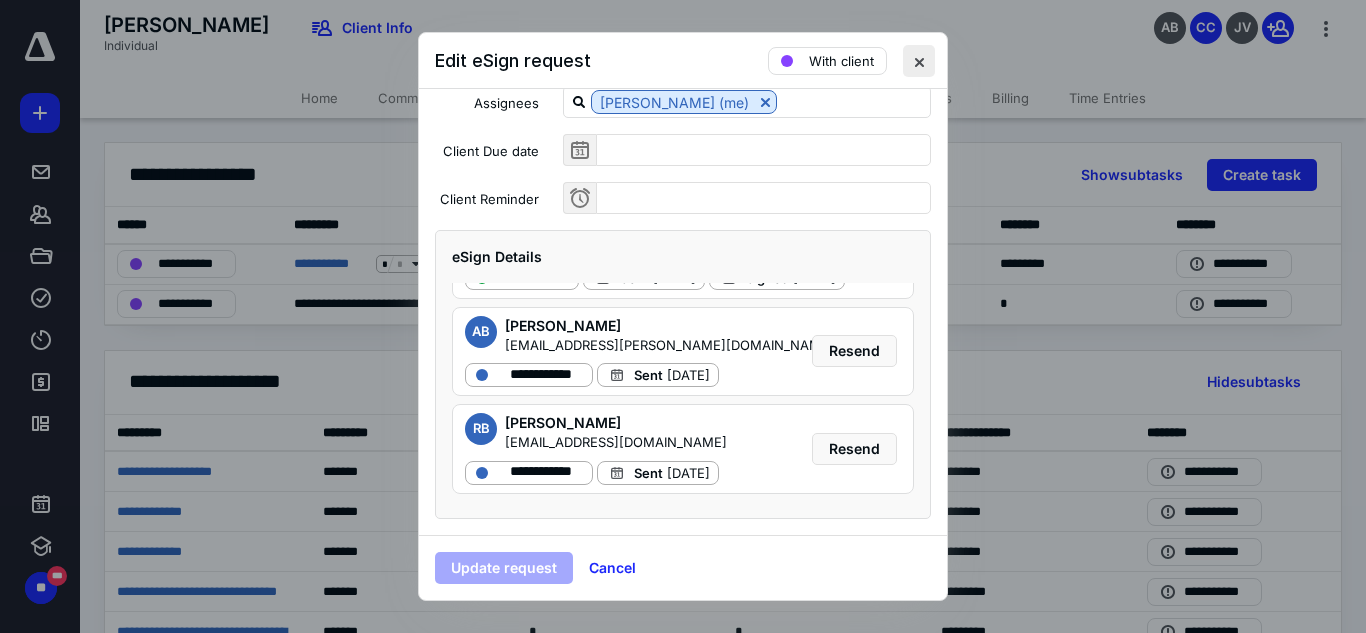 click at bounding box center (919, 61) 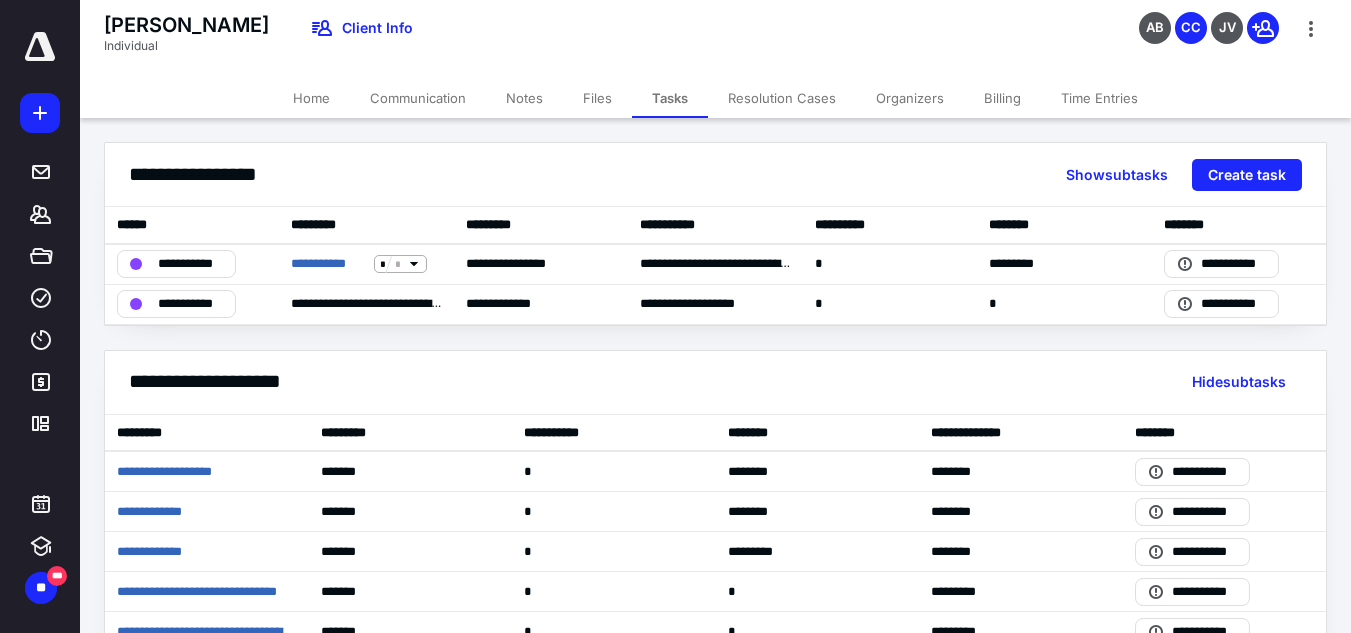 click on "[PERSON_NAME] Individual Client Info AB CC JV" at bounding box center [715, 39] 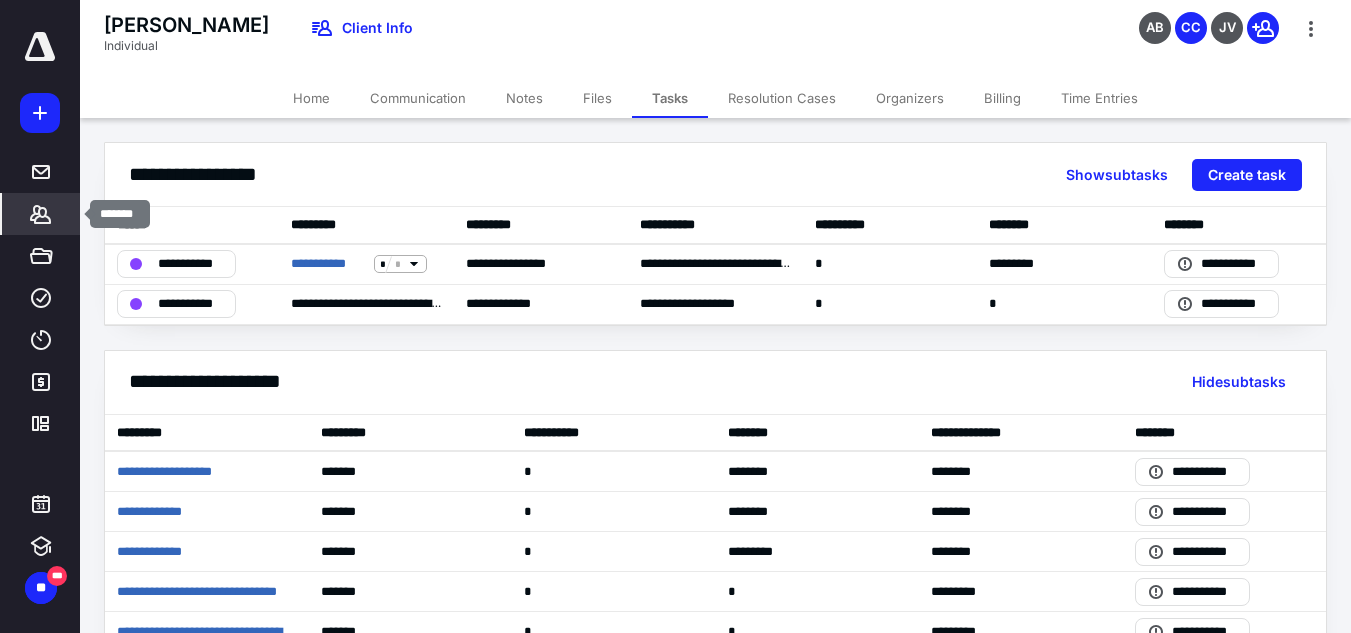 click 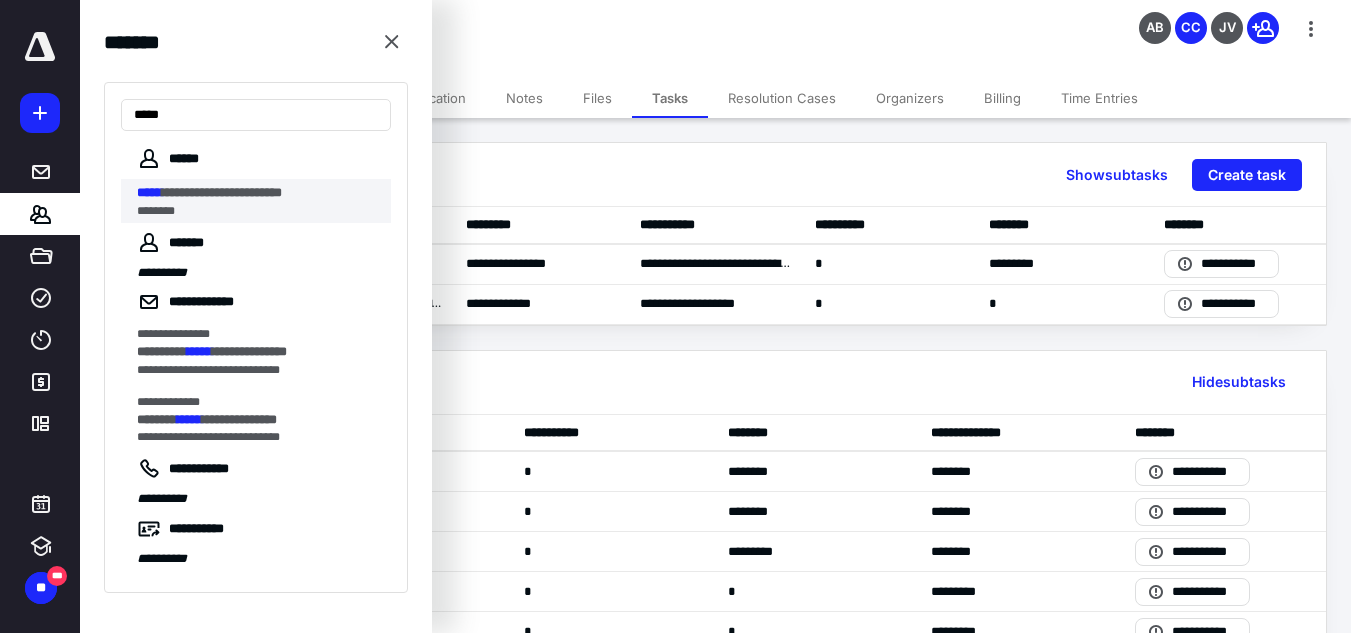 type on "*****" 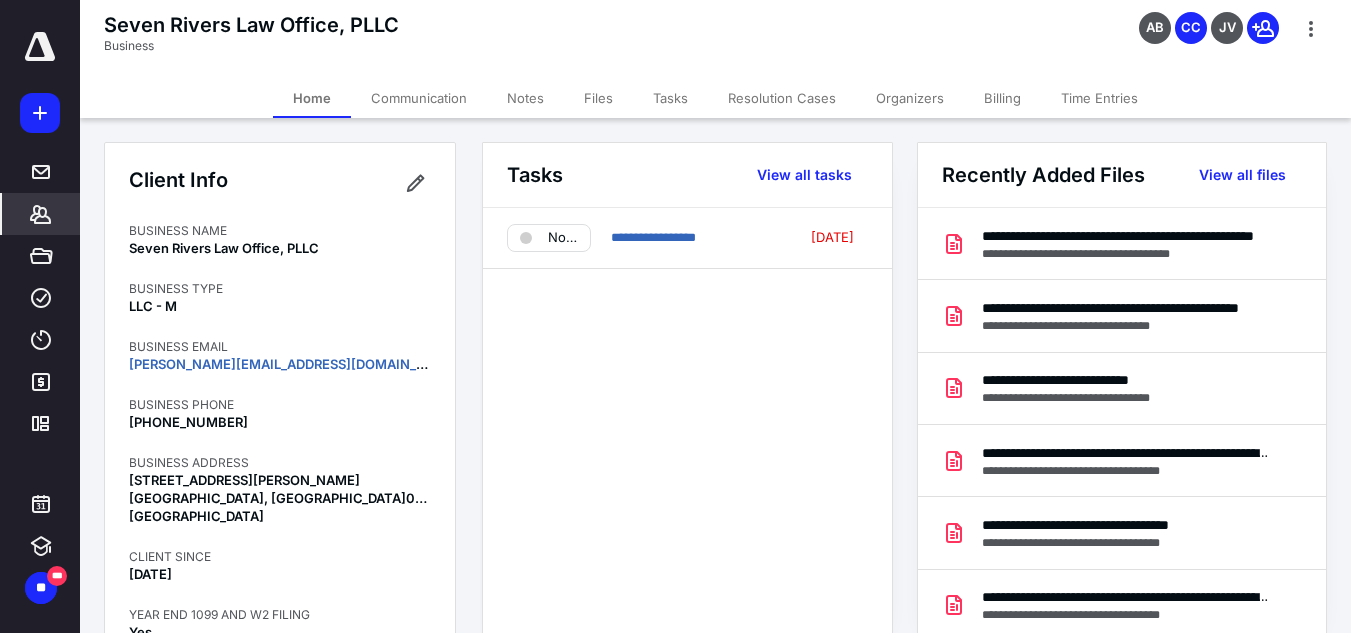 click on "Files" at bounding box center (598, 98) 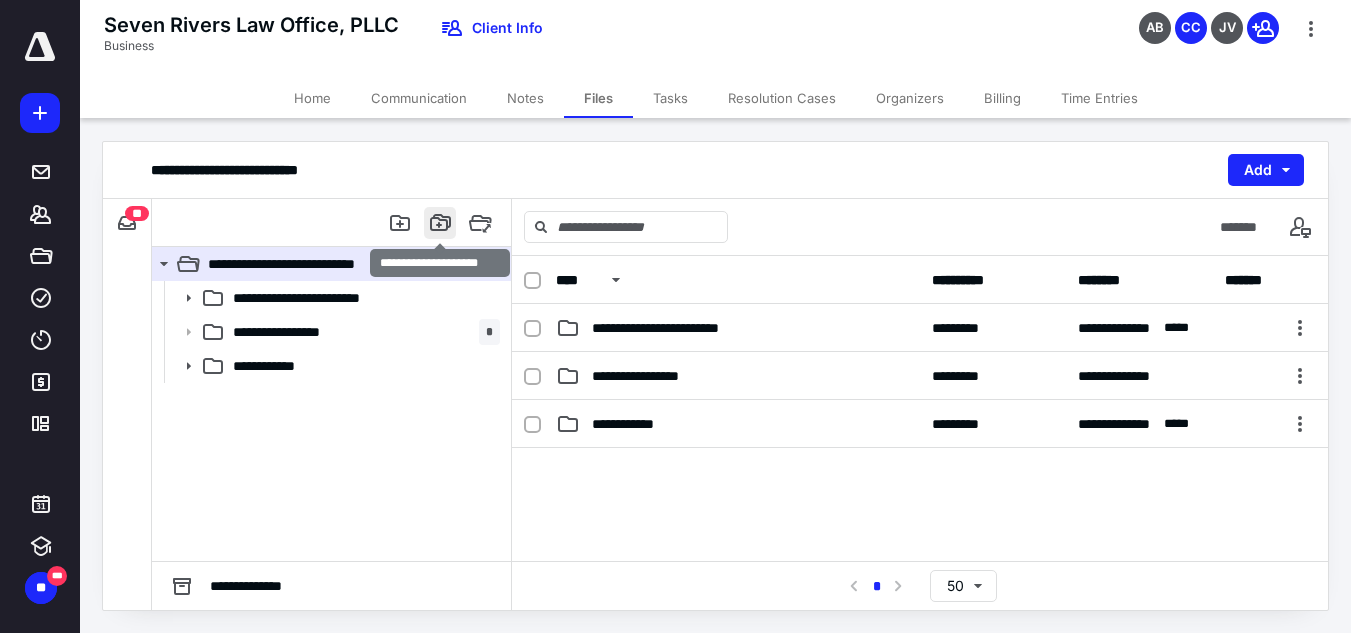 click at bounding box center (440, 223) 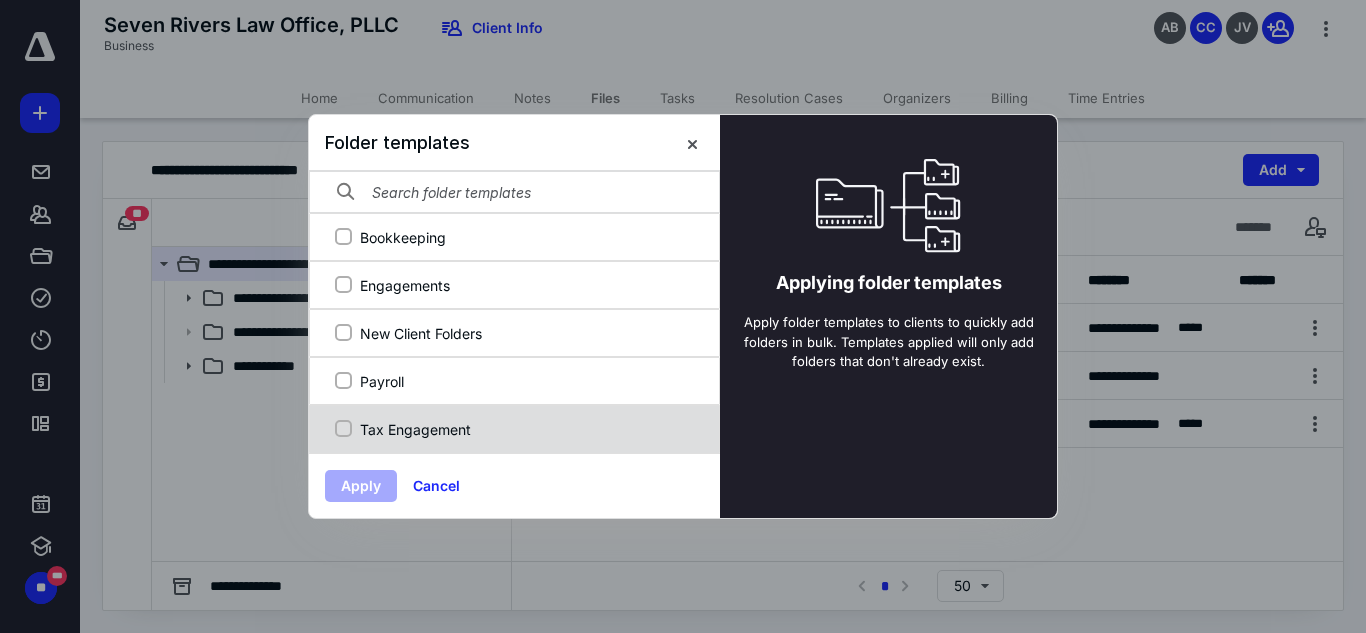 click on "Tax Engagement" at bounding box center (512, 429) 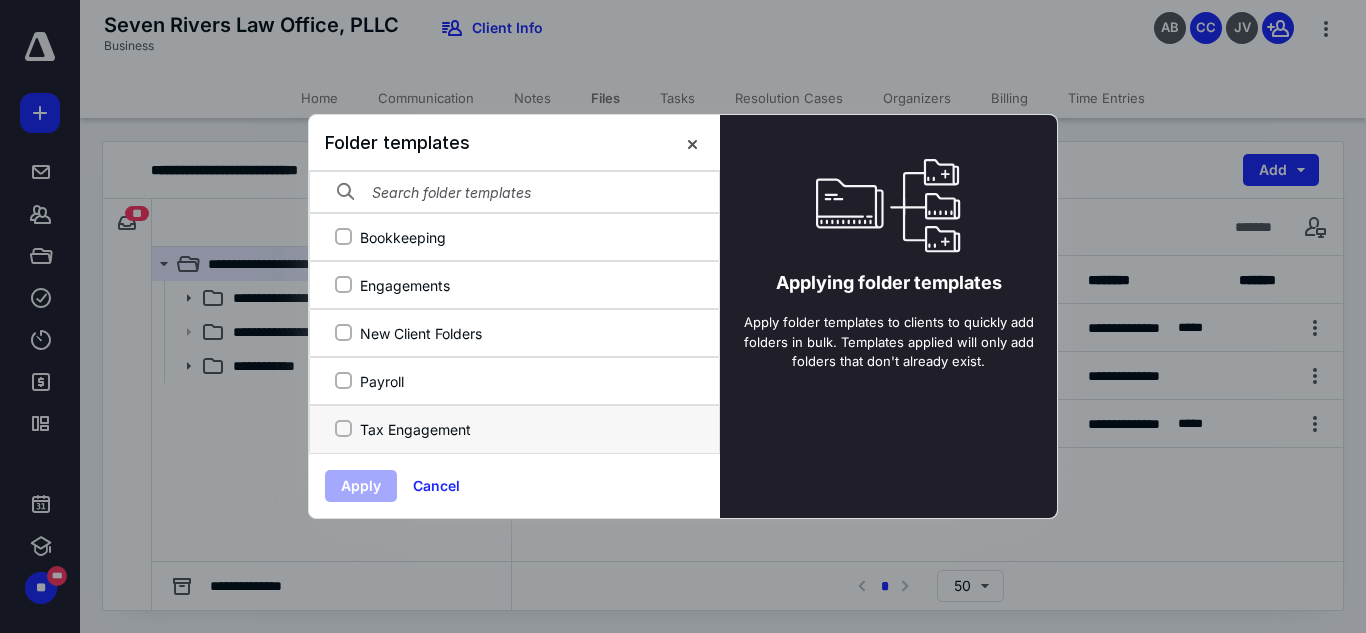 click on "Tax Engagement" at bounding box center (343, 429) 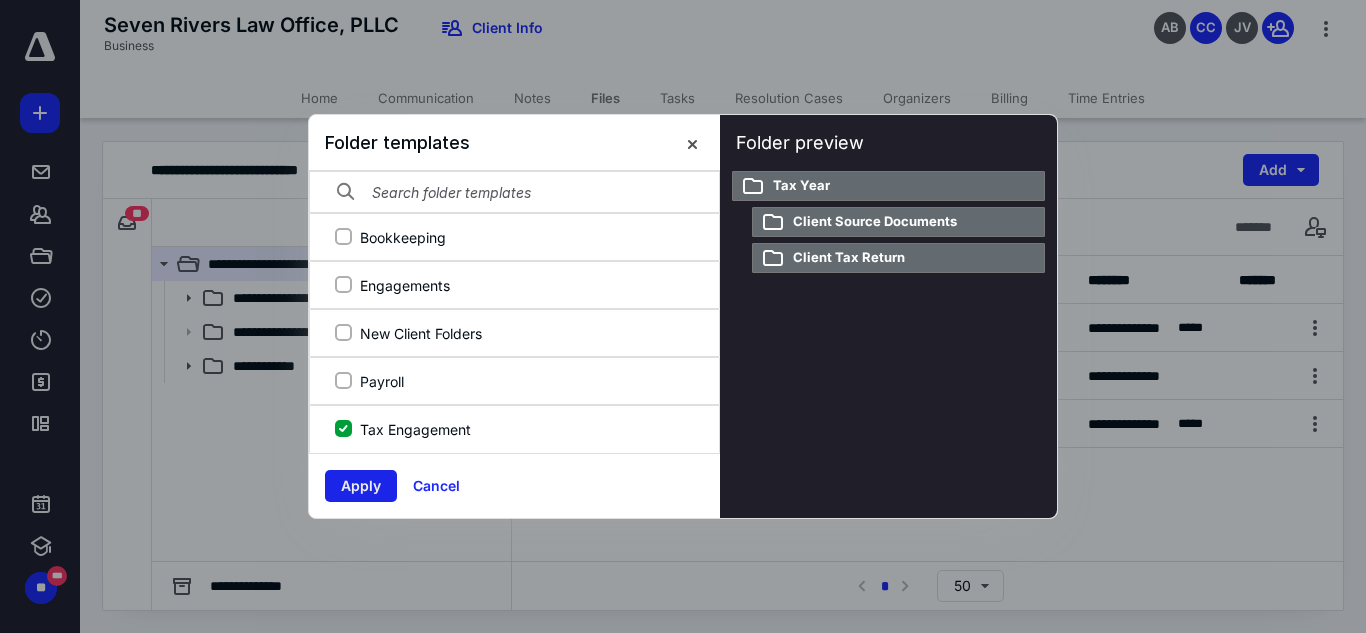 click on "Apply" at bounding box center [361, 486] 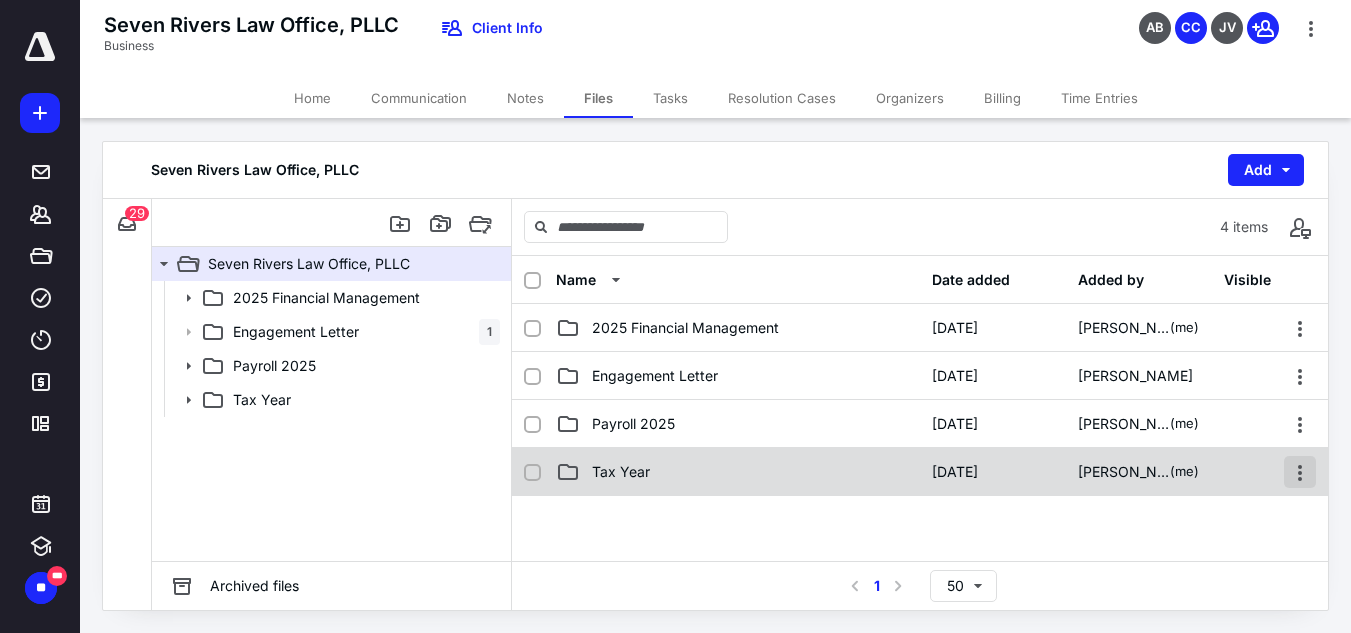 click at bounding box center [1300, 472] 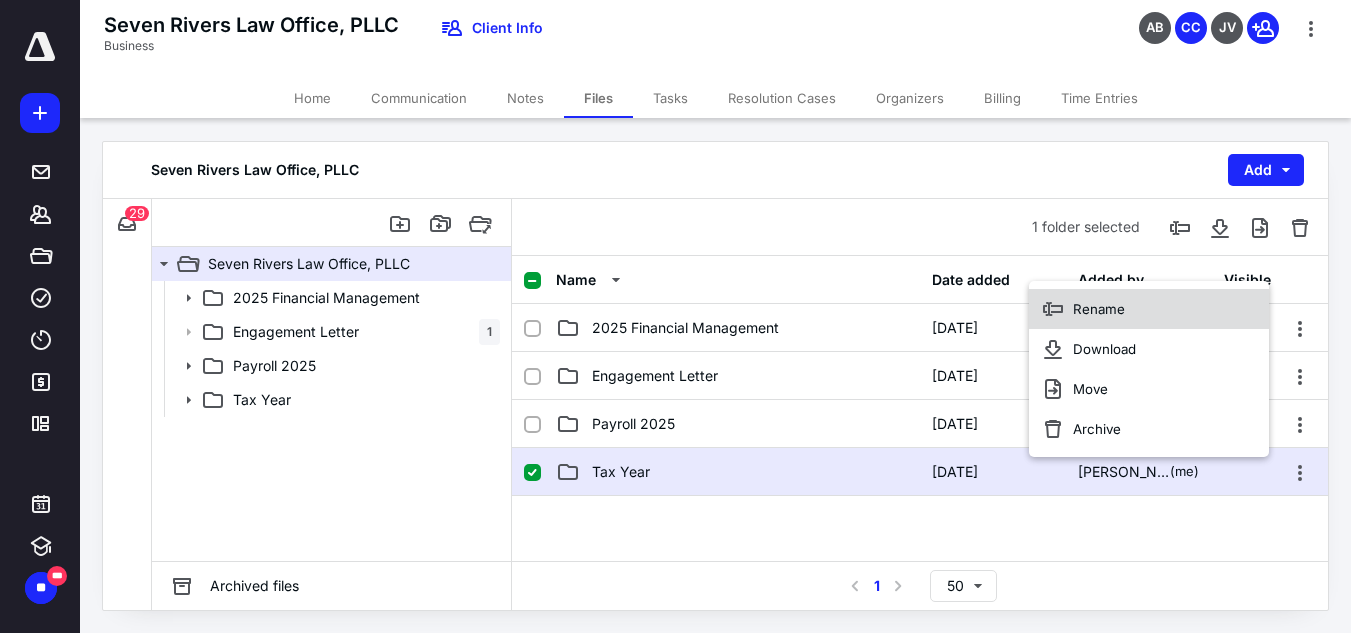 click 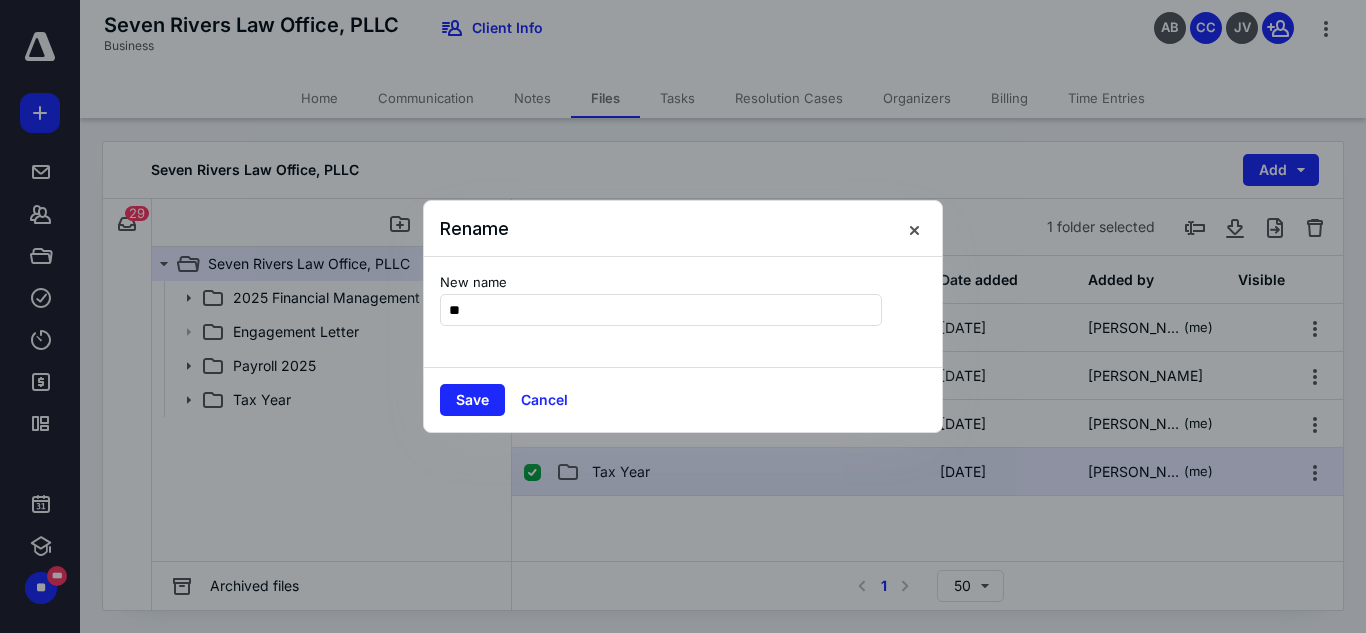 type on "****" 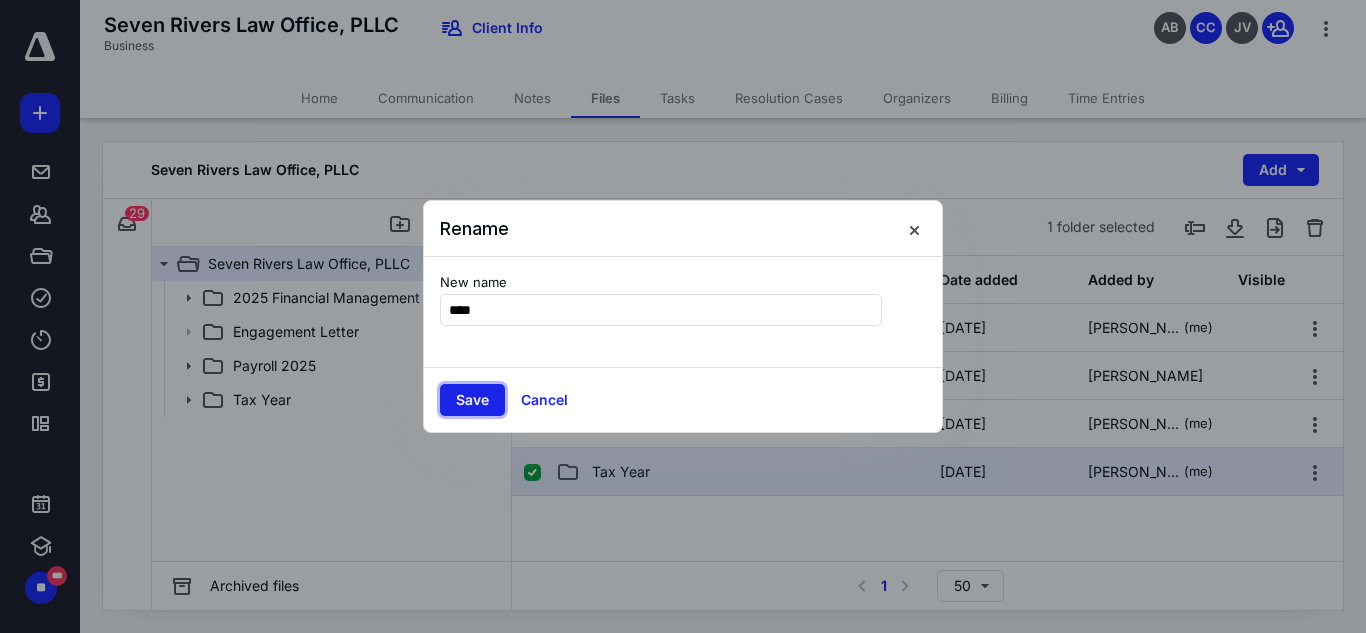 click on "Save" at bounding box center [472, 400] 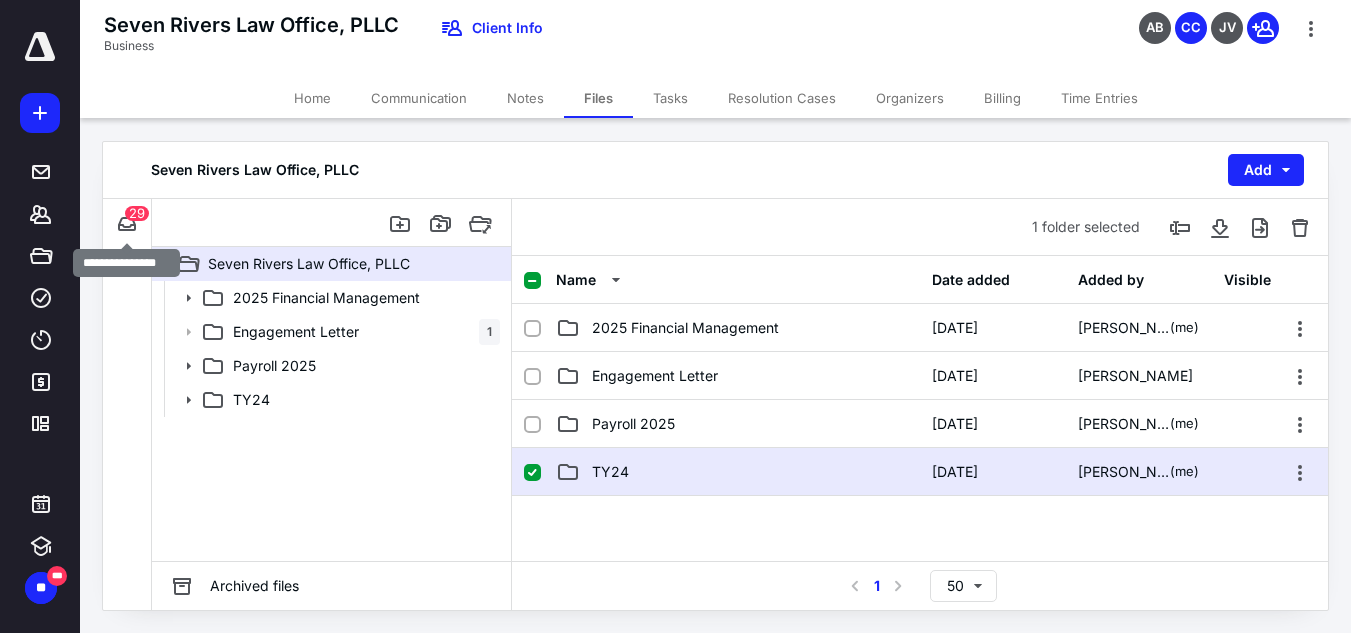click on "29" at bounding box center [137, 213] 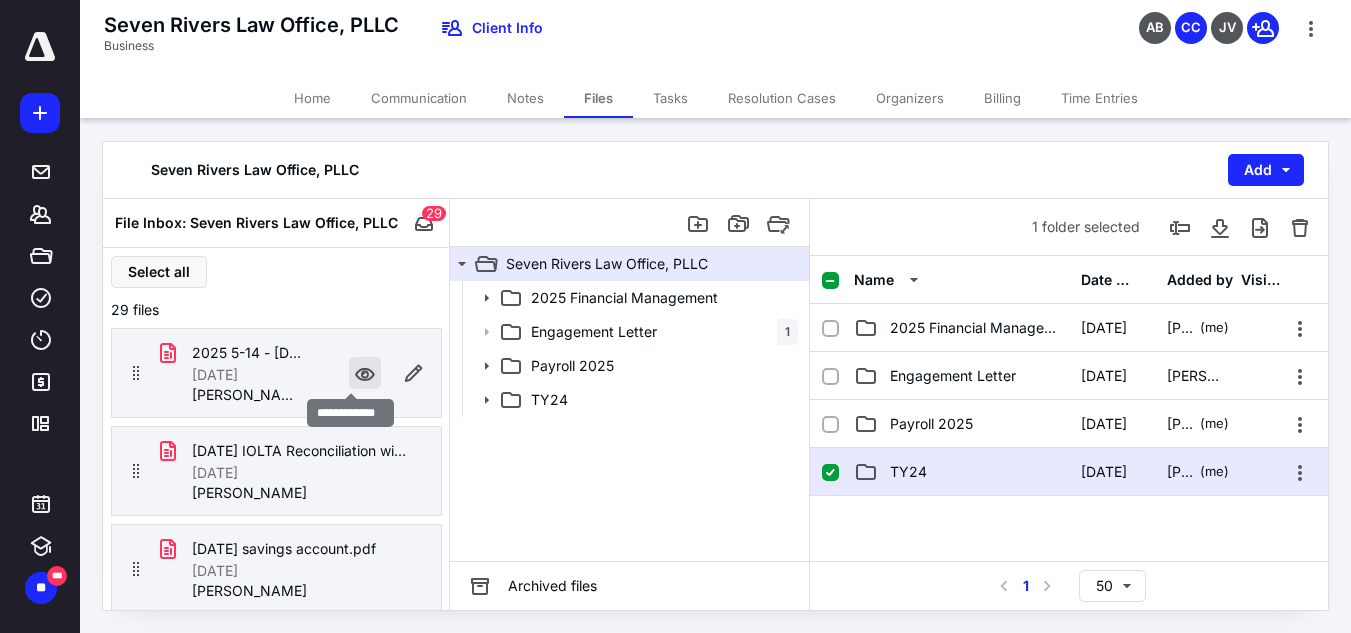 click at bounding box center (365, 373) 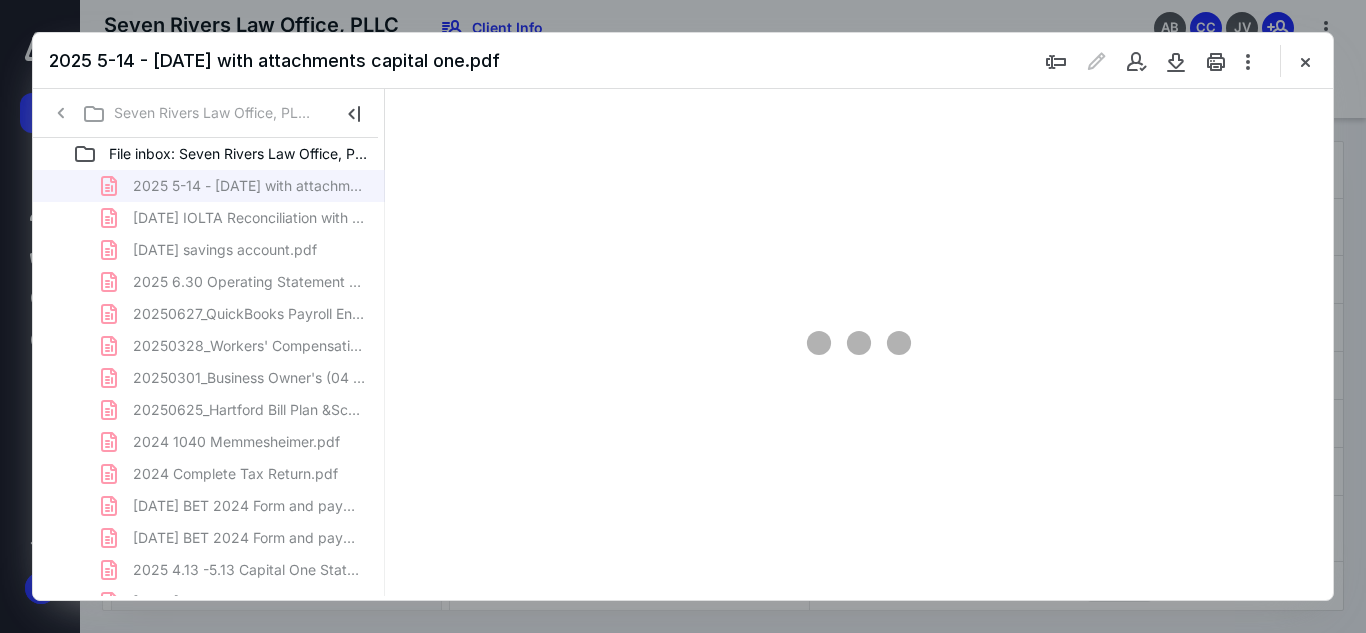 scroll, scrollTop: 0, scrollLeft: 0, axis: both 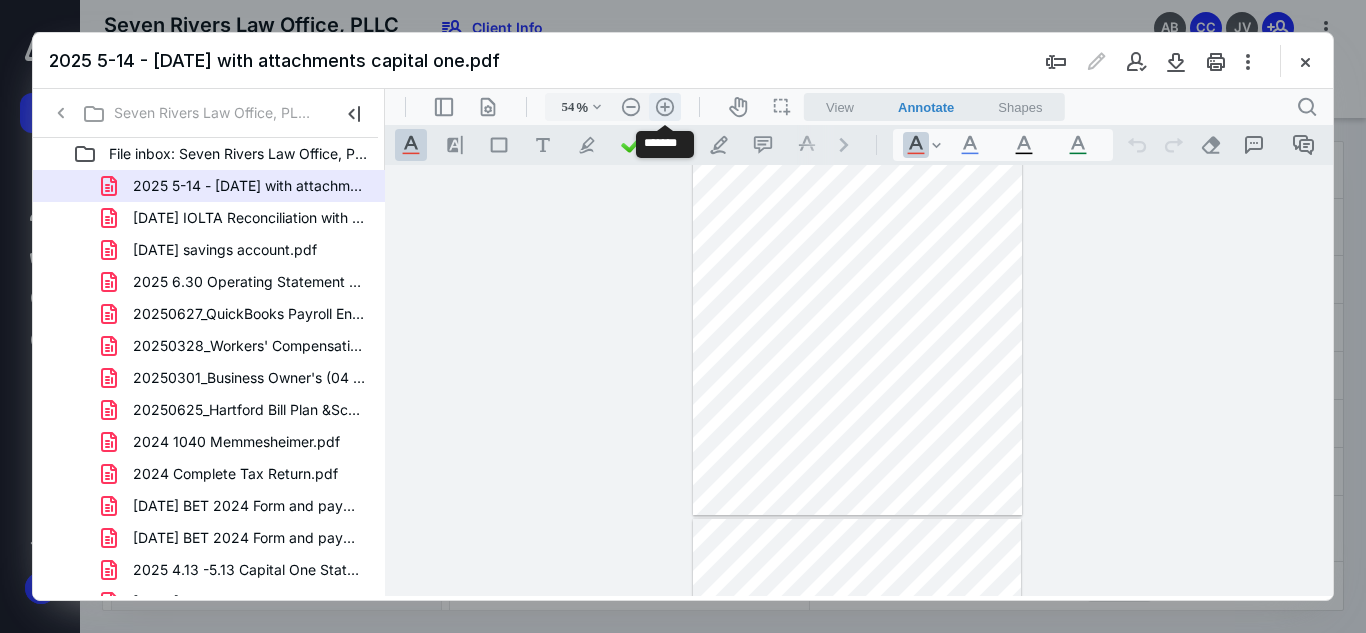 click on ".cls-1{fill:#abb0c4;} icon - header - zoom - in - line" at bounding box center [665, 107] 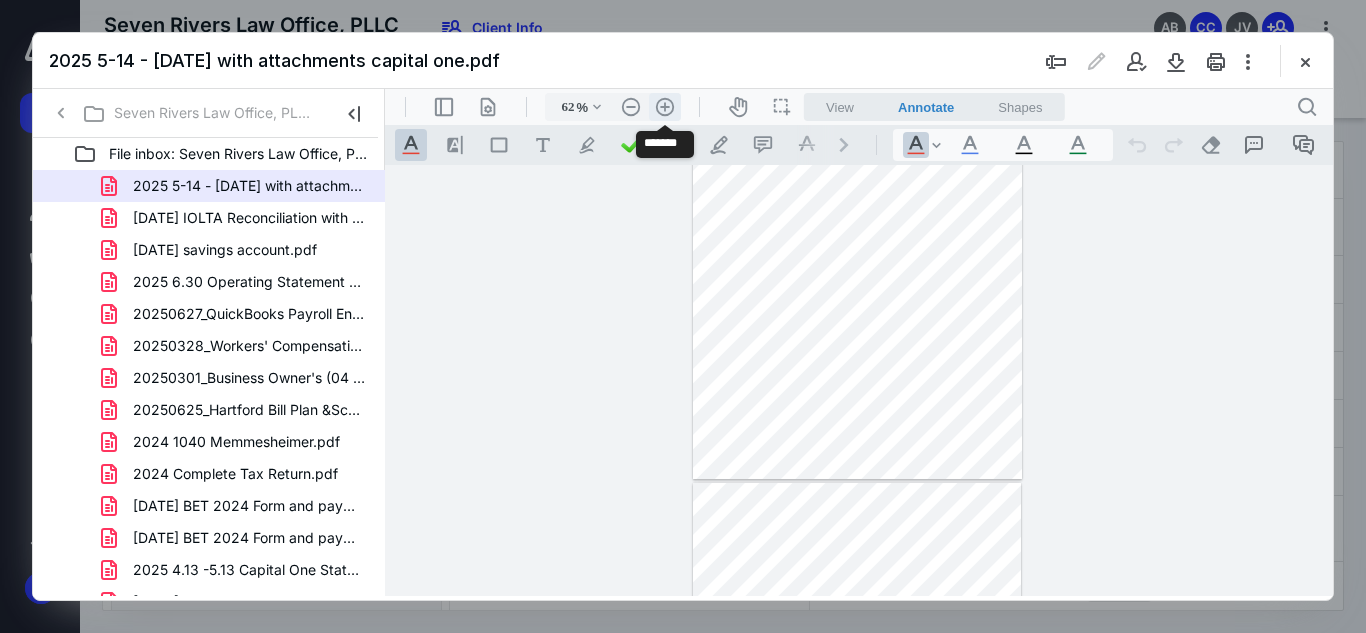 click on ".cls-1{fill:#abb0c4;} icon - header - zoom - in - line" at bounding box center (665, 107) 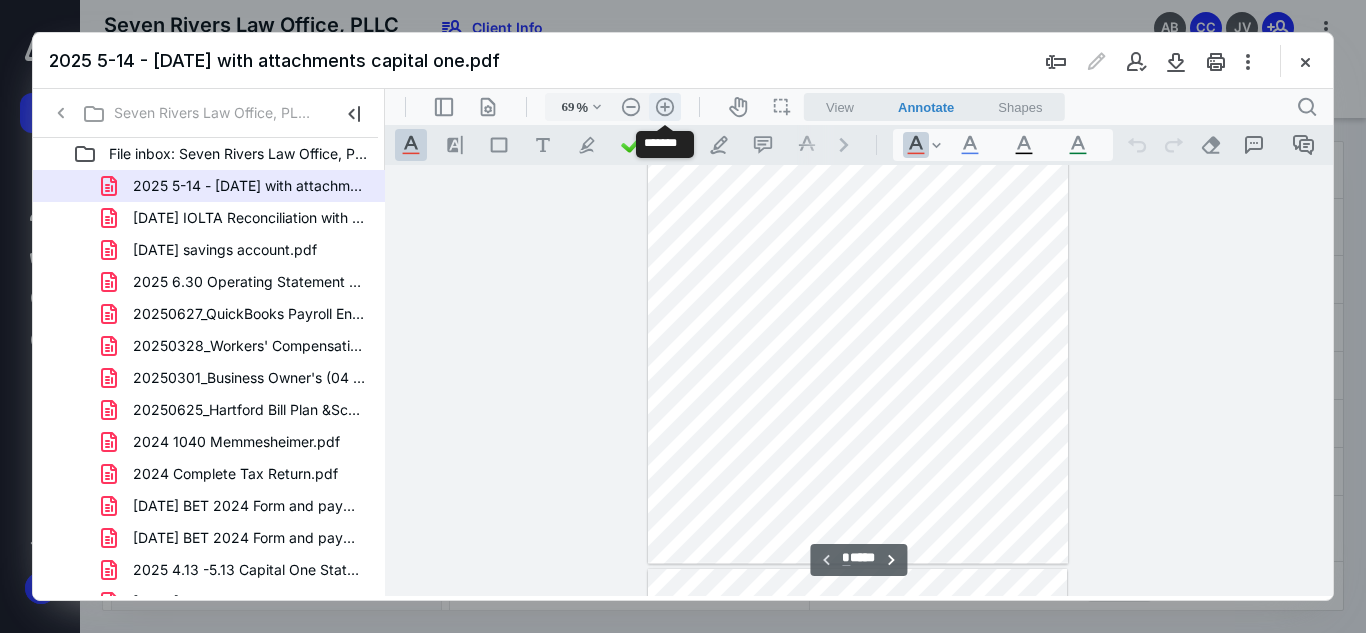 click on ".cls-1{fill:#abb0c4;} icon - header - zoom - in - line" at bounding box center [665, 107] 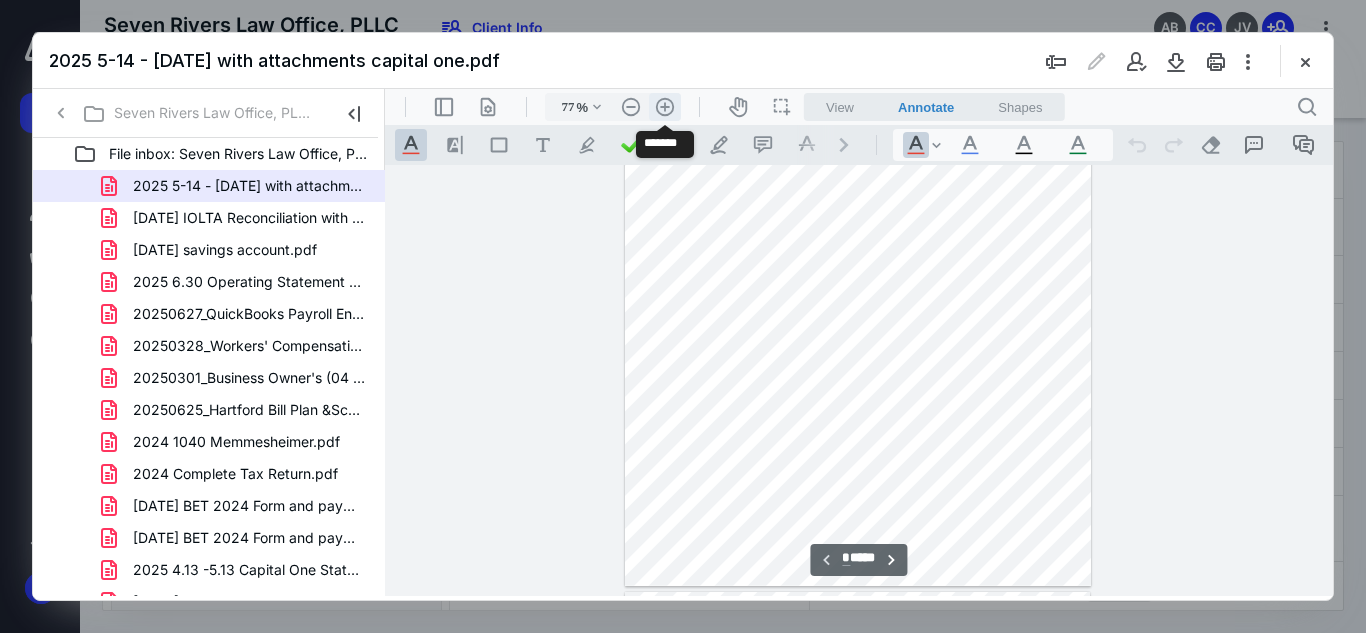 click on ".cls-1{fill:#abb0c4;} icon - header - zoom - in - line" at bounding box center (665, 107) 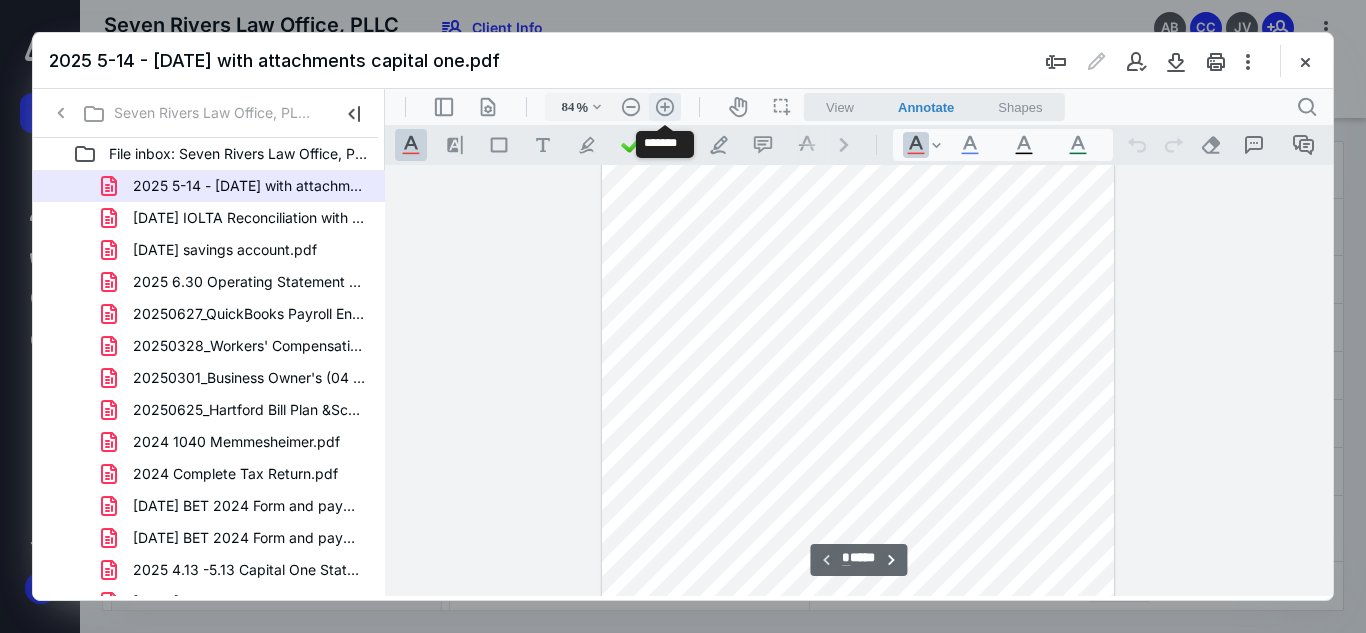 scroll, scrollTop: 222, scrollLeft: 0, axis: vertical 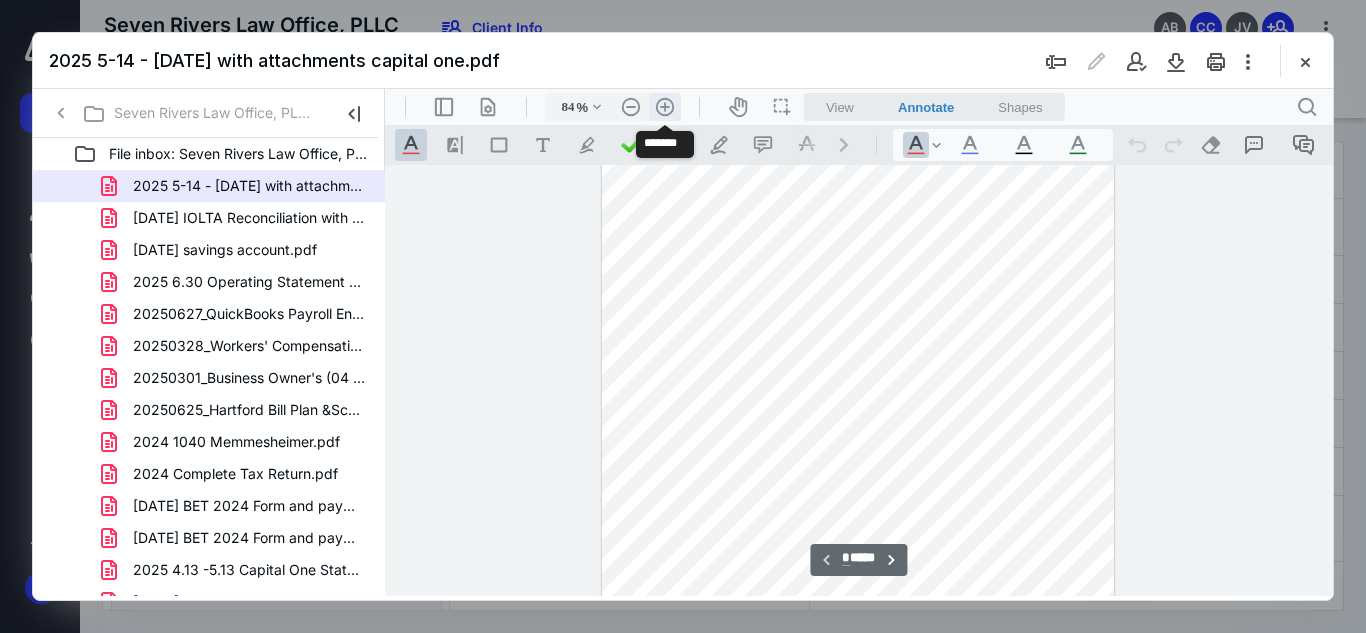 click on ".cls-1{fill:#abb0c4;} icon - header - zoom - in - line" at bounding box center [665, 107] 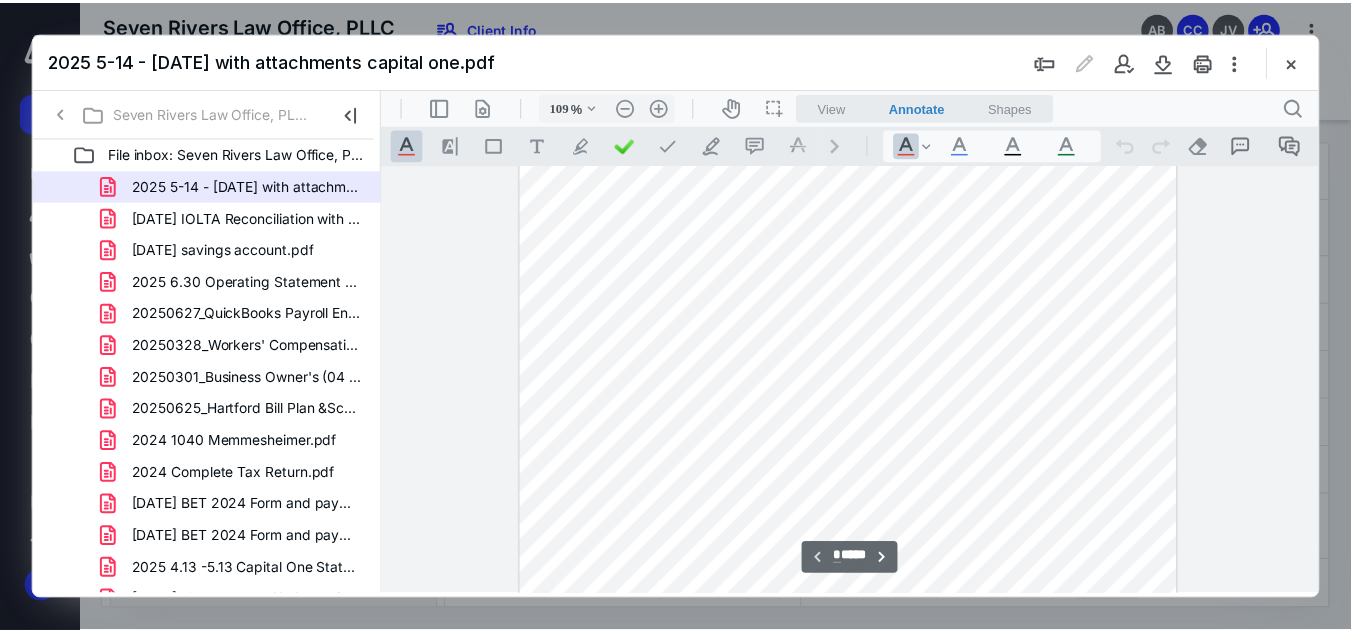 scroll, scrollTop: 0, scrollLeft: 0, axis: both 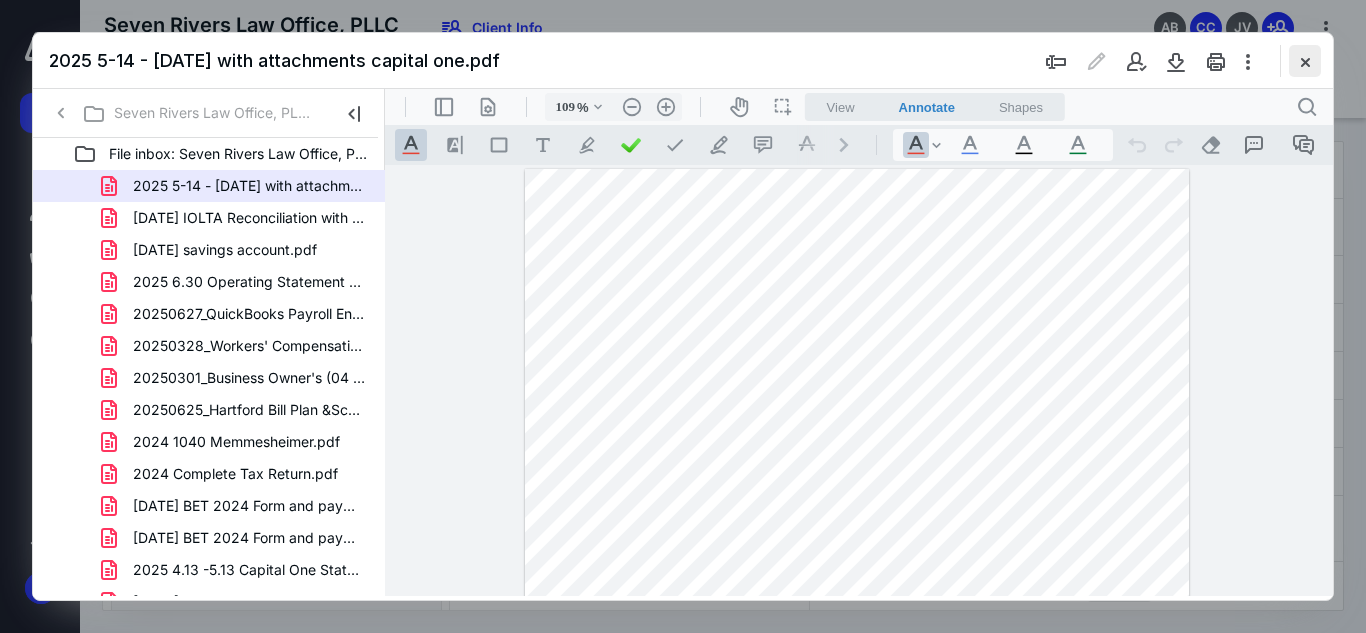 click at bounding box center (1305, 61) 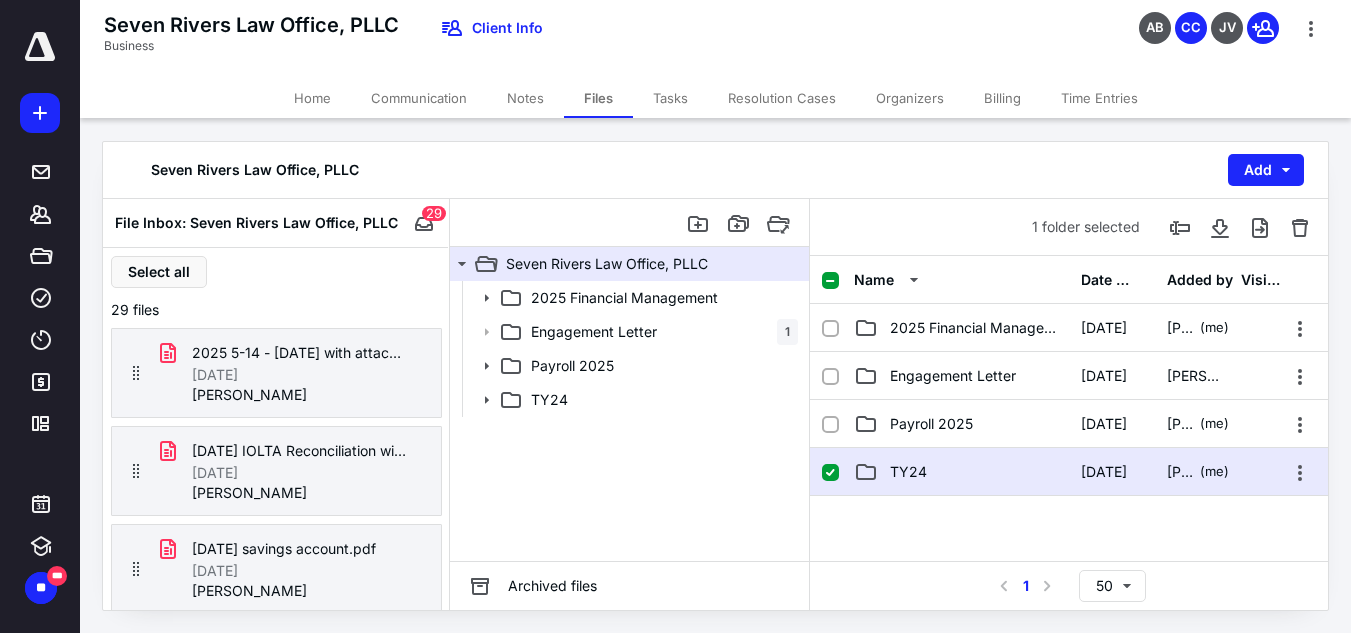 scroll, scrollTop: 19, scrollLeft: 0, axis: vertical 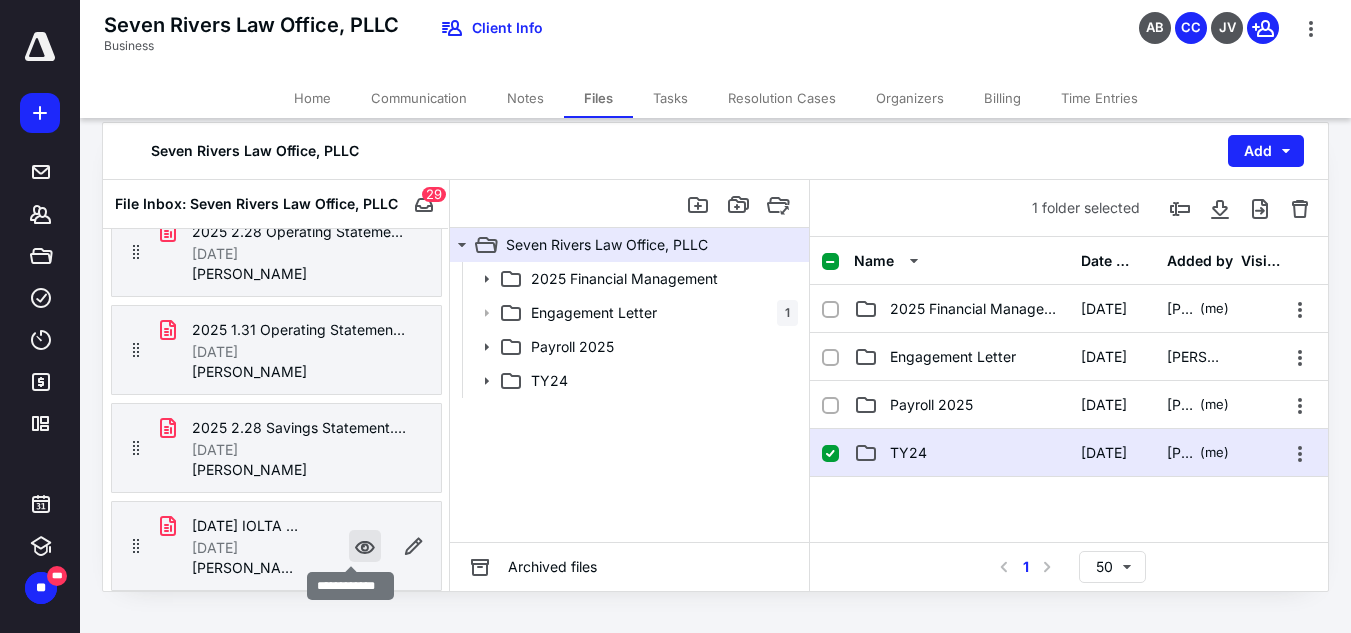 click at bounding box center (365, 546) 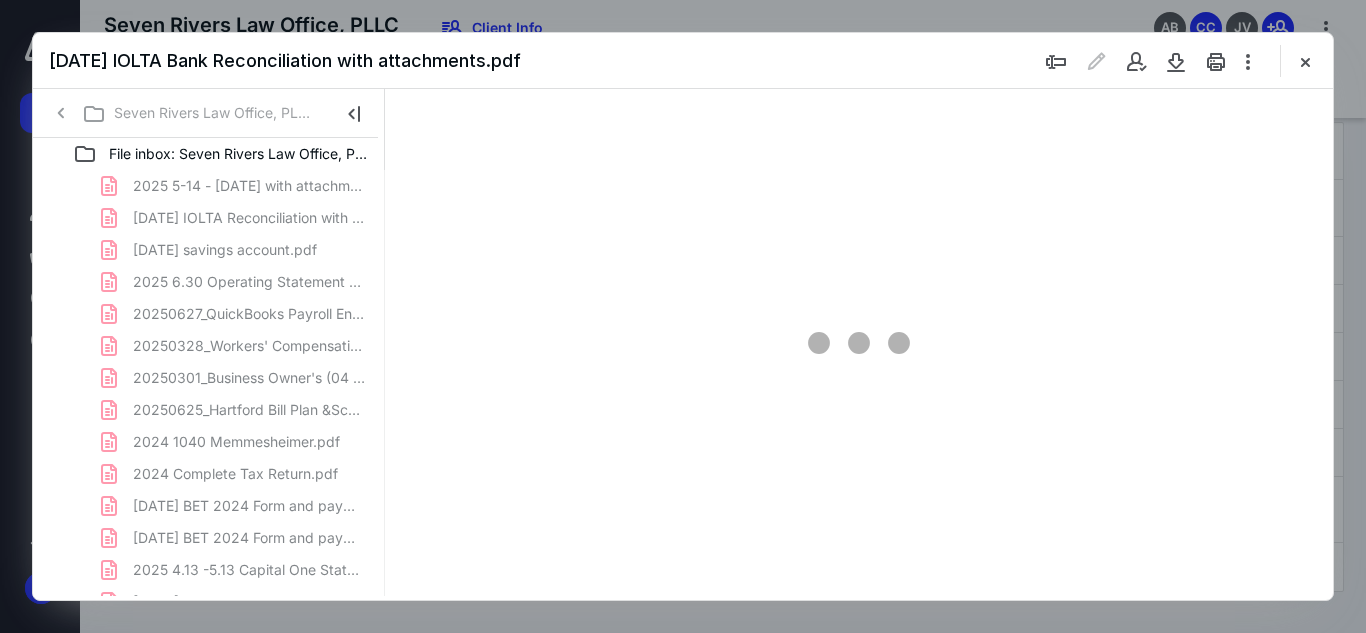 scroll, scrollTop: 0, scrollLeft: 0, axis: both 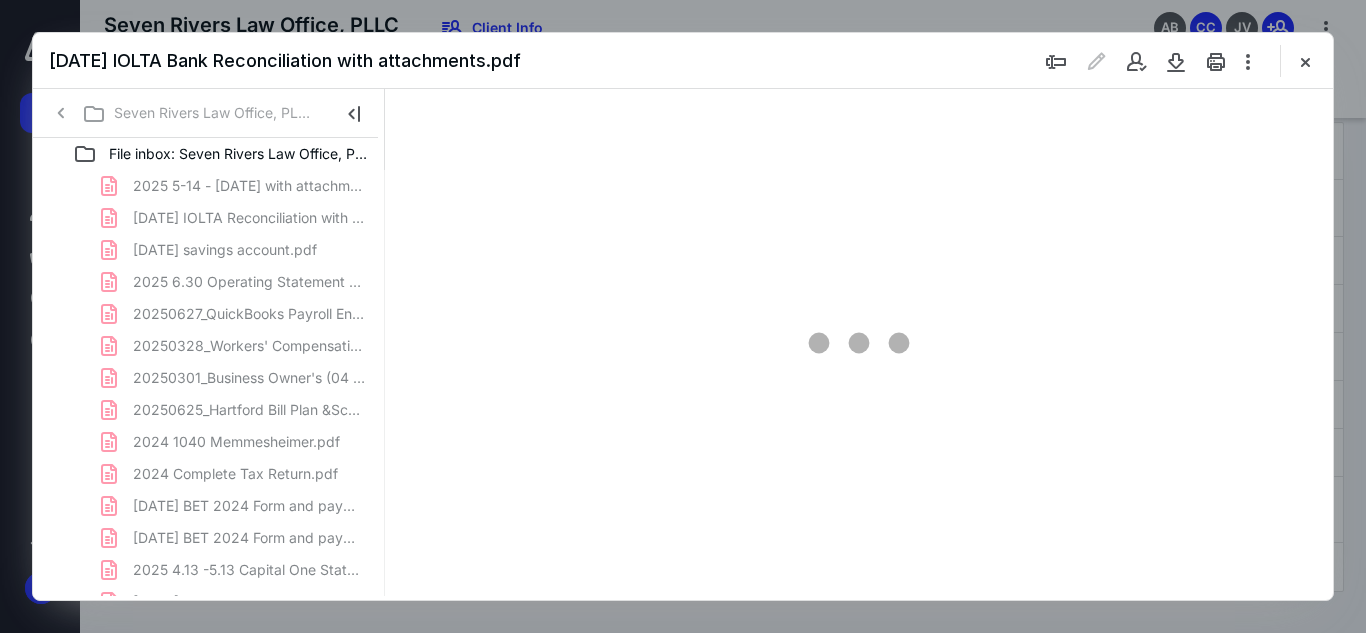 click on "2025 5-14 - [DATE] with attachments capital one.pdf [DATE] IOLTA Reconciliation with attachments.pdf [DATE] savings account.pdf 2025 6.30 Operating Statement with Annotations and Attachm.pdf 20250627_QuickBooks Payroll Enhanced Payroll Service Key I.pdf 20250328_Workers' Compensation (04 WEC AR3LYE) .pdf 20250301_Business Owner's (04 SBA AR3L8M).pdf 20250625_Hartford Bill Plan &Schedule.pdf 2024 1040 Memmesheimer.pdf 2024 Complete Tax Return.pdf [DATE] BET 2024 Form and payment (1).pdf [DATE] BET 2024 Form and payment.pdf 2025 4.13 -5.13 Capital One Statement with Attachments and.pdf [DATE] IOLTA Reconciliation.pdf 2025 4.30 Operating Statement with Annotations and Attachm.pdf March reconcilation 2025.pdf 2025 4.30 Savings Statement.pdf 2025 3.31 Operating Statement with annotations and attache.pdf 2025 3.31 Savings Statement.pdf 2025 2.11-3.13 Capital One statement with annotations and .pdf 2025 3.14-4.12 Capital One Statement with Annotations and .pdf 2025 1.31 Savings Statement.pdf" at bounding box center (209, 634) 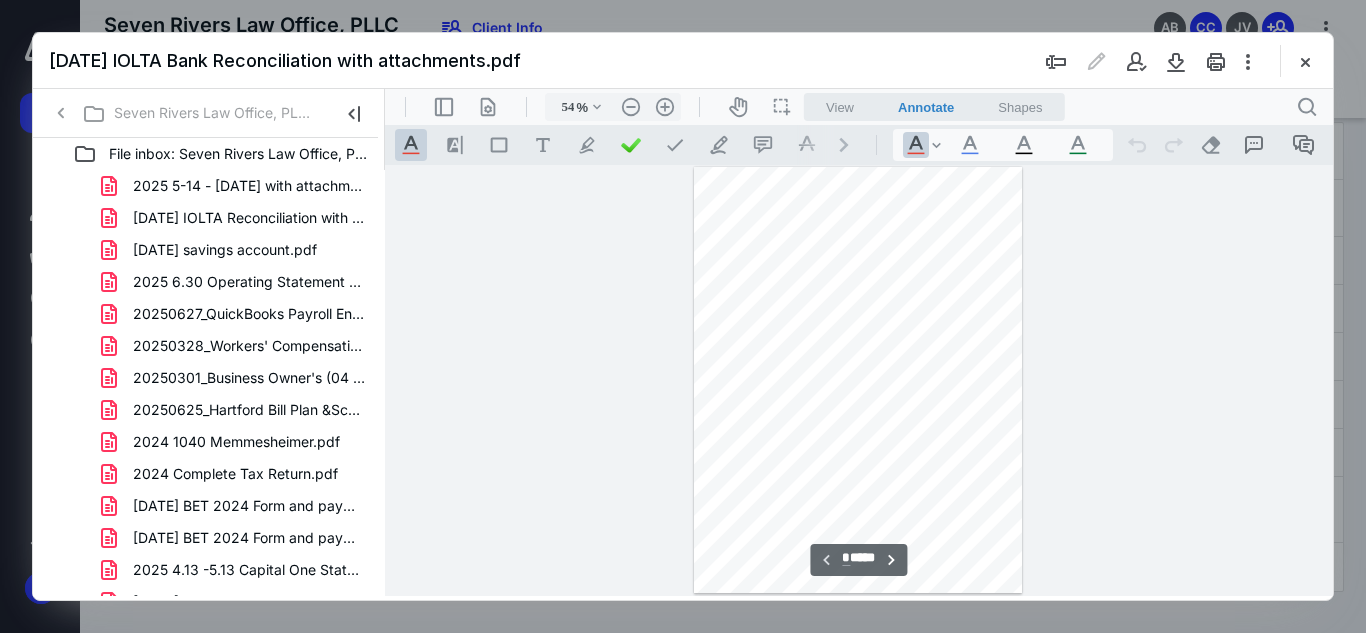 scroll, scrollTop: 78, scrollLeft: 0, axis: vertical 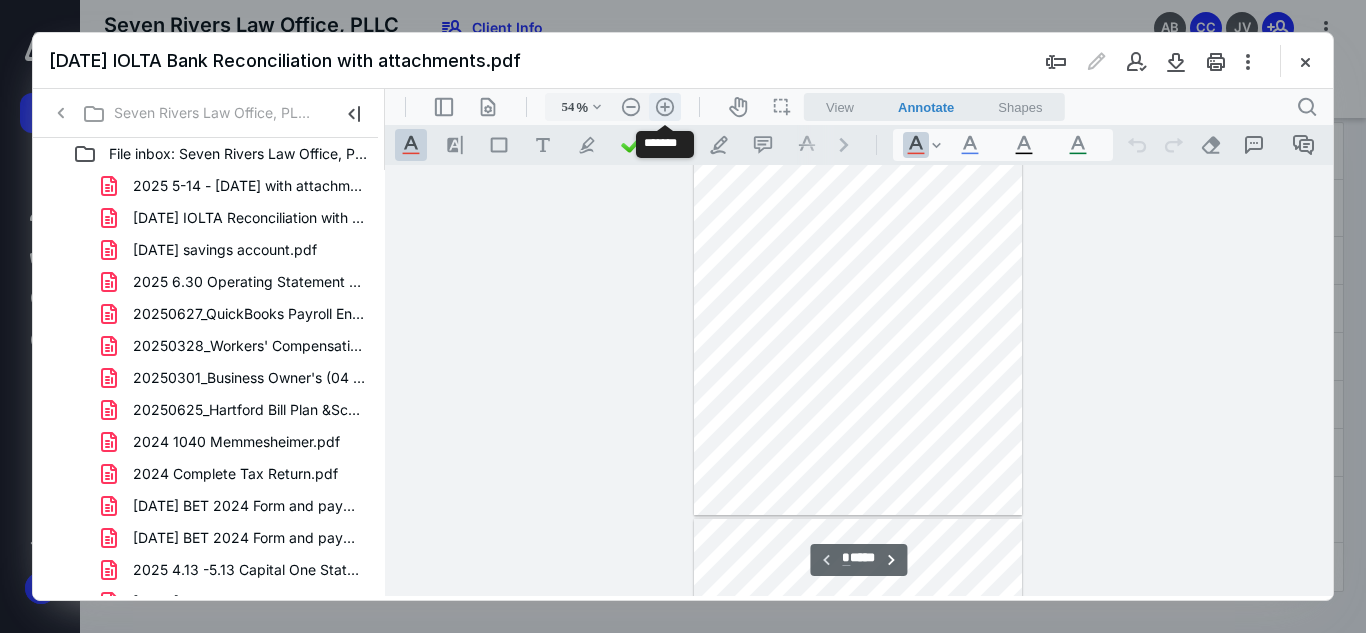 click on ".cls-1{fill:#abb0c4;} icon - header - zoom - in - line" at bounding box center [665, 107] 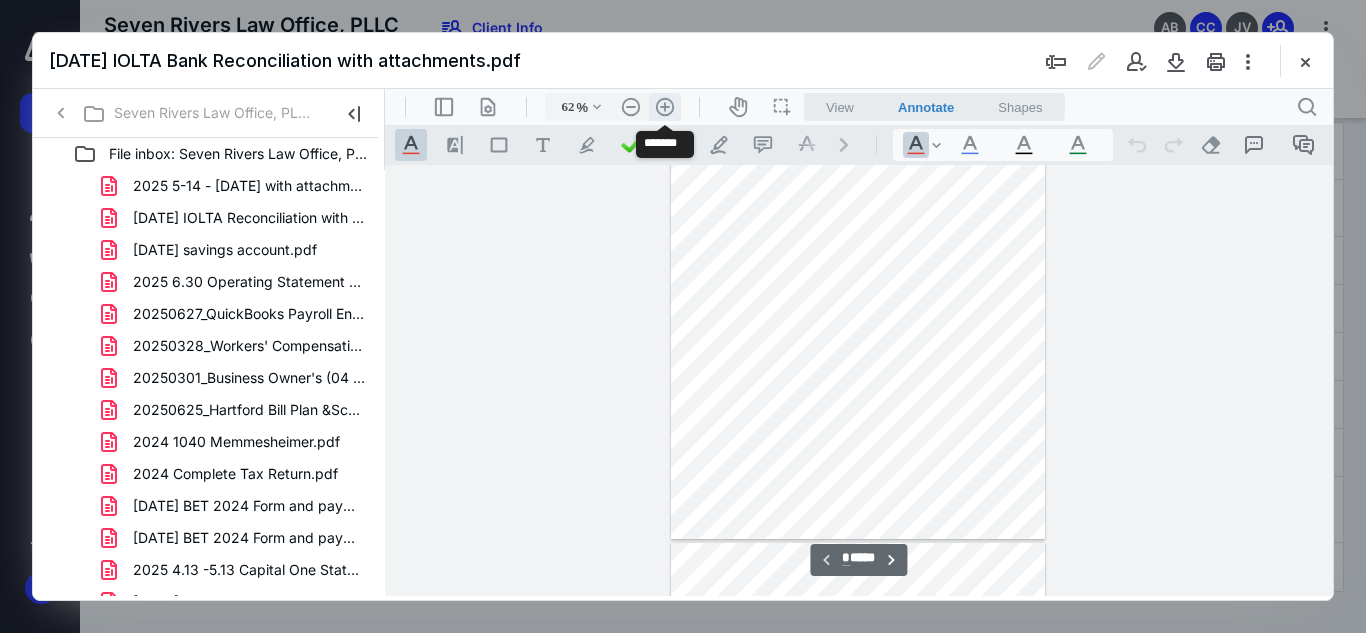 click on ".cls-1{fill:#abb0c4;} icon - header - zoom - in - line" at bounding box center [665, 107] 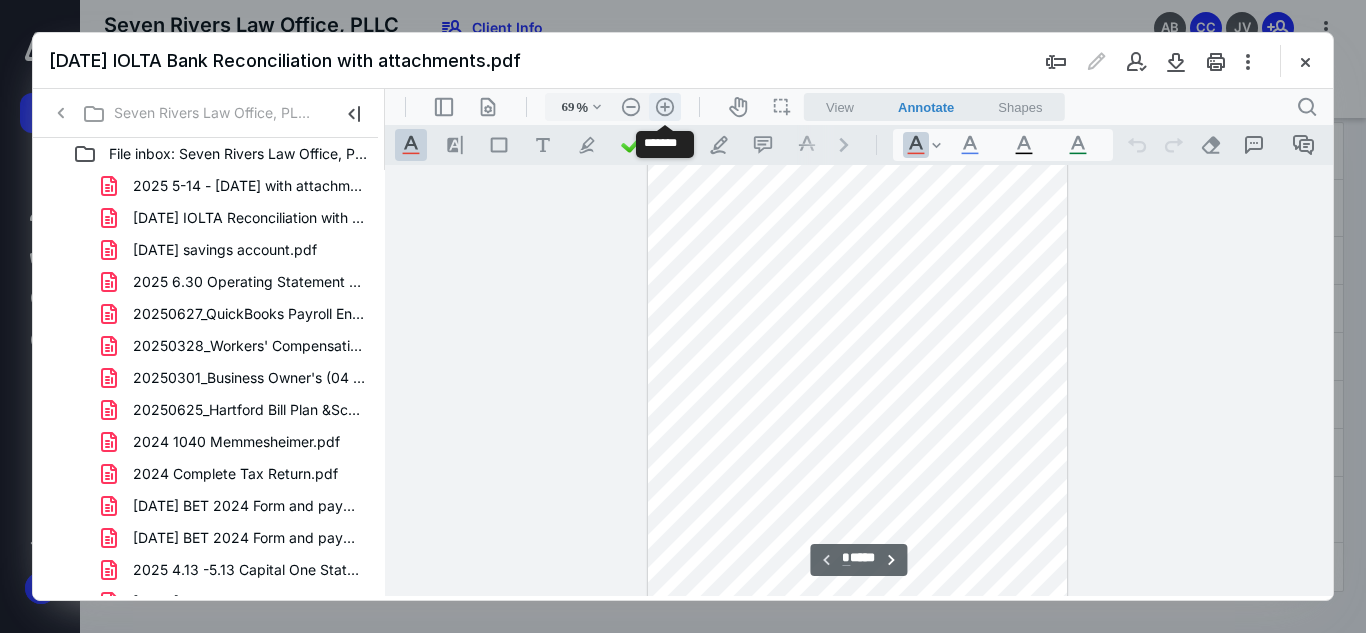 click on ".cls-1{fill:#abb0c4;} icon - header - zoom - in - line" at bounding box center [665, 107] 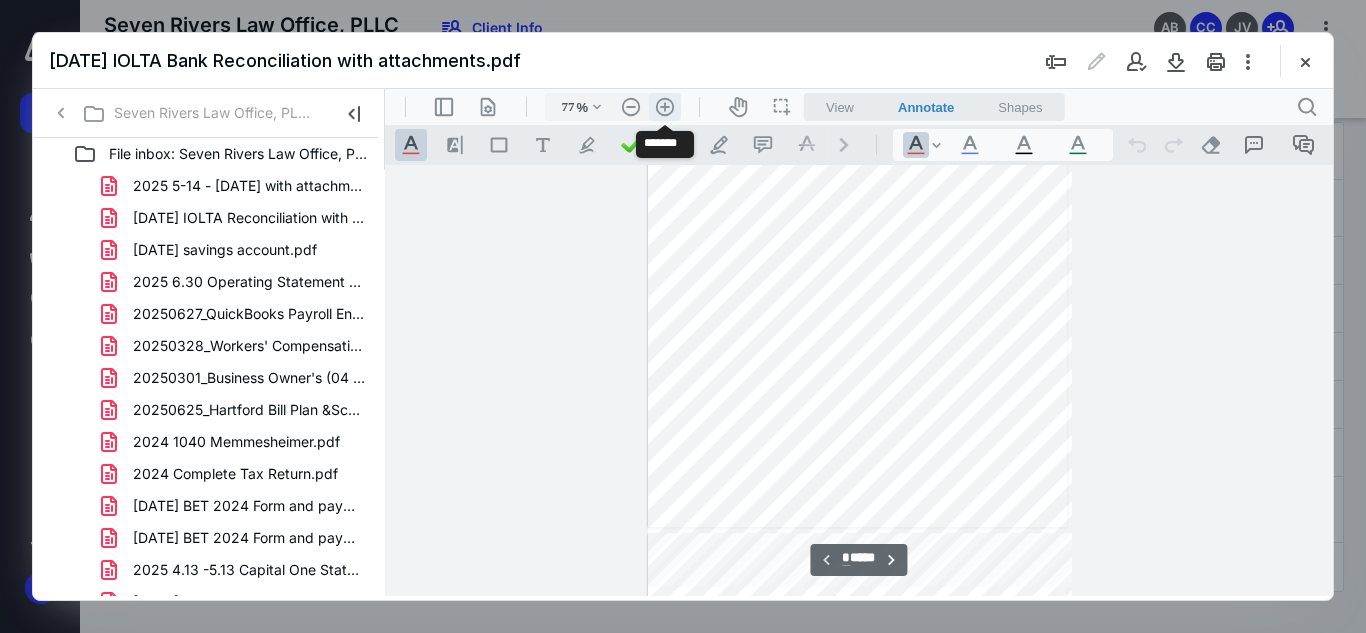 click on ".cls-1{fill:#abb0c4;} icon - header - zoom - in - line" at bounding box center (665, 107) 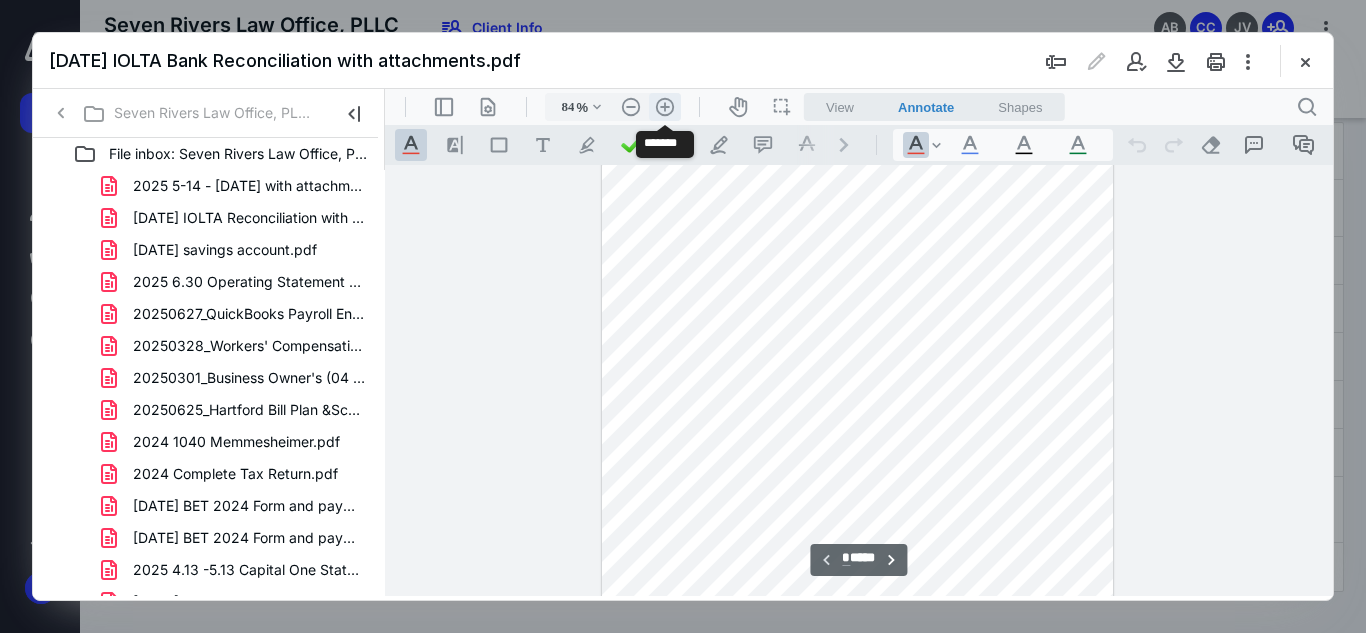 click on ".cls-1{fill:#abb0c4;} icon - header - zoom - in - line" at bounding box center (665, 107) 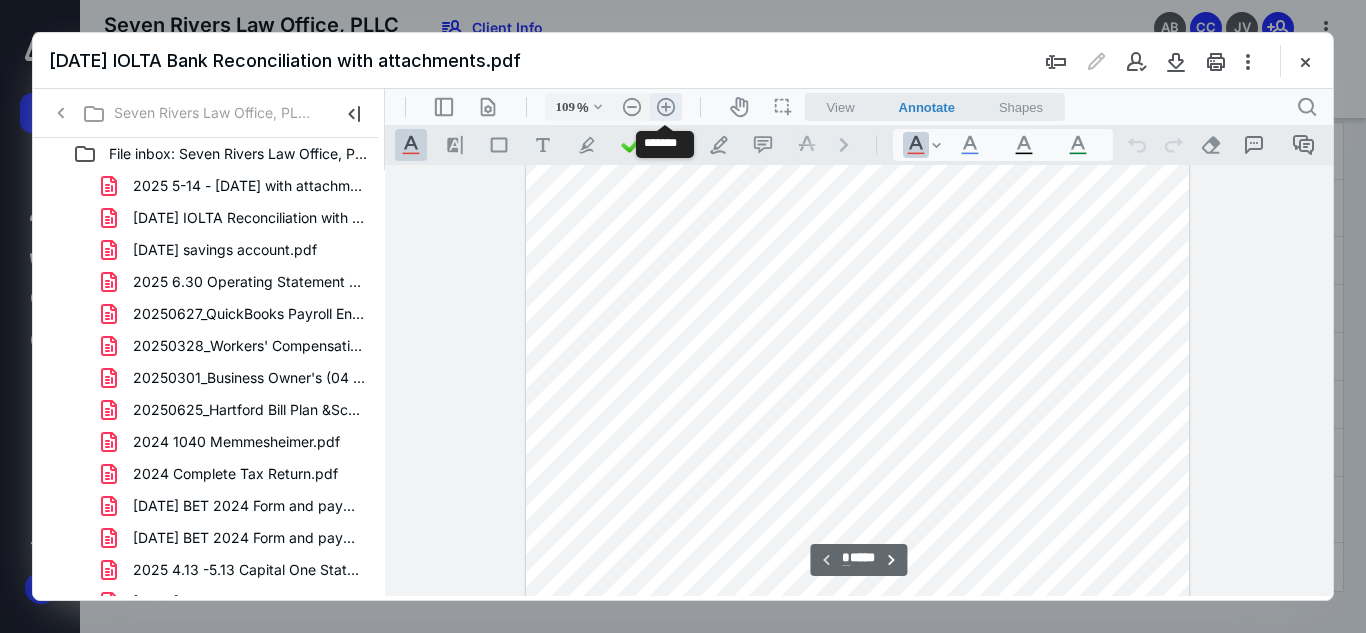 click on ".cls-1{fill:#abb0c4;} icon - header - zoom - in - line" at bounding box center (666, 107) 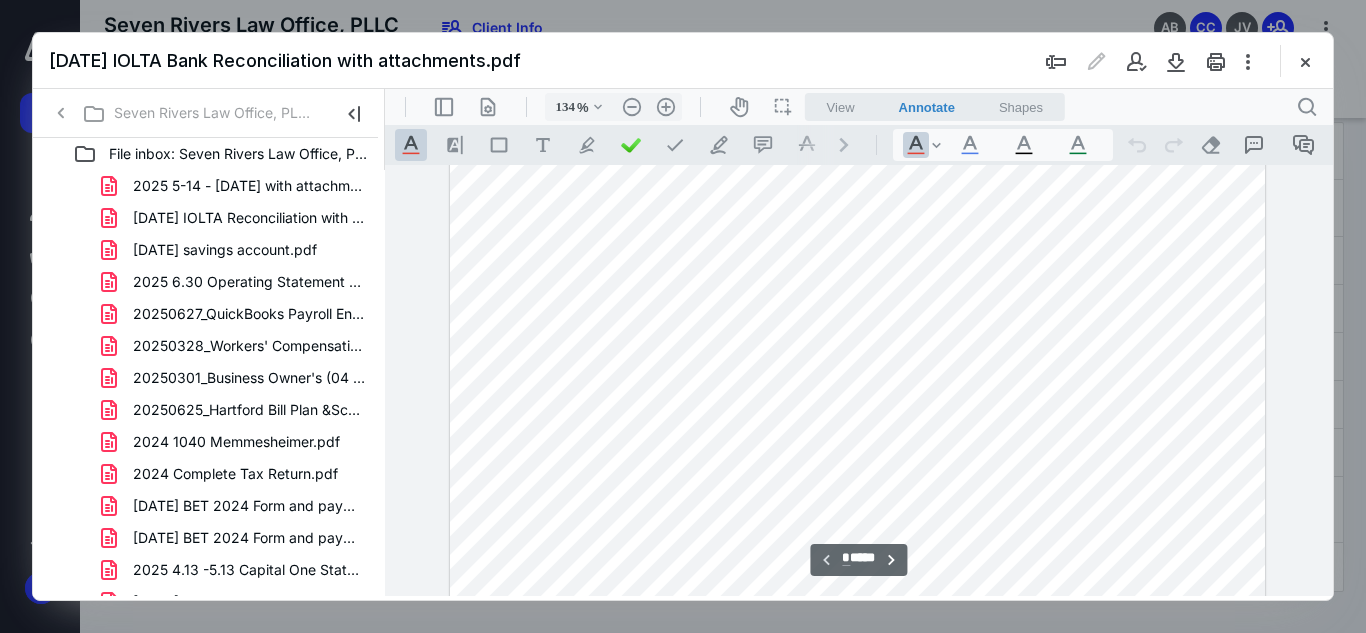 scroll, scrollTop: 95, scrollLeft: 0, axis: vertical 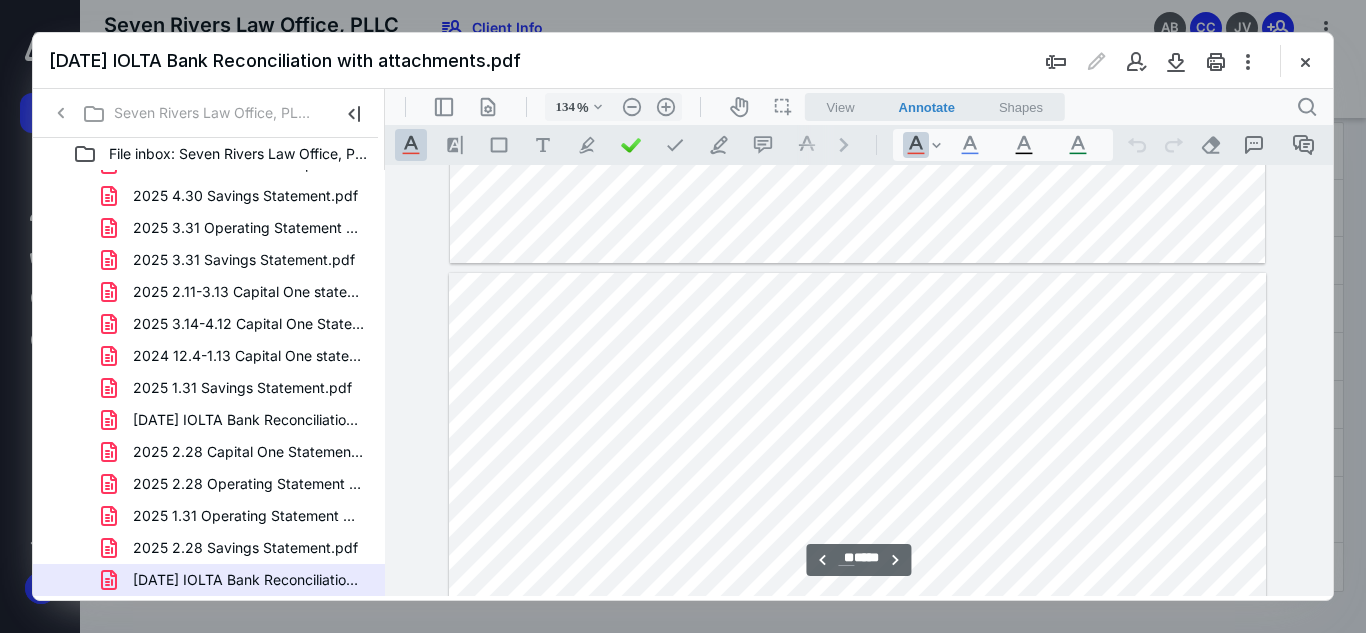 type on "**" 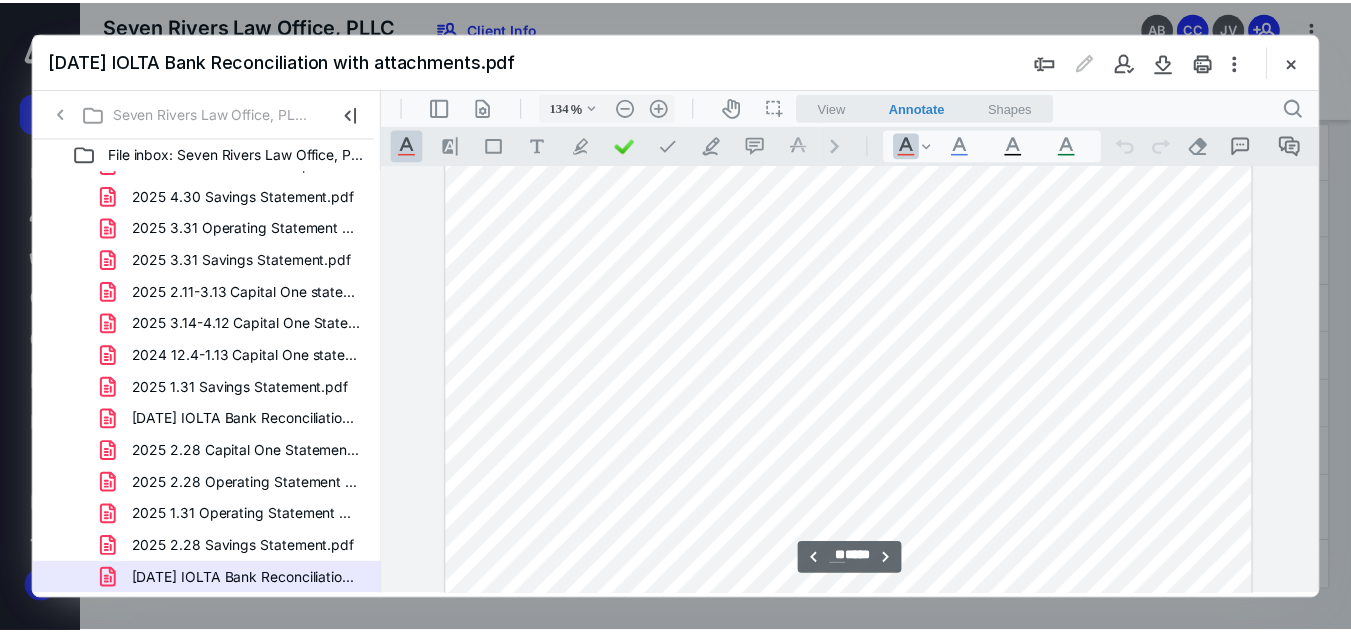 scroll, scrollTop: 12007, scrollLeft: 0, axis: vertical 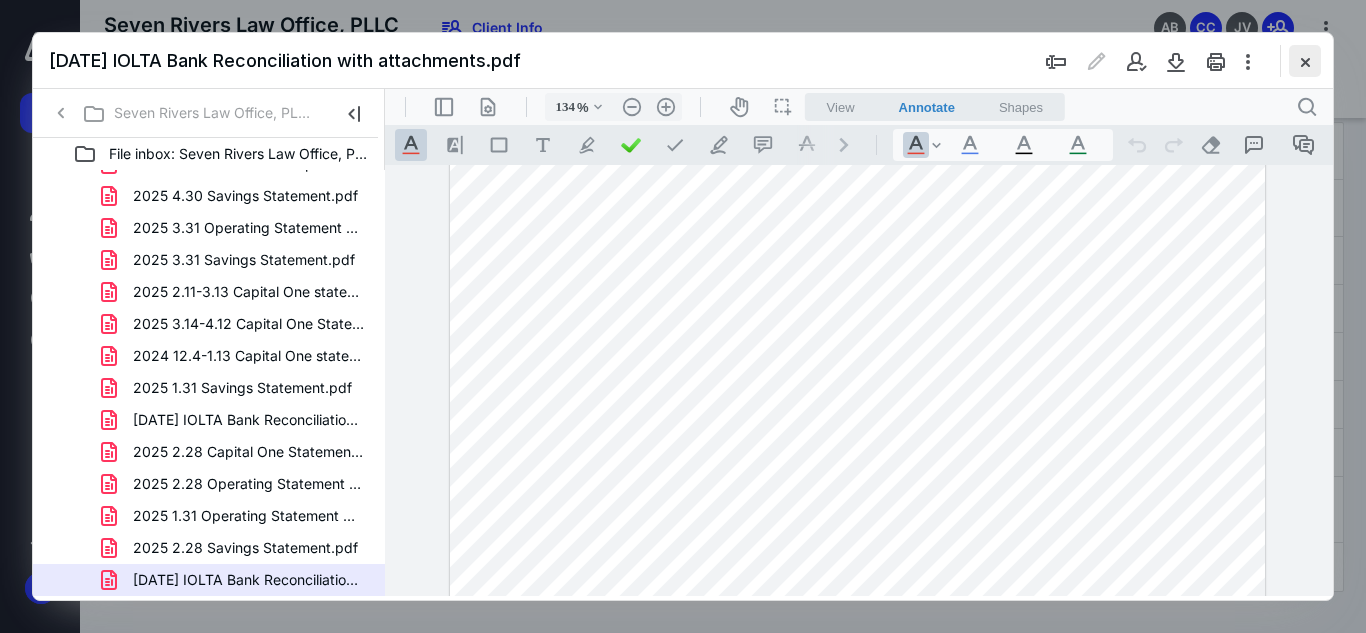 click at bounding box center [1305, 61] 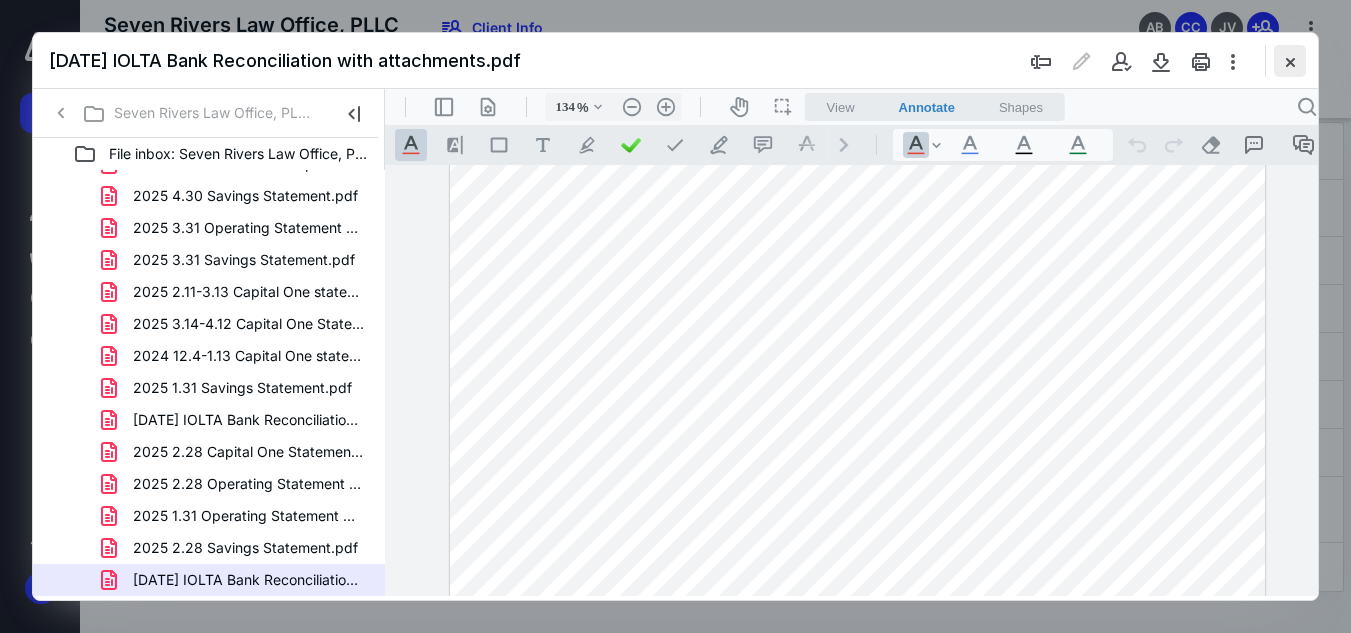 checkbox on "true" 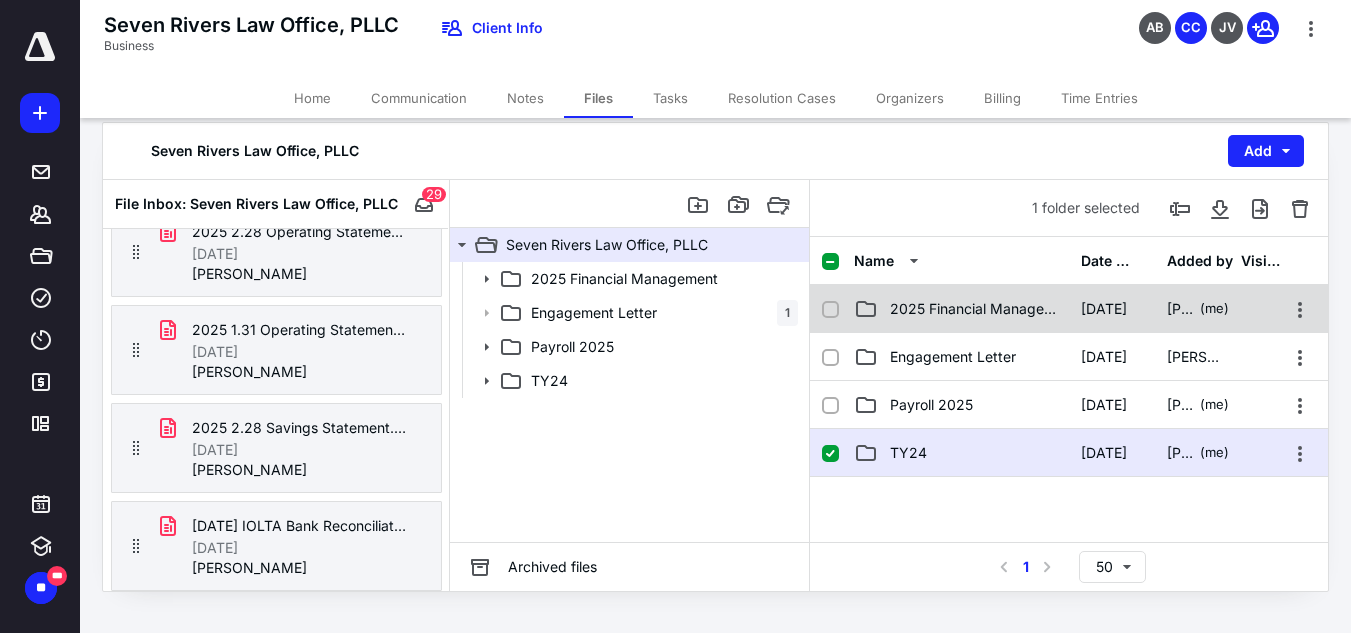 click on "2025 Financial Management [DATE] [PERSON_NAME]  (me)" at bounding box center (1069, 309) 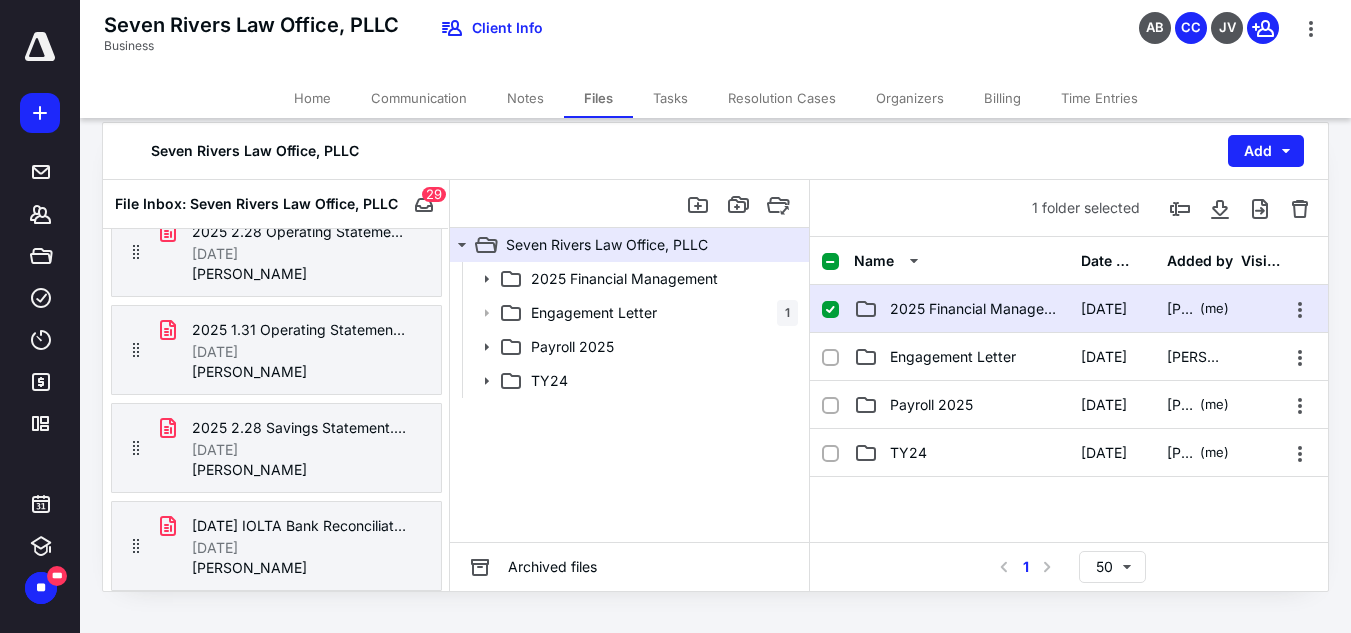 click on "2025 Financial Management [DATE] [PERSON_NAME]  (me)" at bounding box center (1069, 309) 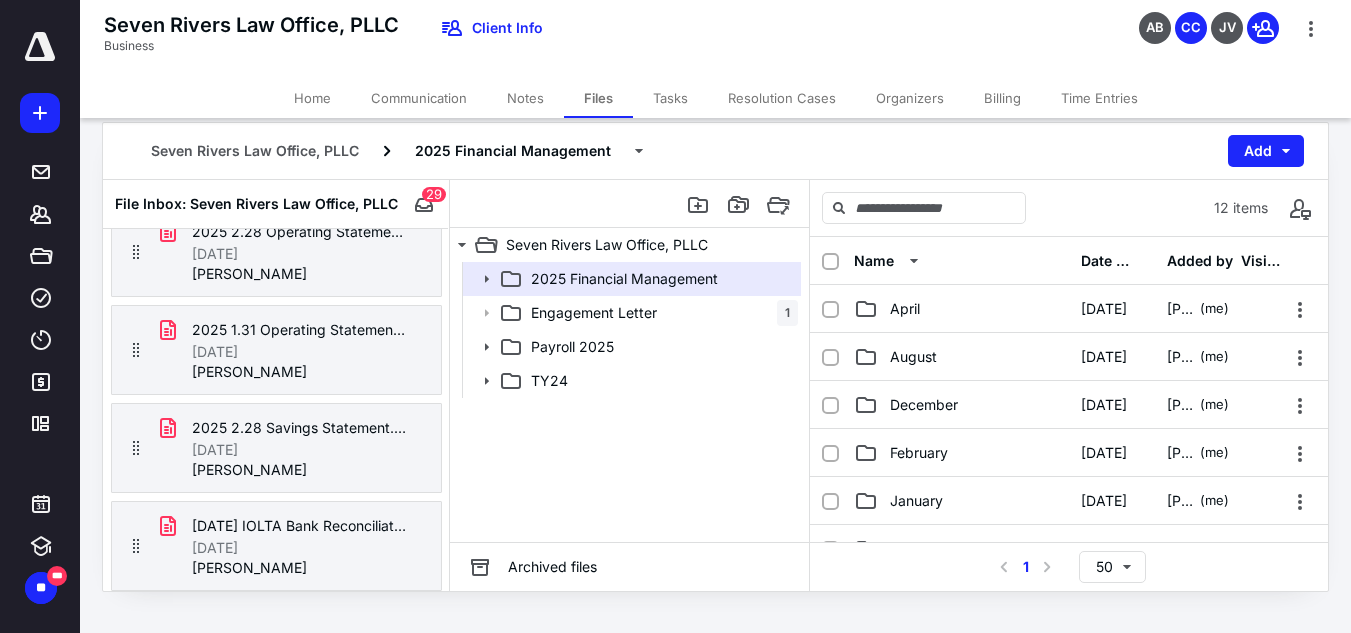 scroll, scrollTop: 2236, scrollLeft: 0, axis: vertical 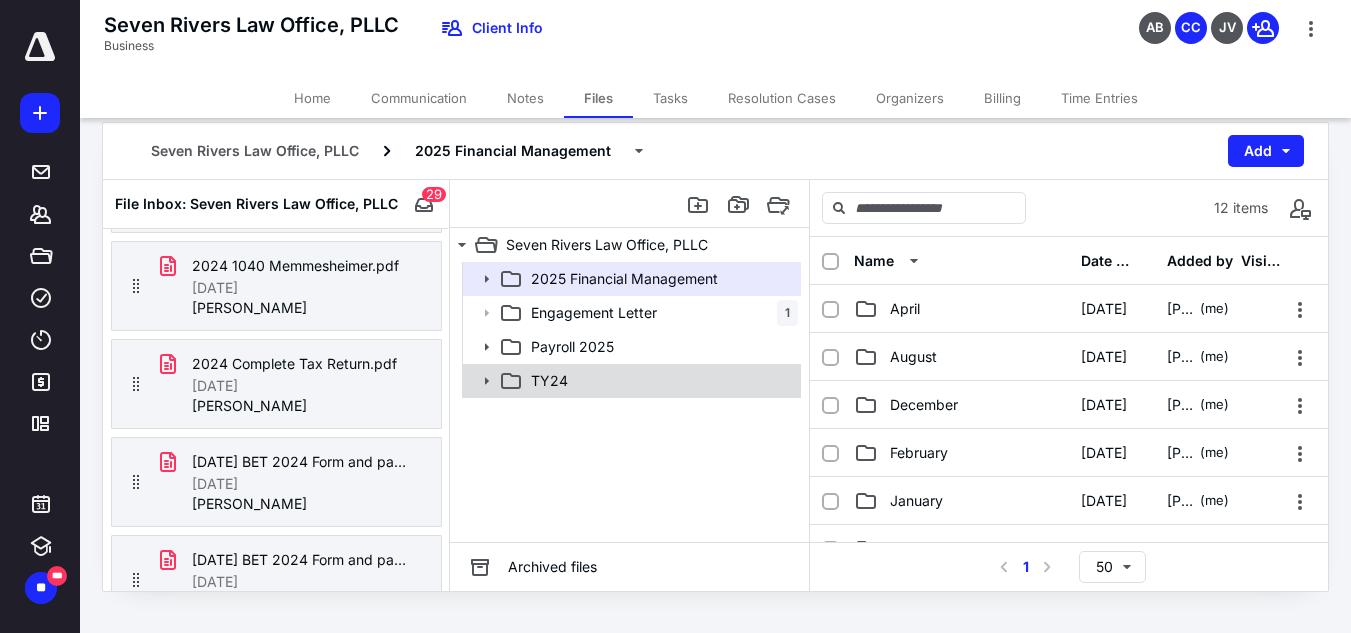 click on "TY24" at bounding box center (660, 381) 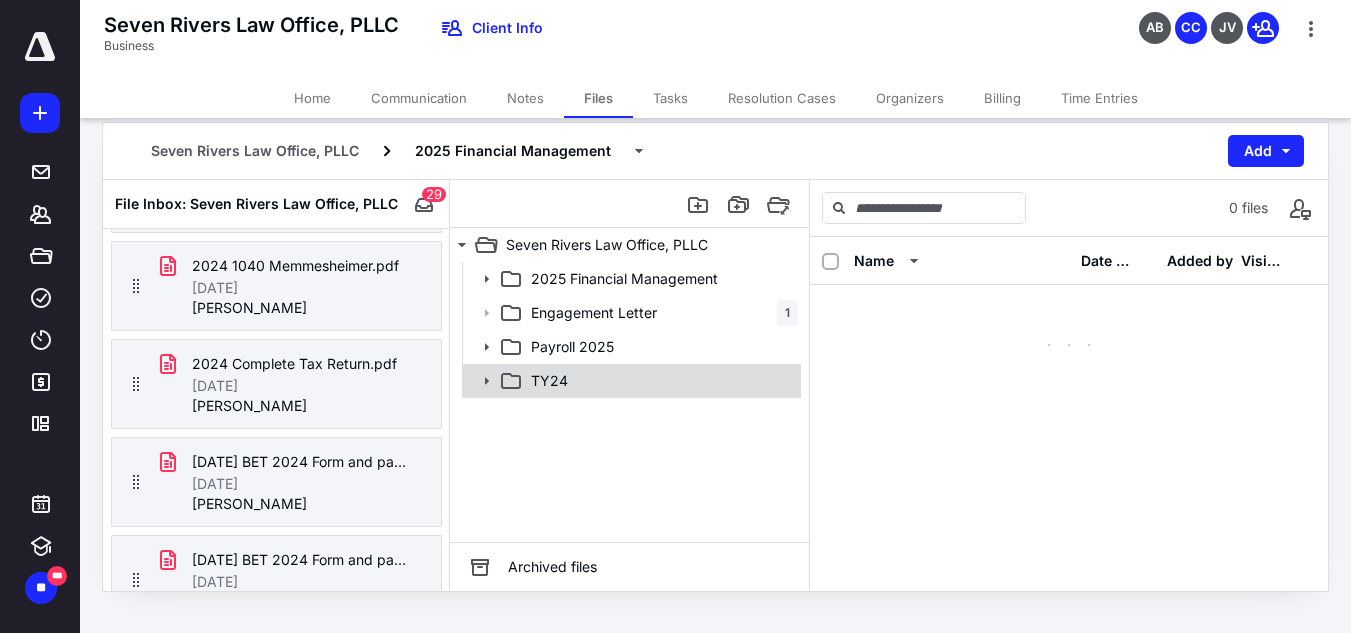click on "TY24" at bounding box center [660, 381] 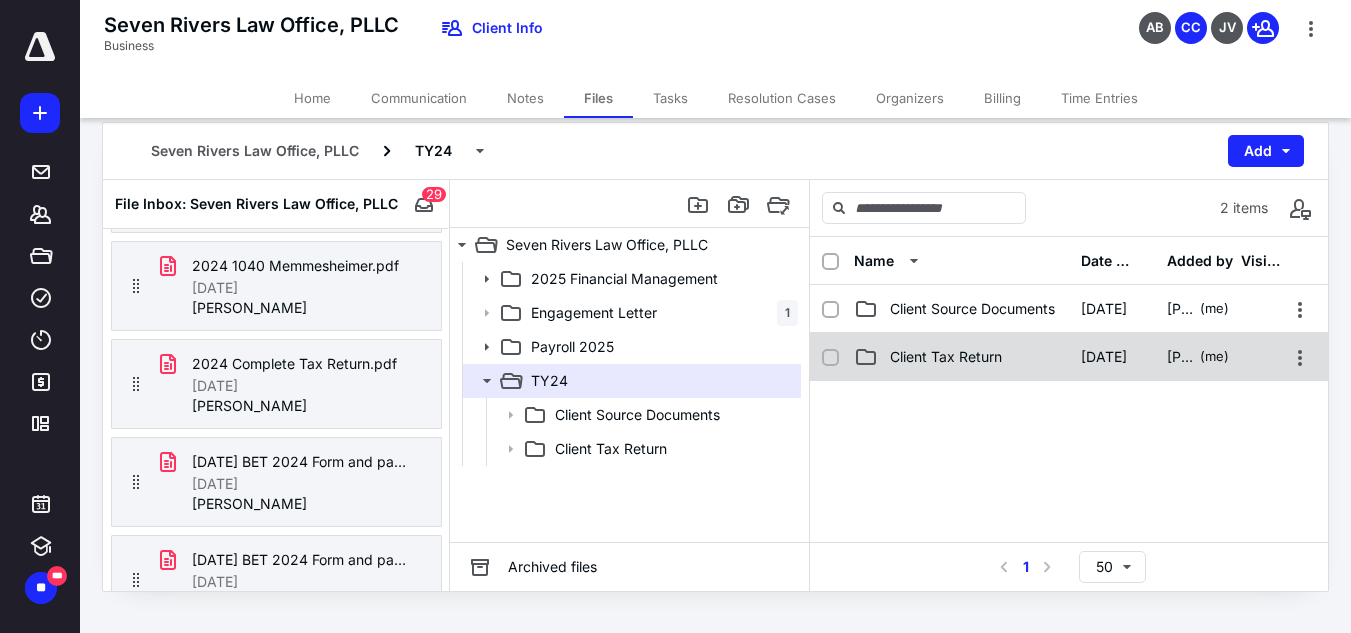 click on "Client Tax Return" at bounding box center [961, 357] 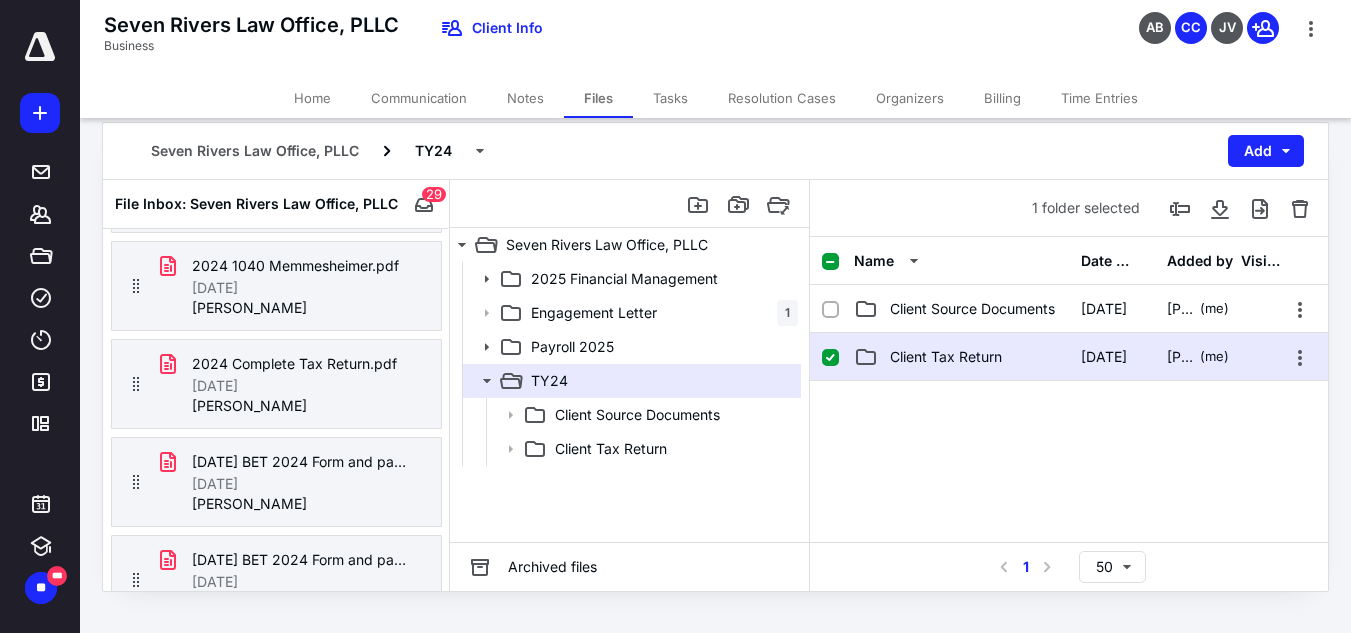 click on "Client Tax Return" at bounding box center (961, 357) 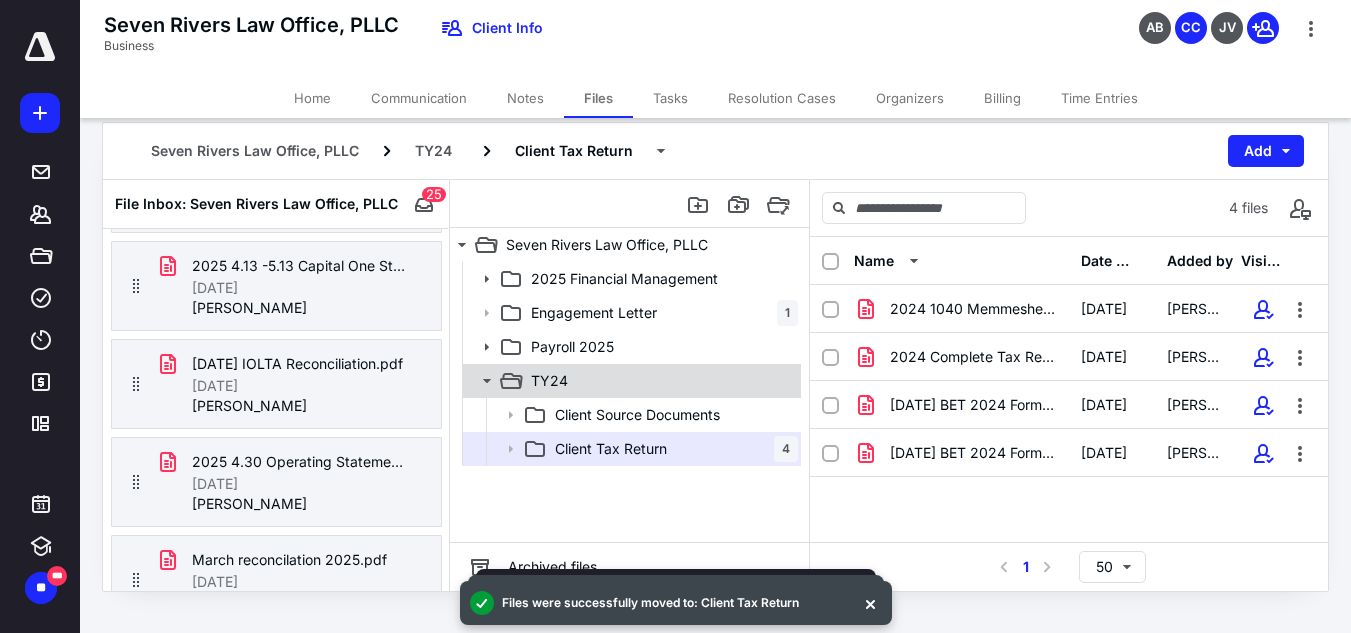 click 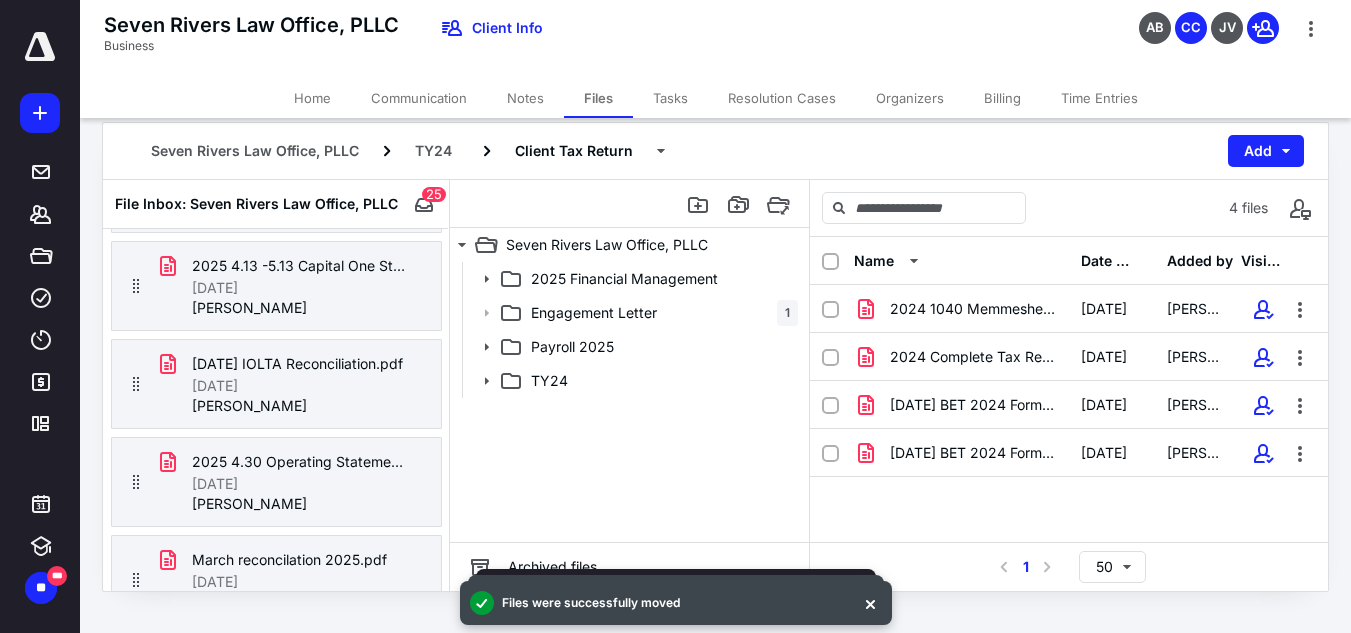 scroll, scrollTop: 2160, scrollLeft: 0, axis: vertical 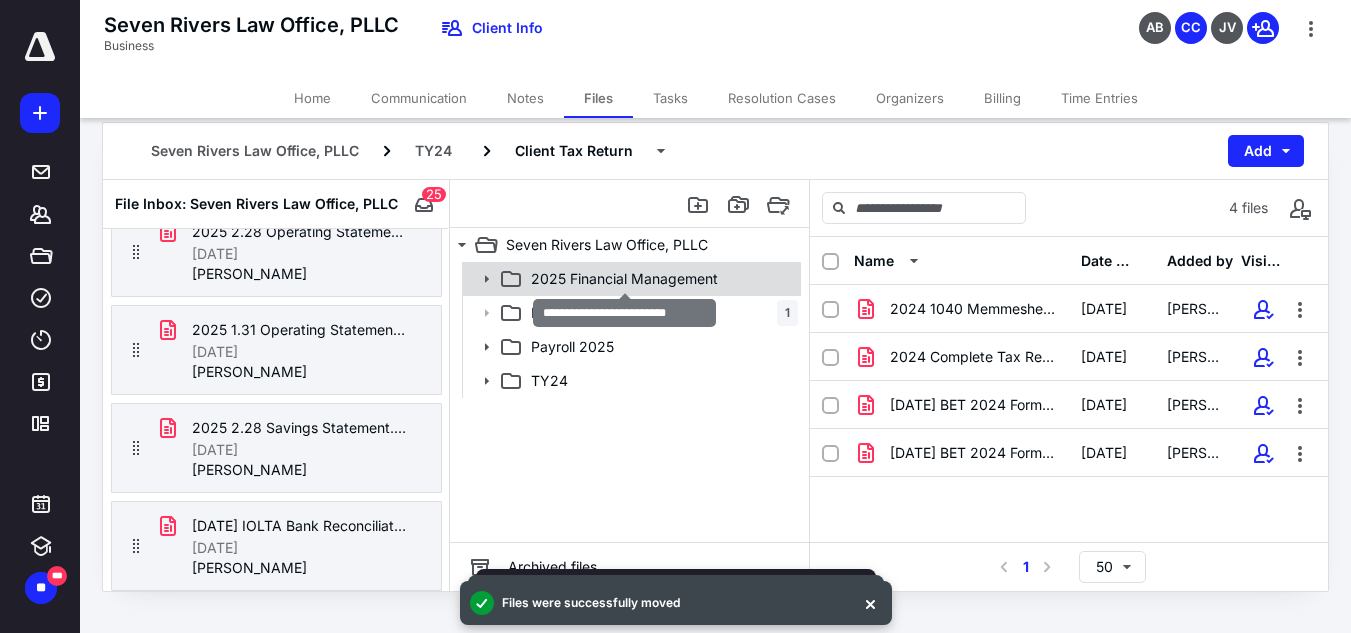 click on "2025 Financial Management" at bounding box center [624, 279] 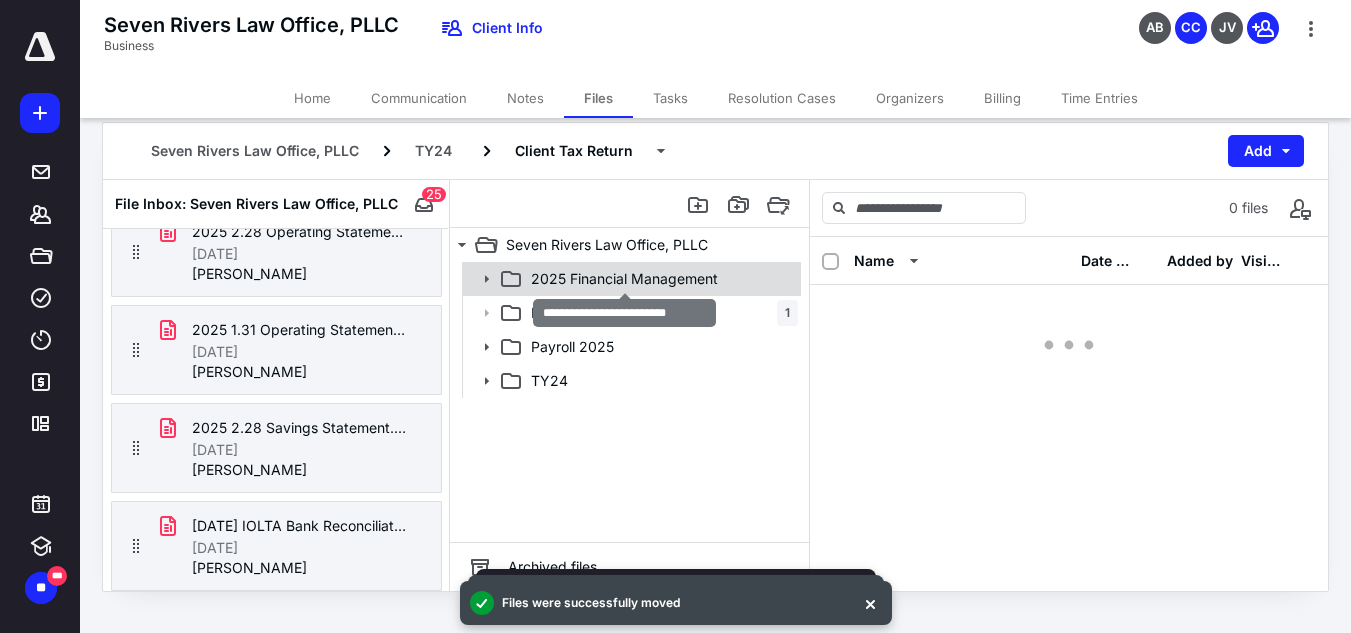 click on "2025 Financial Management" at bounding box center [624, 279] 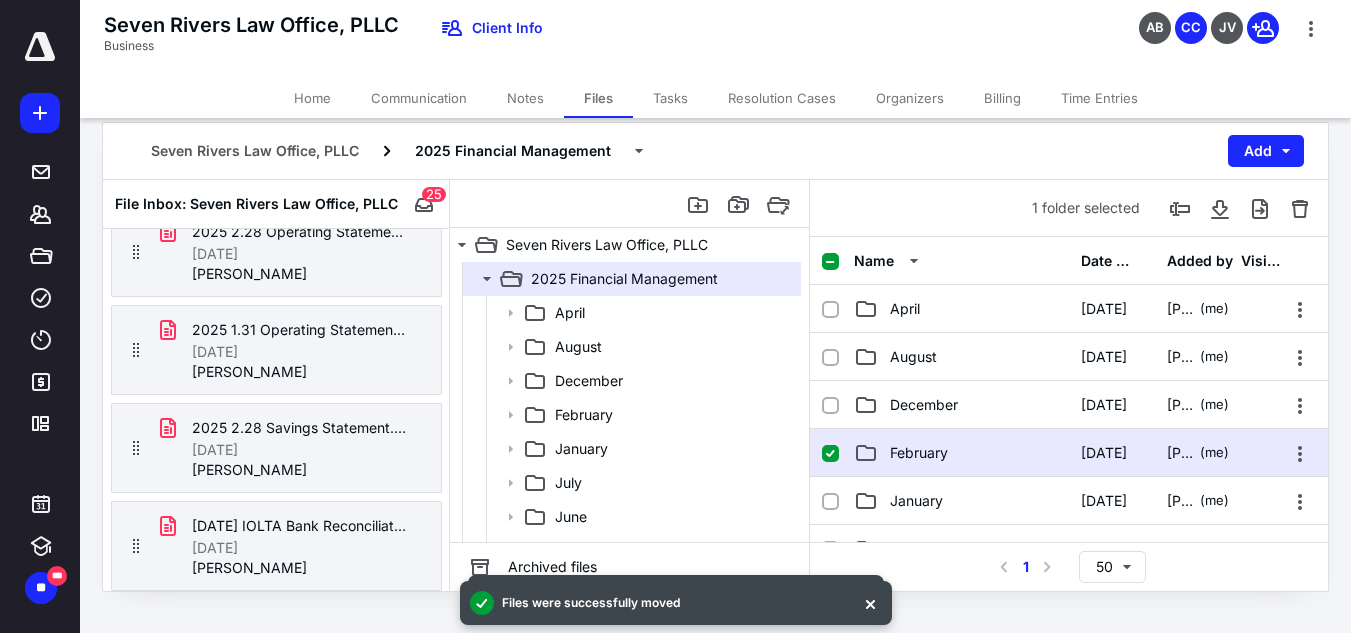checkbox on "true" 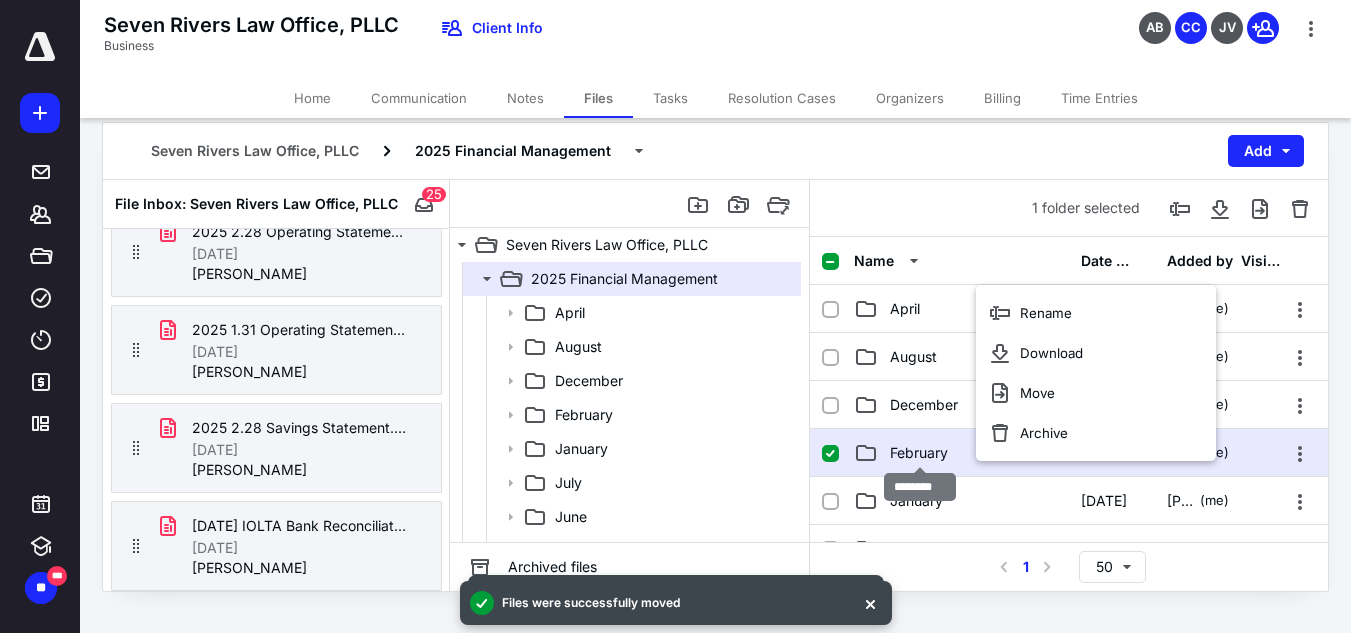 click on "February" at bounding box center [919, 453] 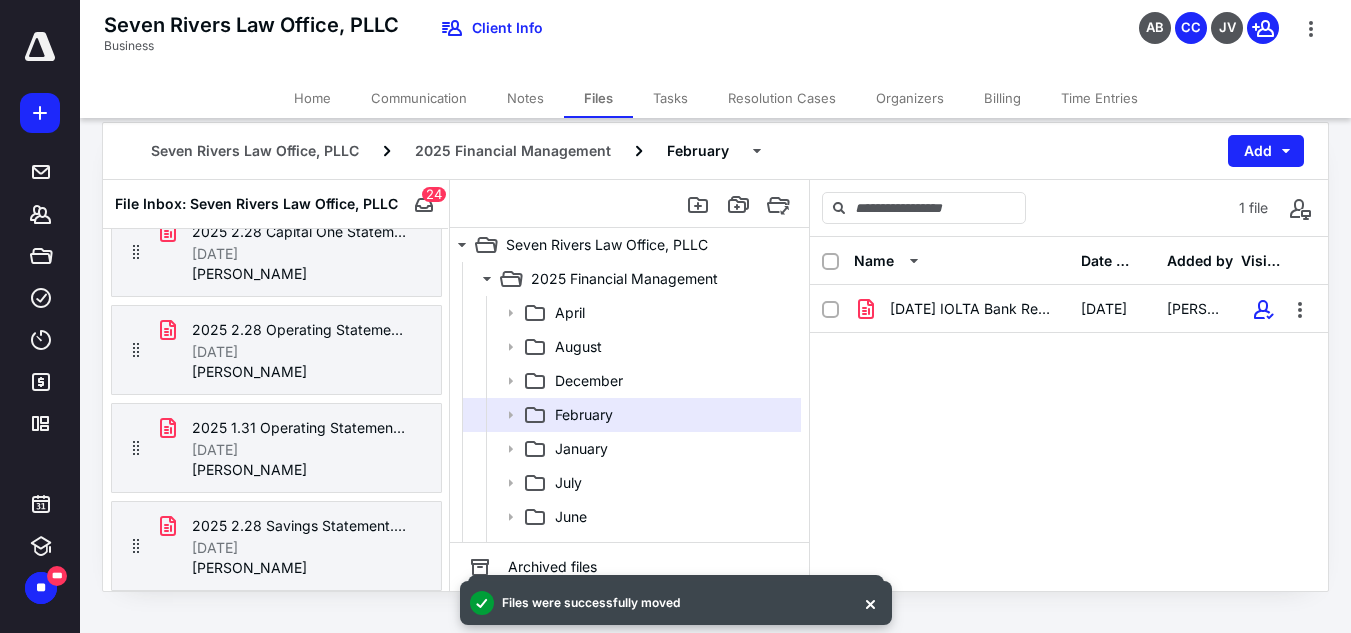 scroll, scrollTop: 2062, scrollLeft: 0, axis: vertical 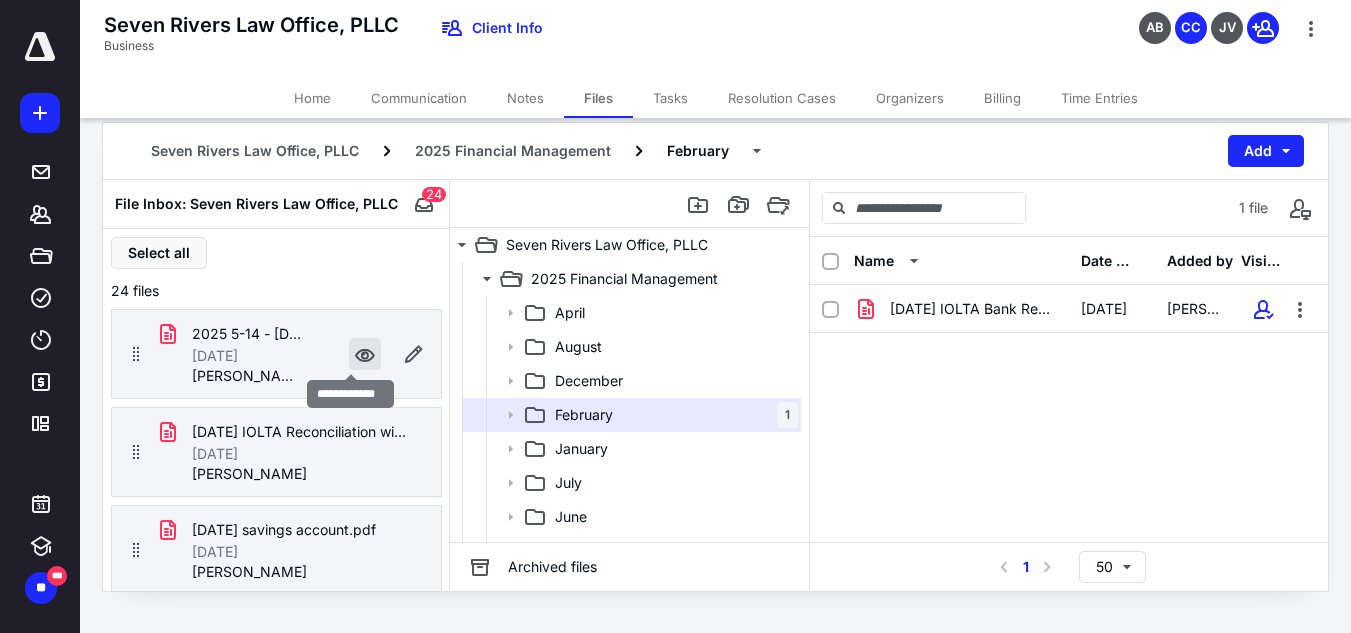 click at bounding box center (365, 354) 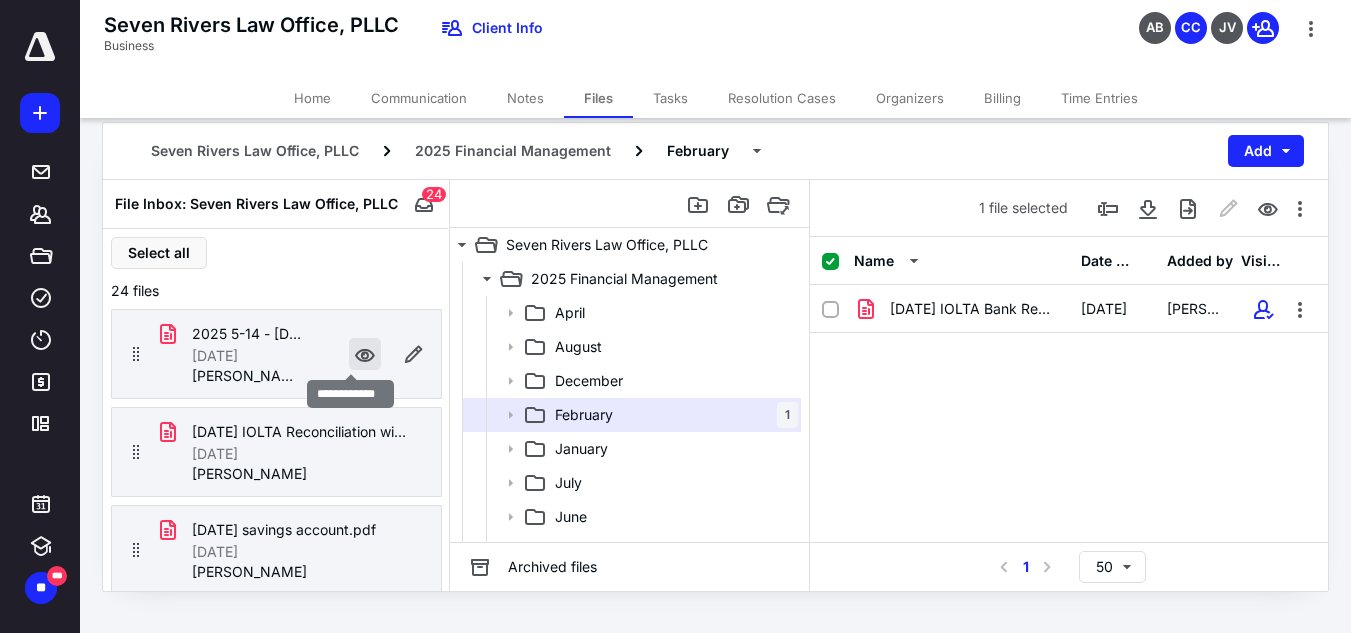 checkbox on "true" 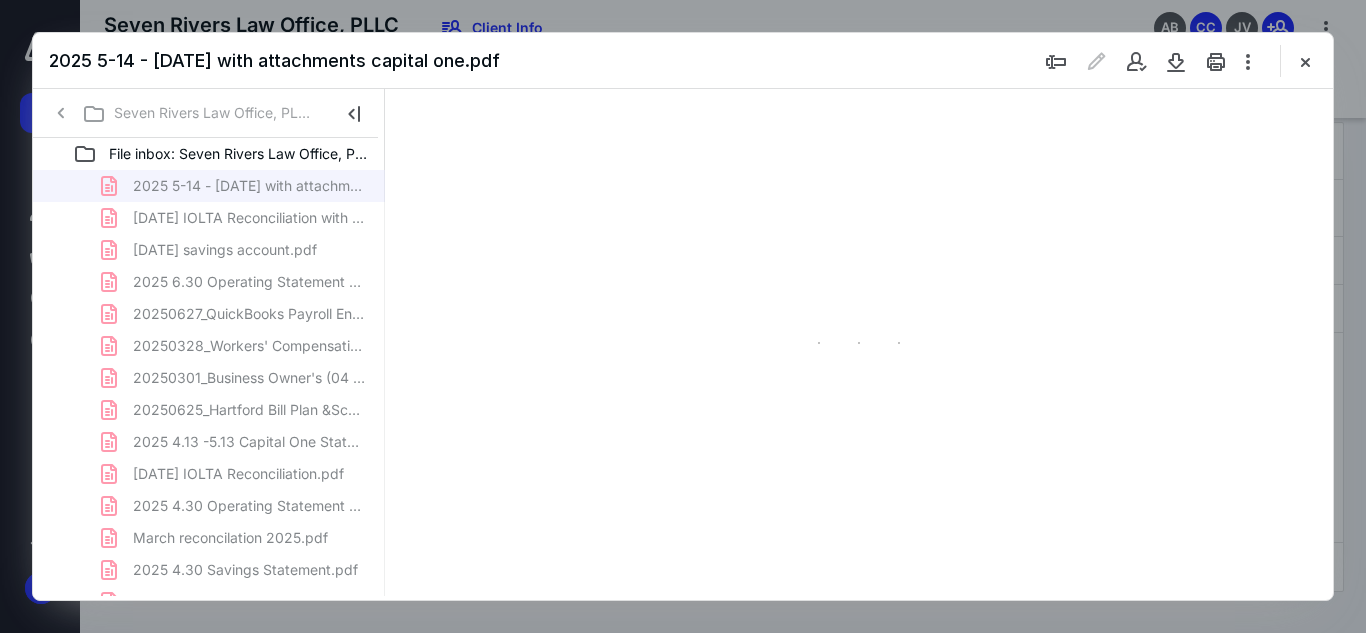 scroll, scrollTop: 0, scrollLeft: 0, axis: both 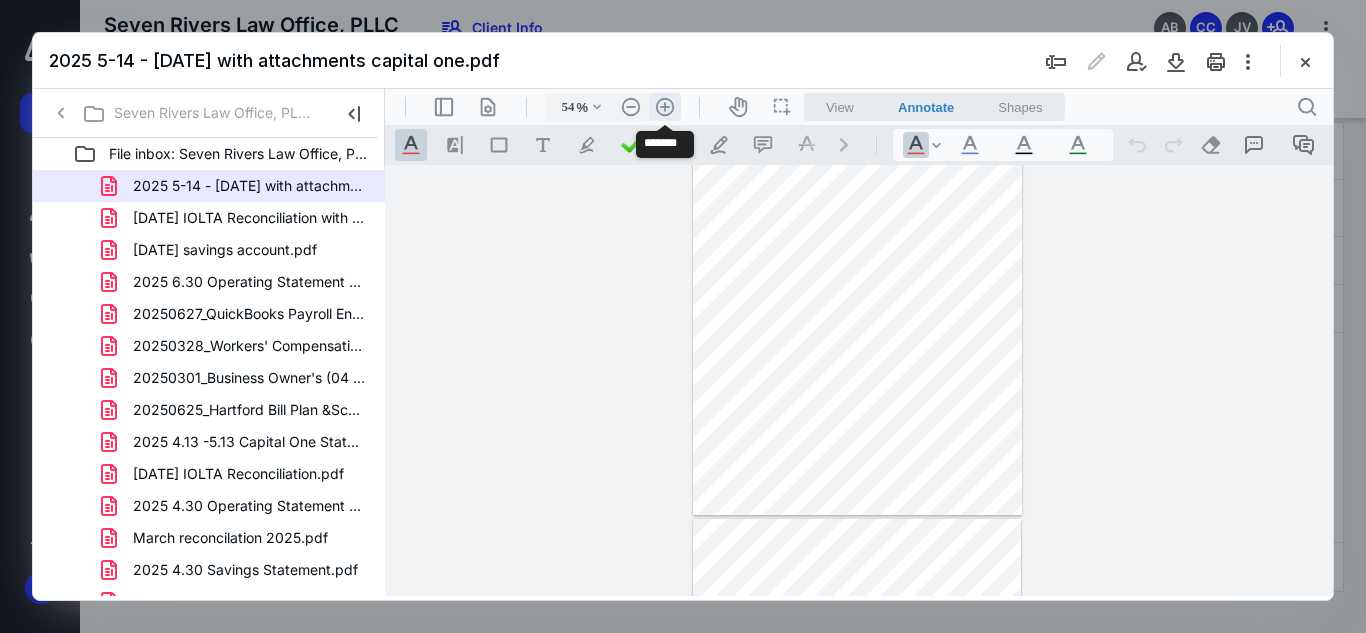 click on ".cls-1{fill:#abb0c4;} icon - header - zoom - in - line" at bounding box center [665, 107] 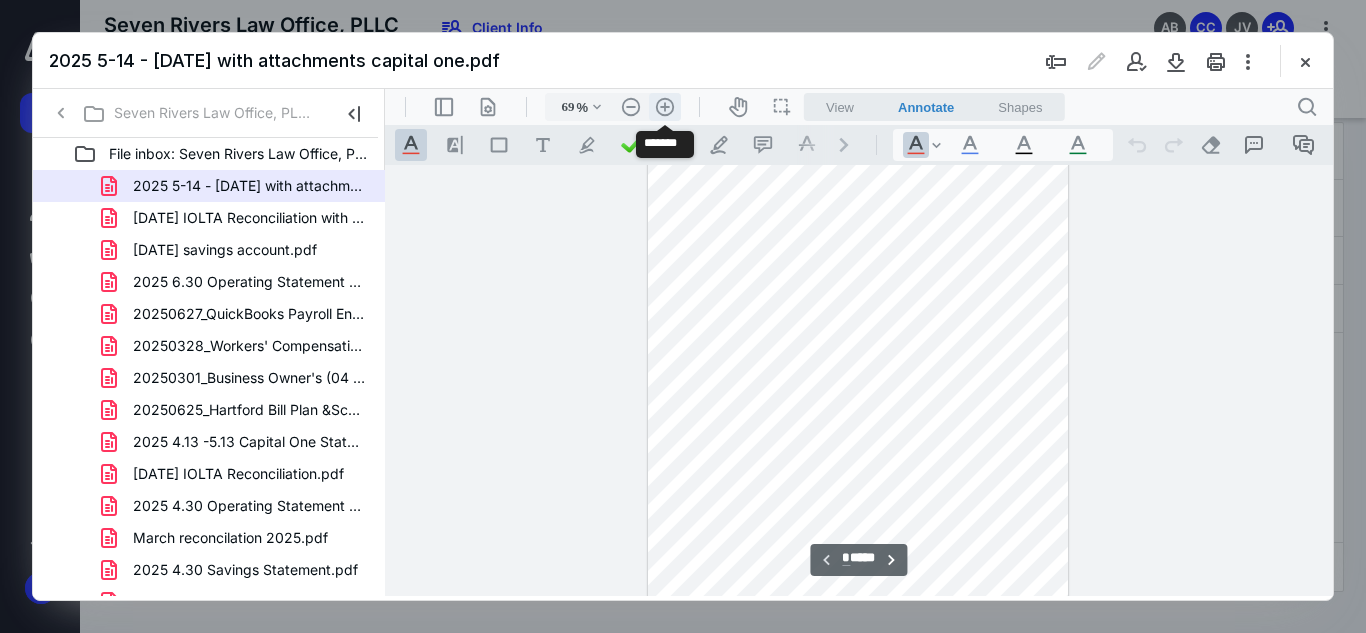 click on ".cls-1{fill:#abb0c4;} icon - header - zoom - in - line" at bounding box center [665, 107] 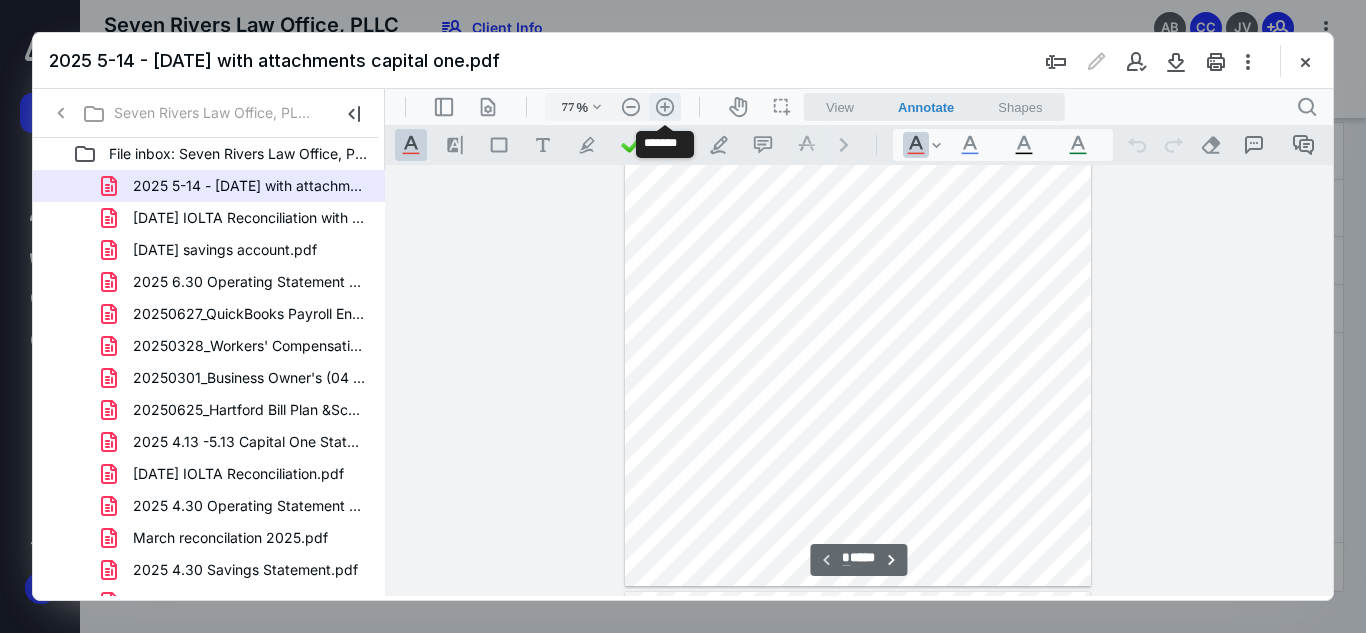 click on ".cls-1{fill:#abb0c4;} icon - header - zoom - in - line" at bounding box center [665, 107] 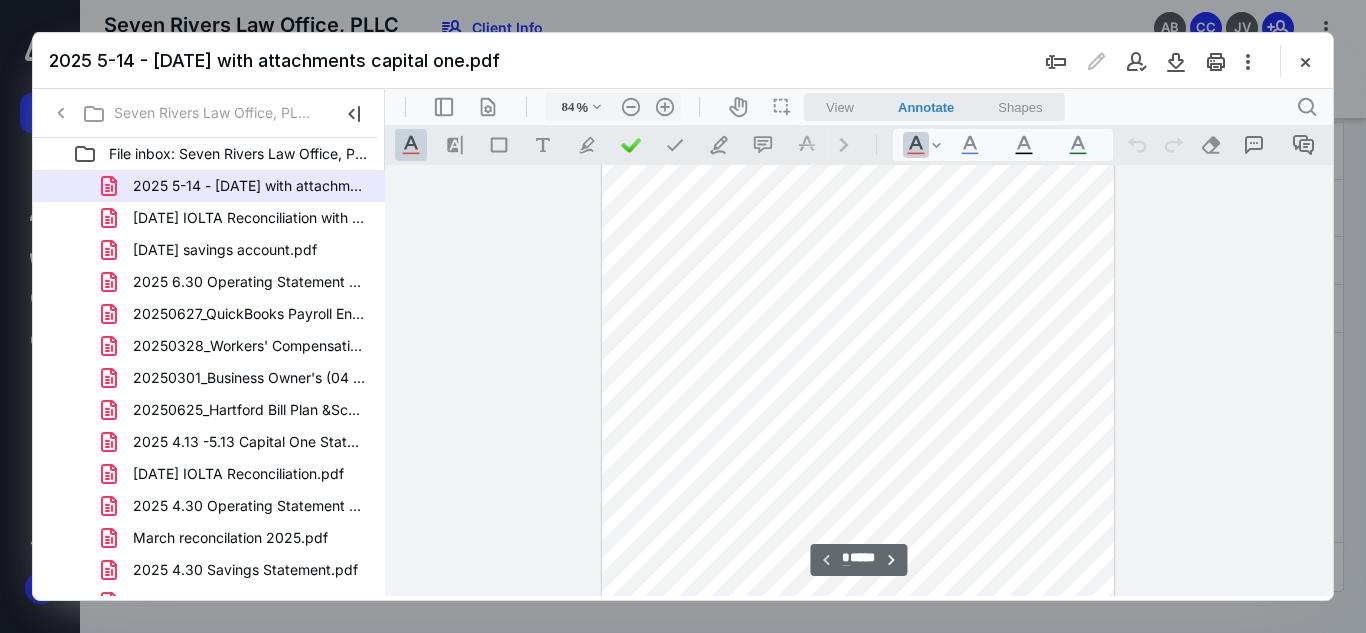 scroll, scrollTop: 0, scrollLeft: 0, axis: both 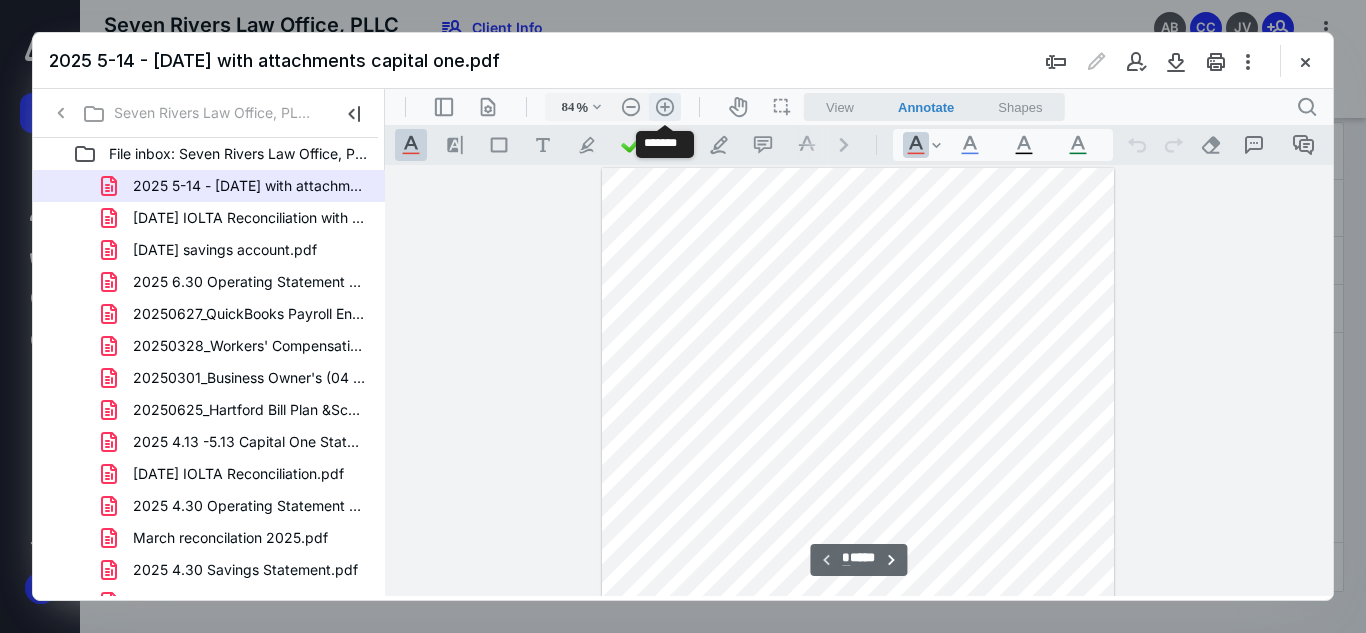 click on ".cls-1{fill:#abb0c4;} icon - header - zoom - in - line" at bounding box center [665, 107] 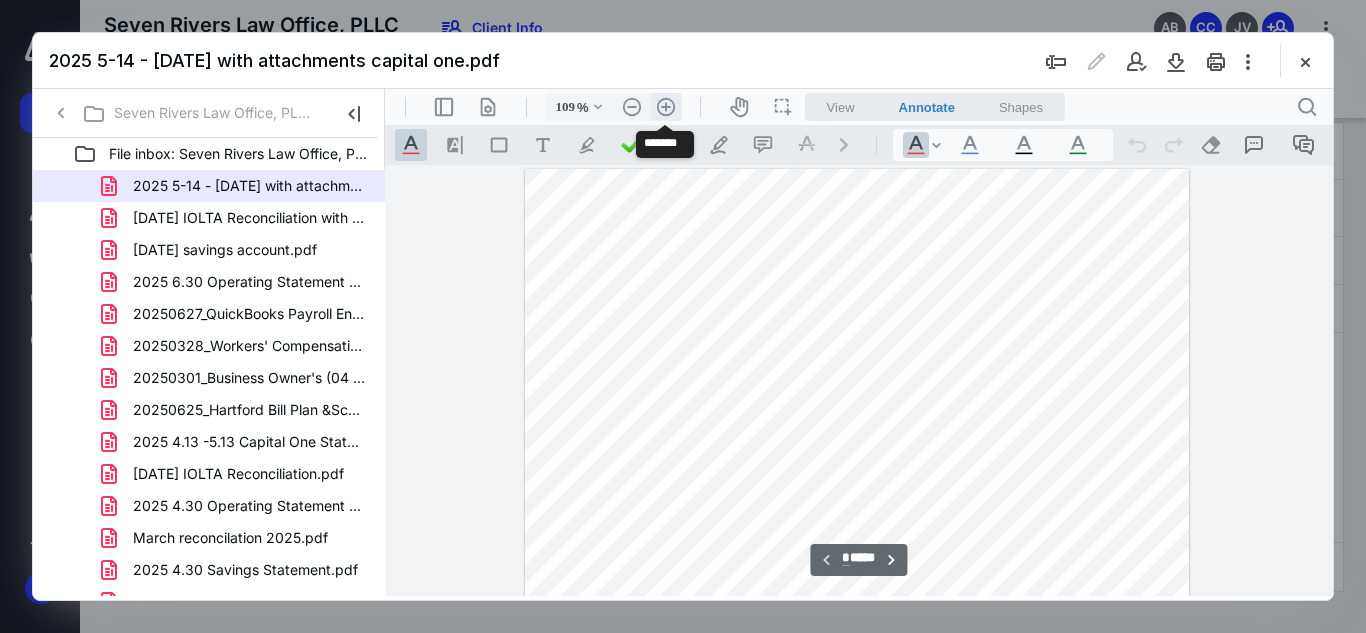 click on ".cls-1{fill:#abb0c4;} icon - header - zoom - in - line" at bounding box center [666, 107] 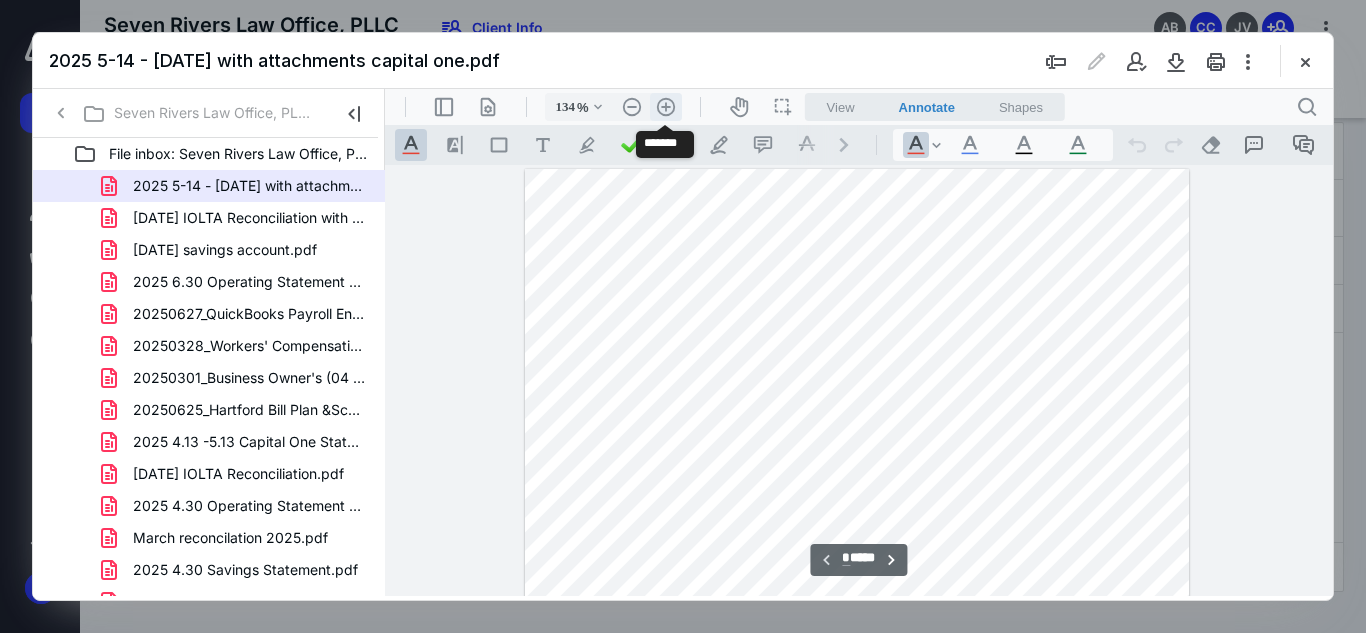 scroll, scrollTop: 106, scrollLeft: 0, axis: vertical 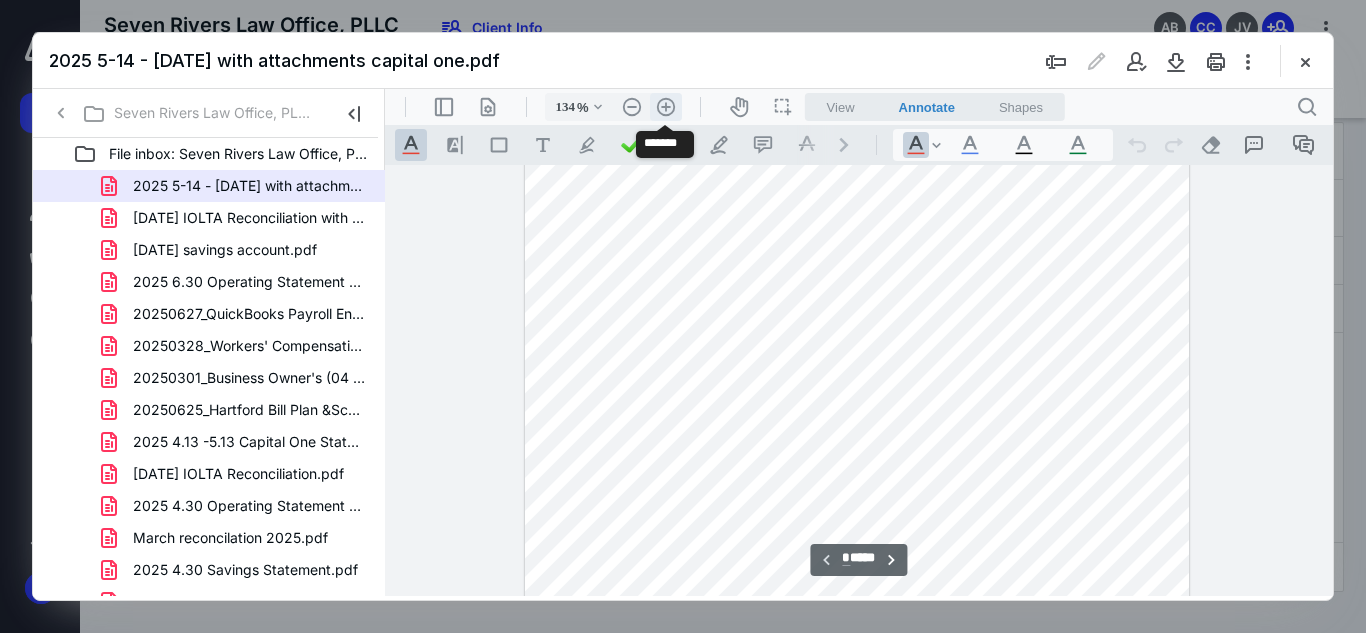 click on ".cls-1{fill:#abb0c4;} icon - header - zoom - in - line" at bounding box center [666, 107] 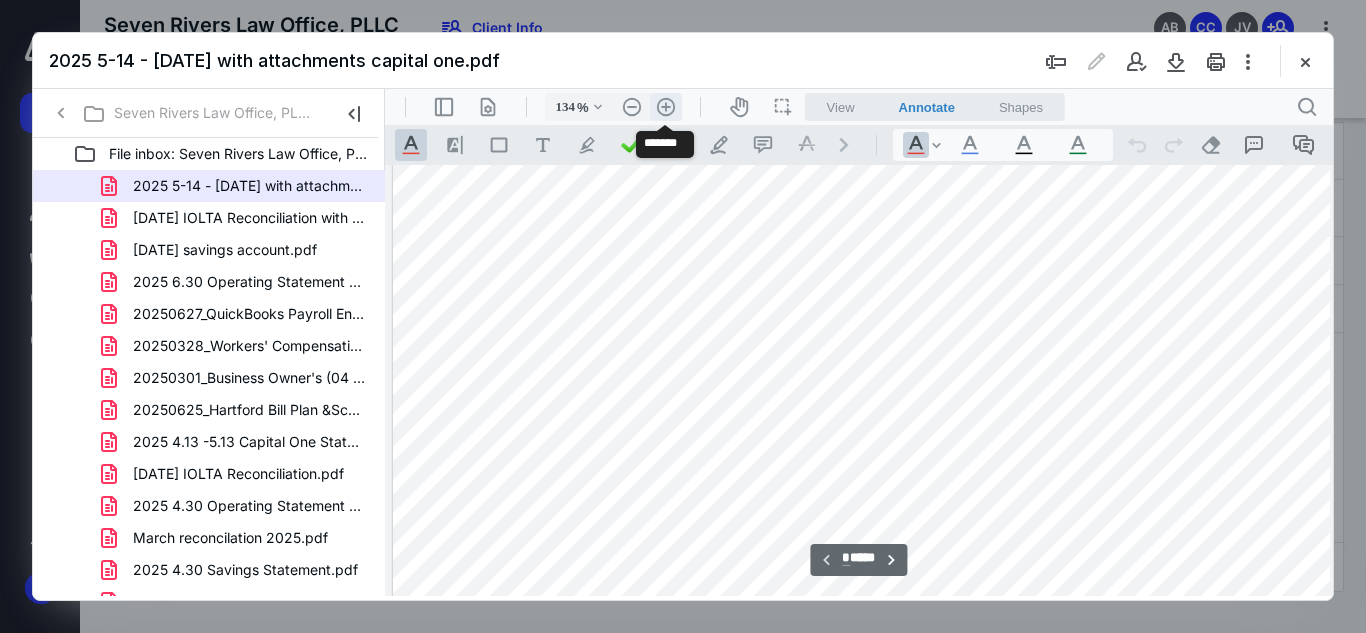 type on "159" 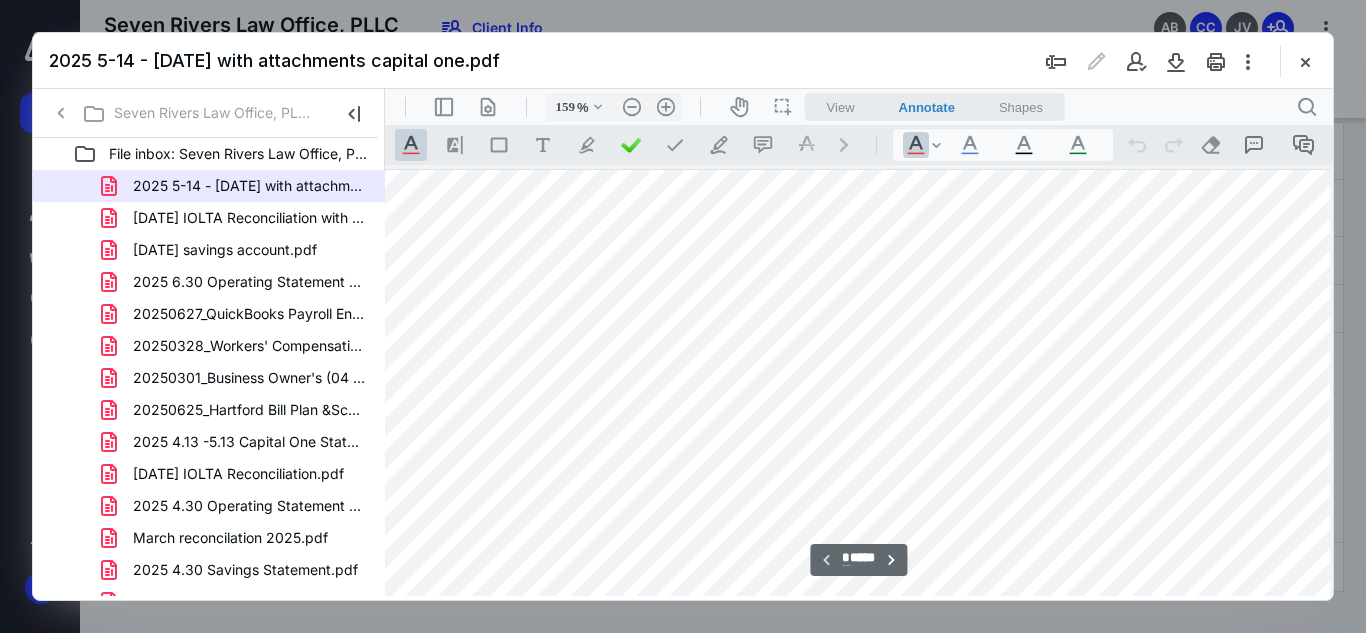 scroll, scrollTop: 2, scrollLeft: 24, axis: both 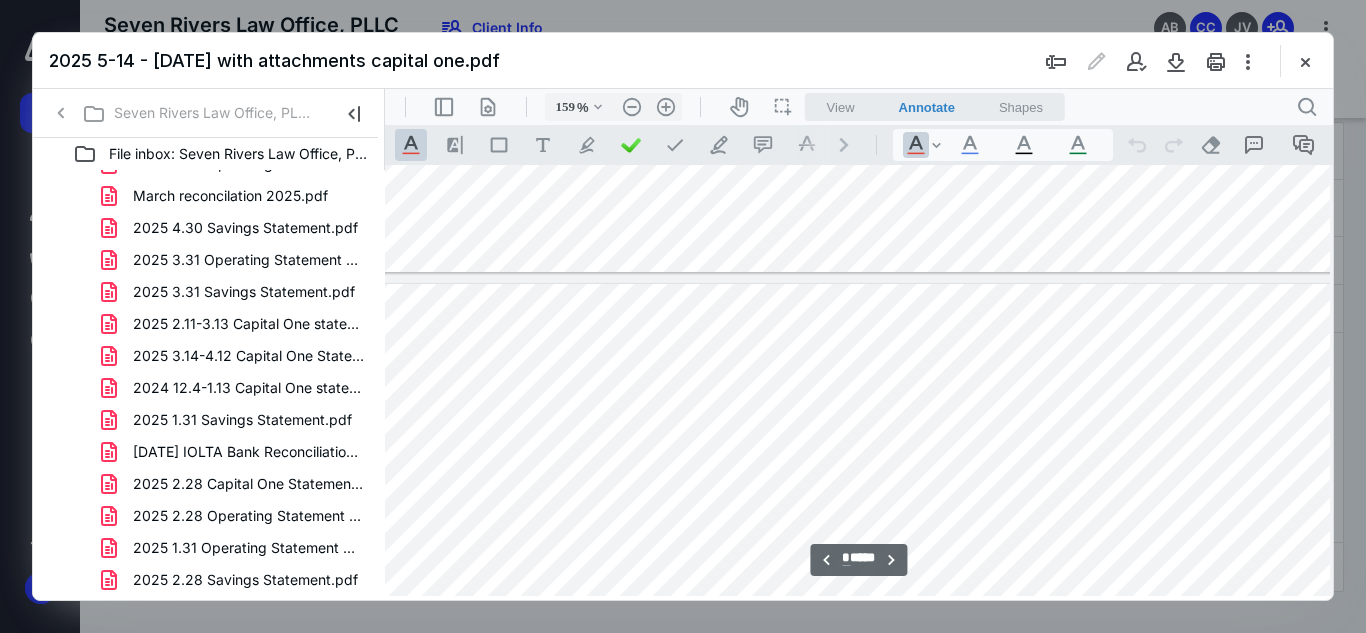 type on "*" 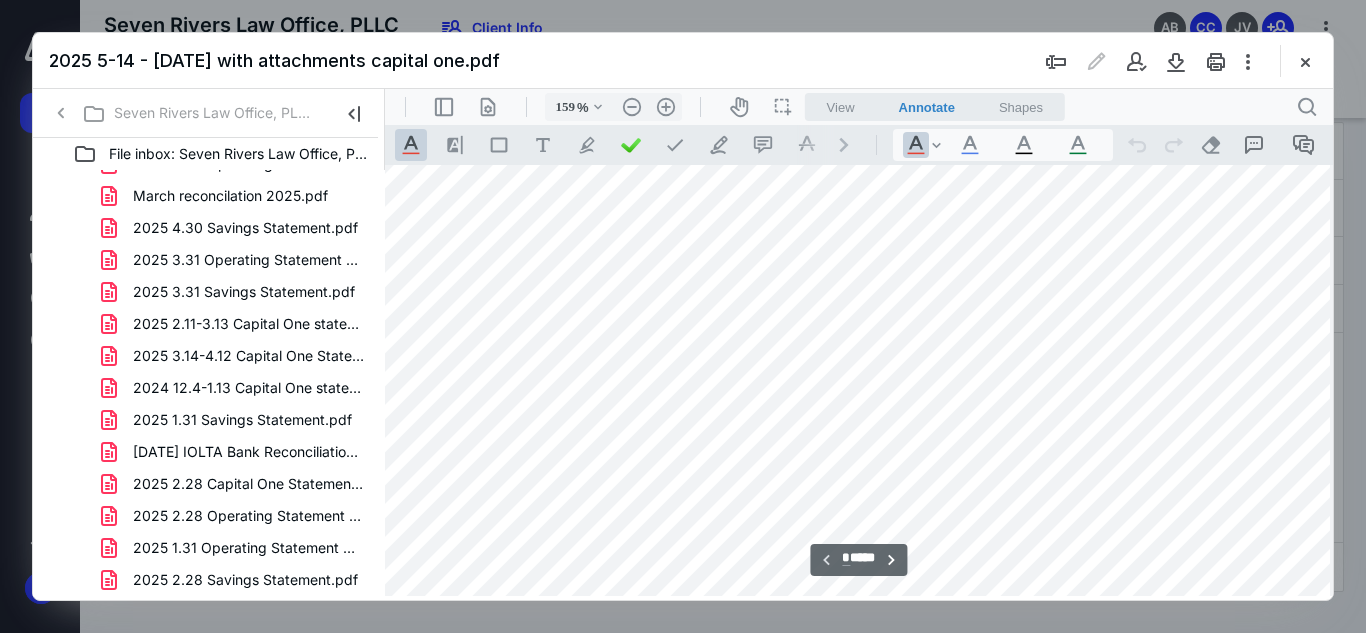 scroll, scrollTop: 0, scrollLeft: 24, axis: horizontal 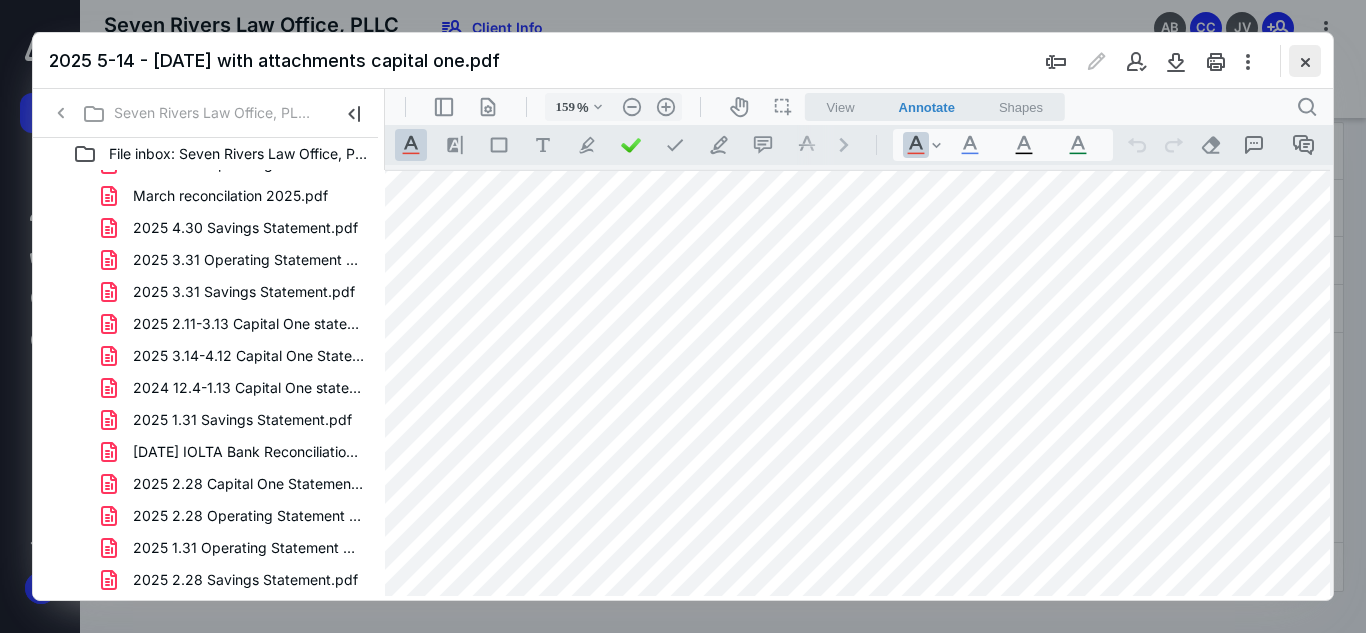 click at bounding box center [1305, 61] 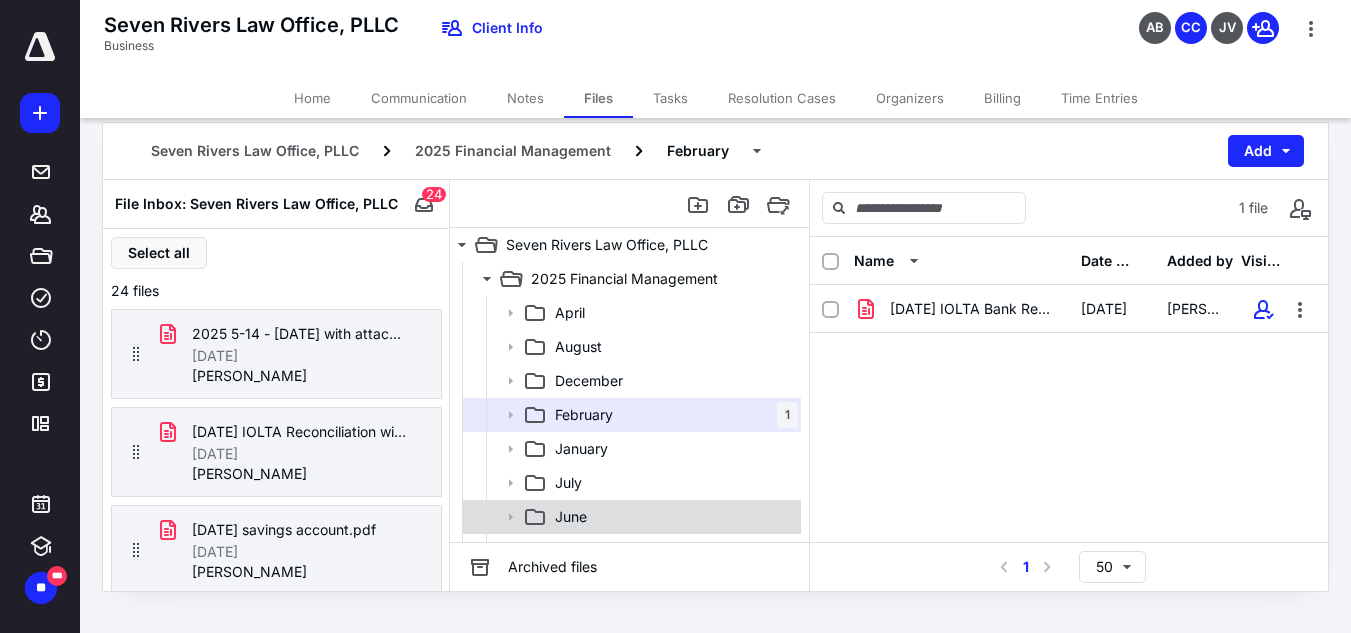 click on "June" at bounding box center (672, 517) 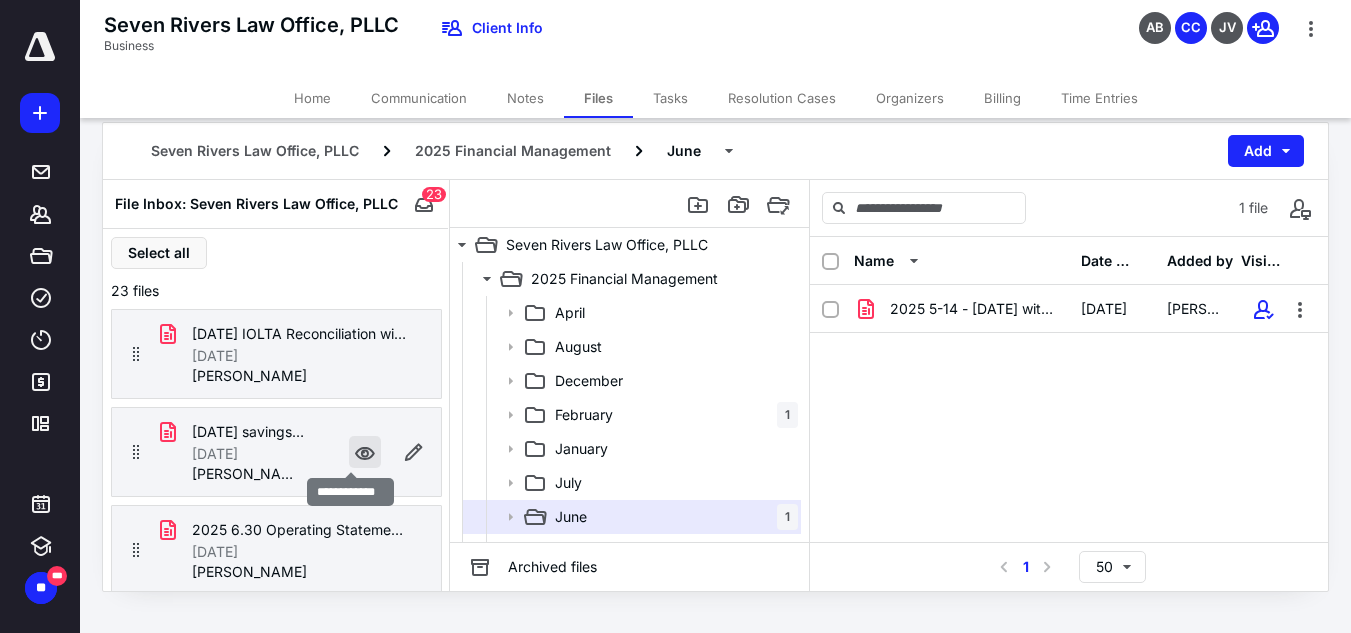 click at bounding box center [365, 452] 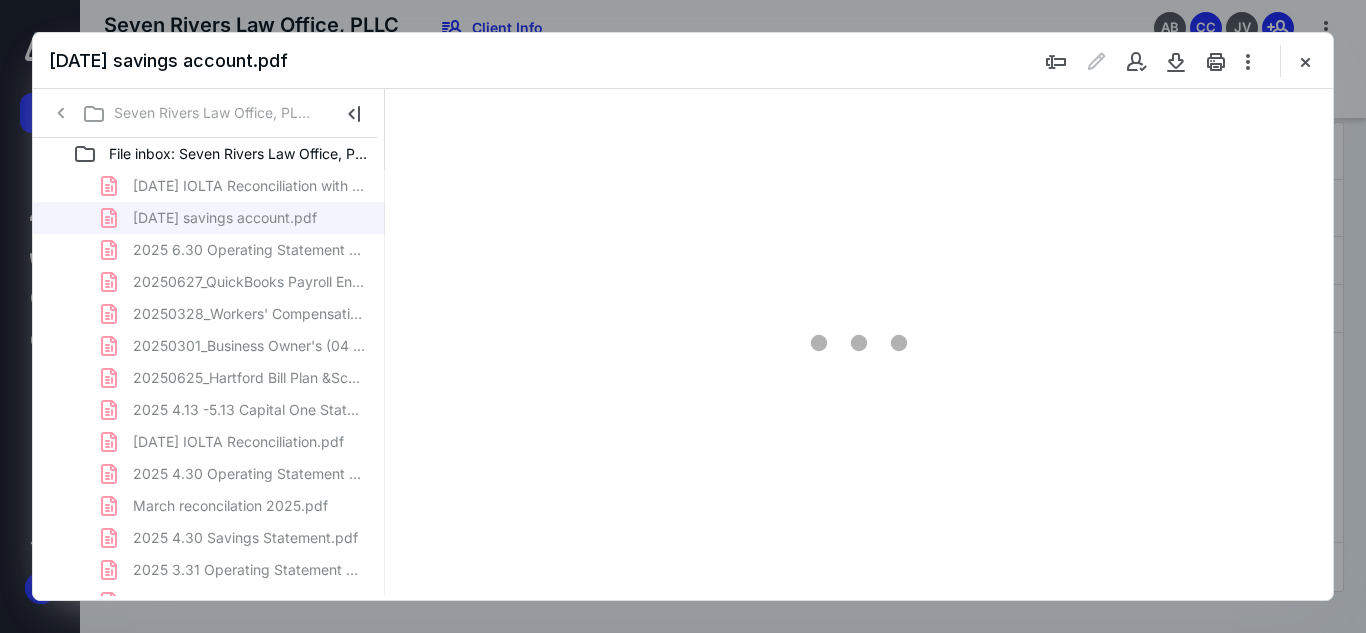 scroll, scrollTop: 0, scrollLeft: 0, axis: both 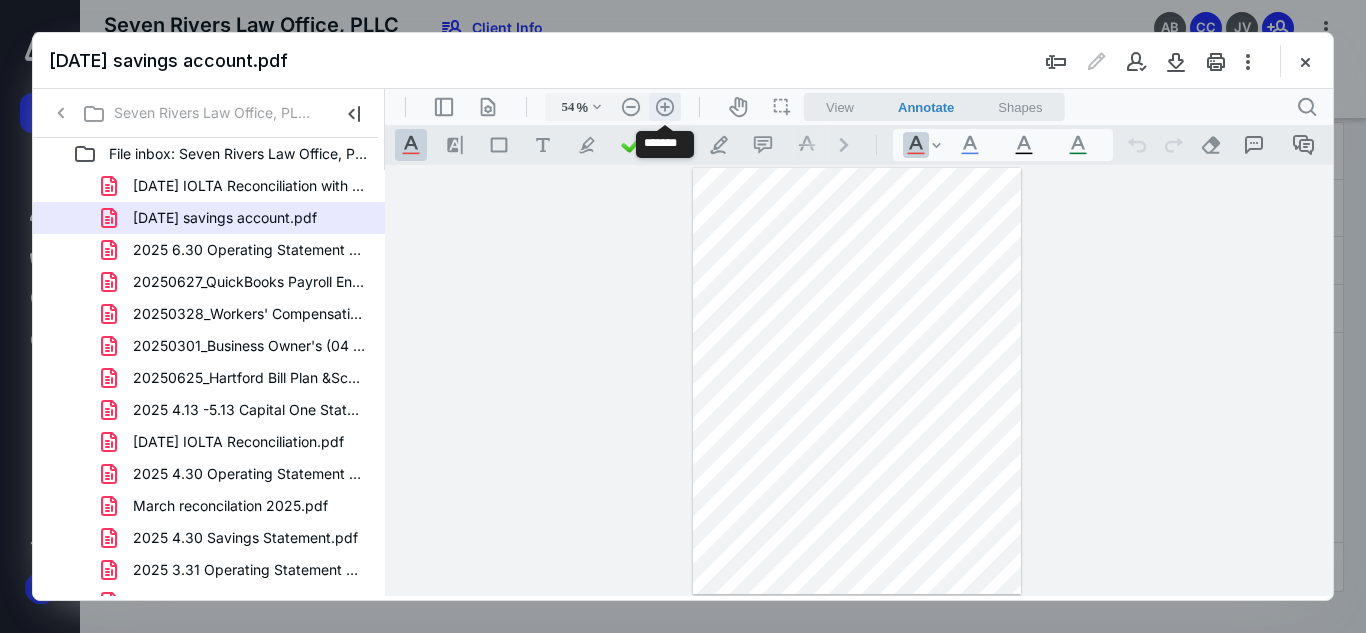 click on ".cls-1{fill:#abb0c4;} icon - header - zoom - in - line" at bounding box center [665, 107] 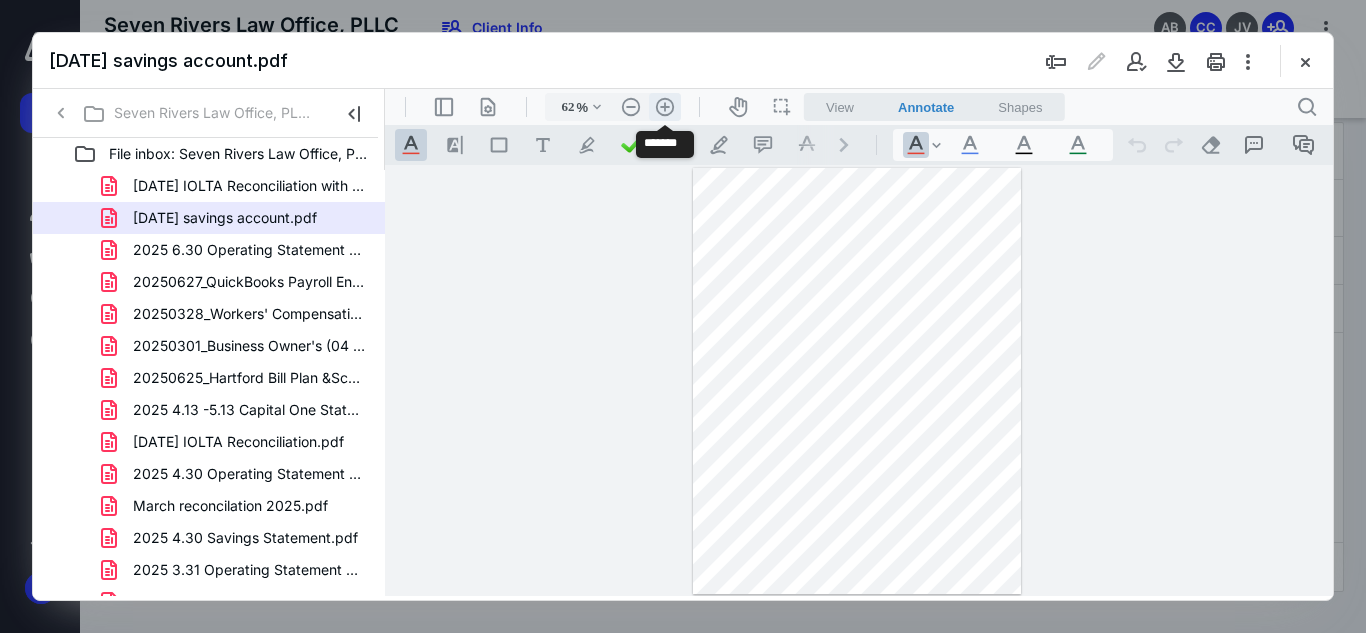 click on ".cls-1{fill:#abb0c4;} icon - header - zoom - in - line" at bounding box center [665, 107] 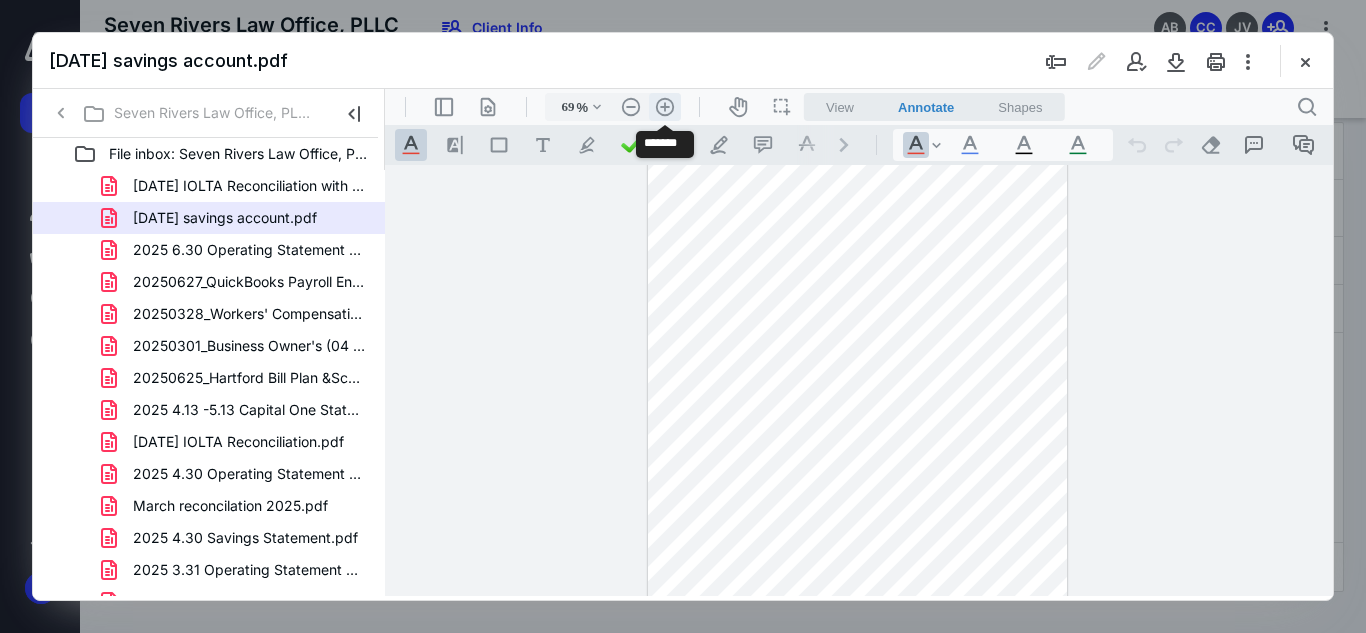 click on ".cls-1{fill:#abb0c4;} icon - header - zoom - in - line" at bounding box center (665, 107) 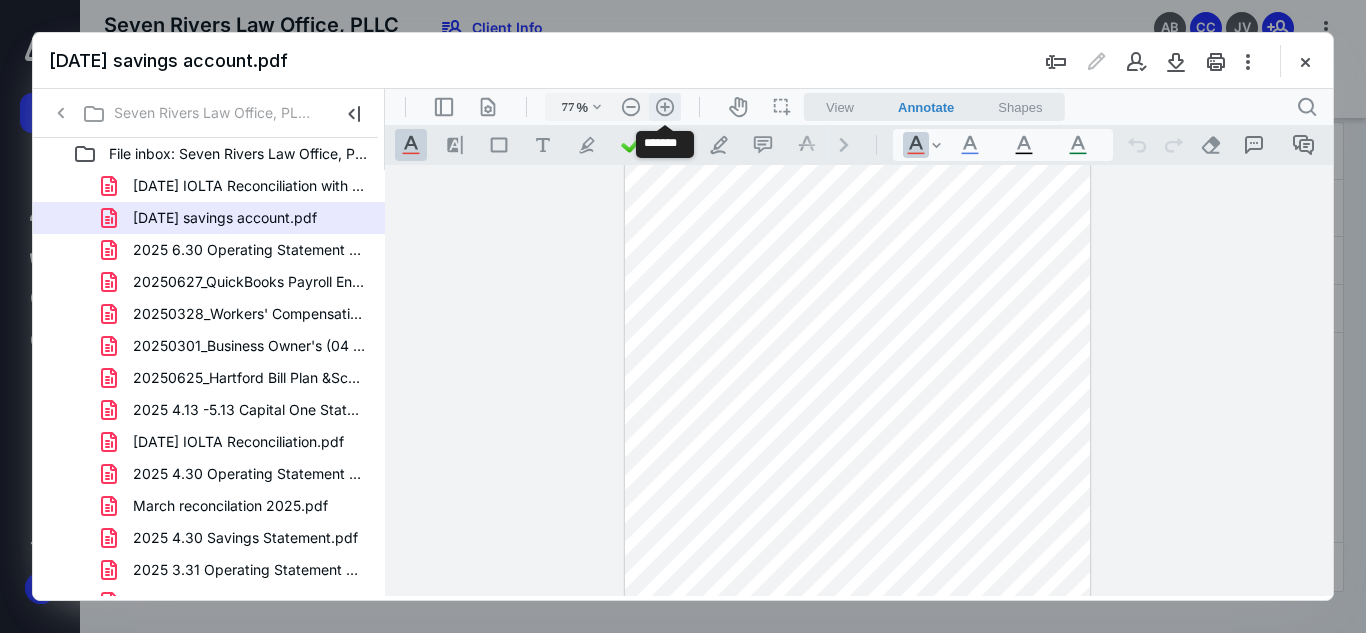 click on ".cls-1{fill:#abb0c4;} icon - header - zoom - in - line" at bounding box center [665, 107] 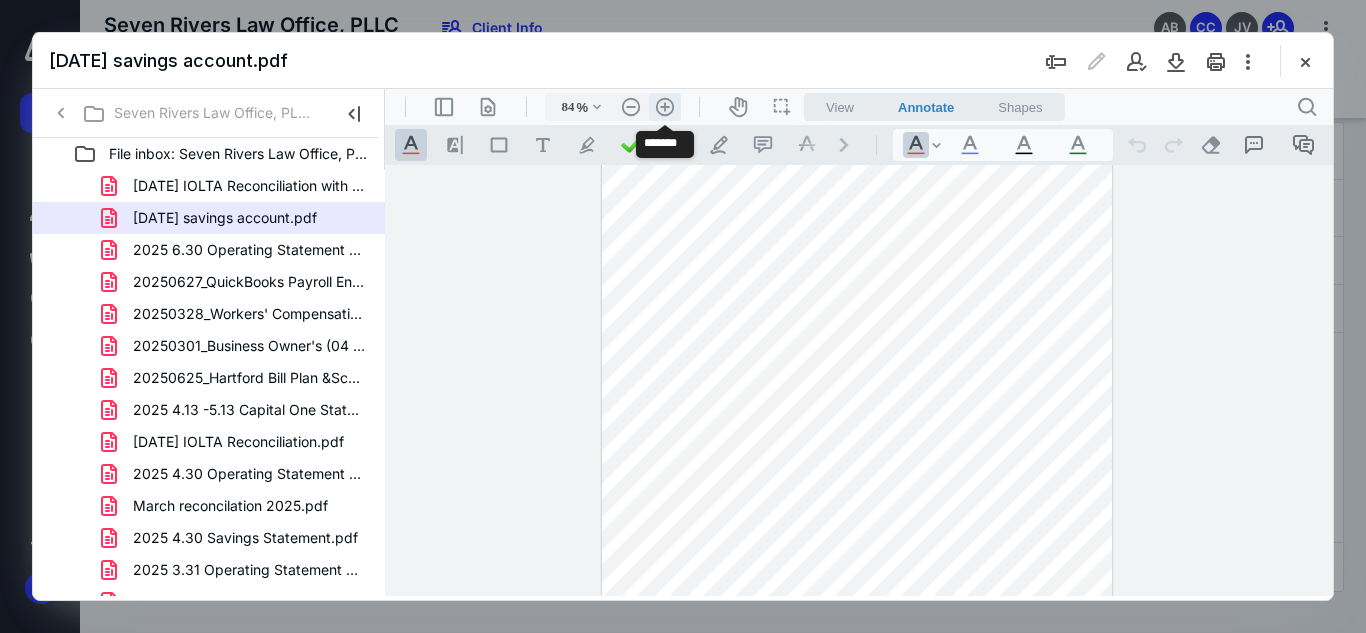 click on ".cls-1{fill:#abb0c4;} icon - header - zoom - in - line" at bounding box center [665, 107] 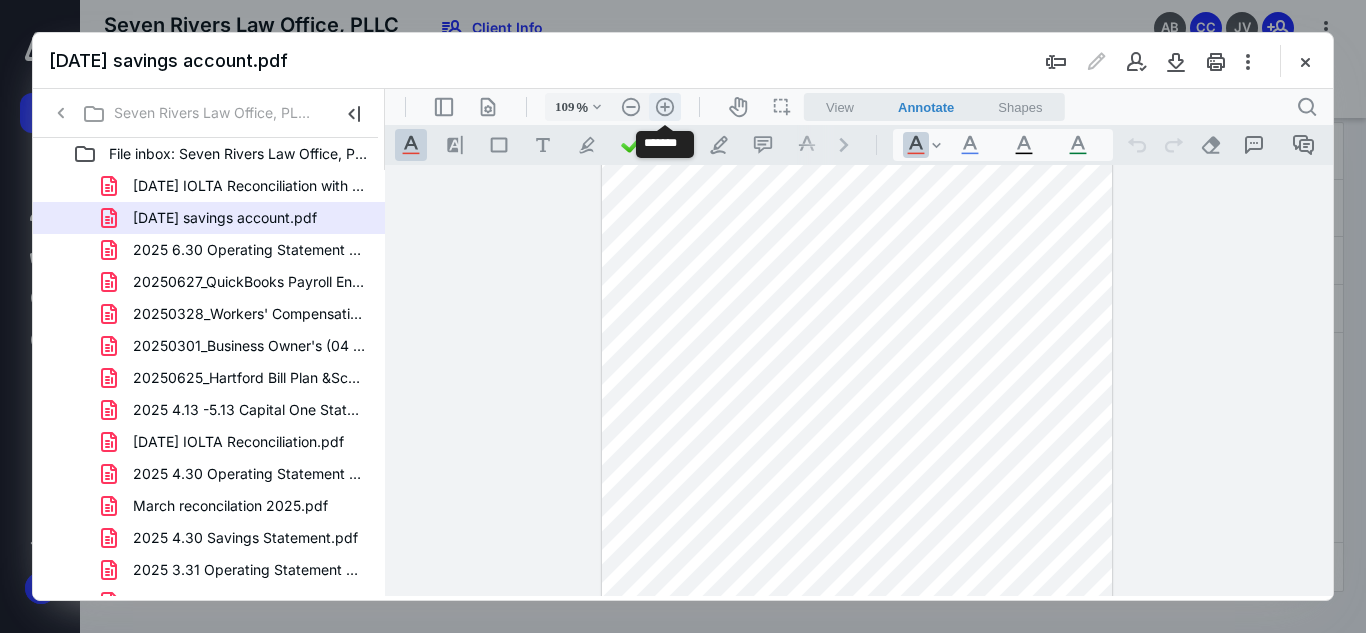 scroll, scrollTop: 181, scrollLeft: 0, axis: vertical 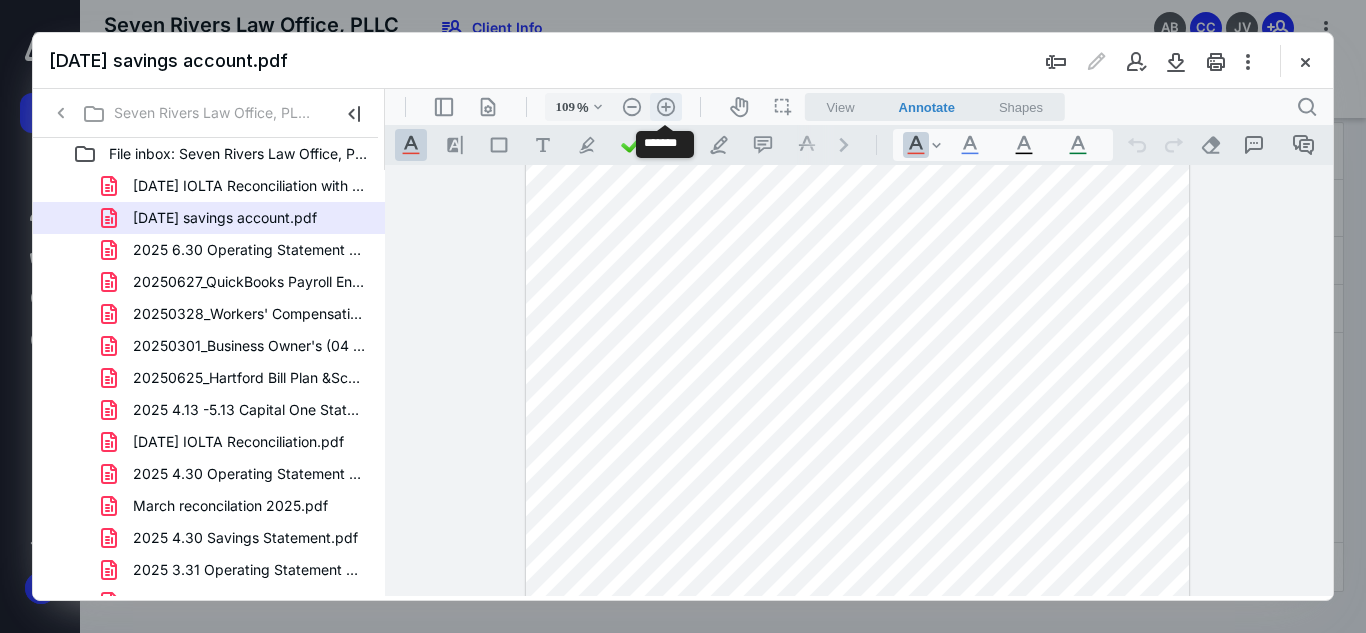 click on ".cls-1{fill:#abb0c4;} icon - header - zoom - in - line" at bounding box center [666, 107] 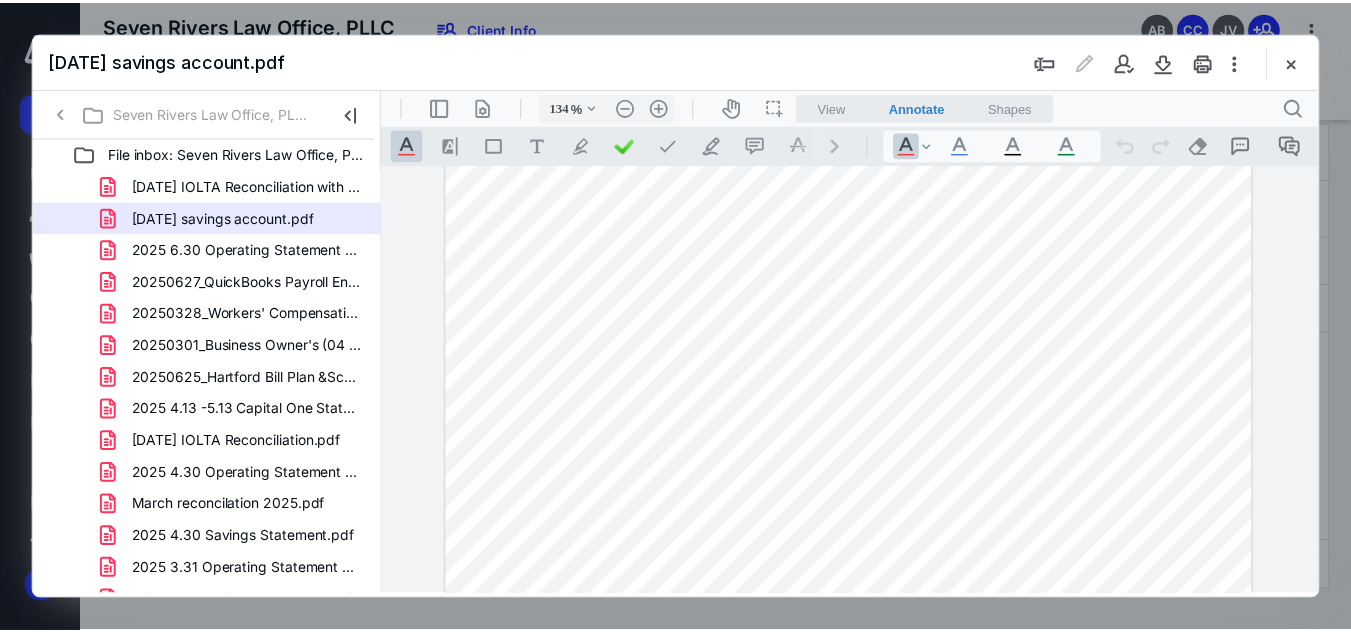 scroll, scrollTop: 0, scrollLeft: 0, axis: both 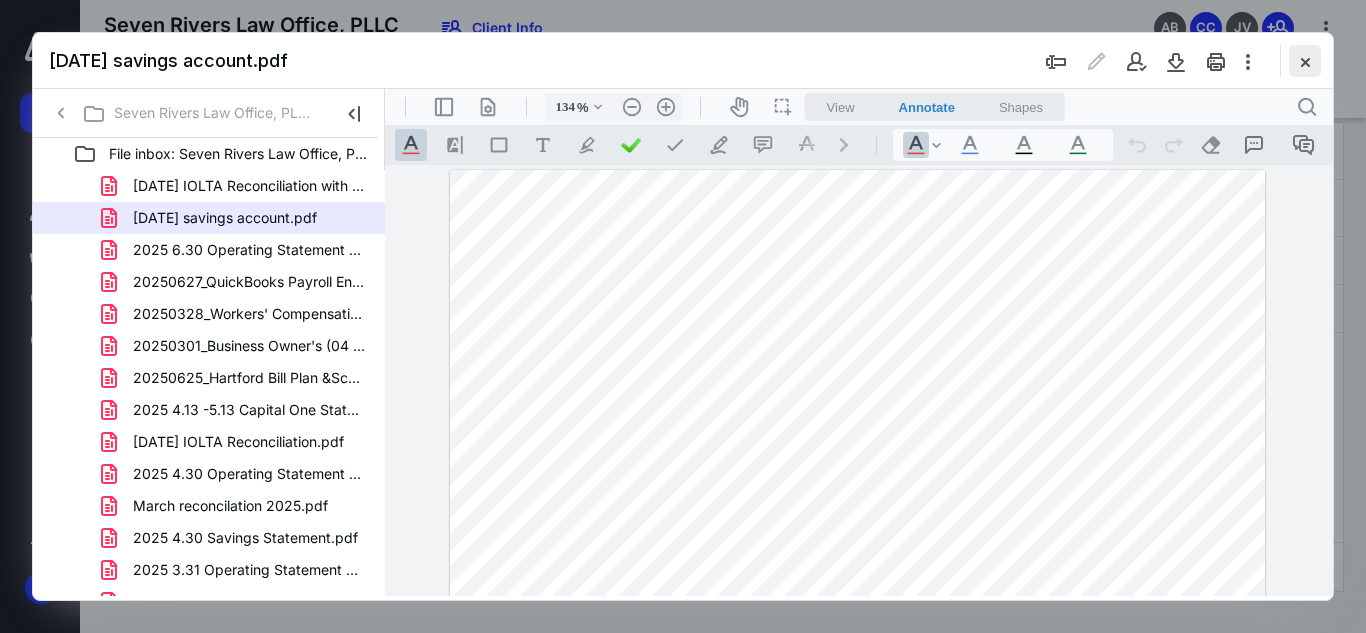 click at bounding box center (1305, 61) 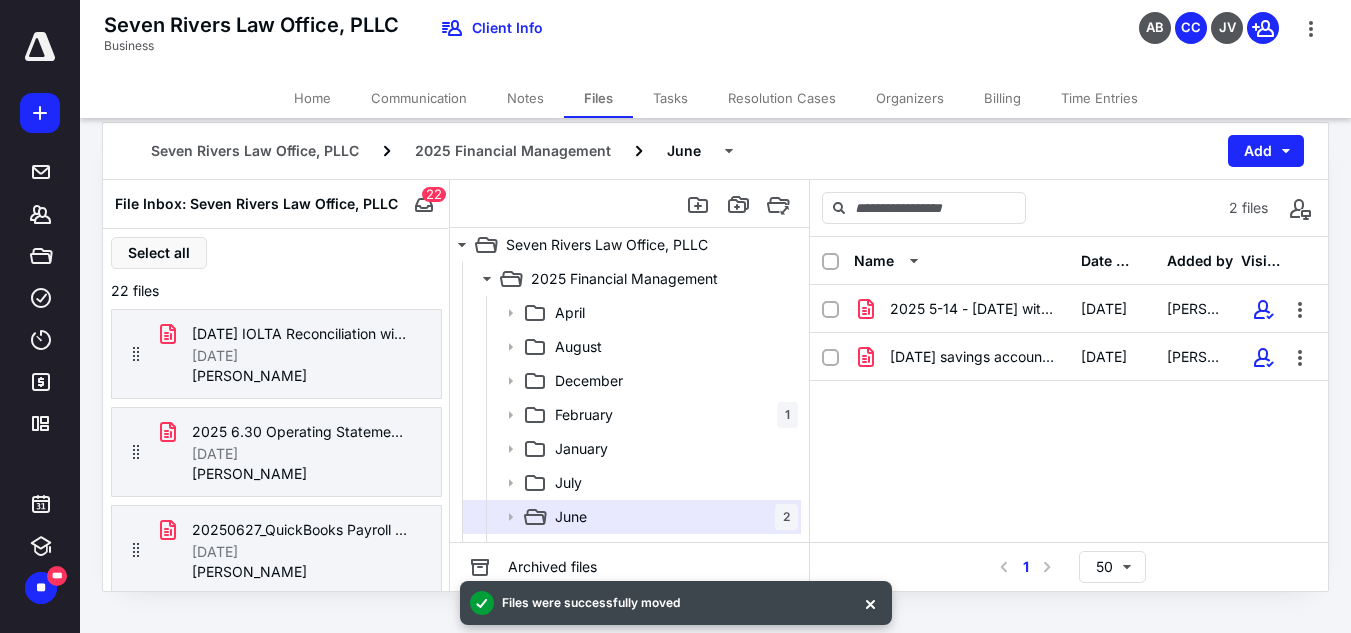 click on "Seven Rivers Law Office, PLLC 2025 Financial Management June   Add" at bounding box center [715, 151] 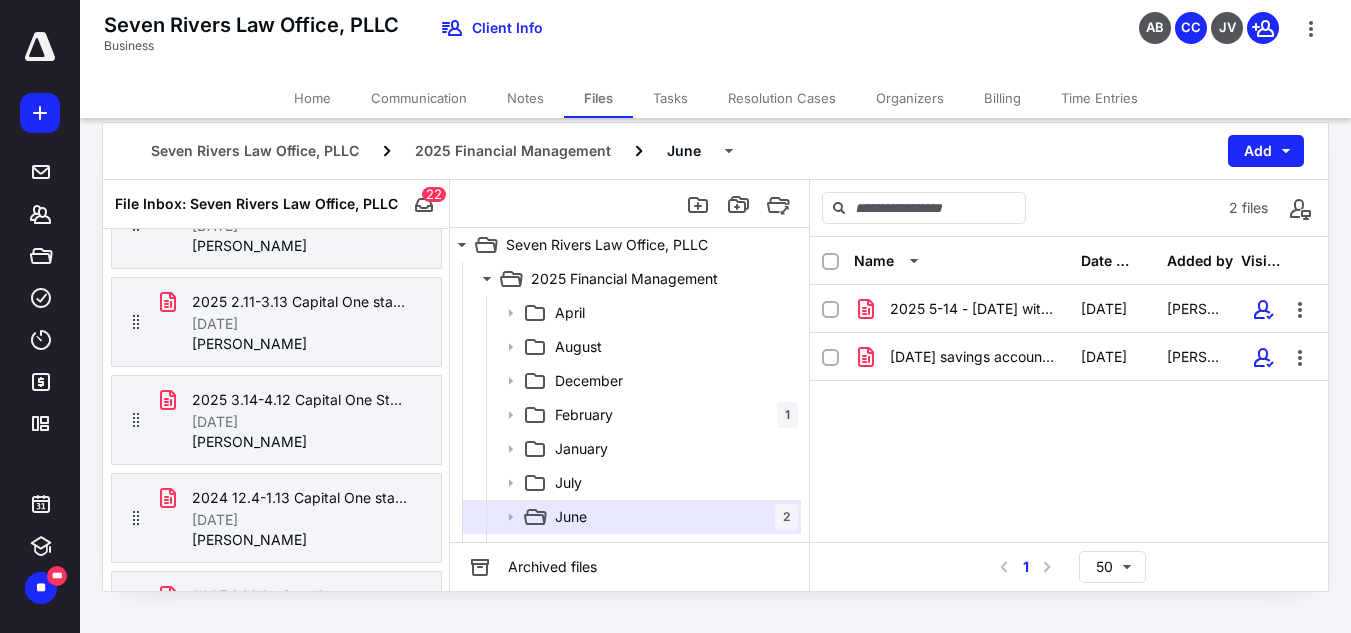 scroll, scrollTop: 1580, scrollLeft: 0, axis: vertical 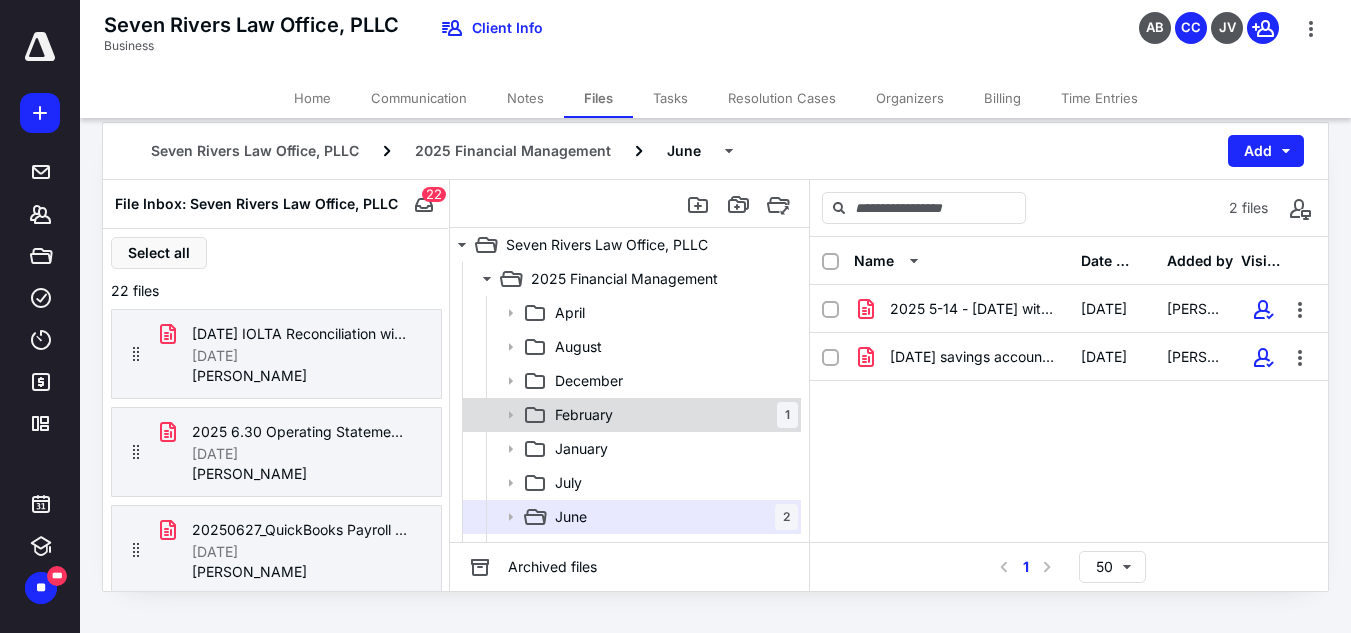 click on "[DATE]" at bounding box center [672, 415] 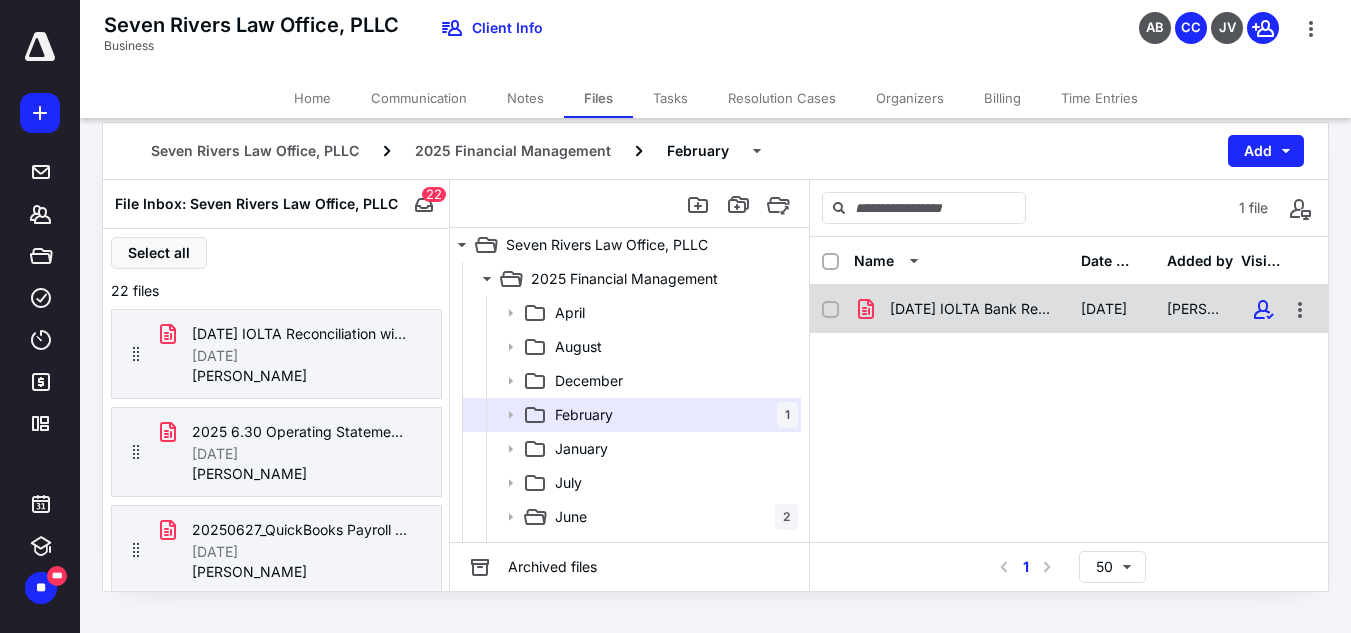 click on "[DATE] IOLTA Bank Reconciliation with attachments.pdf" at bounding box center [961, 309] 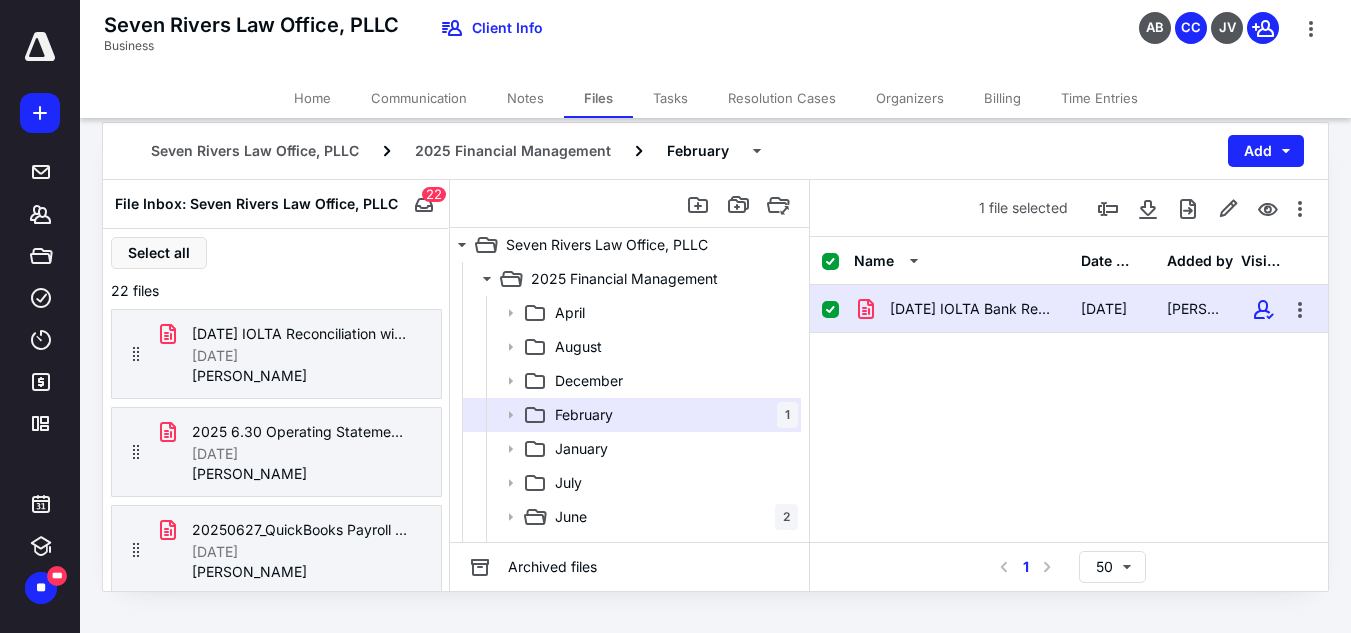click on "[DATE] IOLTA Bank Reconciliation with attachments.pdf" at bounding box center [961, 309] 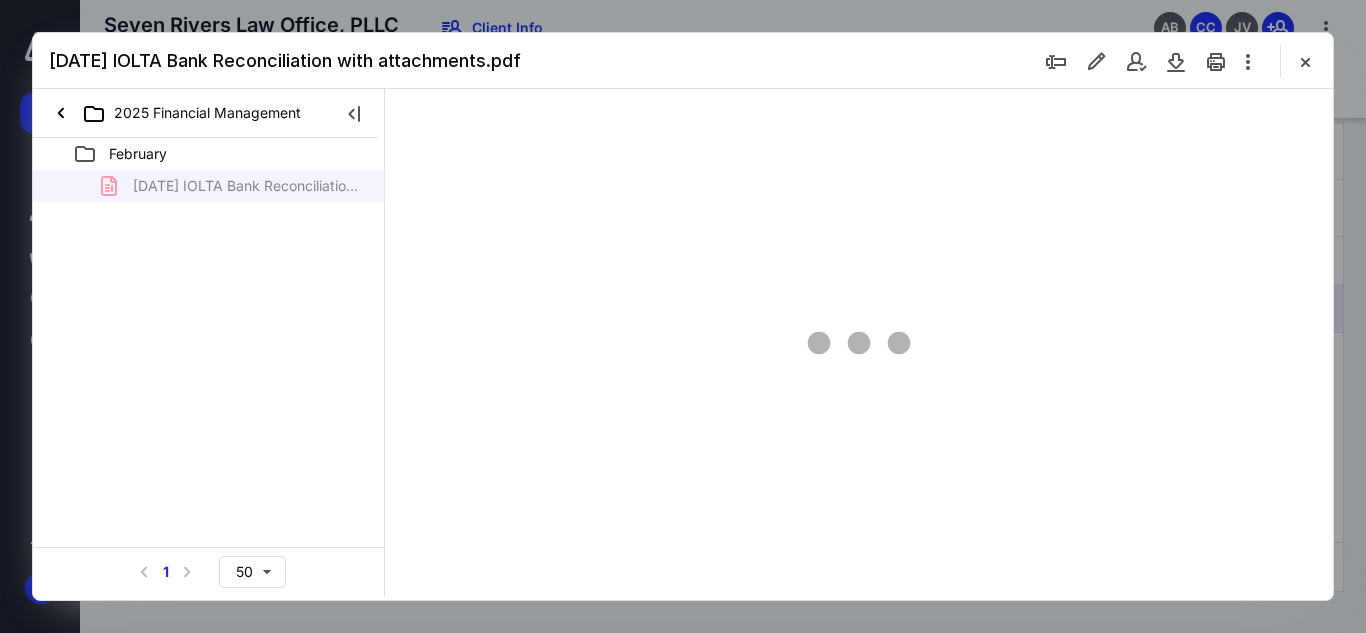 scroll, scrollTop: 0, scrollLeft: 0, axis: both 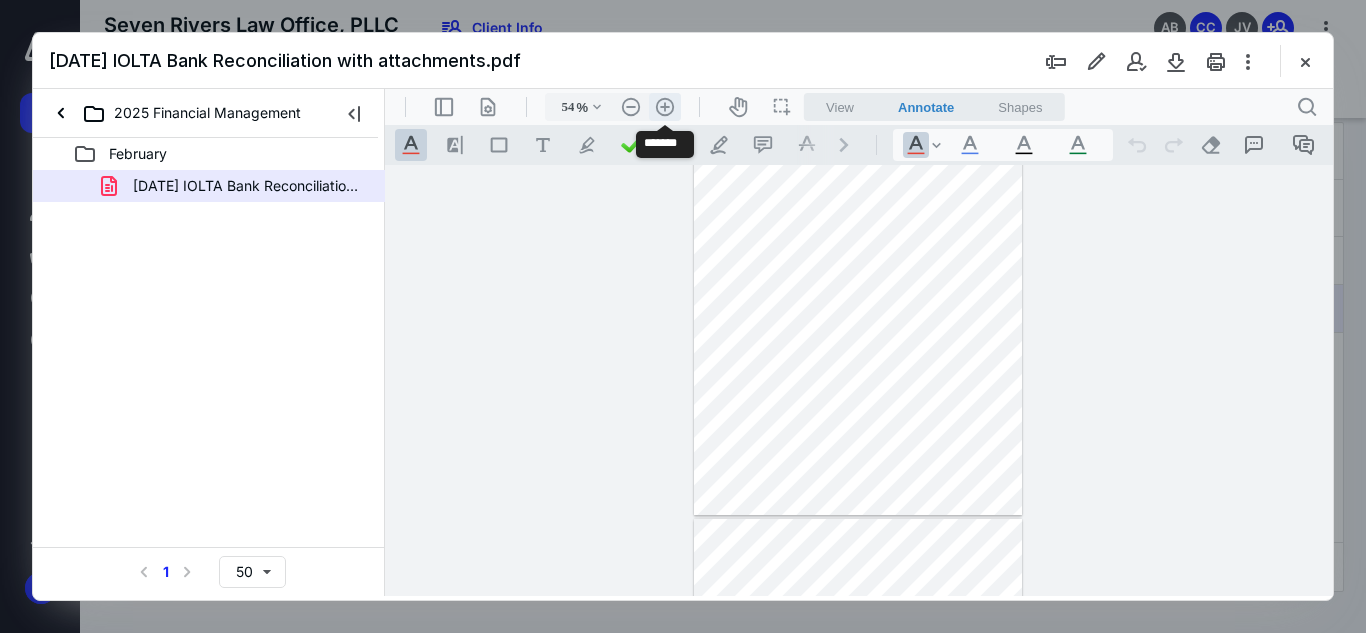 click on ".cls-1{fill:#abb0c4;} icon - header - zoom - in - line" at bounding box center (665, 107) 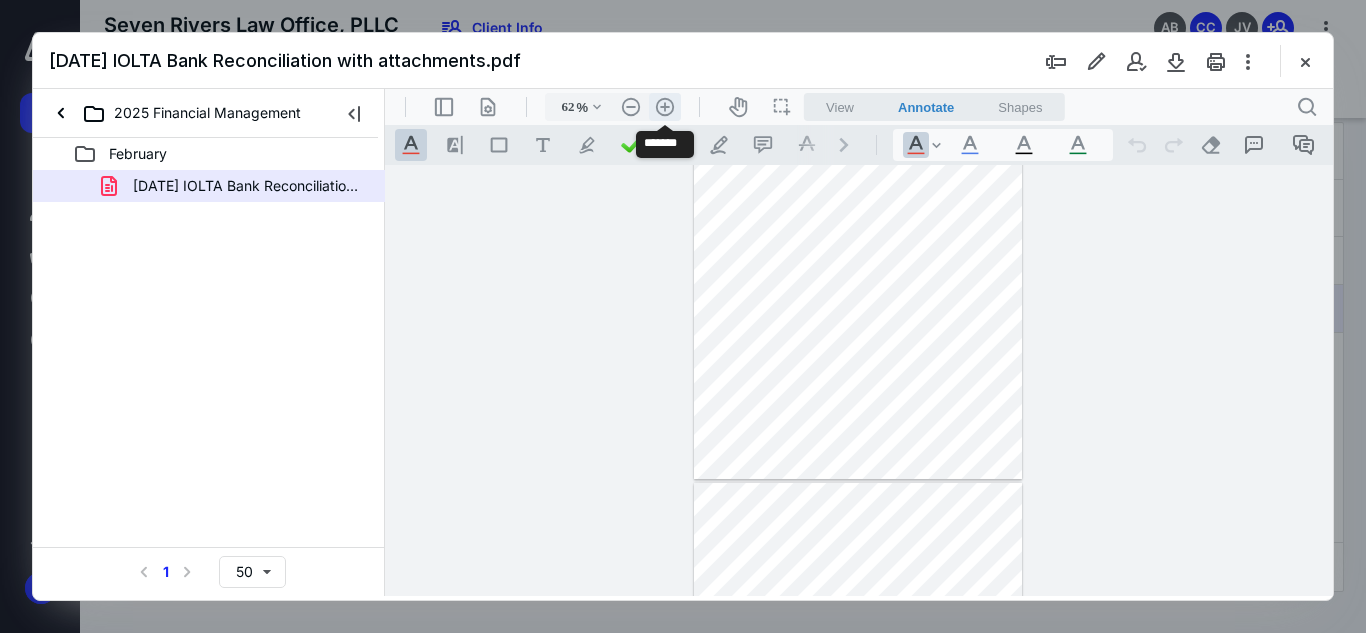 click on ".cls-1{fill:#abb0c4;} icon - header - zoom - in - line" at bounding box center (665, 107) 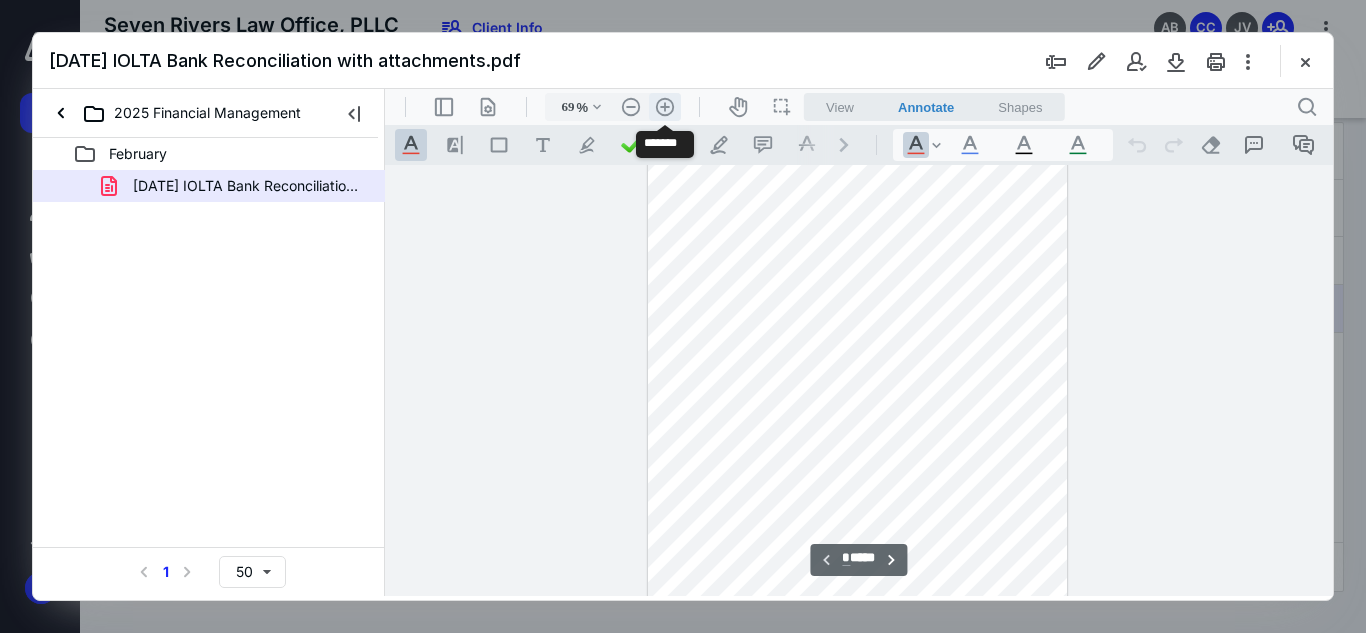 click on ".cls-1{fill:#abb0c4;} icon - header - zoom - in - line" at bounding box center (665, 107) 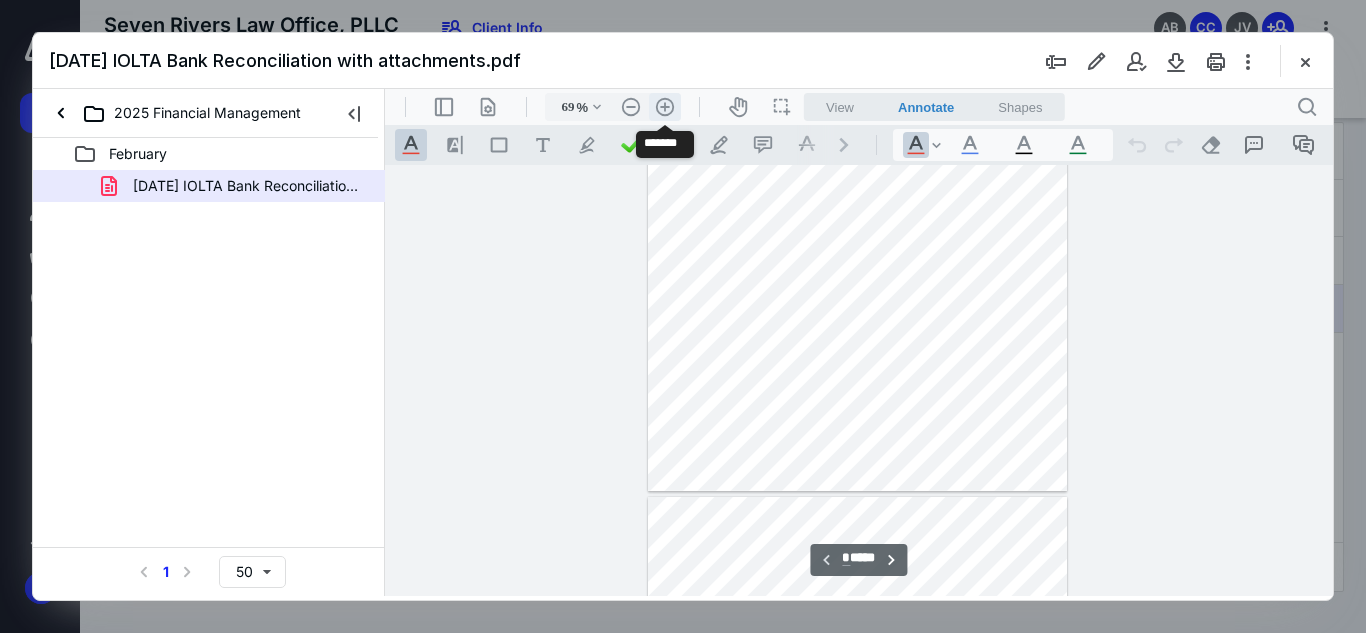 type on "84" 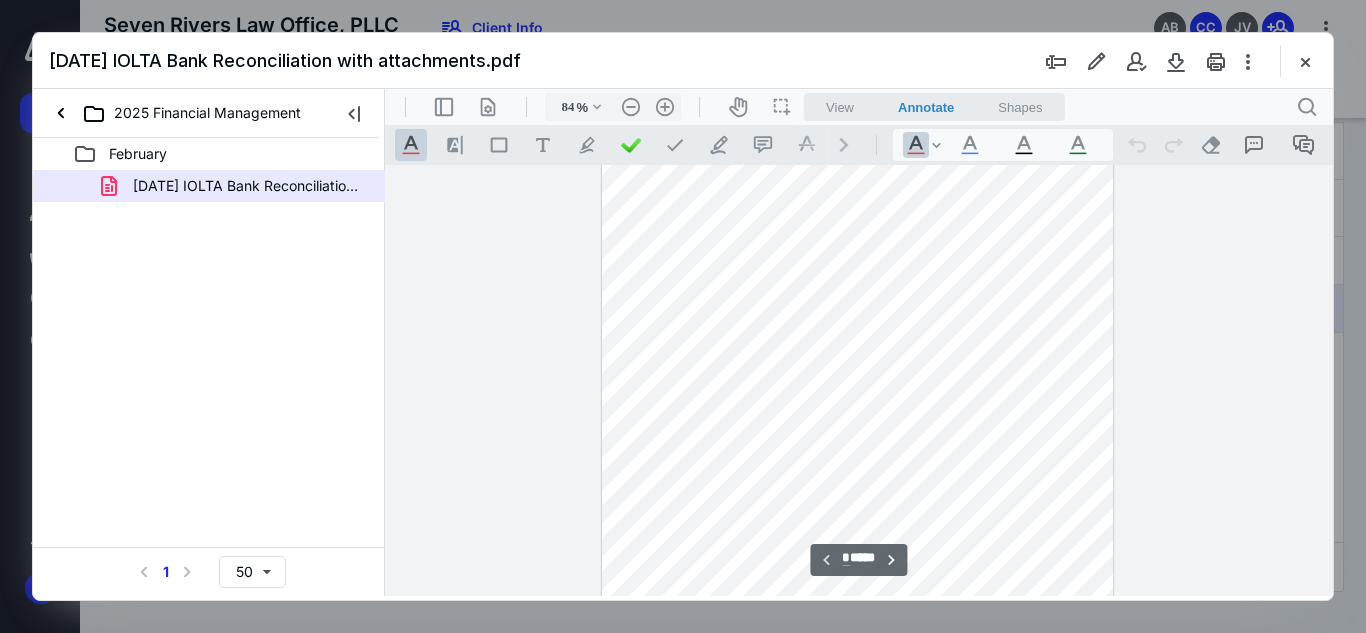 scroll, scrollTop: 60, scrollLeft: 0, axis: vertical 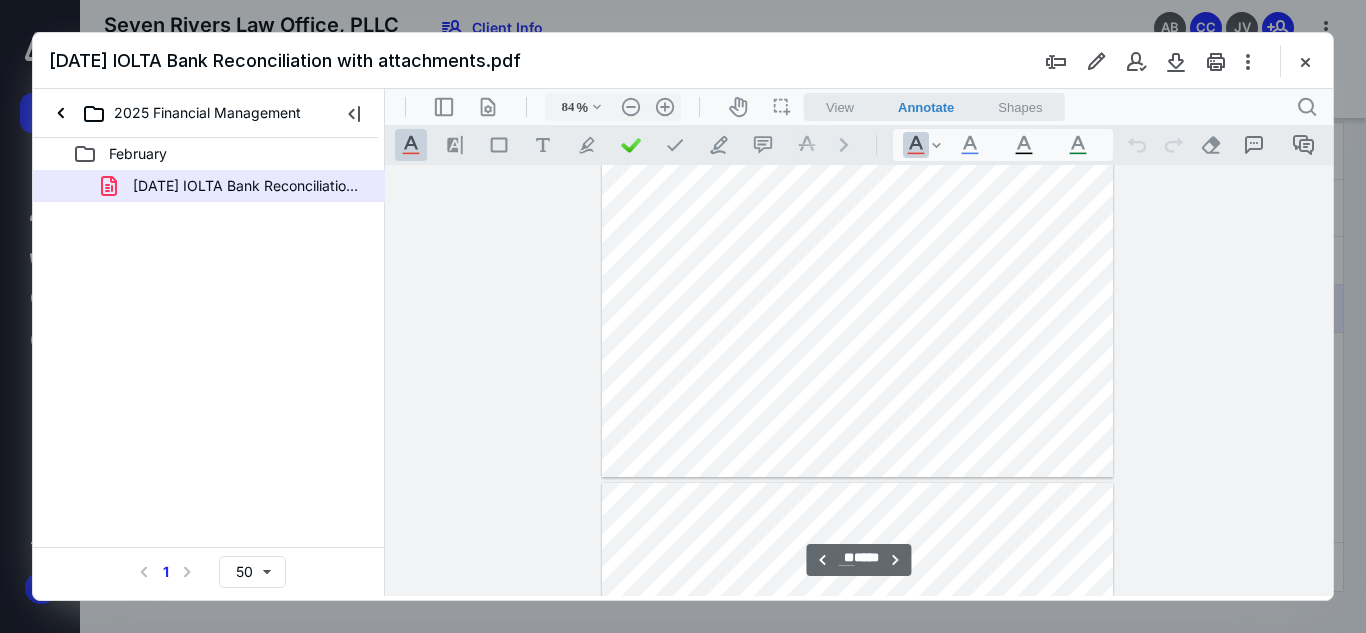 type on "**" 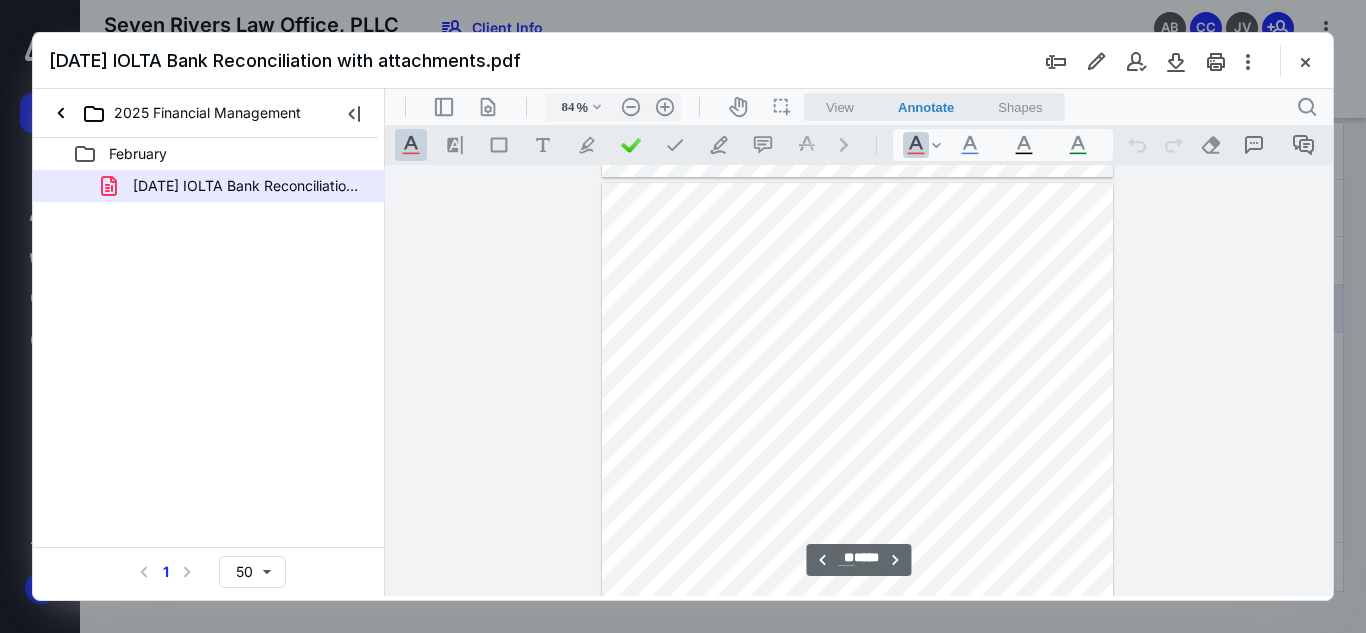 scroll, scrollTop: 7341, scrollLeft: 0, axis: vertical 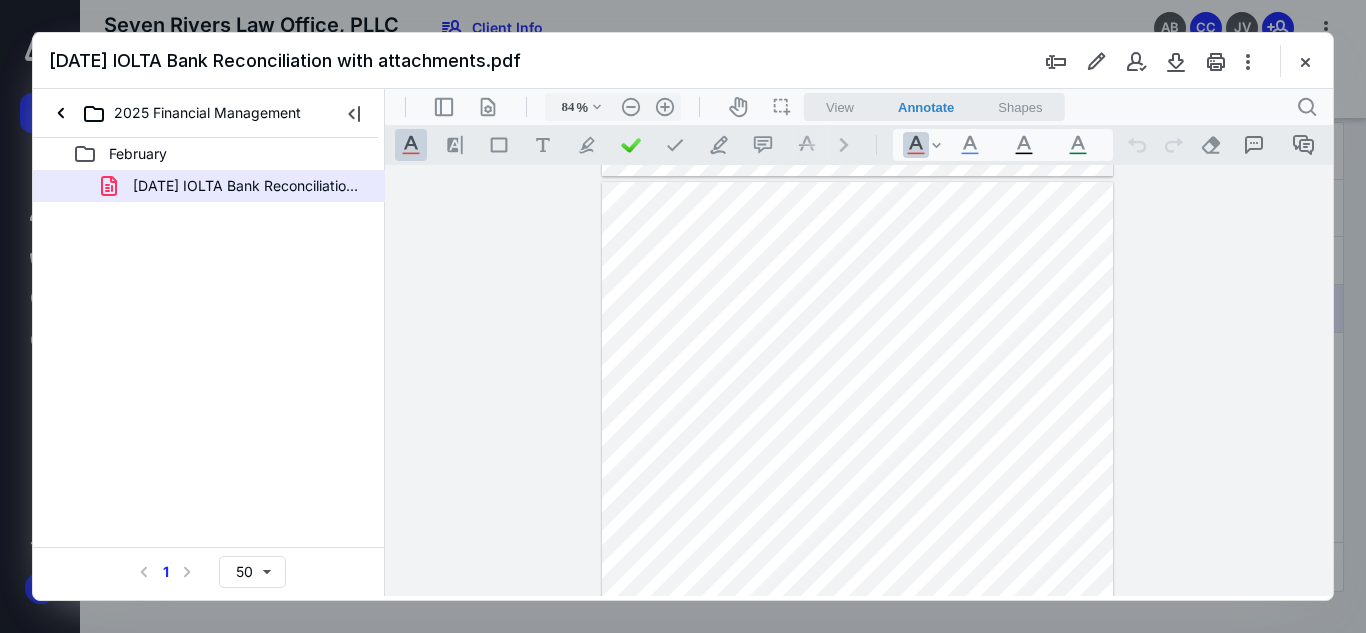 click at bounding box center [857, 514] 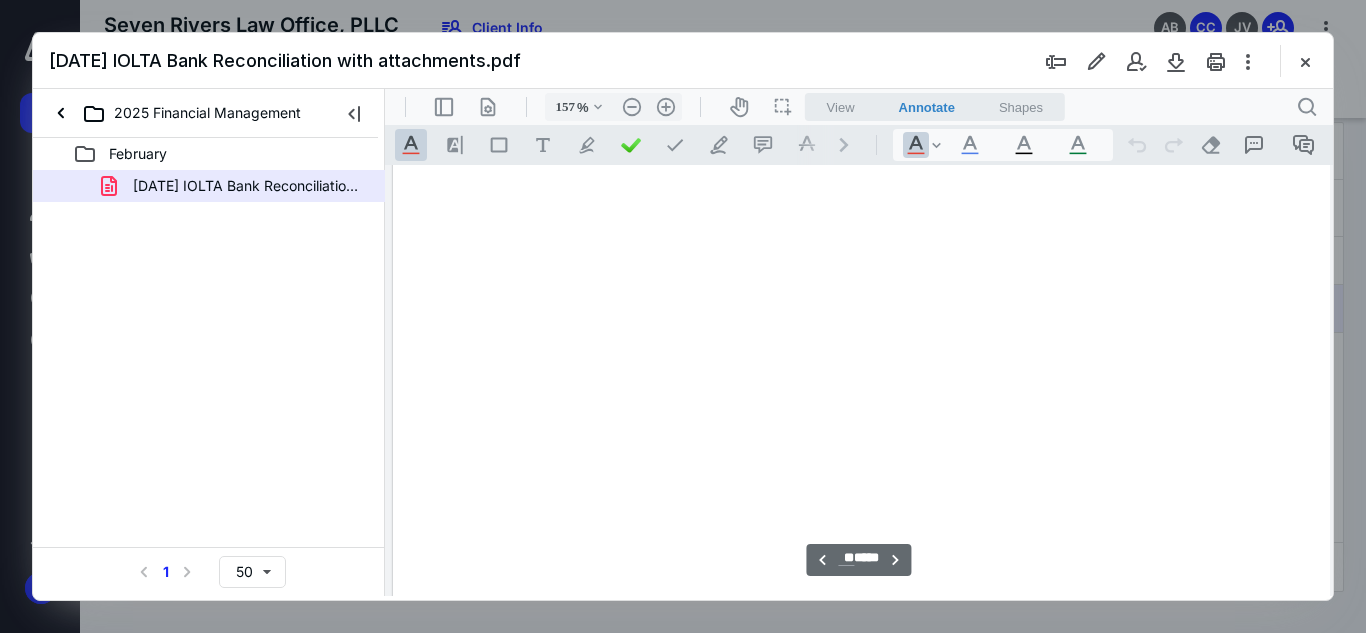 scroll, scrollTop: 13985, scrollLeft: 7, axis: both 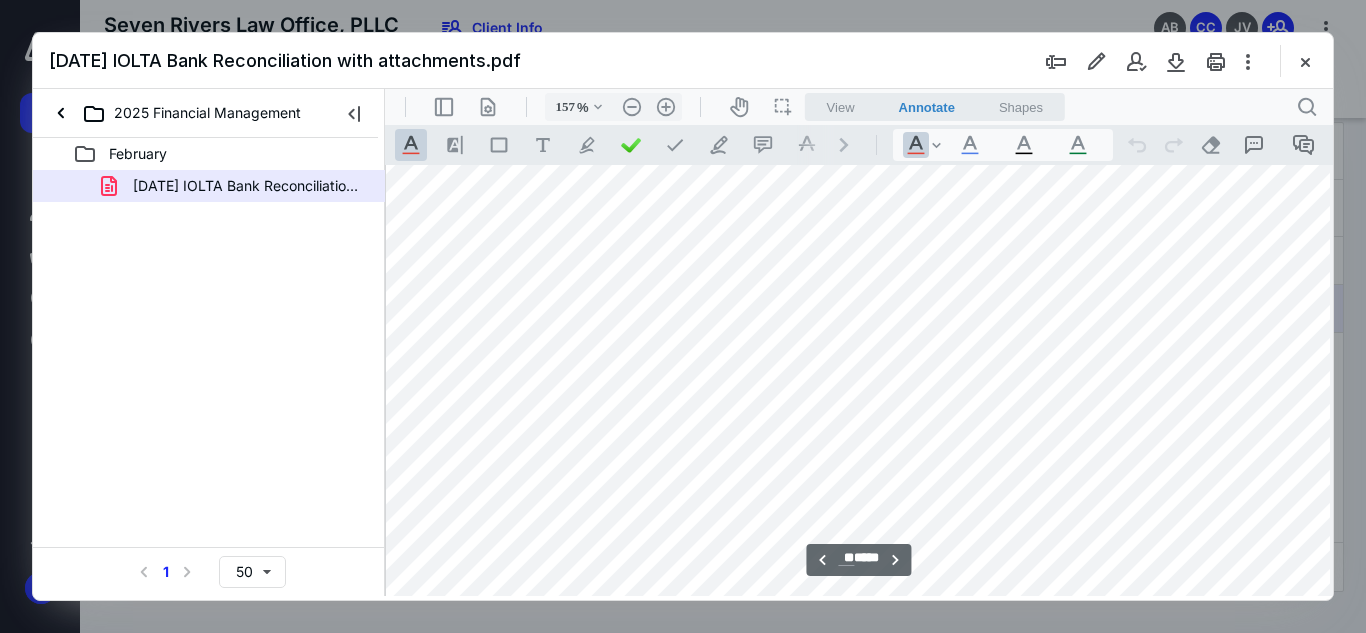 type on "107" 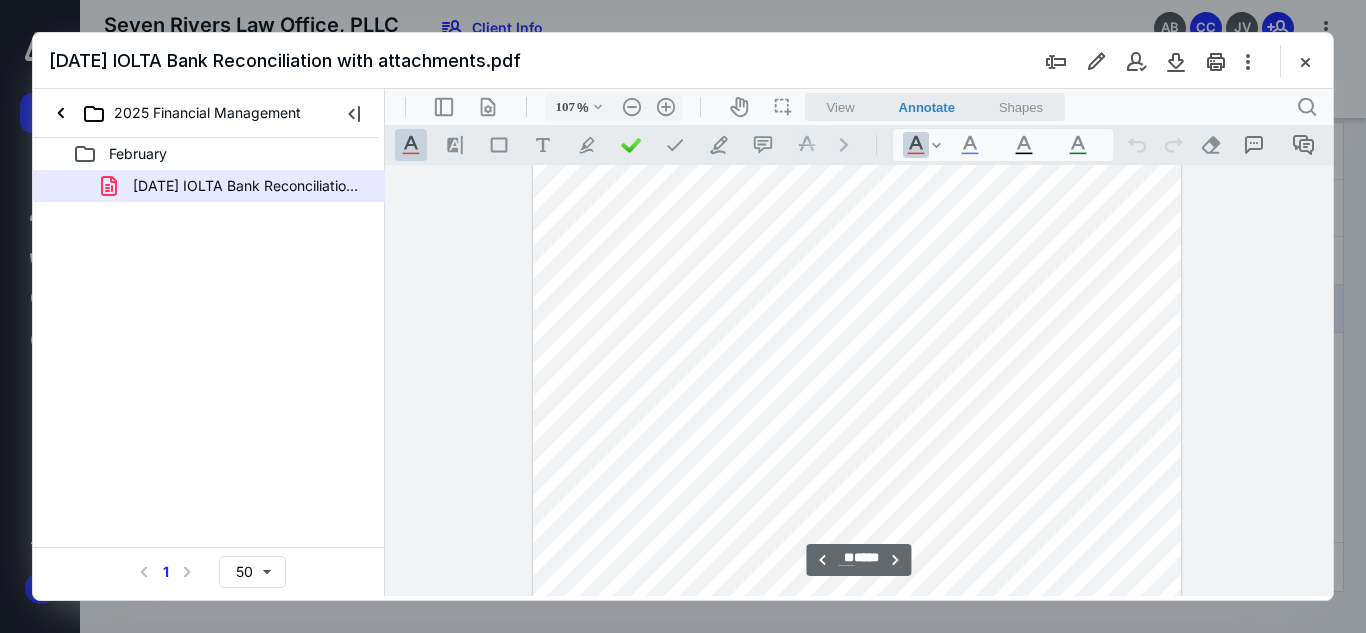 scroll, scrollTop: 9485, scrollLeft: 0, axis: vertical 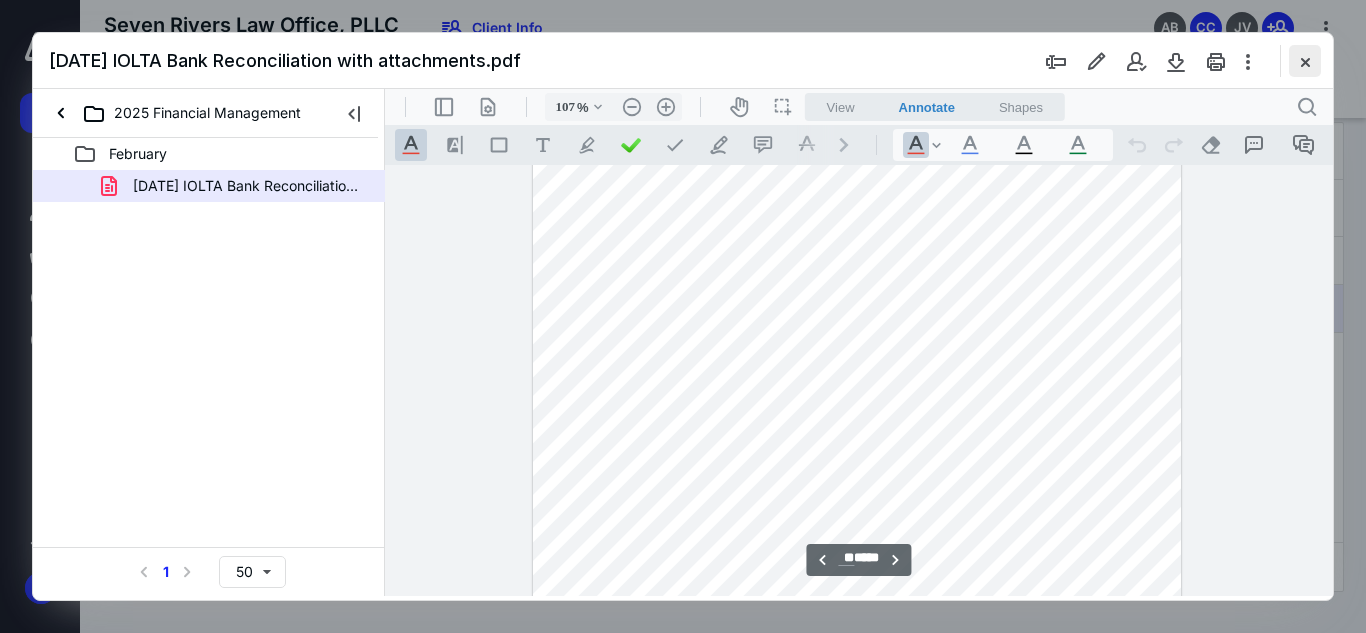 click at bounding box center (1305, 61) 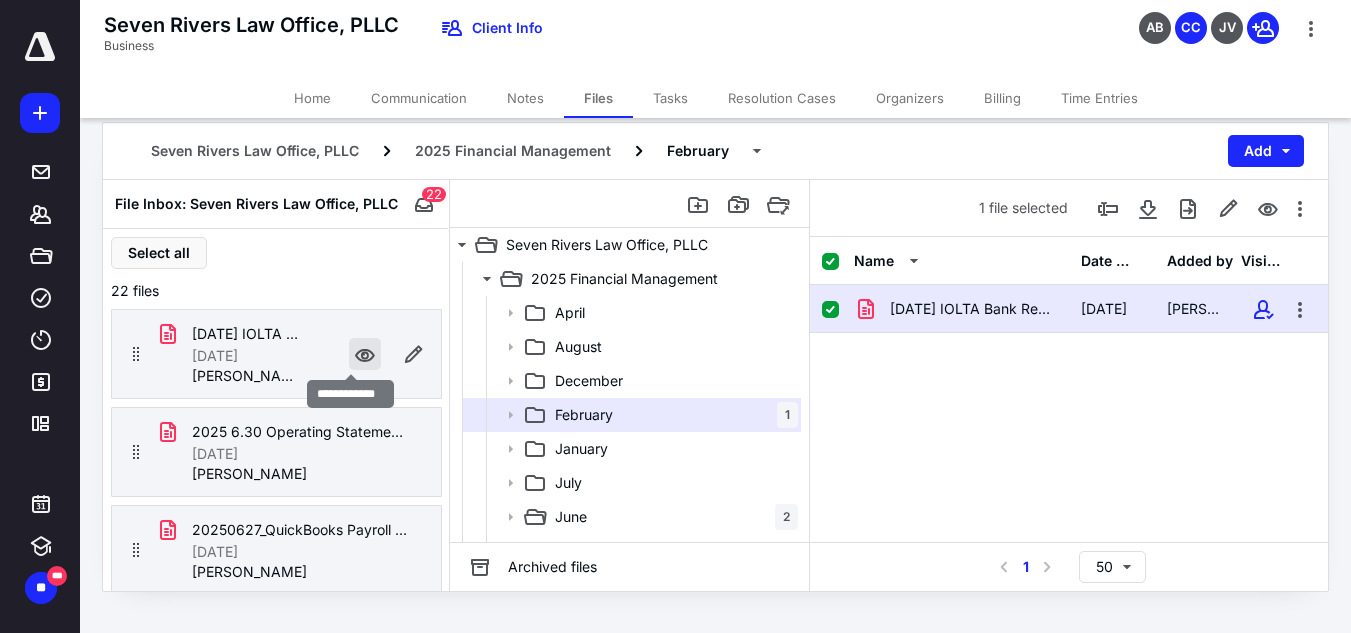 click at bounding box center (365, 354) 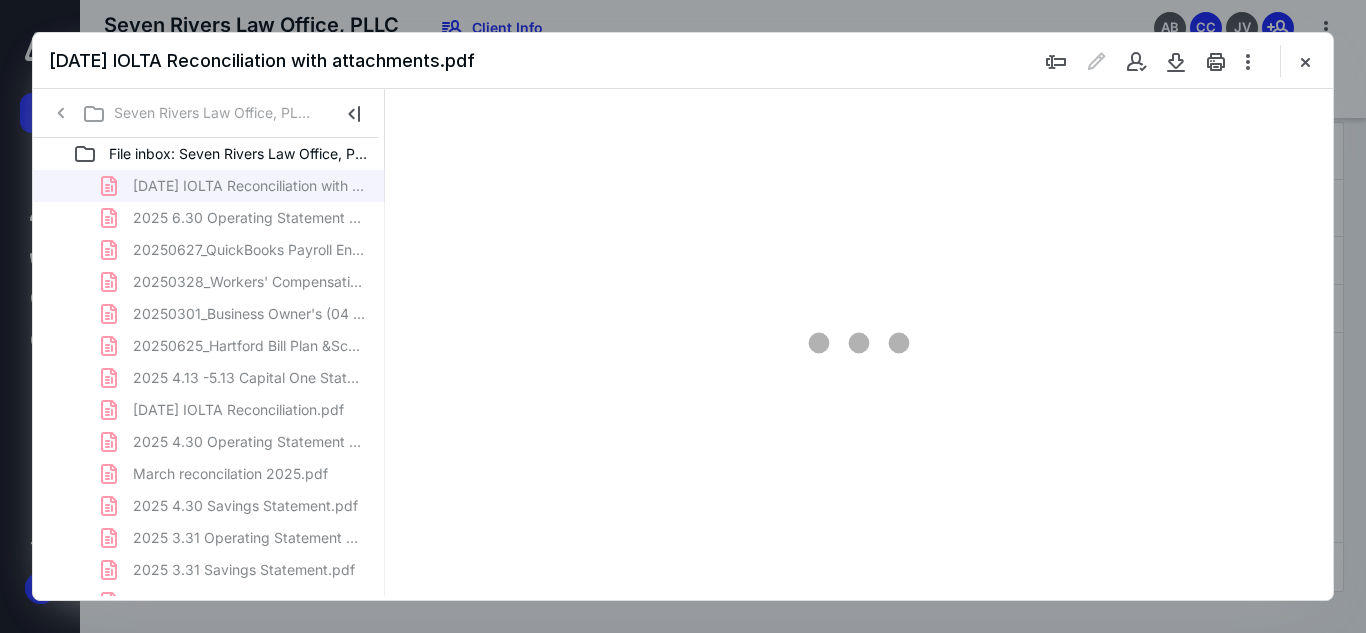 scroll, scrollTop: 0, scrollLeft: 0, axis: both 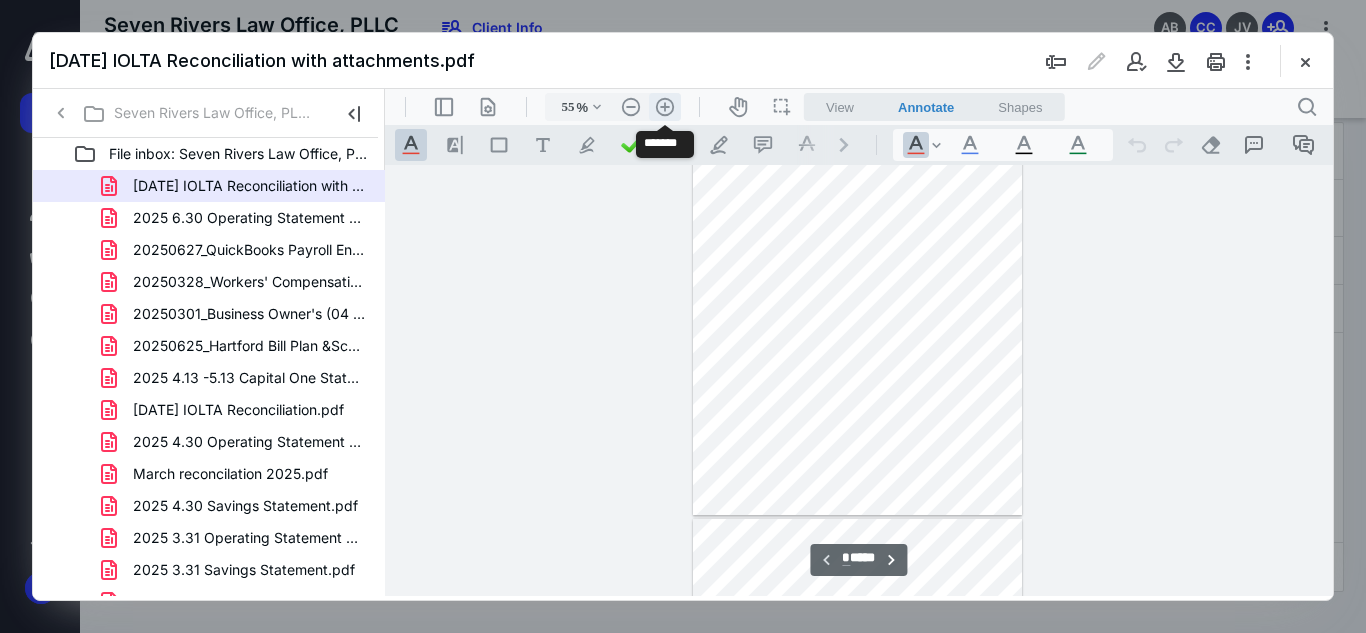 click on ".cls-1{fill:#abb0c4;} icon - header - zoom - in - line" at bounding box center (665, 107) 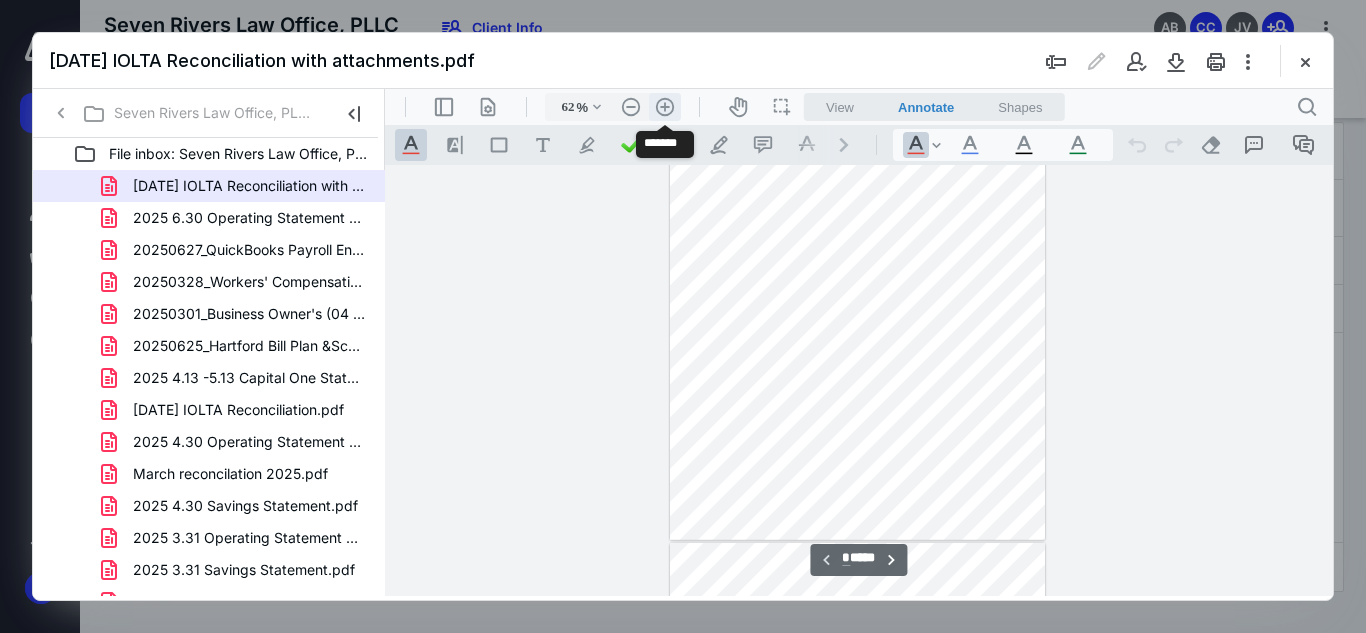 click on ".cls-1{fill:#abb0c4;} icon - header - zoom - in - line" at bounding box center [665, 107] 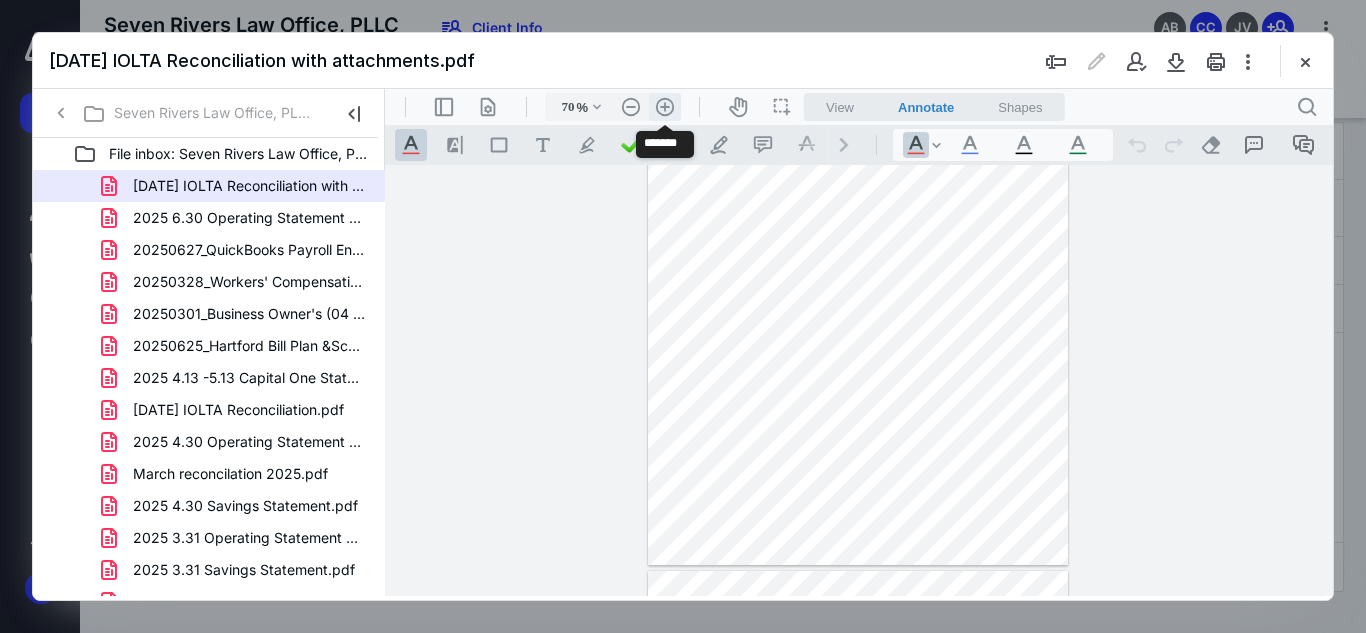 click on ".cls-1{fill:#abb0c4;} icon - header - zoom - in - line" at bounding box center [665, 107] 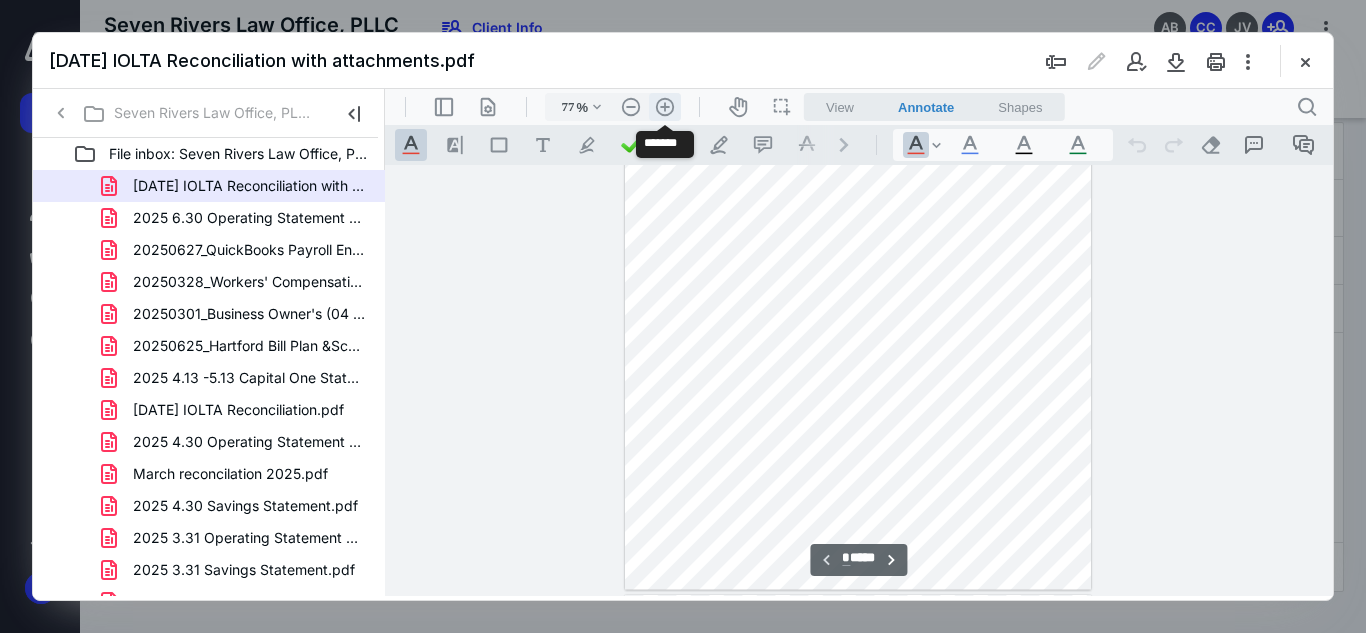 click on ".cls-1{fill:#abb0c4;} icon - header - zoom - in - line" at bounding box center (665, 107) 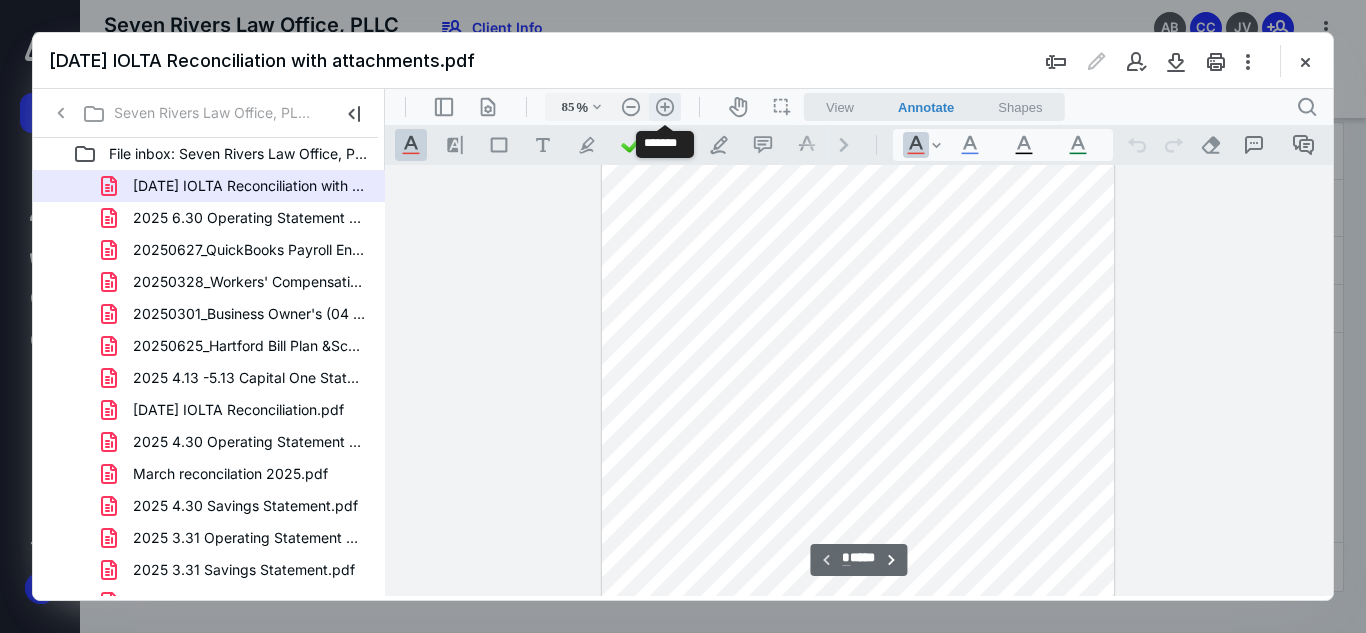 click on ".cls-1{fill:#abb0c4;} icon - header - zoom - in - line" at bounding box center (665, 107) 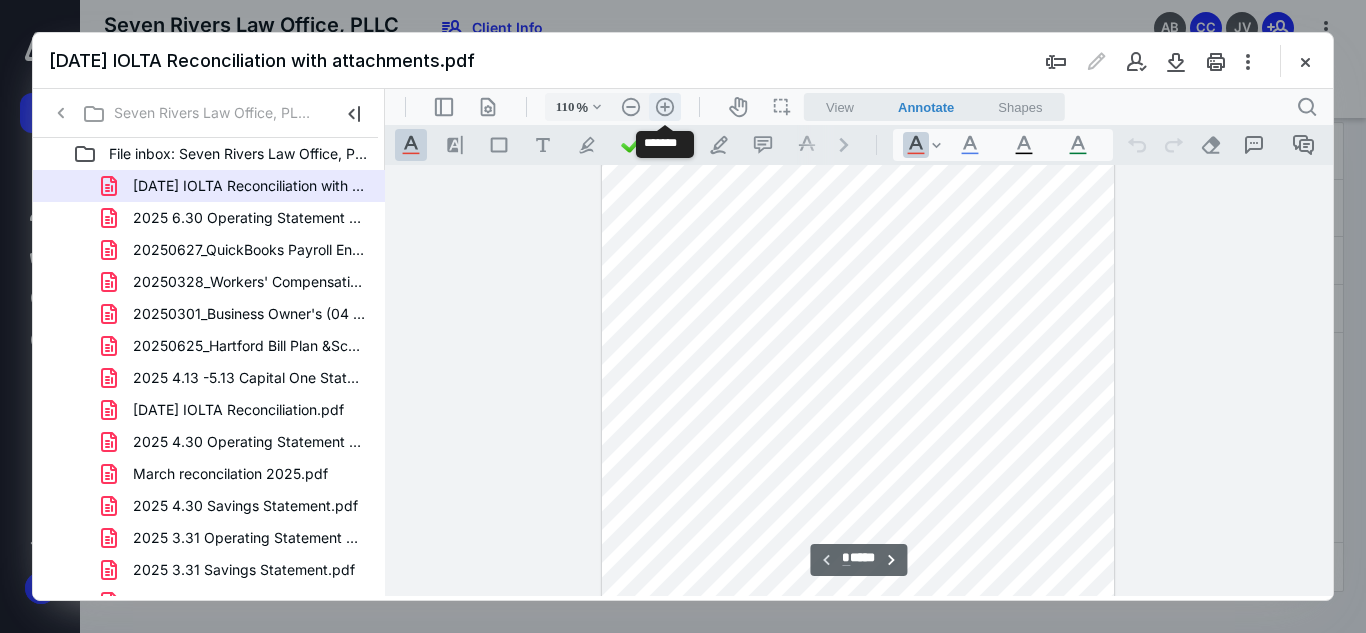 click on ".cls-1{fill:#abb0c4;} icon - header - zoom - in - line" at bounding box center (665, 107) 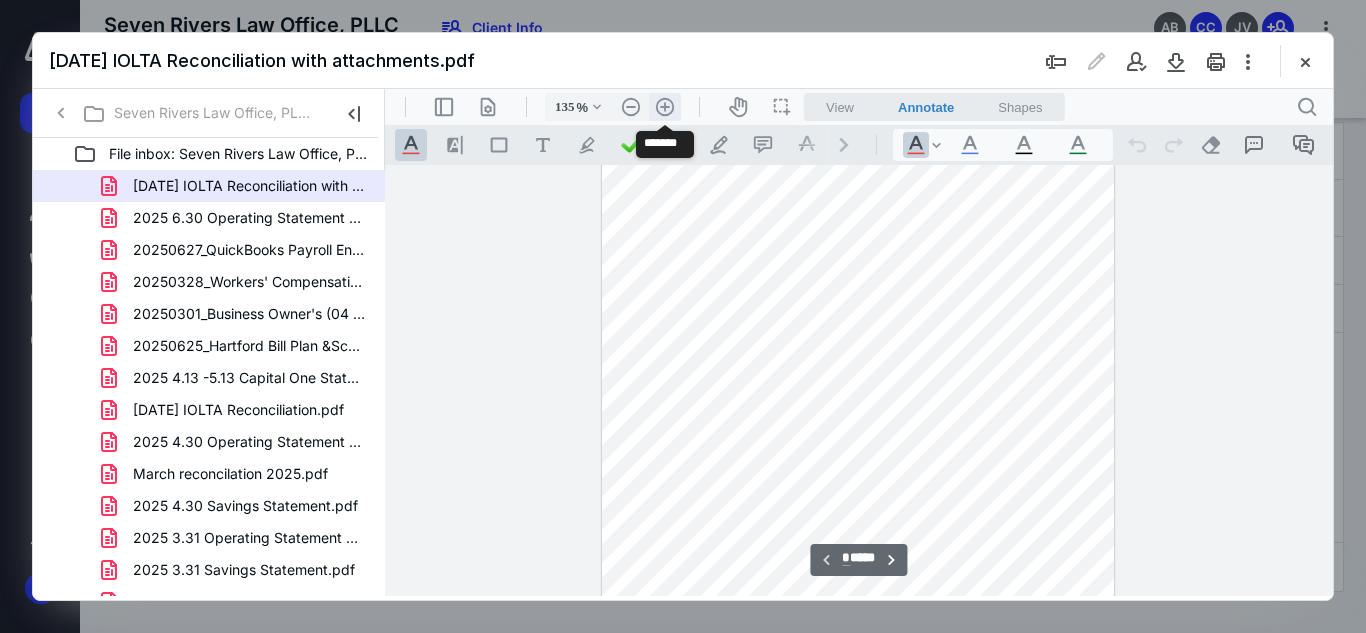 scroll, scrollTop: 454, scrollLeft: 0, axis: vertical 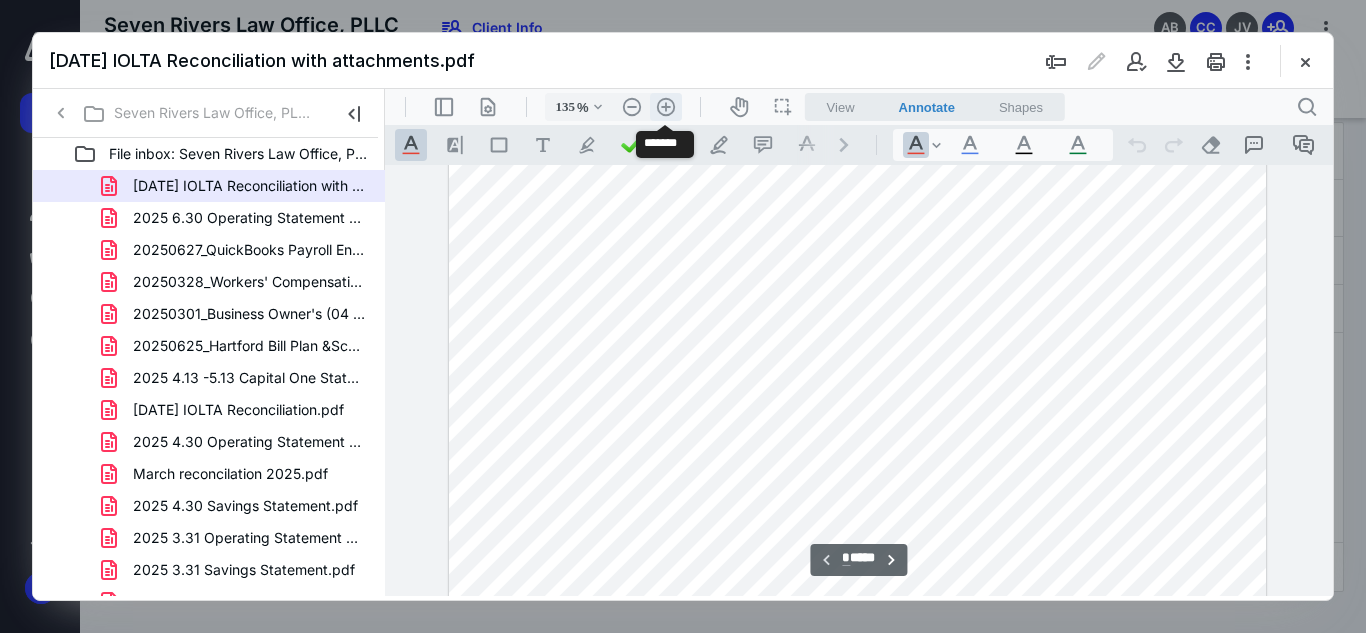 click on ".cls-1{fill:#abb0c4;} icon - header - zoom - in - line" at bounding box center (666, 107) 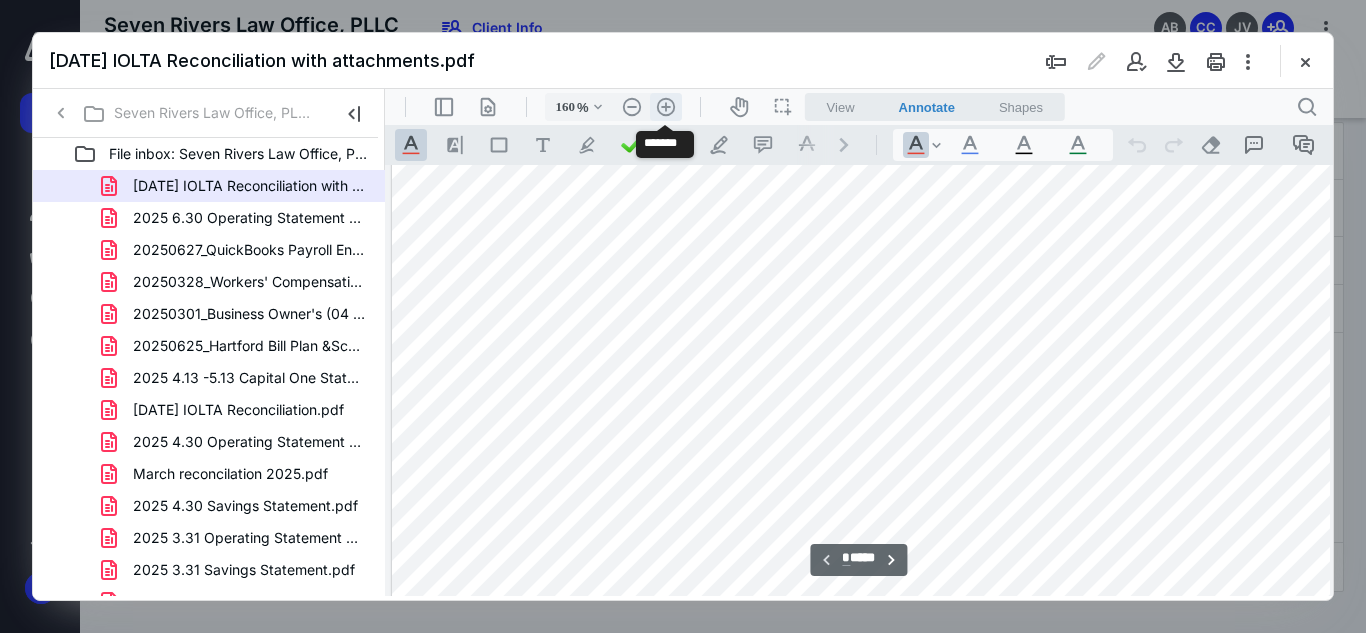scroll, scrollTop: 572, scrollLeft: 23, axis: both 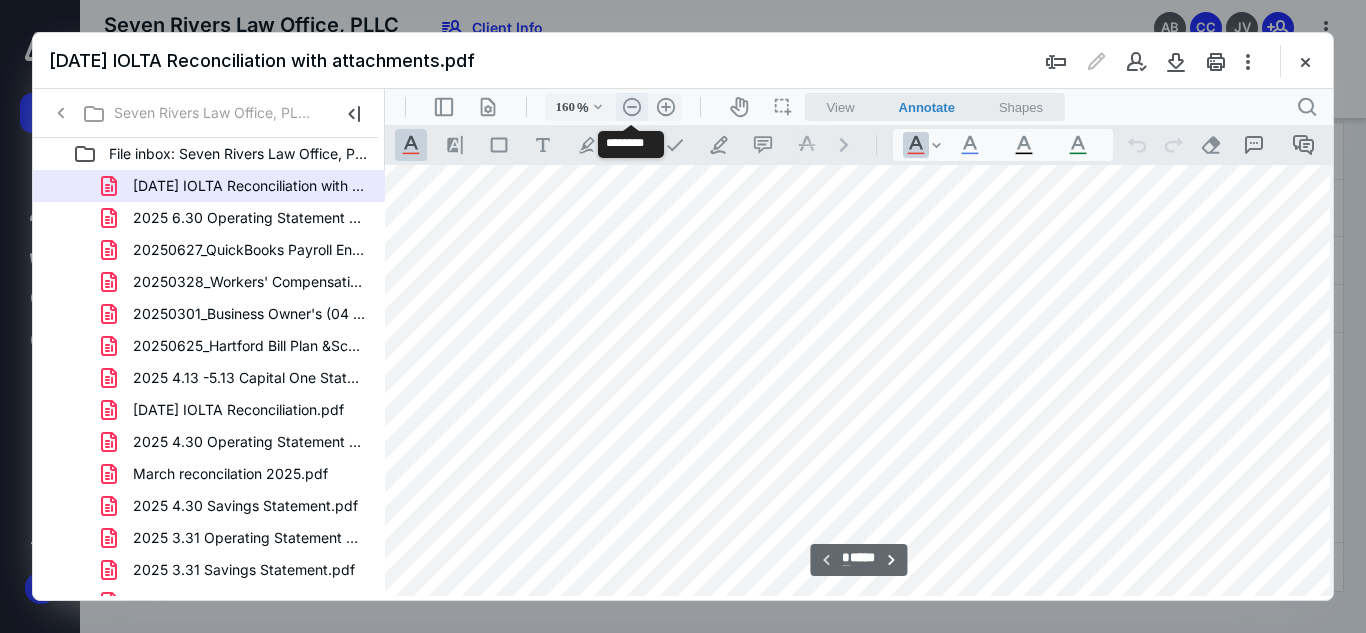 click on ".cls-1{fill:#abb0c4;} icon - header - zoom - out - line" at bounding box center [632, 107] 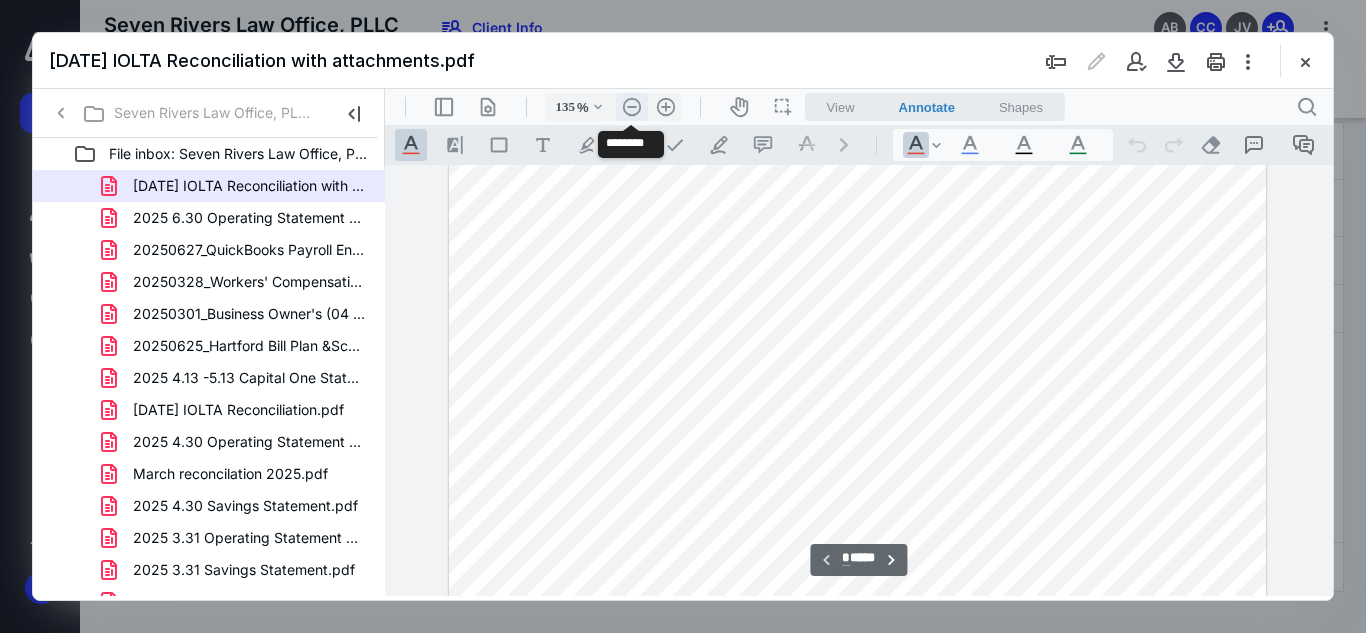 scroll, scrollTop: 454, scrollLeft: 0, axis: vertical 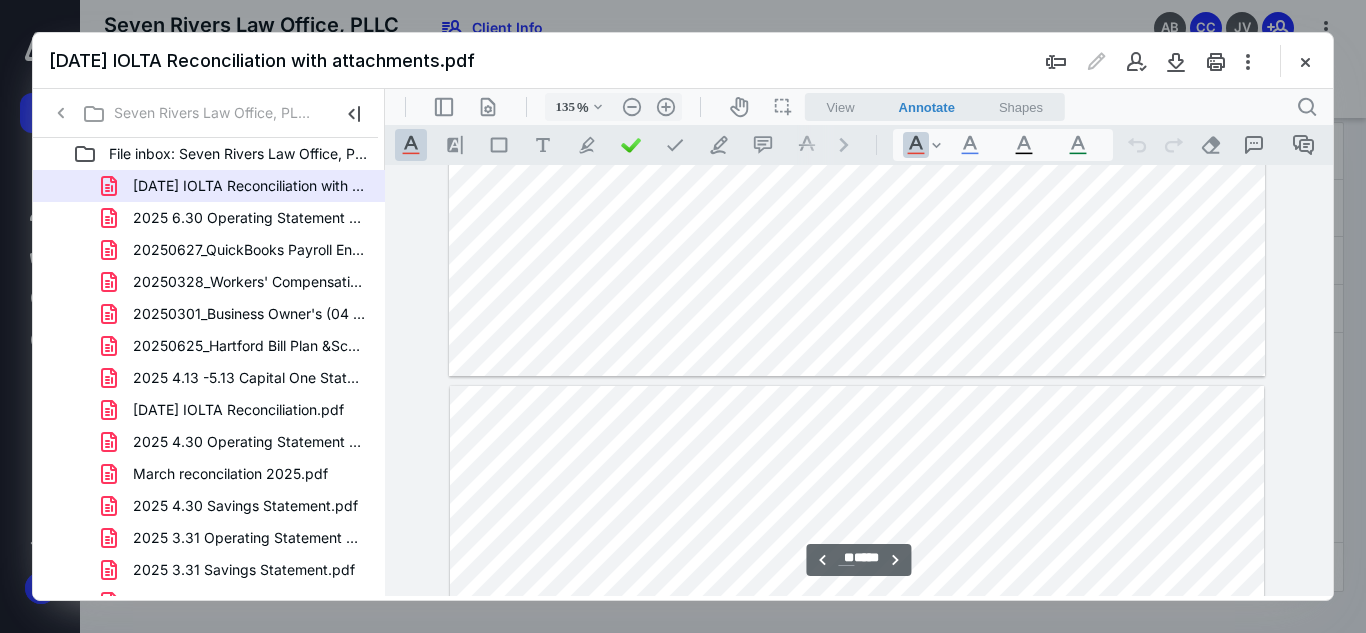 type on "**" 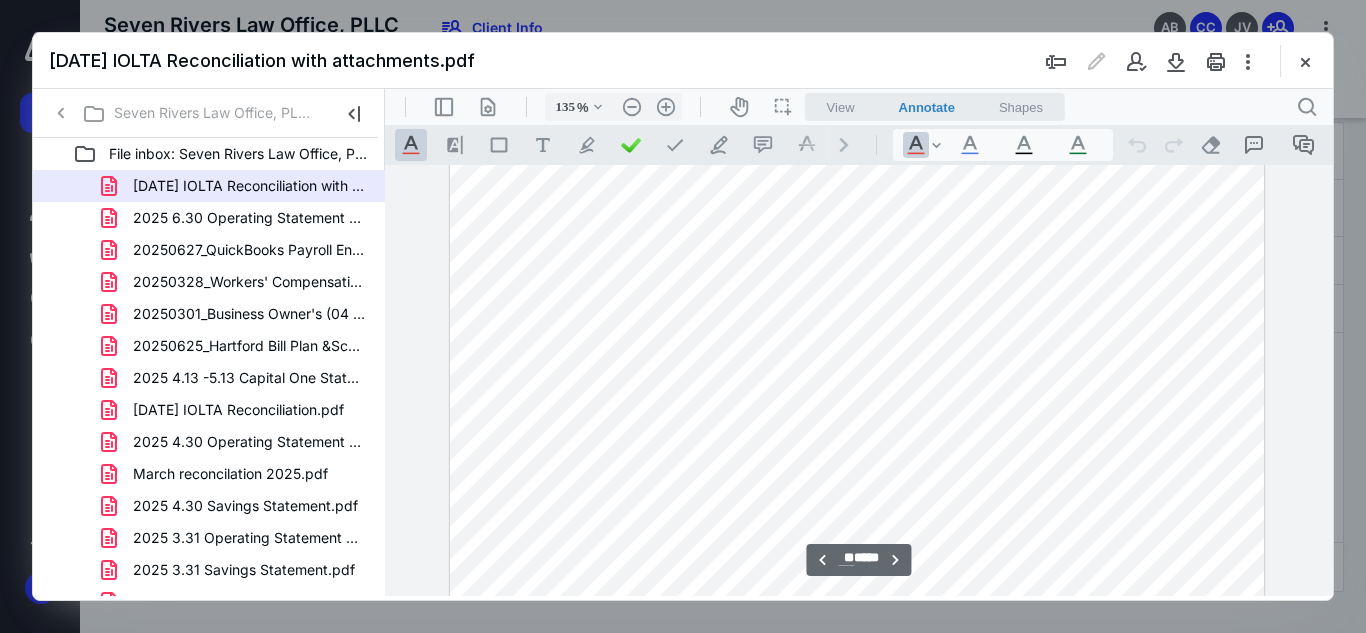 scroll, scrollTop: 16349, scrollLeft: 0, axis: vertical 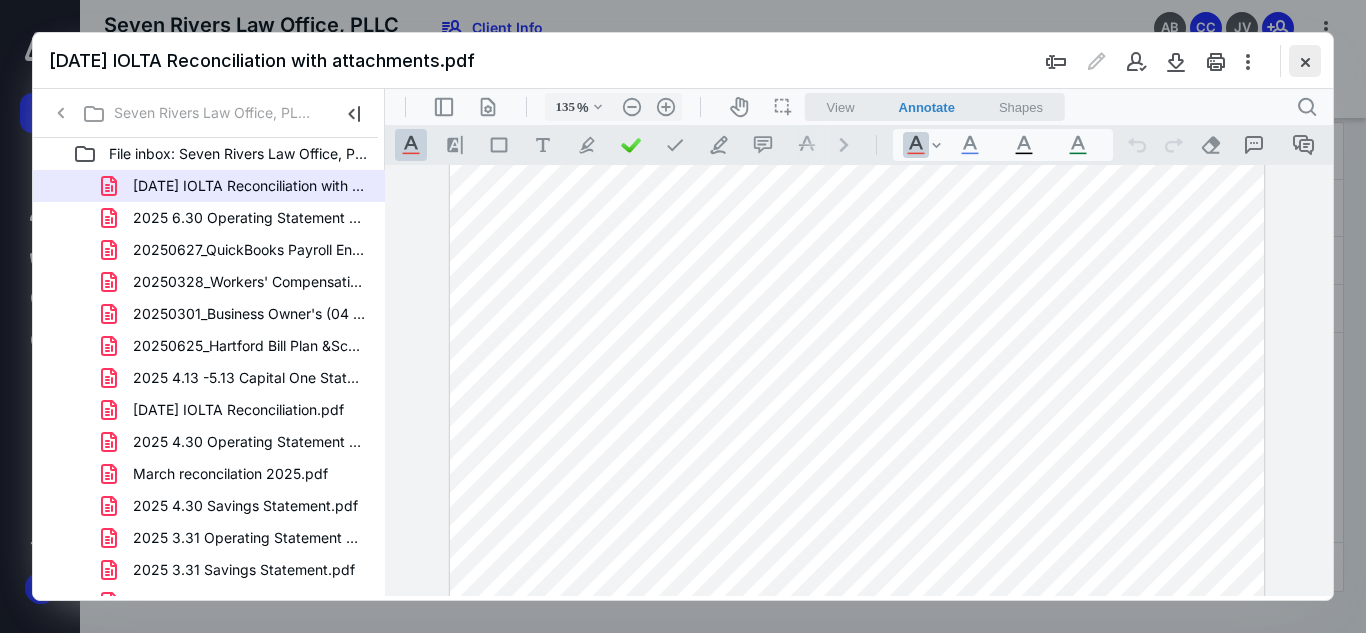 click at bounding box center (1305, 61) 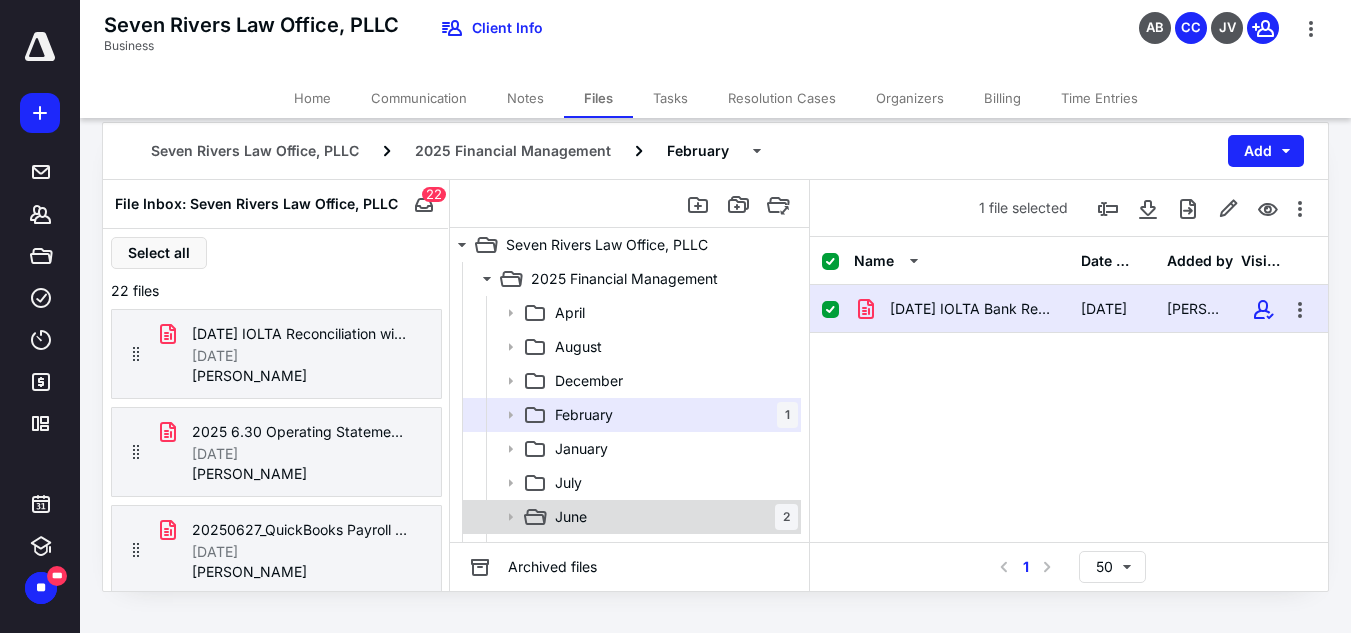 click on "[DATE]" at bounding box center (672, 517) 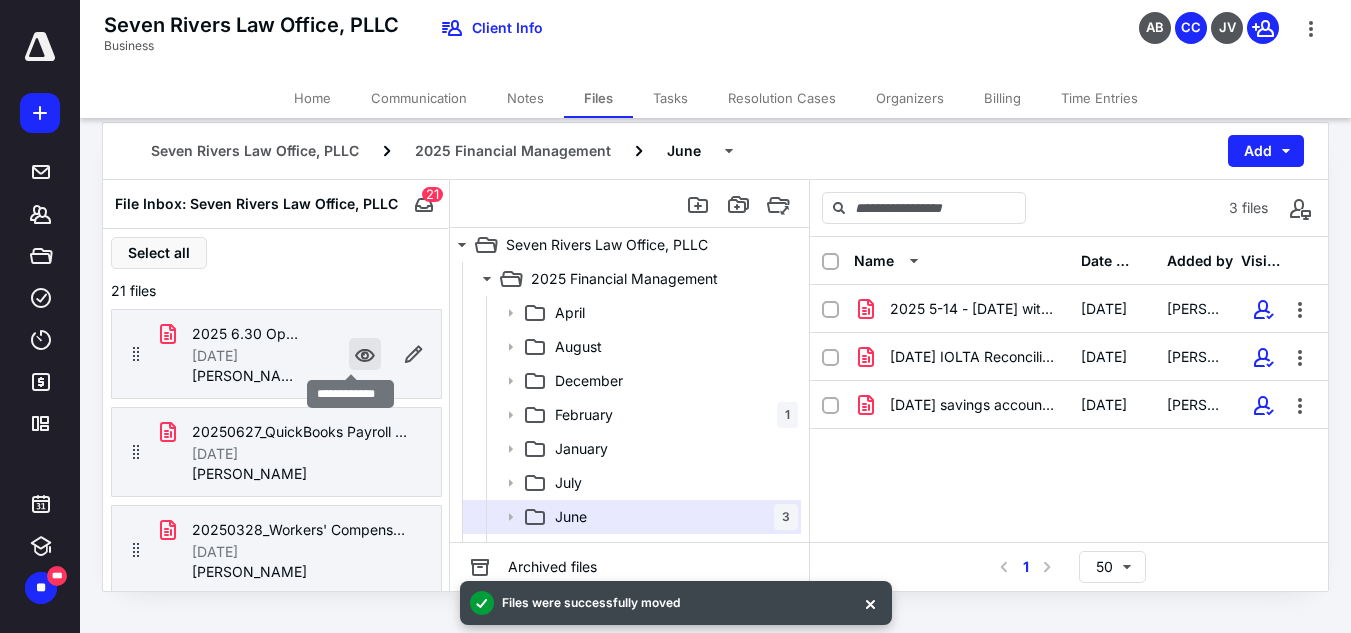 click at bounding box center [365, 354] 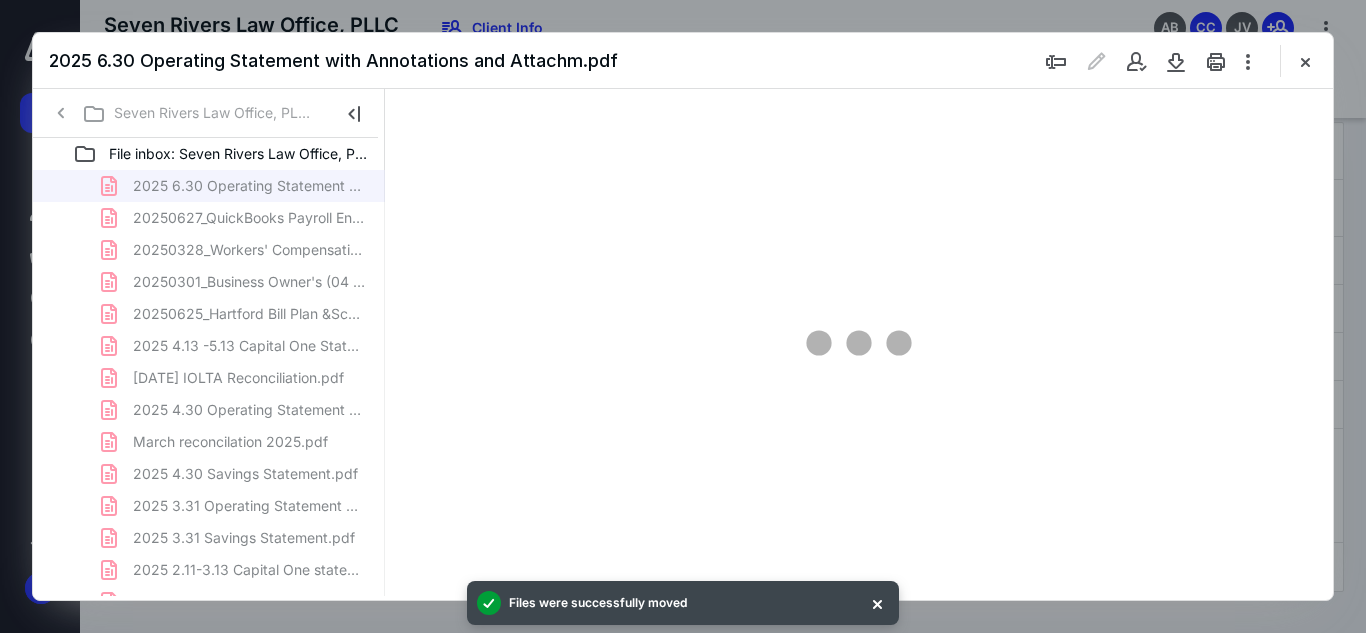 scroll, scrollTop: 0, scrollLeft: 0, axis: both 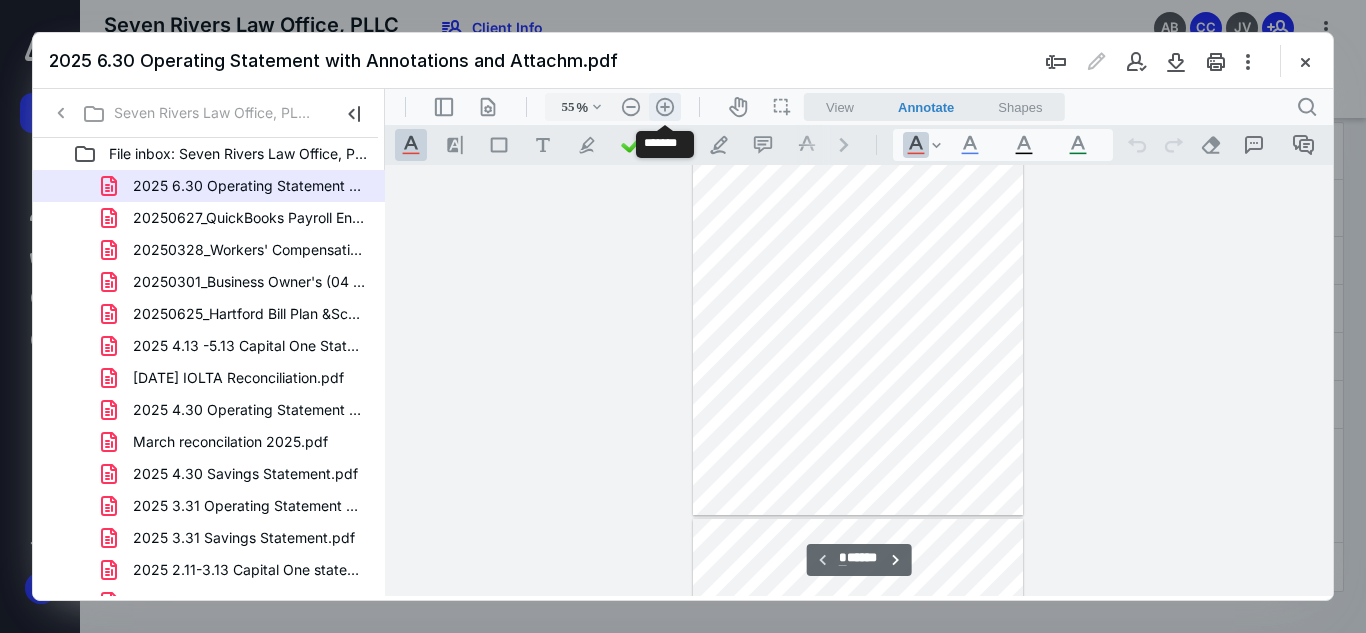 click on ".cls-1{fill:#abb0c4;} icon - header - zoom - in - line" at bounding box center [665, 107] 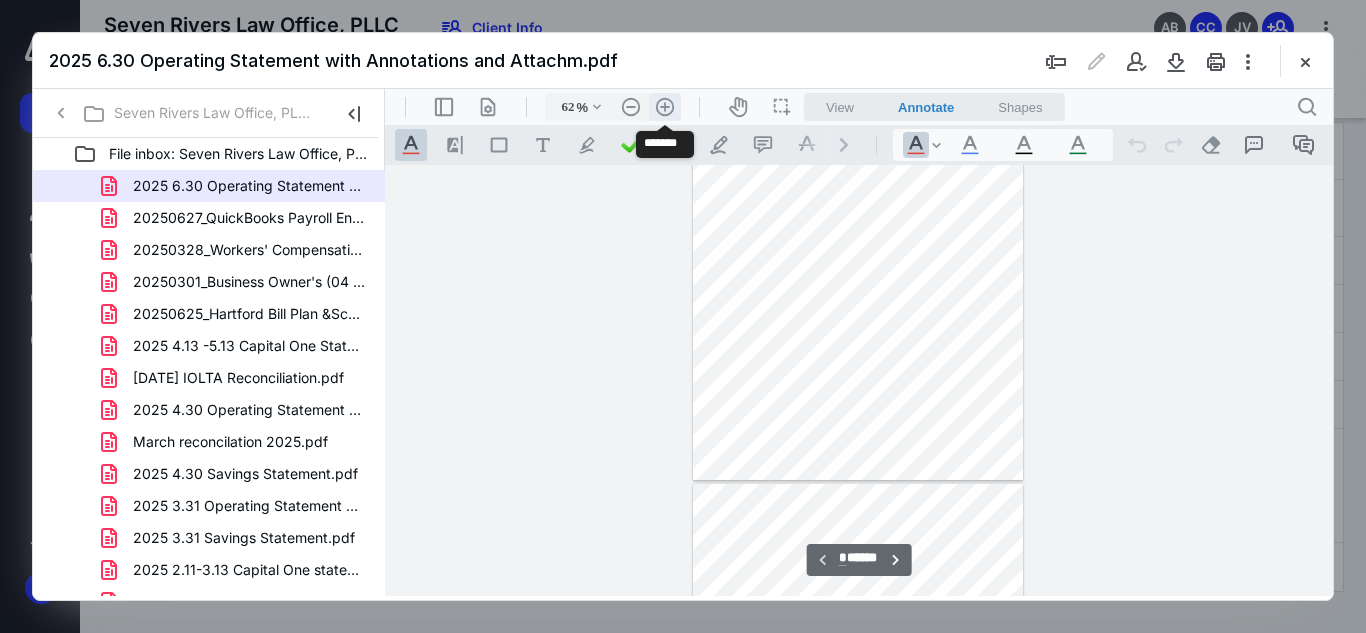 click on ".cls-1{fill:#abb0c4;} icon - header - zoom - in - line" at bounding box center [665, 107] 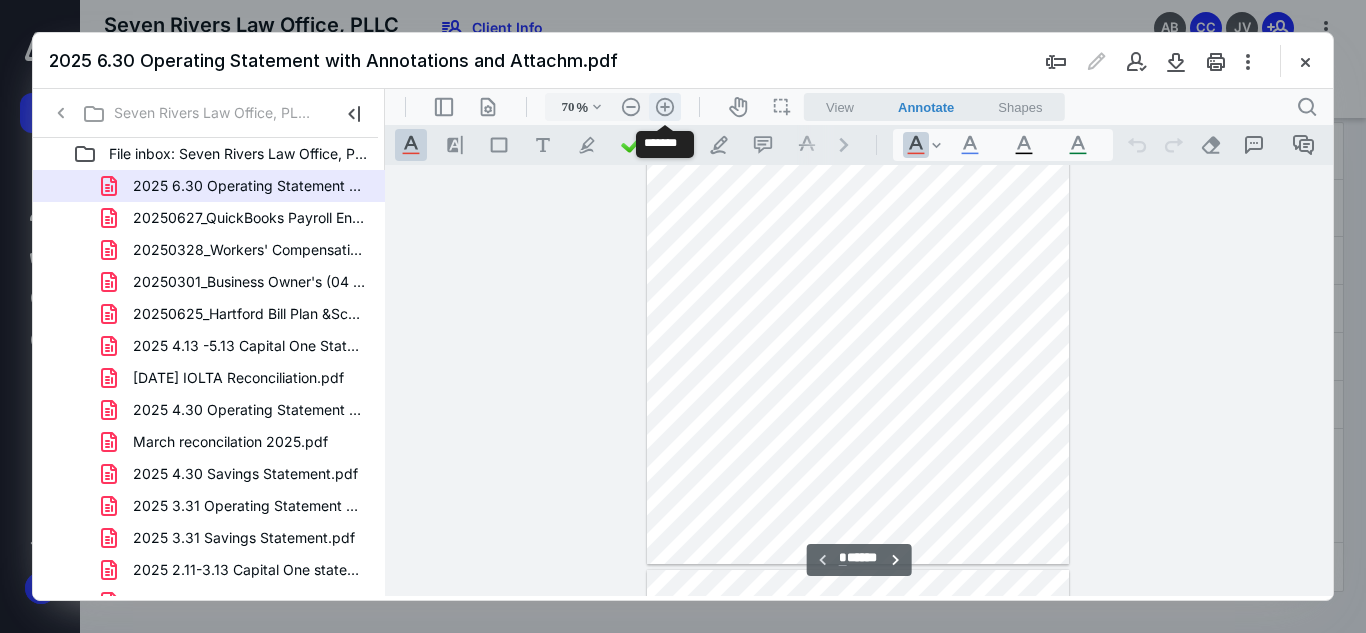 click on ".cls-1{fill:#abb0c4;} icon - header - zoom - in - line" at bounding box center (665, 107) 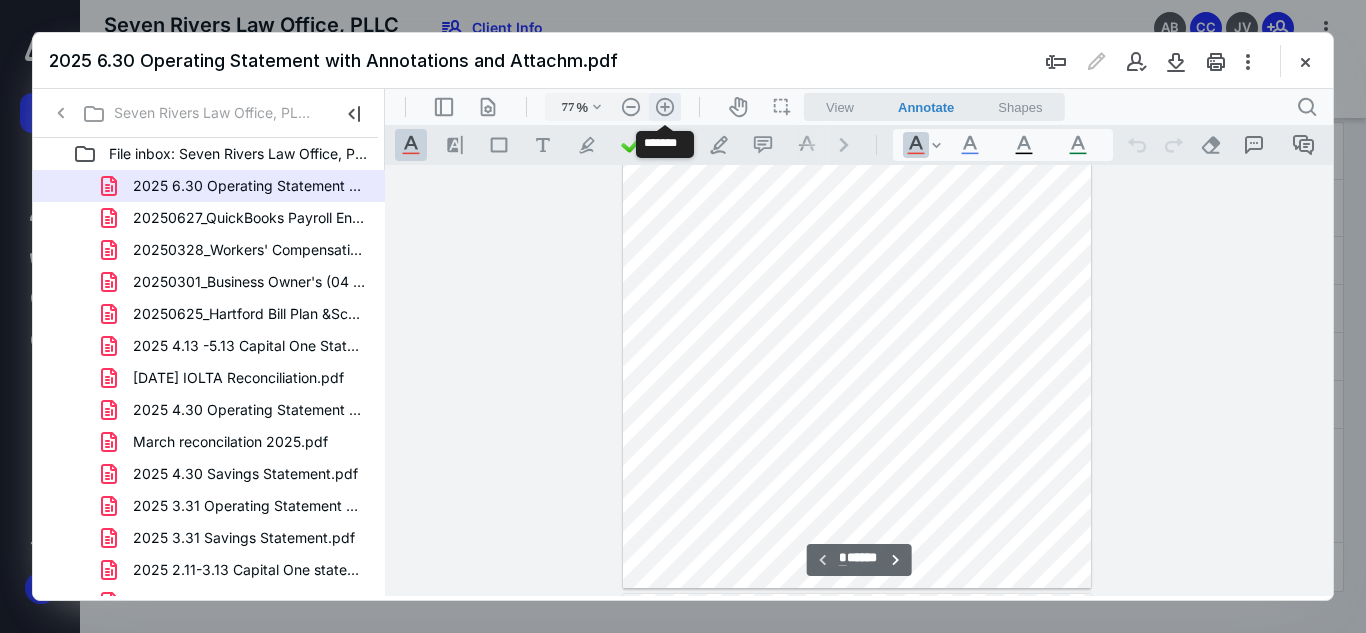 click on ".cls-1{fill:#abb0c4;} icon - header - zoom - in - line" at bounding box center [665, 107] 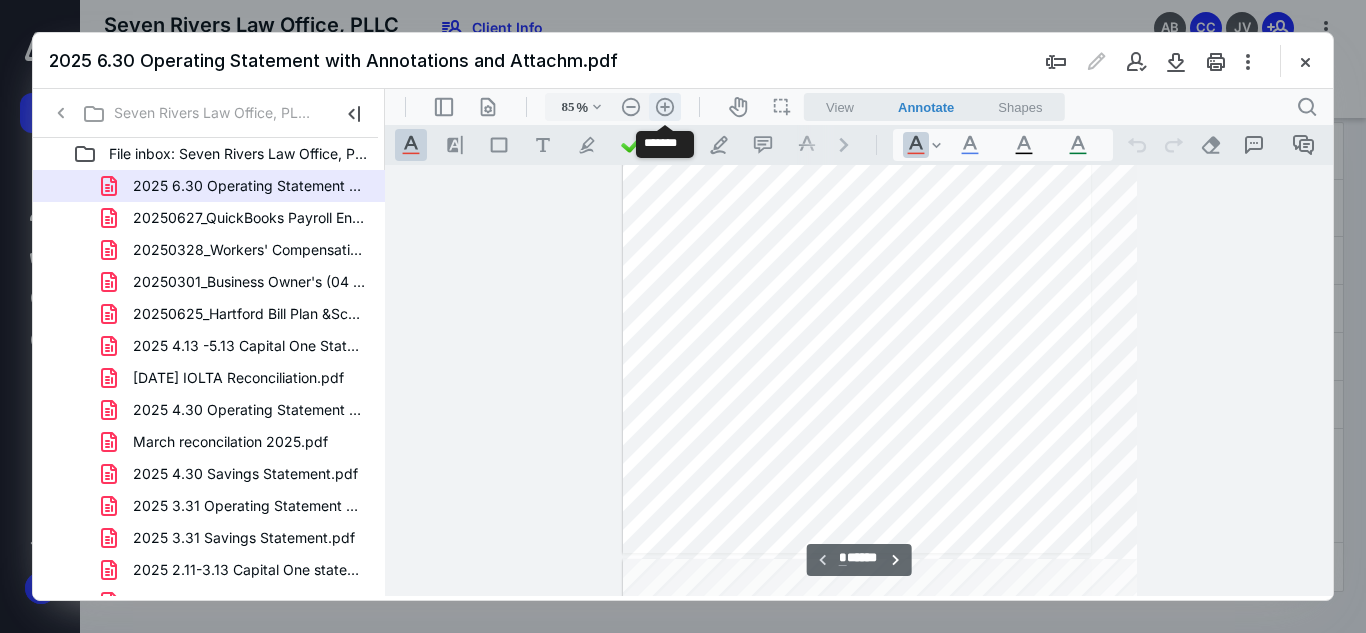 click on ".cls-1{fill:#abb0c4;} icon - header - zoom - in - line" at bounding box center [665, 107] 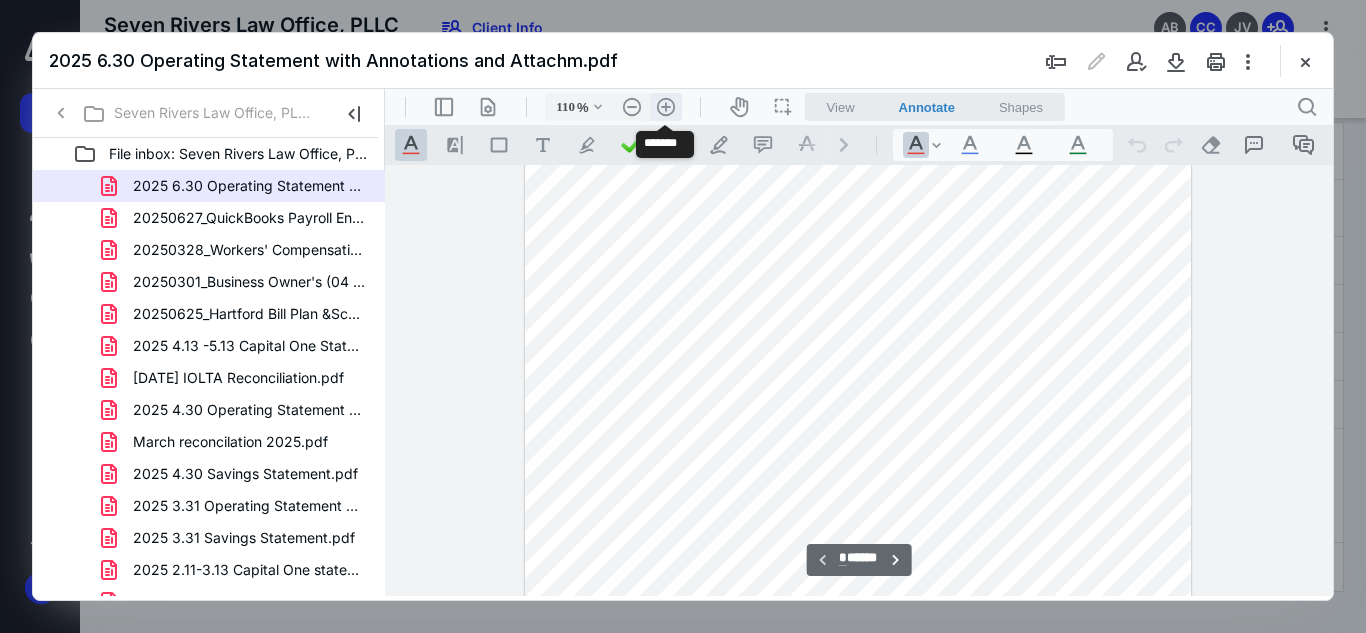 scroll, scrollTop: 336, scrollLeft: 0, axis: vertical 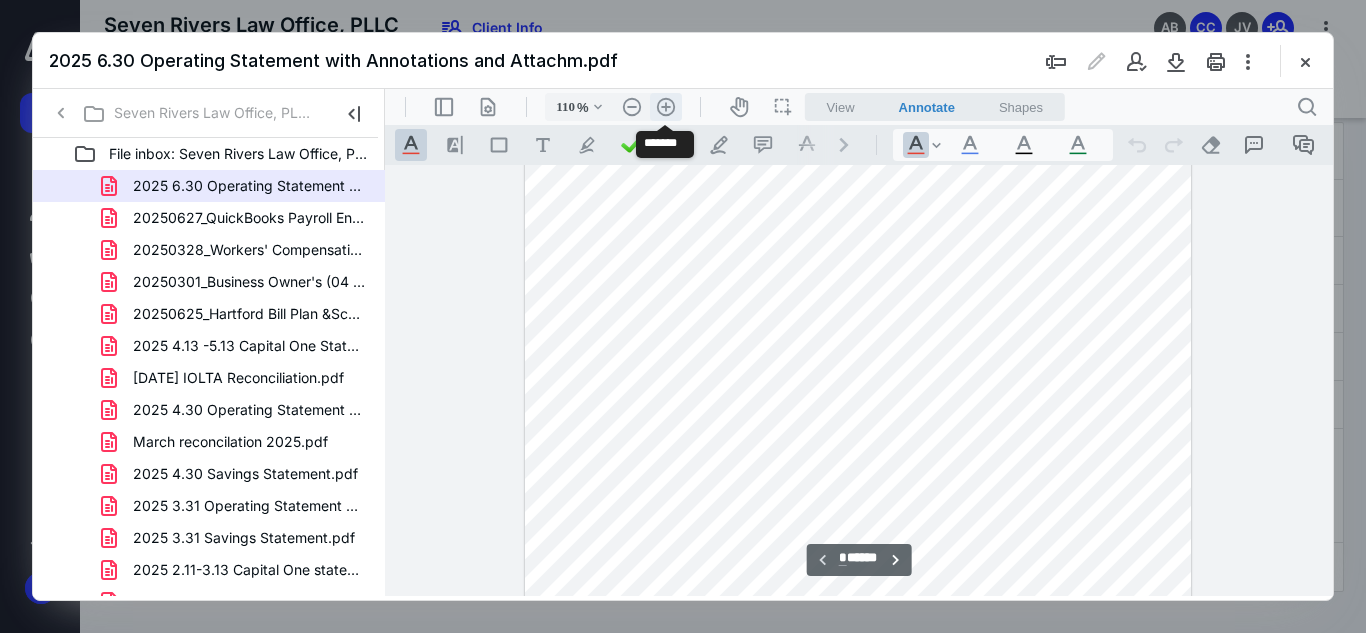 click on ".cls-1{fill:#abb0c4;} icon - header - zoom - in - line" at bounding box center [666, 107] 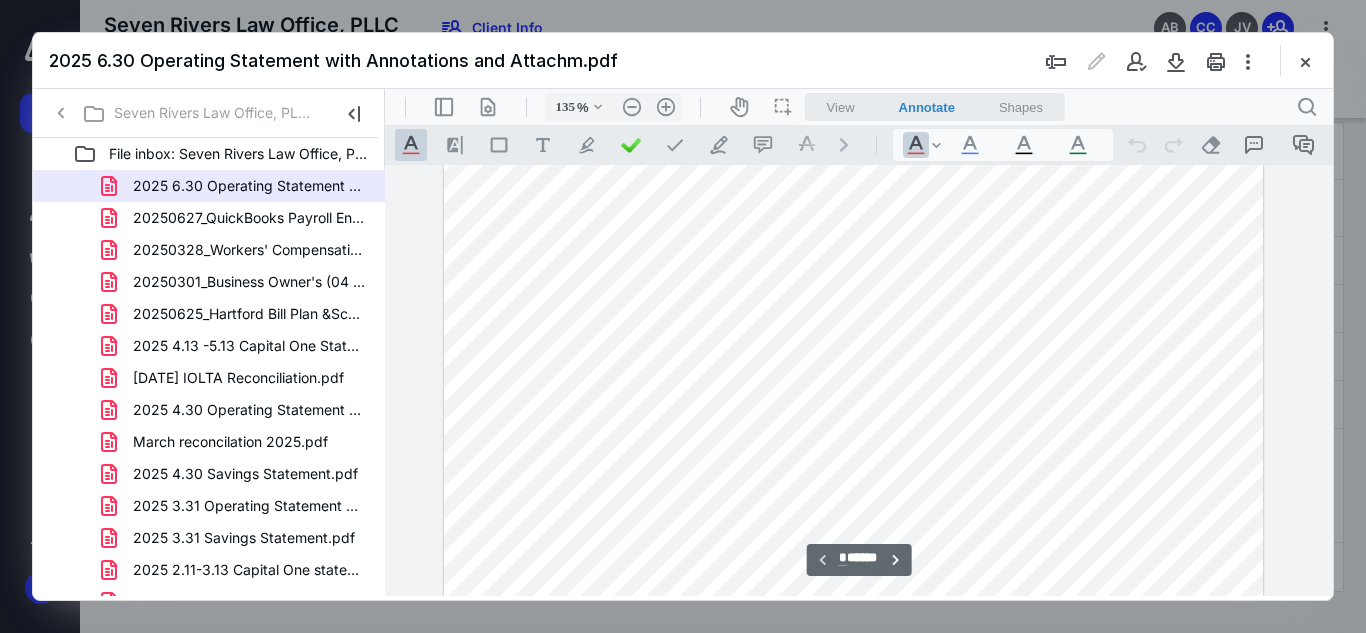 scroll, scrollTop: 462, scrollLeft: 64, axis: both 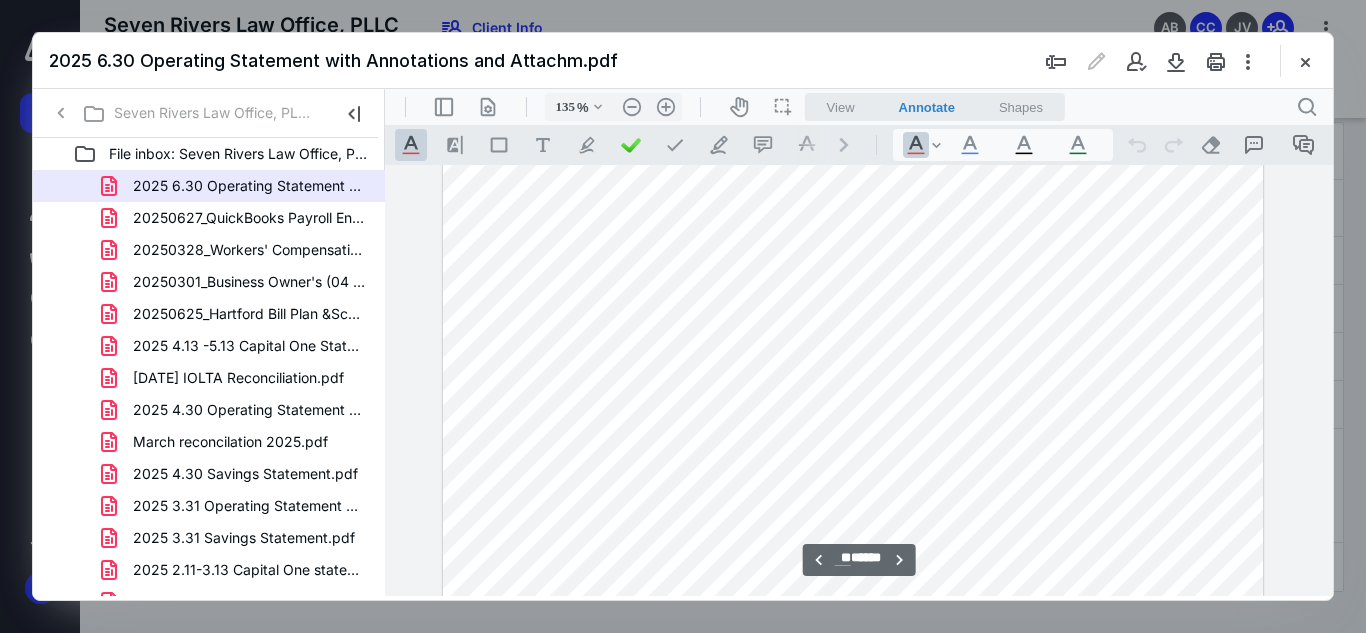 type on "***" 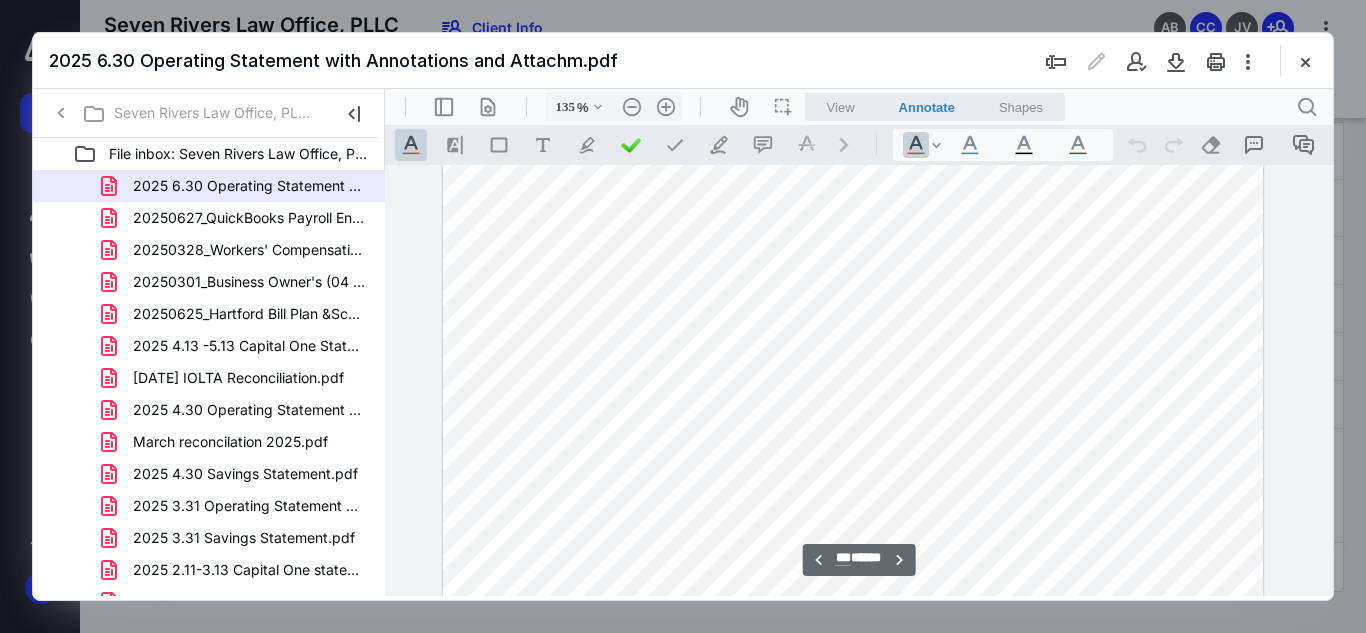 scroll, scrollTop: 113978, scrollLeft: 64, axis: both 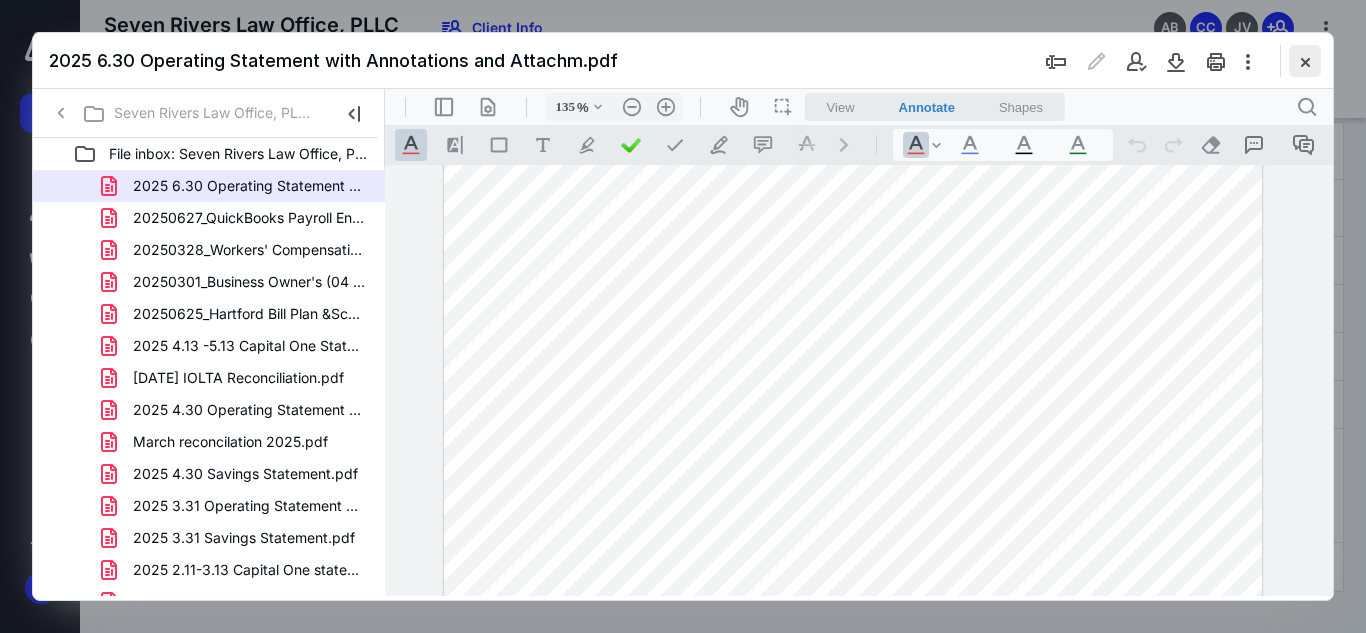 click at bounding box center [1305, 61] 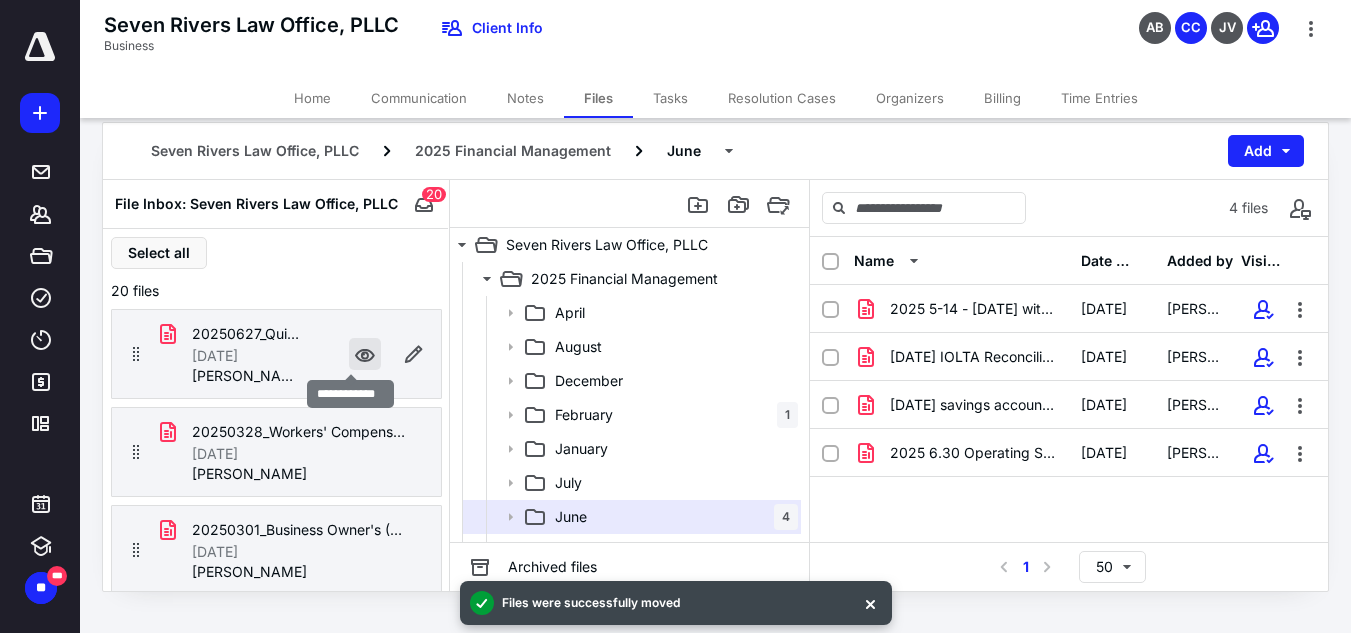 click at bounding box center [365, 354] 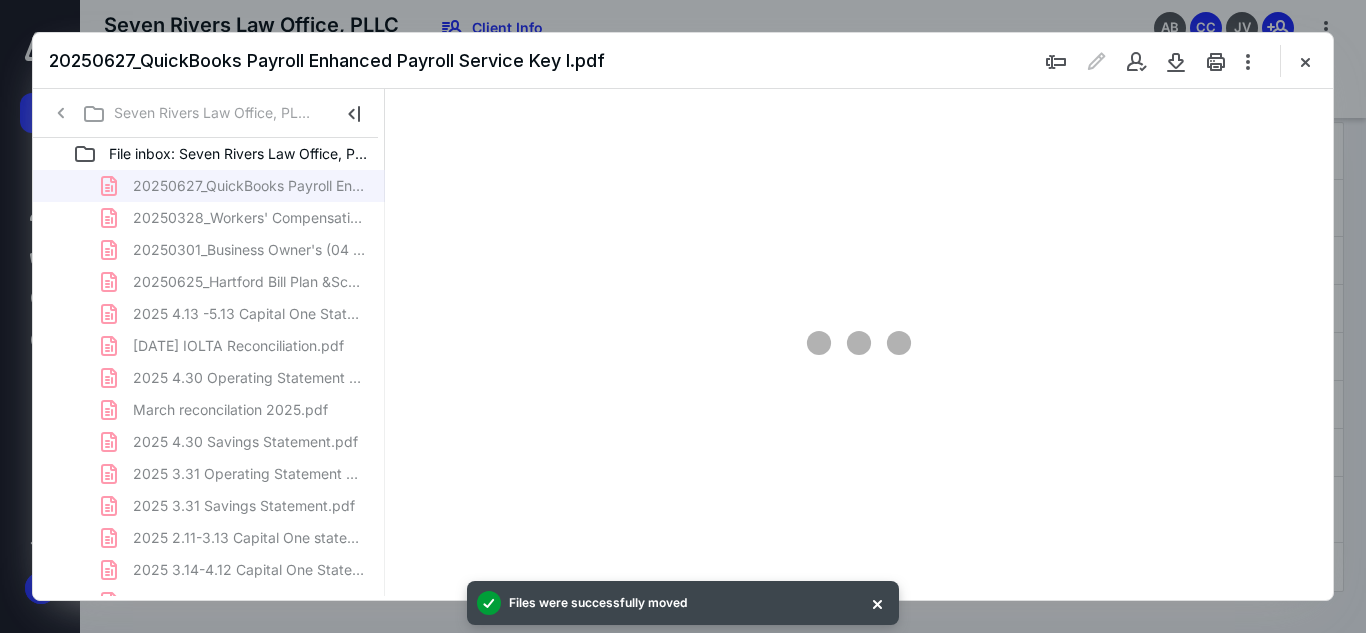 scroll, scrollTop: 0, scrollLeft: 0, axis: both 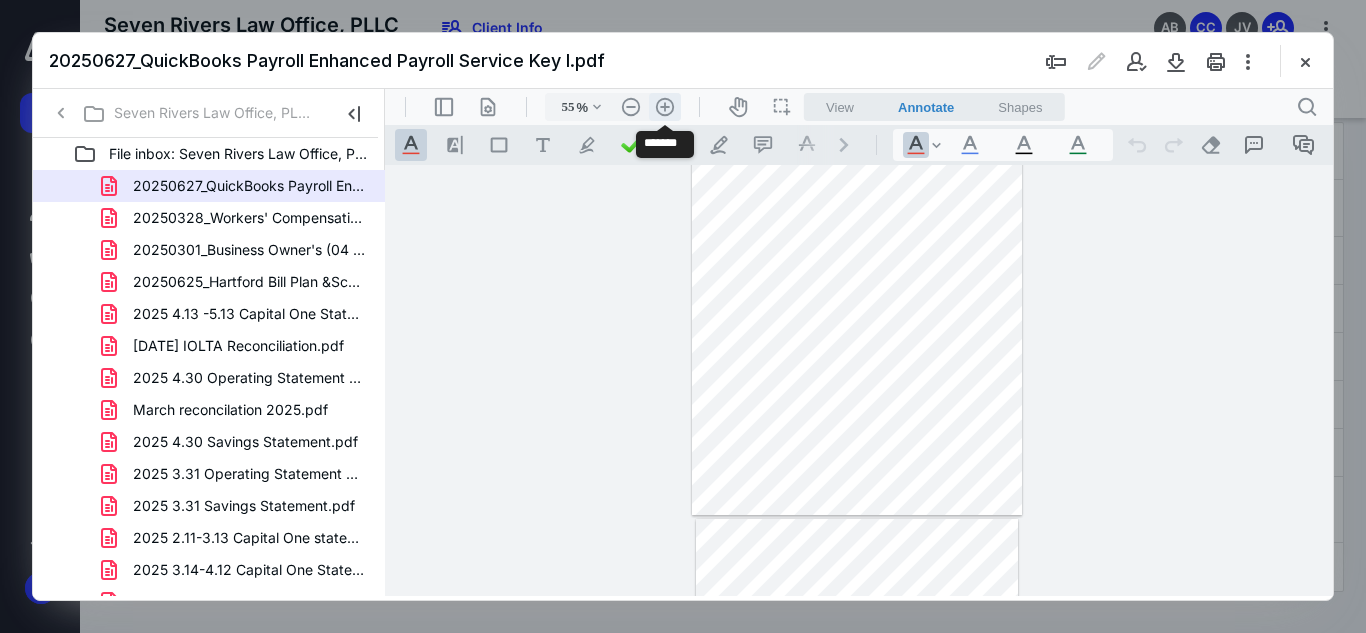 click on ".cls-1{fill:#abb0c4;} icon - header - zoom - in - line" at bounding box center (665, 107) 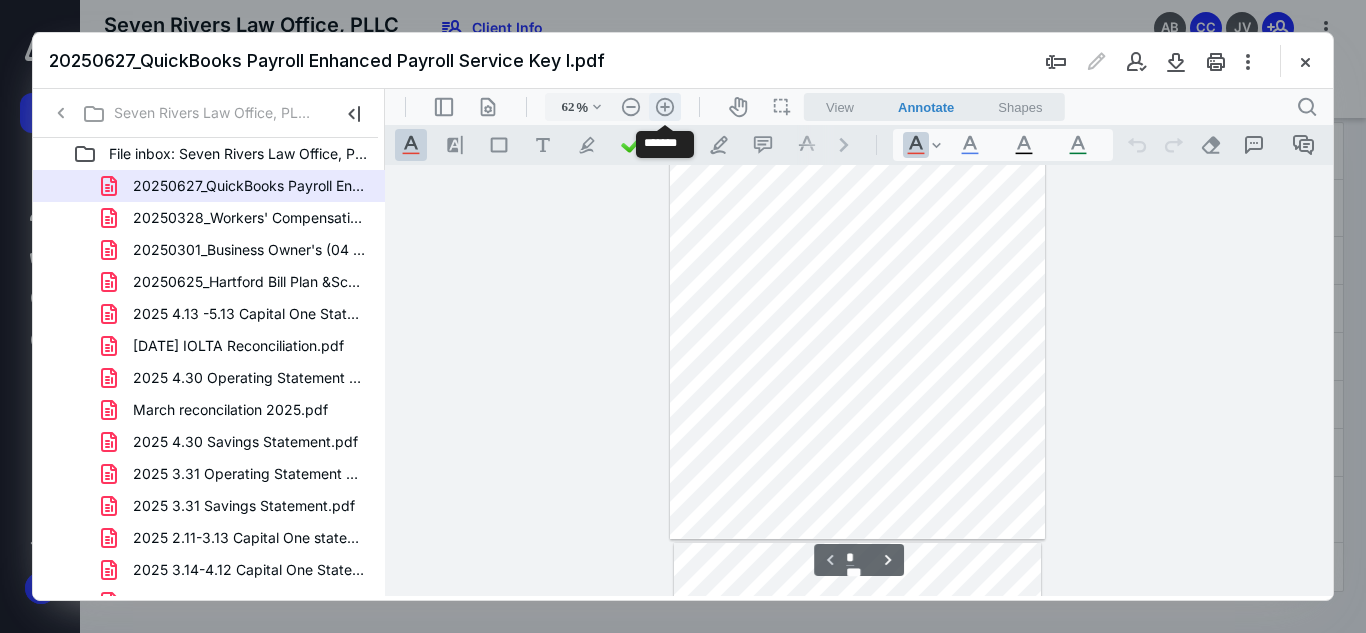 click on ".cls-1{fill:#abb0c4;} icon - header - zoom - in - line" at bounding box center (665, 107) 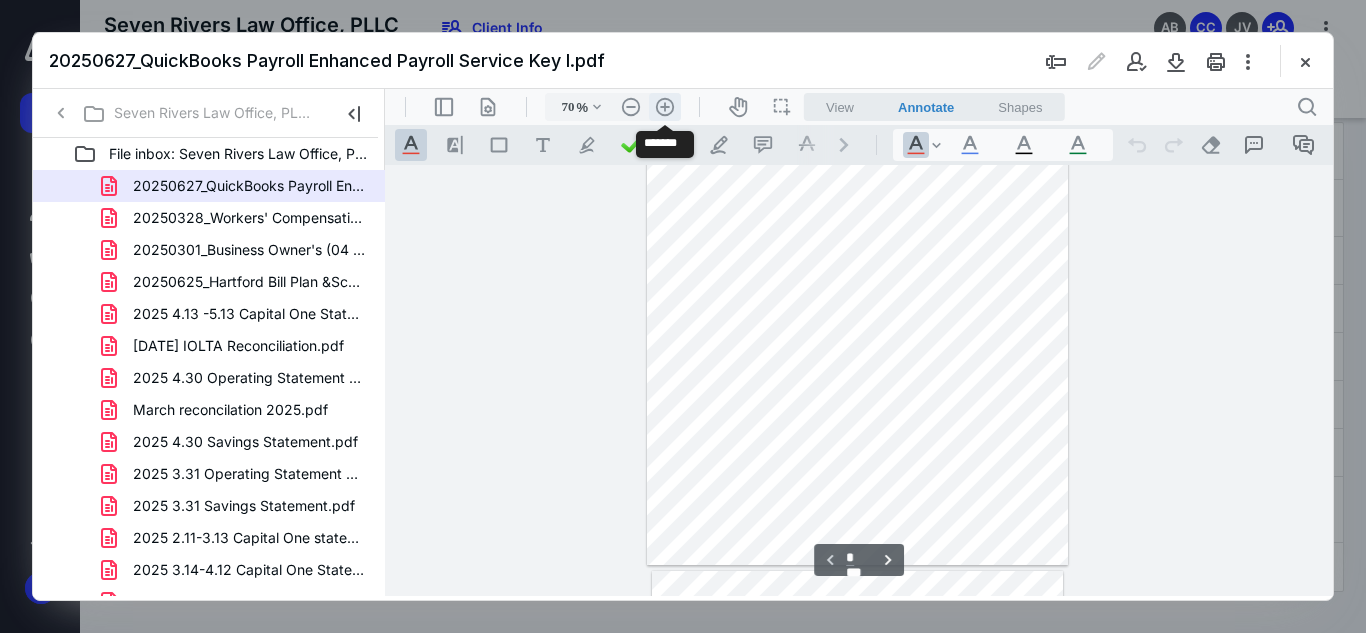 click on ".cls-1{fill:#abb0c4;} icon - header - zoom - in - line" at bounding box center (665, 107) 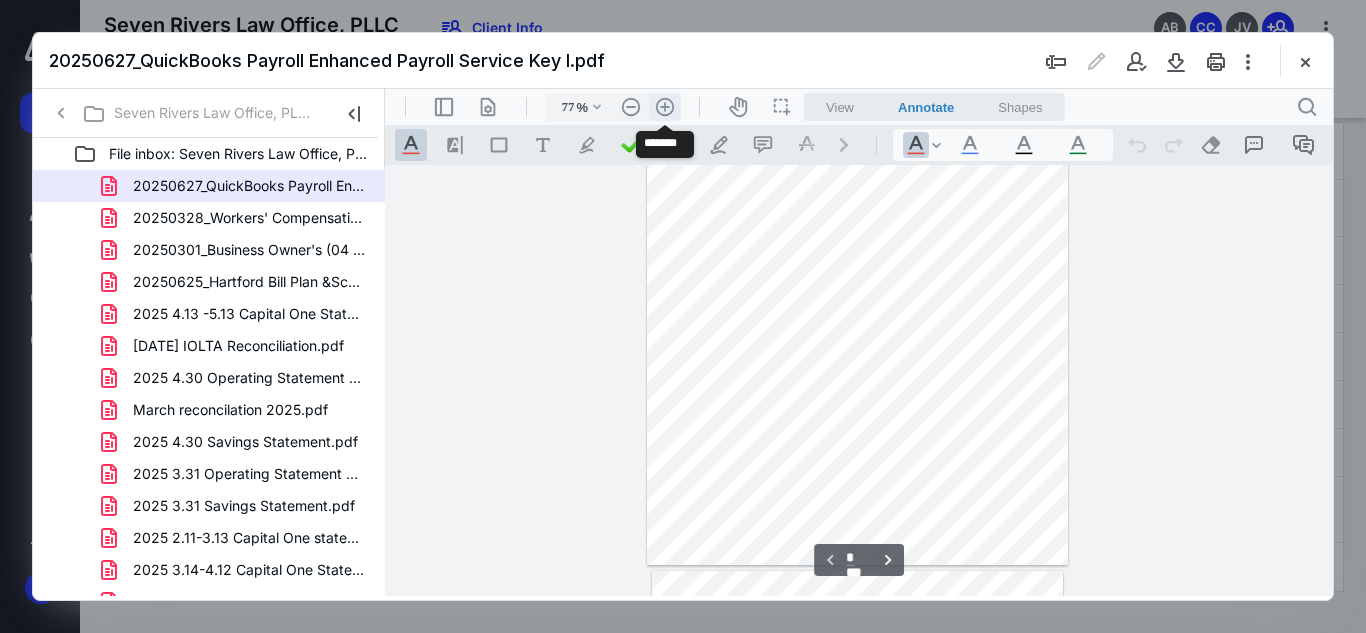 scroll, scrollTop: 183, scrollLeft: 0, axis: vertical 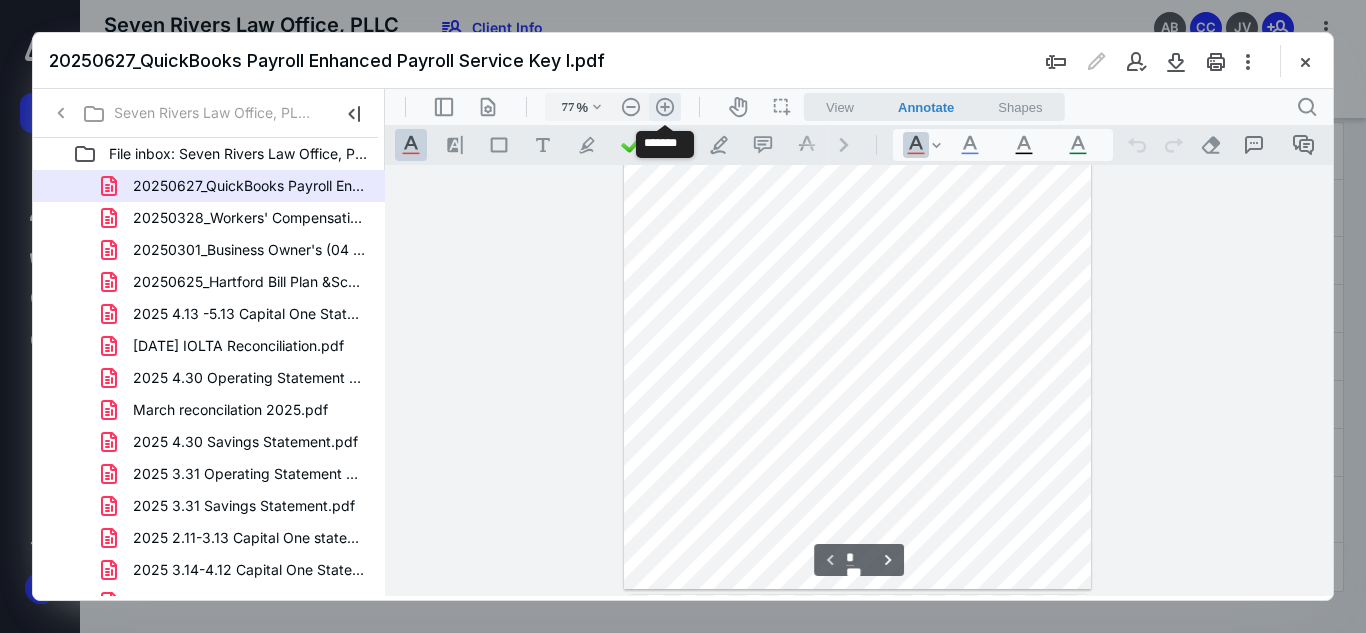 click on ".cls-1{fill:#abb0c4;} icon - header - zoom - in - line" at bounding box center (665, 107) 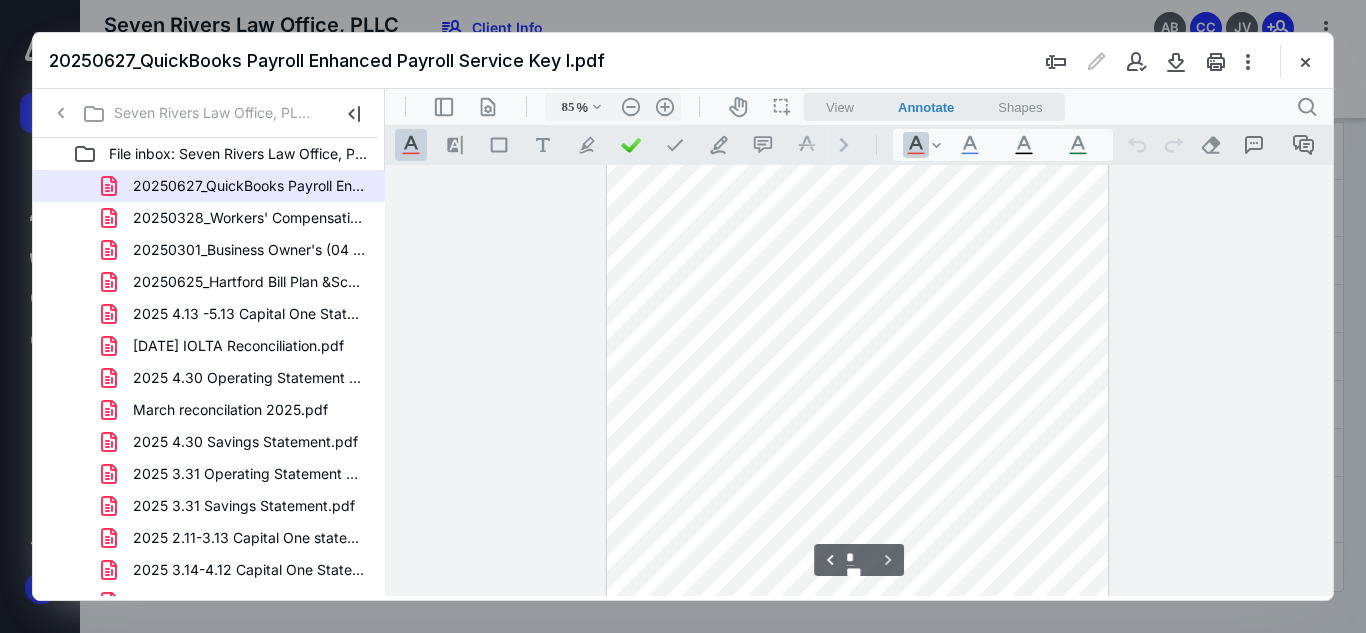 scroll, scrollTop: 902, scrollLeft: 0, axis: vertical 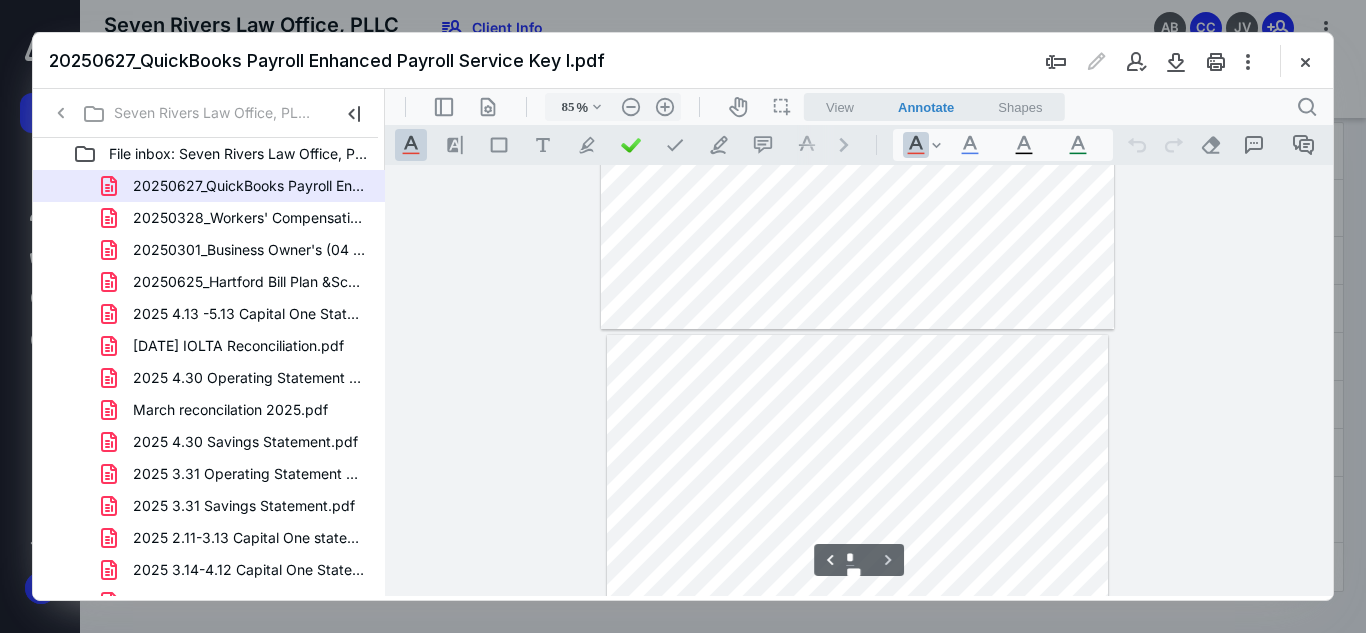 type on "*" 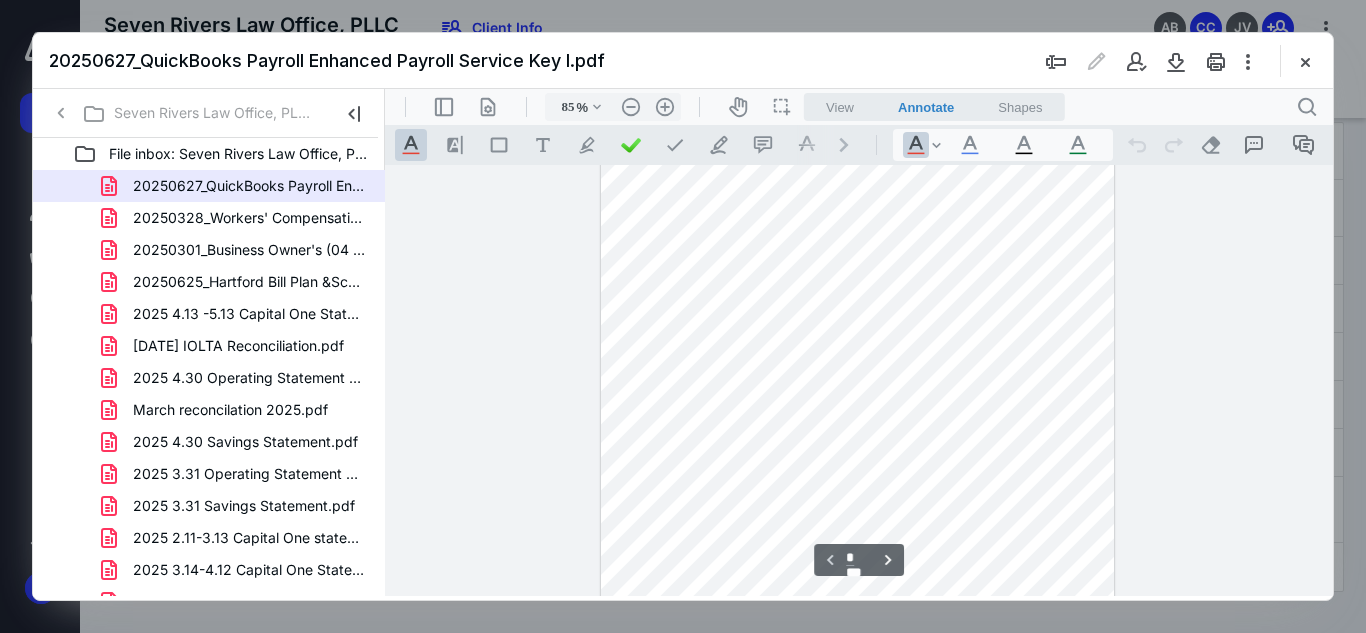 scroll, scrollTop: 0, scrollLeft: 0, axis: both 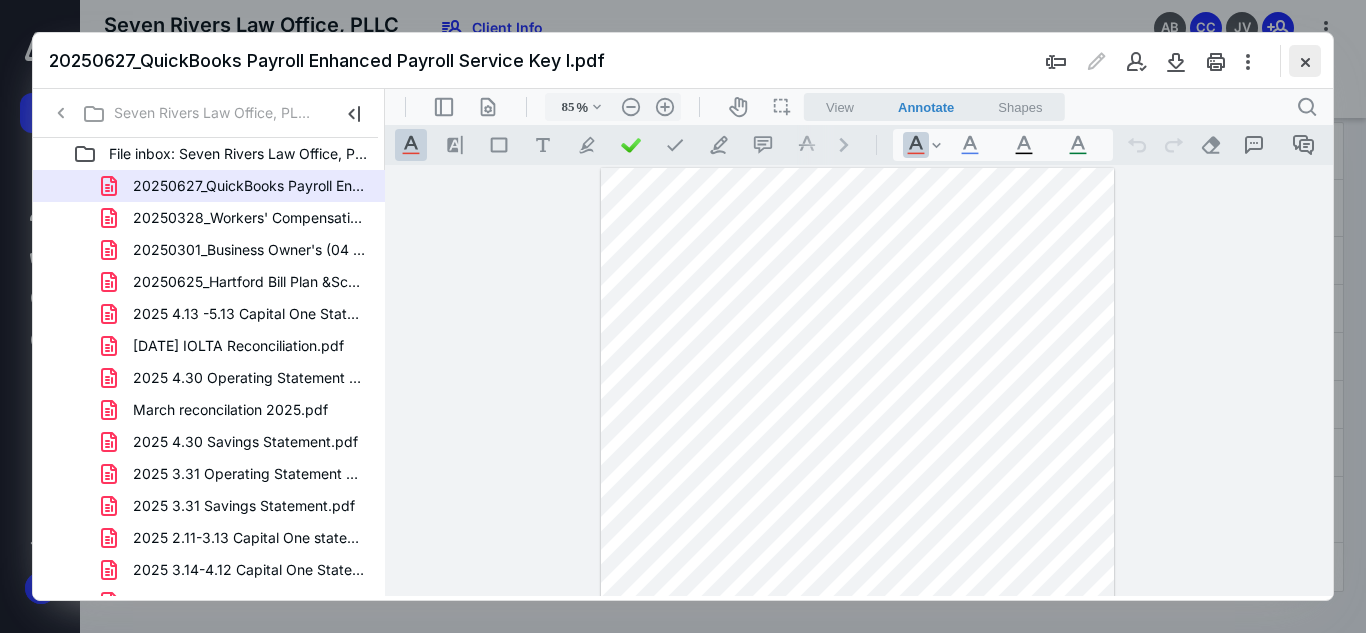 click at bounding box center [1305, 61] 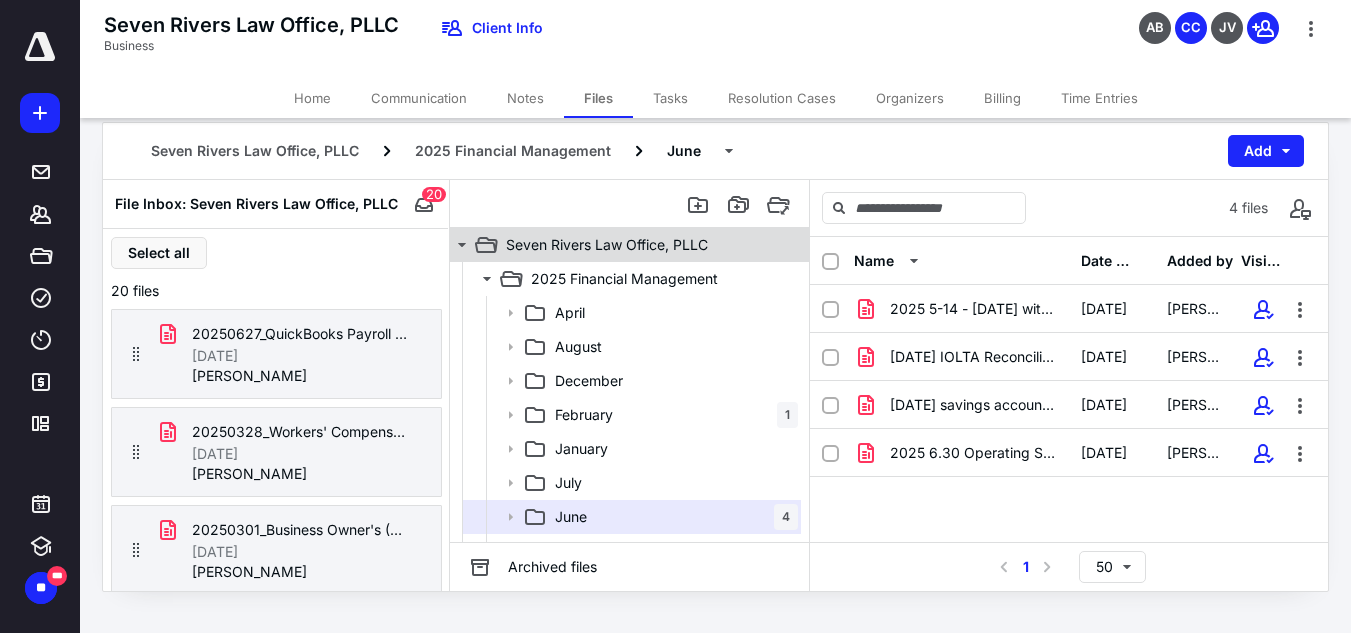 click 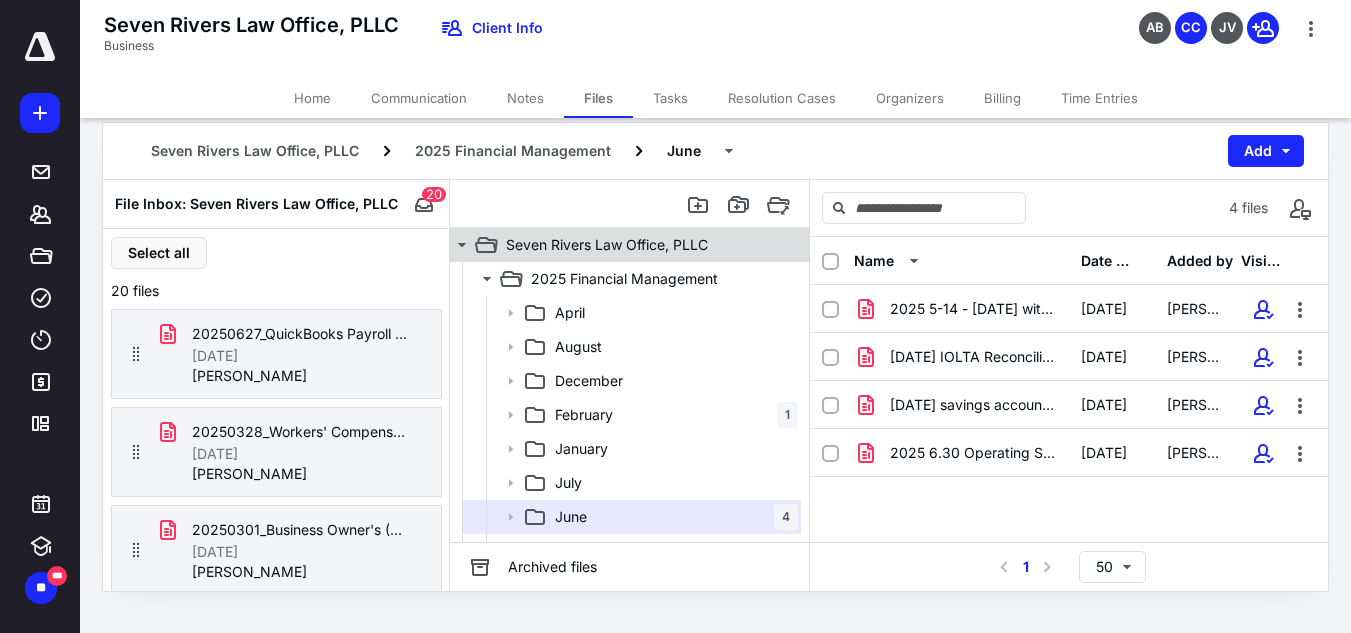 click 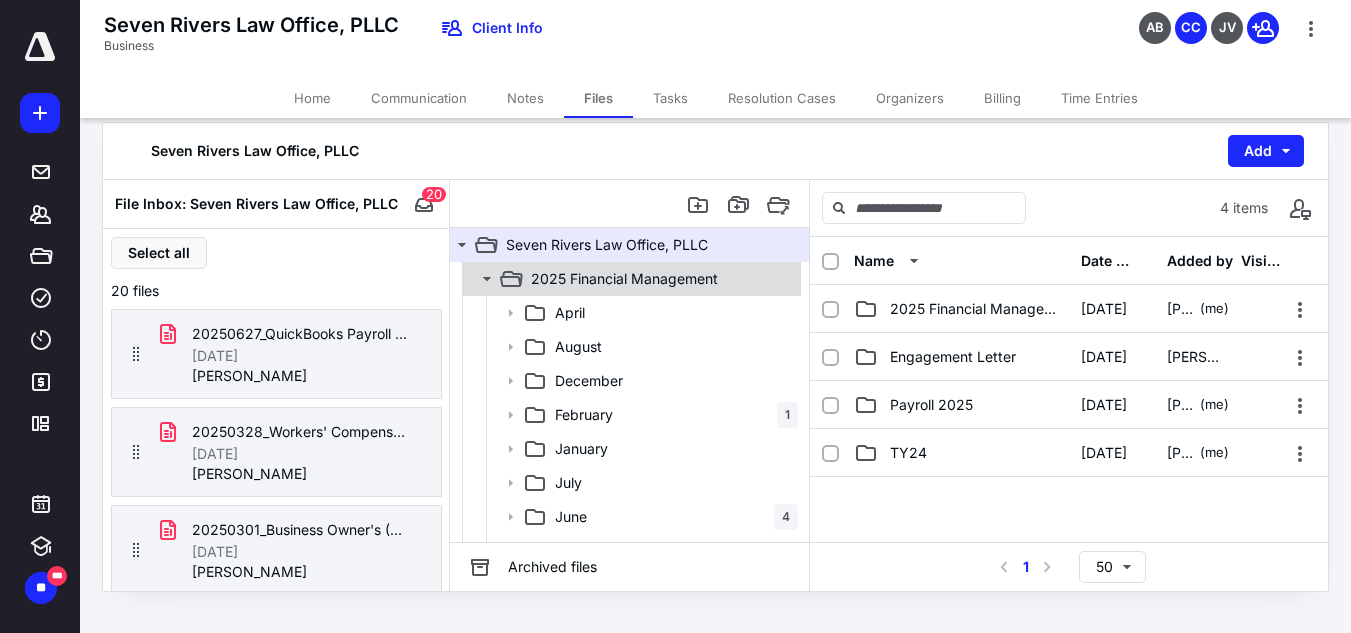 click 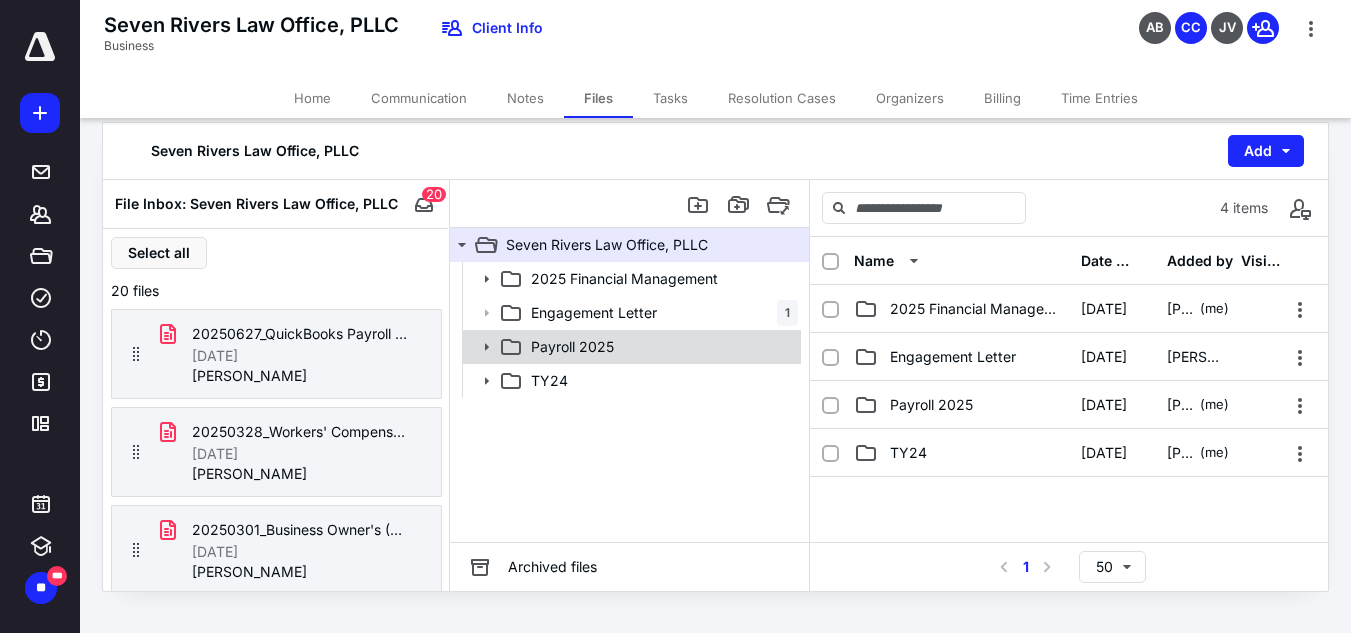 click 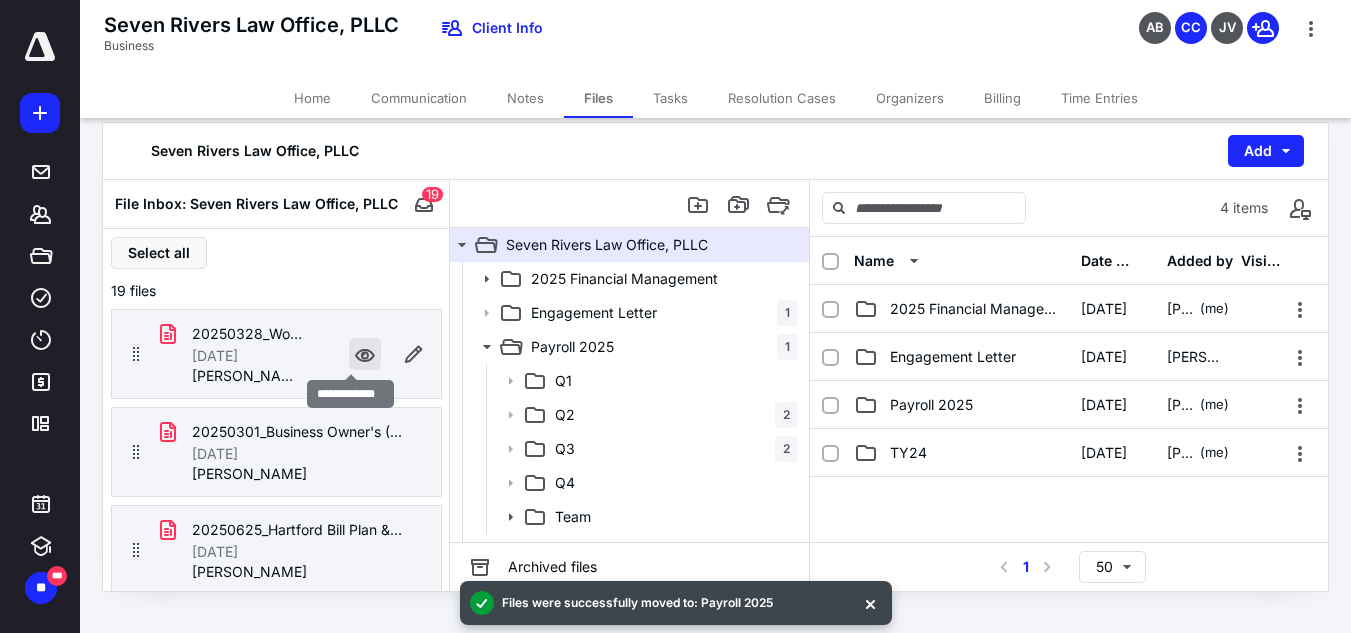 click at bounding box center [365, 354] 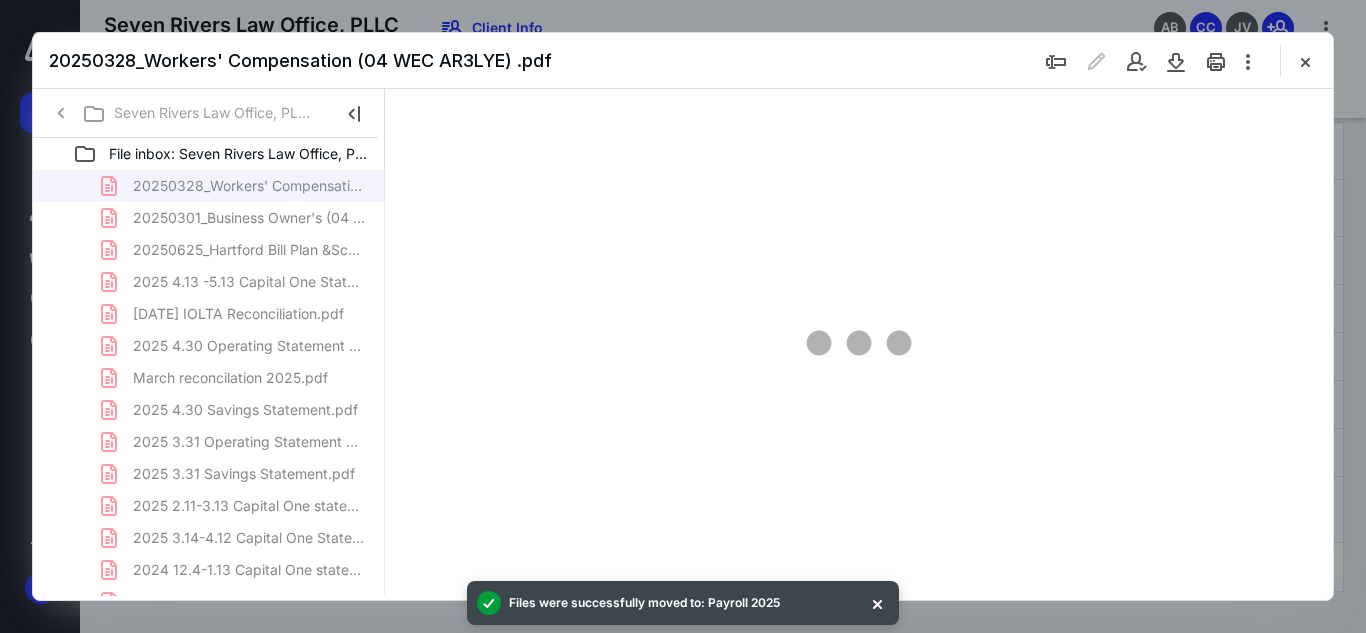 scroll, scrollTop: 0, scrollLeft: 0, axis: both 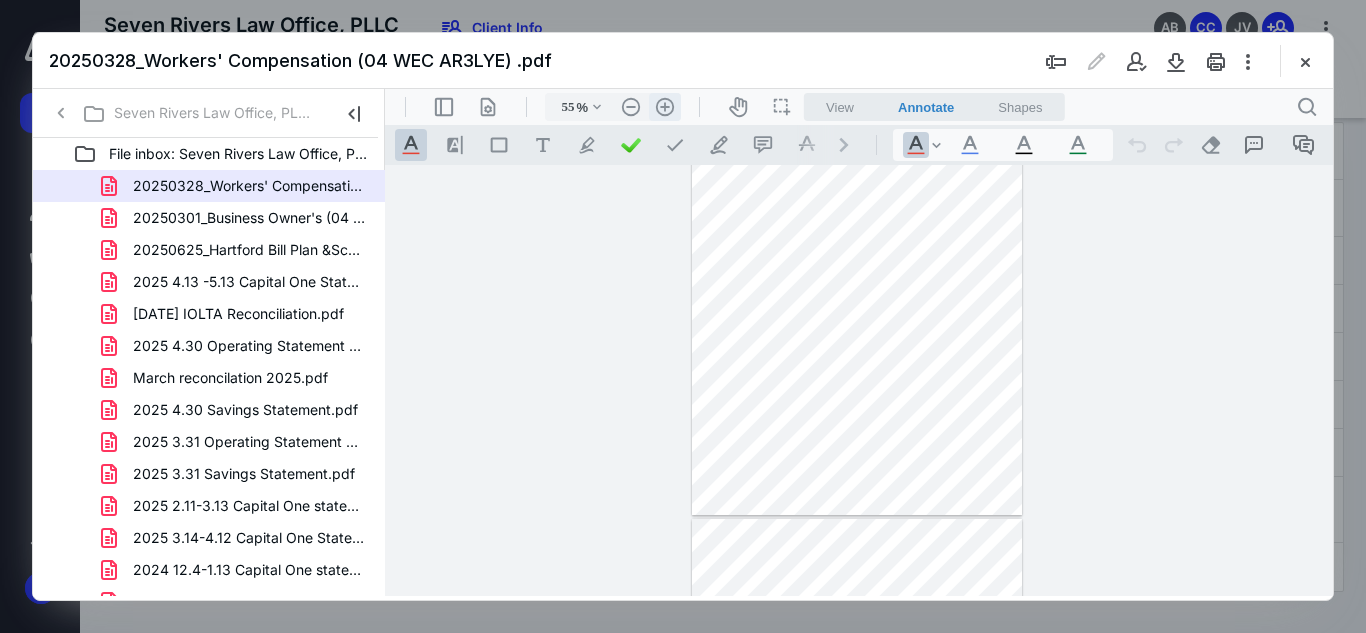 click on ".cls-1{fill:#abb0c4;} icon - header - zoom - in - line" at bounding box center (665, 107) 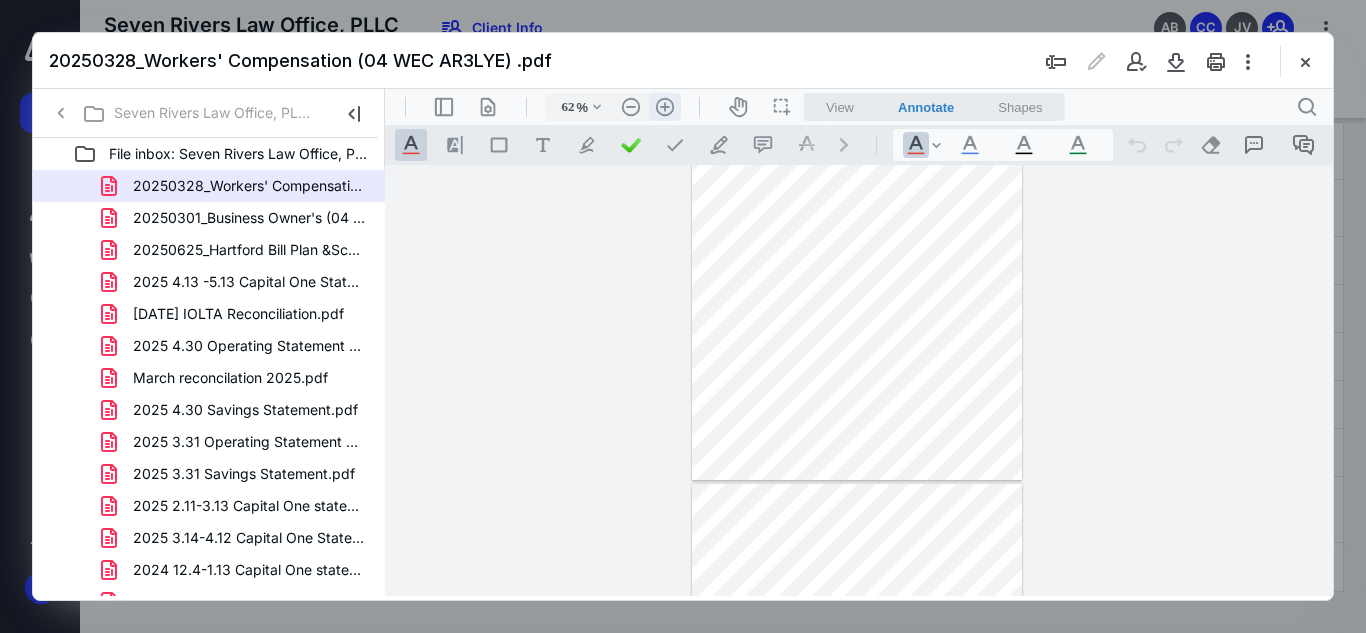 click on ".cls-1{fill:#abb0c4;} icon - header - zoom - in - line" at bounding box center [665, 107] 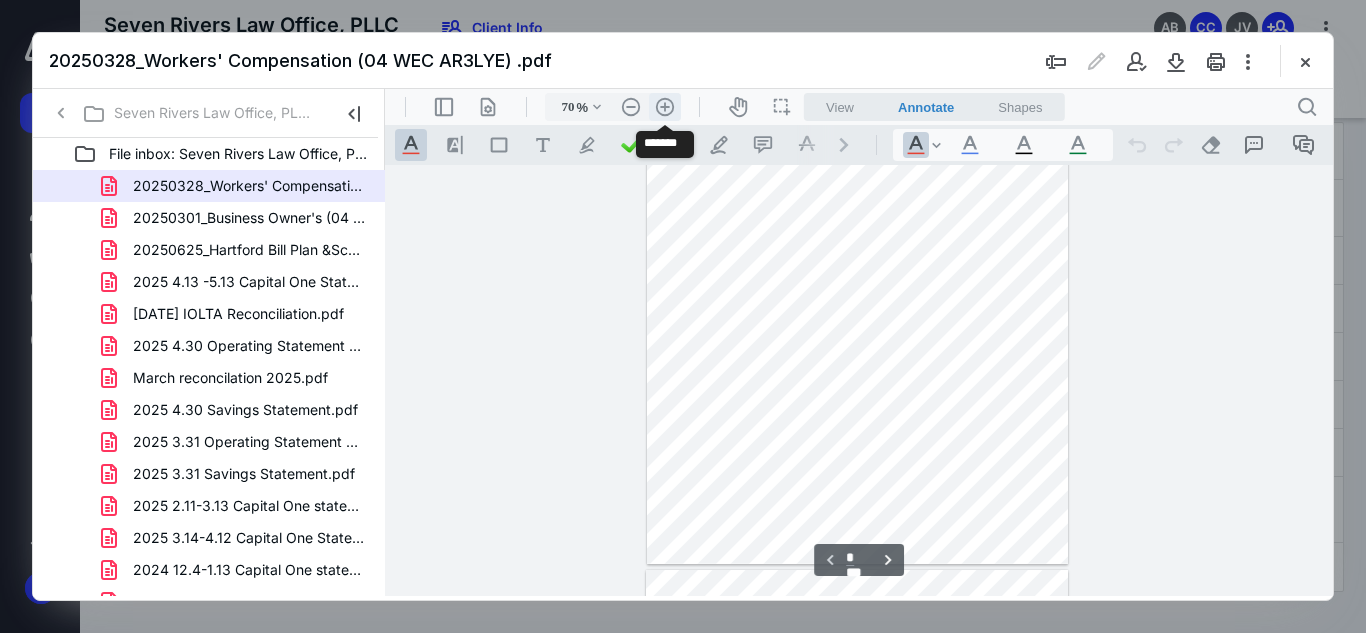 click on ".cls-1{fill:#abb0c4;} icon - header - zoom - in - line" at bounding box center (665, 107) 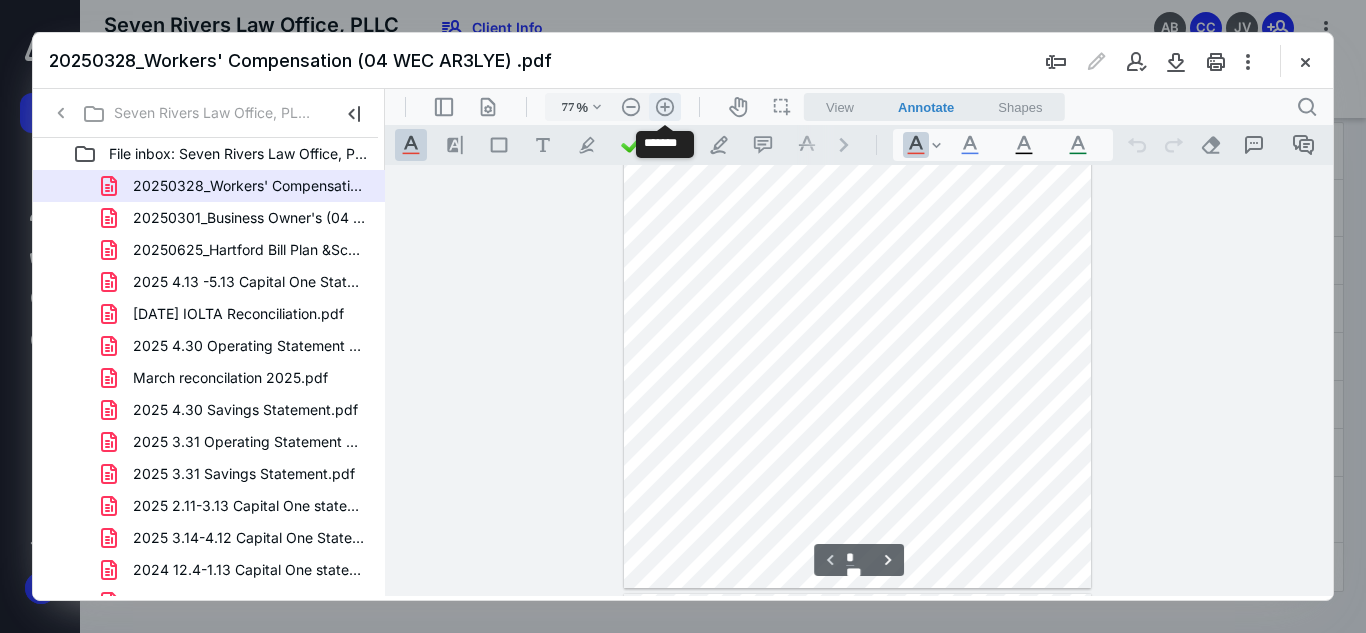 click on ".cls-1{fill:#abb0c4;} icon - header - zoom - in - line" at bounding box center [665, 107] 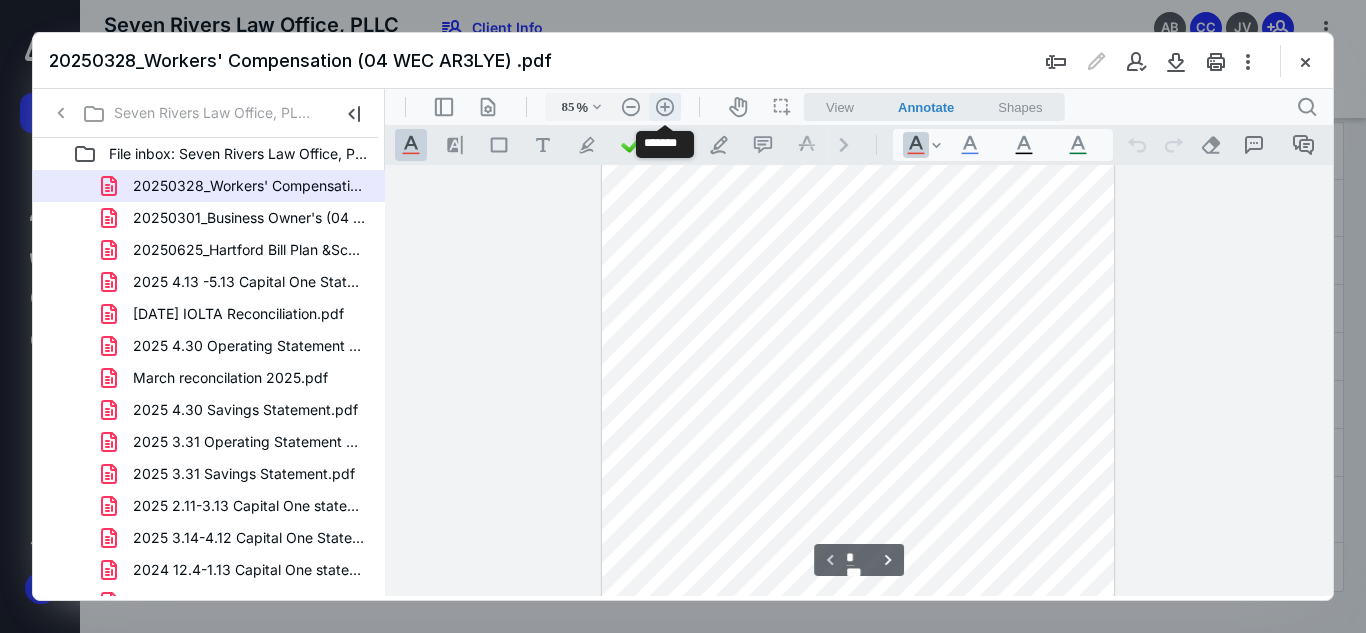 click on ".cls-1{fill:#abb0c4;} icon - header - zoom - in - line" at bounding box center [665, 107] 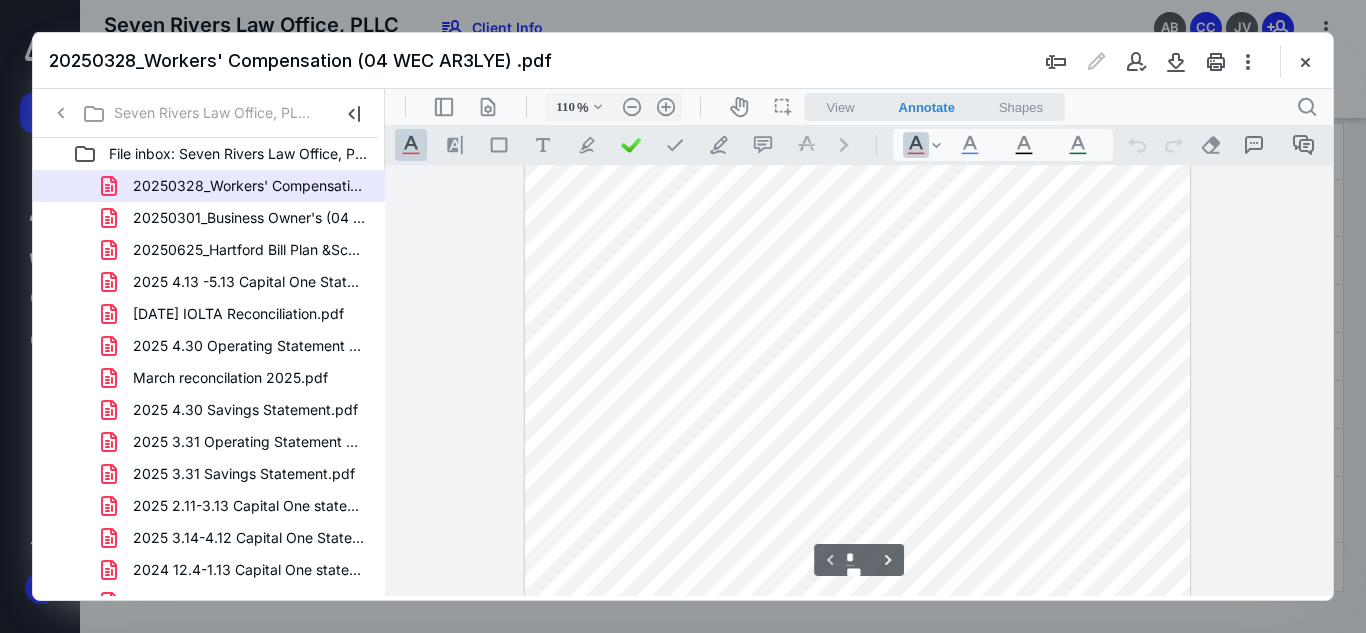 scroll, scrollTop: 109, scrollLeft: 0, axis: vertical 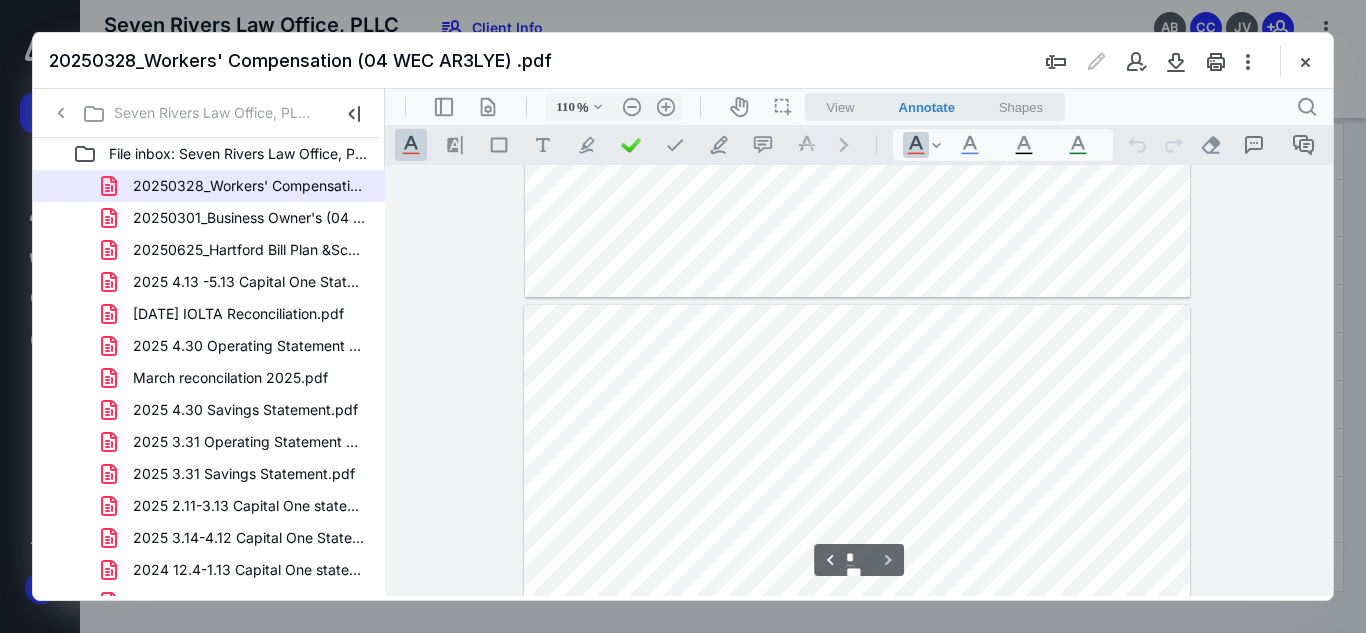 type on "*" 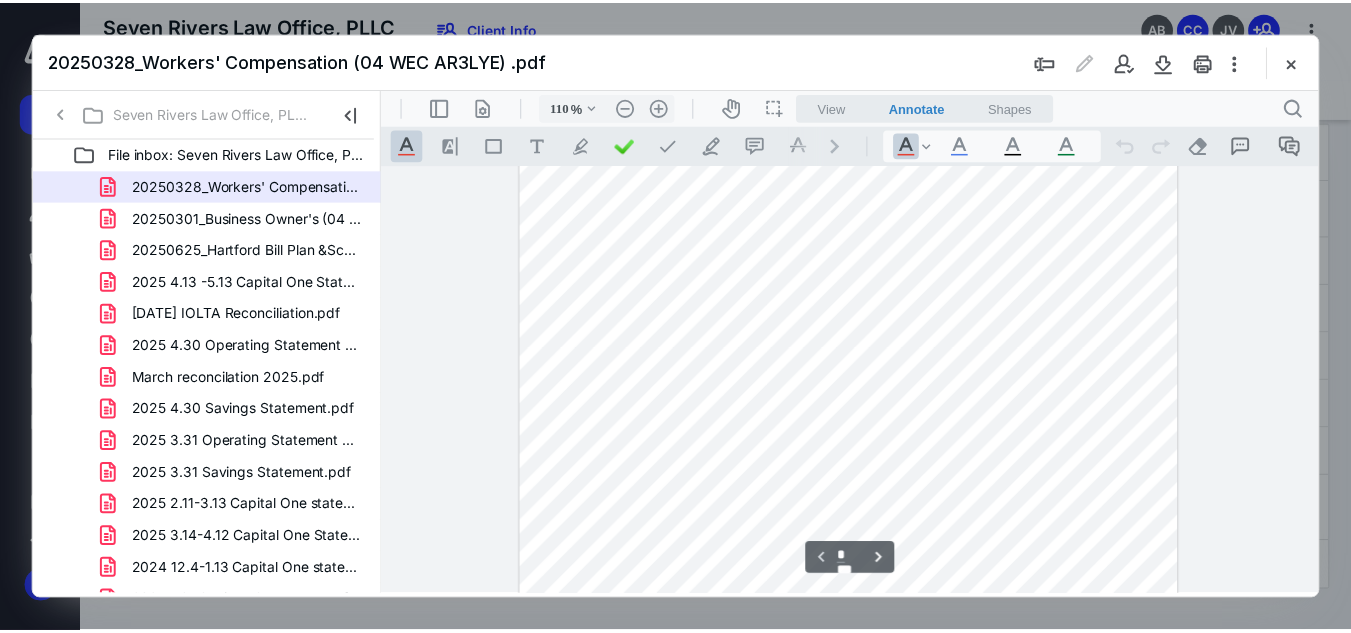 scroll, scrollTop: 327, scrollLeft: 0, axis: vertical 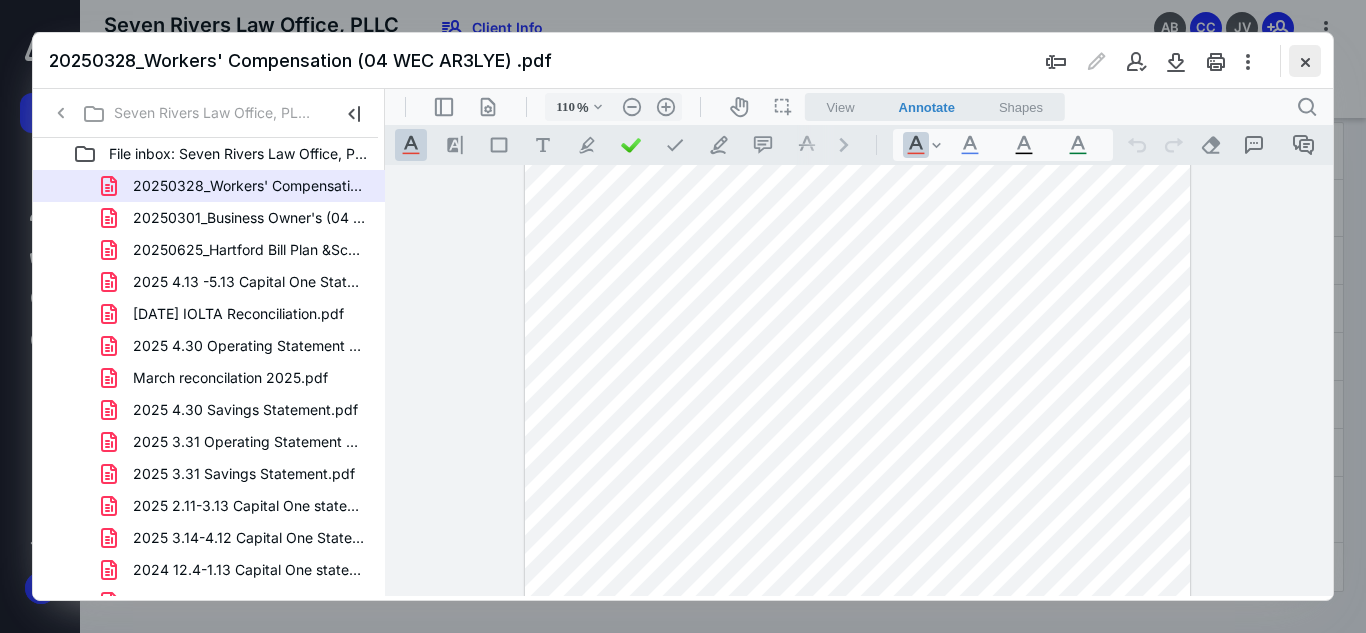 click at bounding box center (1305, 61) 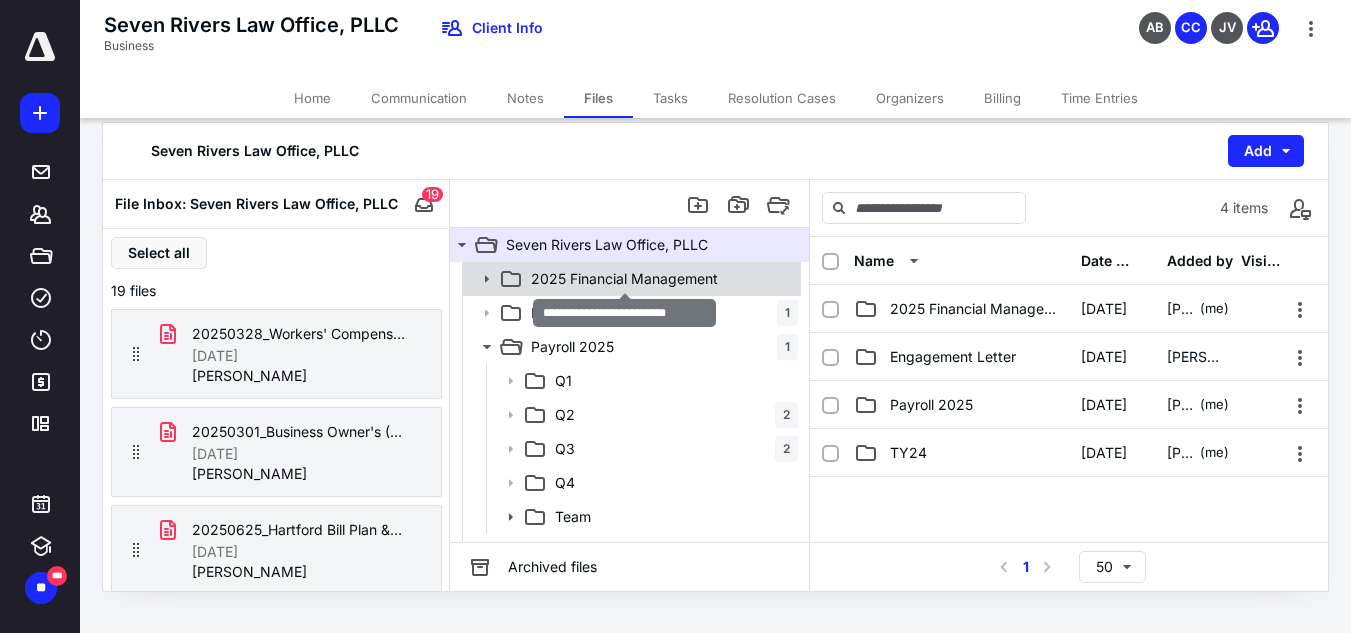 click on "2025 Financial Management" at bounding box center (624, 279) 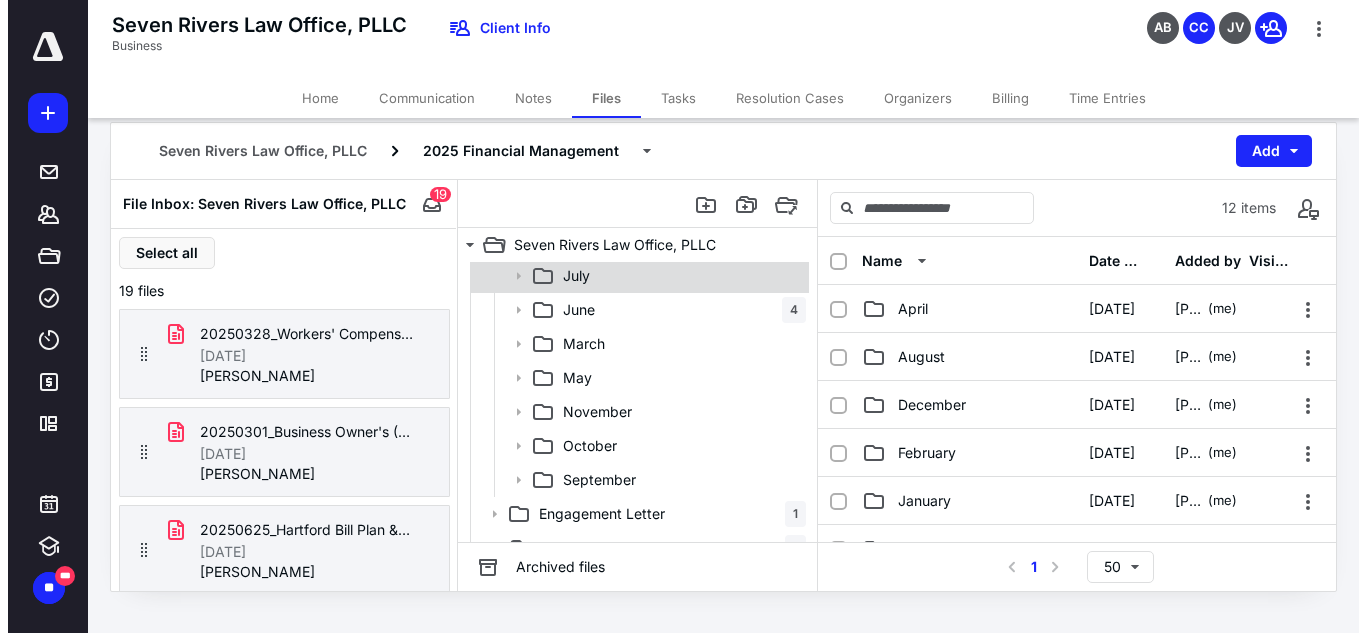 scroll, scrollTop: 208, scrollLeft: 0, axis: vertical 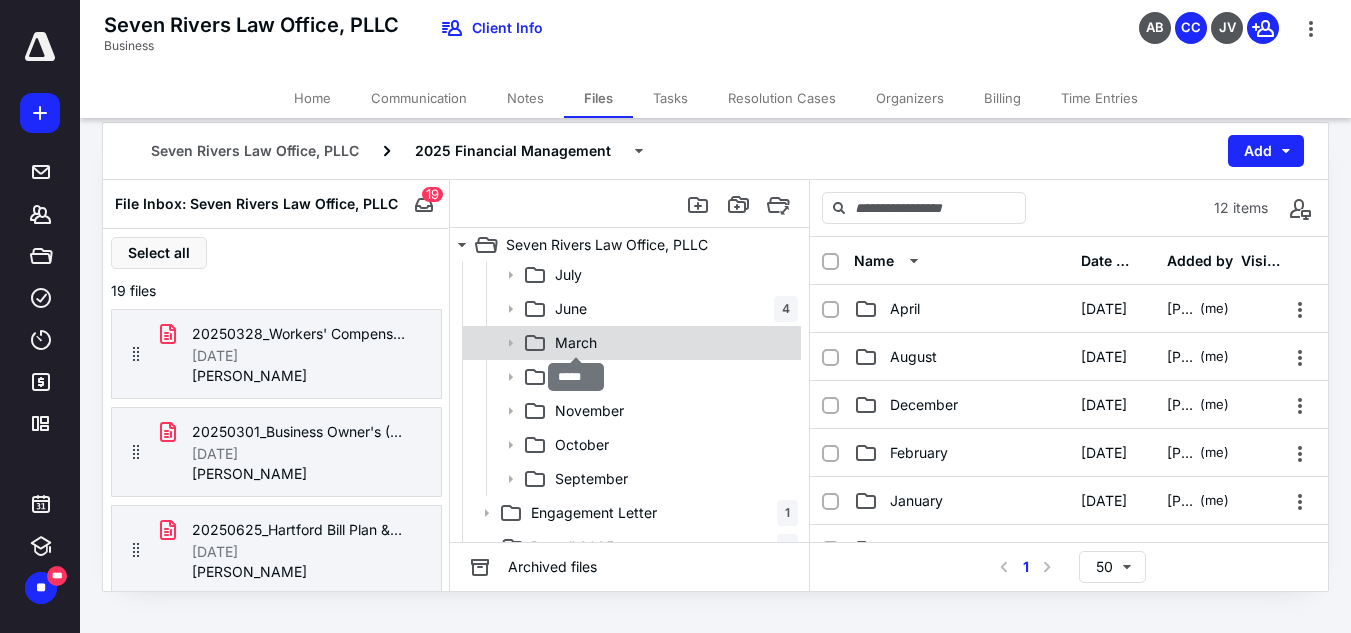 click on "March" at bounding box center [576, 343] 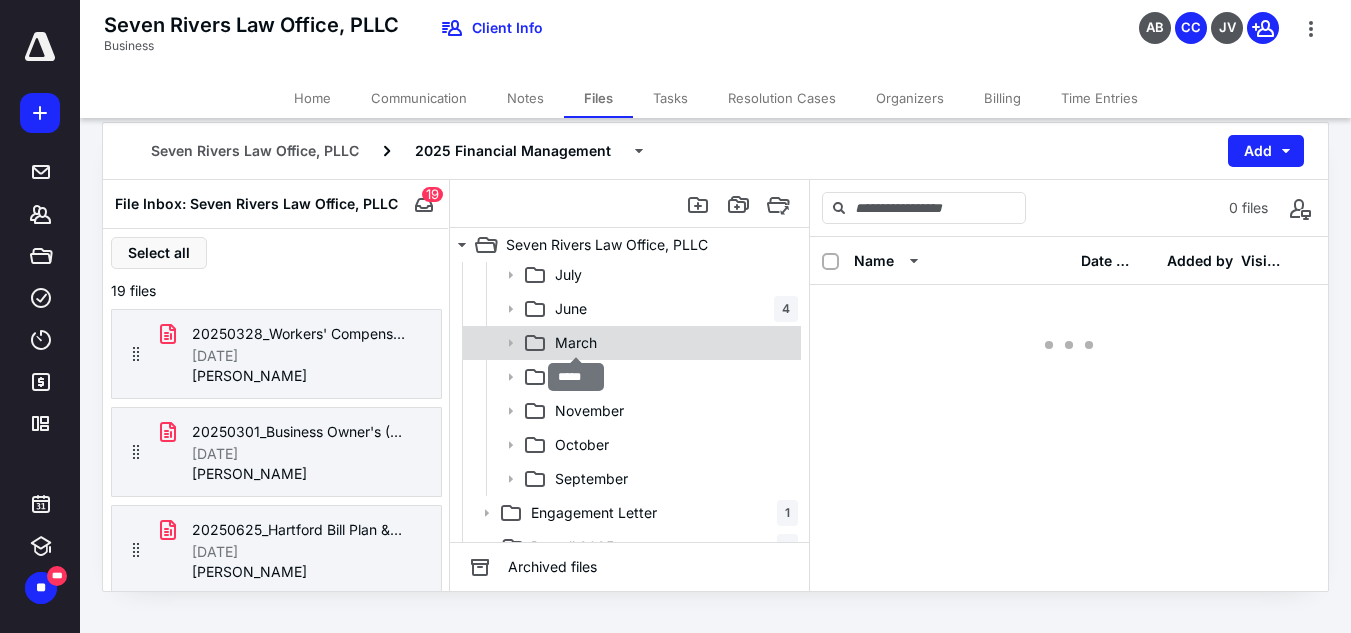 click on "March" at bounding box center (576, 343) 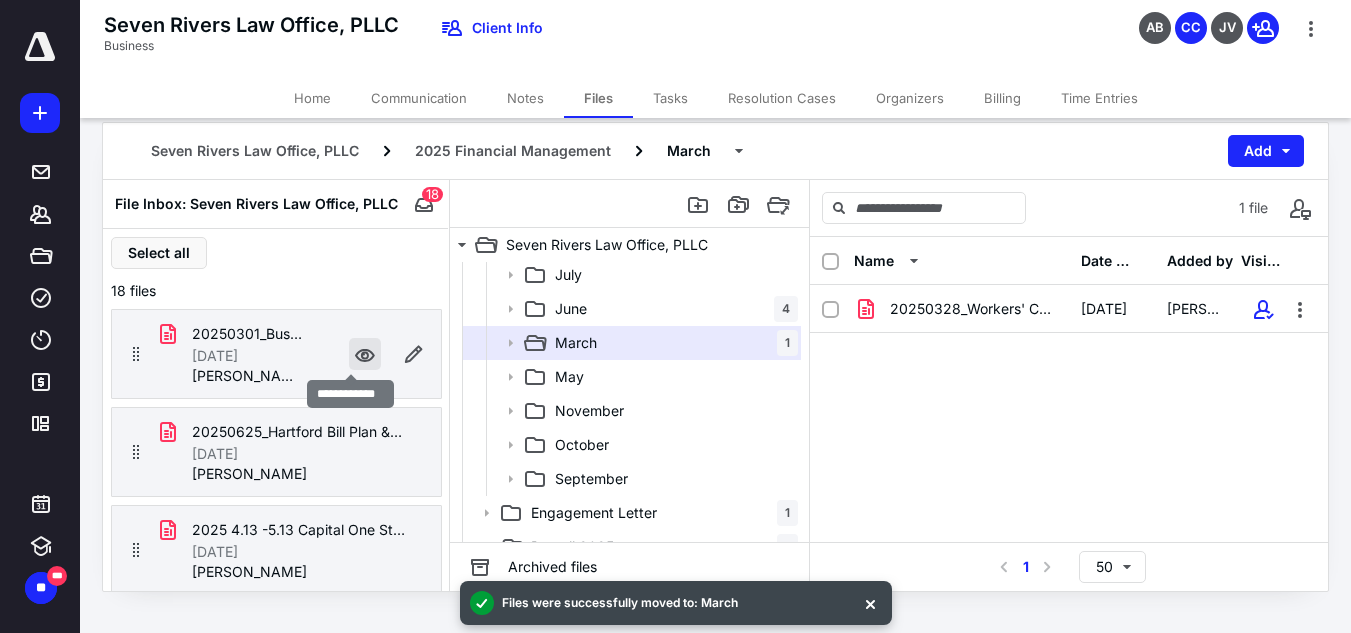 click at bounding box center (365, 354) 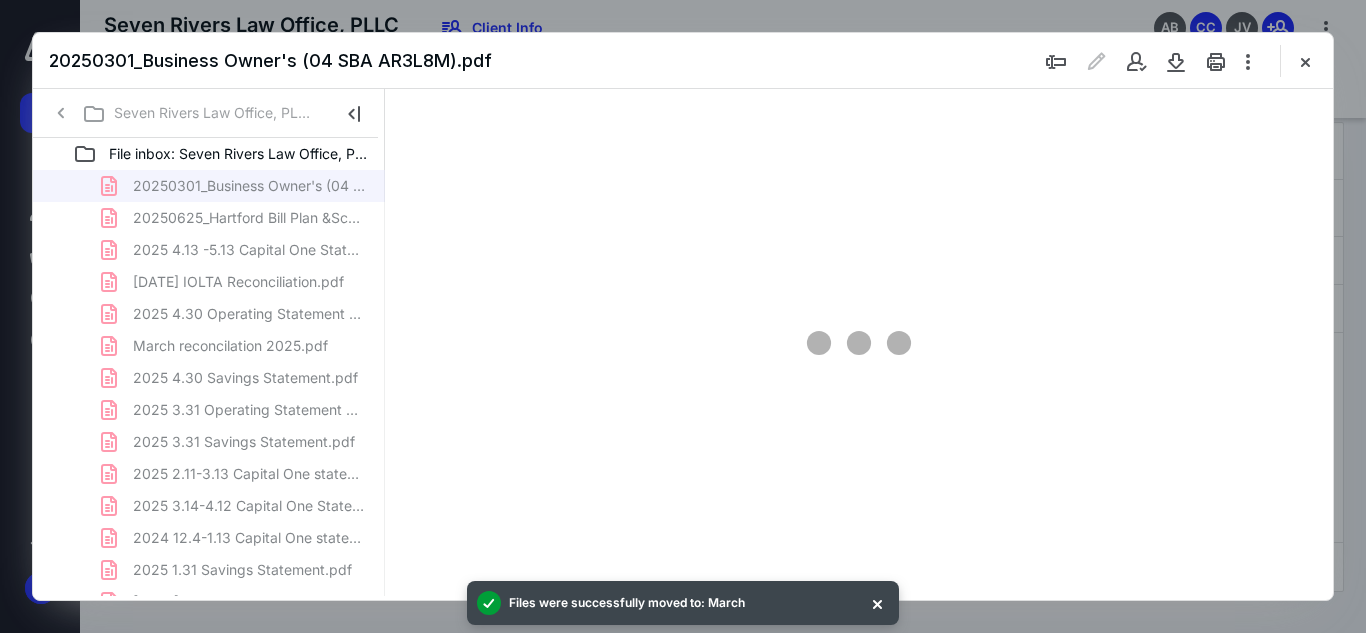 scroll, scrollTop: 0, scrollLeft: 0, axis: both 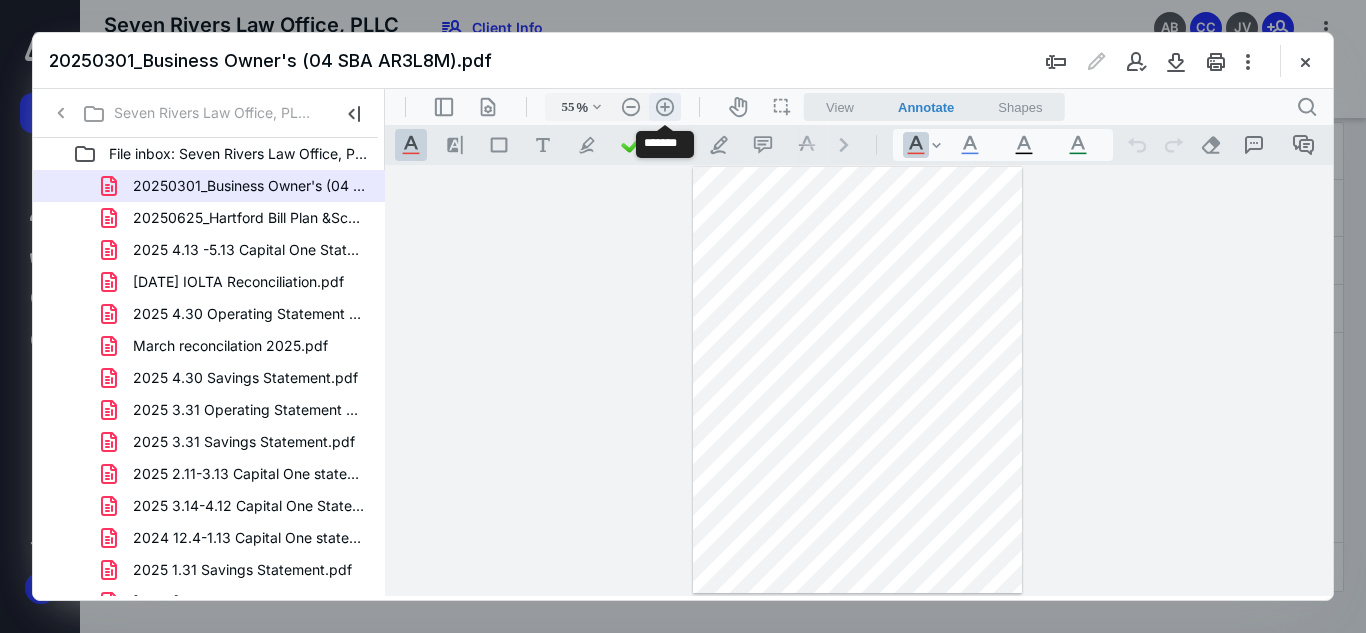 click on ".cls-1{fill:#abb0c4;} icon - header - zoom - in - line" at bounding box center (665, 107) 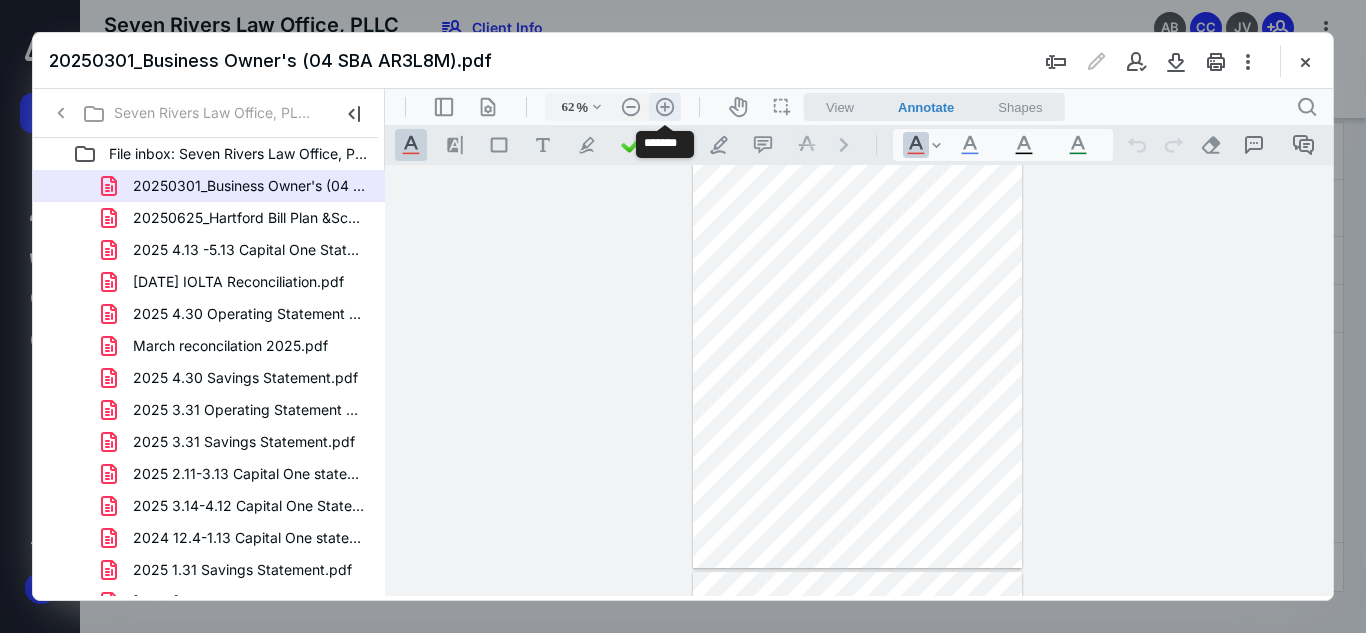 click on ".cls-1{fill:#abb0c4;} icon - header - zoom - in - line" at bounding box center [665, 107] 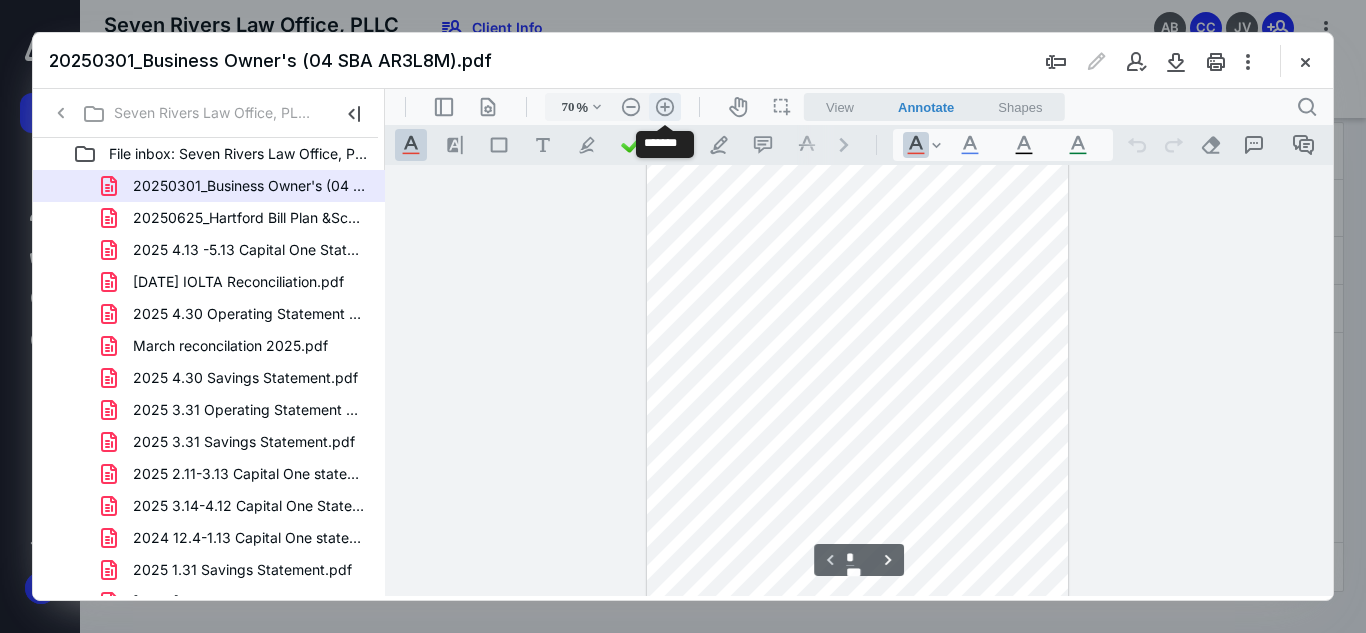 click on ".cls-1{fill:#abb0c4;} icon - header - zoom - in - line" at bounding box center [665, 107] 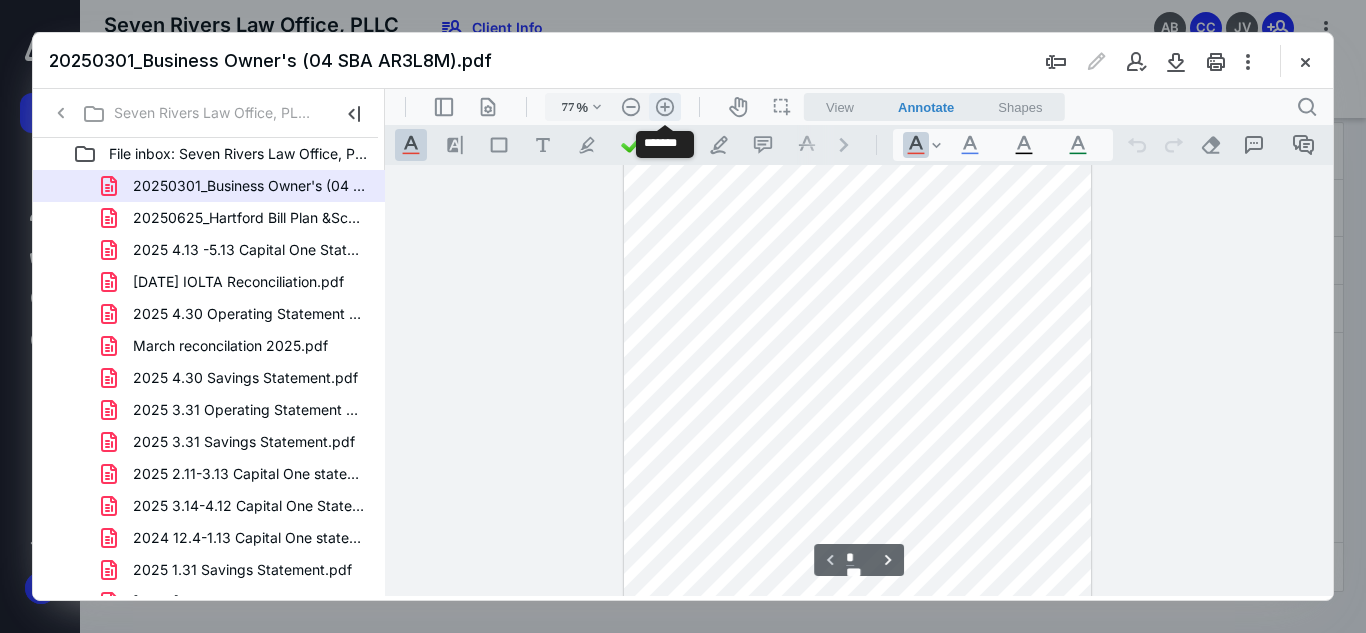 click on ".cls-1{fill:#abb0c4;} icon - header - zoom - in - line" at bounding box center (665, 107) 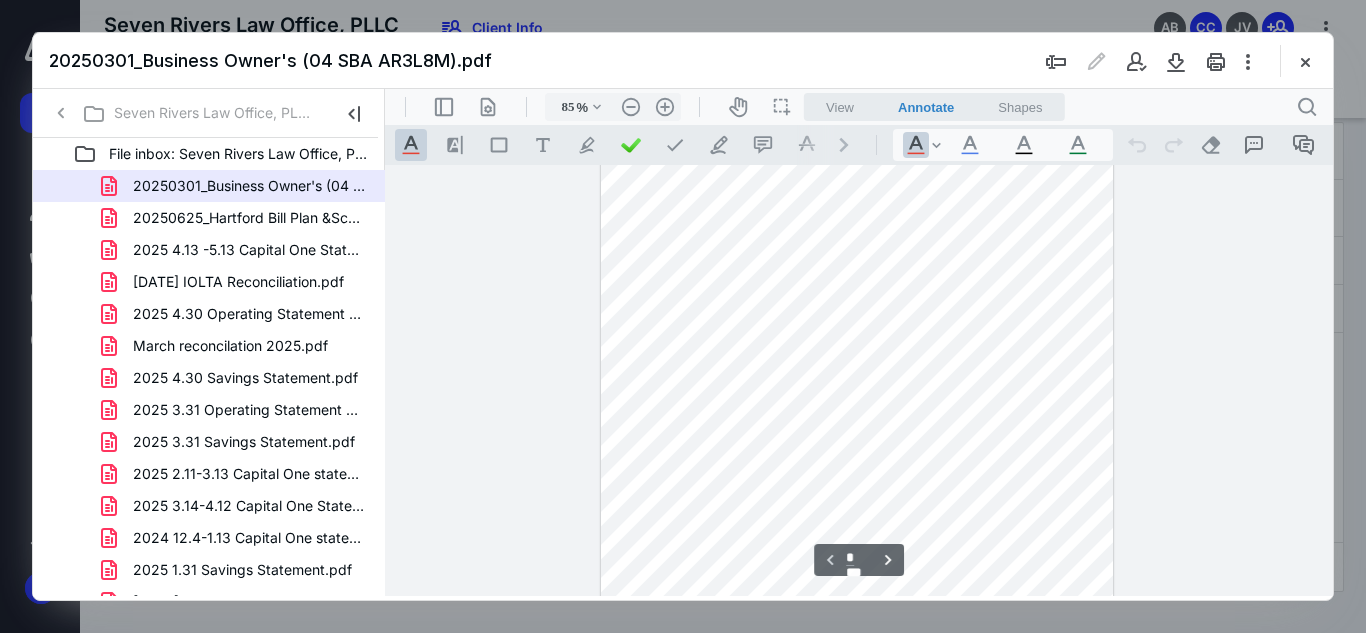scroll, scrollTop: 171, scrollLeft: 0, axis: vertical 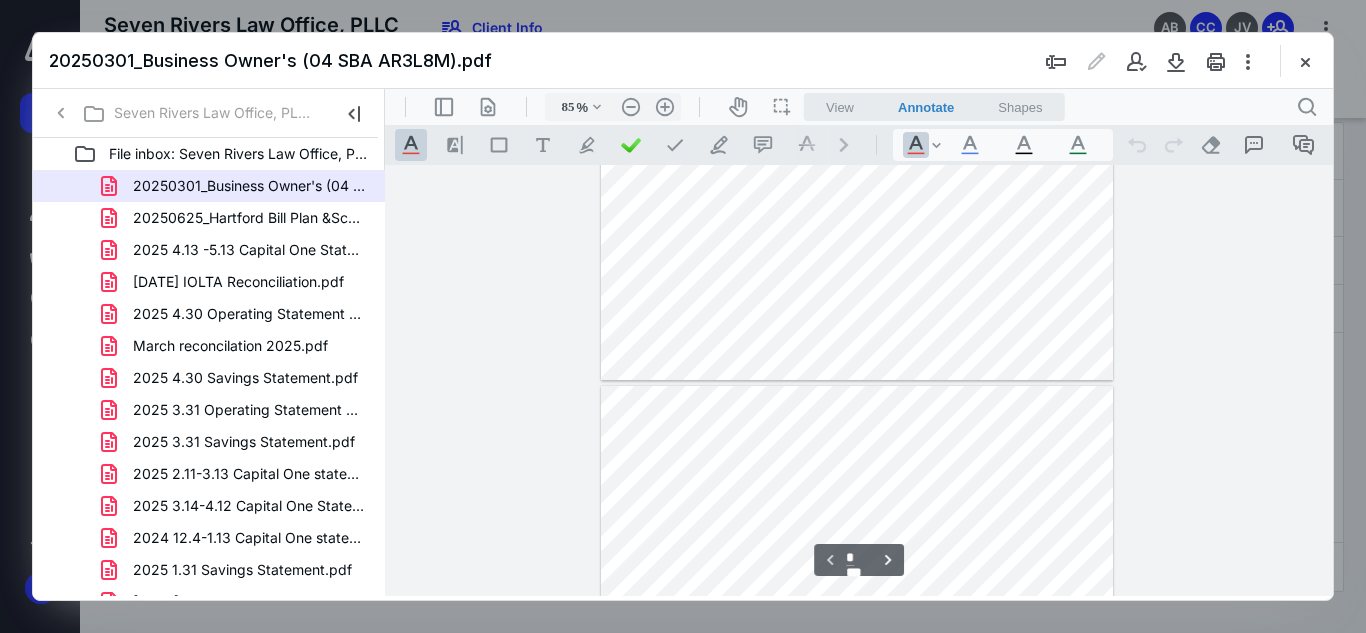 type on "*" 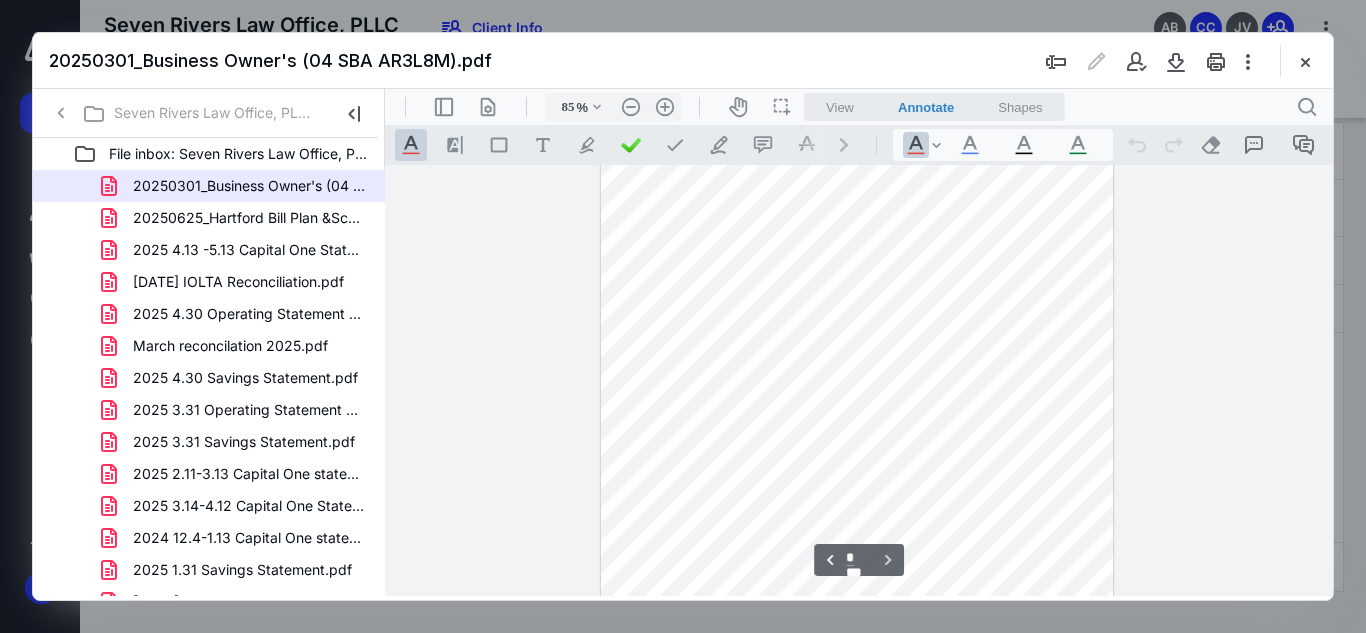 scroll, scrollTop: 908, scrollLeft: 0, axis: vertical 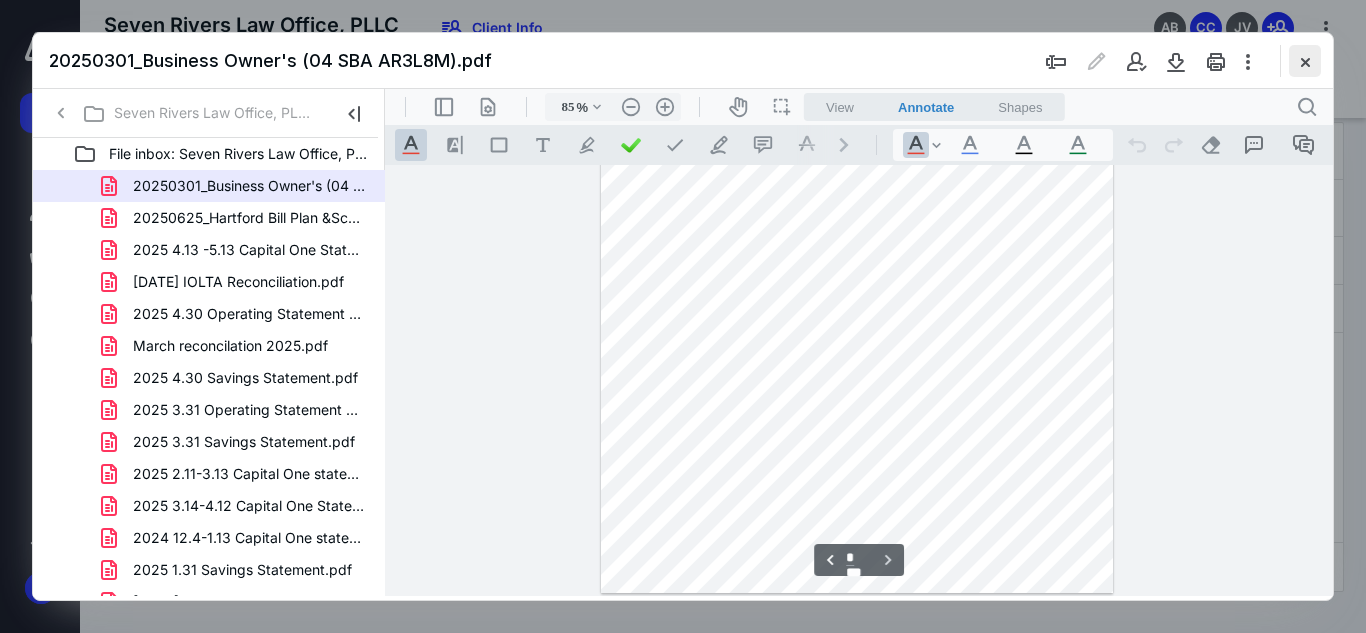 click at bounding box center [1305, 61] 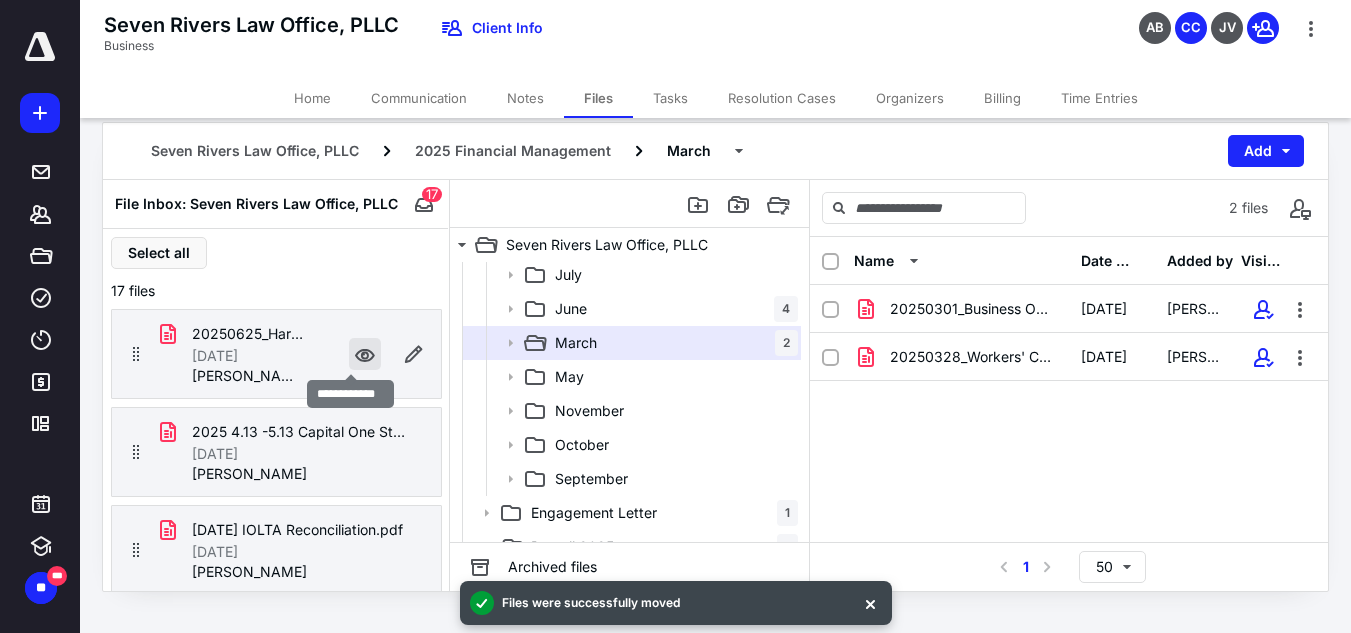 click at bounding box center [365, 354] 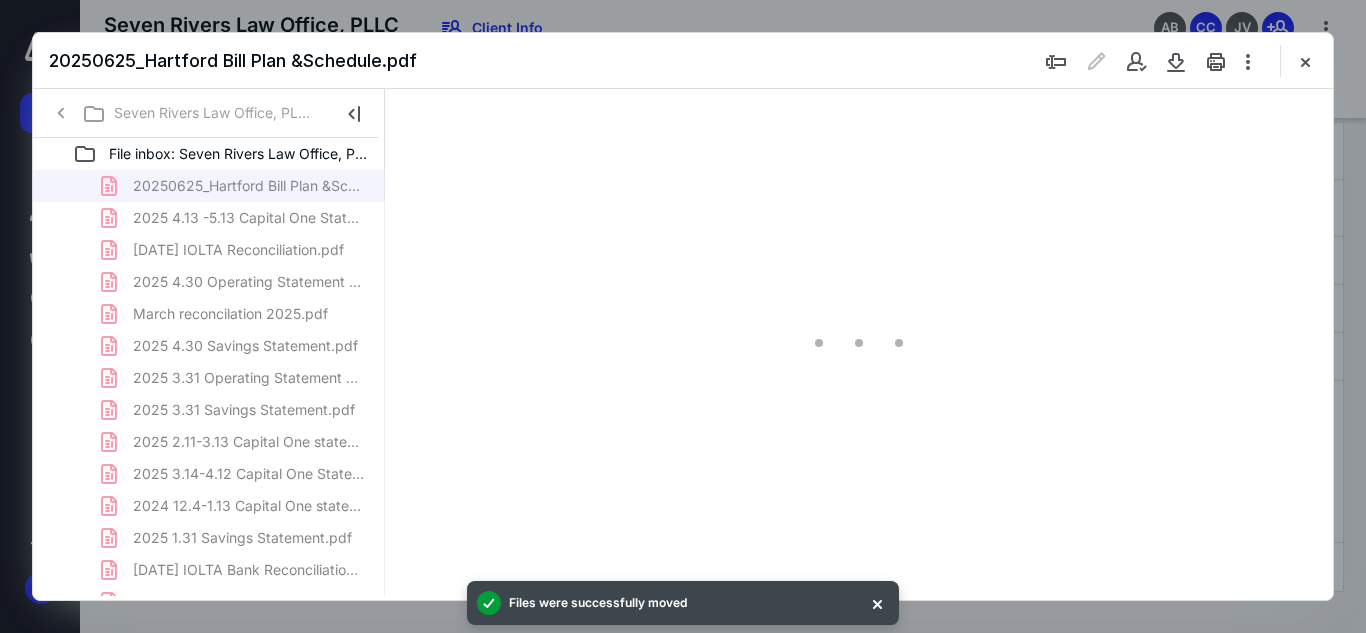 scroll, scrollTop: 0, scrollLeft: 0, axis: both 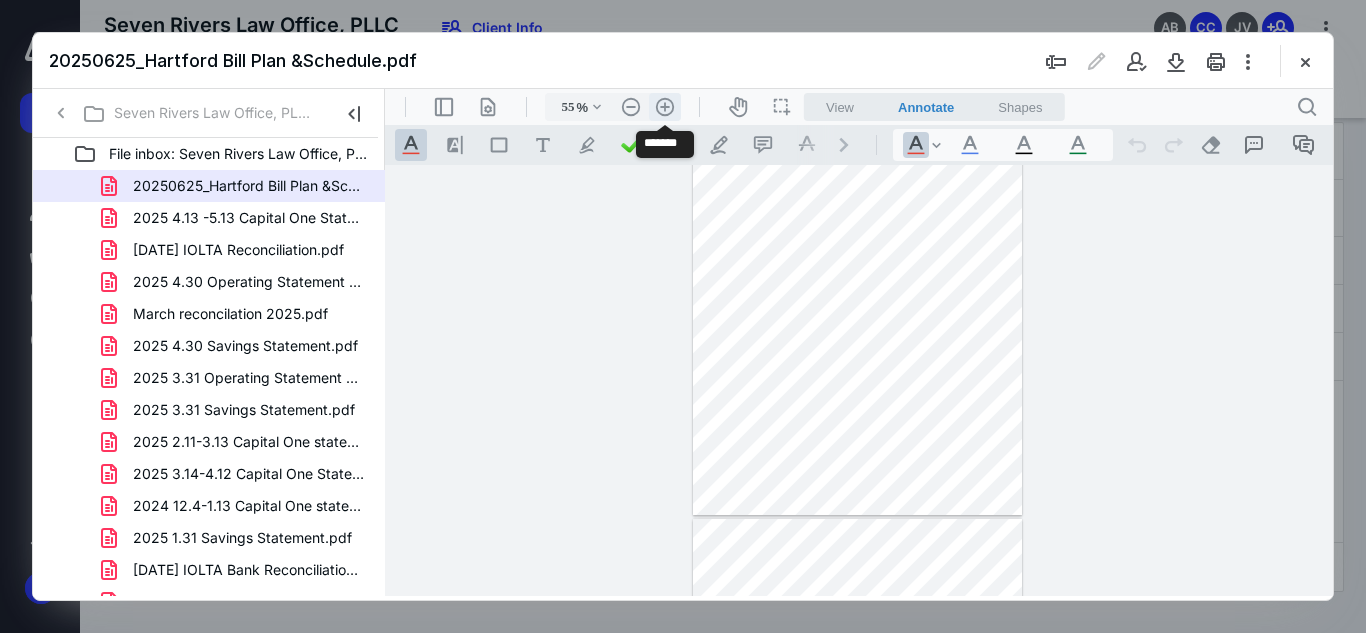click on ".cls-1{fill:#abb0c4;} icon - header - zoom - in - line" at bounding box center (665, 107) 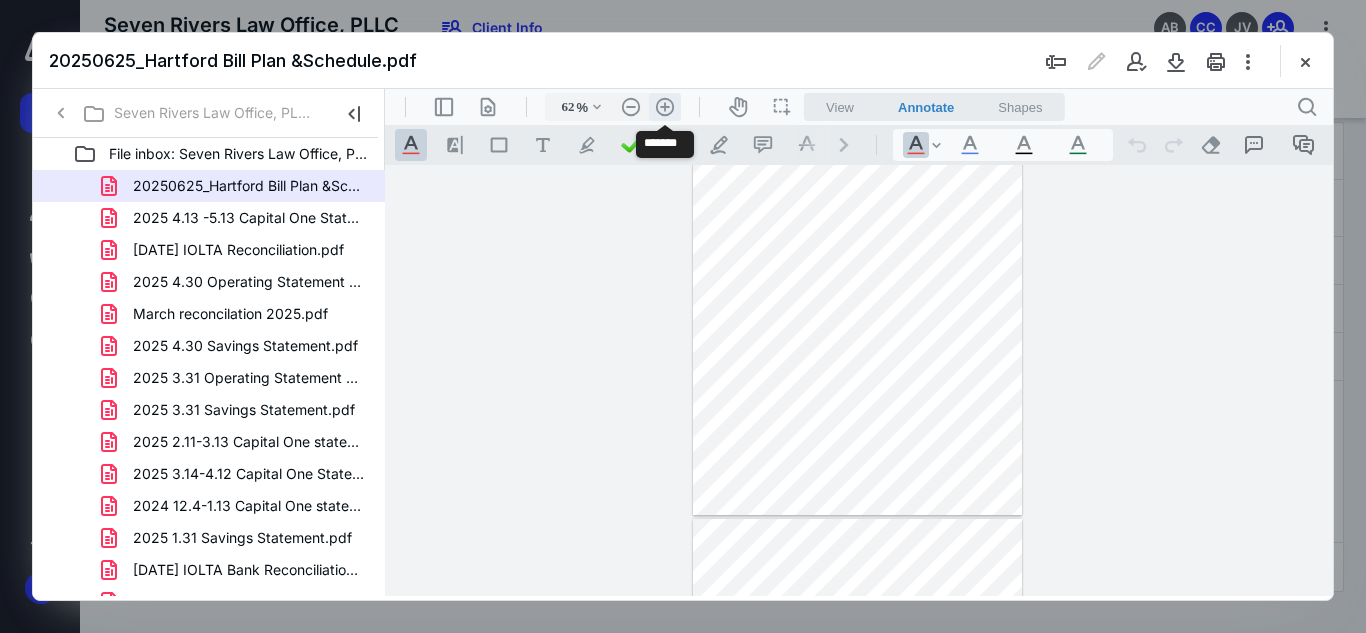 click on ".cls-1{fill:#abb0c4;} icon - header - zoom - in - line" at bounding box center [665, 107] 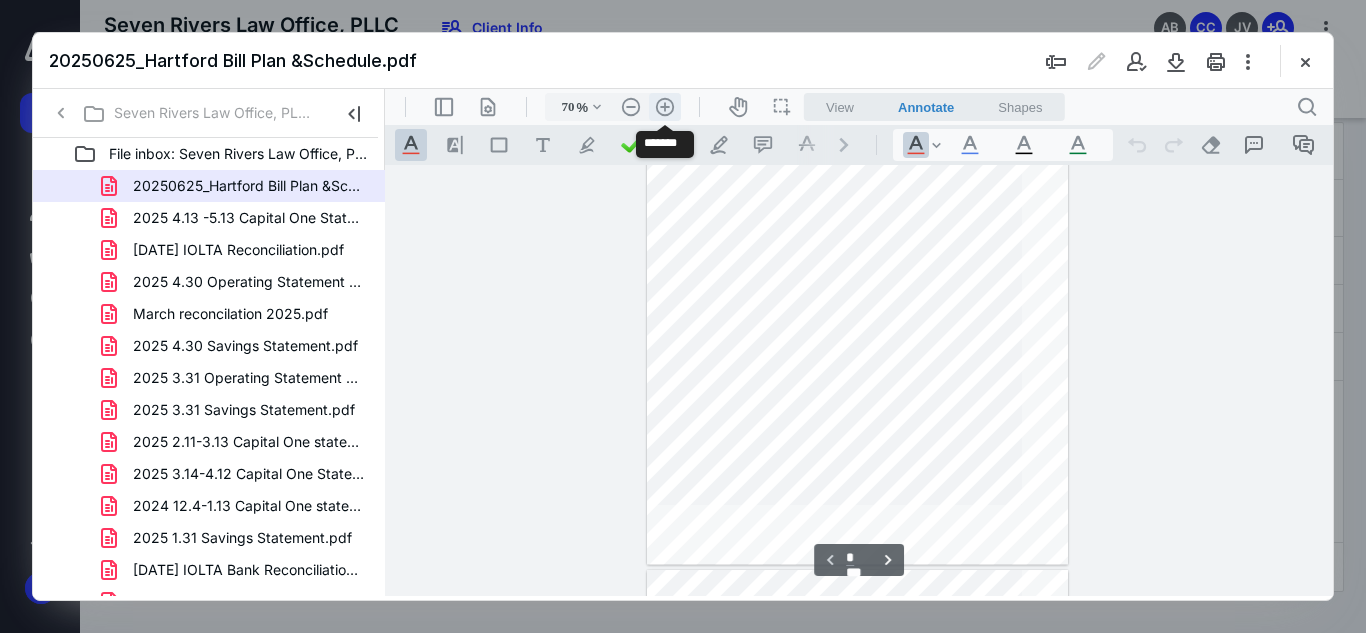 click on ".cls-1{fill:#abb0c4;} icon - header - zoom - in - line" at bounding box center (665, 107) 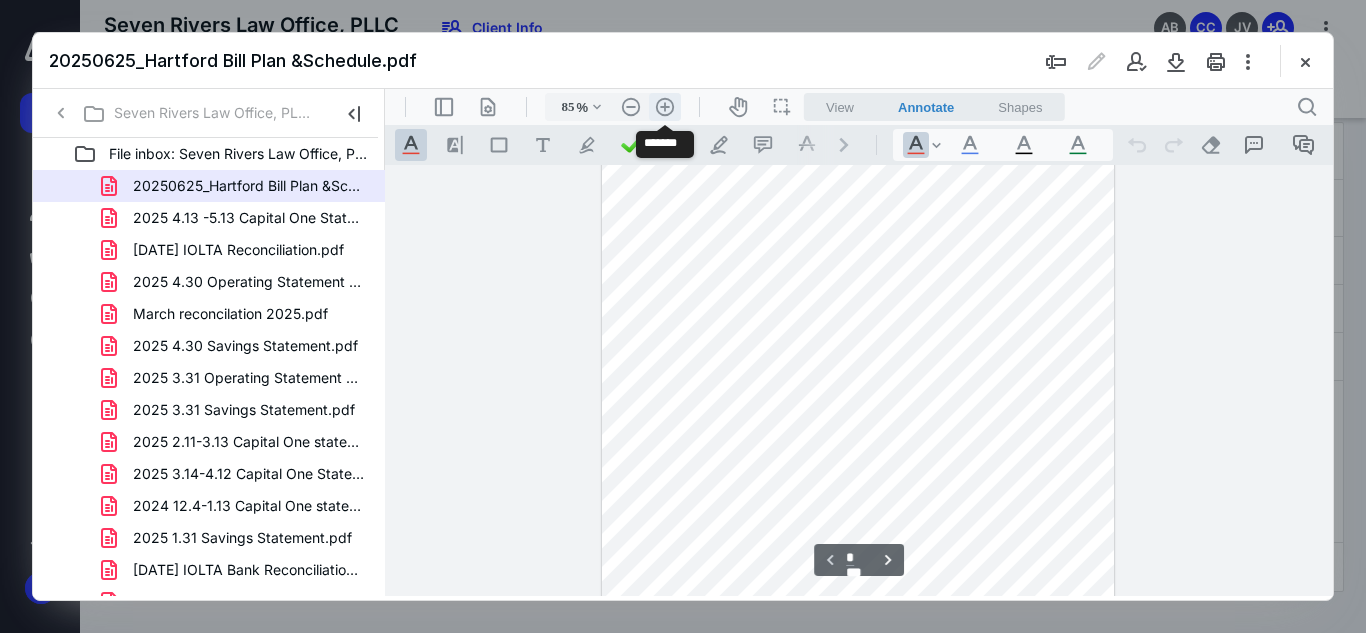 scroll, scrollTop: 218, scrollLeft: 0, axis: vertical 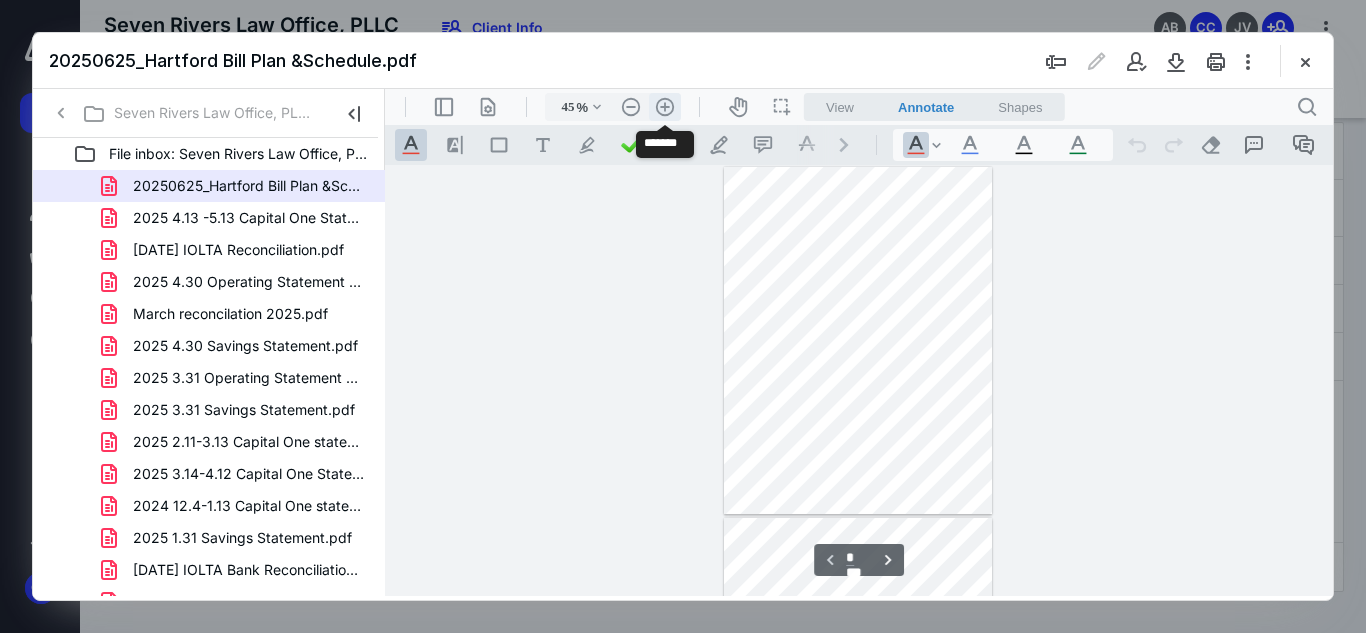 click on ".cls-1{fill:#abb0c4;} icon - header - zoom - in - line" at bounding box center [665, 107] 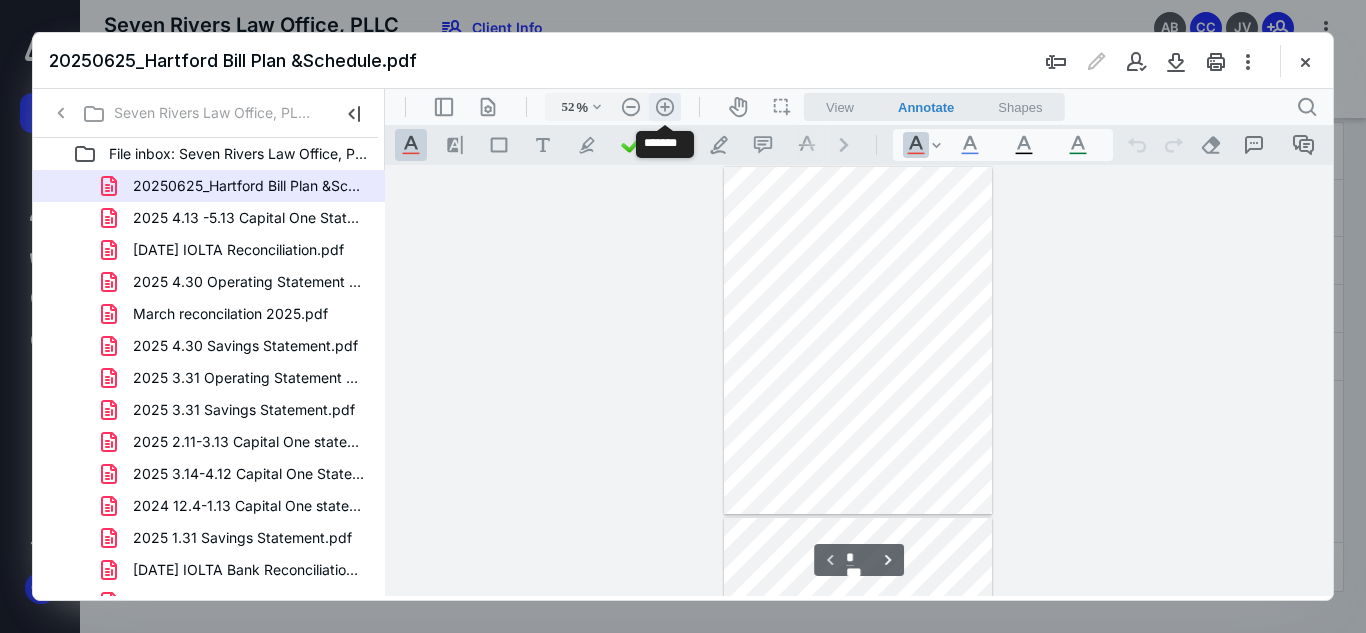 click on ".cls-1{fill:#abb0c4;} icon - header - zoom - in - line" at bounding box center (665, 107) 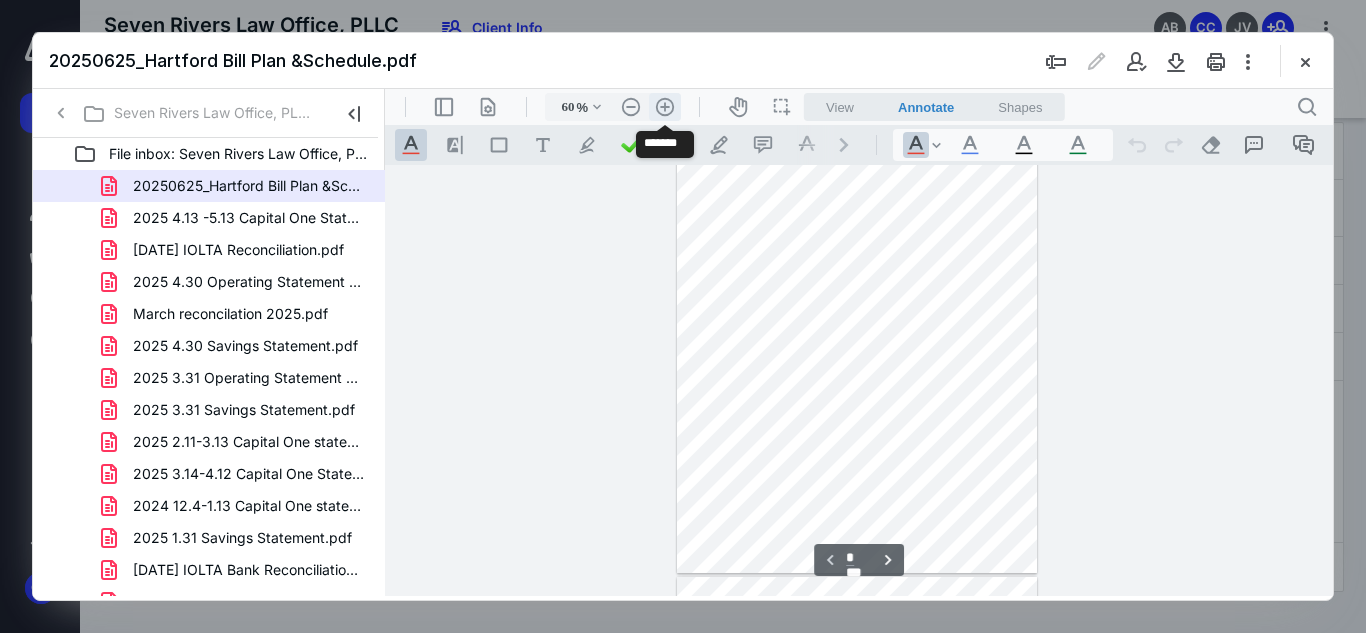 click on ".cls-1{fill:#abb0c4;} icon - header - zoom - in - line" at bounding box center (665, 107) 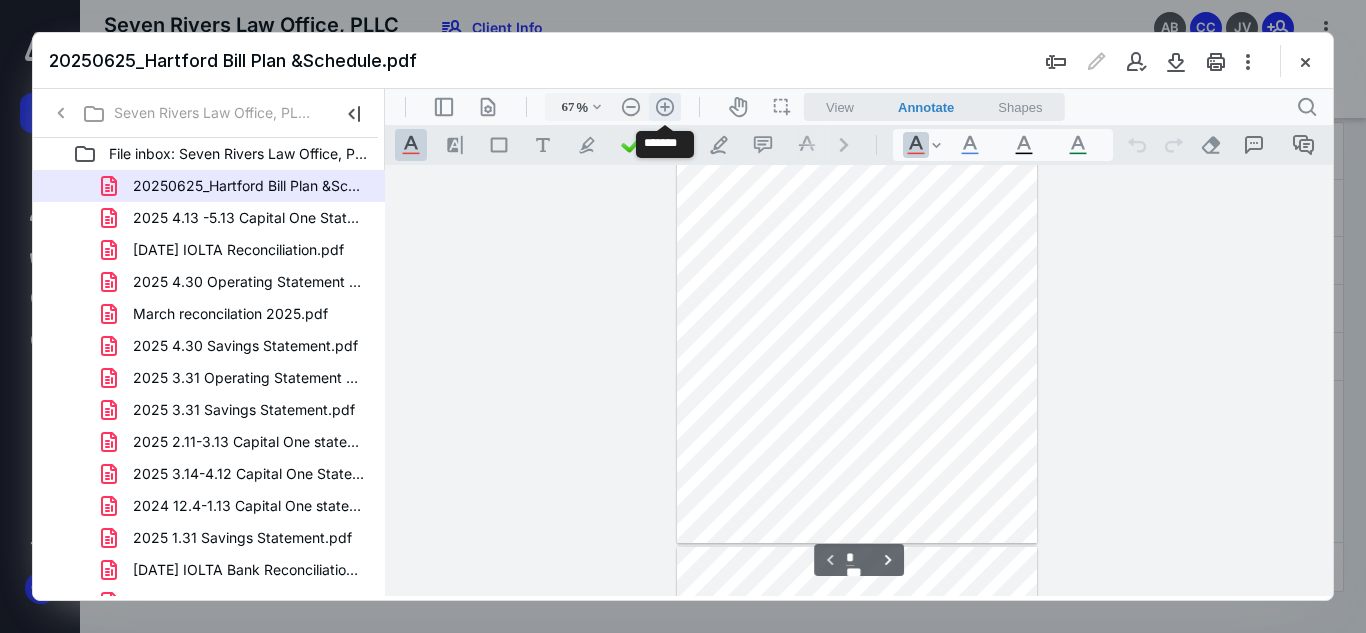 click on ".cls-1{fill:#abb0c4;} icon - header - zoom - in - line" at bounding box center [665, 107] 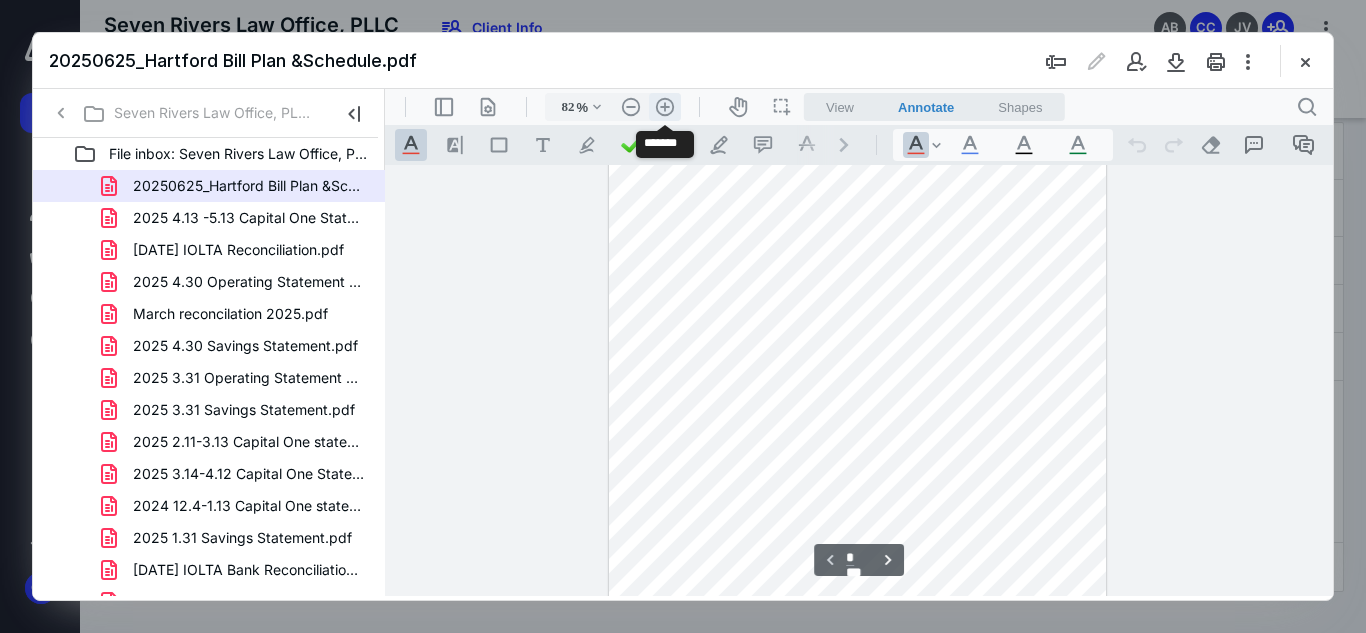 click on ".cls-1{fill:#abb0c4;} icon - header - zoom - in - line" at bounding box center (665, 107) 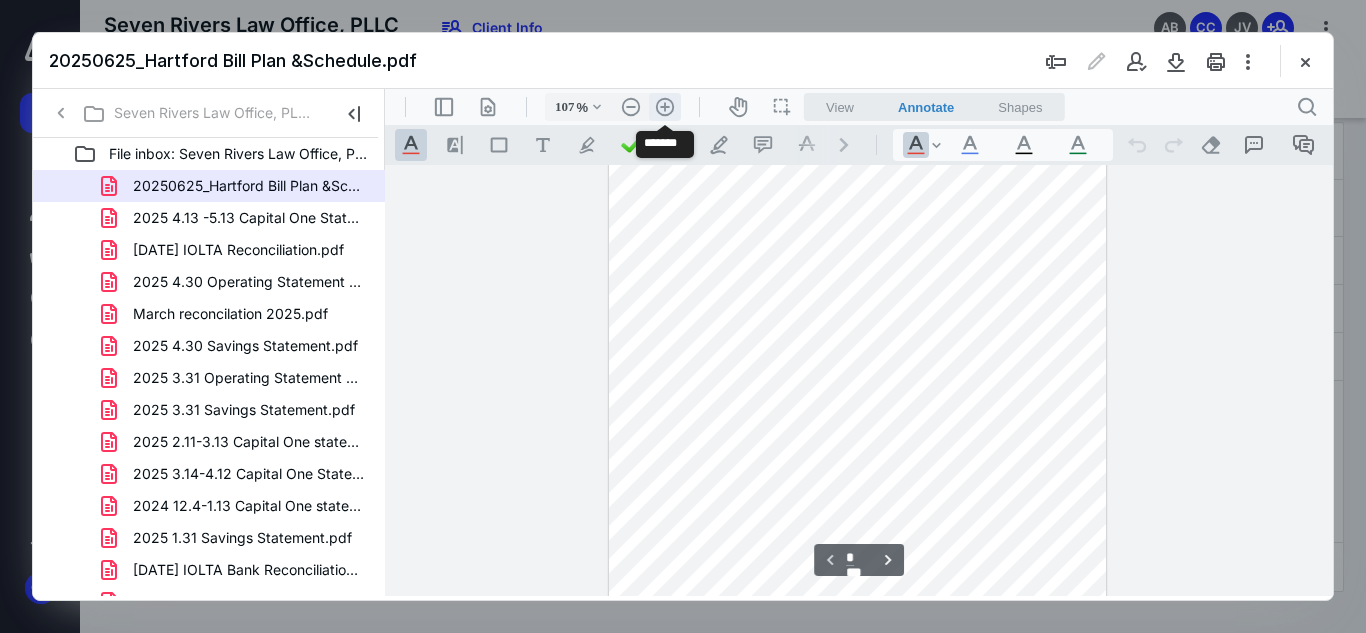 scroll, scrollTop: 250, scrollLeft: 0, axis: vertical 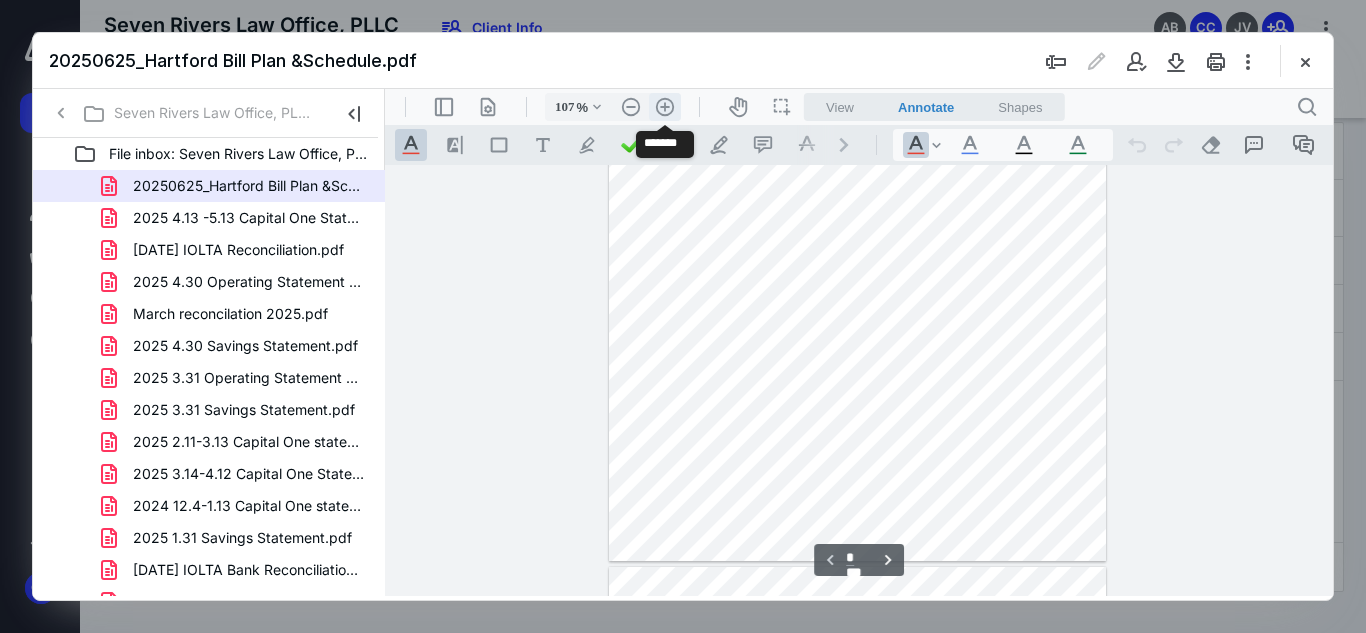 click on ".cls-1{fill:#abb0c4;} icon - header - zoom - in - line" at bounding box center (665, 107) 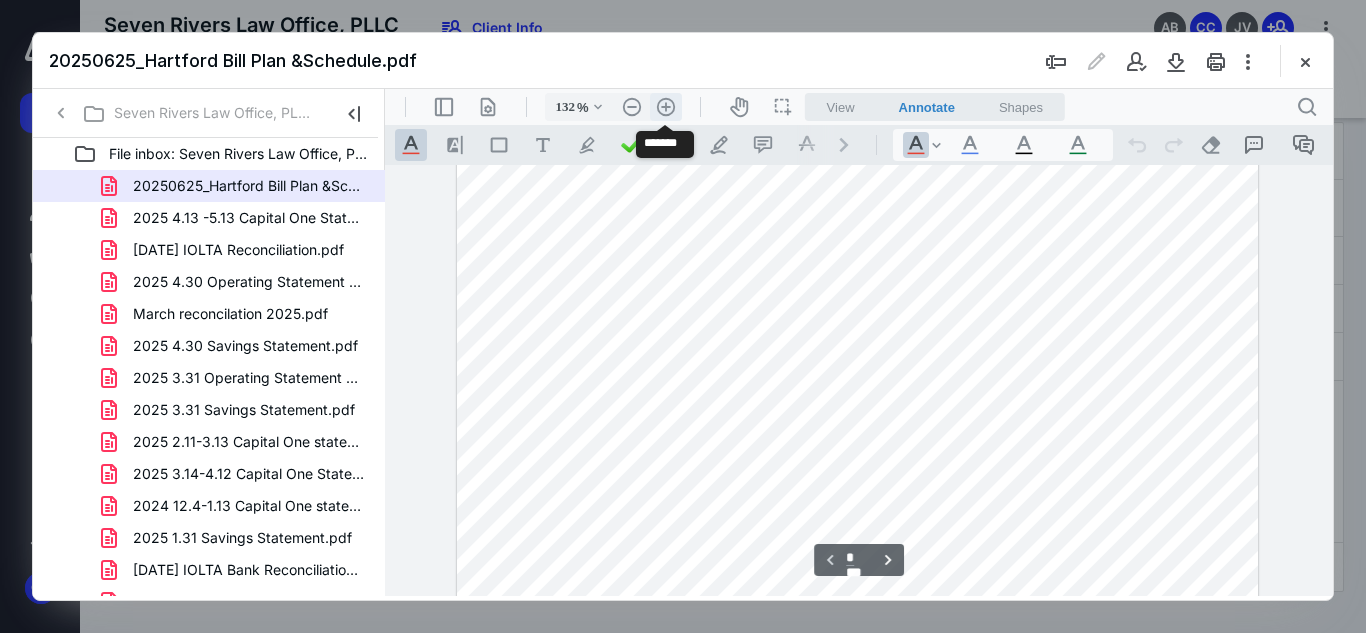 click on ".cls-1{fill:#abb0c4;} icon - header - zoom - in - line" at bounding box center (666, 107) 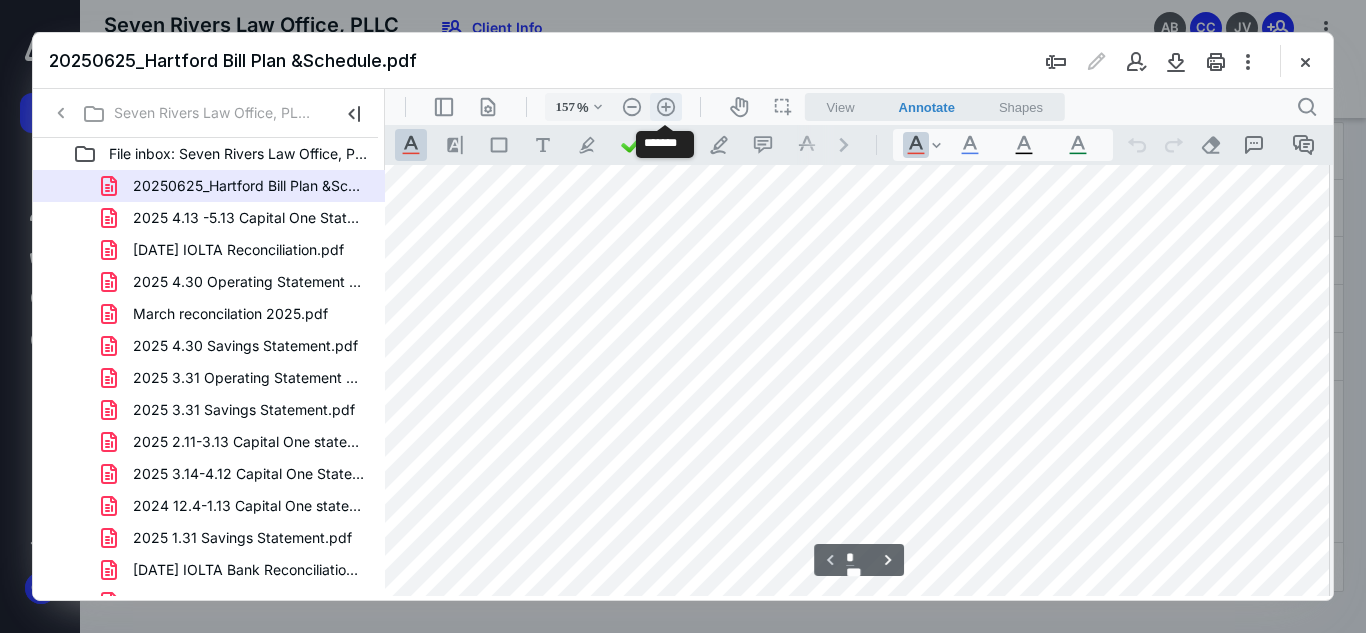 click on ".cls-1{fill:#abb0c4;} icon - header - zoom - in - line" at bounding box center [666, 107] 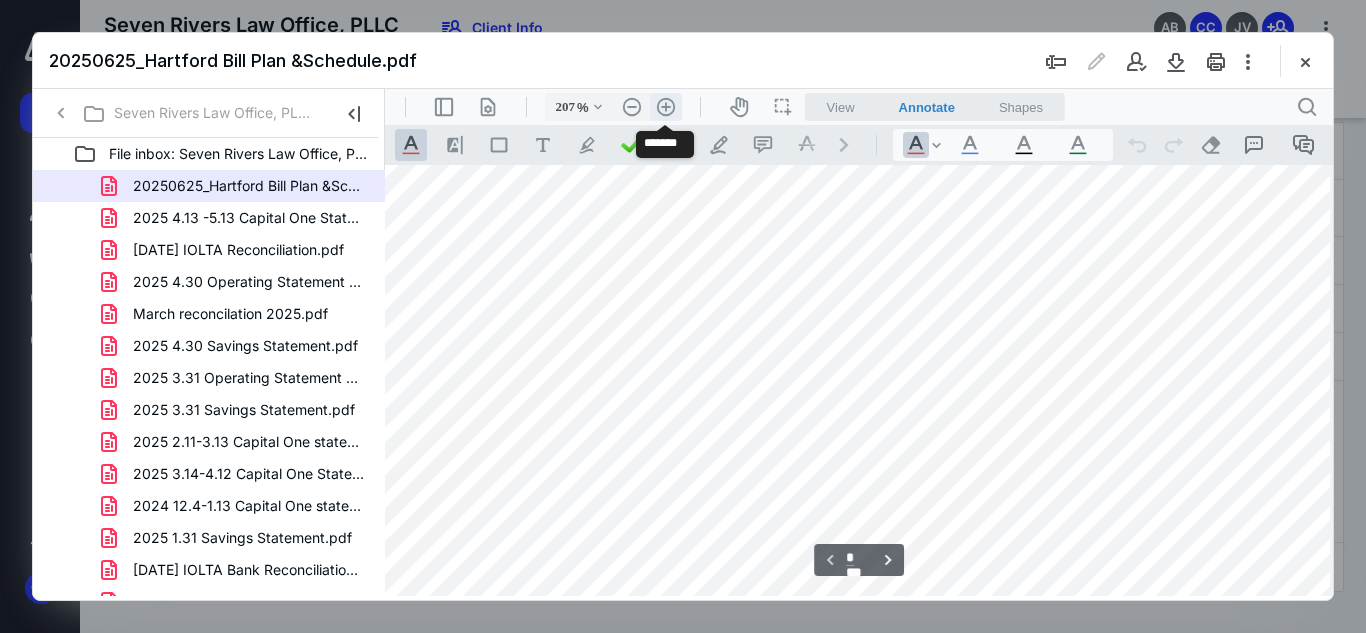 scroll, scrollTop: 650, scrollLeft: 172, axis: both 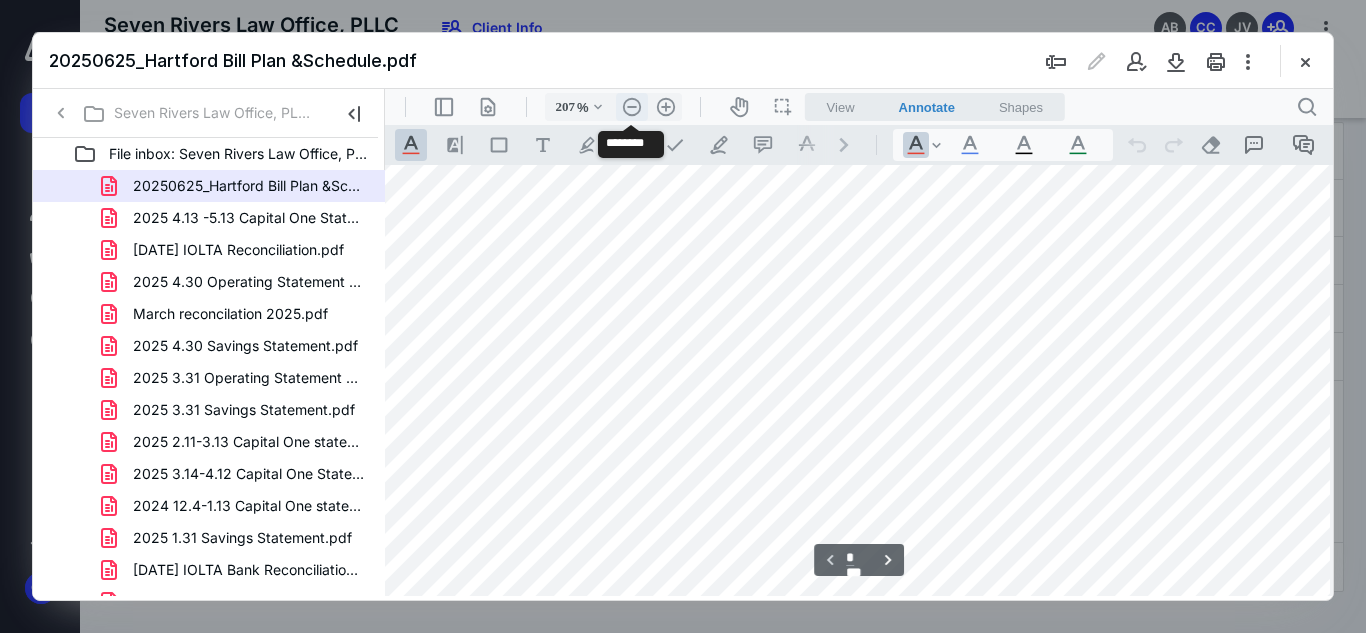 click on ".cls-1{fill:#abb0c4;} icon - header - zoom - out - line" at bounding box center (632, 107) 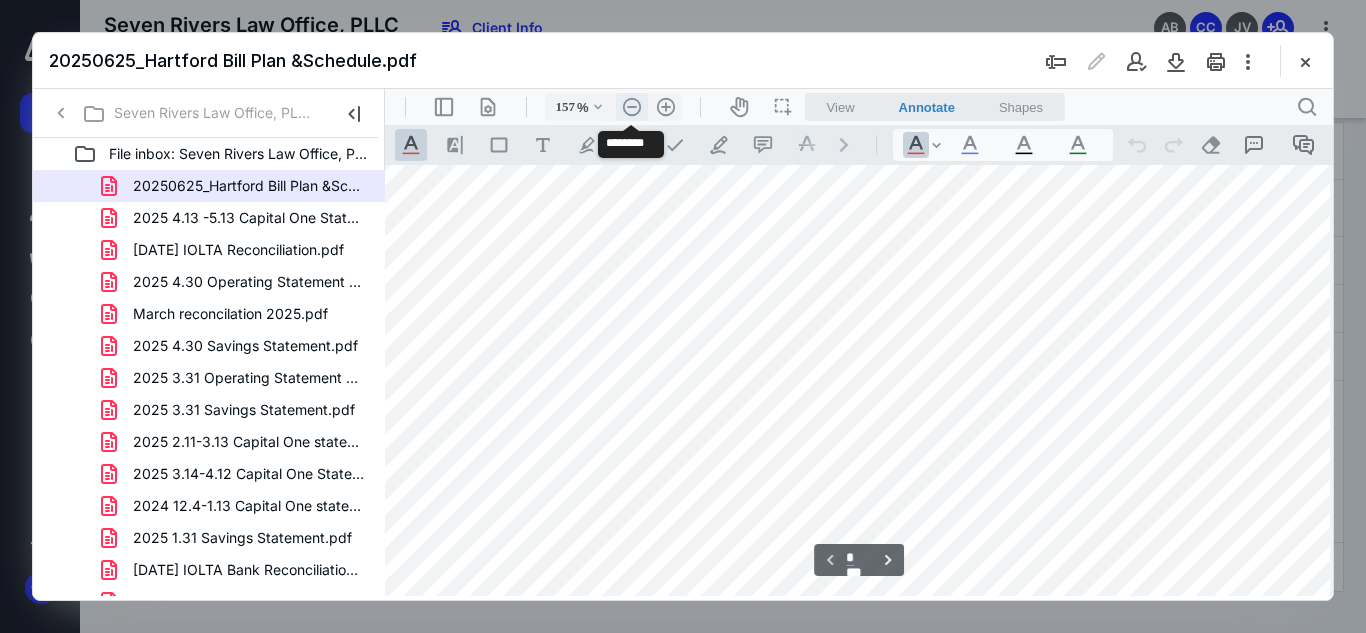 scroll, scrollTop: 450, scrollLeft: 16, axis: both 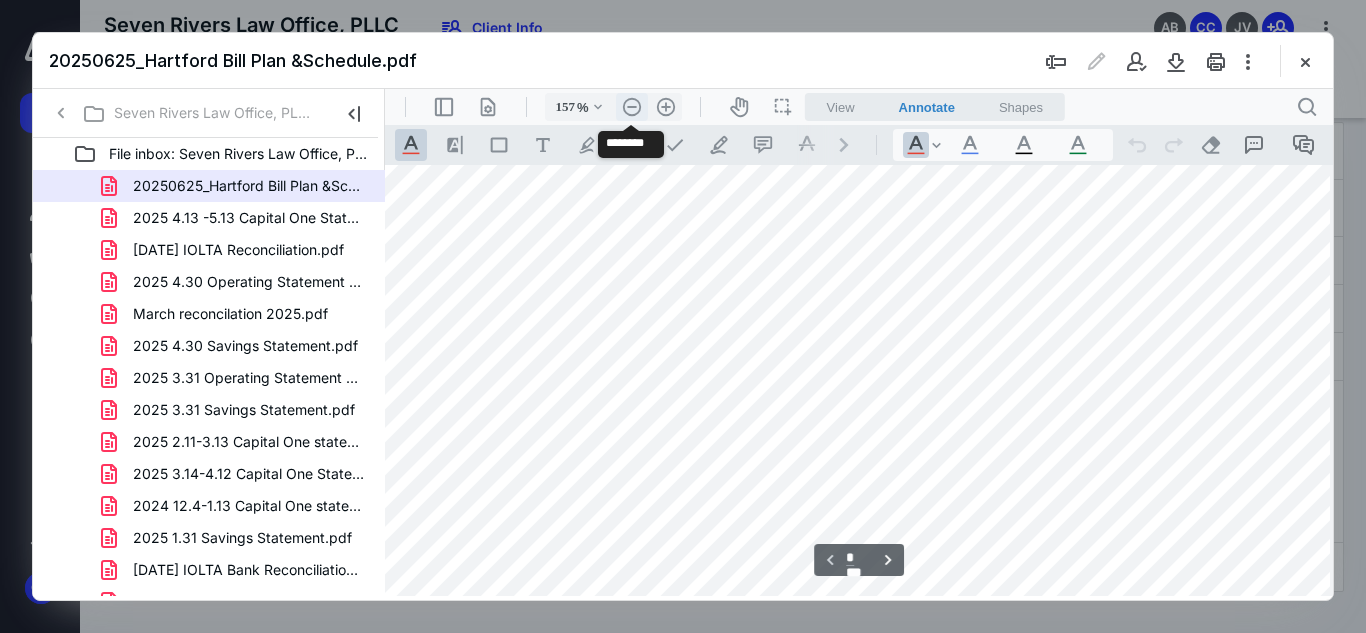 click on ".cls-1{fill:#abb0c4;} icon - header - zoom - out - line" at bounding box center [632, 107] 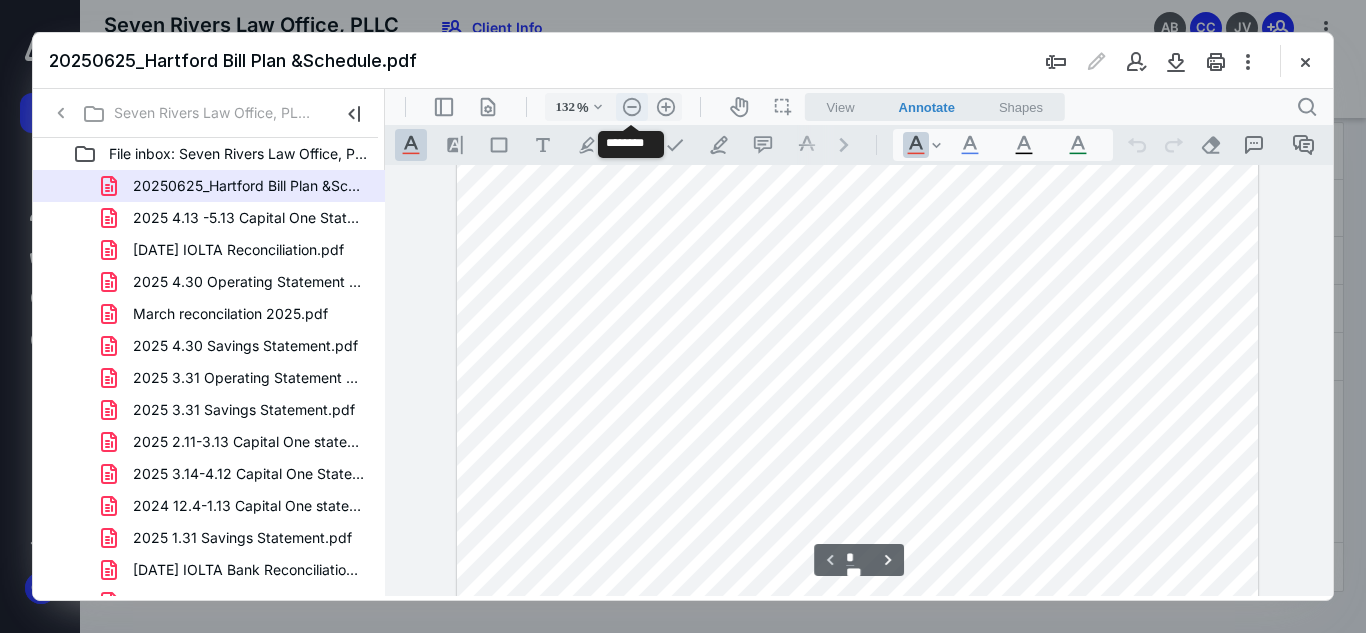 click on ".cls-1{fill:#abb0c4;} icon - header - zoom - out - line" at bounding box center [632, 107] 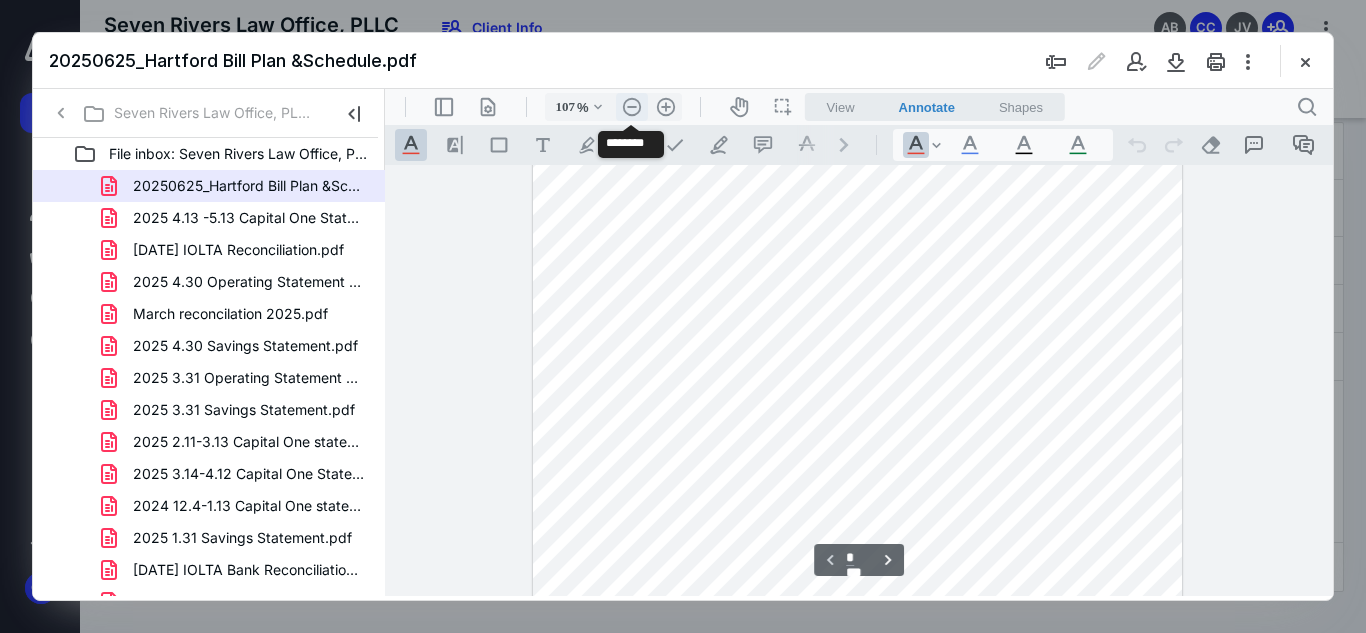 scroll, scrollTop: 250, scrollLeft: 0, axis: vertical 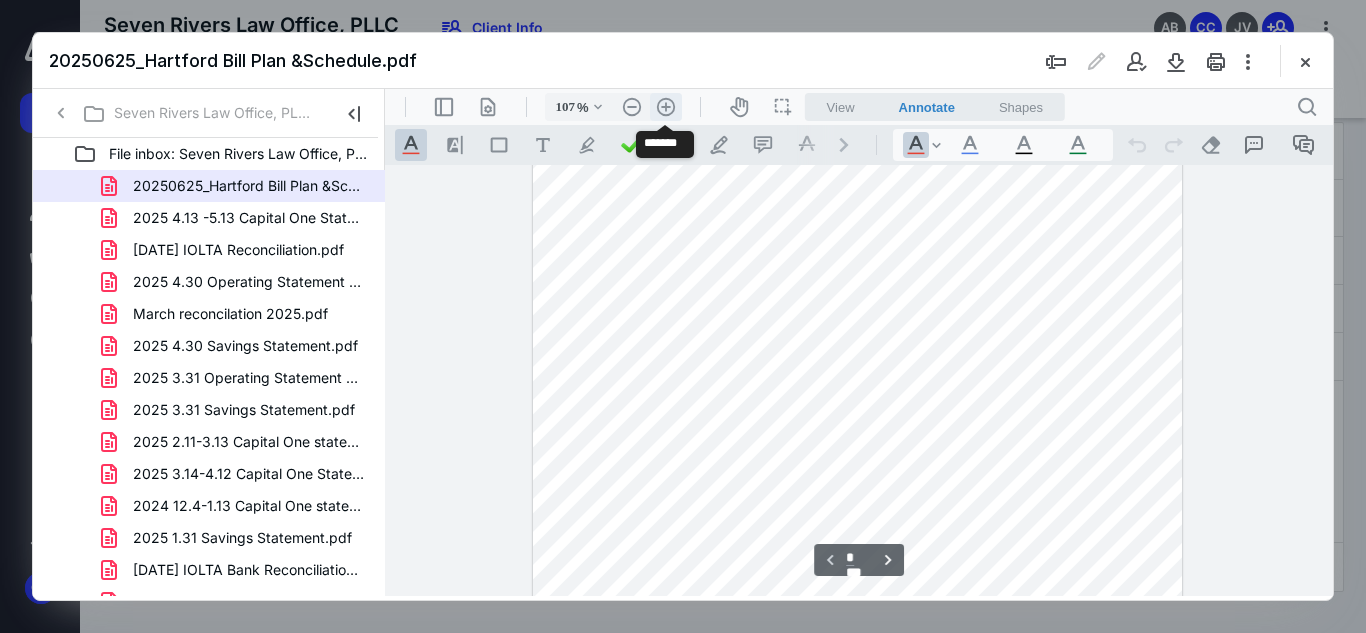 click on ".cls-1{fill:#abb0c4;} icon - header - zoom - in - line" at bounding box center [666, 107] 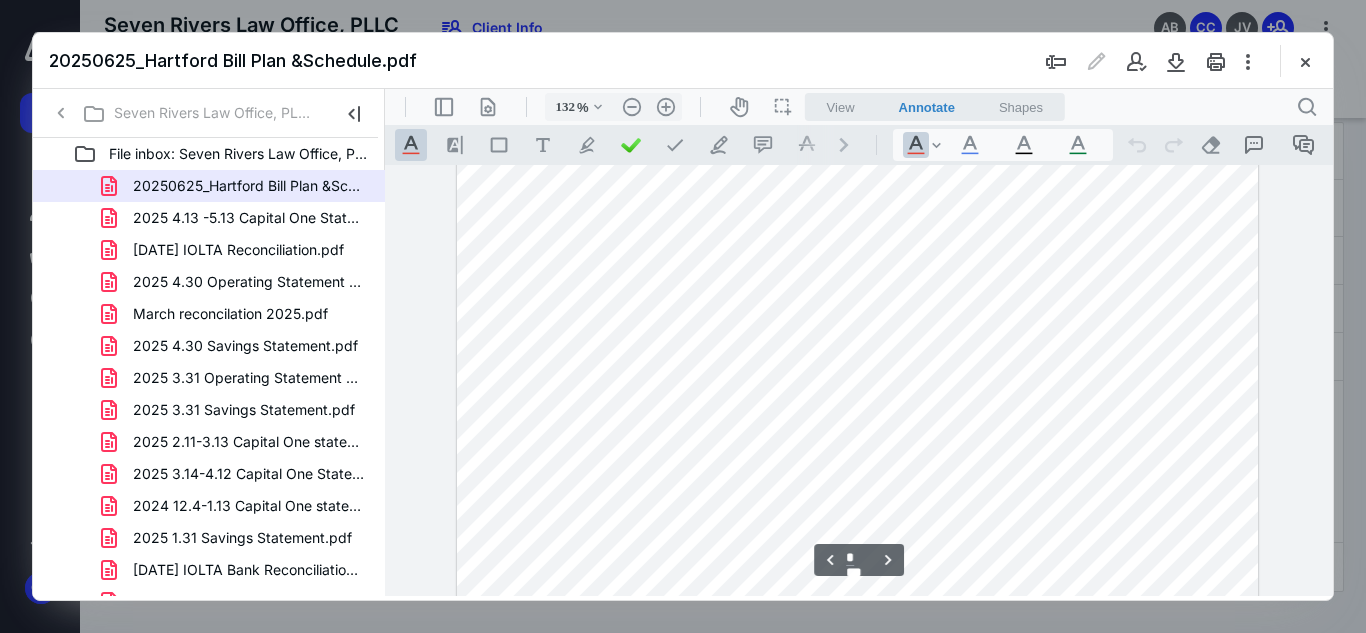 scroll, scrollTop: 1040, scrollLeft: 0, axis: vertical 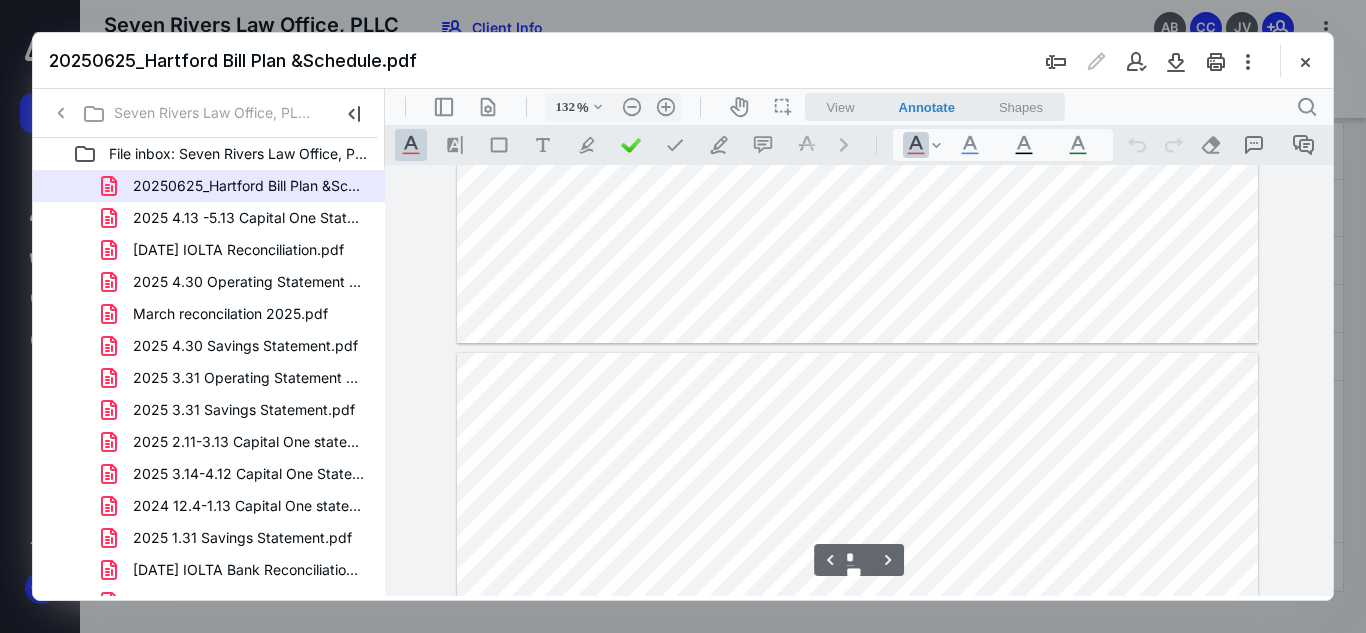 type on "*" 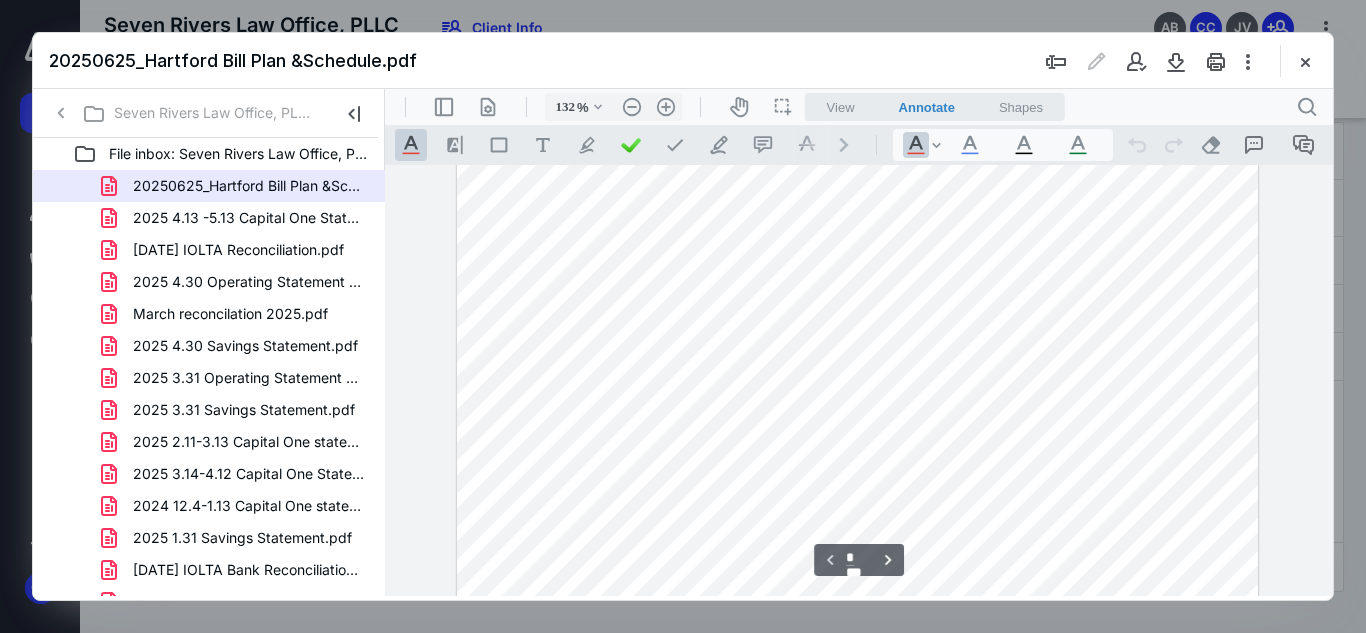 scroll, scrollTop: 0, scrollLeft: 0, axis: both 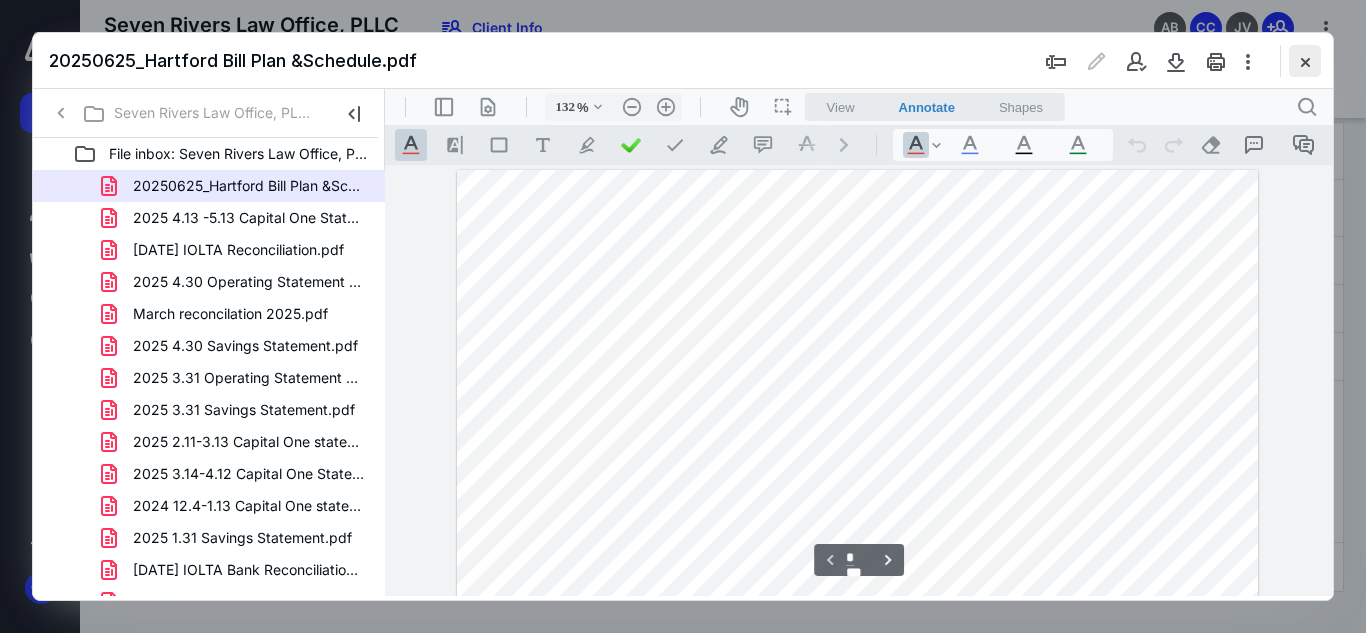 click at bounding box center [1305, 61] 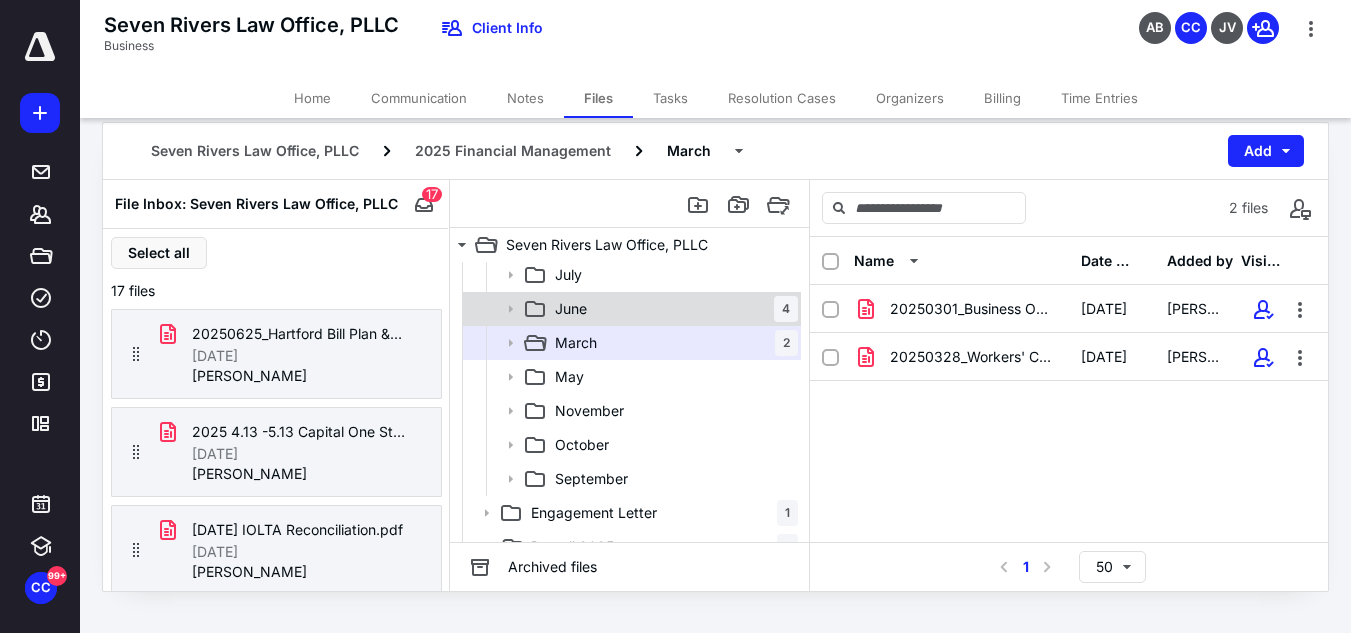 click on "June 4" at bounding box center [672, 309] 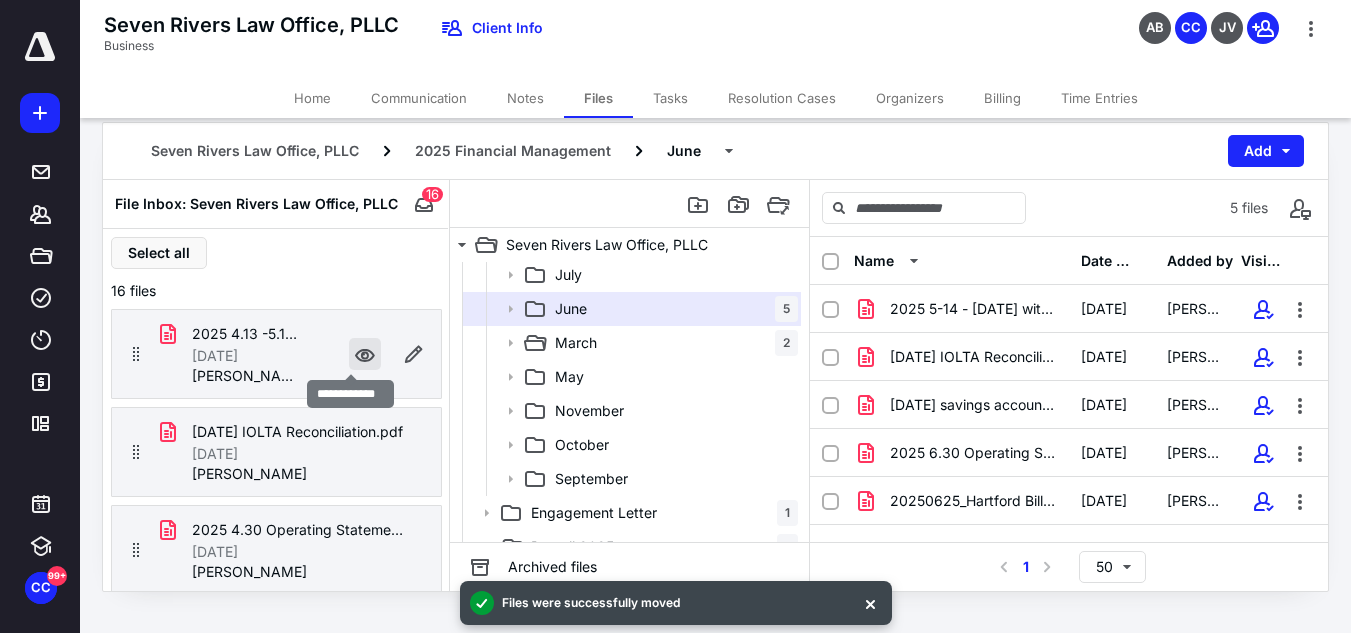 click at bounding box center [365, 354] 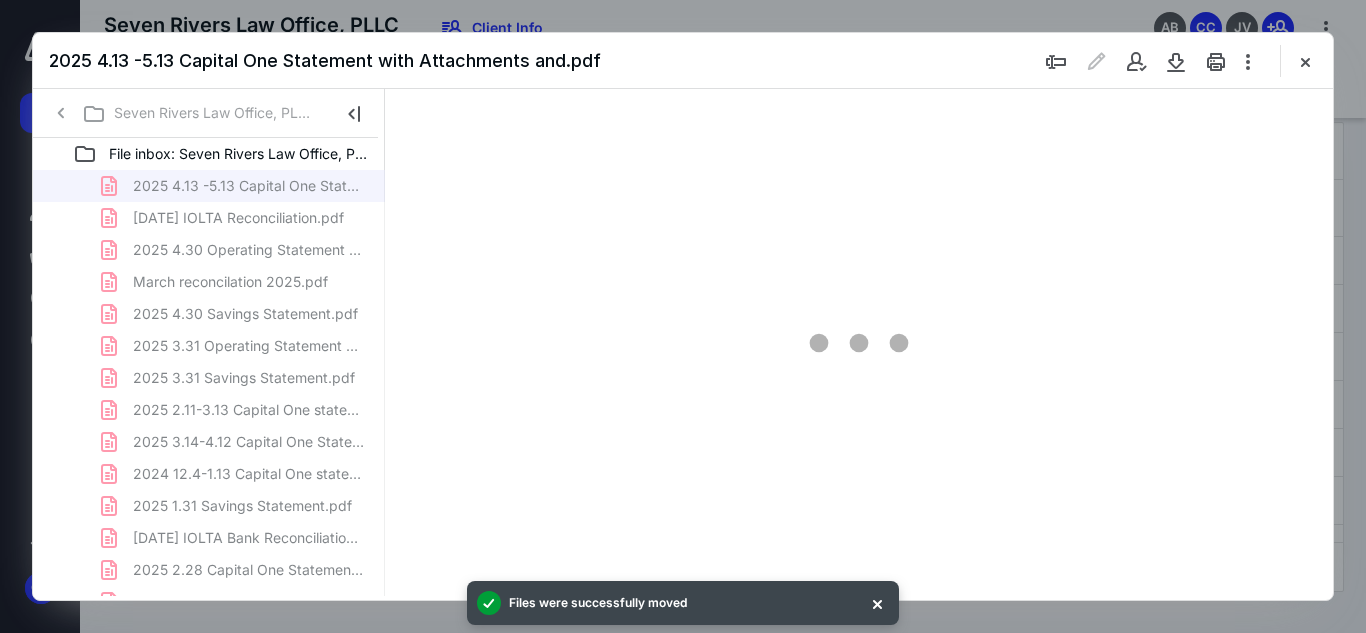 scroll, scrollTop: 0, scrollLeft: 0, axis: both 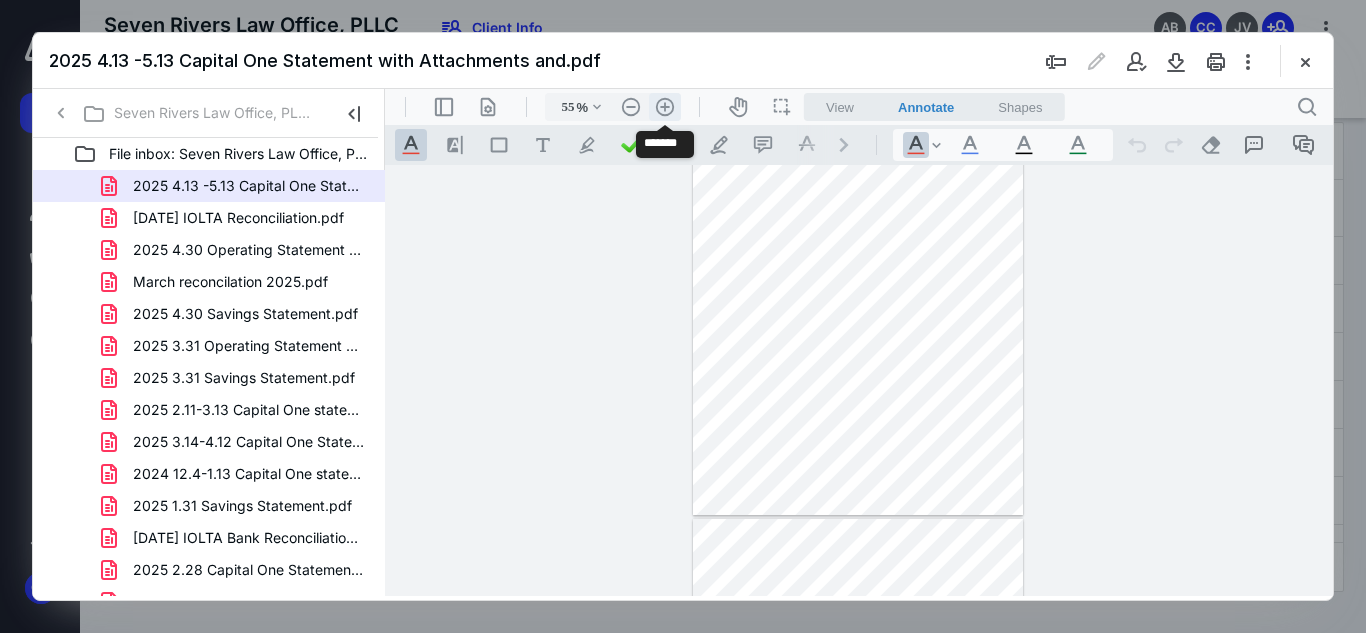 click on ".cls-1{fill:#abb0c4;} icon - header - zoom - in - line" at bounding box center (665, 107) 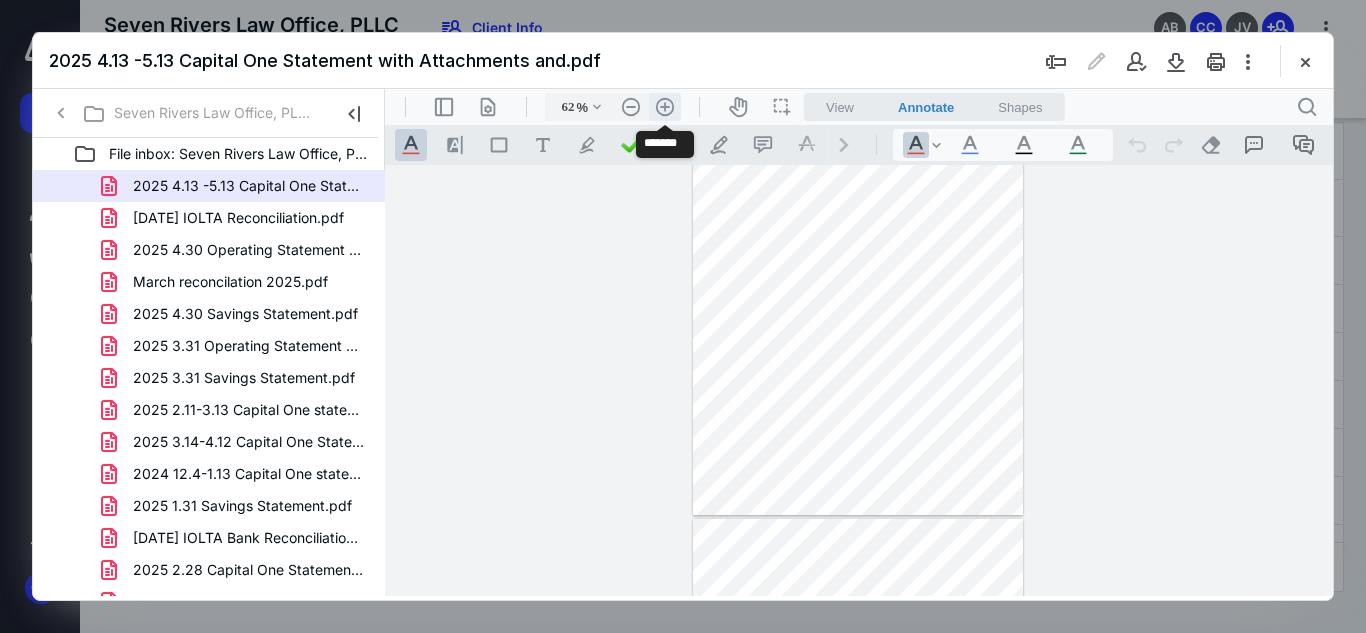click on ".cls-1{fill:#abb0c4;} icon - header - zoom - in - line" at bounding box center (665, 107) 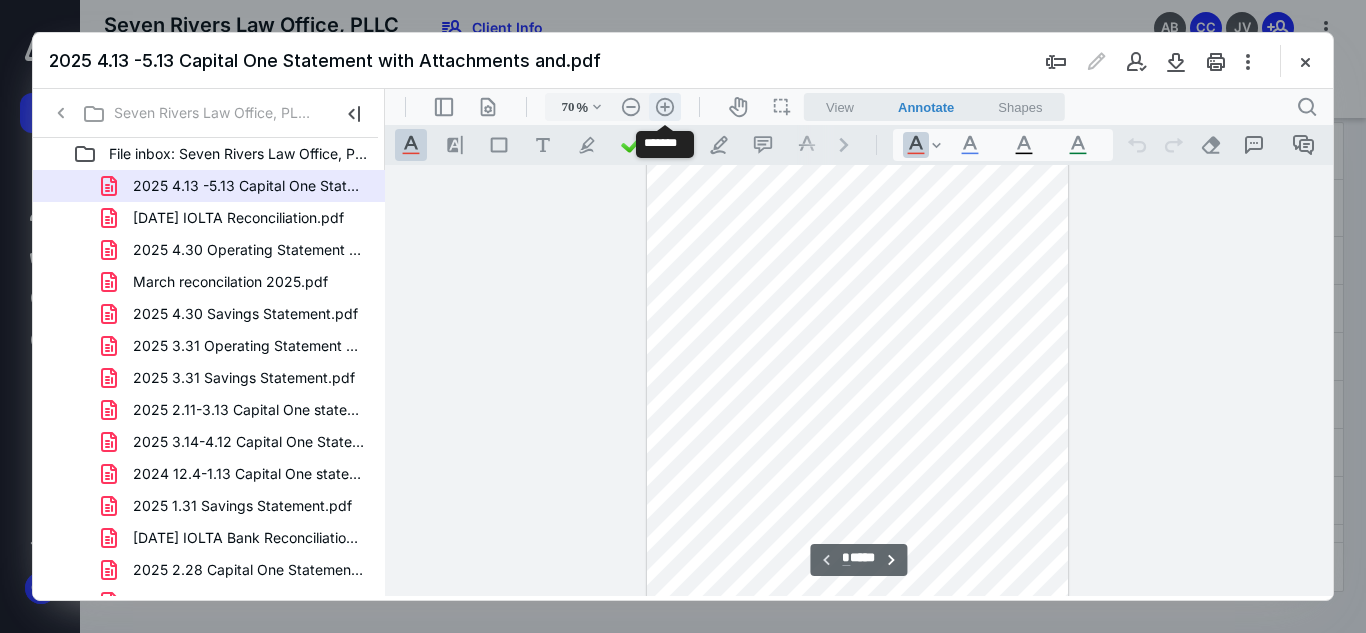 scroll, scrollTop: 148, scrollLeft: 0, axis: vertical 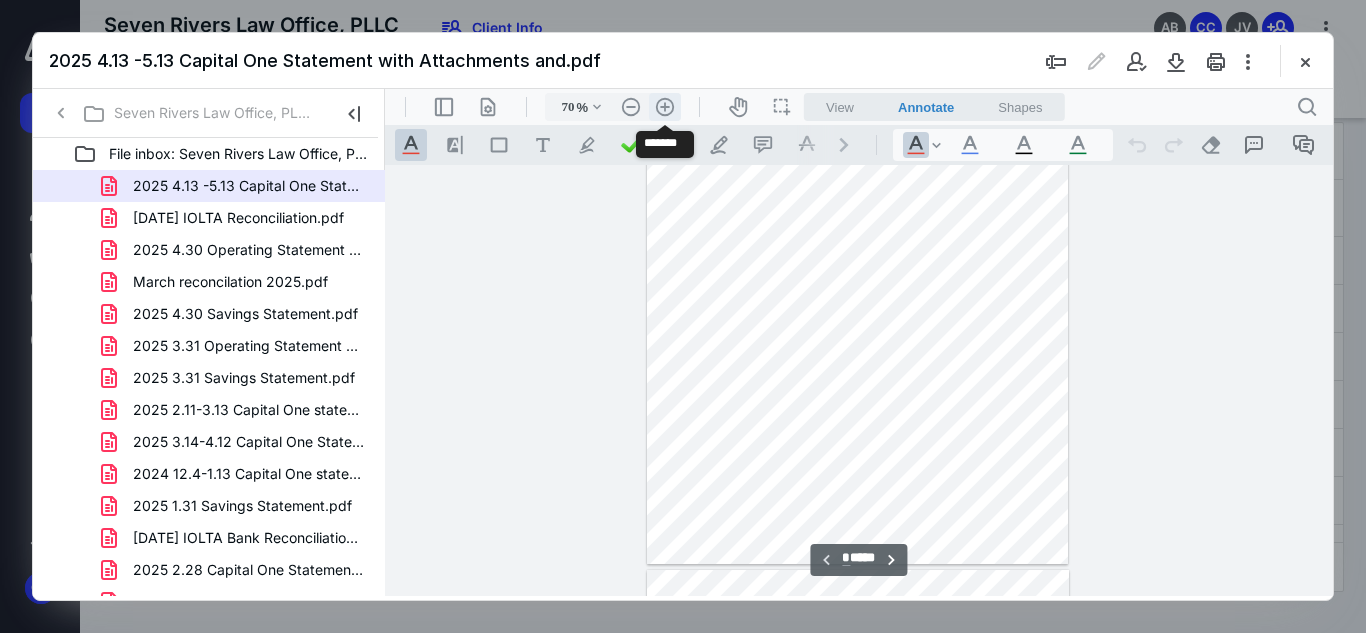 click on ".cls-1{fill:#abb0c4;} icon - header - zoom - in - line" at bounding box center (665, 107) 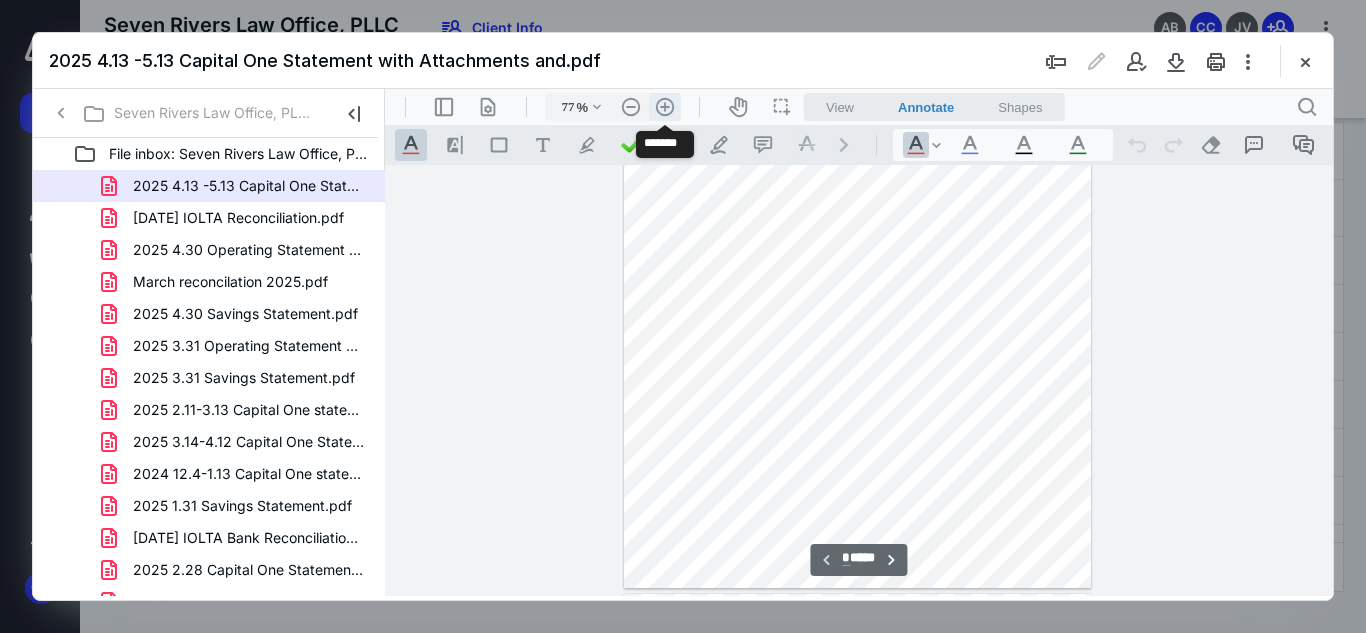 click on ".cls-1{fill:#abb0c4;} icon - header - zoom - in - line" at bounding box center (665, 107) 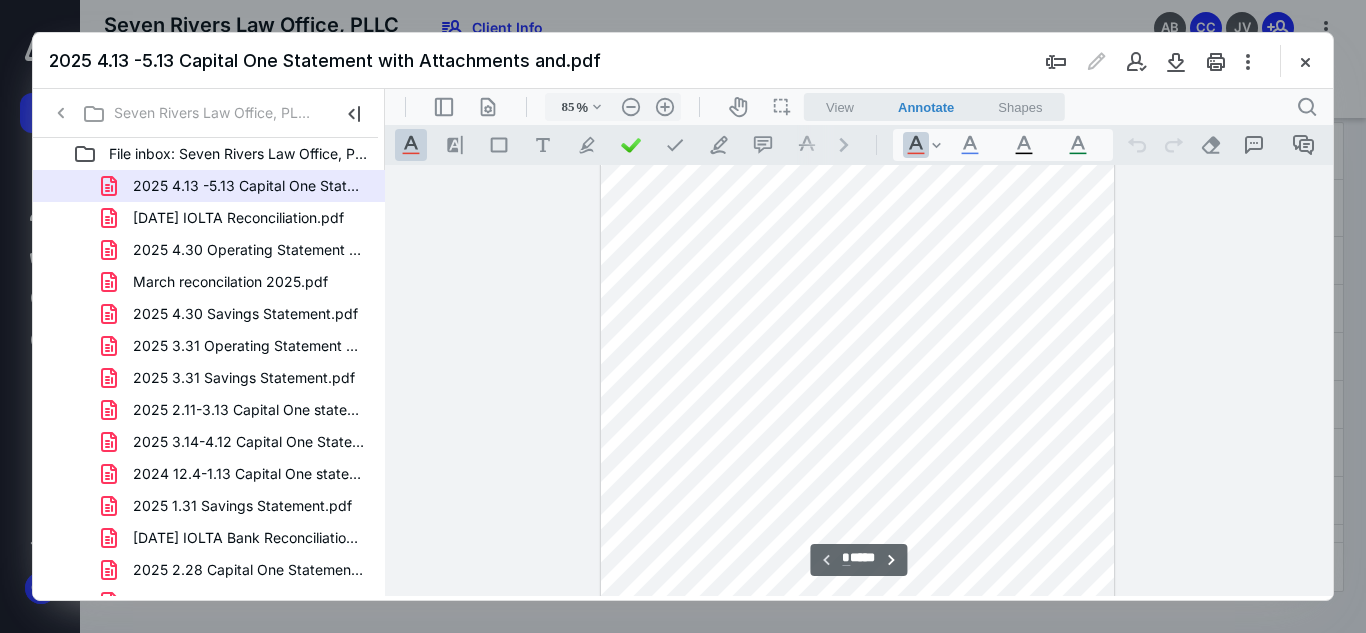 scroll, scrollTop: 0, scrollLeft: 0, axis: both 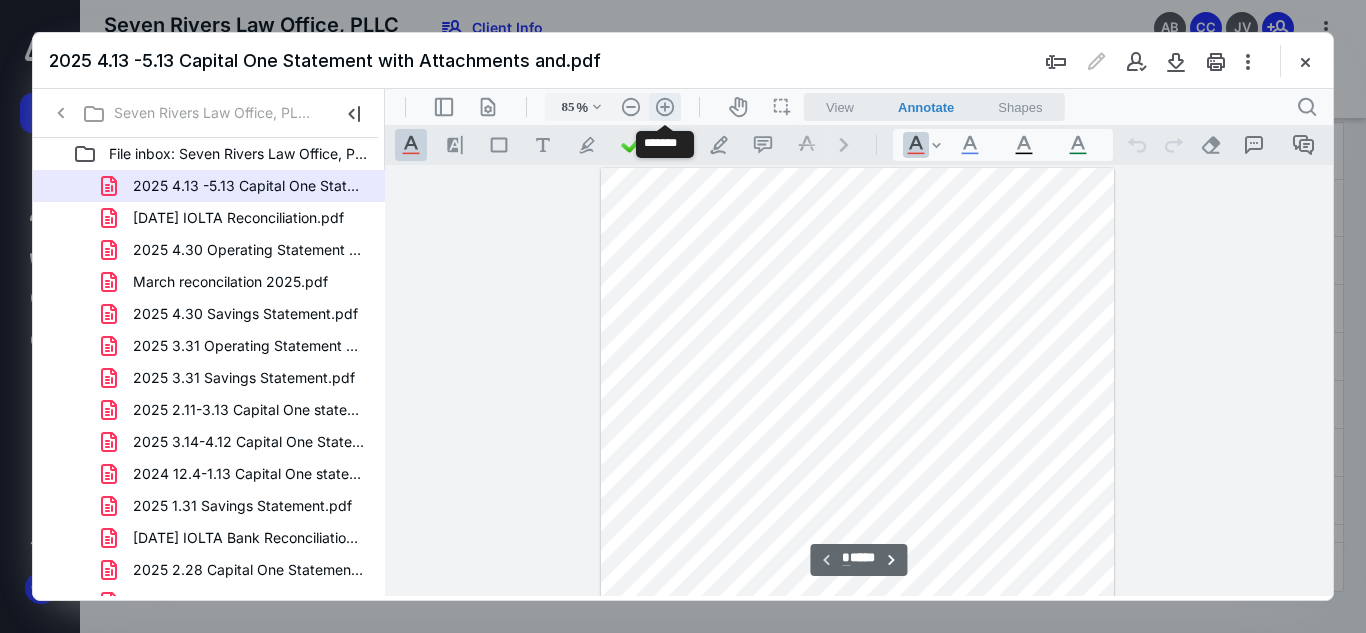 click on ".cls-1{fill:#abb0c4;} icon - header - zoom - in - line" at bounding box center (665, 107) 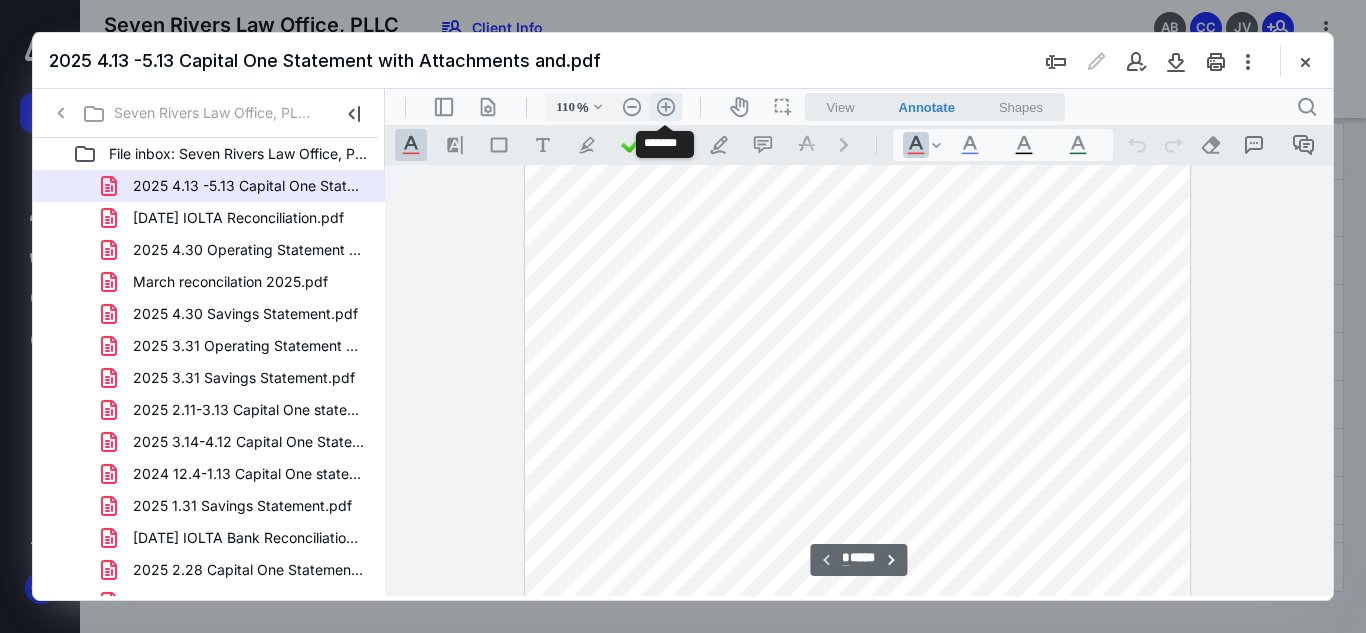 click on ".cls-1{fill:#abb0c4;} icon - header - zoom - in - line" at bounding box center (666, 107) 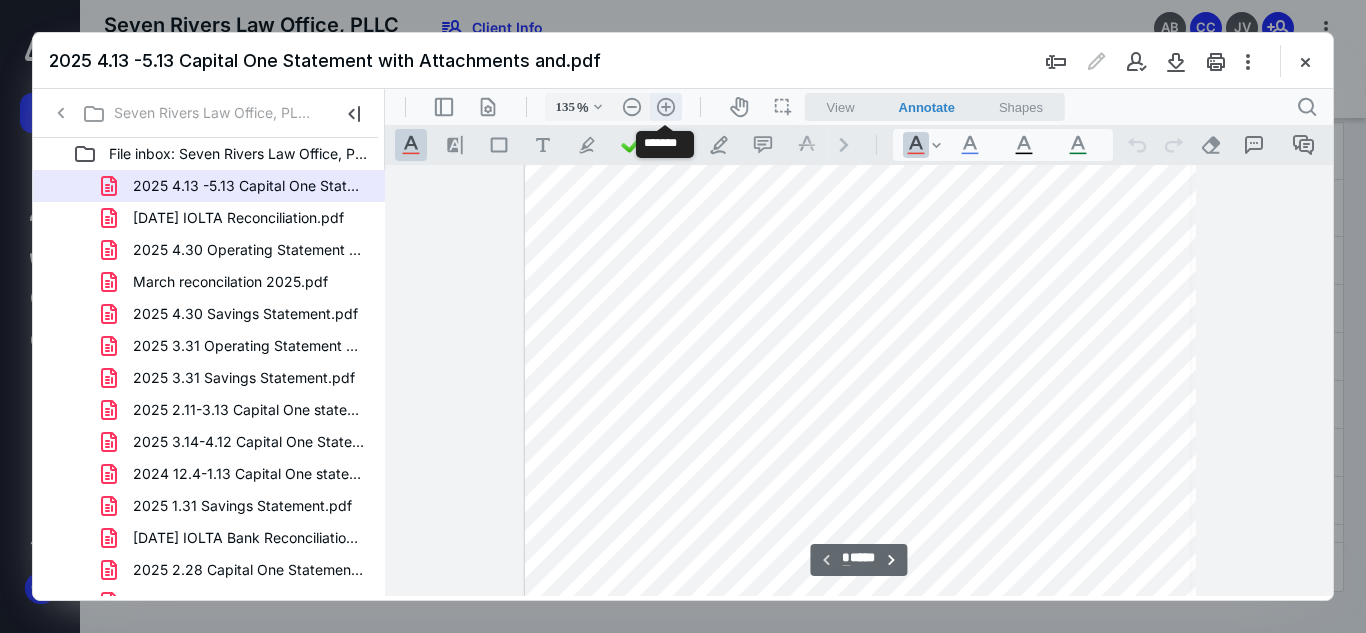 scroll, scrollTop: 106, scrollLeft: 0, axis: vertical 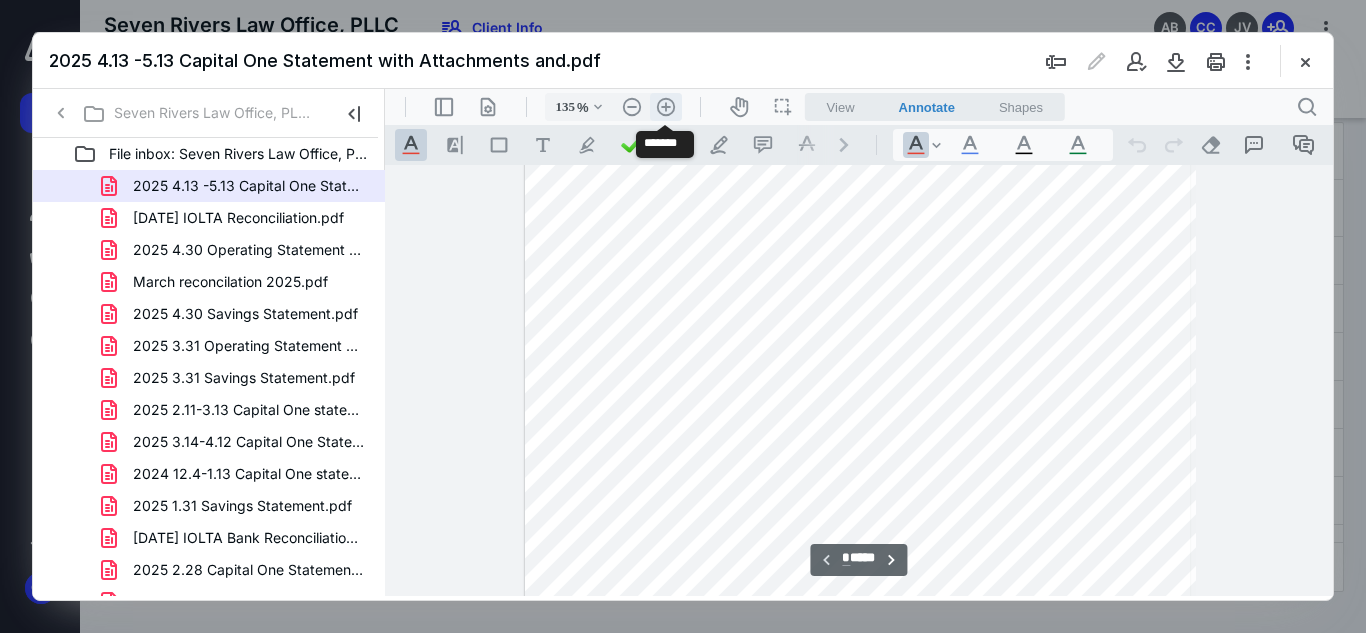 click on ".cls-1{fill:#abb0c4;} icon - header - zoom - in - line" at bounding box center (666, 107) 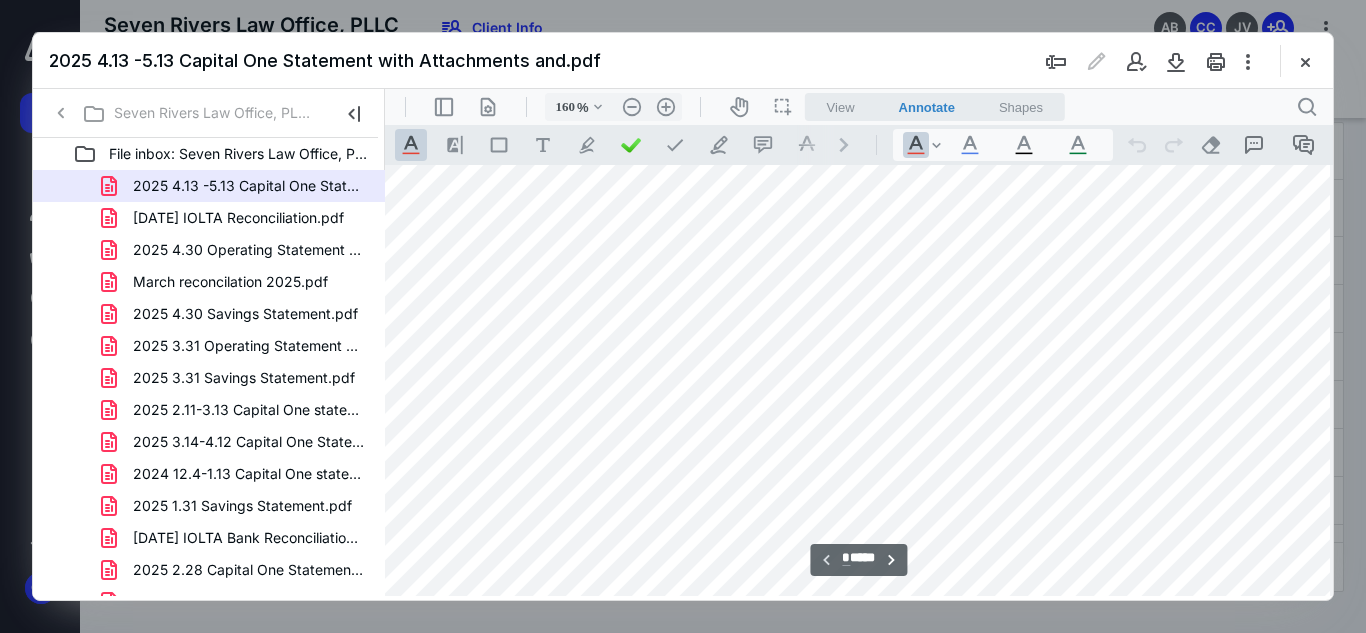 scroll, scrollTop: 833, scrollLeft: 24, axis: both 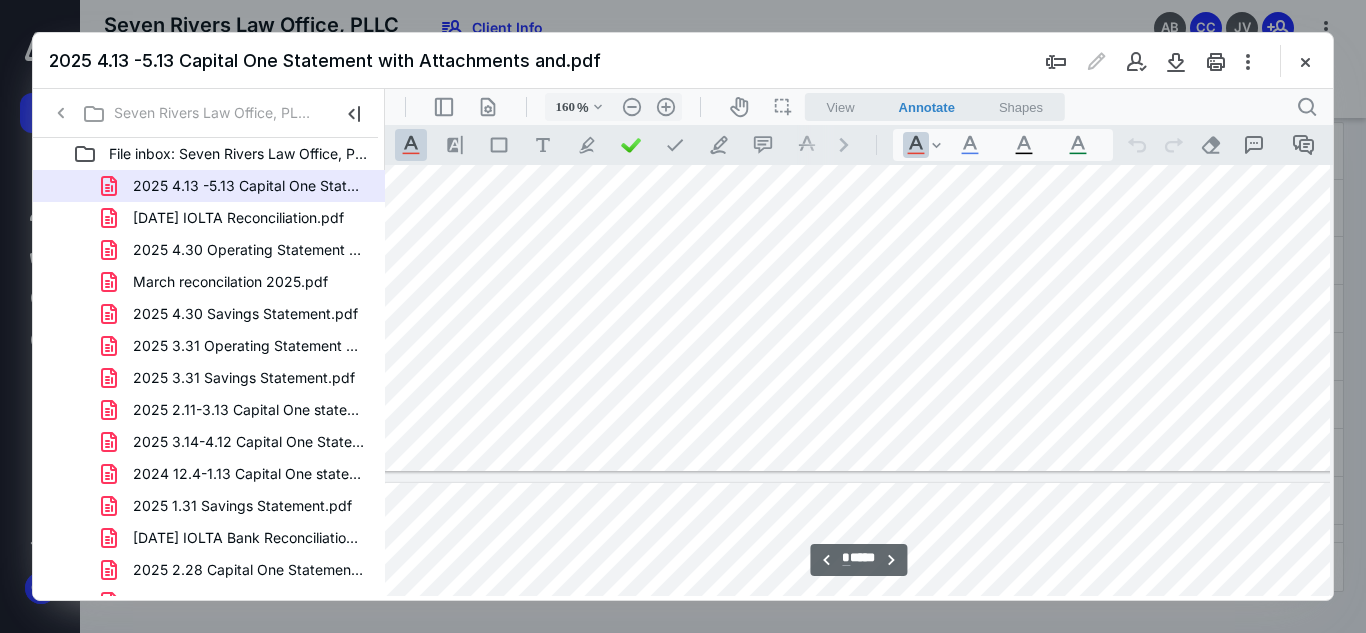 type on "*" 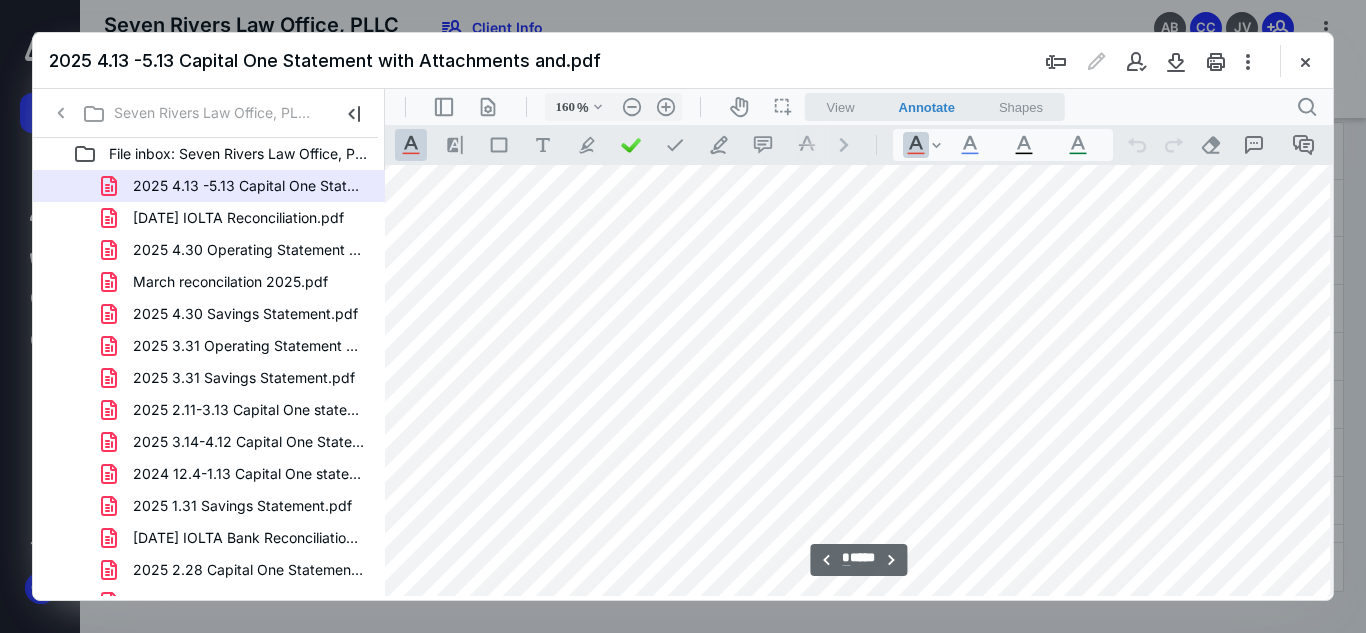 scroll, scrollTop: 3361, scrollLeft: 24, axis: both 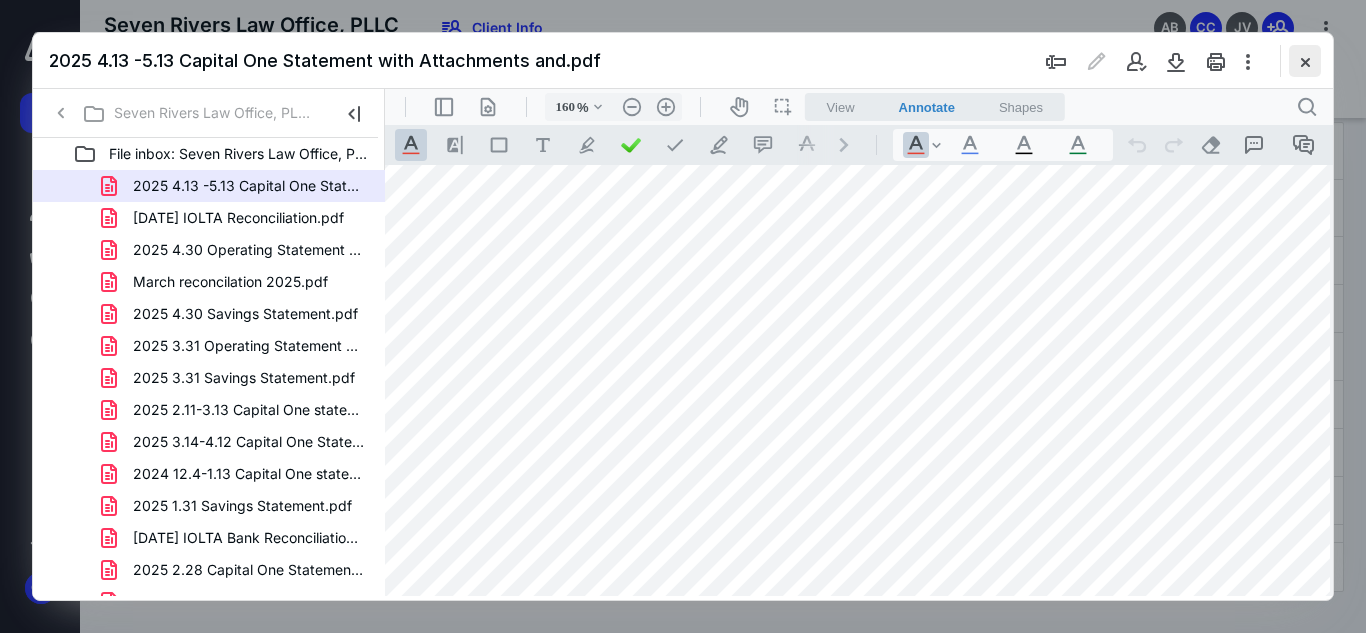 click at bounding box center [1305, 61] 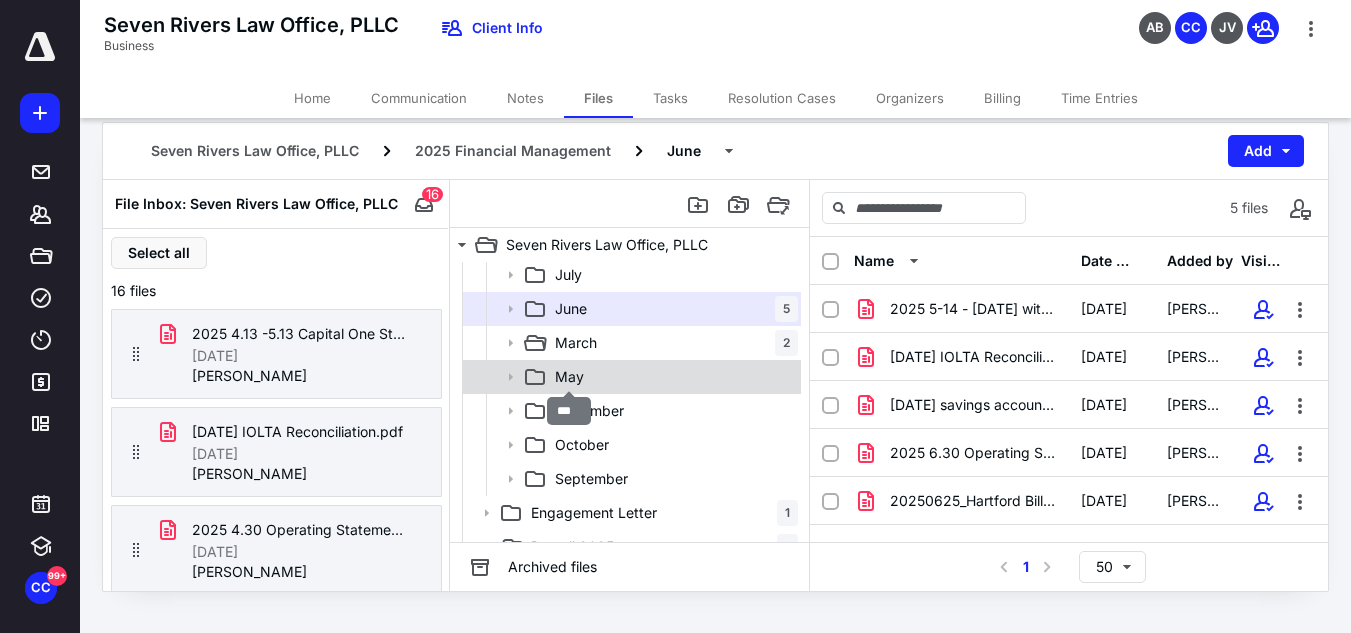 click on "May" at bounding box center [569, 377] 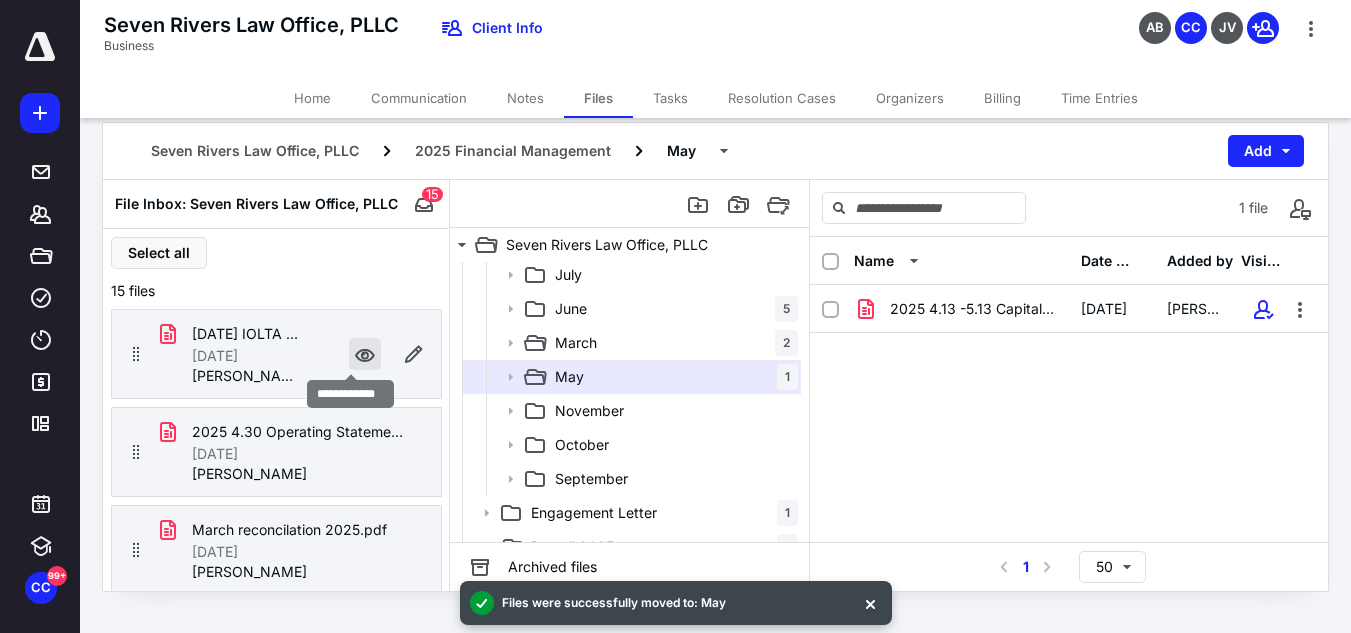 click at bounding box center (365, 354) 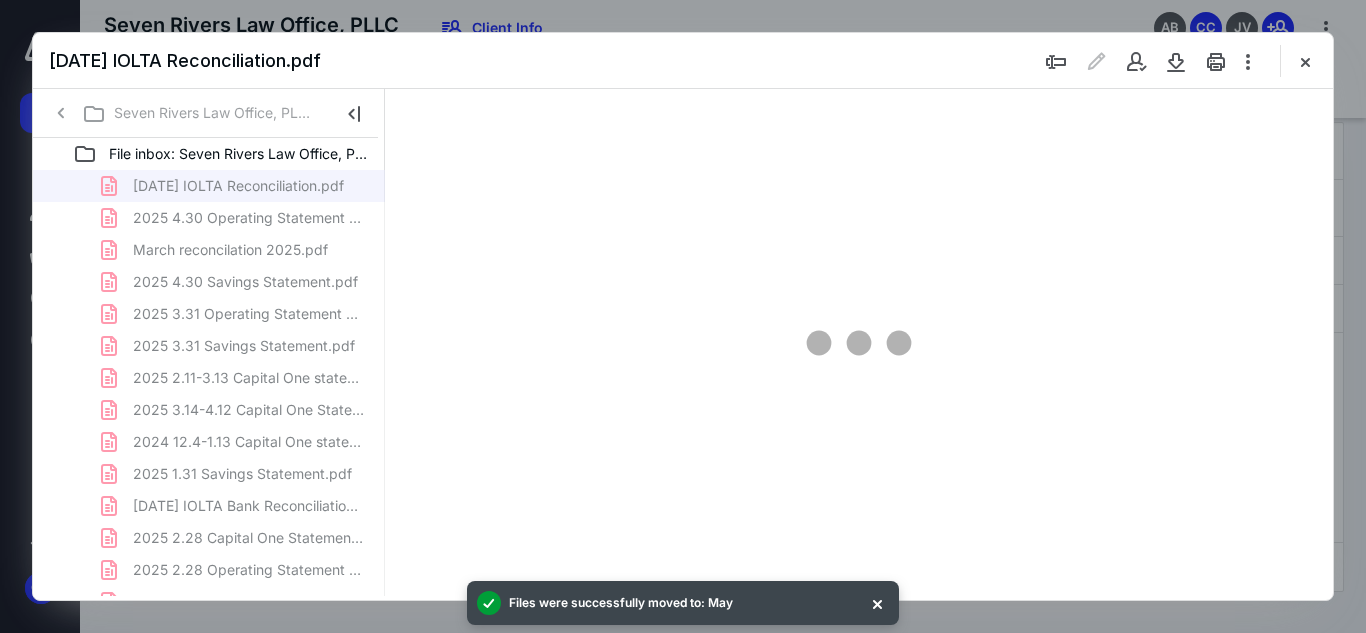 scroll, scrollTop: 0, scrollLeft: 0, axis: both 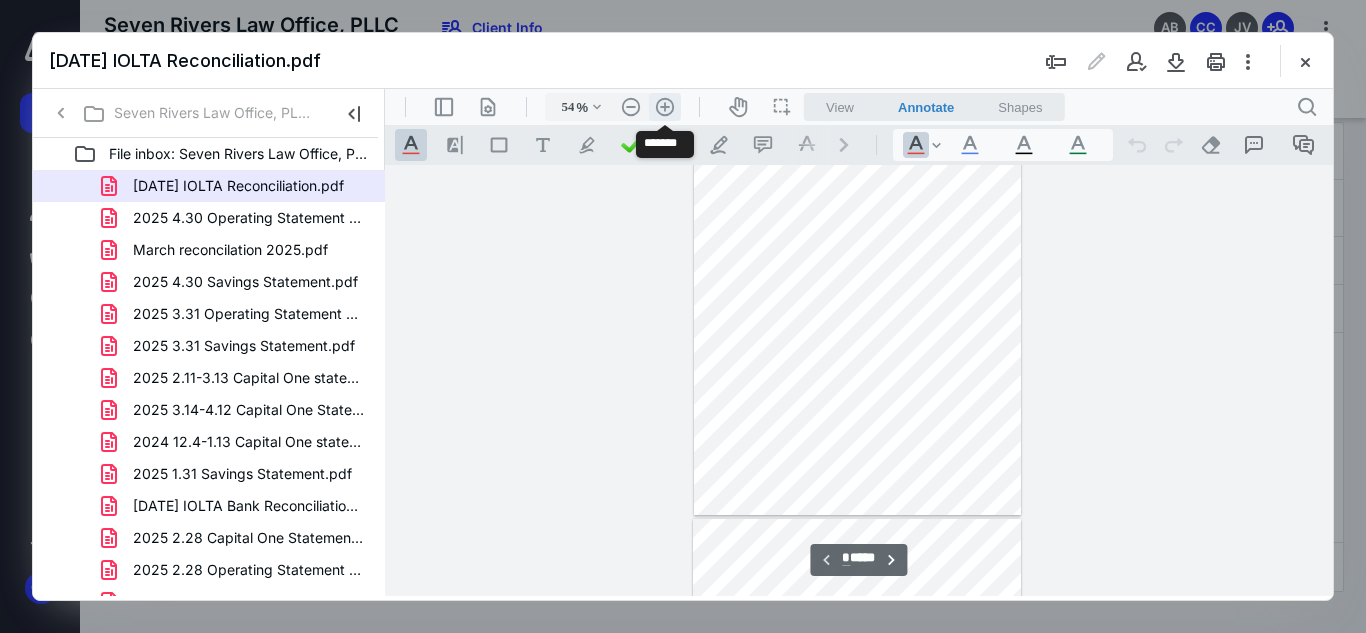 click on ".cls-1{fill:#abb0c4;} icon - header - zoom - in - line" at bounding box center (665, 107) 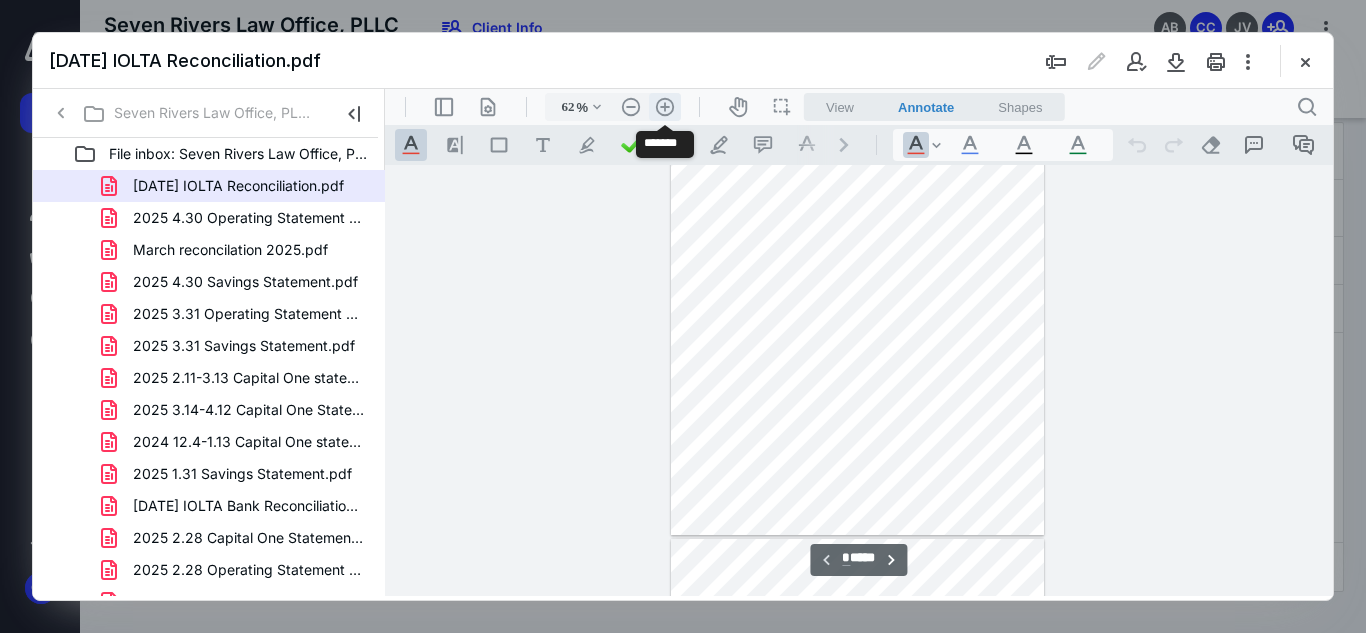click on ".cls-1{fill:#abb0c4;} icon - header - zoom - in - line" at bounding box center (665, 107) 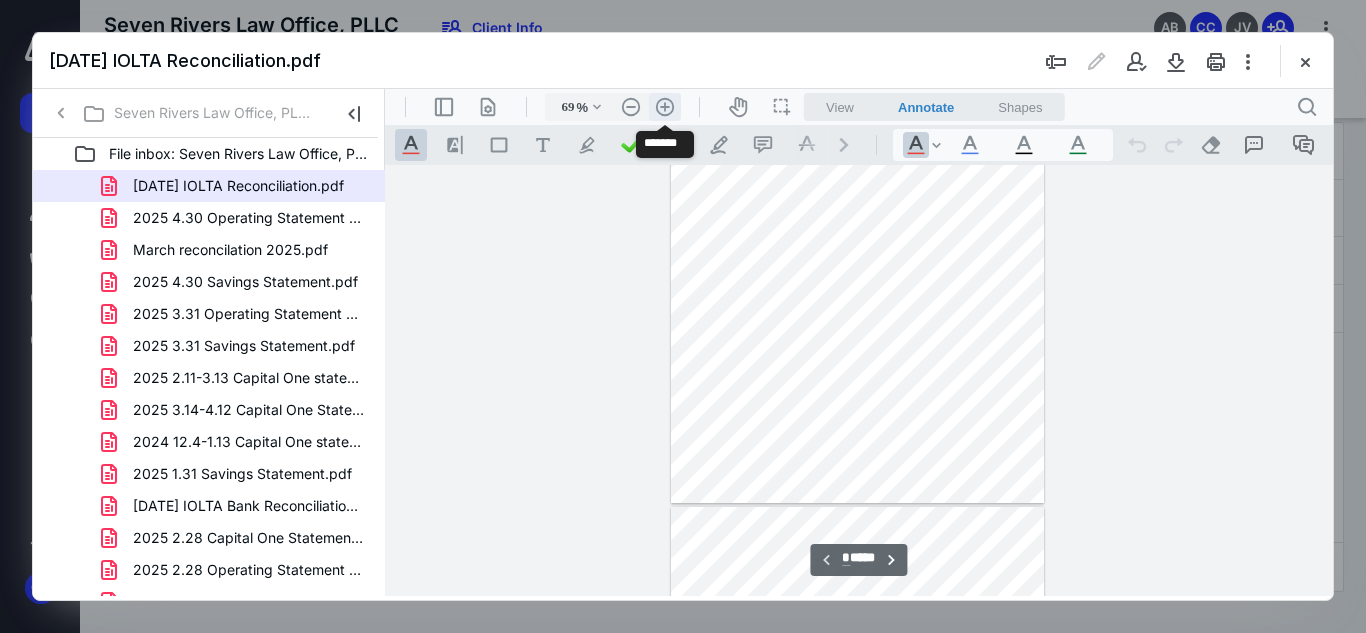 click on ".cls-1{fill:#abb0c4;} icon - header - zoom - in - line" at bounding box center (665, 107) 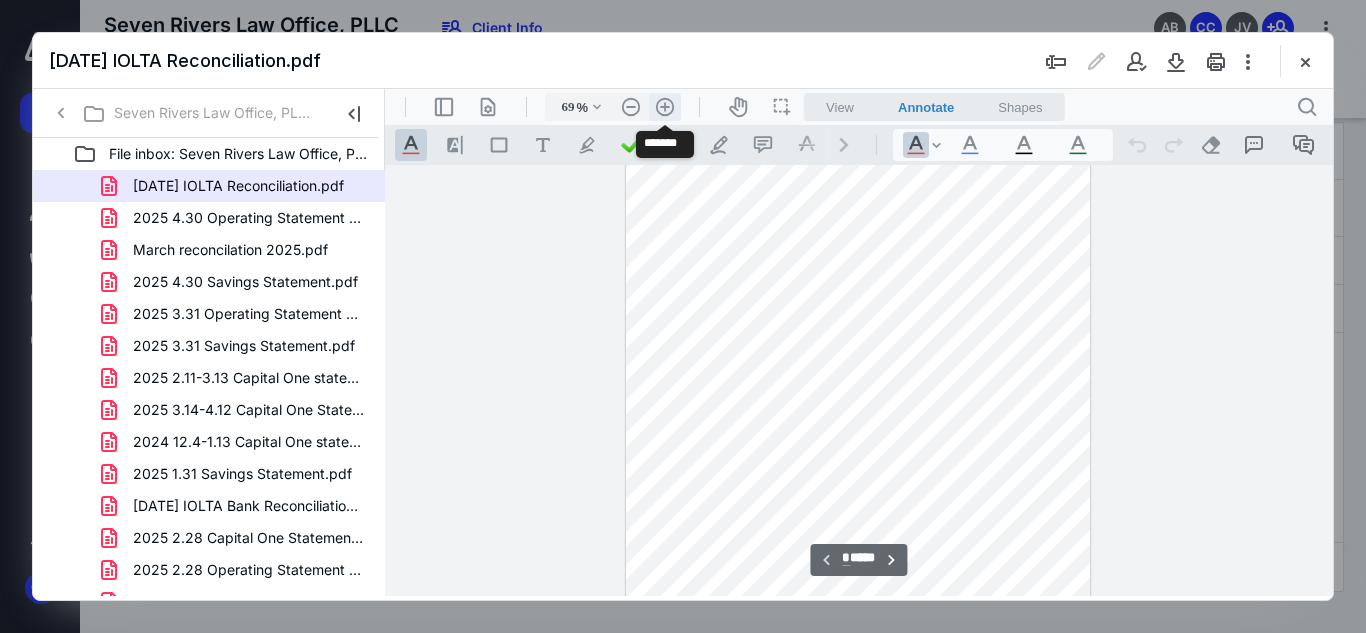 type on "77" 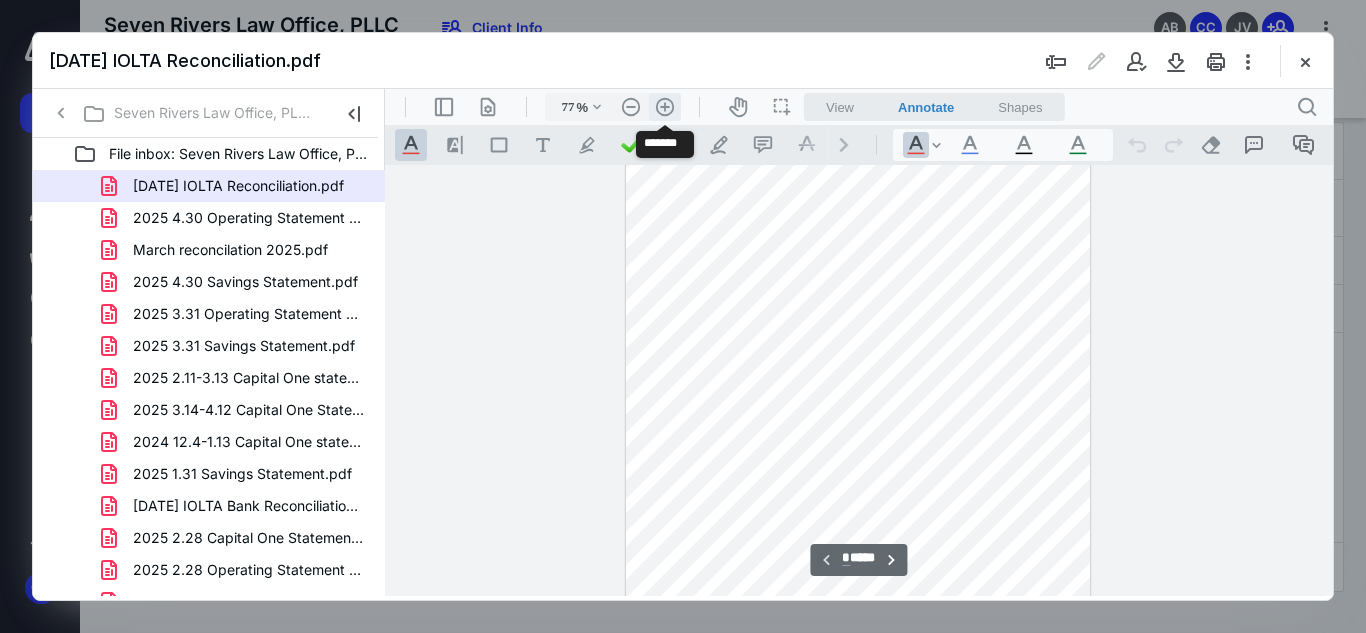 scroll, scrollTop: 186, scrollLeft: 0, axis: vertical 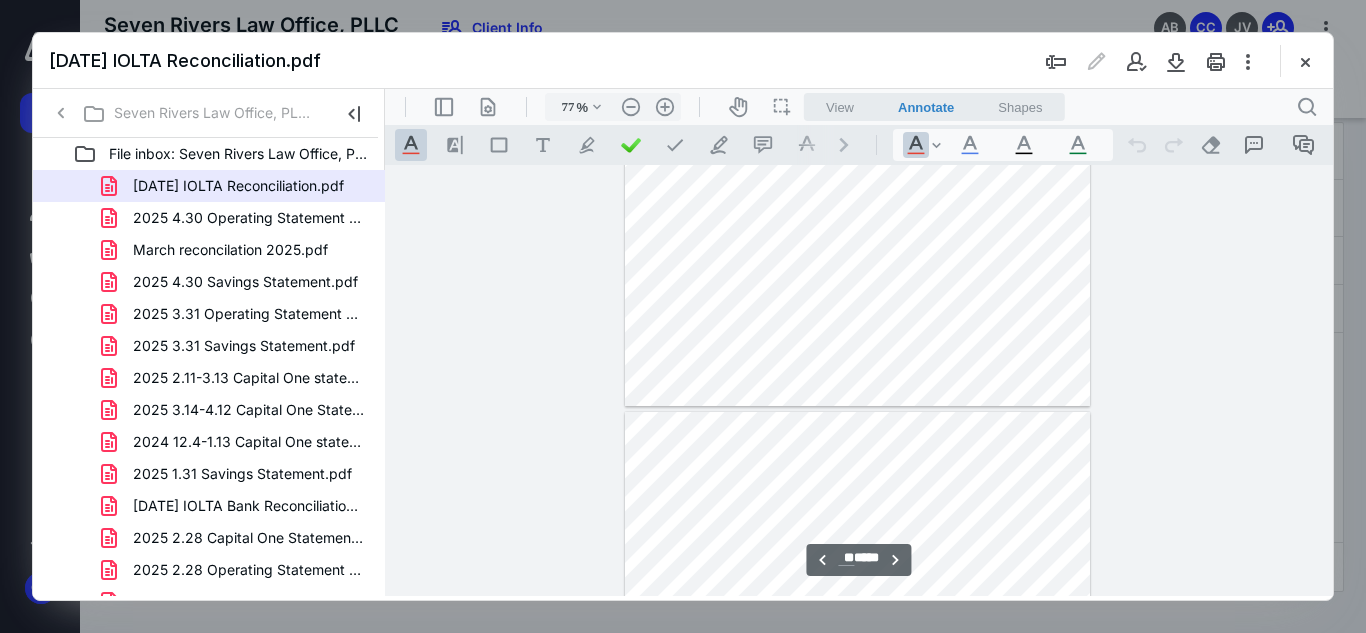 type on "**" 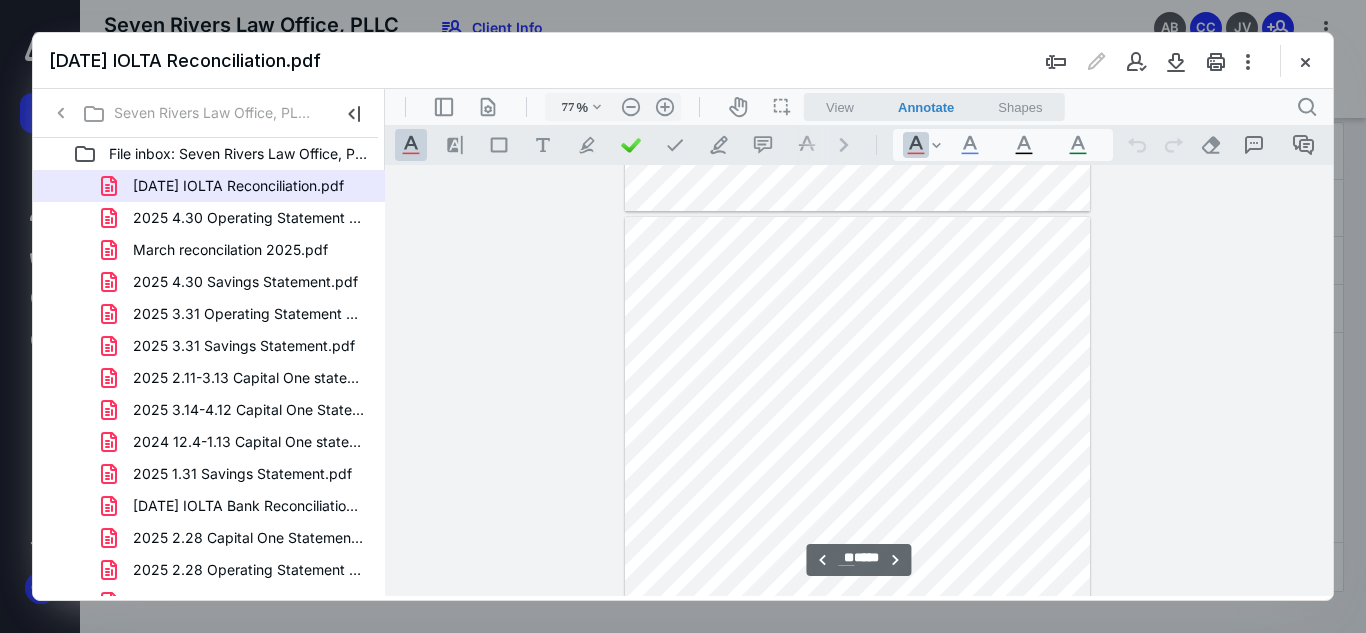 scroll, scrollTop: 9704, scrollLeft: 0, axis: vertical 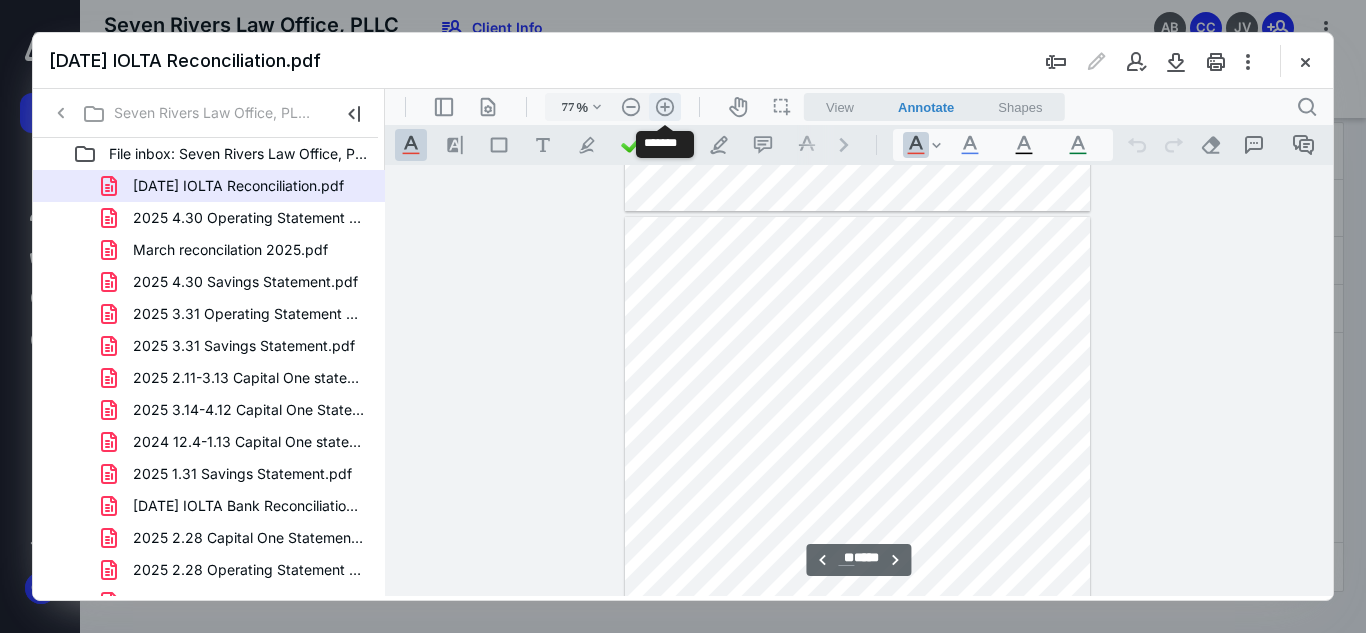 click on ".cls-1{fill:#abb0c4;} icon - header - zoom - in - line" at bounding box center [665, 107] 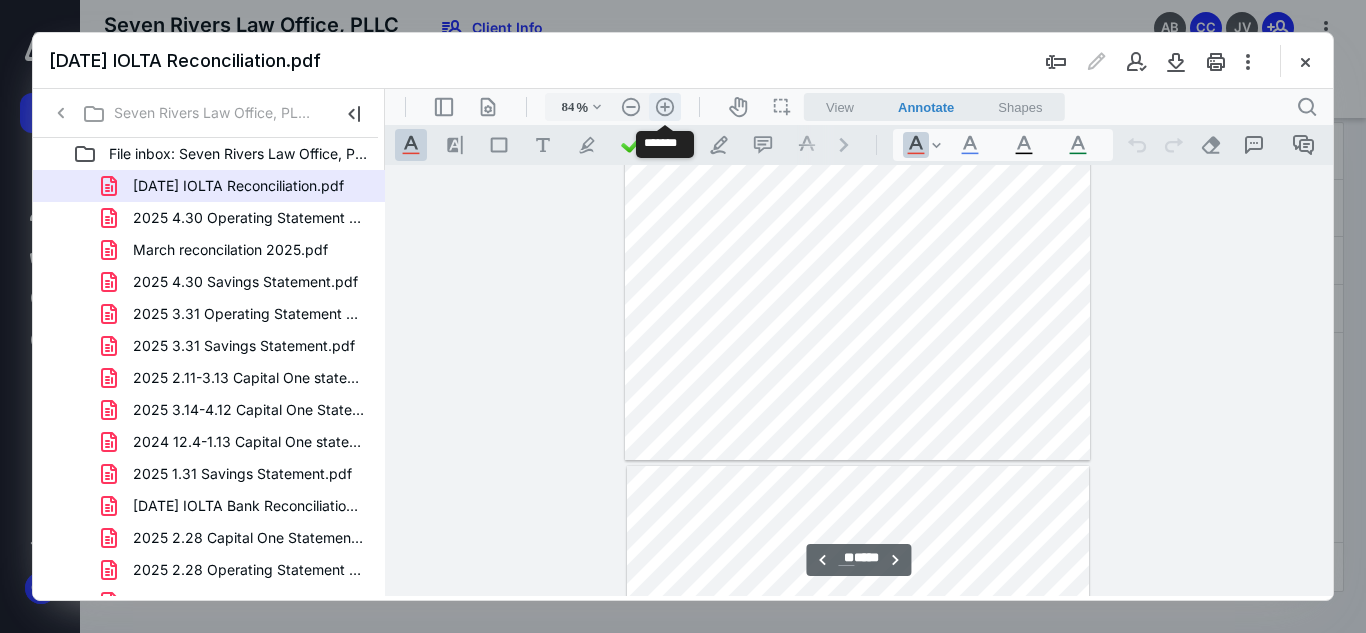 click on ".cls-1{fill:#abb0c4;} icon - header - zoom - in - line" at bounding box center [665, 107] 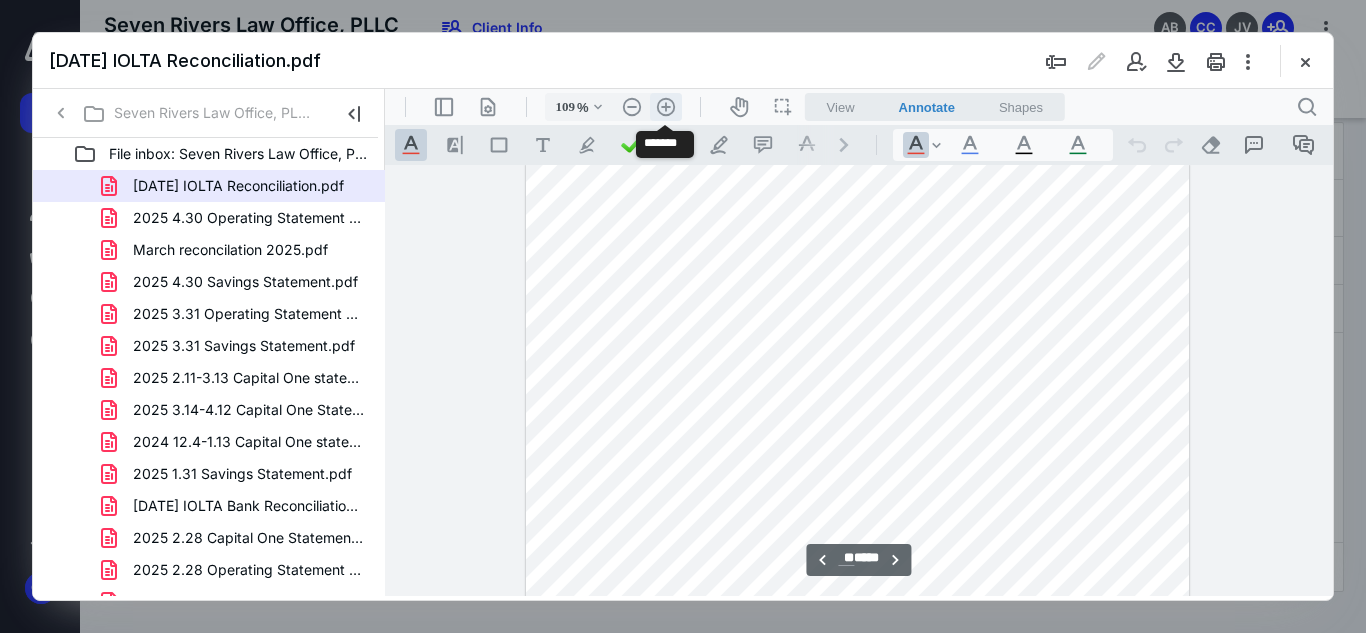 click on ".cls-1{fill:#abb0c4;} icon - header - zoom - in - line" at bounding box center [666, 107] 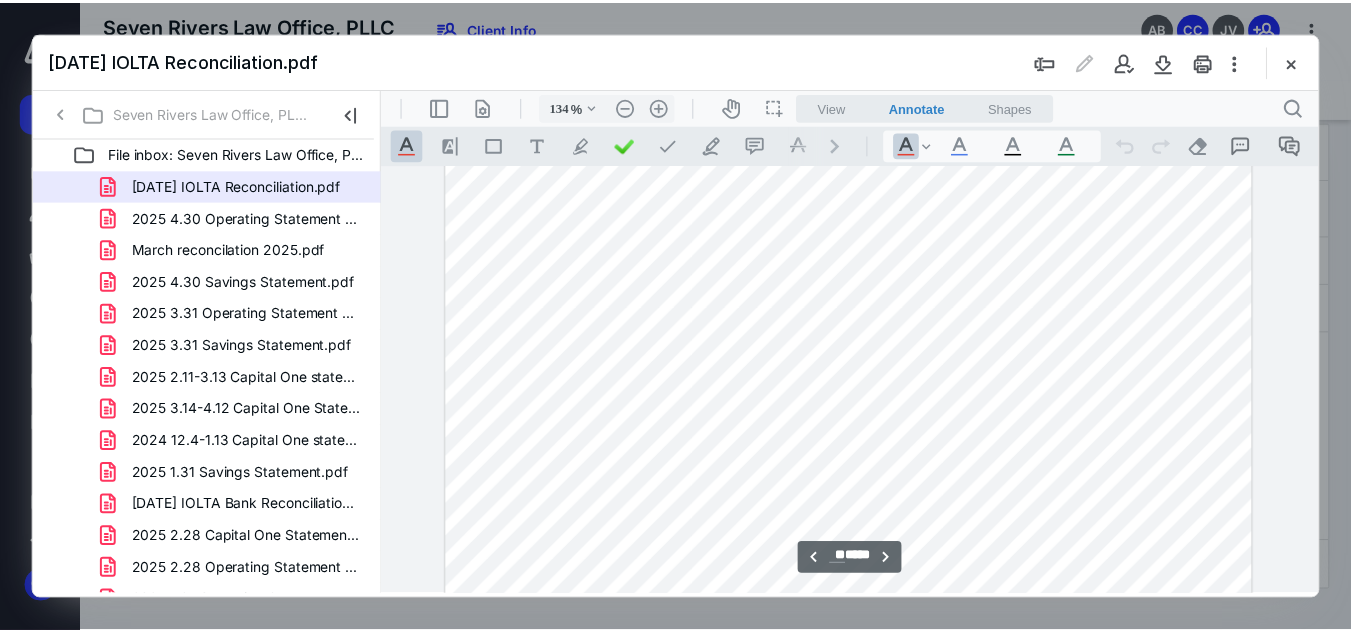 scroll, scrollTop: 17385, scrollLeft: 0, axis: vertical 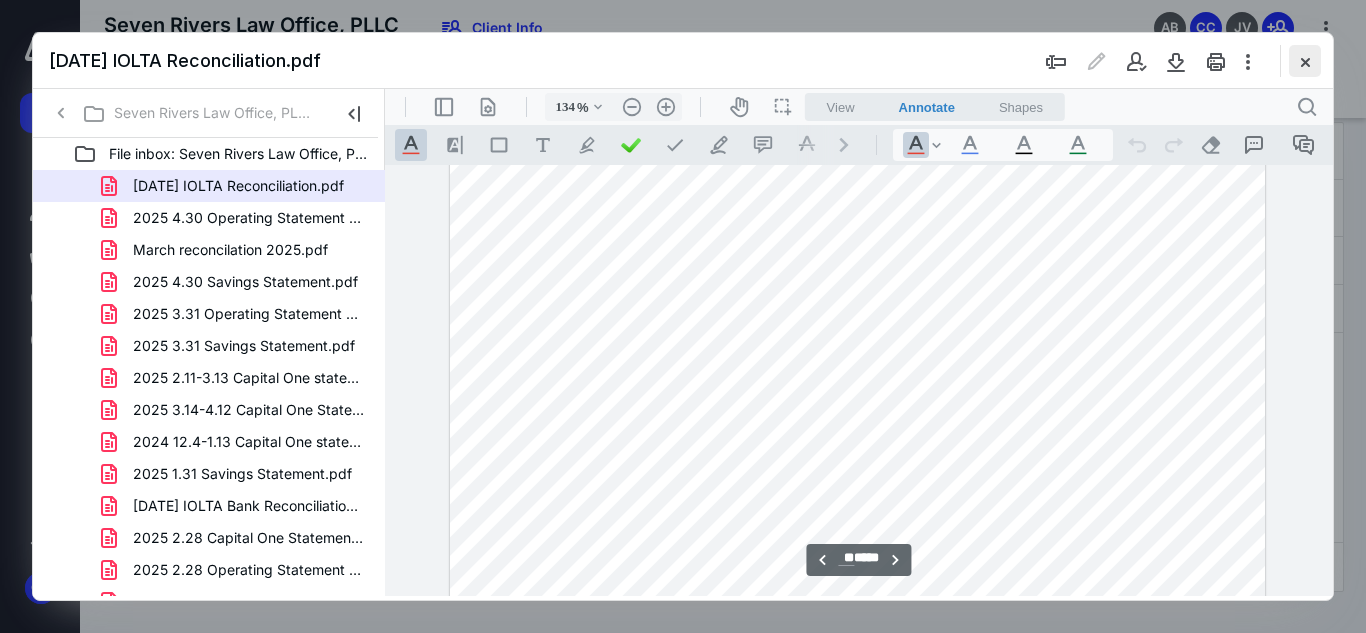 click at bounding box center (1305, 61) 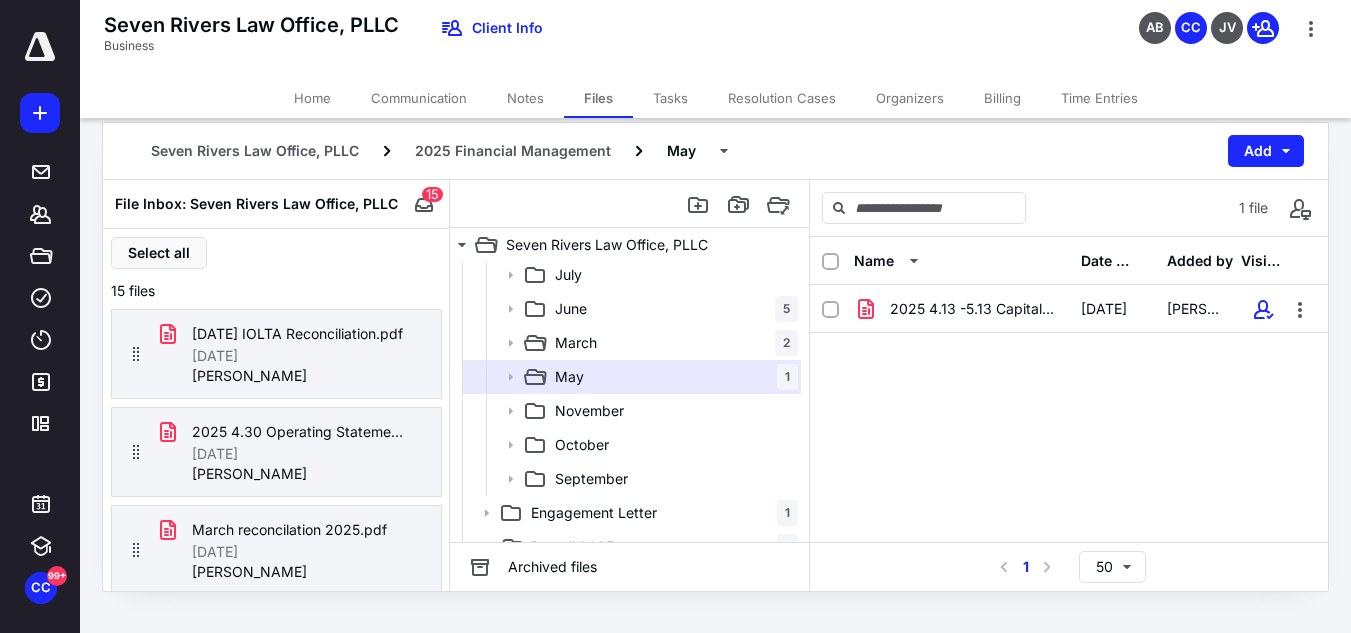 scroll, scrollTop: 42, scrollLeft: 0, axis: vertical 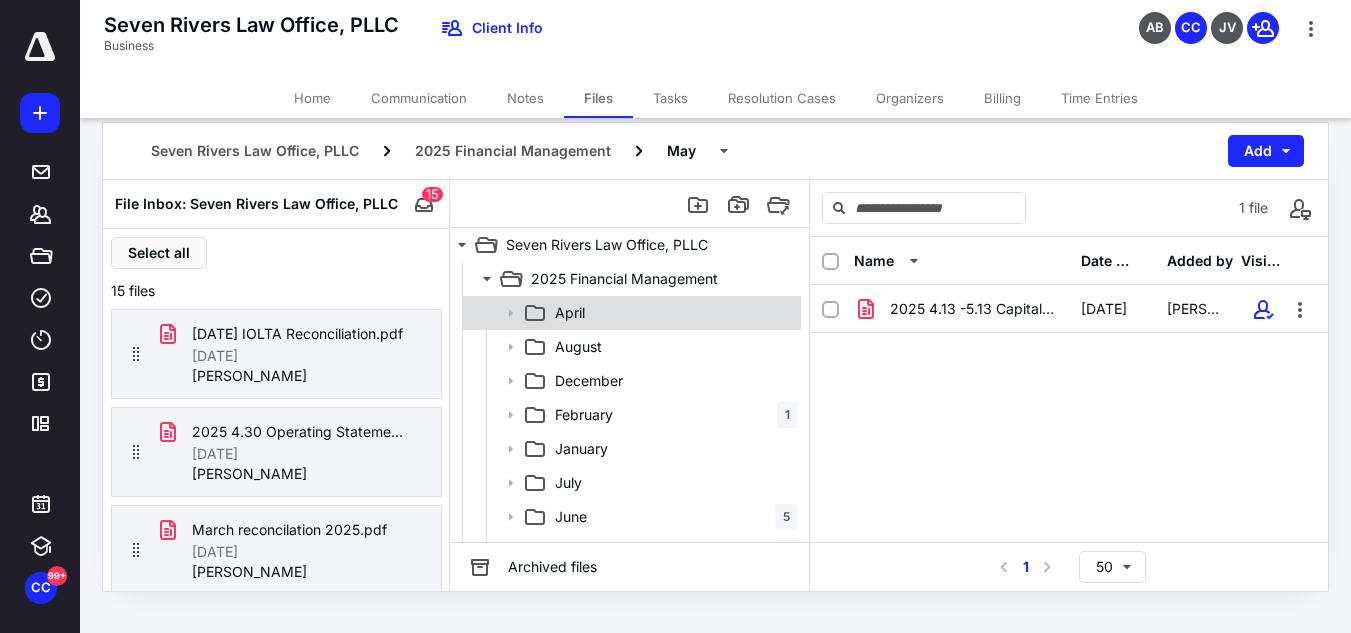 click on "April" at bounding box center (672, 313) 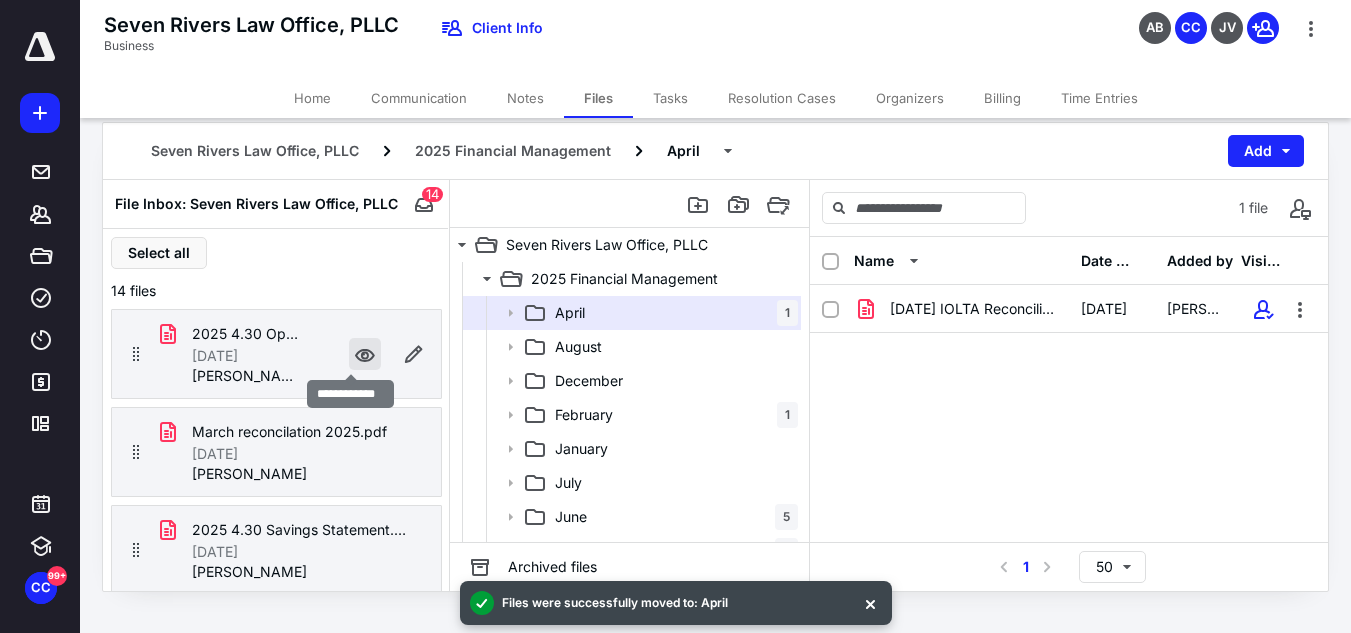 click at bounding box center [365, 354] 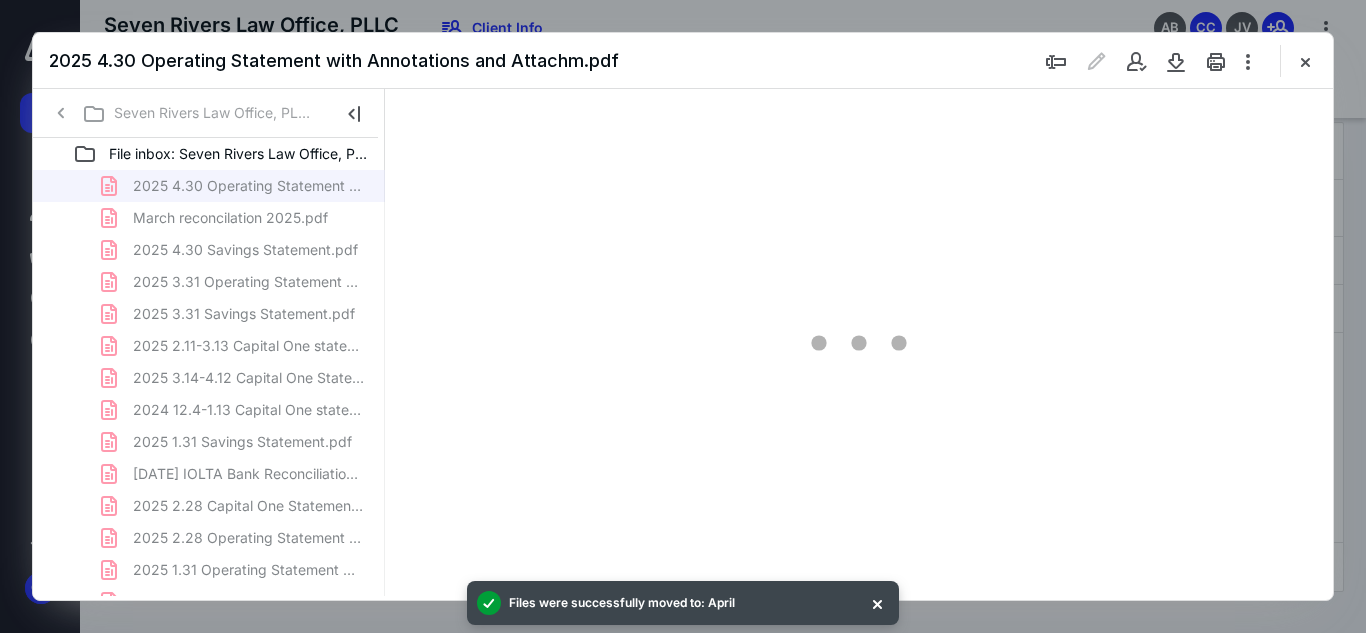 scroll, scrollTop: 0, scrollLeft: 0, axis: both 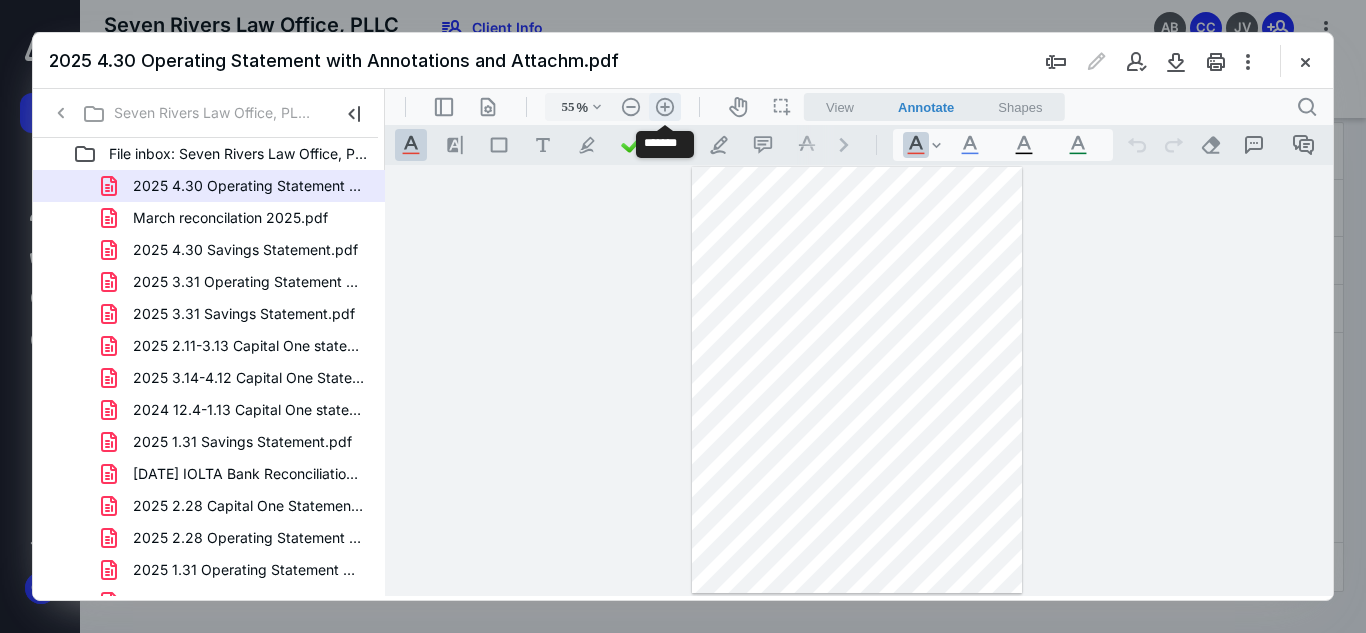 click on ".cls-1{fill:#abb0c4;} icon - header - zoom - in - line" at bounding box center [665, 107] 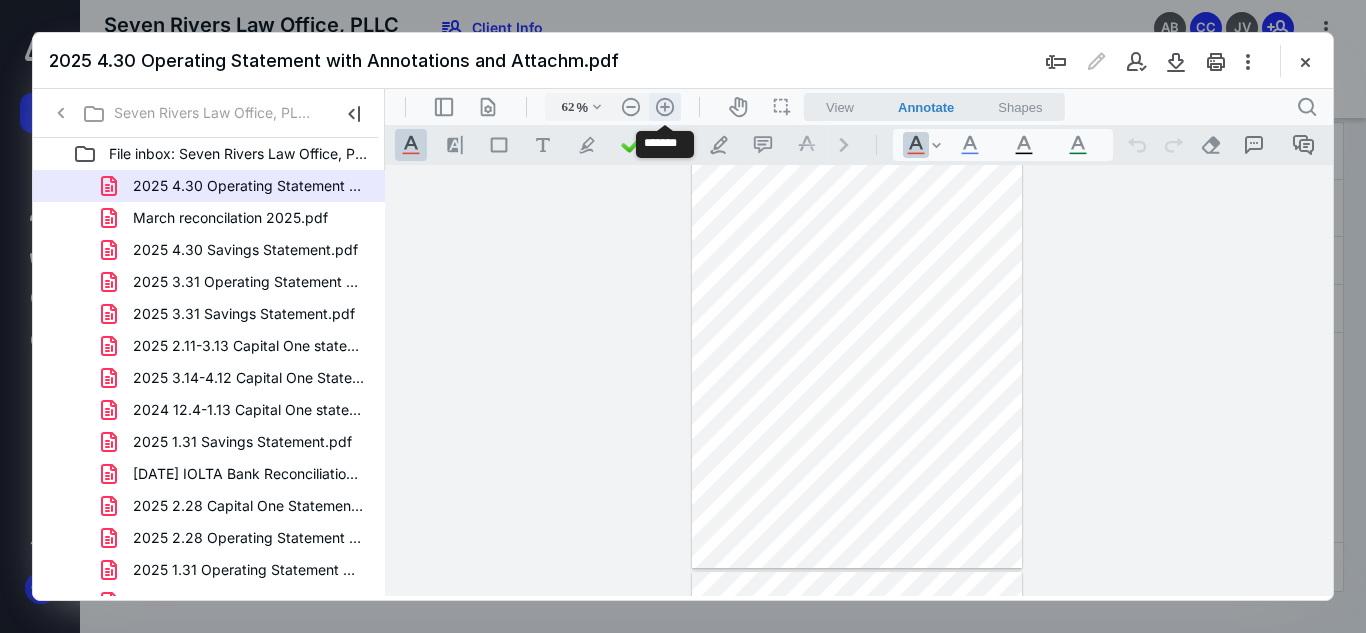click on ".cls-1{fill:#abb0c4;} icon - header - zoom - in - line" at bounding box center [665, 107] 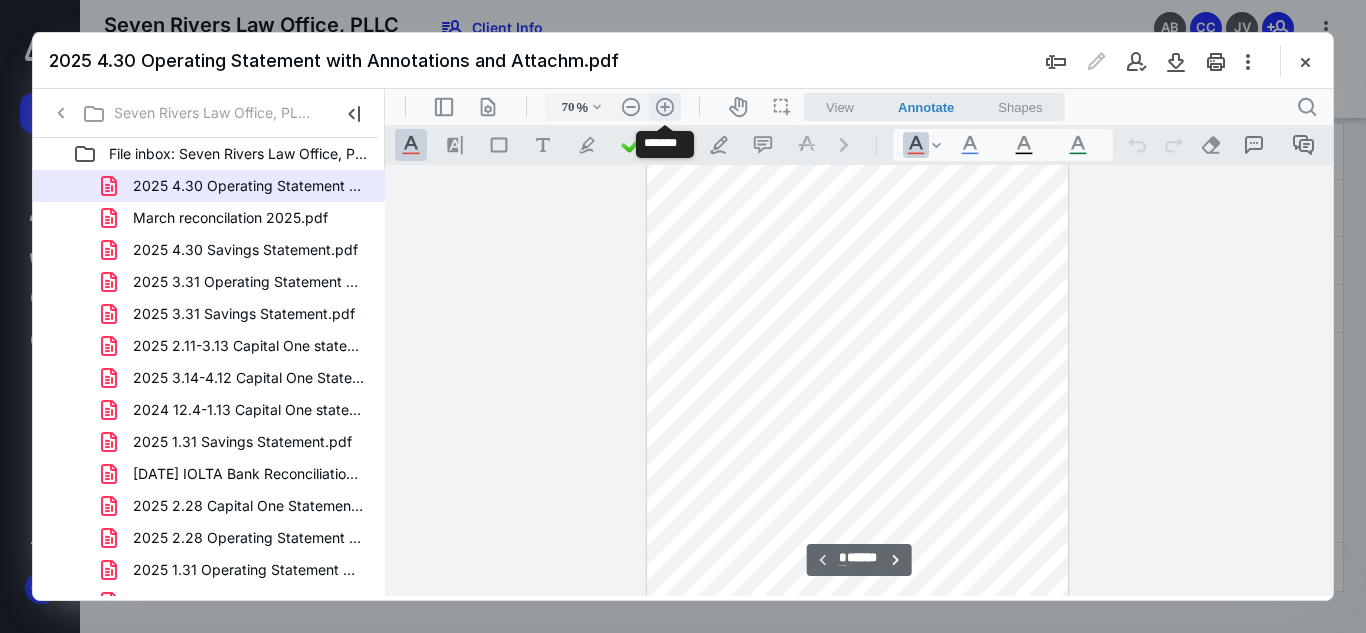 click on ".cls-1{fill:#abb0c4;} icon - header - zoom - in - line" at bounding box center [665, 107] 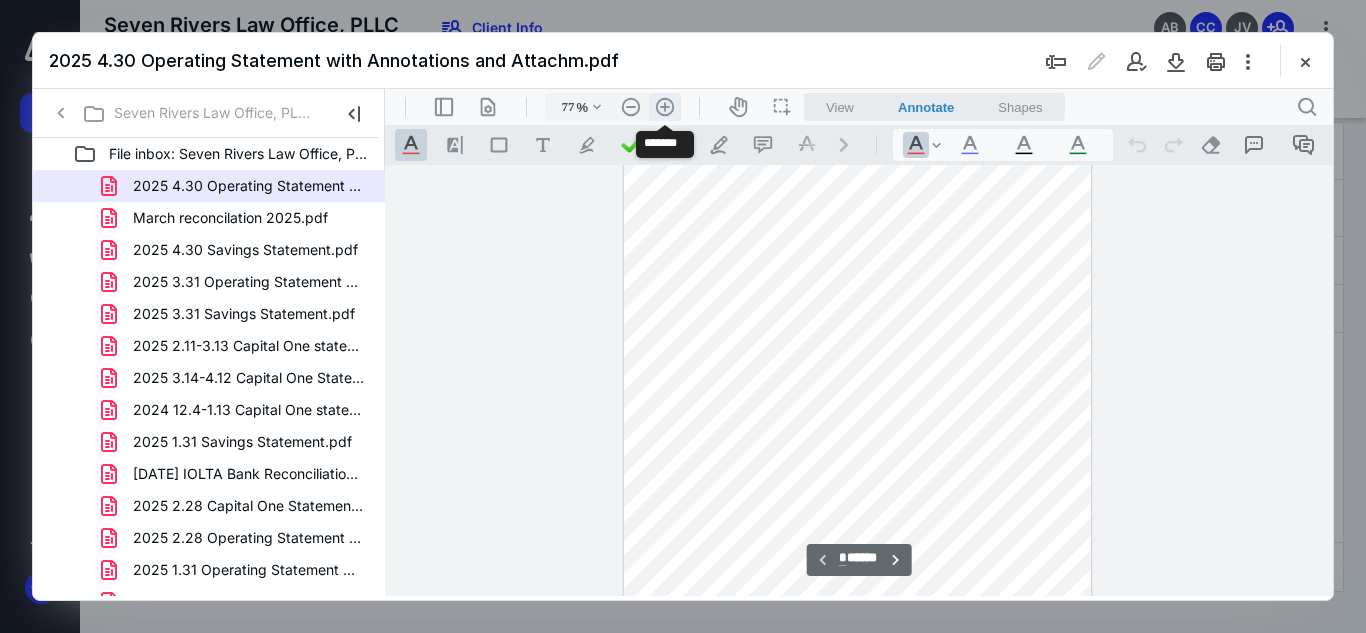 click on ".cls-1{fill:#abb0c4;} icon - header - zoom - in - line" at bounding box center (665, 107) 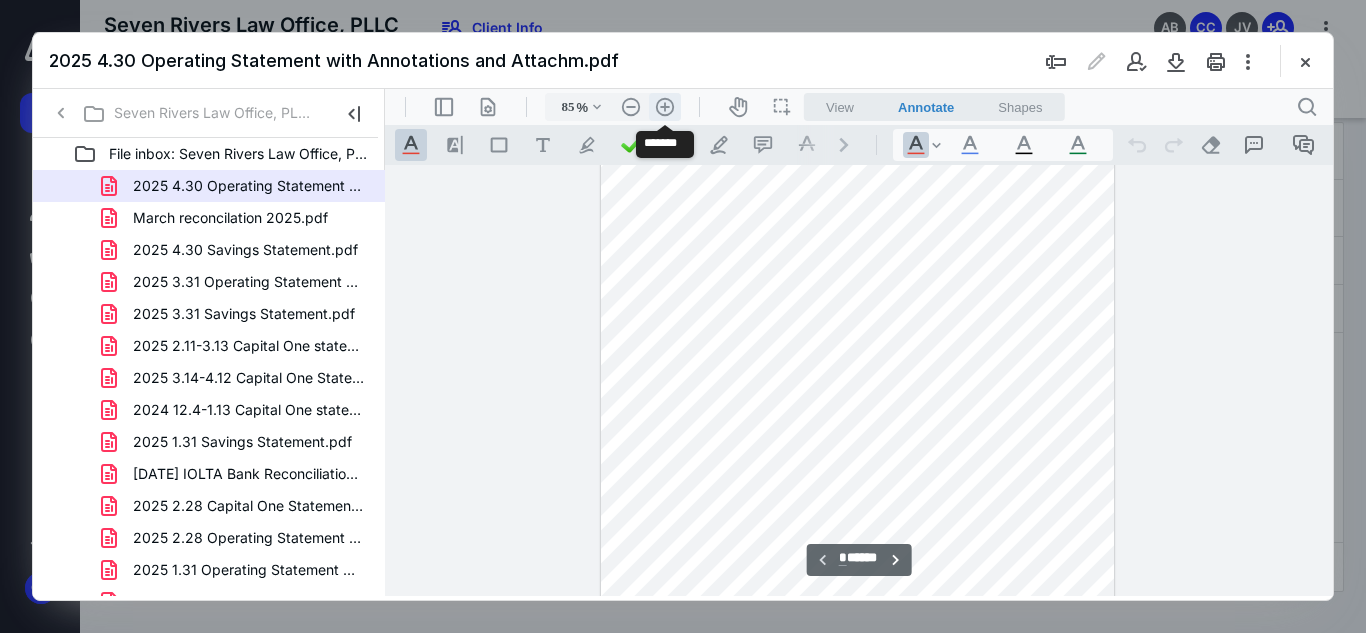 click on ".cls-1{fill:#abb0c4;} icon - header - zoom - in - line" at bounding box center (665, 107) 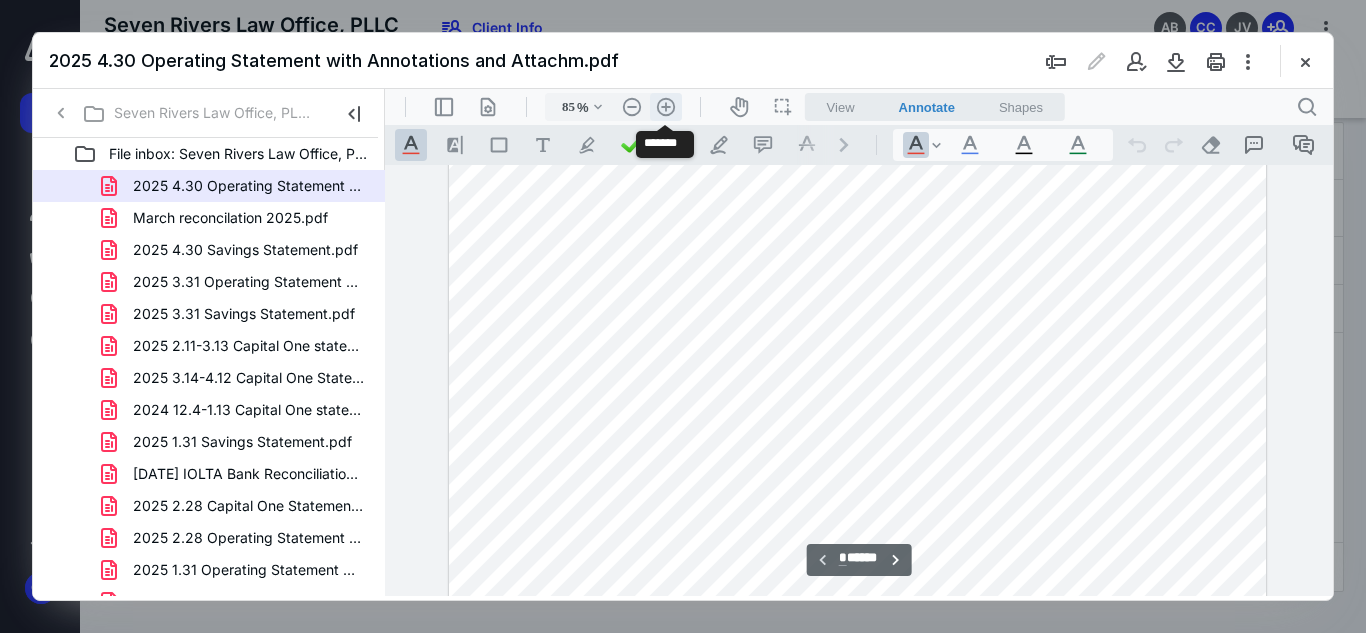 type on "135" 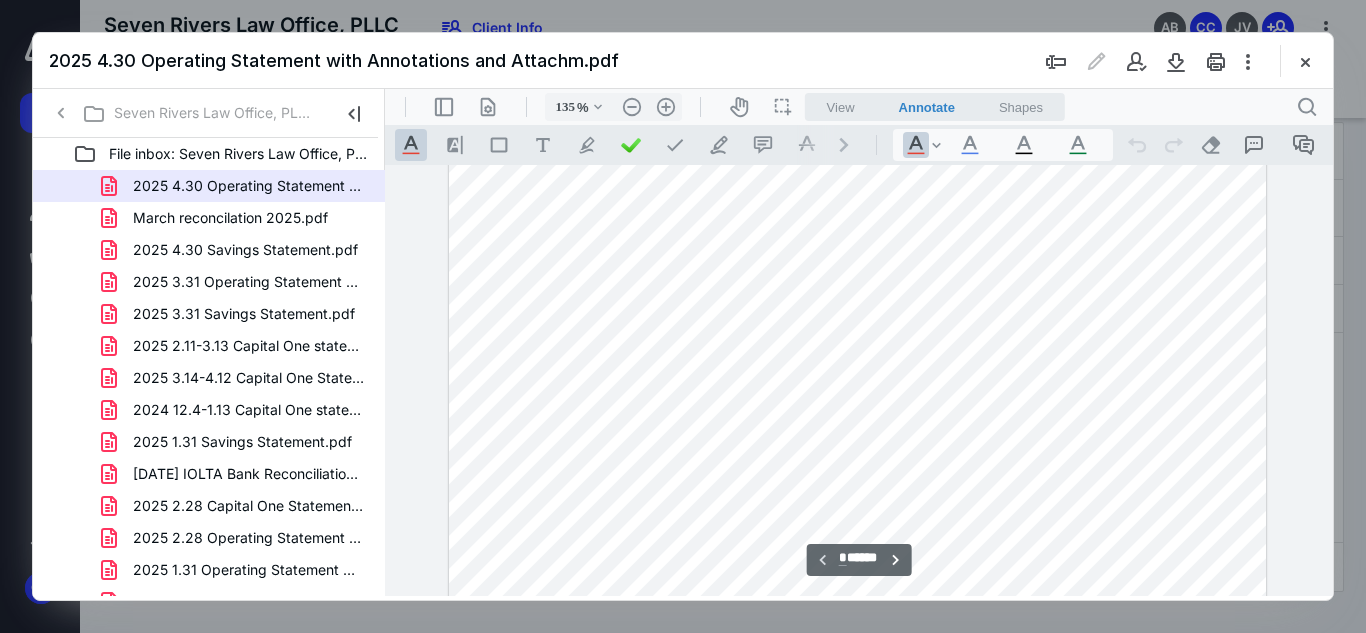 scroll, scrollTop: 380, scrollLeft: 0, axis: vertical 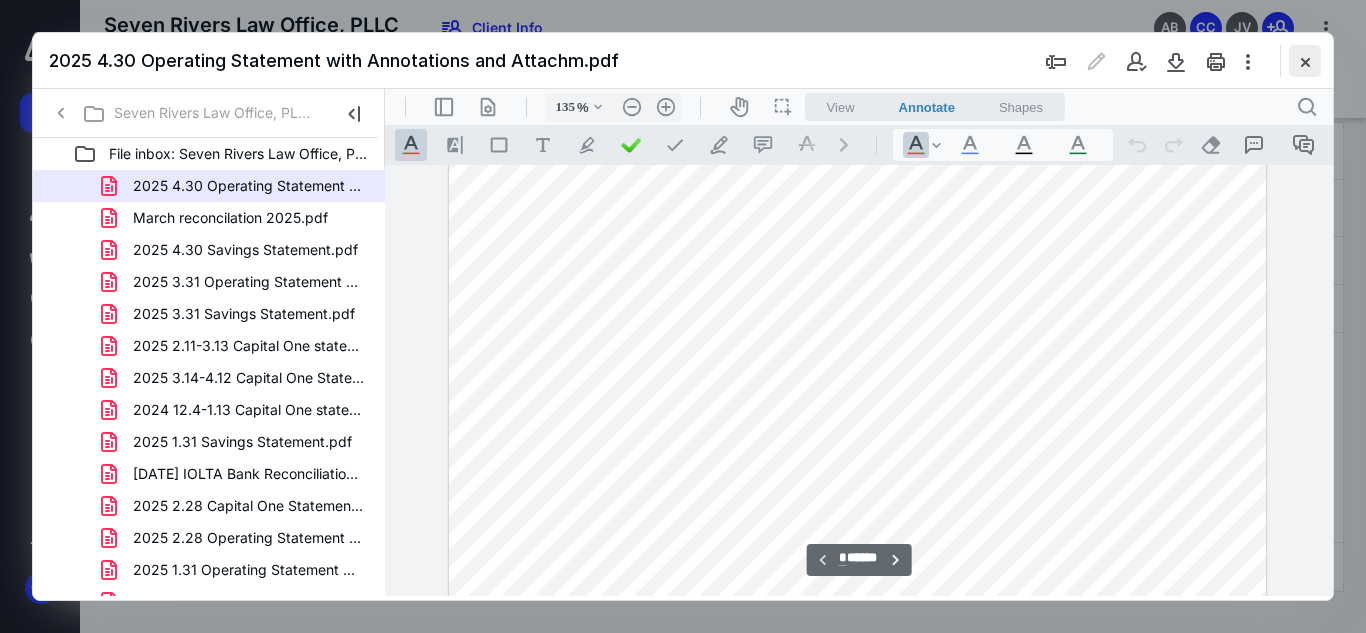 click at bounding box center [1305, 61] 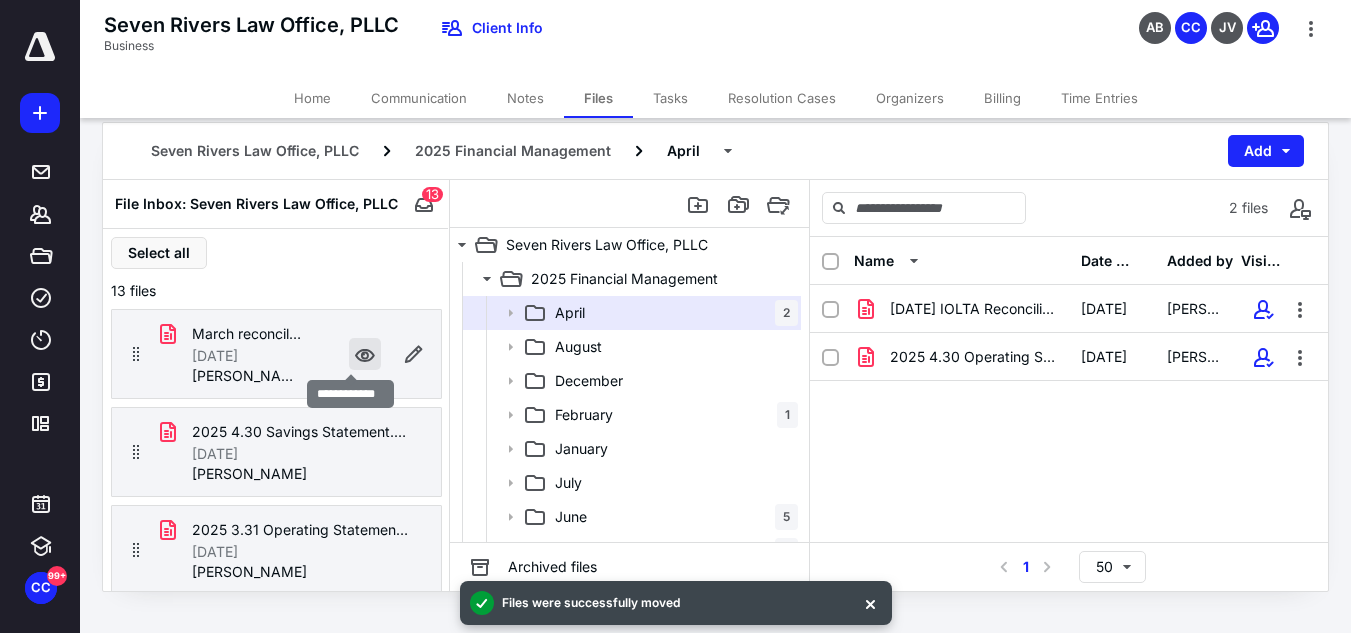 click at bounding box center (365, 354) 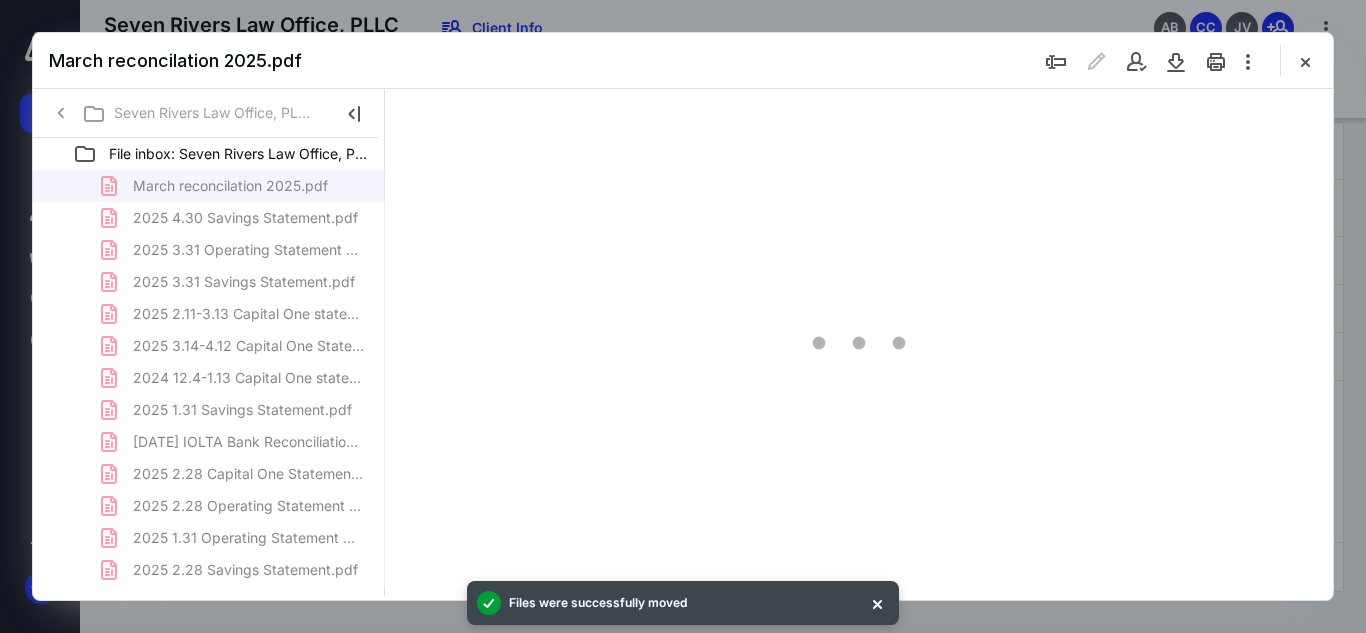 scroll, scrollTop: 0, scrollLeft: 0, axis: both 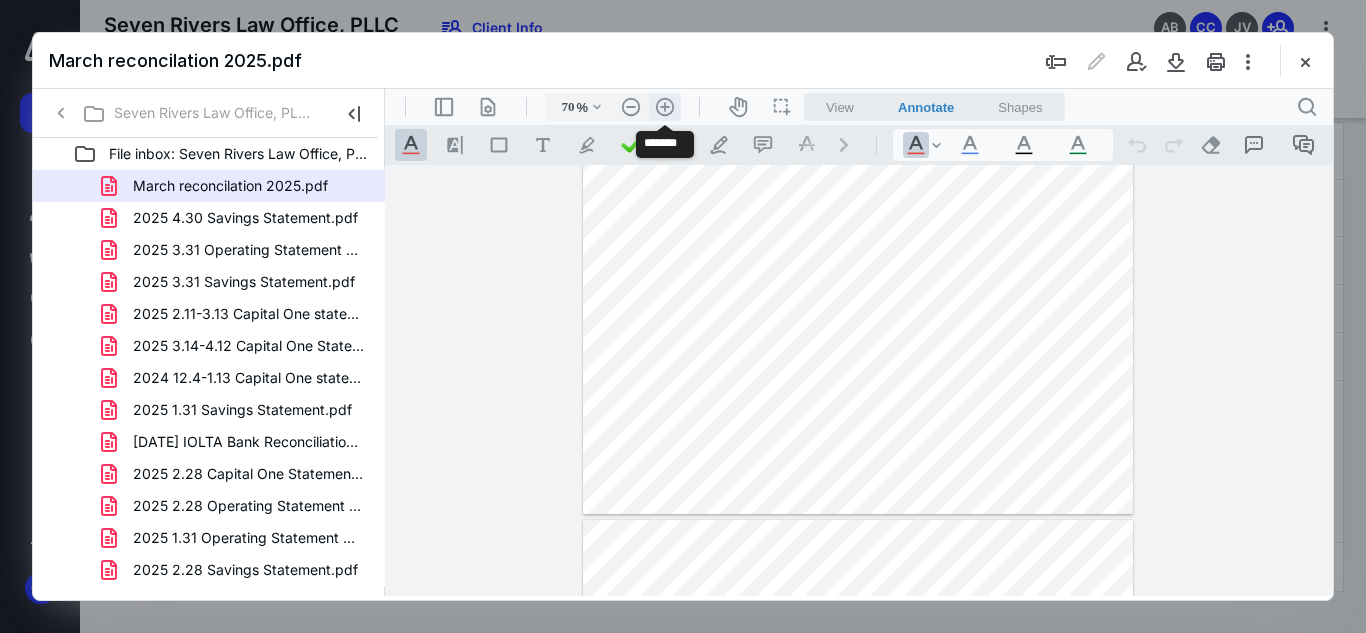 click on ".cls-1{fill:#abb0c4;} icon - header - zoom - in - line" at bounding box center (665, 107) 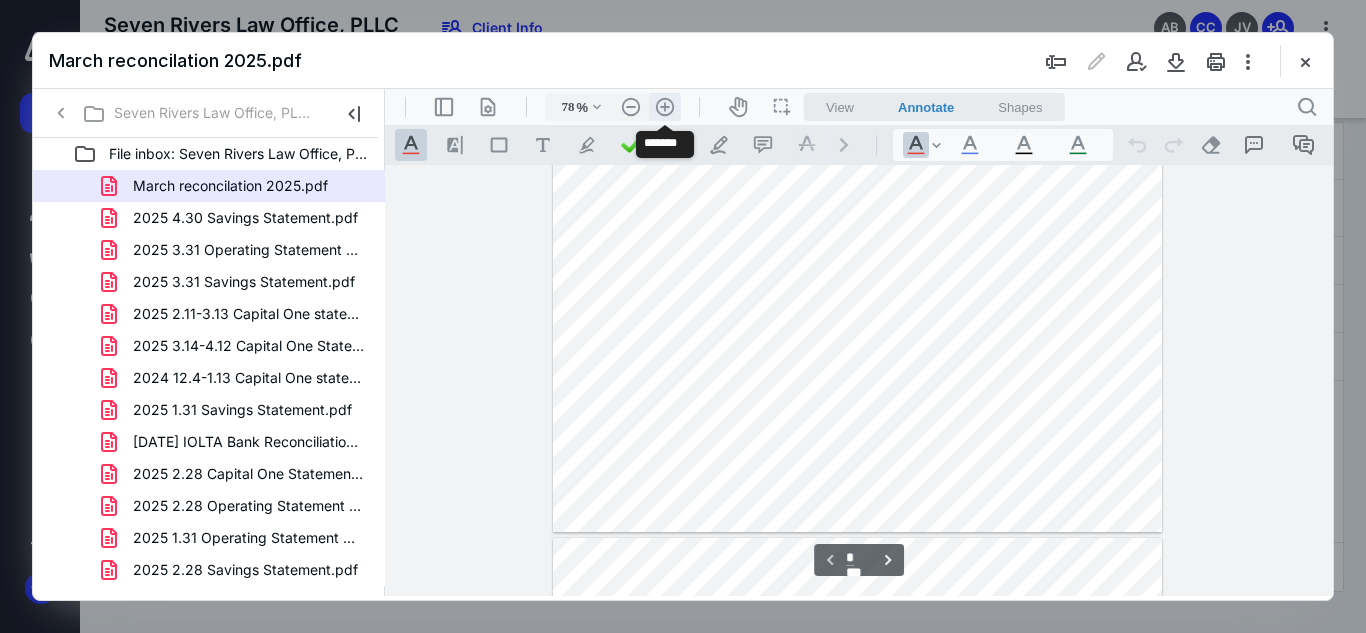 click on ".cls-1{fill:#abb0c4;} icon - header - zoom - in - line" at bounding box center [665, 107] 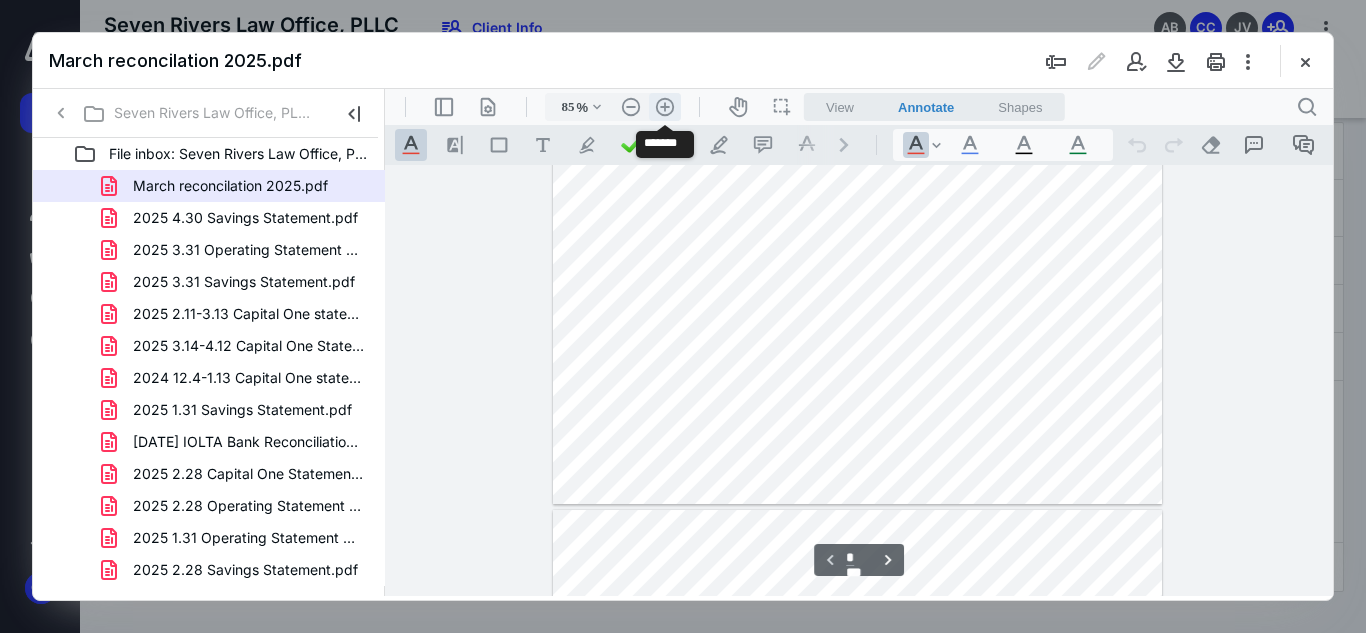 click on ".cls-1{fill:#abb0c4;} icon - header - zoom - in - line" at bounding box center [665, 107] 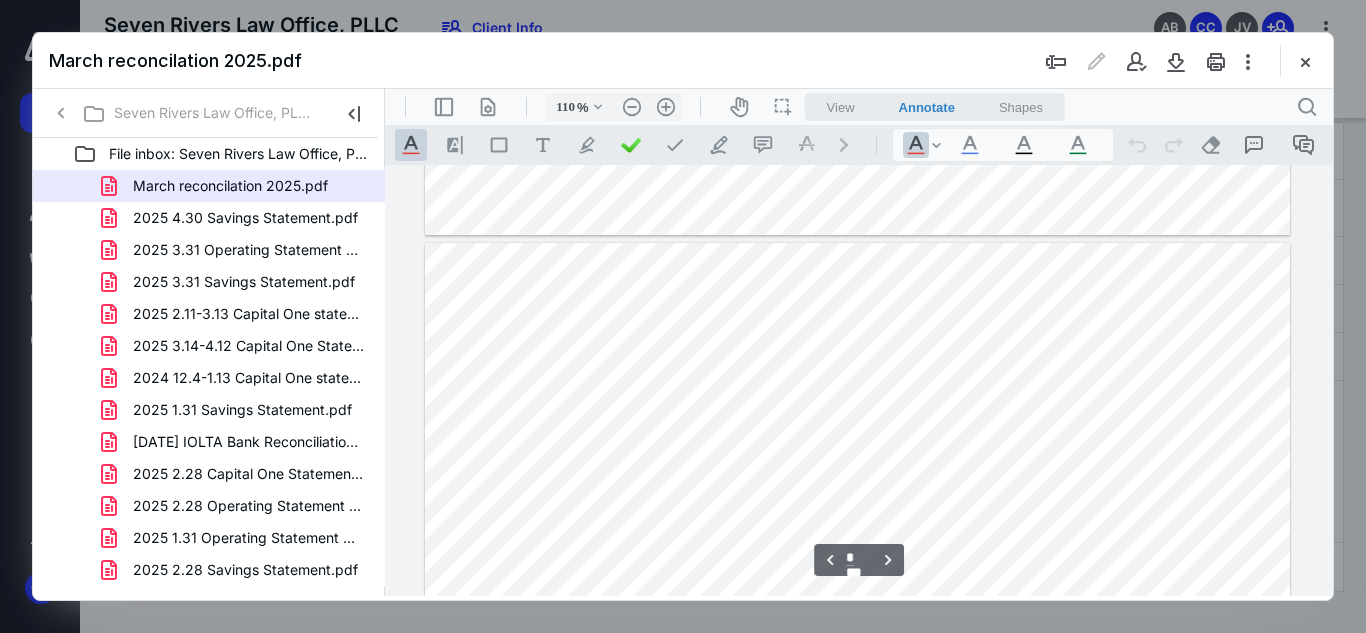 scroll, scrollTop: 590, scrollLeft: 0, axis: vertical 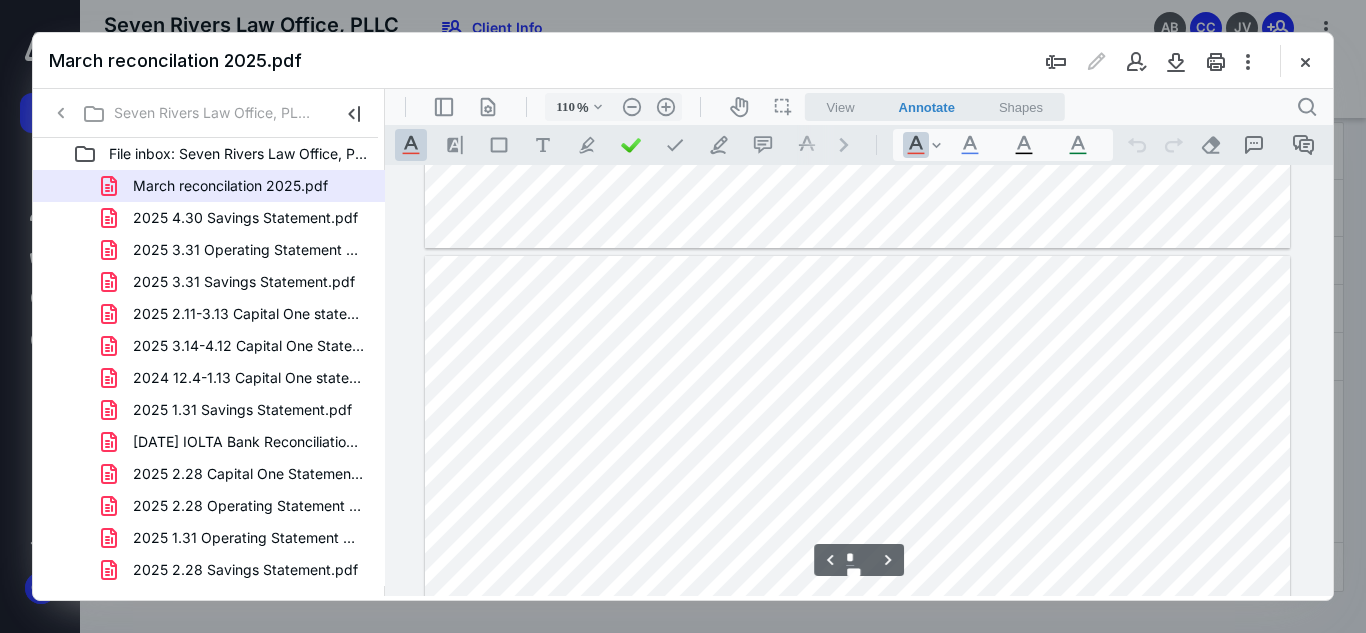 type on "*" 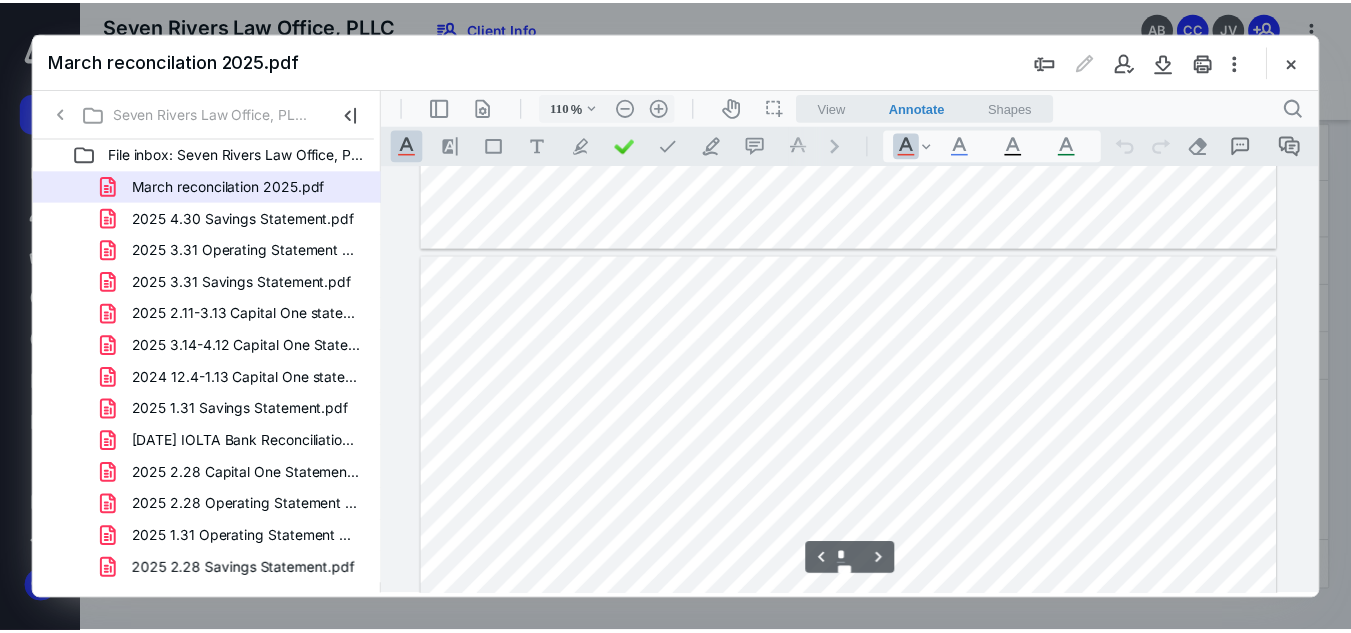 scroll, scrollTop: 0, scrollLeft: 0, axis: both 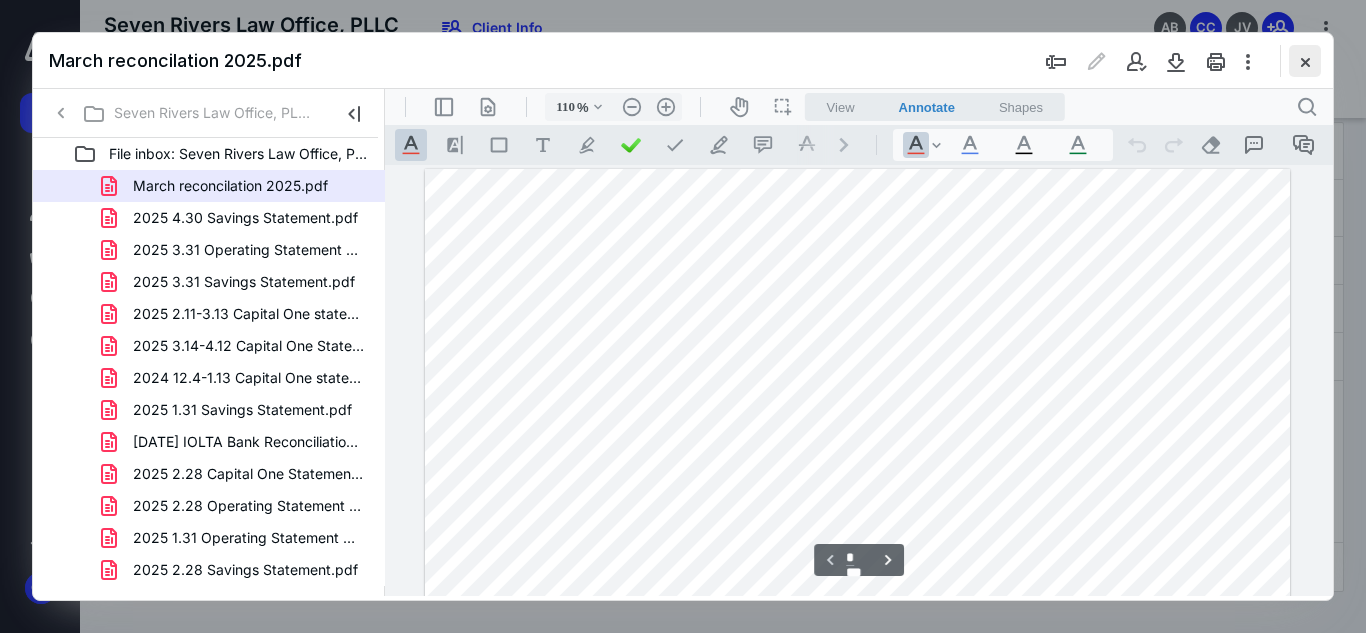 click at bounding box center [1305, 61] 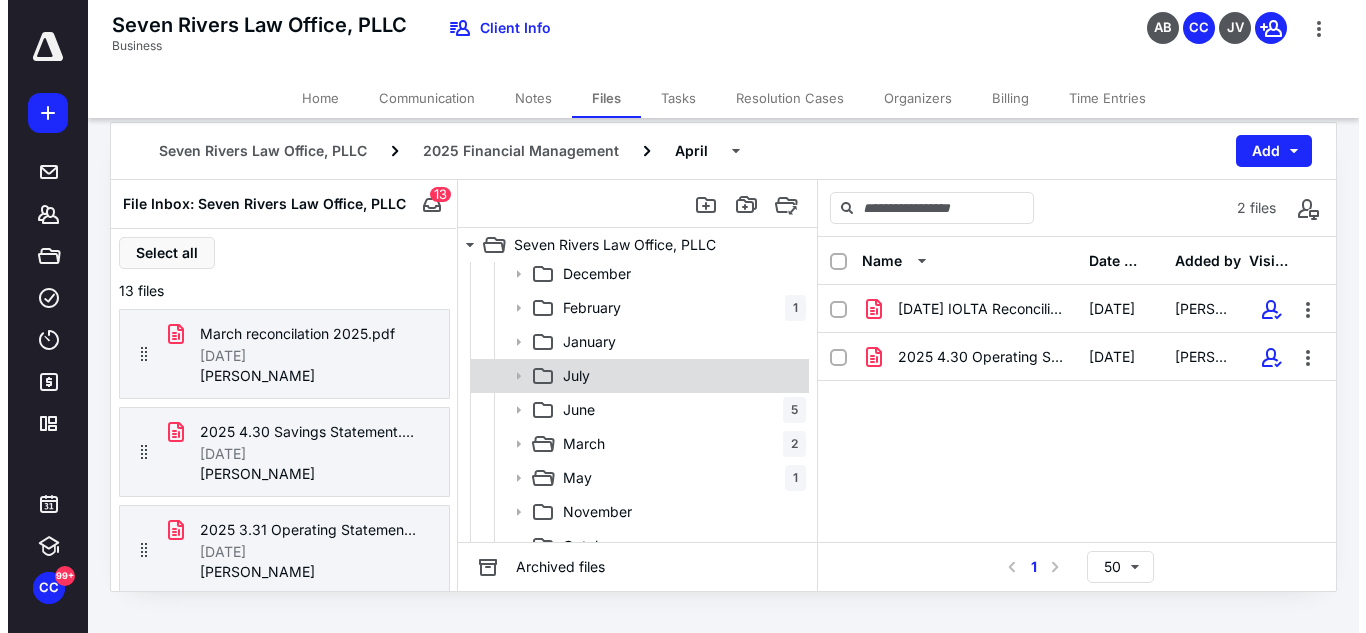 scroll, scrollTop: 106, scrollLeft: 0, axis: vertical 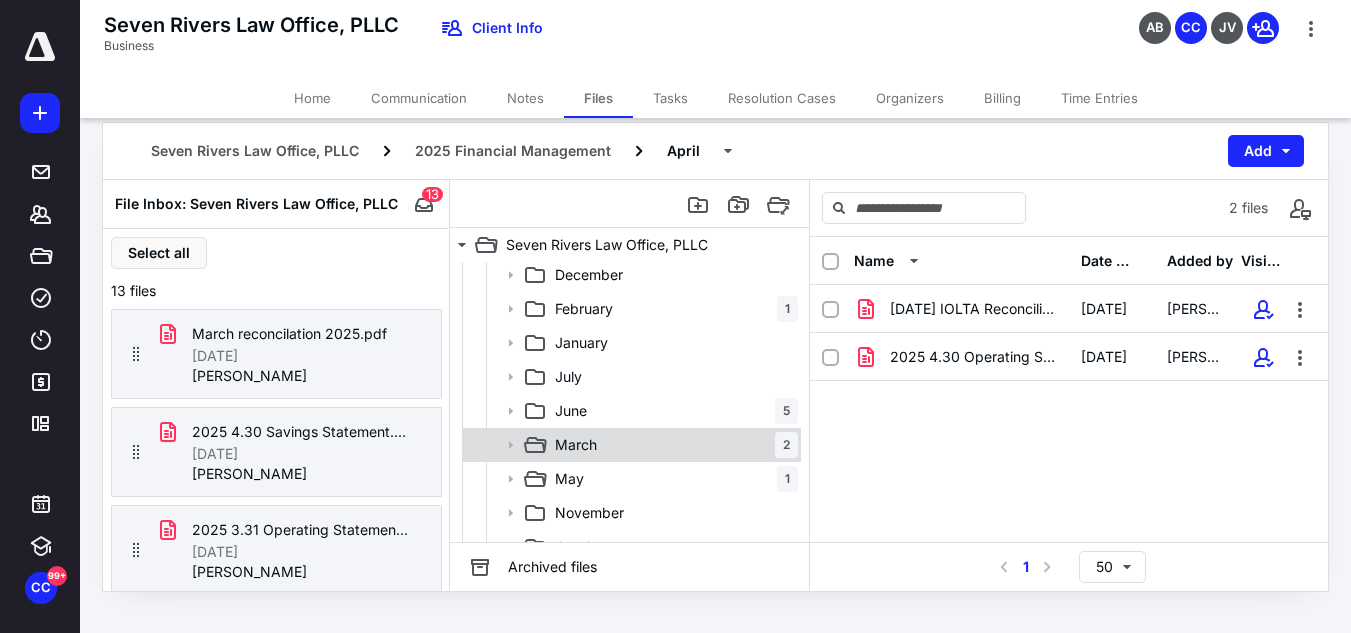 click on "March 2" at bounding box center [672, 445] 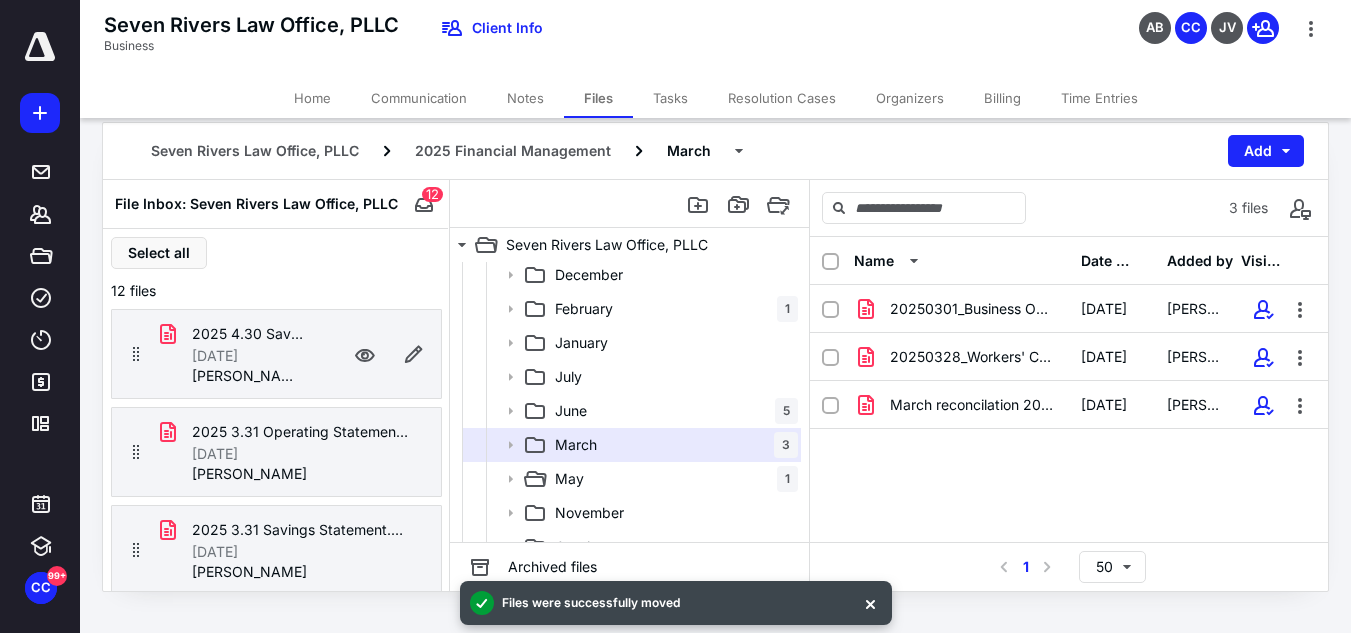 click on "[DATE]" at bounding box center [248, 356] 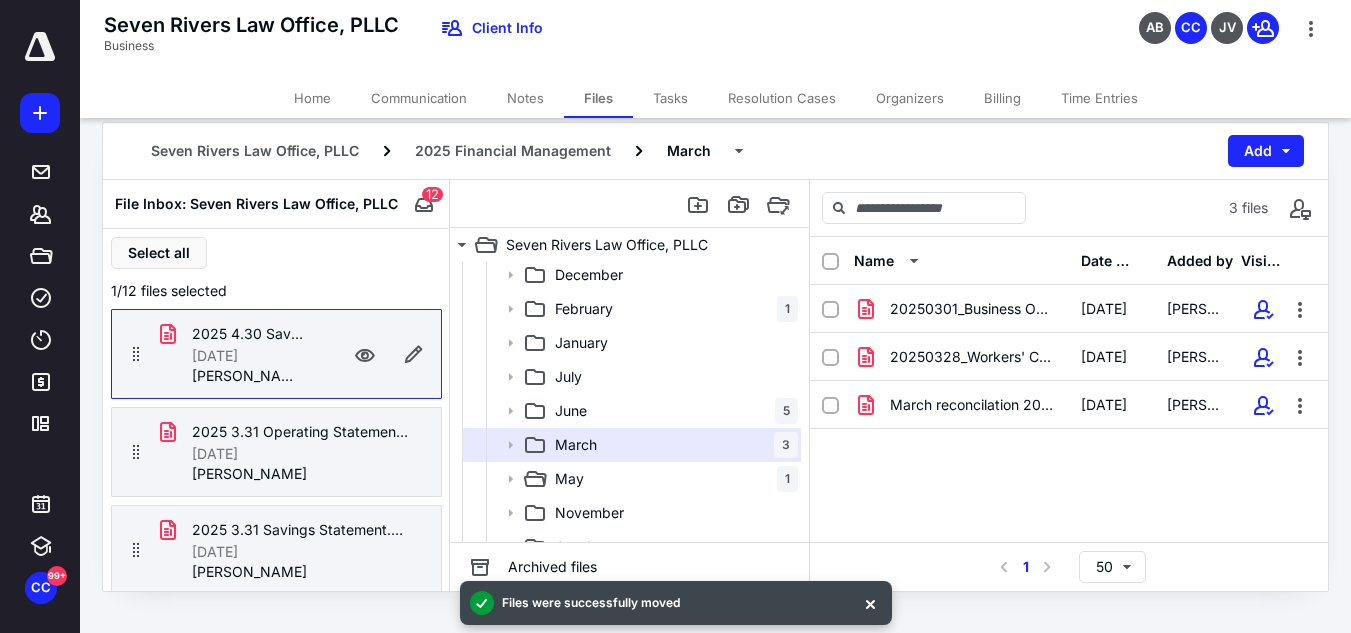 click on "[DATE]" at bounding box center [248, 356] 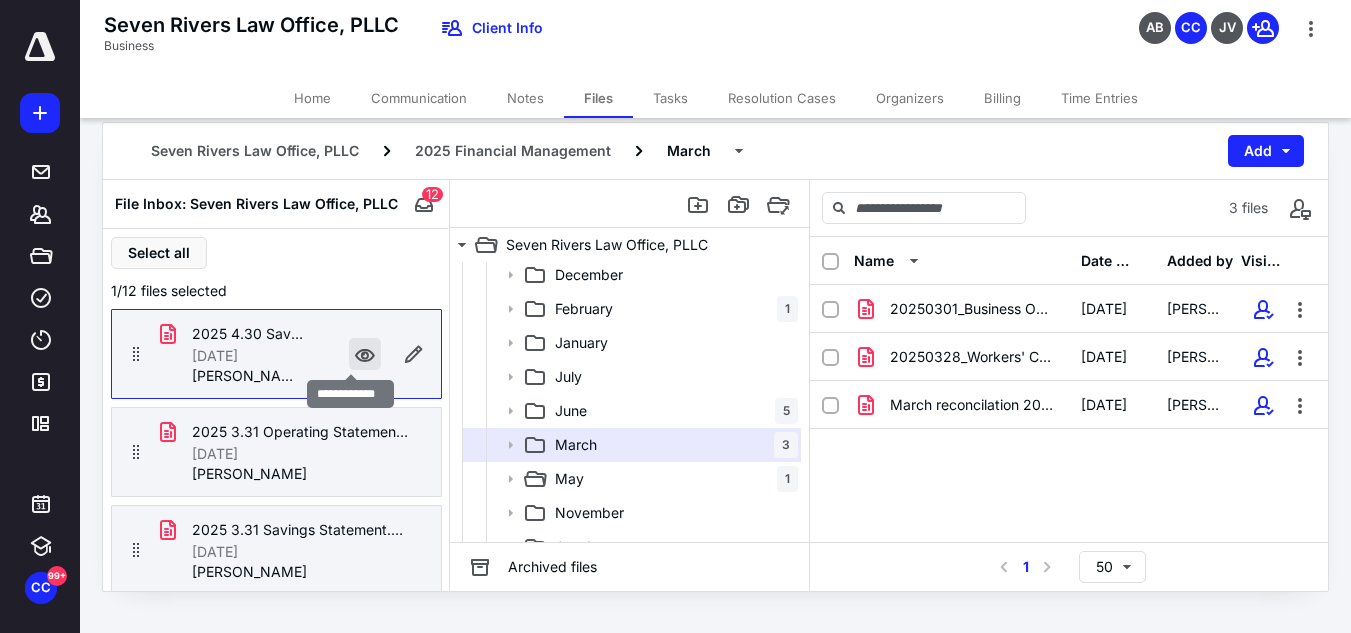 click at bounding box center (365, 354) 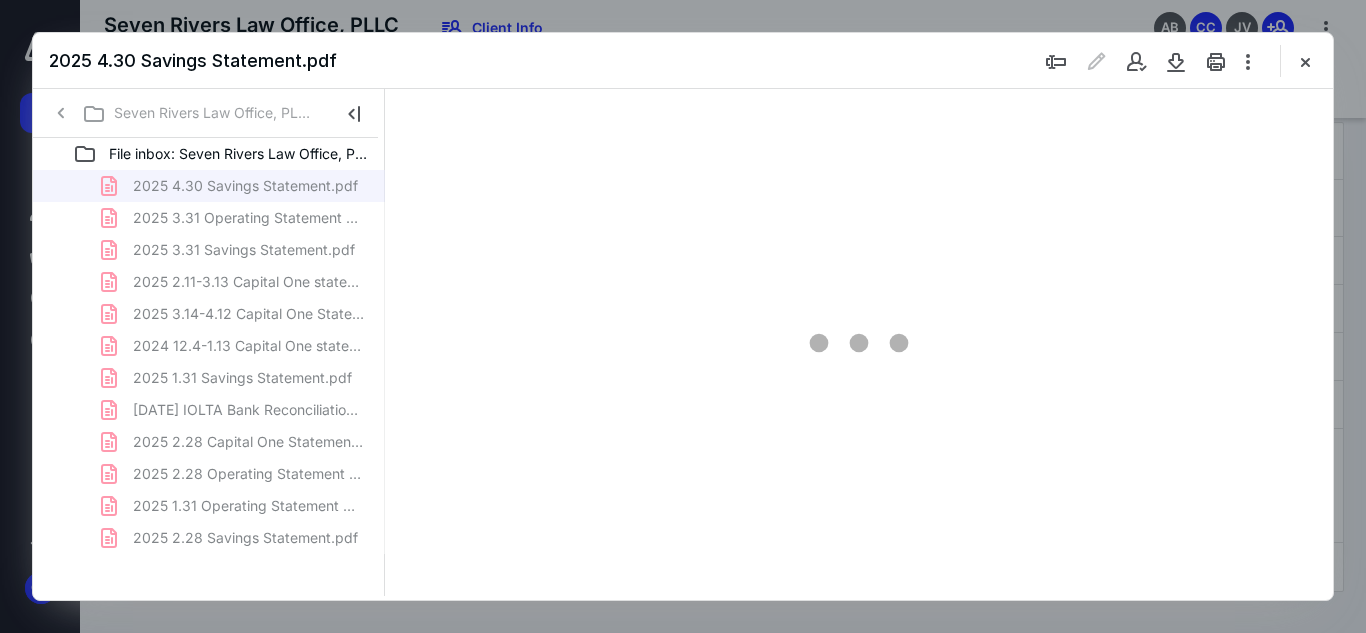 scroll, scrollTop: 0, scrollLeft: 0, axis: both 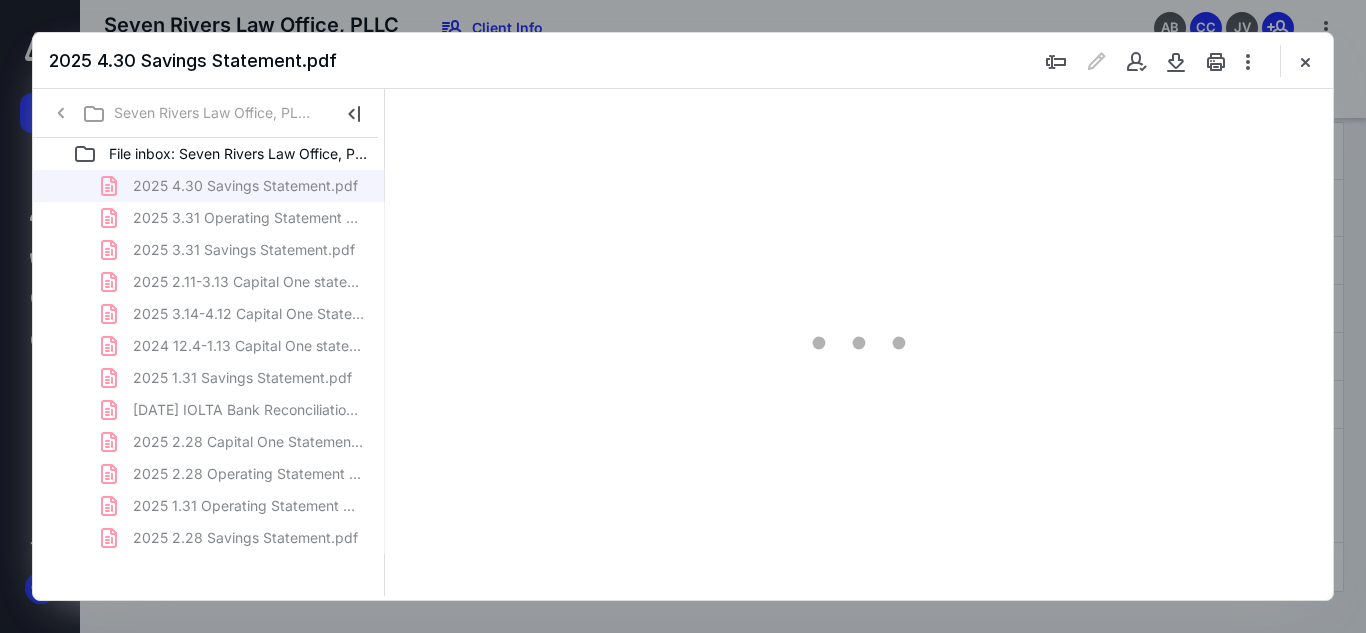 type on "54" 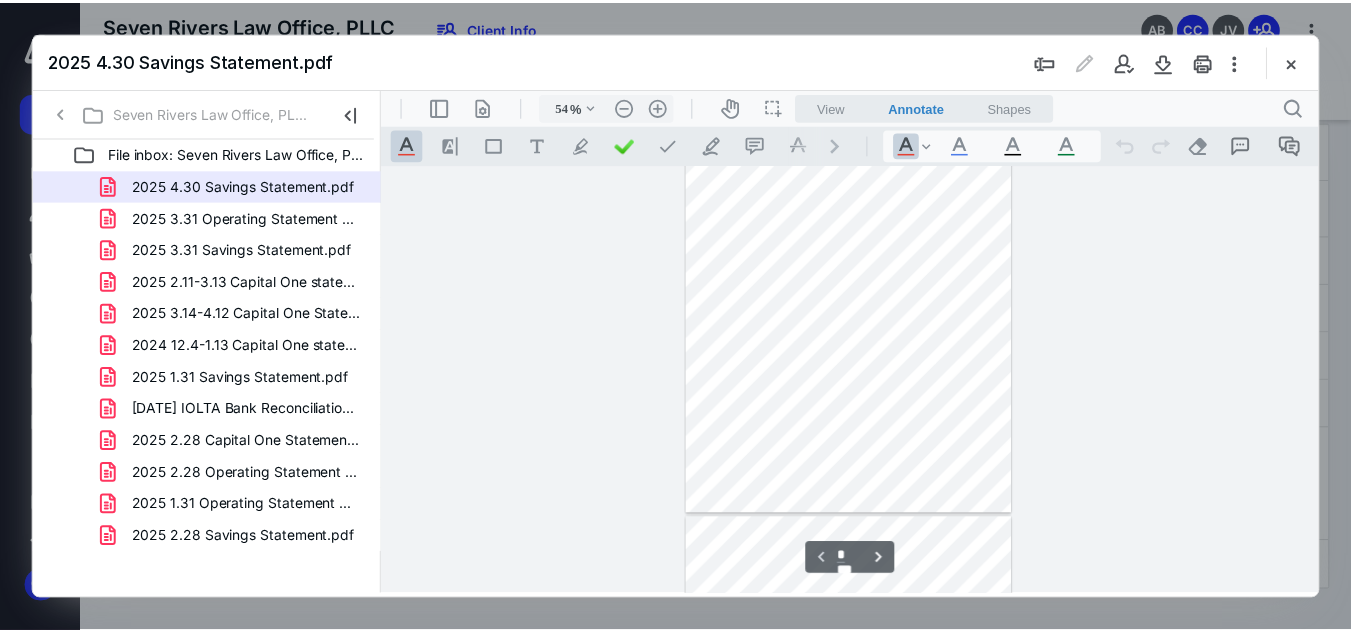 scroll, scrollTop: 0, scrollLeft: 0, axis: both 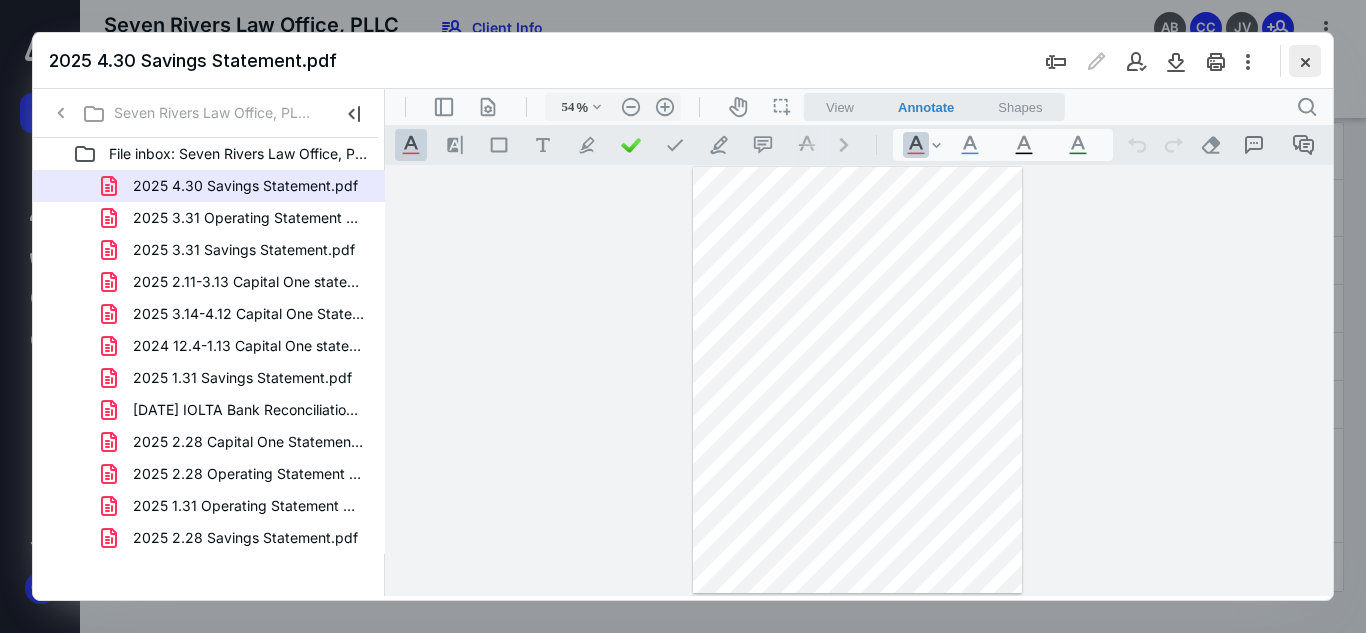 click at bounding box center (1305, 61) 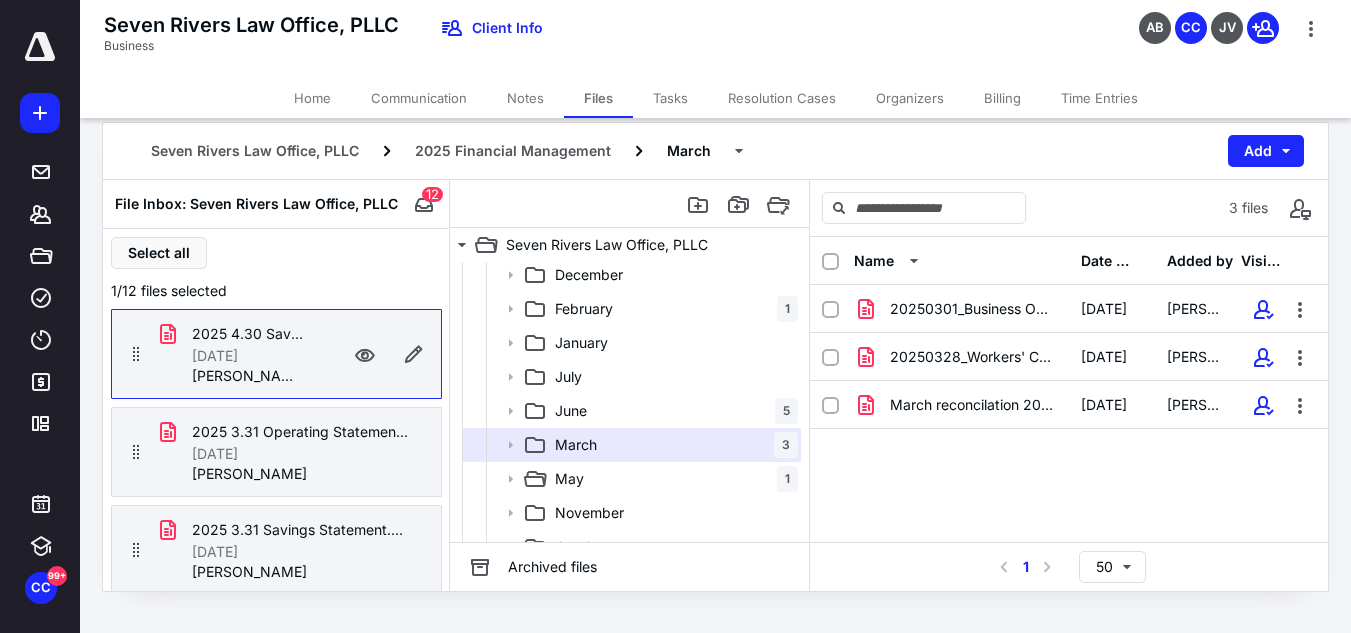 scroll, scrollTop: 33, scrollLeft: 0, axis: vertical 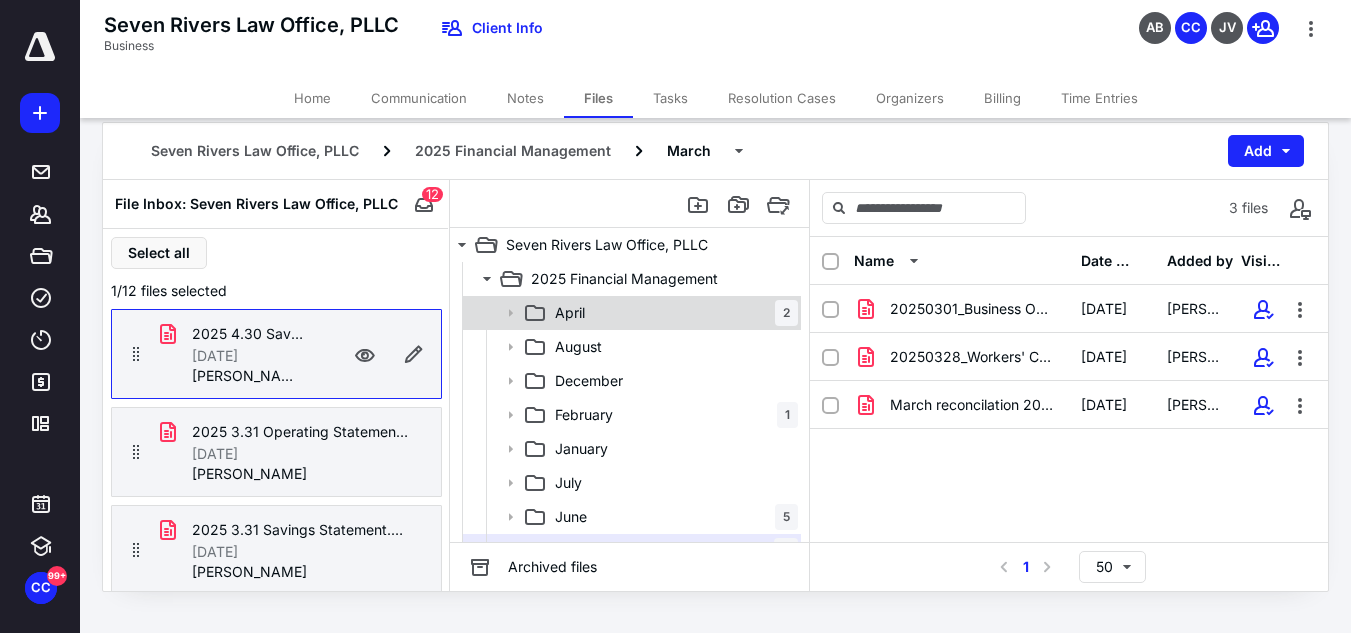 click on "April 2" at bounding box center (672, 313) 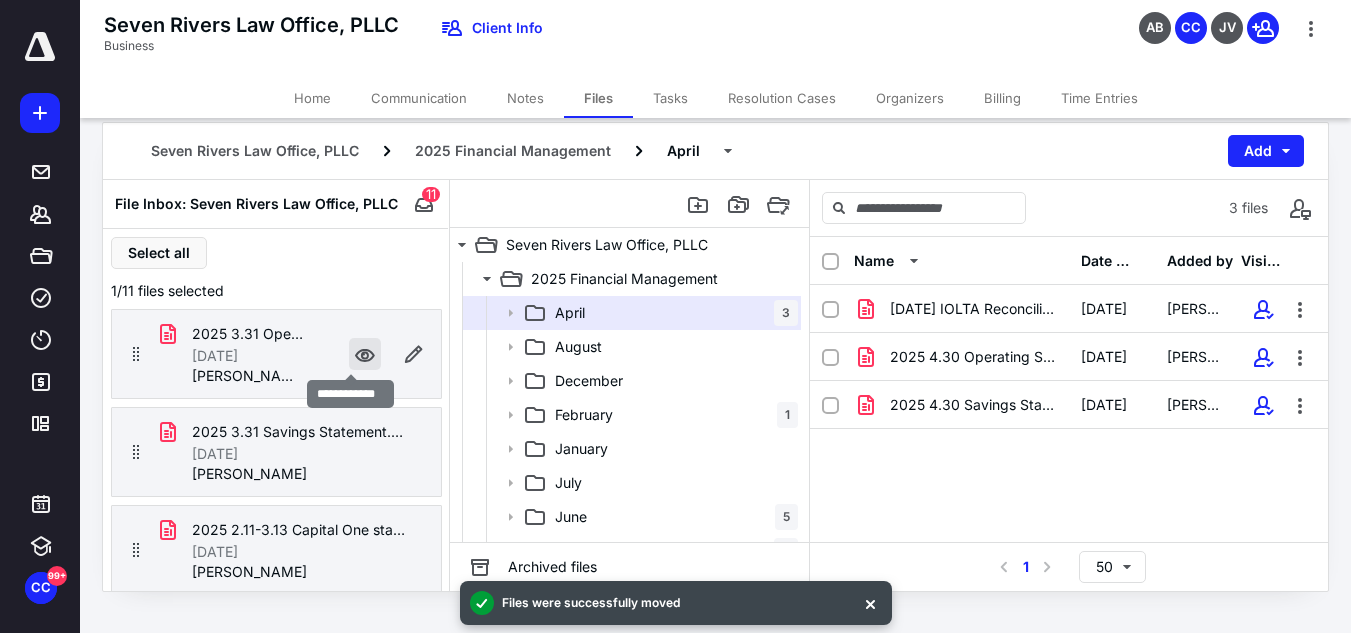 click at bounding box center (365, 354) 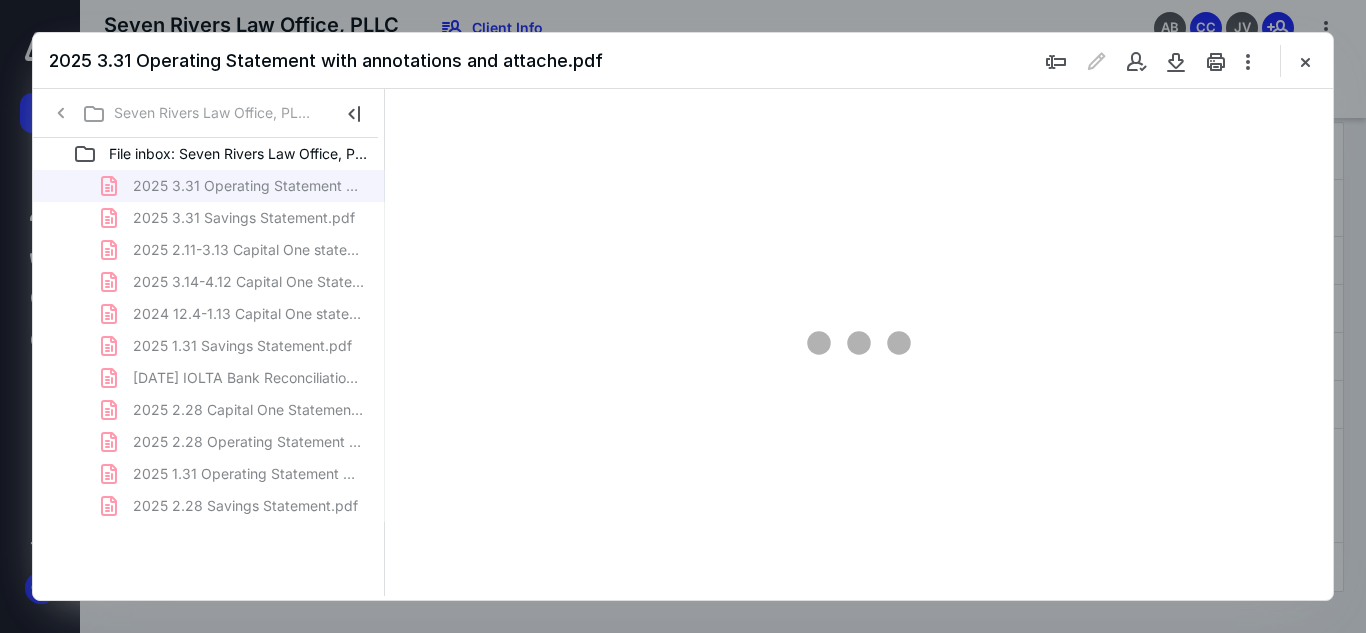 scroll, scrollTop: 0, scrollLeft: 0, axis: both 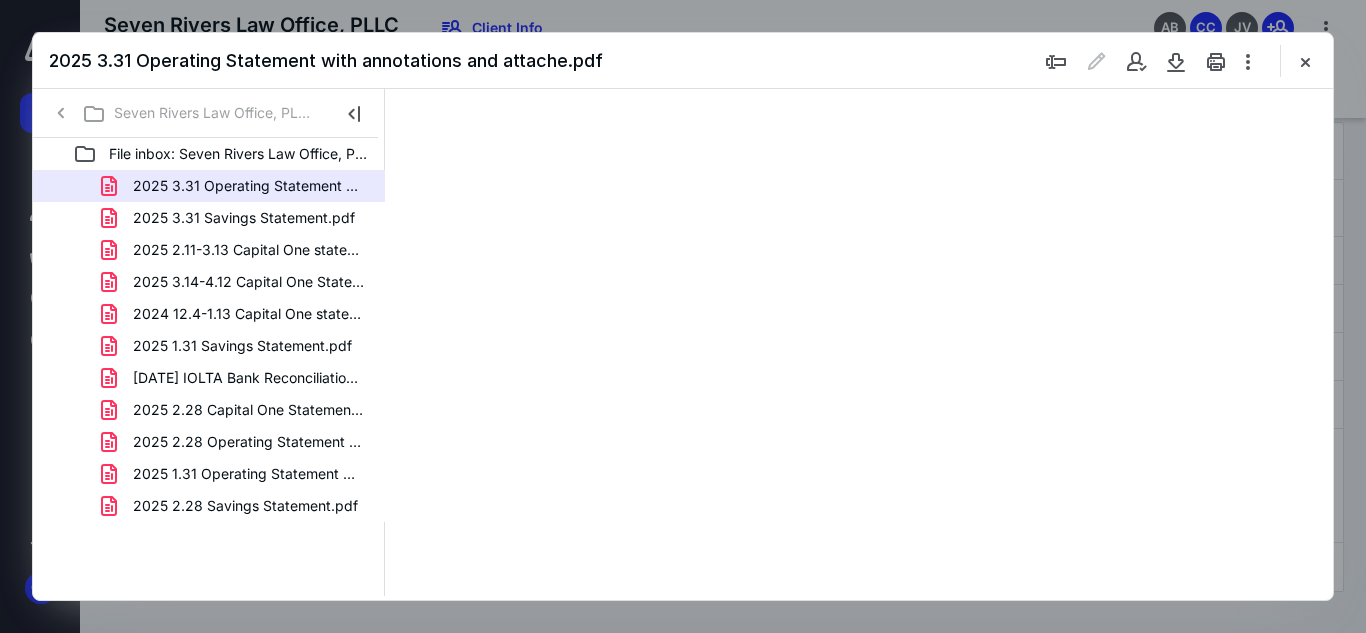 type on "55" 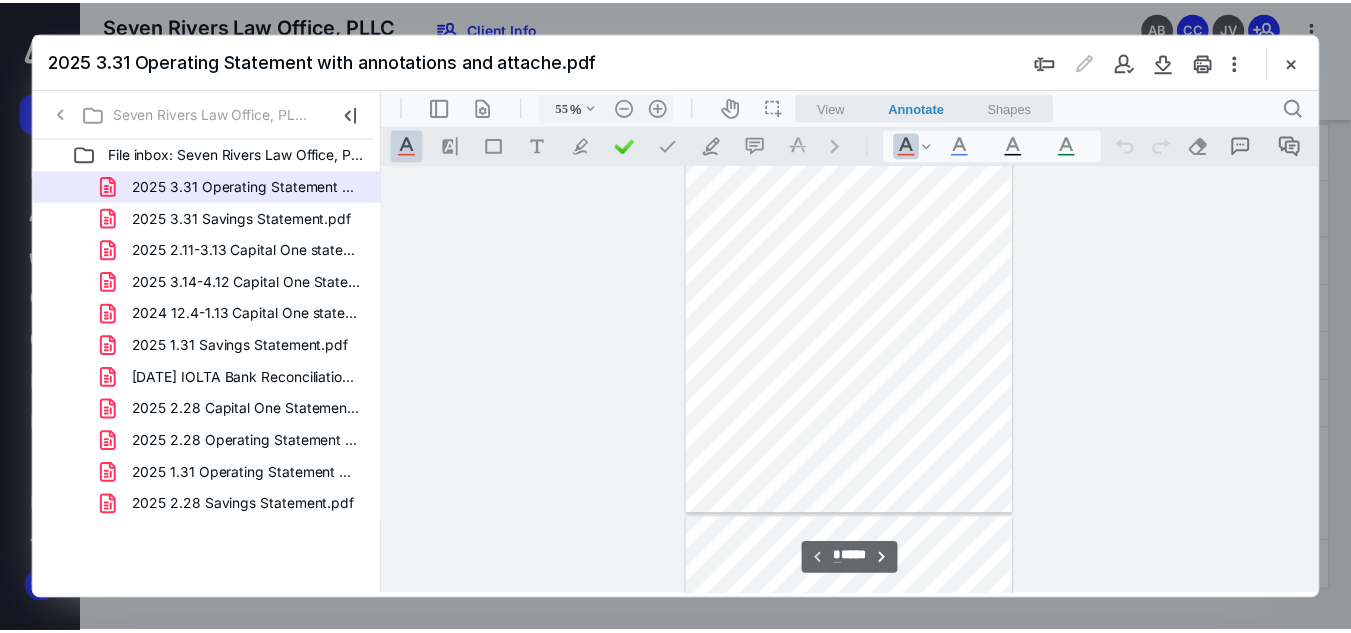 scroll, scrollTop: 0, scrollLeft: 0, axis: both 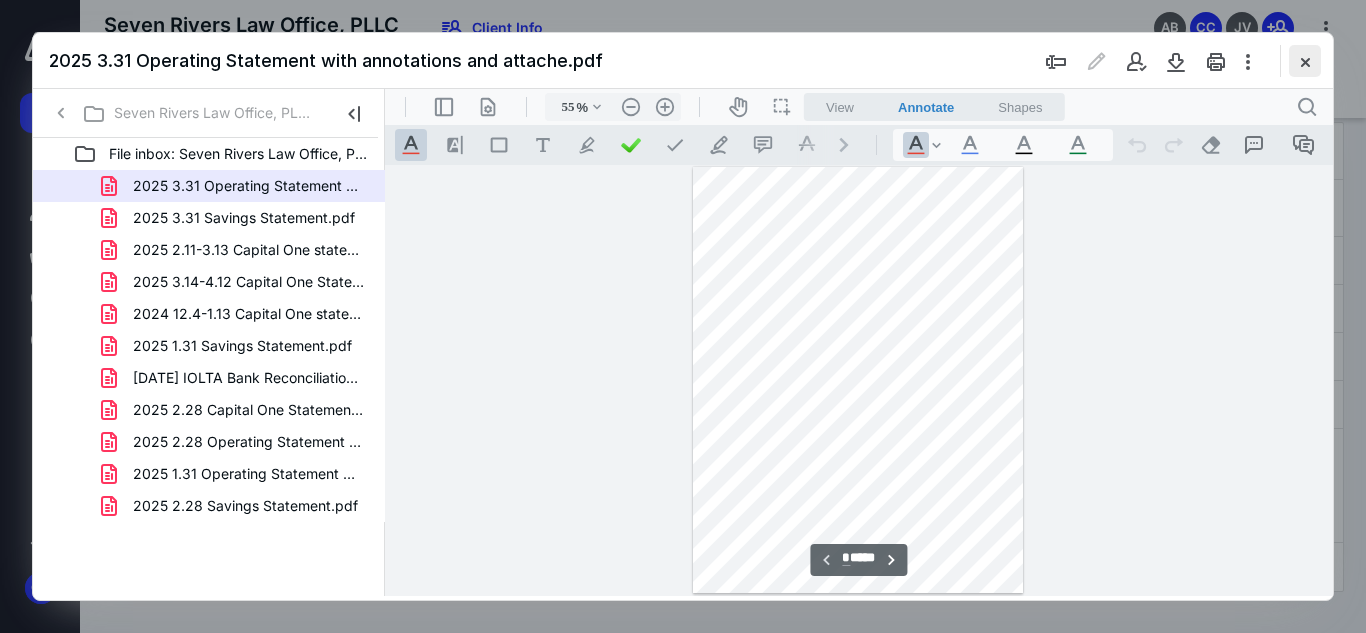 click at bounding box center (1305, 61) 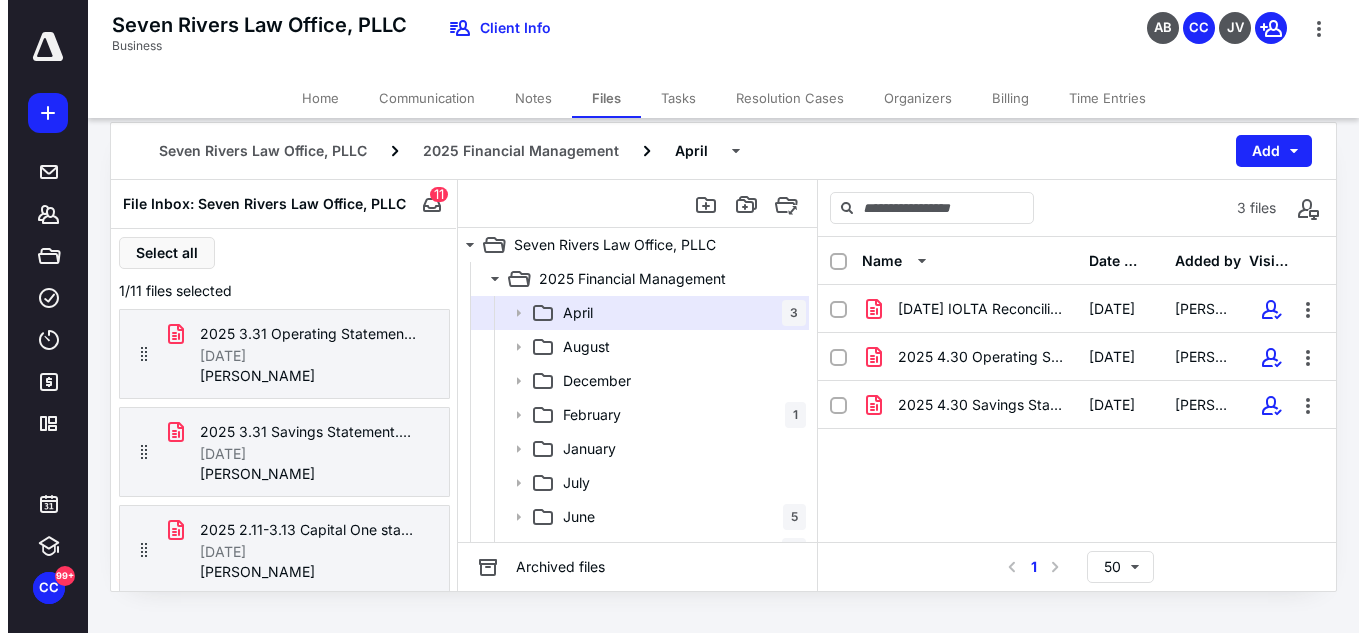 scroll, scrollTop: 245, scrollLeft: 0, axis: vertical 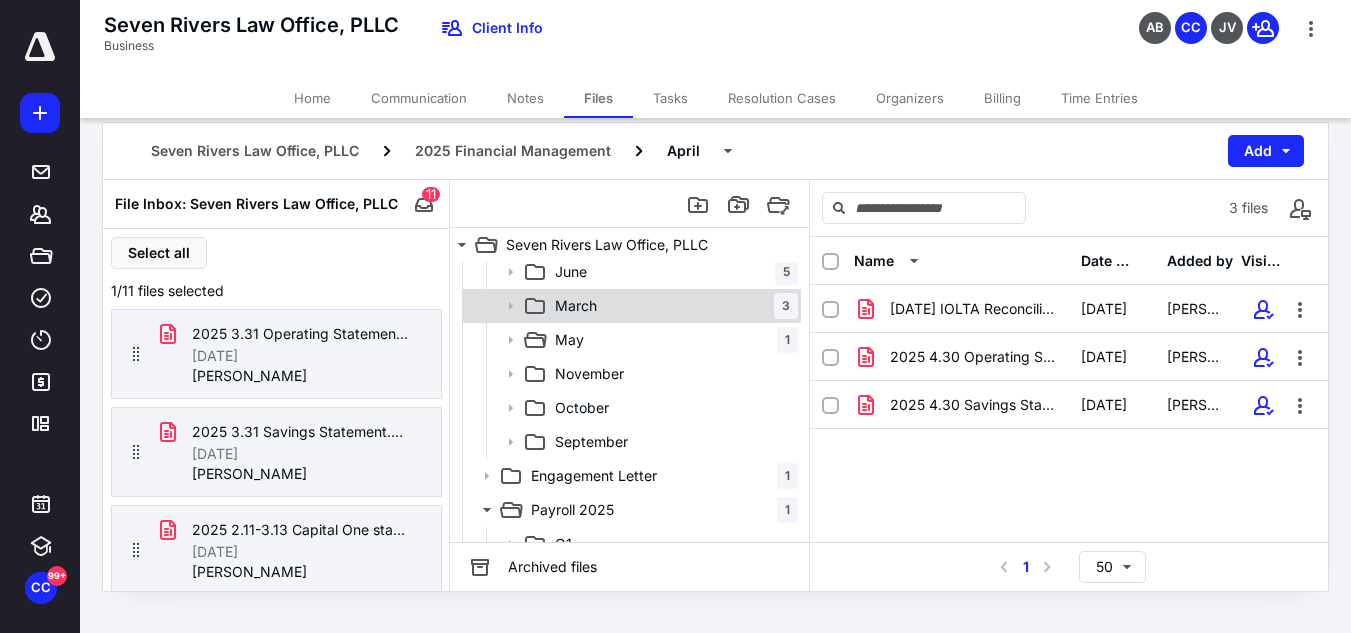 click on "March 3" at bounding box center (672, 306) 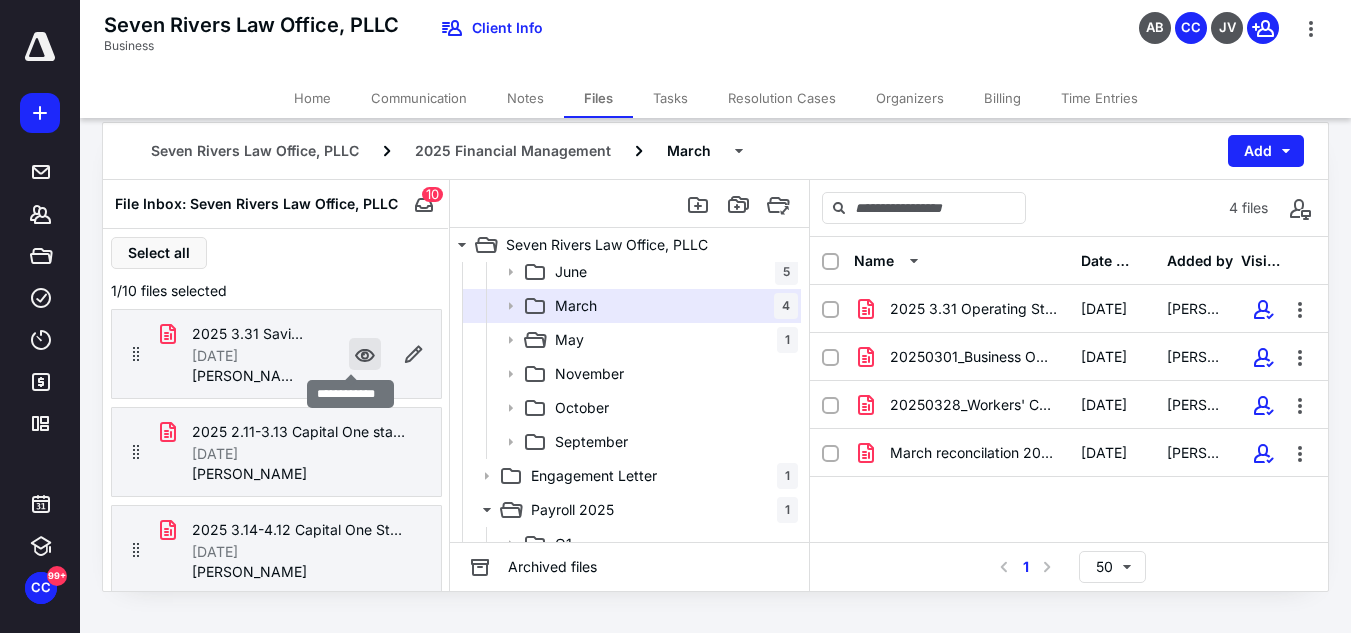 click at bounding box center (365, 354) 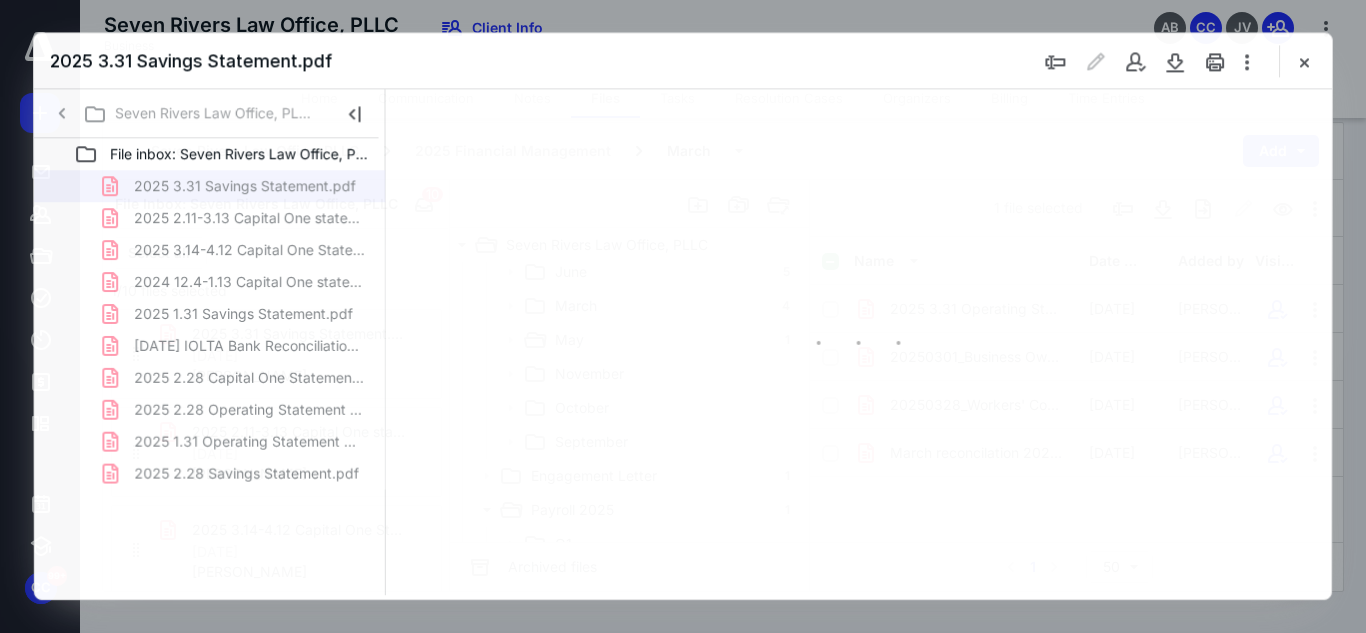 click on "2025 3.31 Savings Statement.pdf 2025 2.11-3.13 Capital One statement with annotations and .pdf 2025 3.14-4.12 Capital One Statement with Annotations and .pdf 2024 12.4-1.13 Capital One statement with annotations and .pdf 2025 1.31 Savings Statement.pdf 2025 1 31 IOLTA Bank Reconciliation with Attachments.pdf 2025 2.28 Capital One Statement with Annotations and Attac.pdf 2025 2.28 Operating Statement with Annotations and Attachm.pdf 2025 1.31 Operating Statement with Annotations and Attachm.pdf 2025 2.28 Savings Statement.pdf" at bounding box center [210, 329] 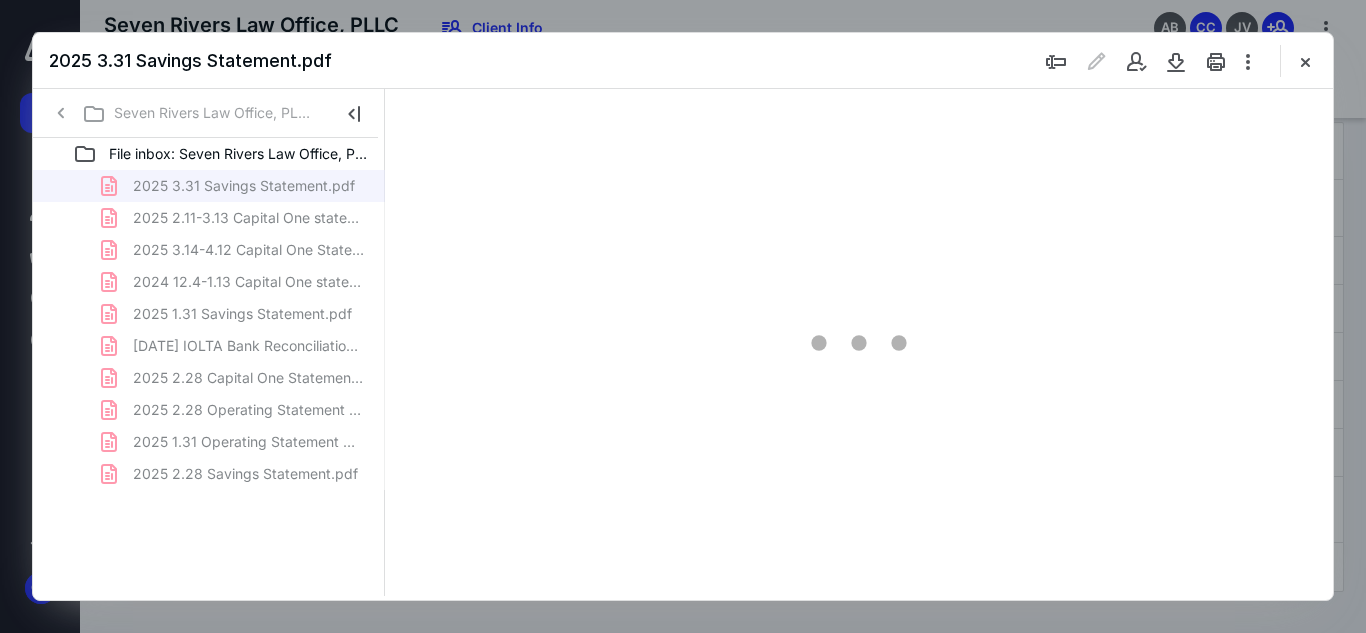 click on "2025 3.31 Savings Statement.pdf 2025 2.11-3.13 Capital One statement with annotations and .pdf 2025 3.14-4.12 Capital One Statement with Annotations and .pdf 2024 12.4-1.13 Capital One statement with annotations and .pdf 2025 1.31 Savings Statement.pdf 2025 1 31 IOLTA Bank Reconciliation with Attachments.pdf 2025 2.28 Capital One Statement with Annotations and Attac.pdf 2025 2.28 Operating Statement with Annotations and Attachm.pdf 2025 1.31 Operating Statement with Annotations and Attachm.pdf 2025 2.28 Savings Statement.pdf" at bounding box center [209, 330] 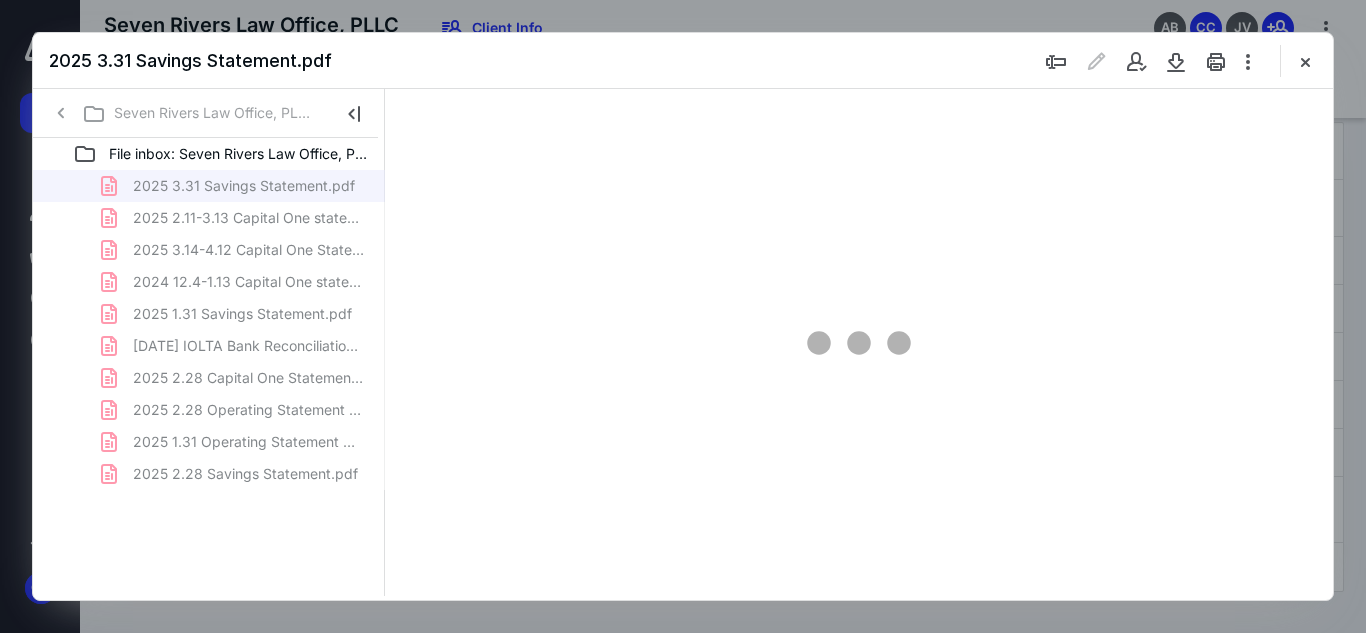 scroll, scrollTop: 0, scrollLeft: 0, axis: both 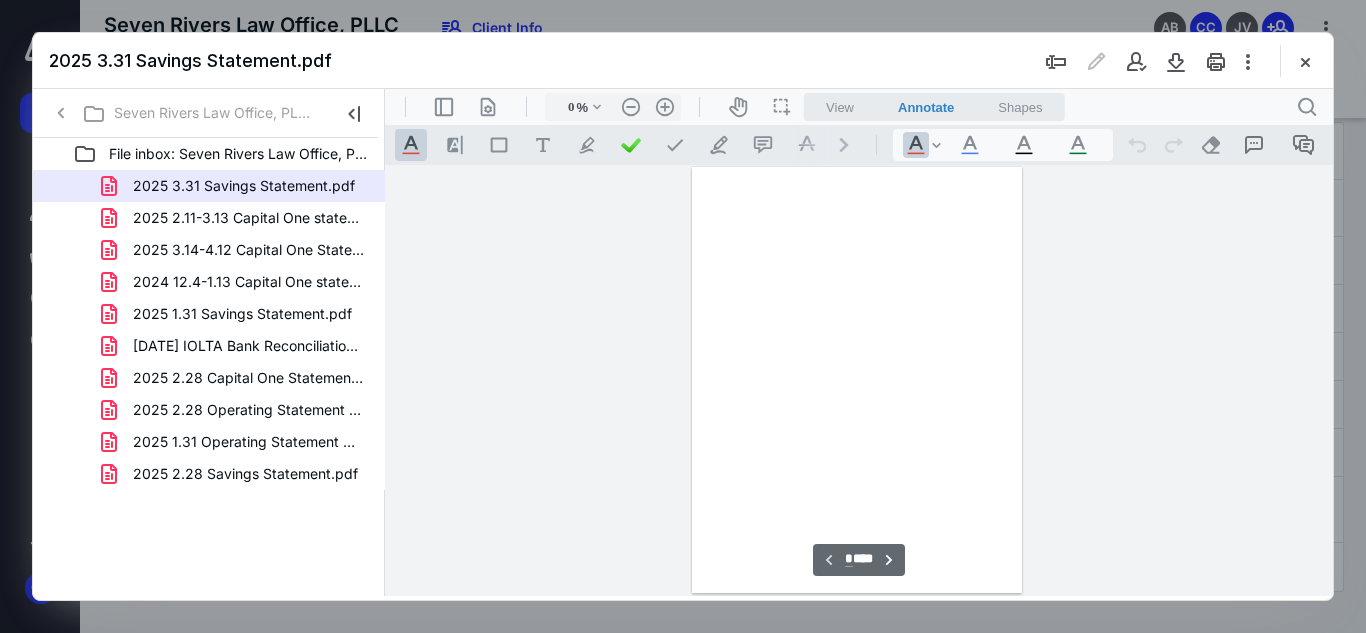 type on "55" 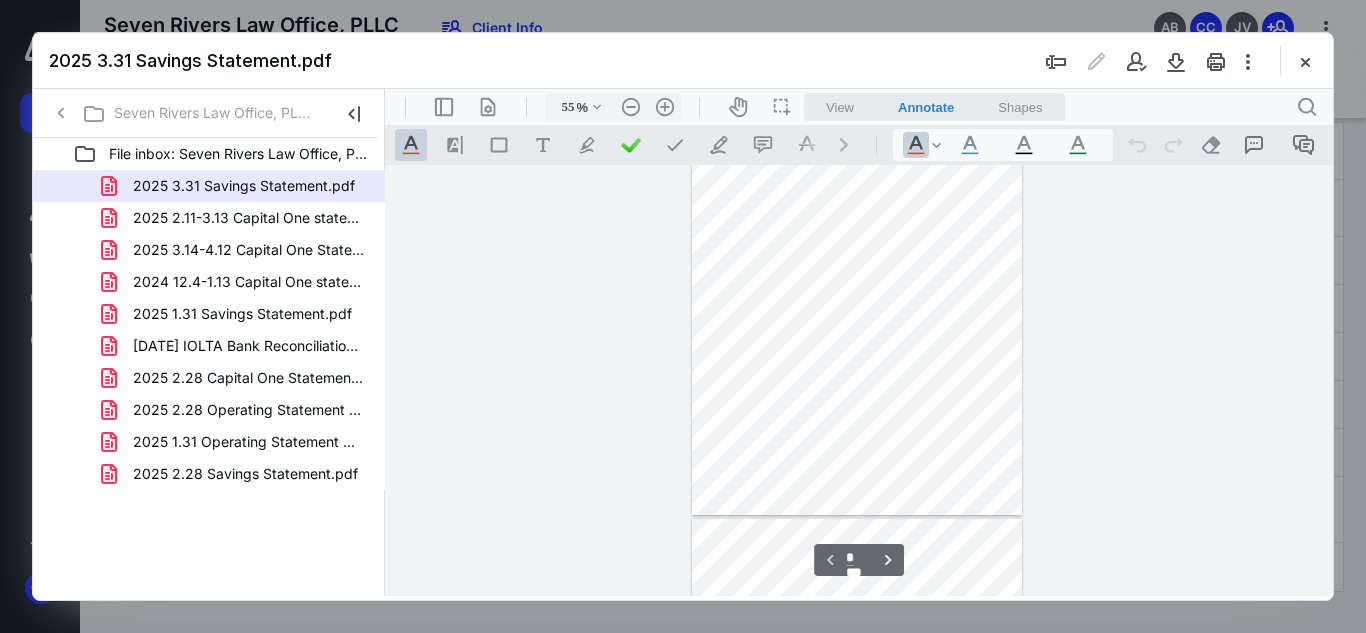 scroll, scrollTop: 0, scrollLeft: 0, axis: both 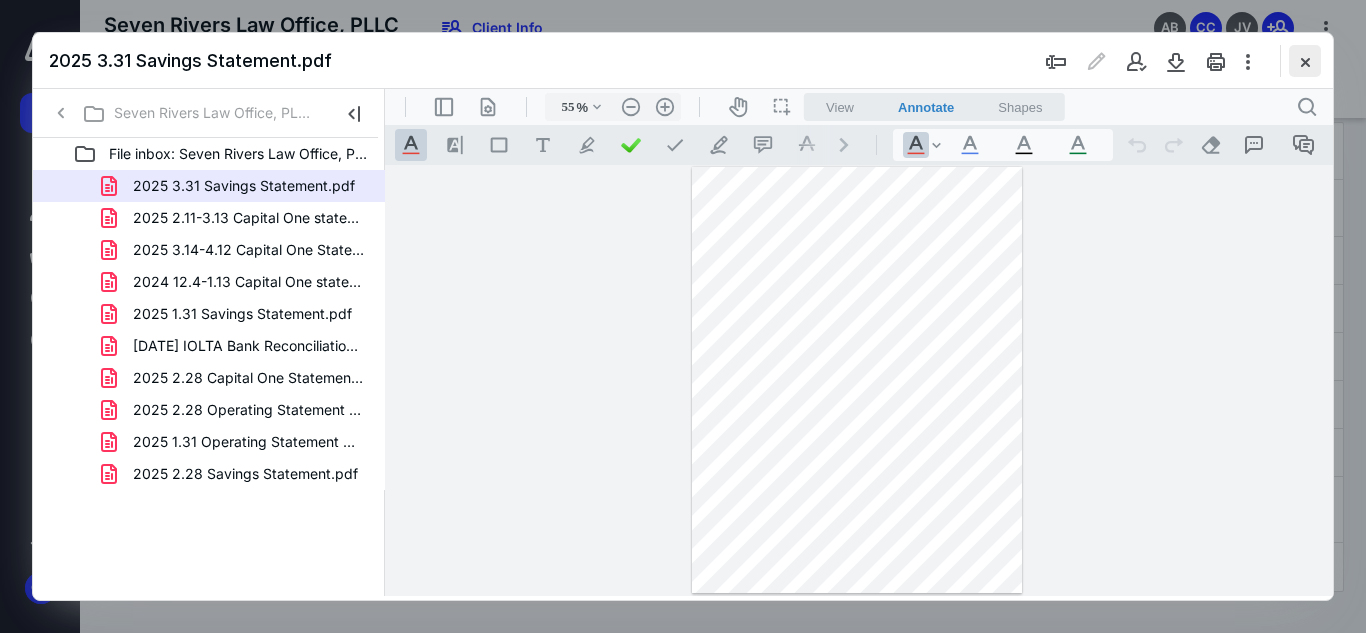 click at bounding box center [1305, 61] 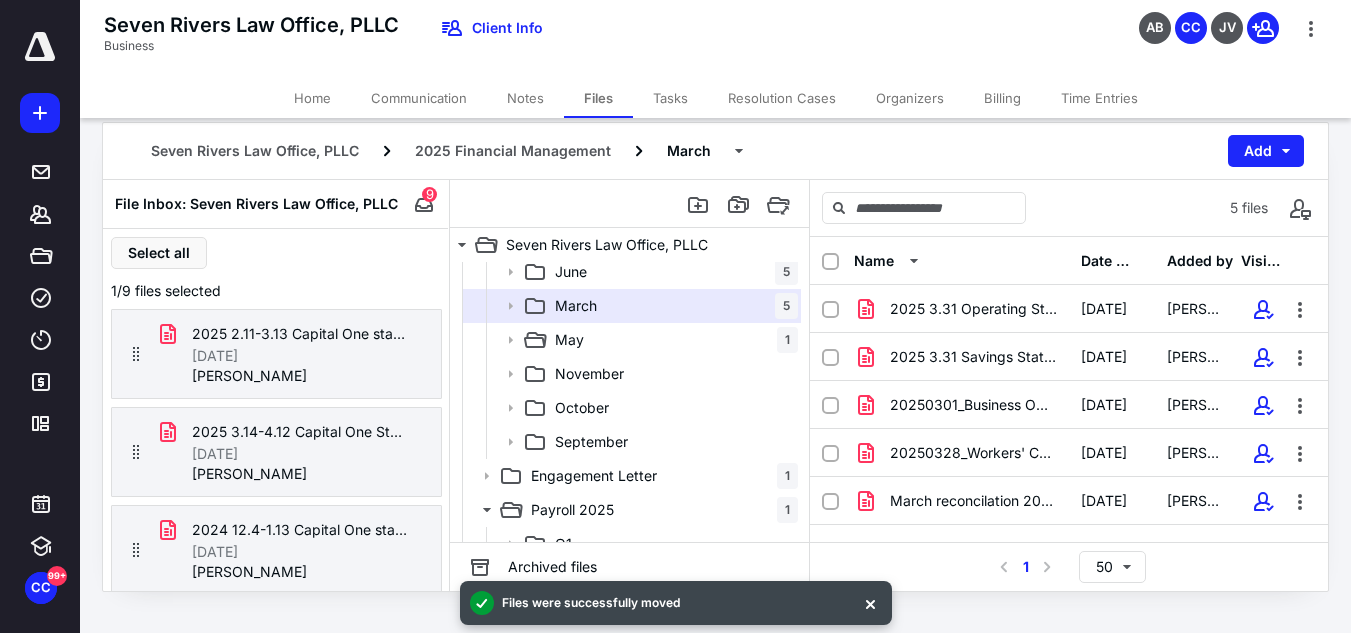 click on "March reconcilation 2025.pdf 6/25/2025 Rebecca Myers" at bounding box center [1069, 501] 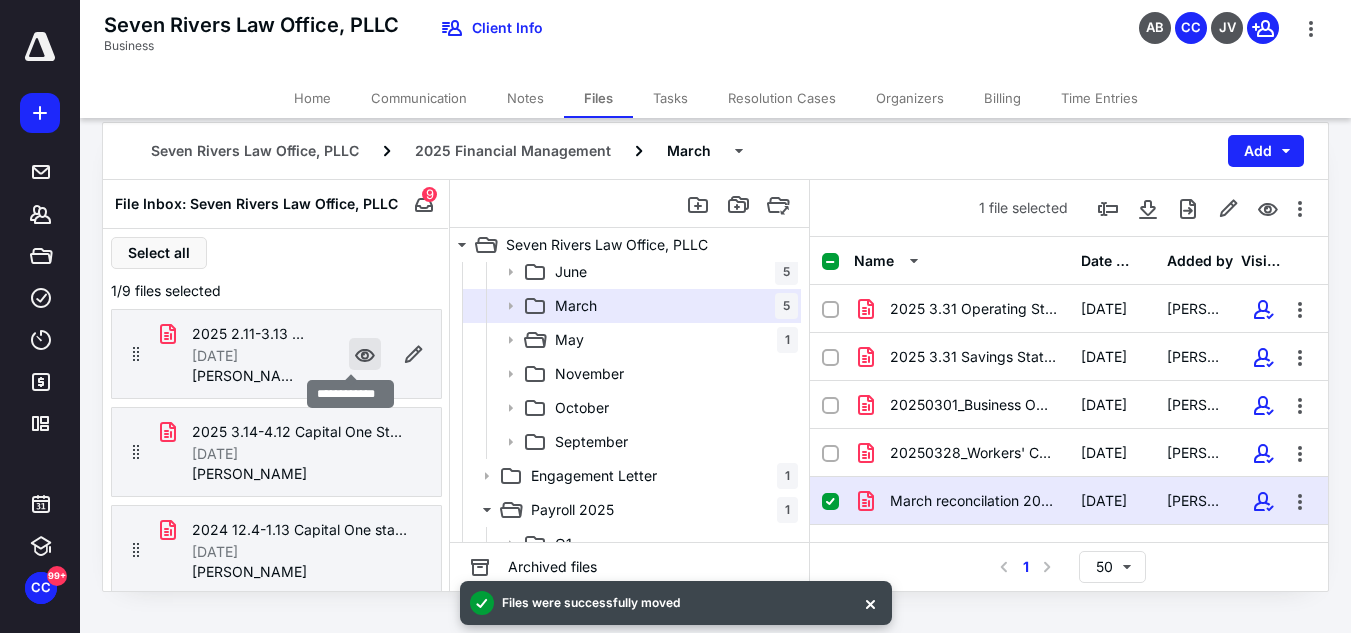 click at bounding box center (365, 354) 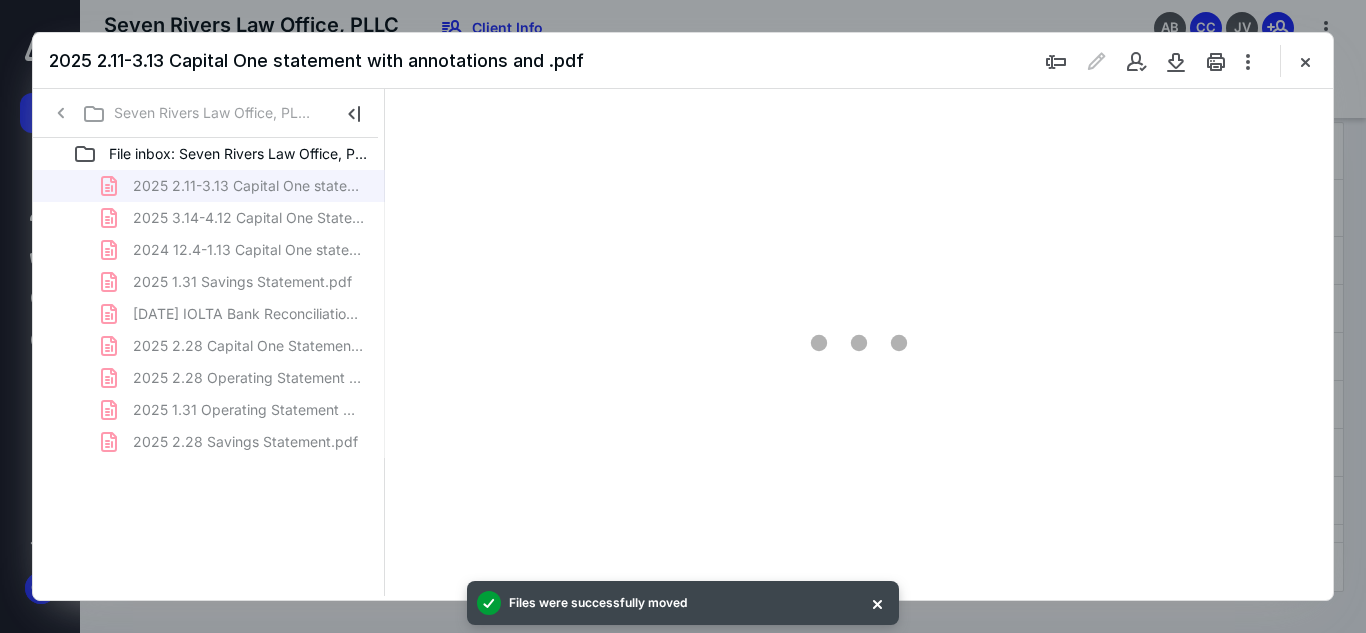 scroll, scrollTop: 0, scrollLeft: 0, axis: both 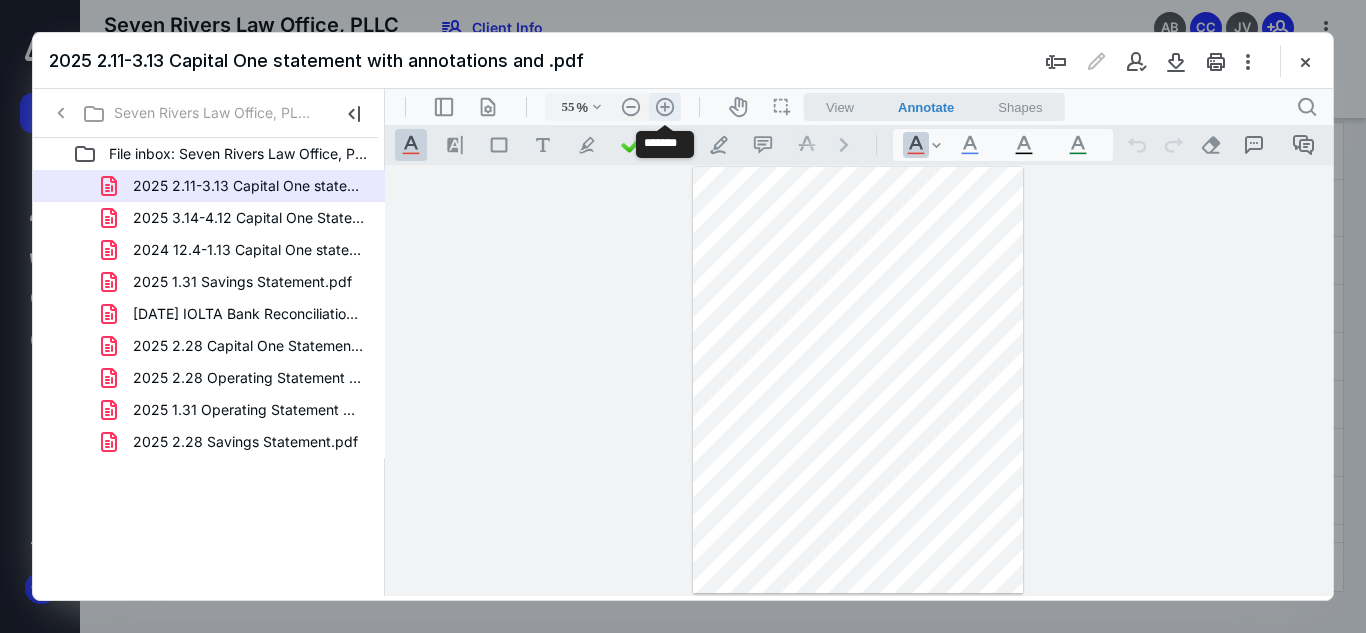 click on ".cls-1{fill:#abb0c4;} icon - header - zoom - in - line" at bounding box center (665, 107) 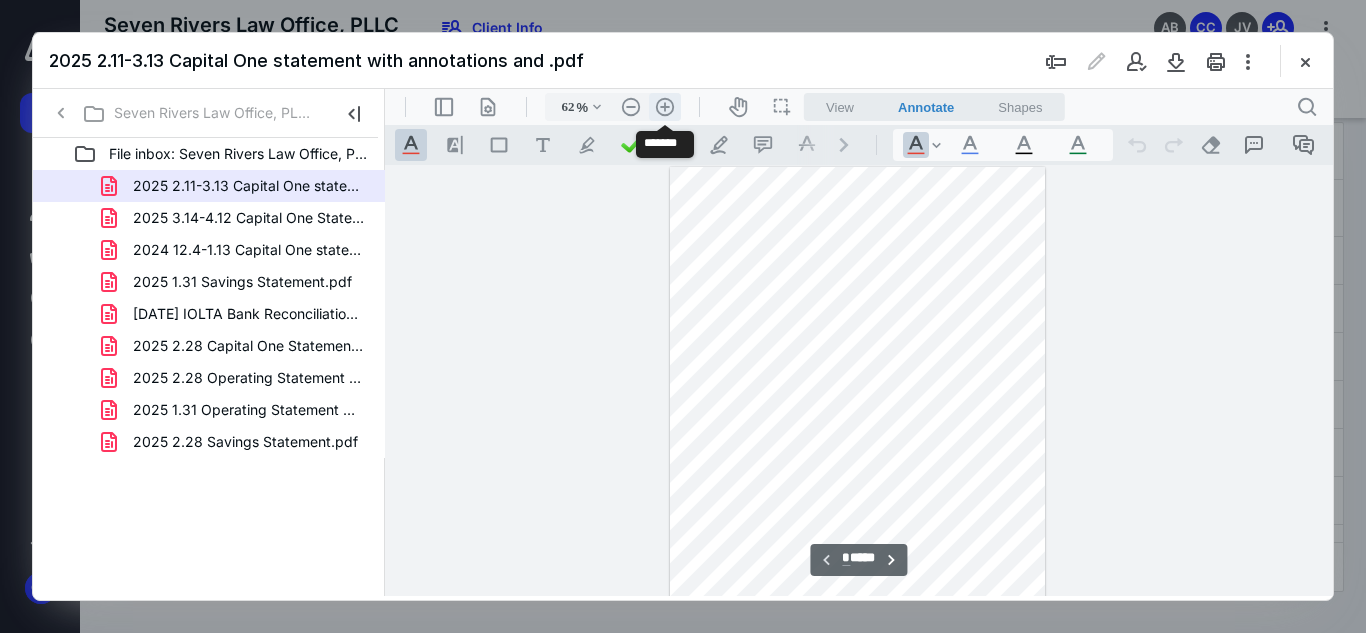 click on ".cls-1{fill:#abb0c4;} icon - header - zoom - in - line" at bounding box center (665, 107) 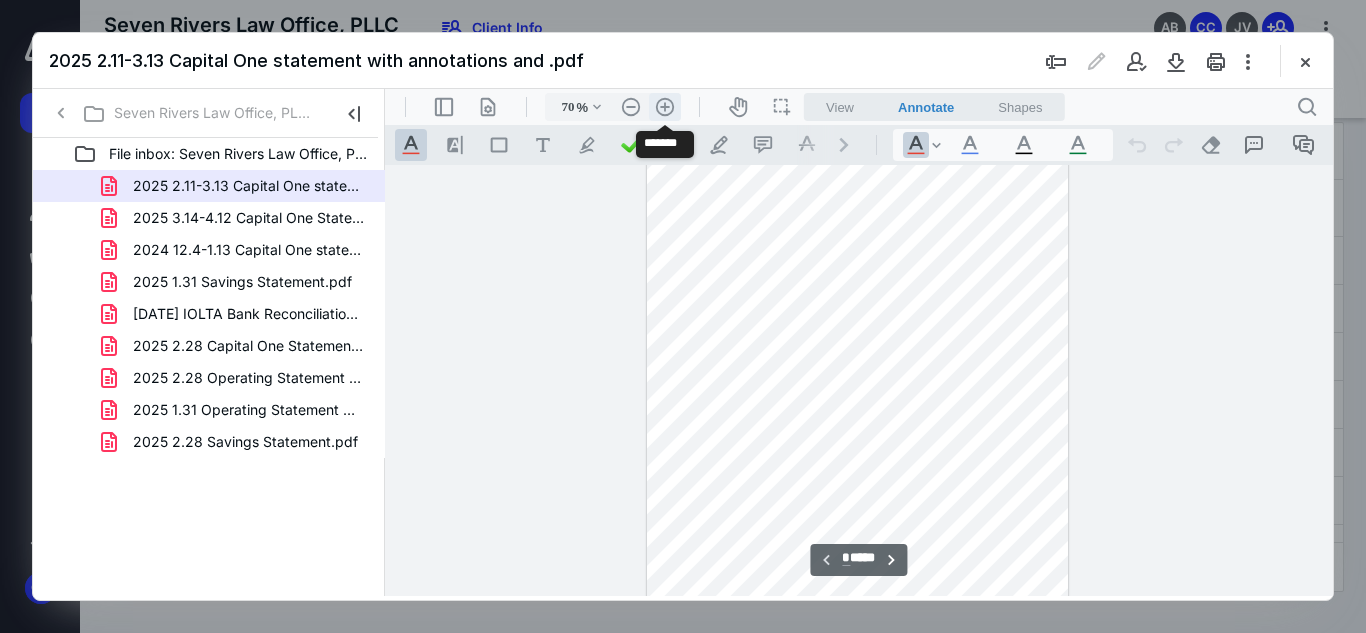 click on ".cls-1{fill:#abb0c4;} icon - header - zoom - in - line" at bounding box center [665, 107] 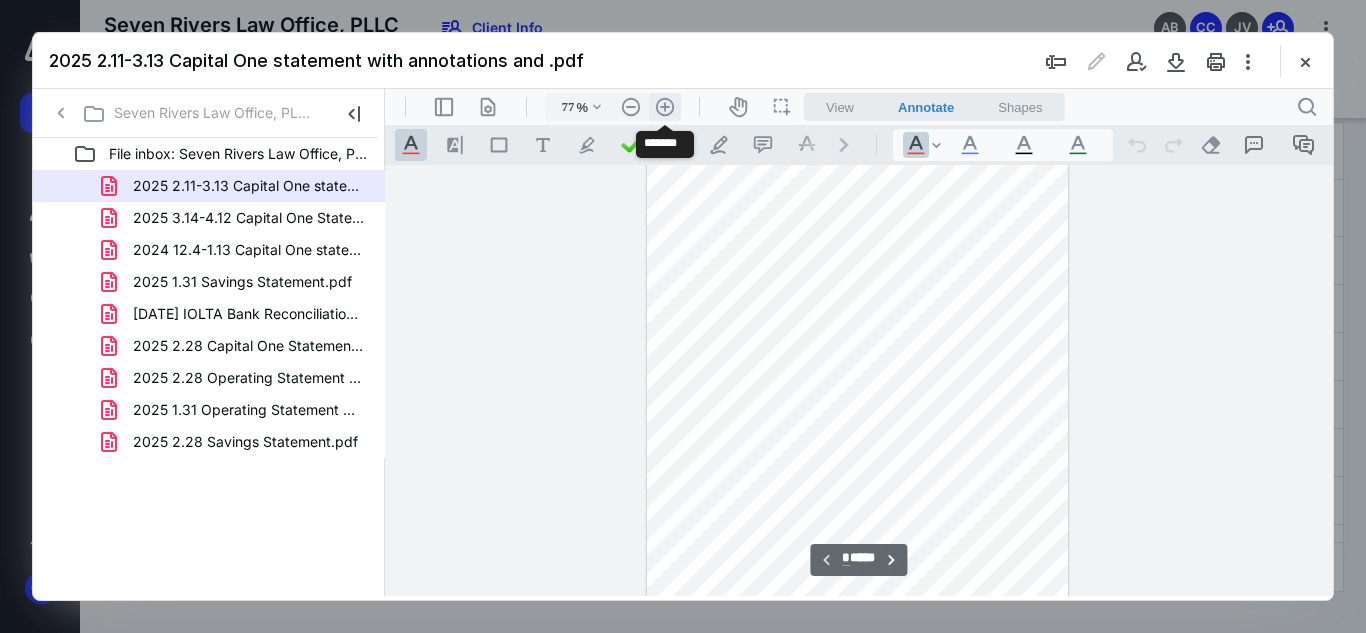 click on ".cls-1{fill:#abb0c4;} icon - header - zoom - in - line" at bounding box center (665, 107) 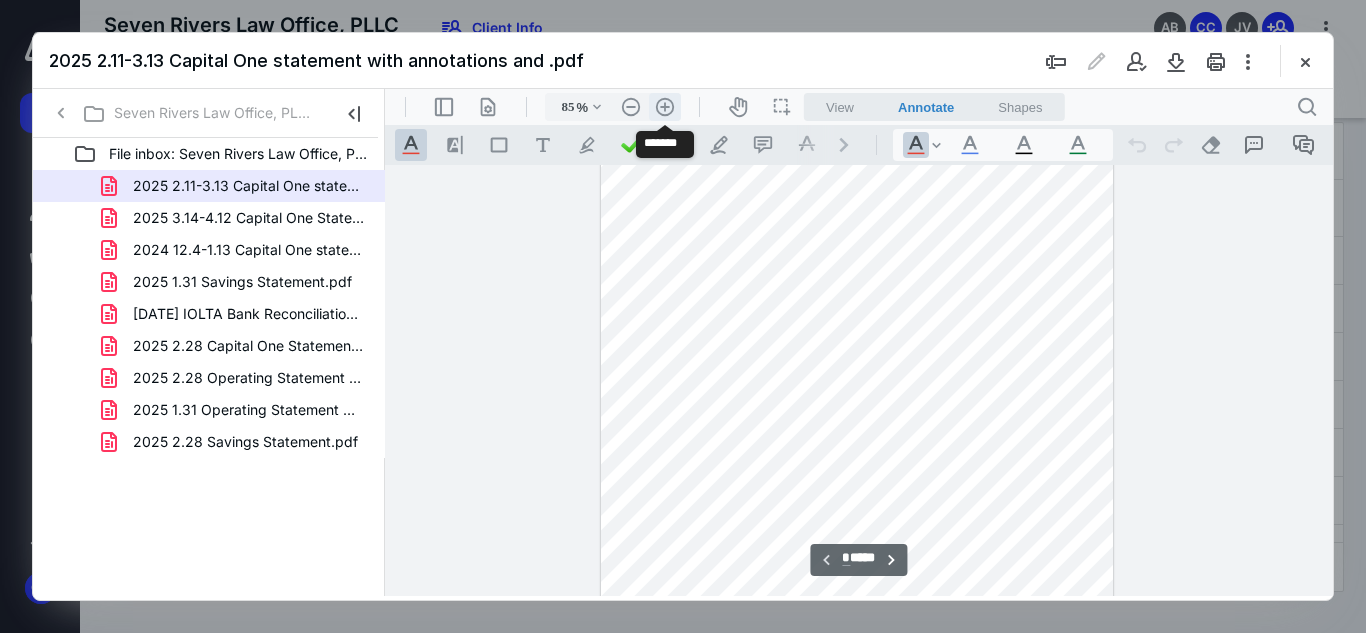 click on ".cls-1{fill:#abb0c4;} icon - header - zoom - in - line" at bounding box center [665, 107] 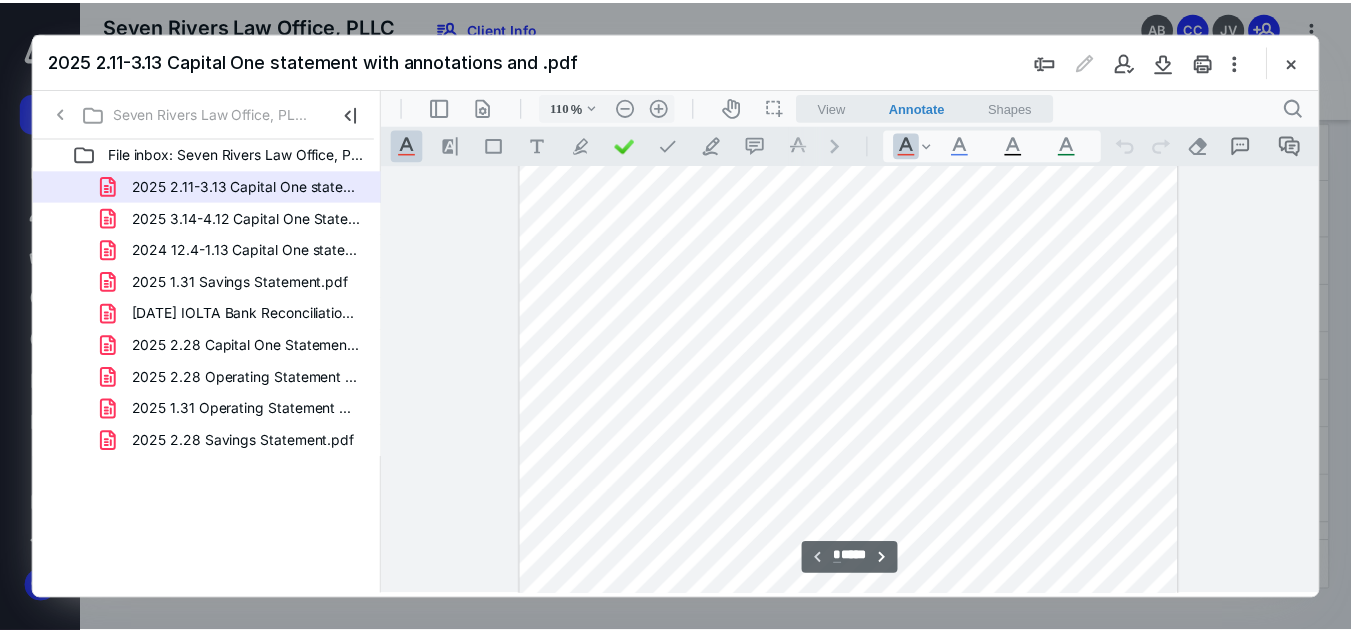 scroll, scrollTop: 0, scrollLeft: 0, axis: both 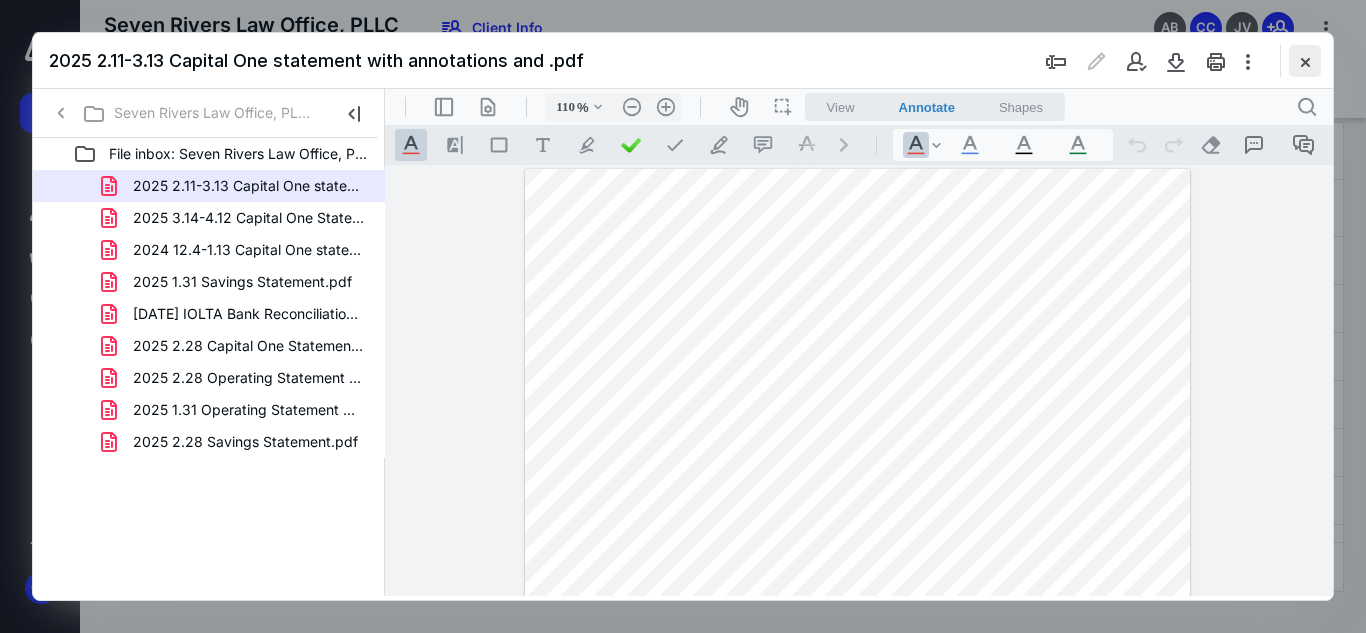 click at bounding box center [1305, 61] 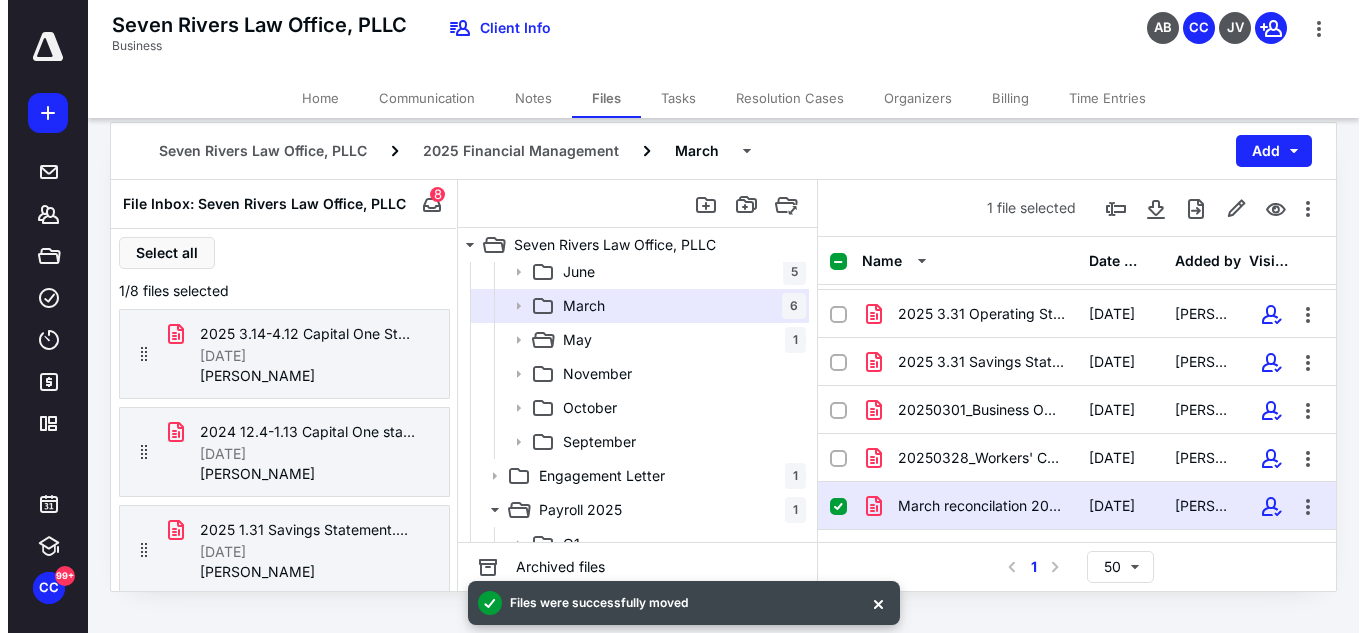 scroll, scrollTop: 0, scrollLeft: 0, axis: both 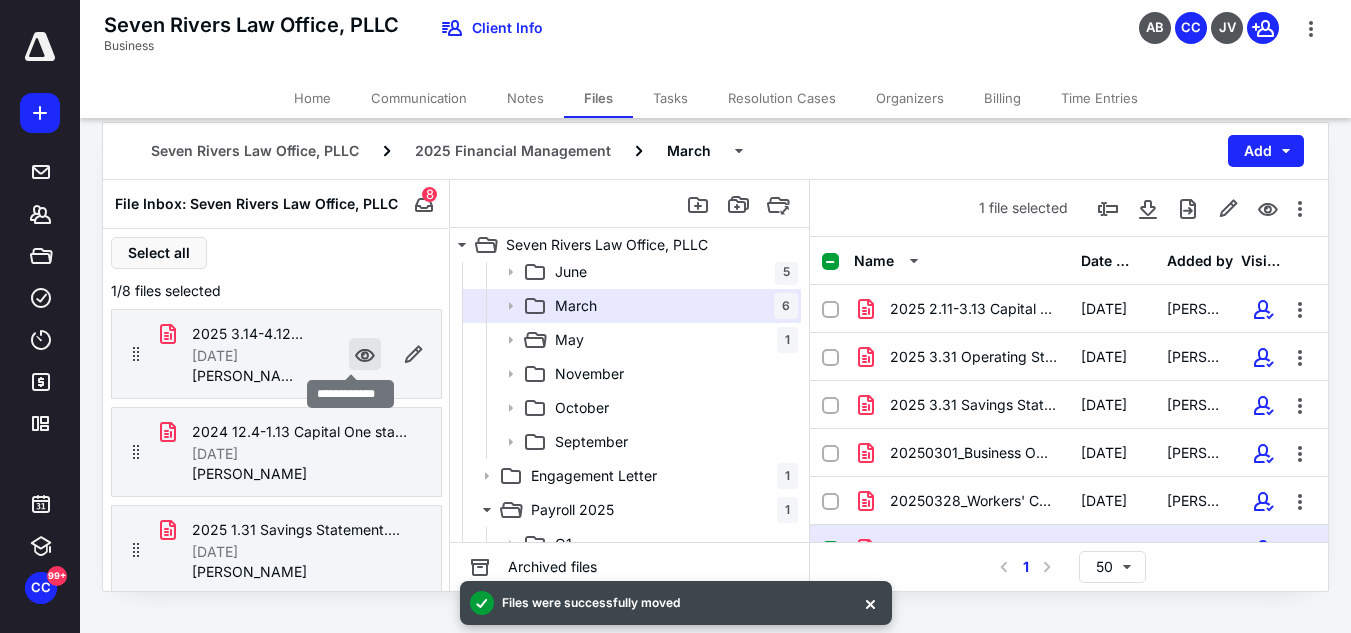 click at bounding box center (365, 354) 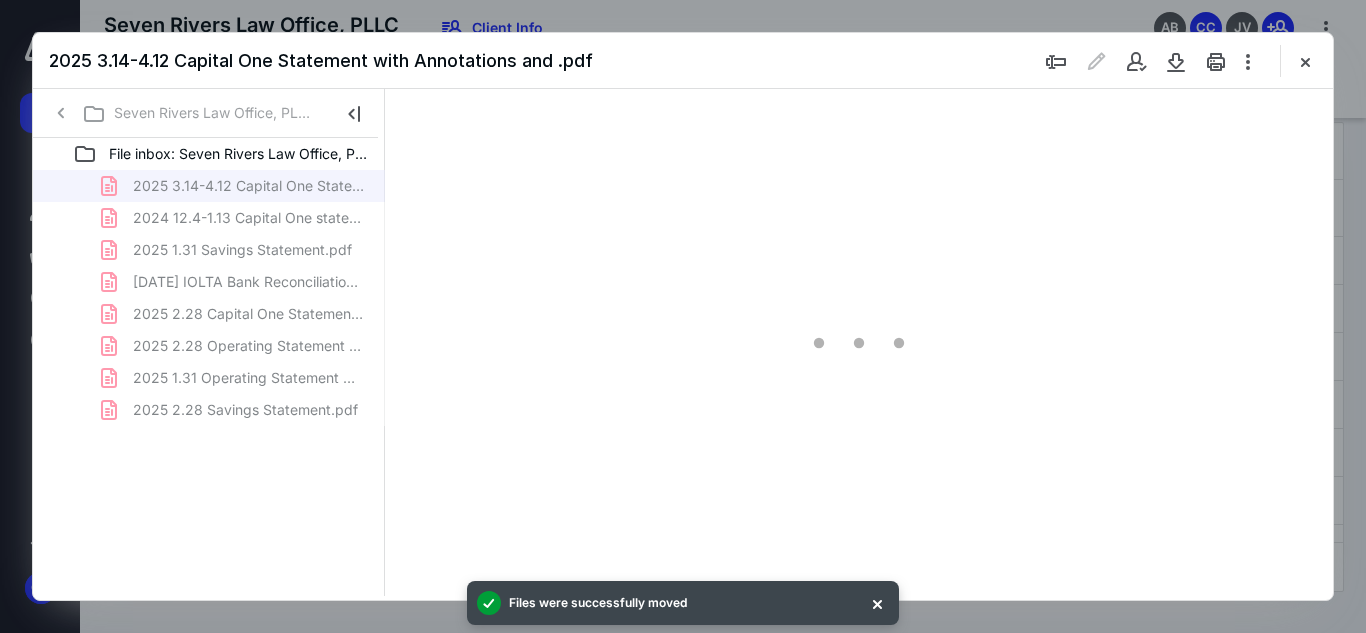 scroll, scrollTop: 0, scrollLeft: 0, axis: both 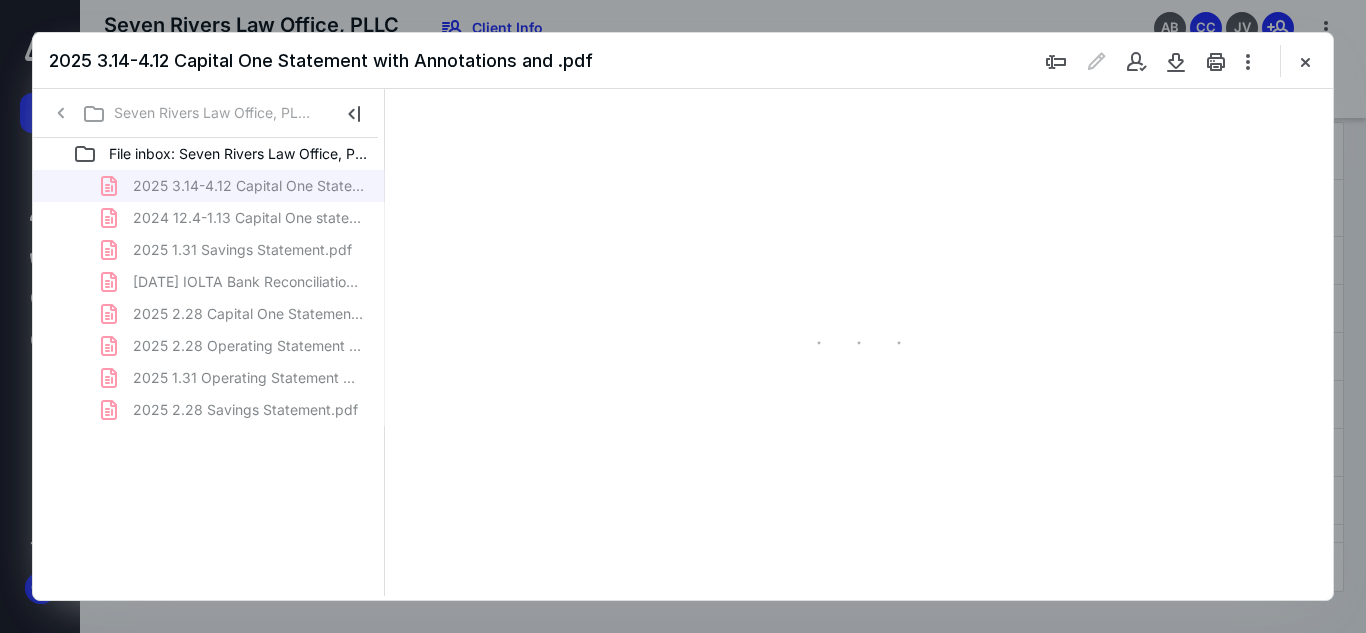 type on "55" 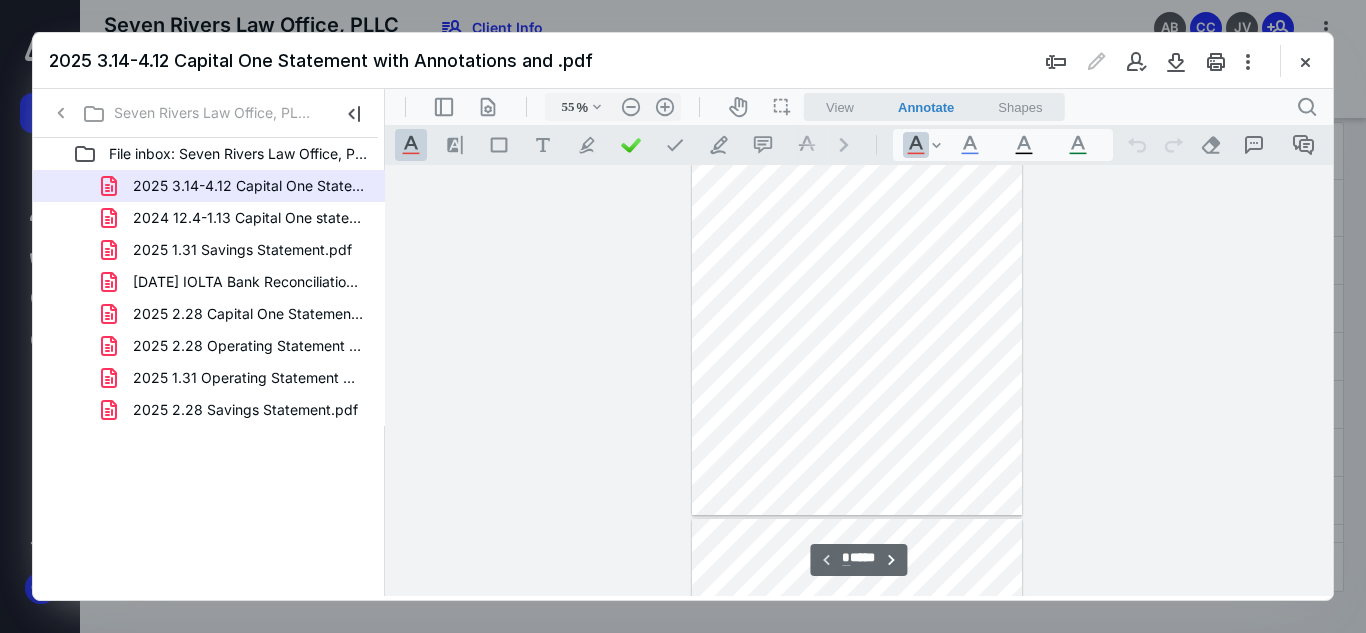 scroll, scrollTop: 0, scrollLeft: 0, axis: both 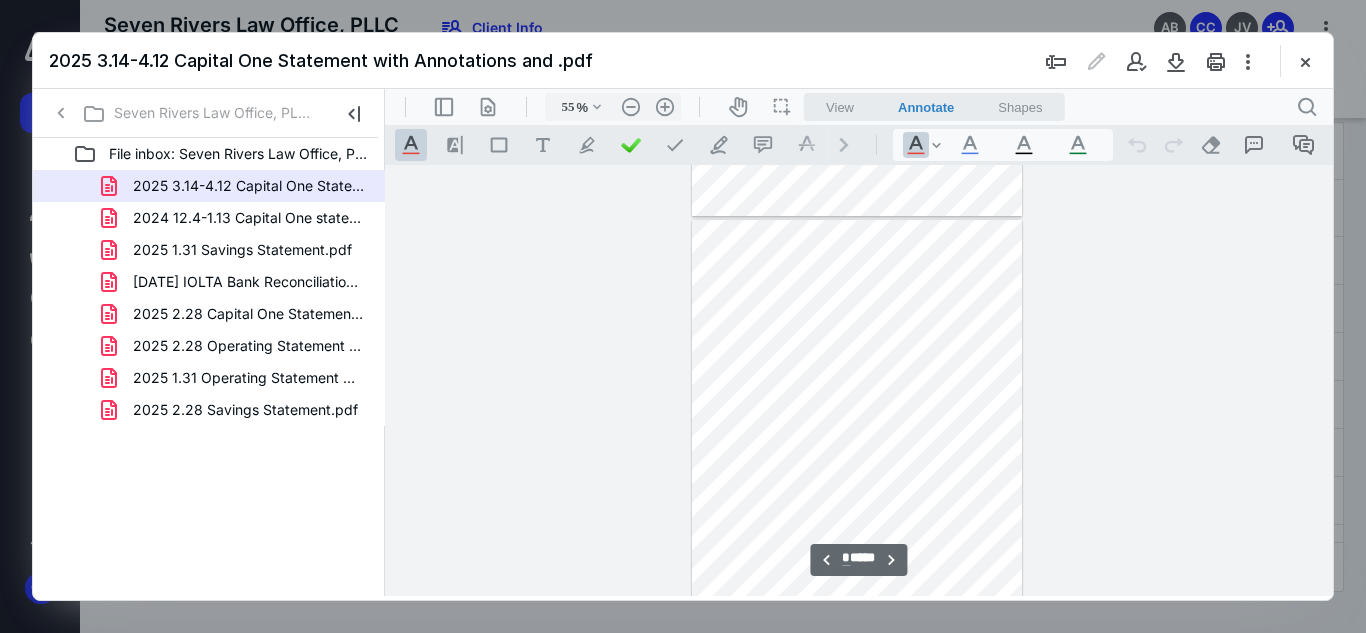 drag, startPoint x: 1335, startPoint y: 441, endPoint x: 1334, endPoint y: 256, distance: 185.0027 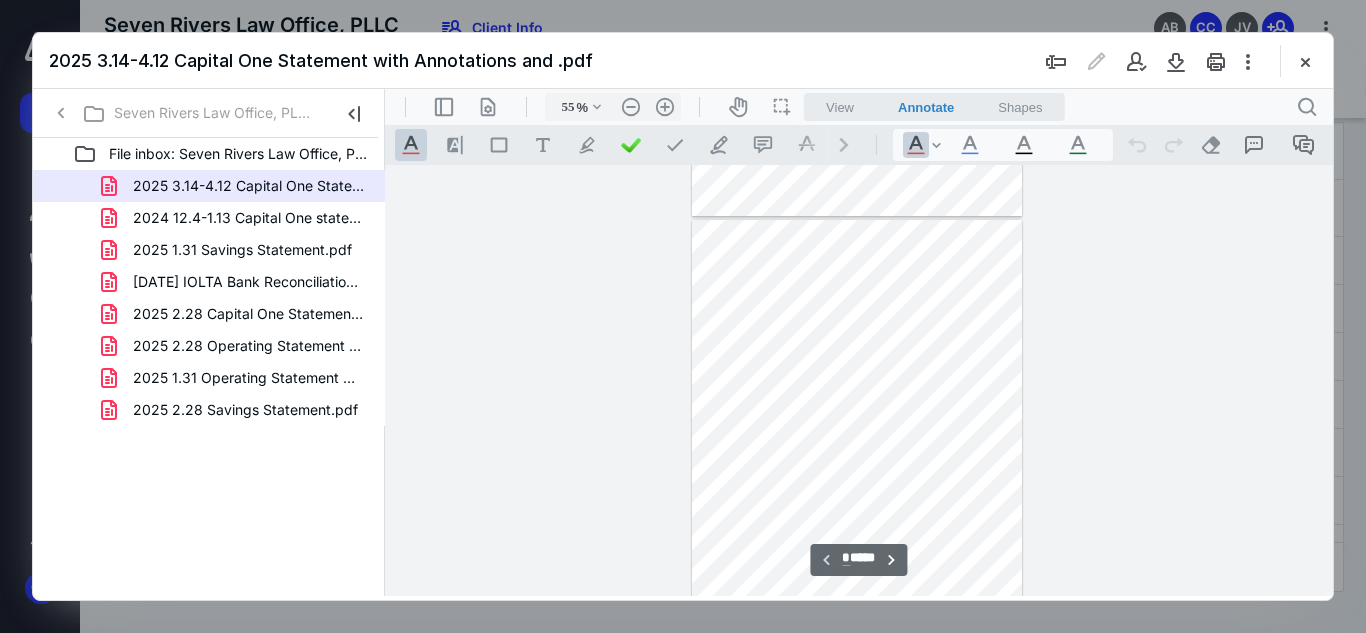type on "*" 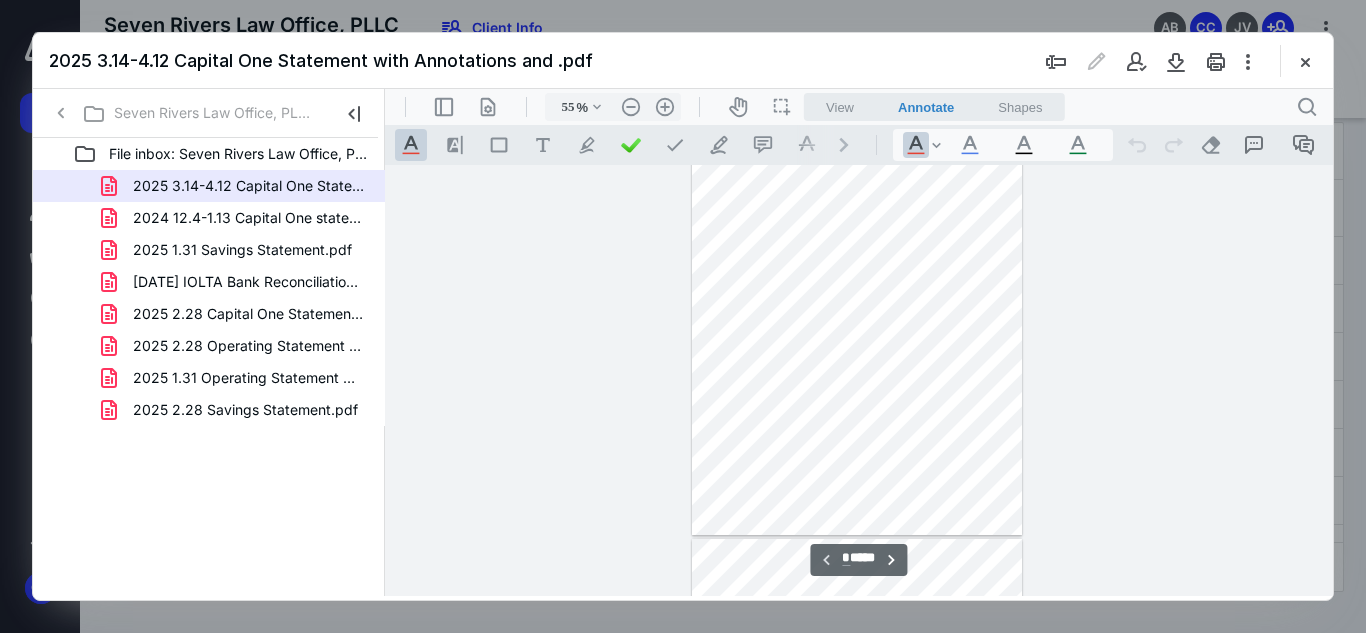 scroll, scrollTop: 0, scrollLeft: 0, axis: both 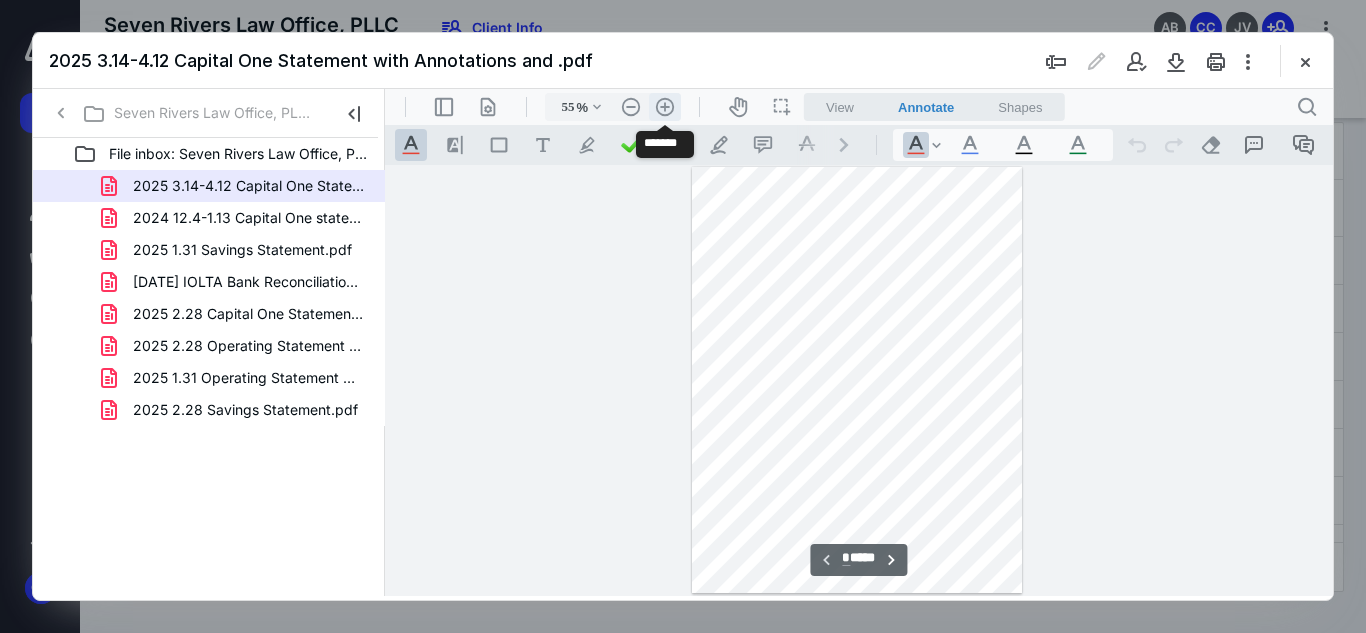 click on ".cls-1{fill:#abb0c4;} icon - header - zoom - in - line" at bounding box center (665, 107) 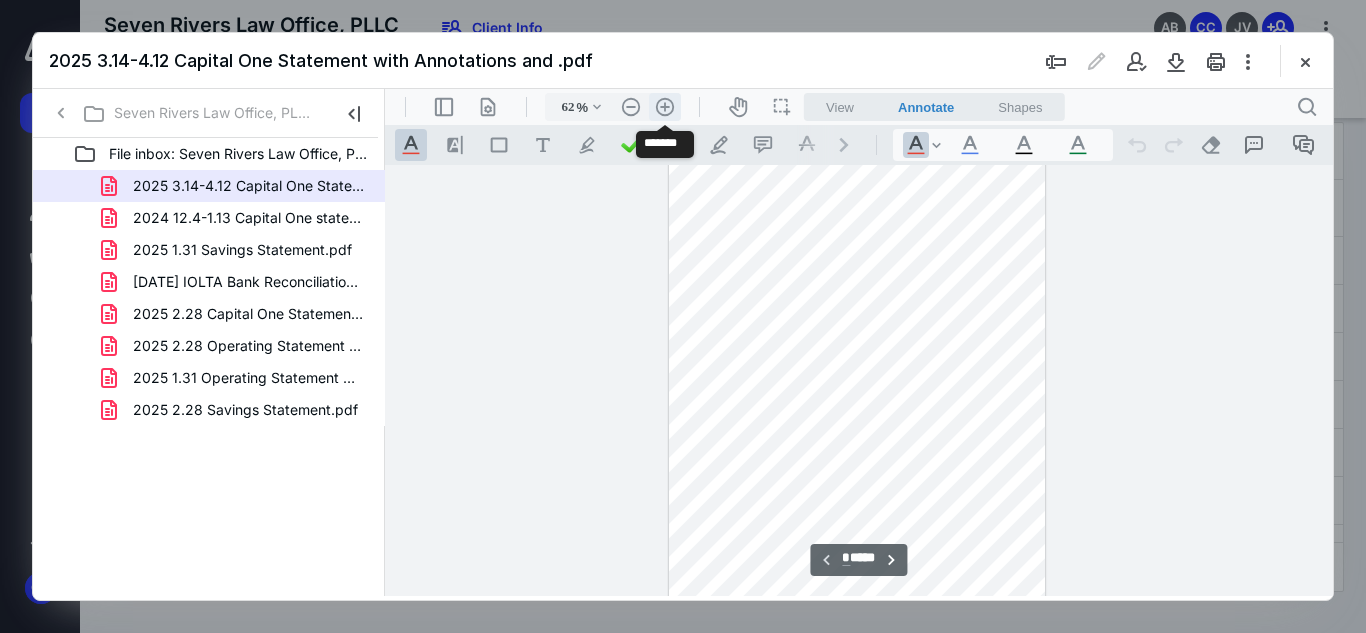 click on ".cls-1{fill:#abb0c4;} icon - header - zoom - in - line" at bounding box center [665, 107] 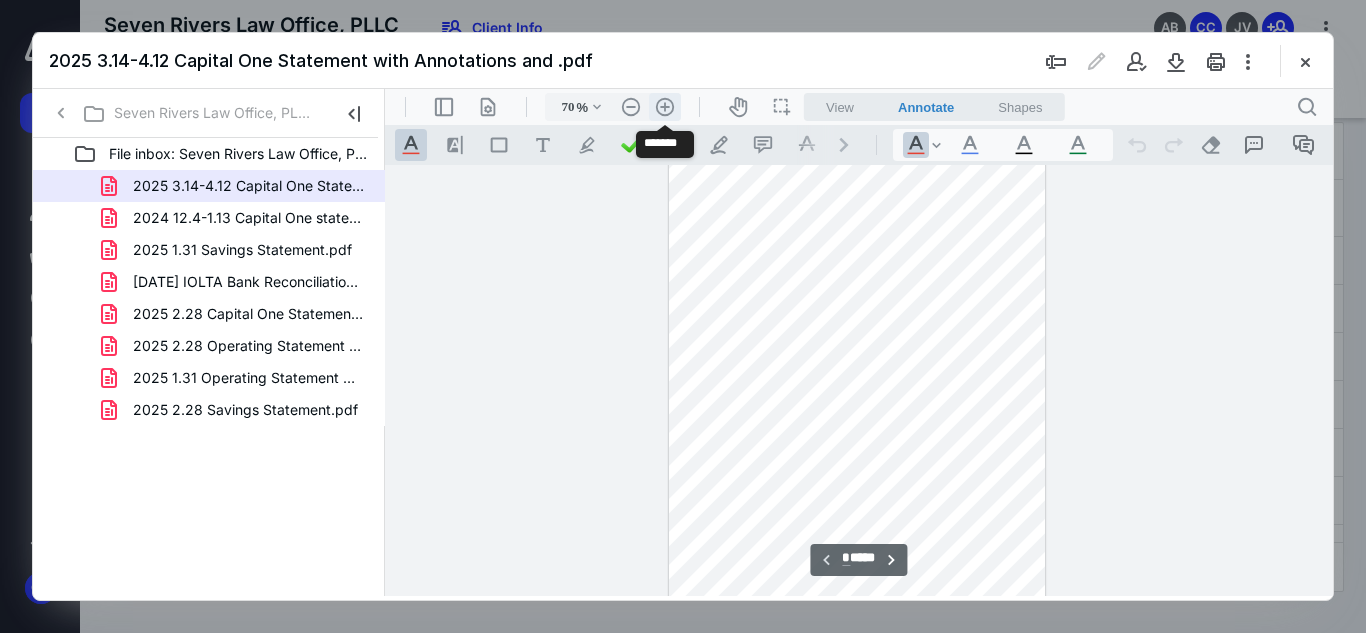 click on ".cls-1{fill:#abb0c4;} icon - header - zoom - in - line" at bounding box center [665, 107] 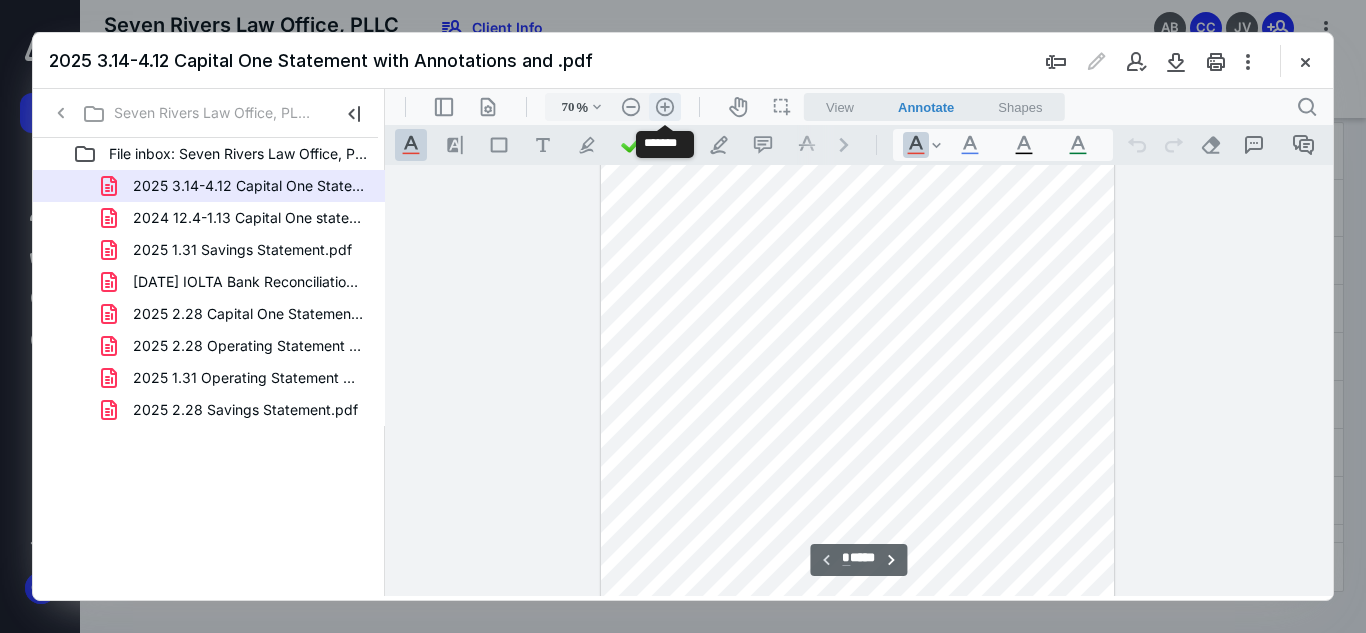 type on "85" 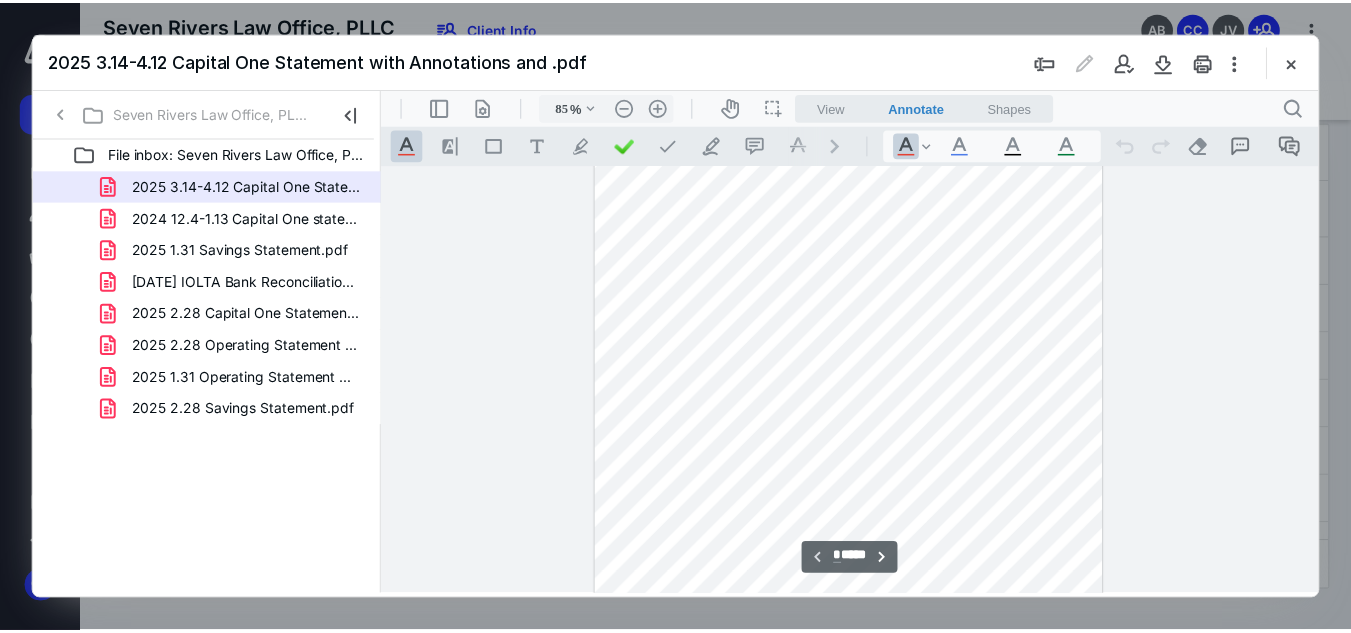 scroll, scrollTop: 0, scrollLeft: 0, axis: both 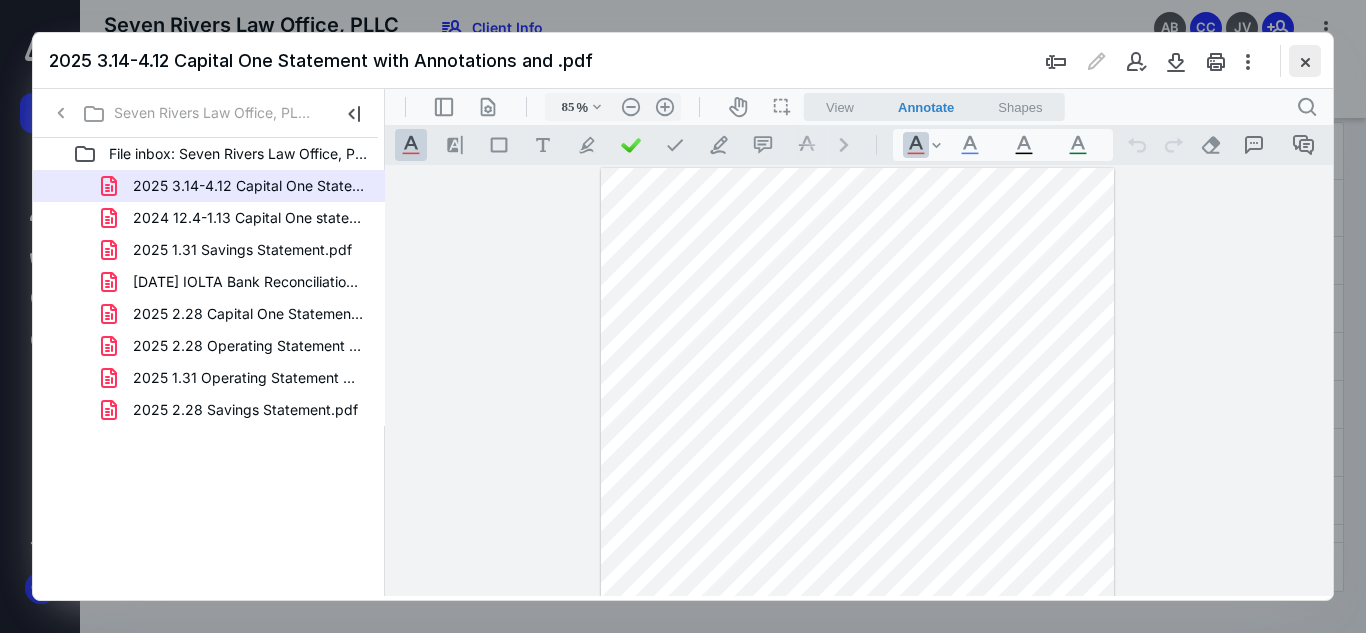 click at bounding box center (1305, 61) 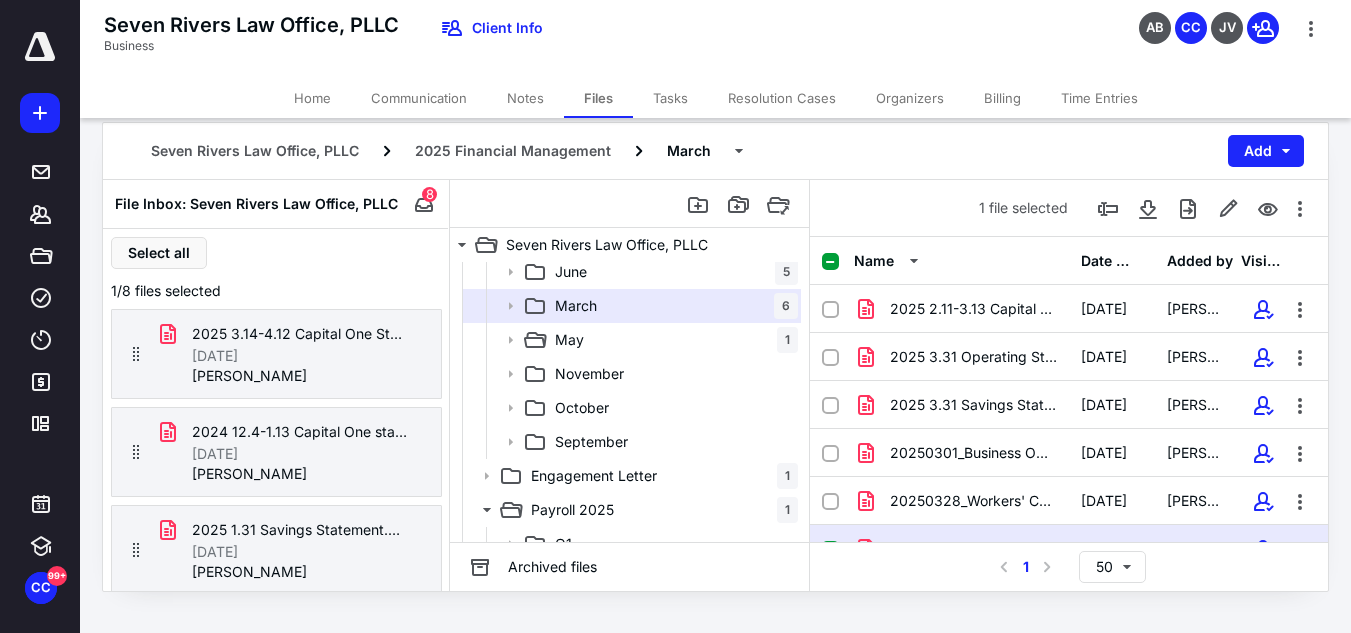 scroll, scrollTop: 37, scrollLeft: 0, axis: vertical 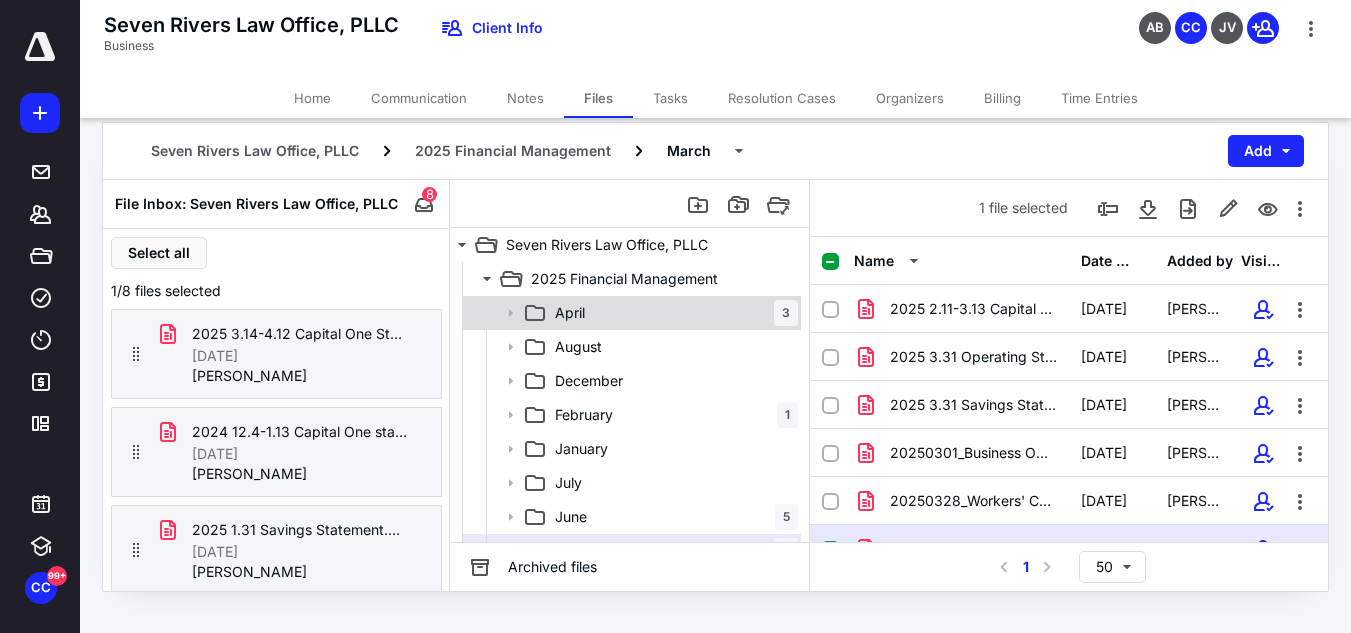 click on "April 3" at bounding box center (672, 313) 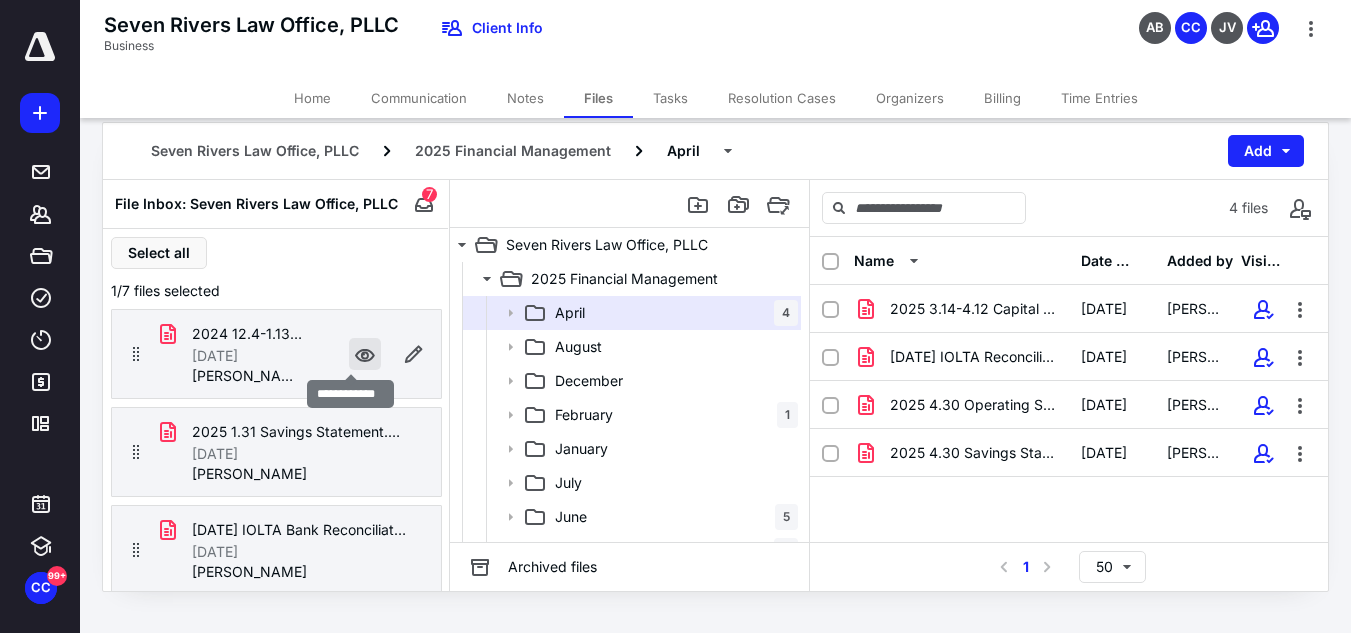 click at bounding box center [365, 354] 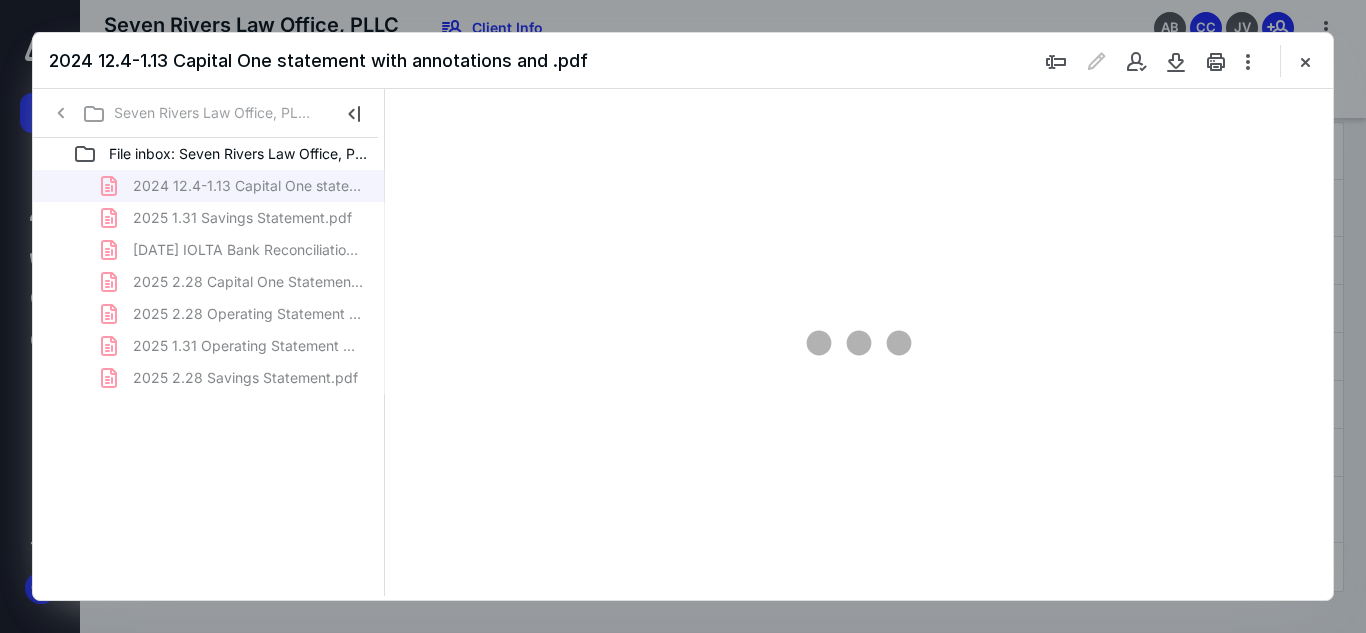 scroll, scrollTop: 0, scrollLeft: 0, axis: both 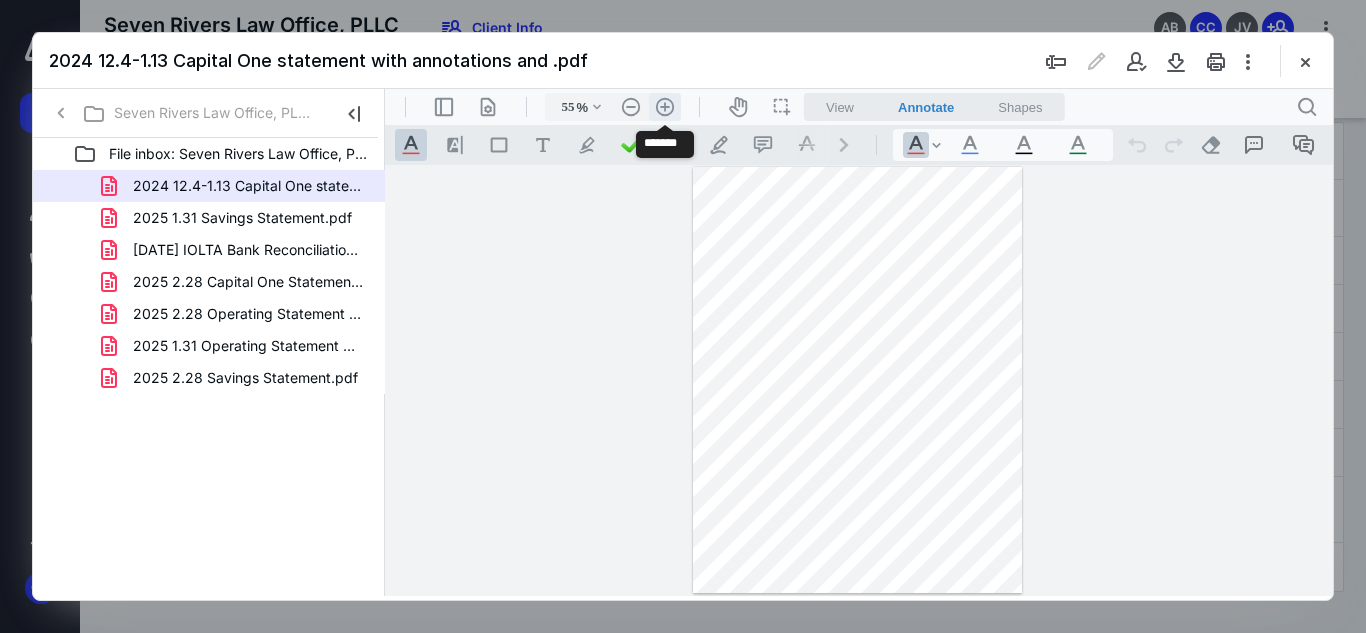 click on ".cls-1{fill:#abb0c4;} icon - header - zoom - in - line" at bounding box center (665, 107) 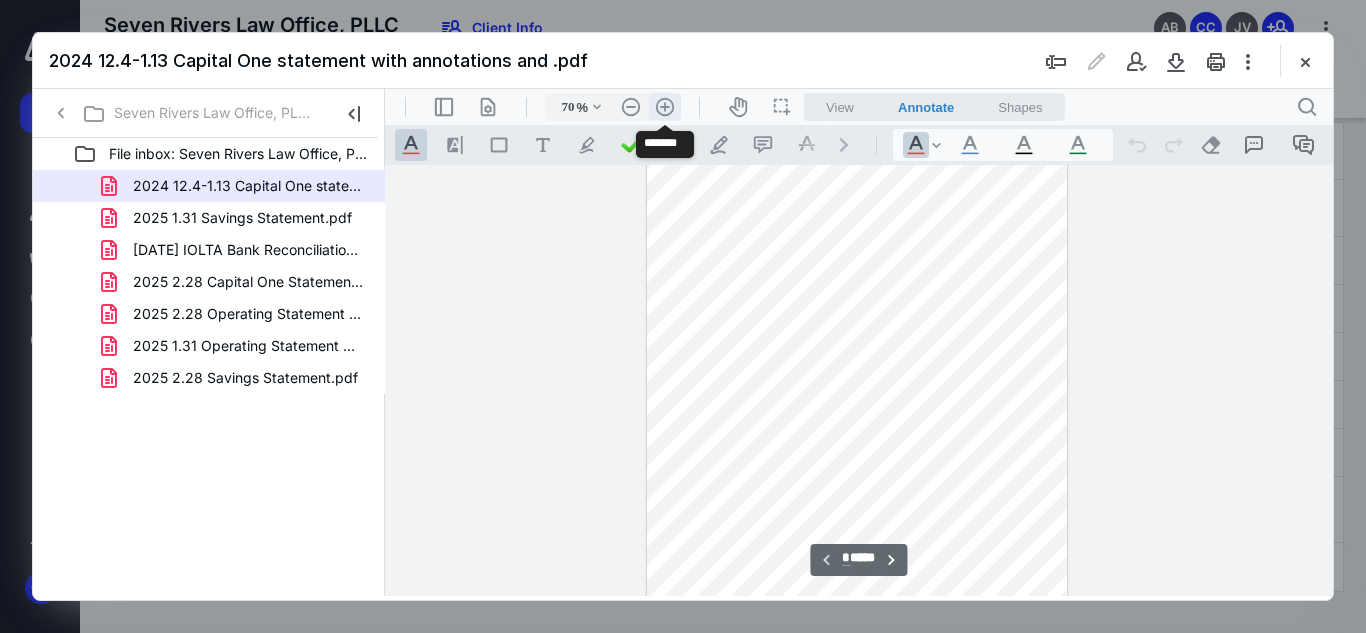 click on ".cls-1{fill:#abb0c4;} icon - header - zoom - in - line" at bounding box center (665, 107) 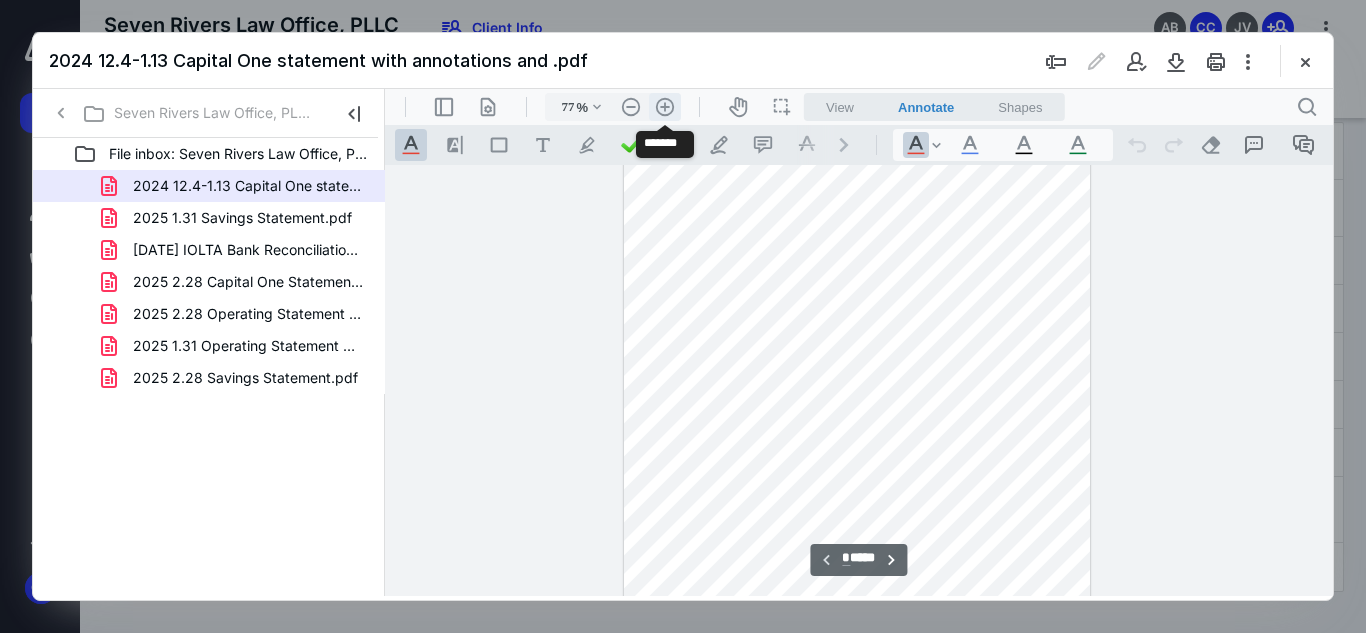 click on ".cls-1{fill:#abb0c4;} icon - header - zoom - in - line" at bounding box center [665, 107] 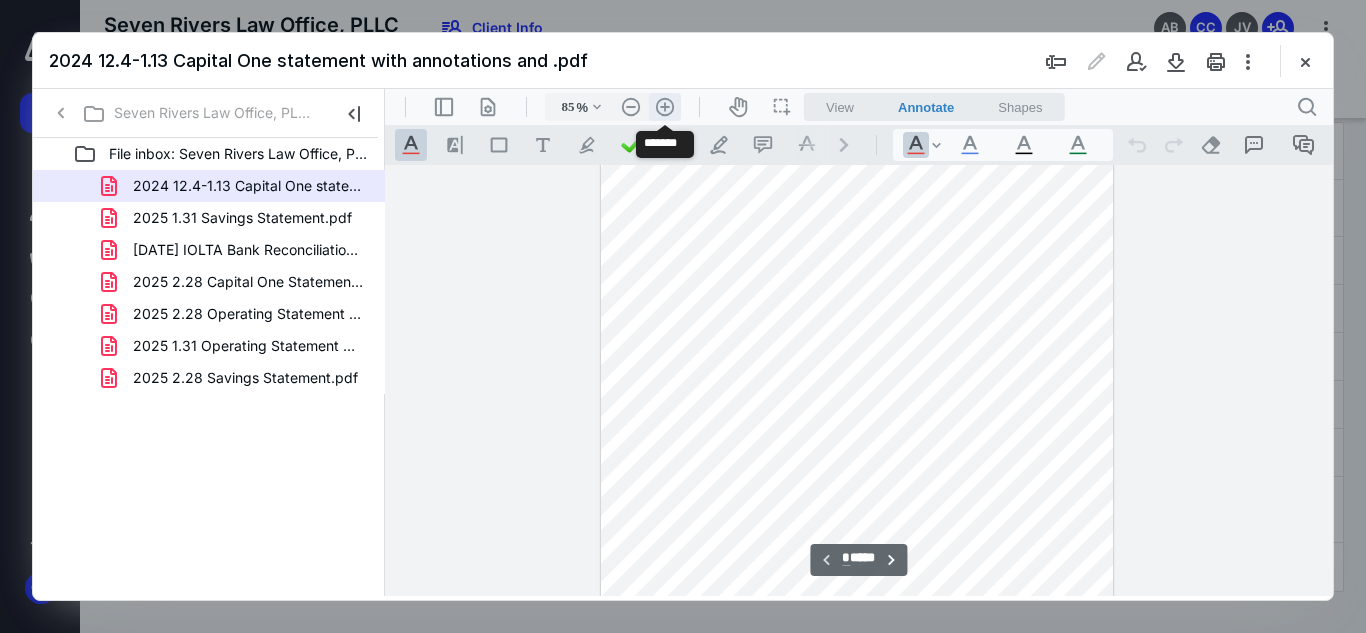 click on ".cls-1{fill:#abb0c4;} icon - header - zoom - in - line" at bounding box center [665, 107] 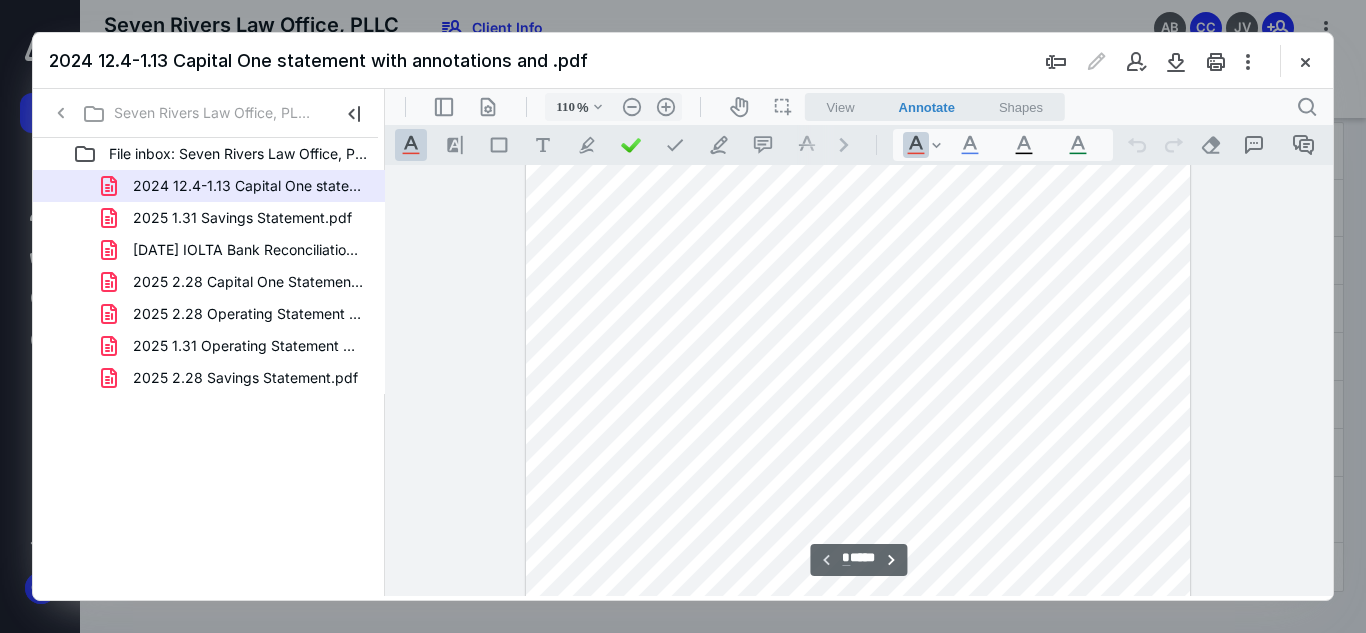 scroll, scrollTop: 0, scrollLeft: 0, axis: both 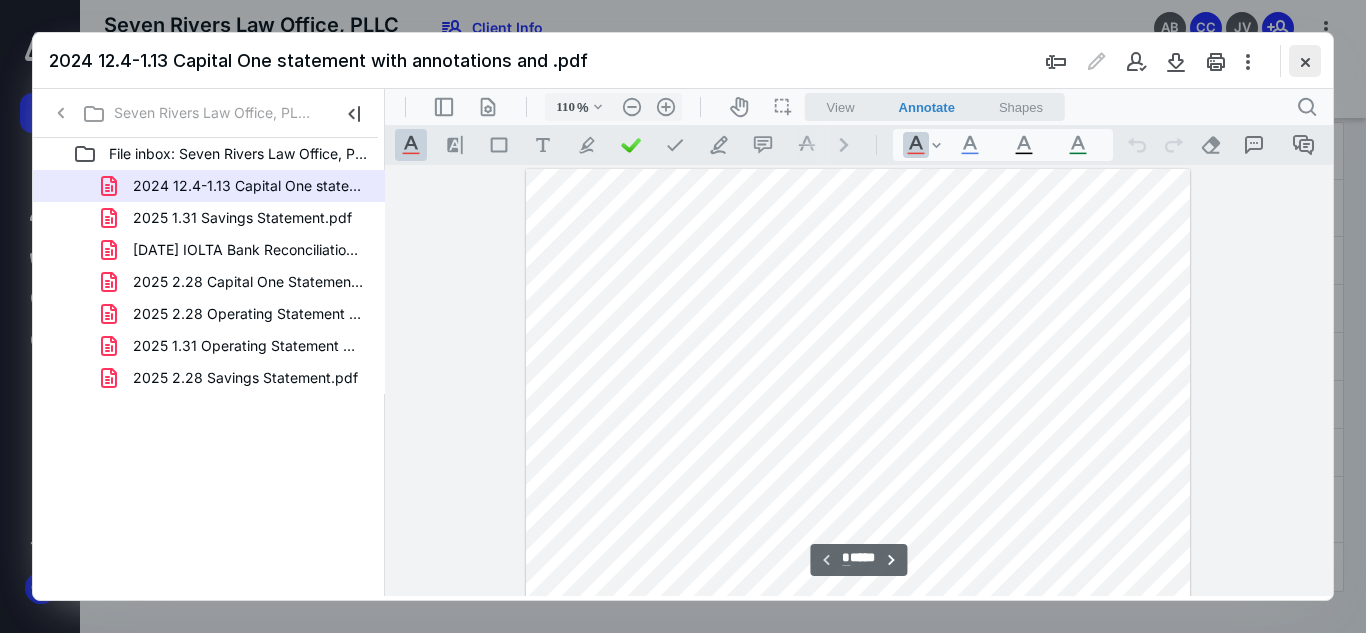 click at bounding box center [1305, 61] 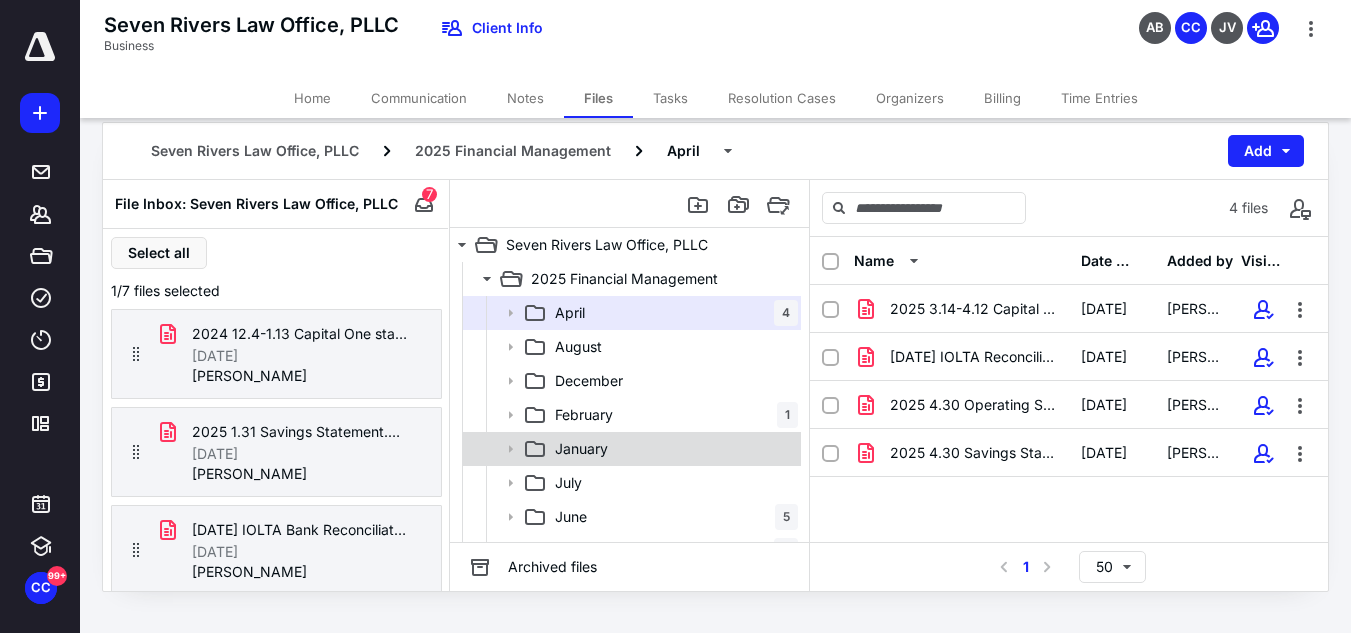 click on "January" at bounding box center (672, 449) 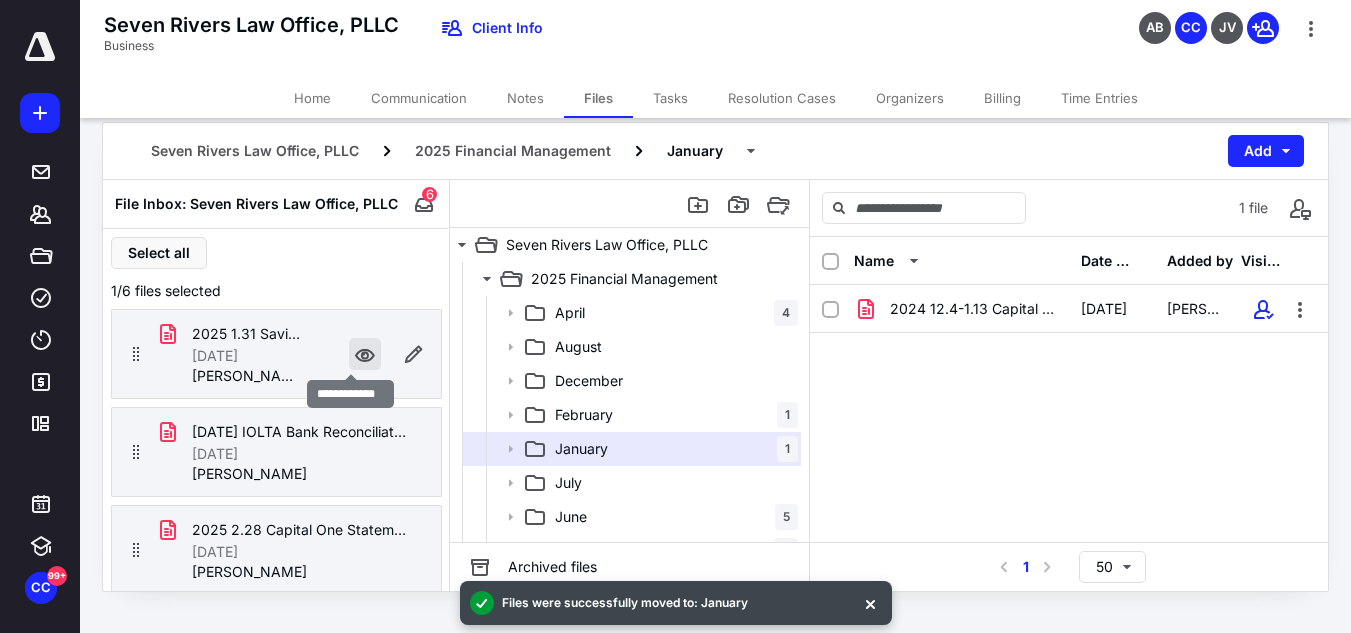click at bounding box center (365, 354) 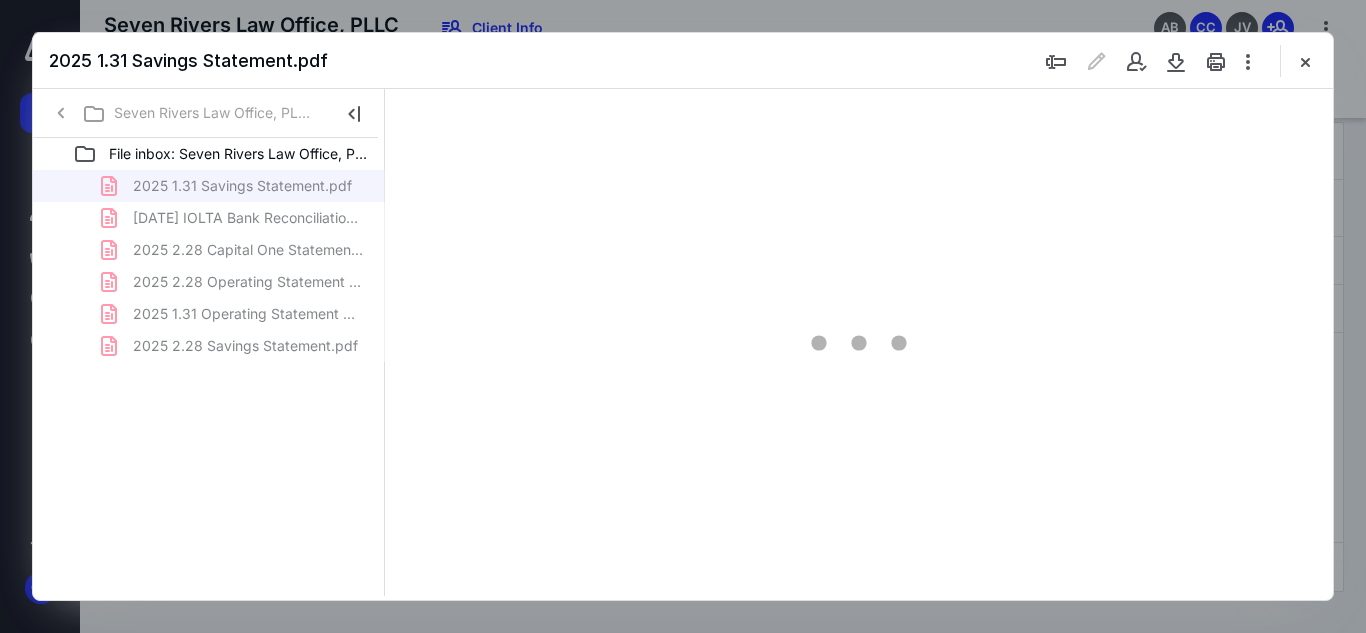 scroll, scrollTop: 0, scrollLeft: 0, axis: both 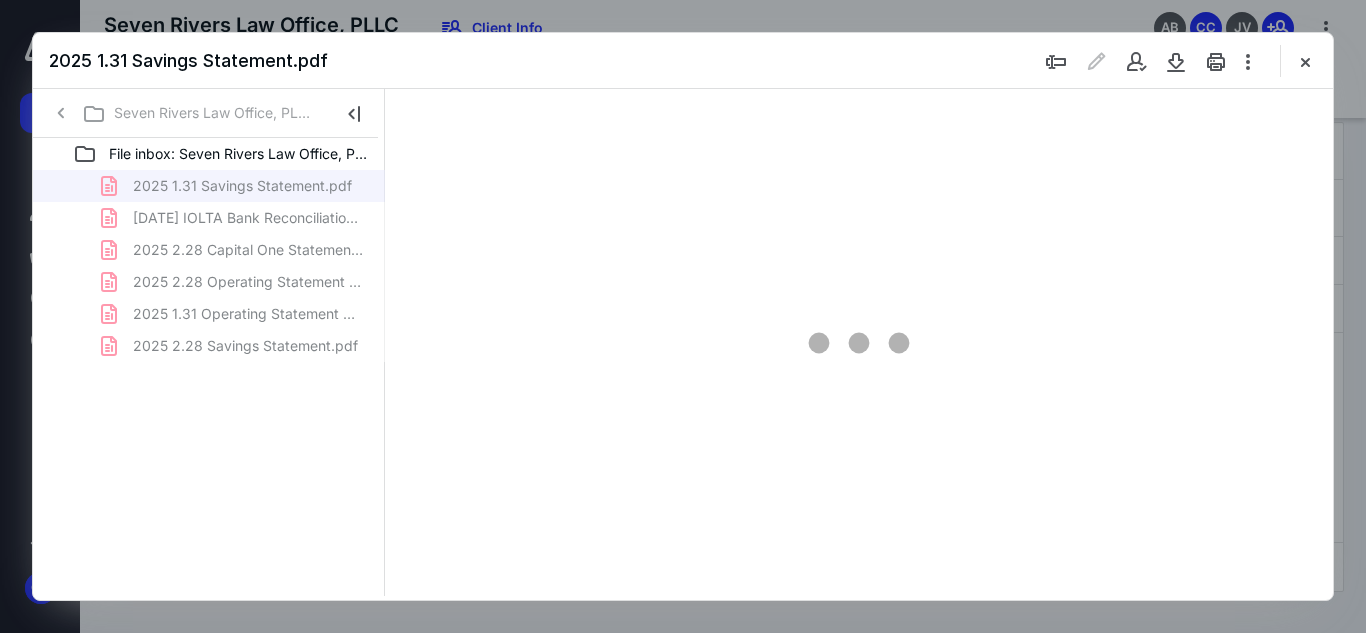 type on "54" 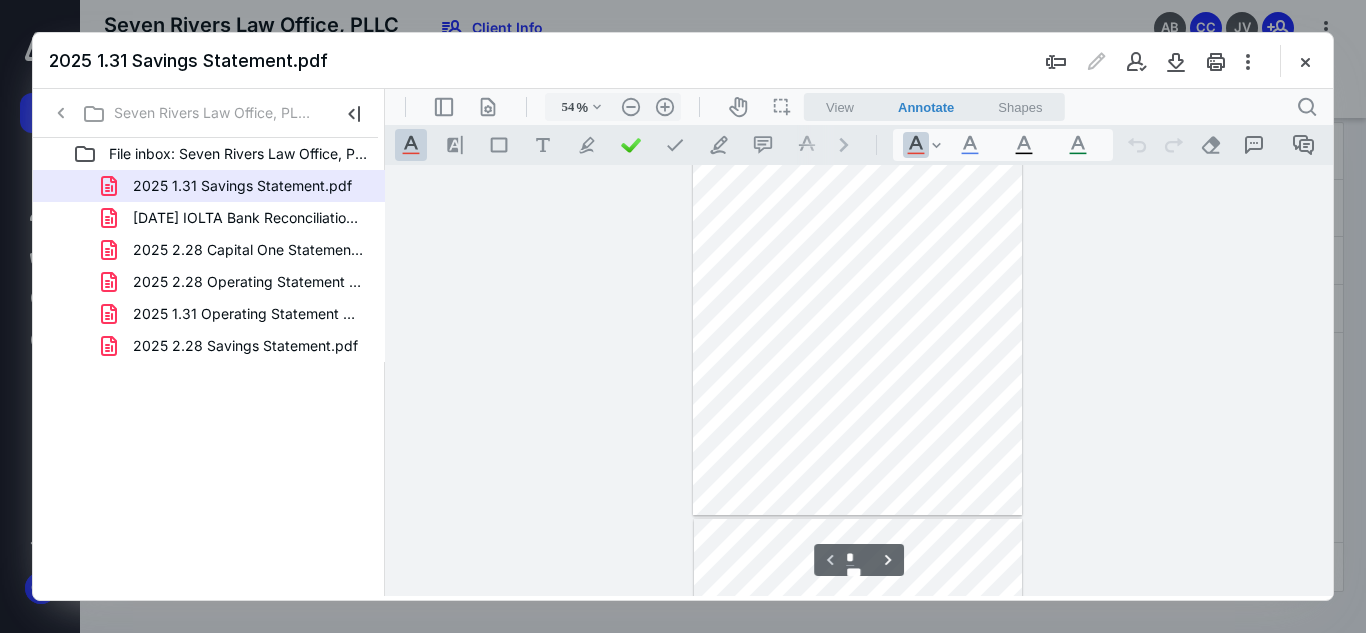 scroll, scrollTop: 0, scrollLeft: 0, axis: both 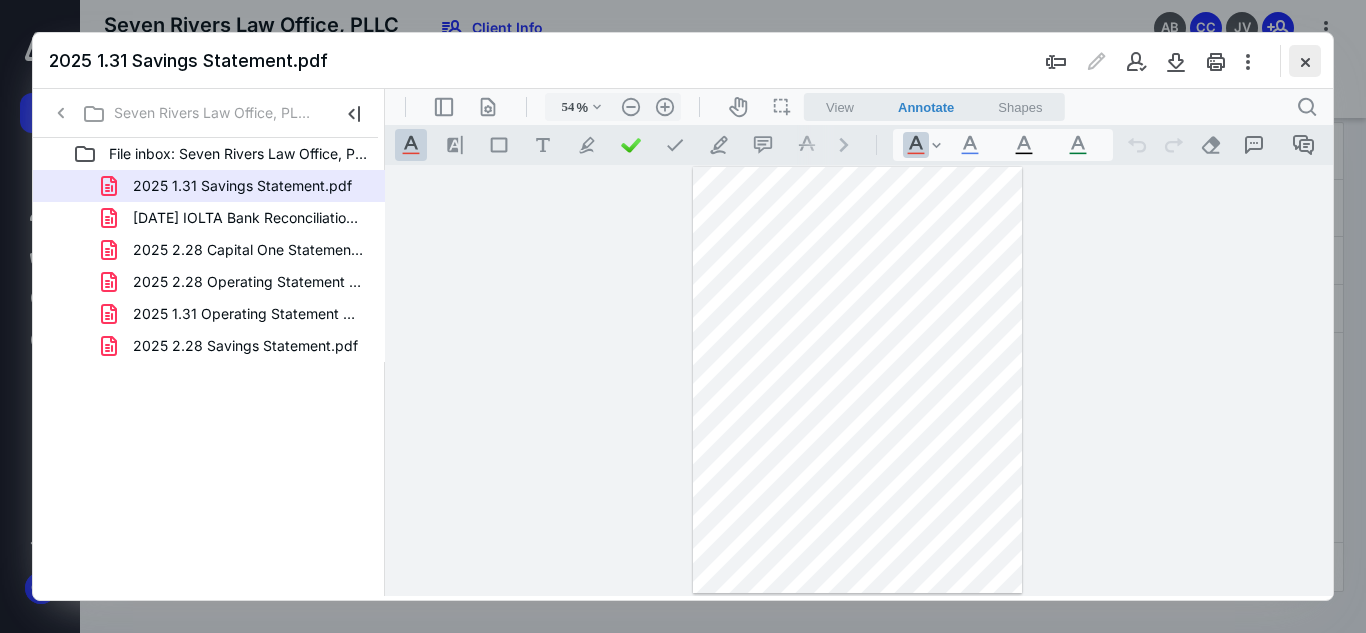 click at bounding box center (1305, 61) 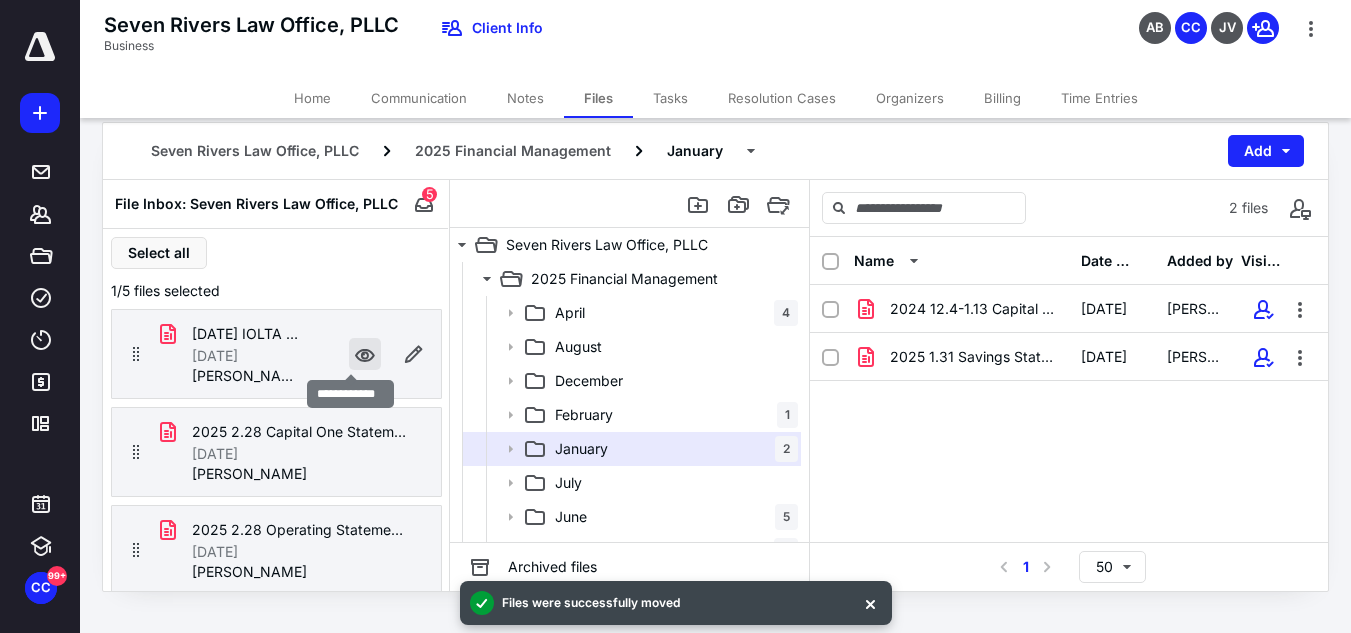 click at bounding box center (365, 354) 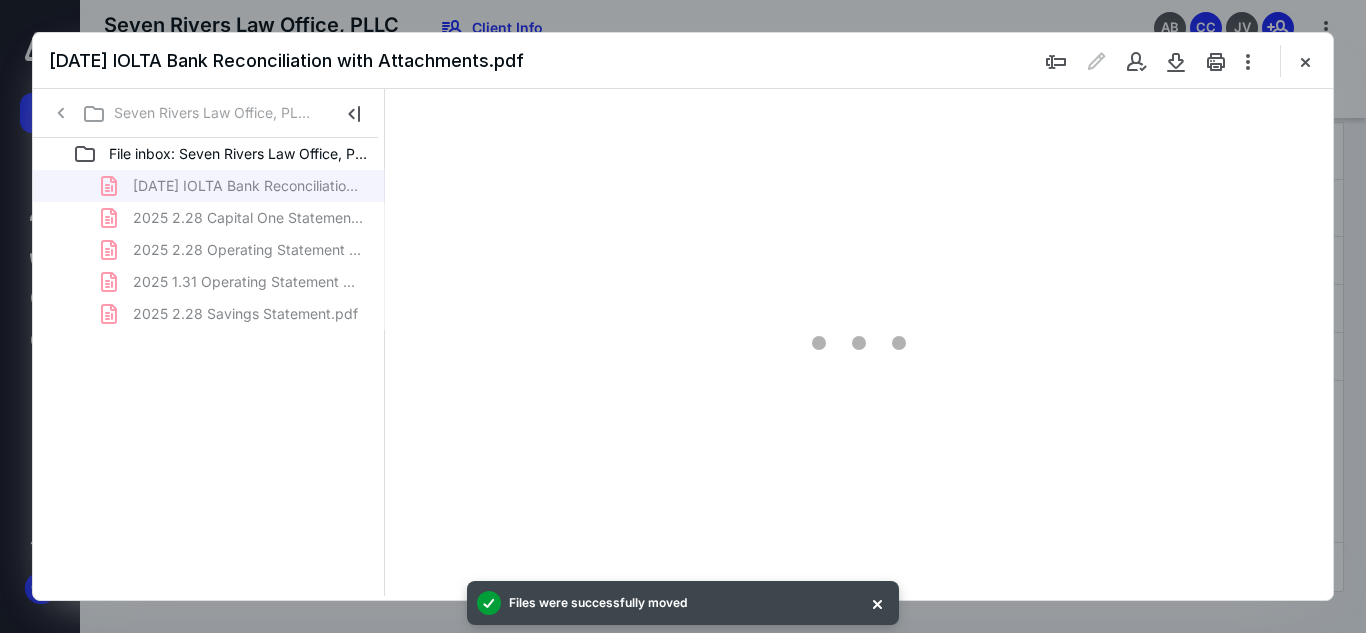 scroll, scrollTop: 0, scrollLeft: 0, axis: both 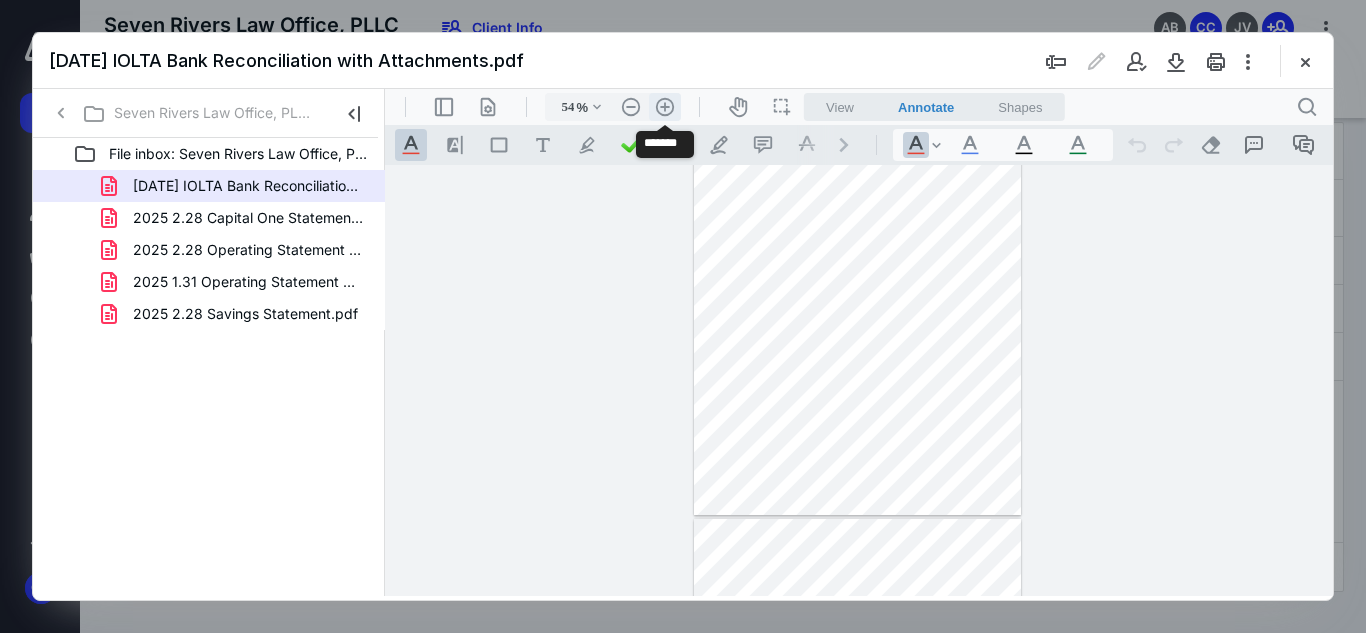 click on ".cls-1{fill:#abb0c4;} icon - header - zoom - in - line" at bounding box center (665, 107) 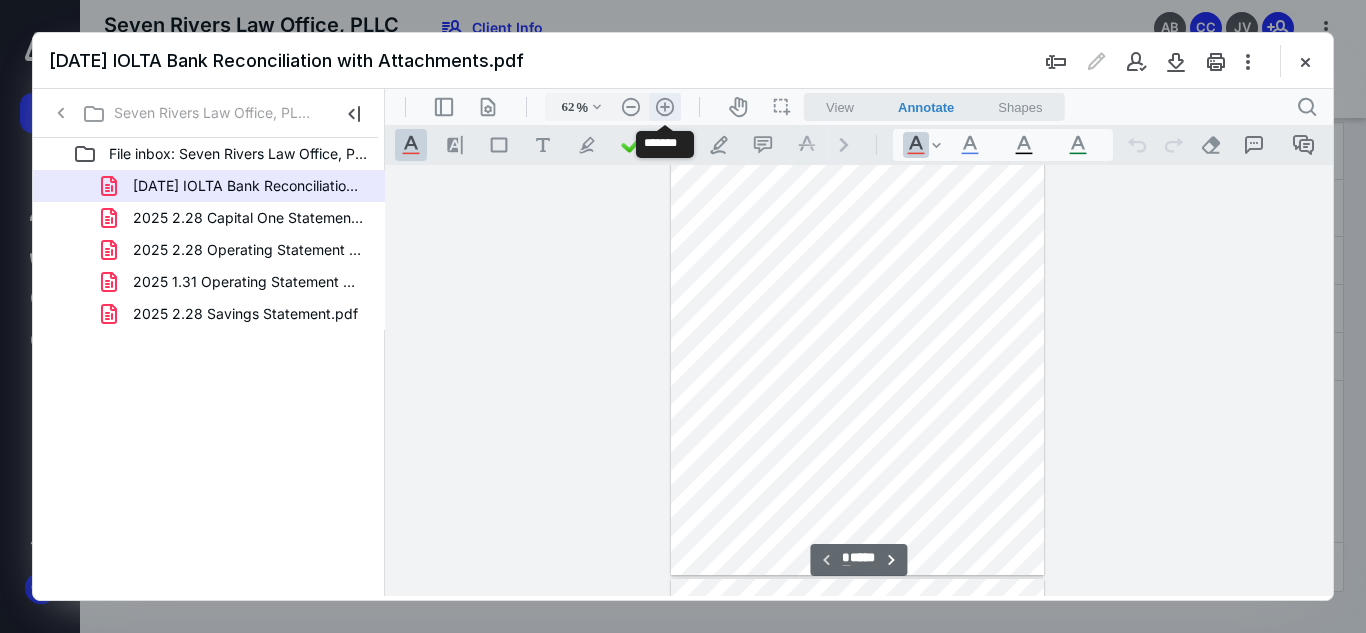 click on ".cls-1{fill:#abb0c4;} icon - header - zoom - in - line" at bounding box center (665, 107) 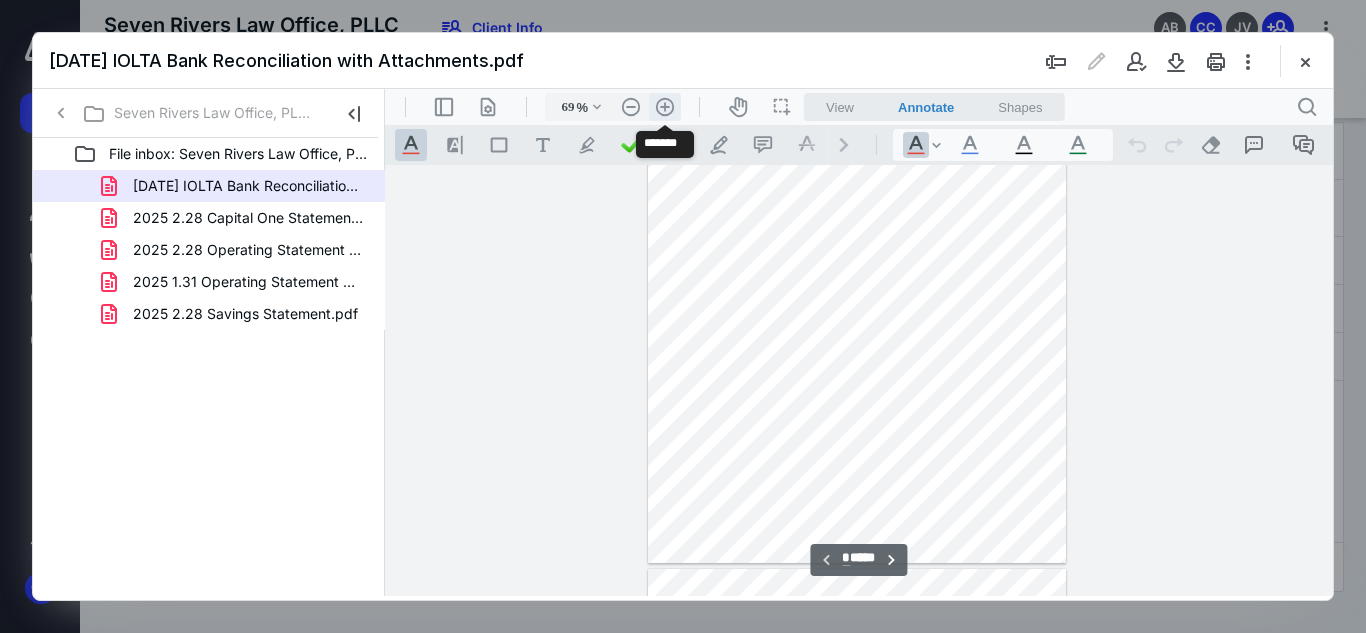 click on ".cls-1{fill:#abb0c4;} icon - header - zoom - in - line" at bounding box center (665, 107) 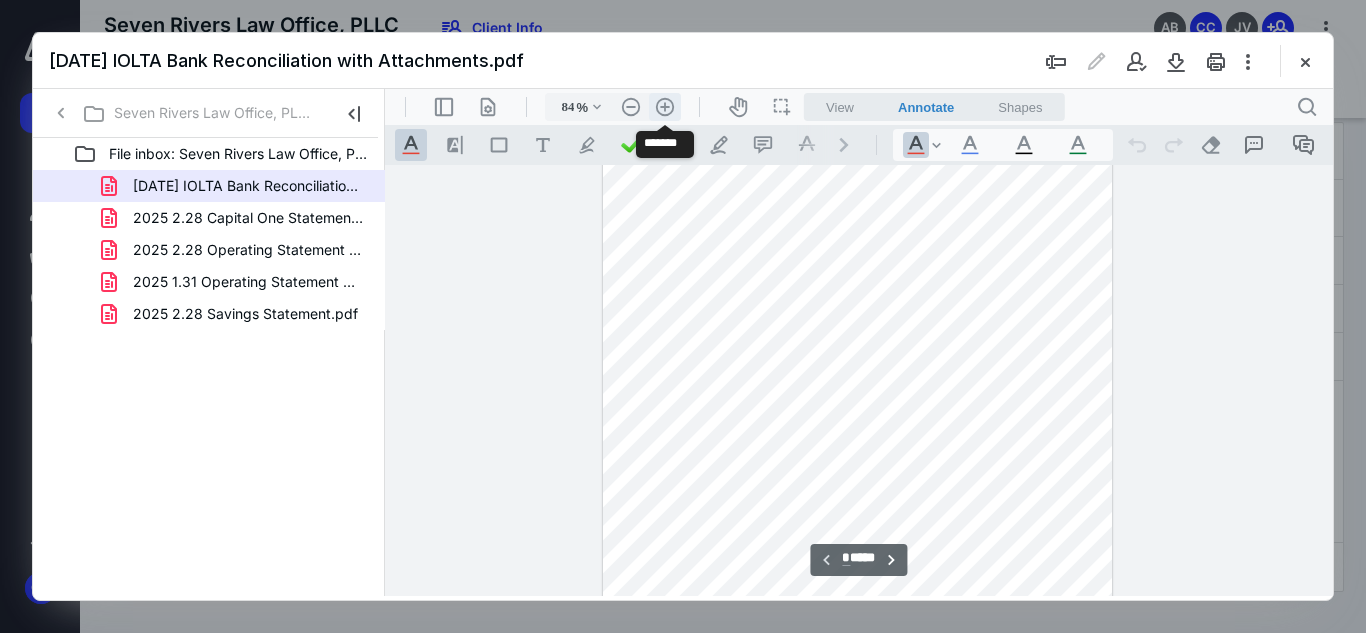 click on ".cls-1{fill:#abb0c4;} icon - header - zoom - in - line" at bounding box center [665, 107] 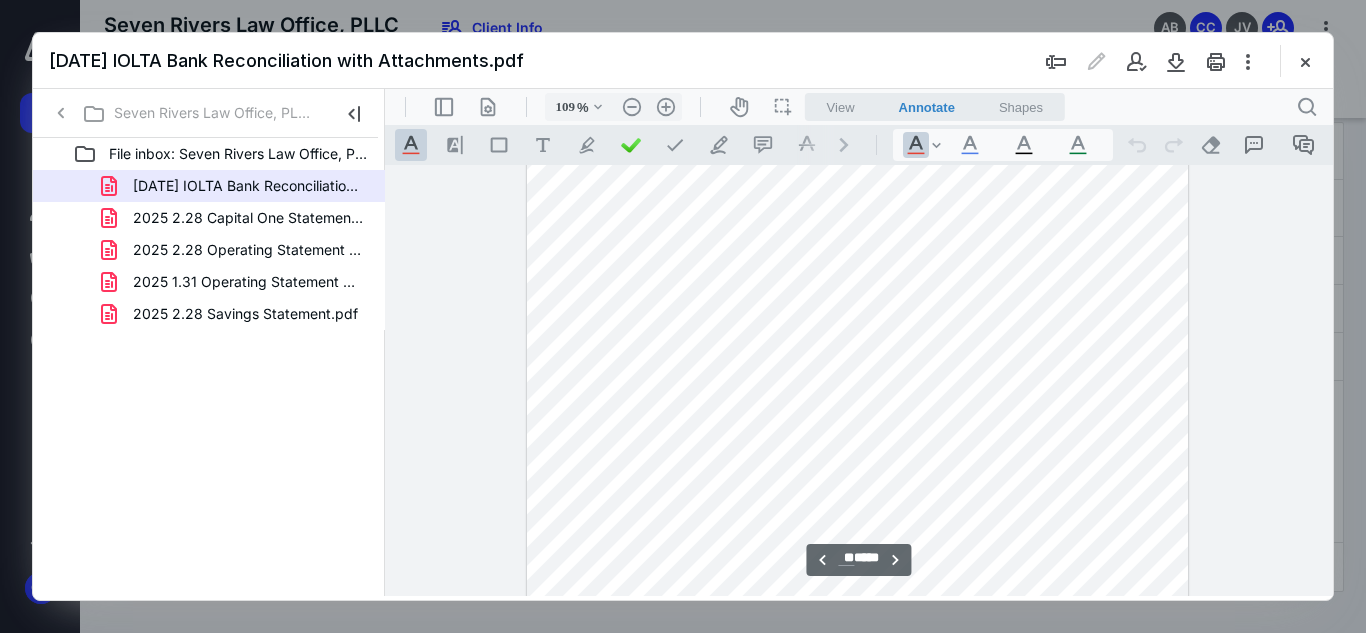 scroll, scrollTop: 8186, scrollLeft: 0, axis: vertical 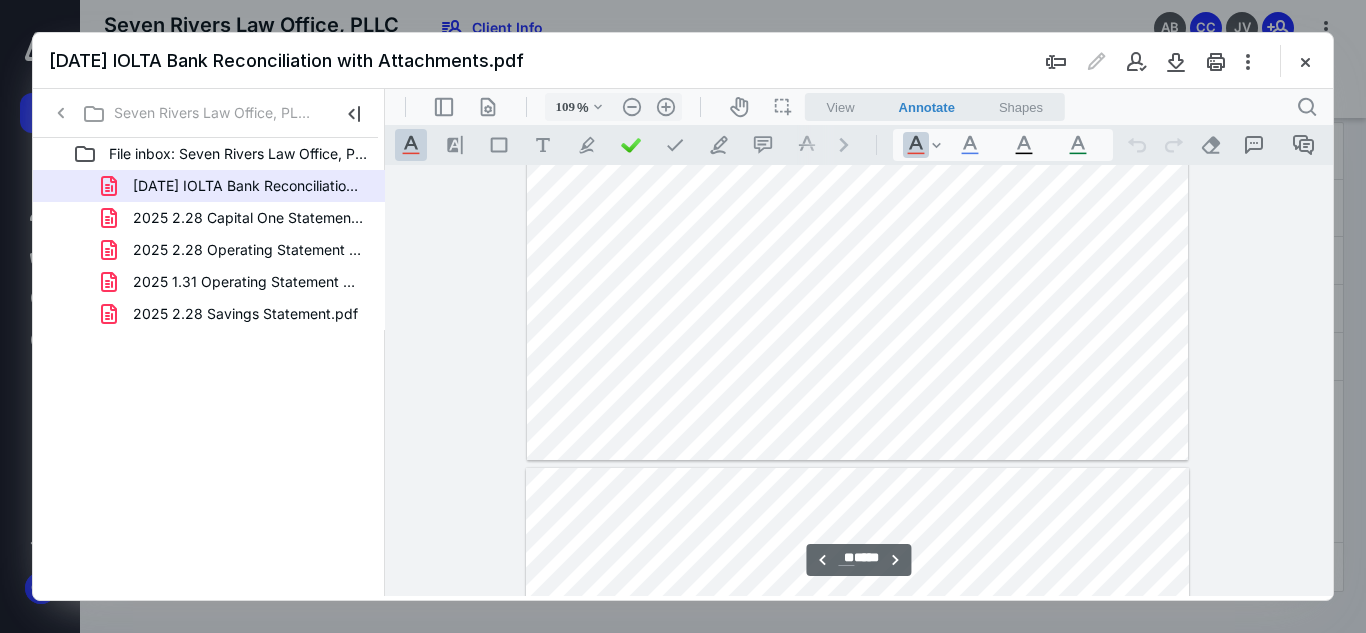type on "**" 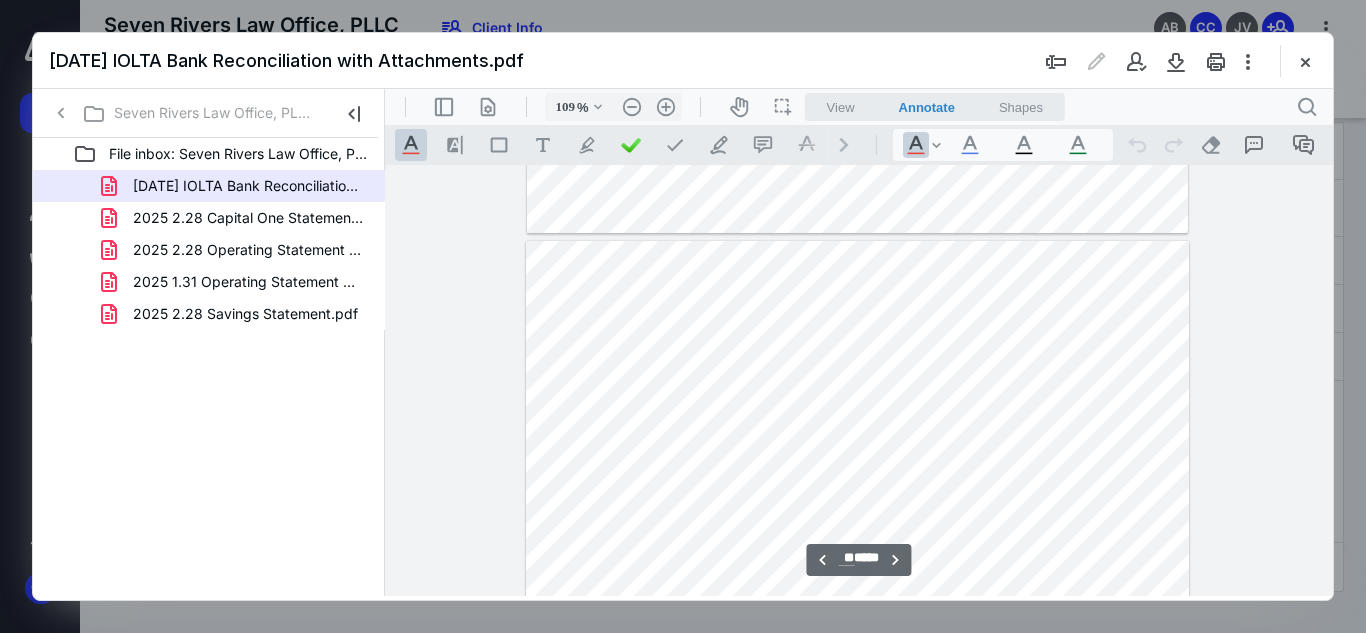 scroll, scrollTop: 10353, scrollLeft: 0, axis: vertical 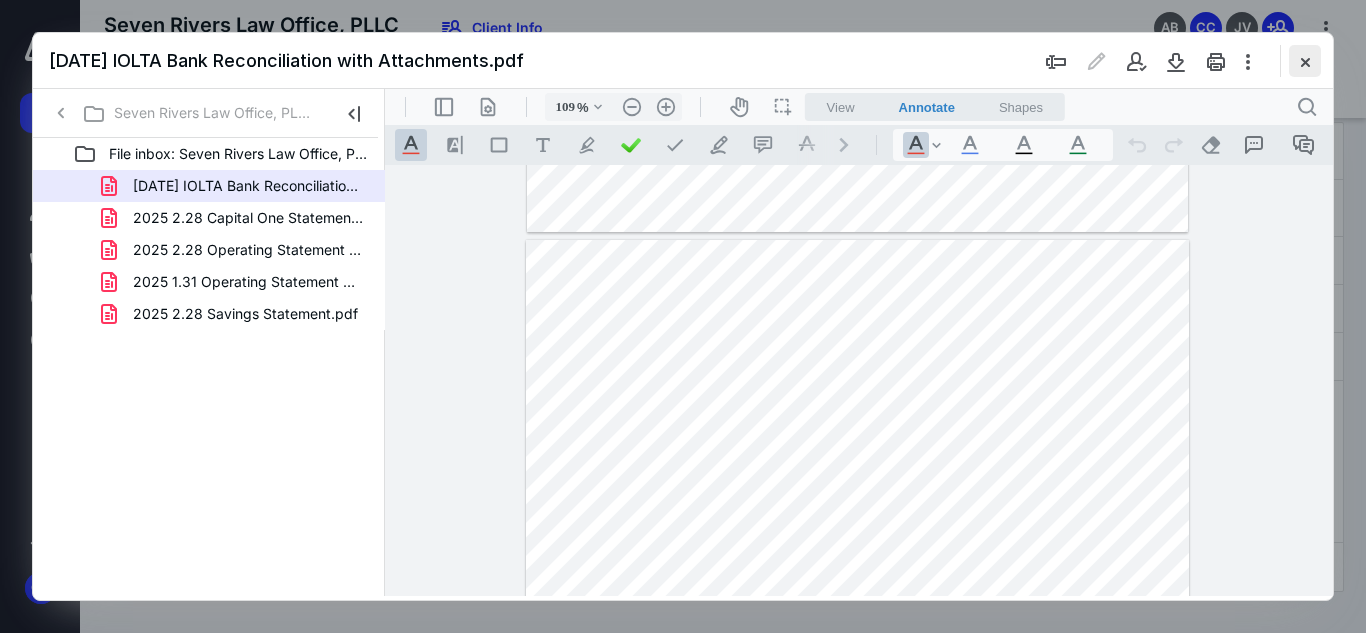 click at bounding box center [1305, 61] 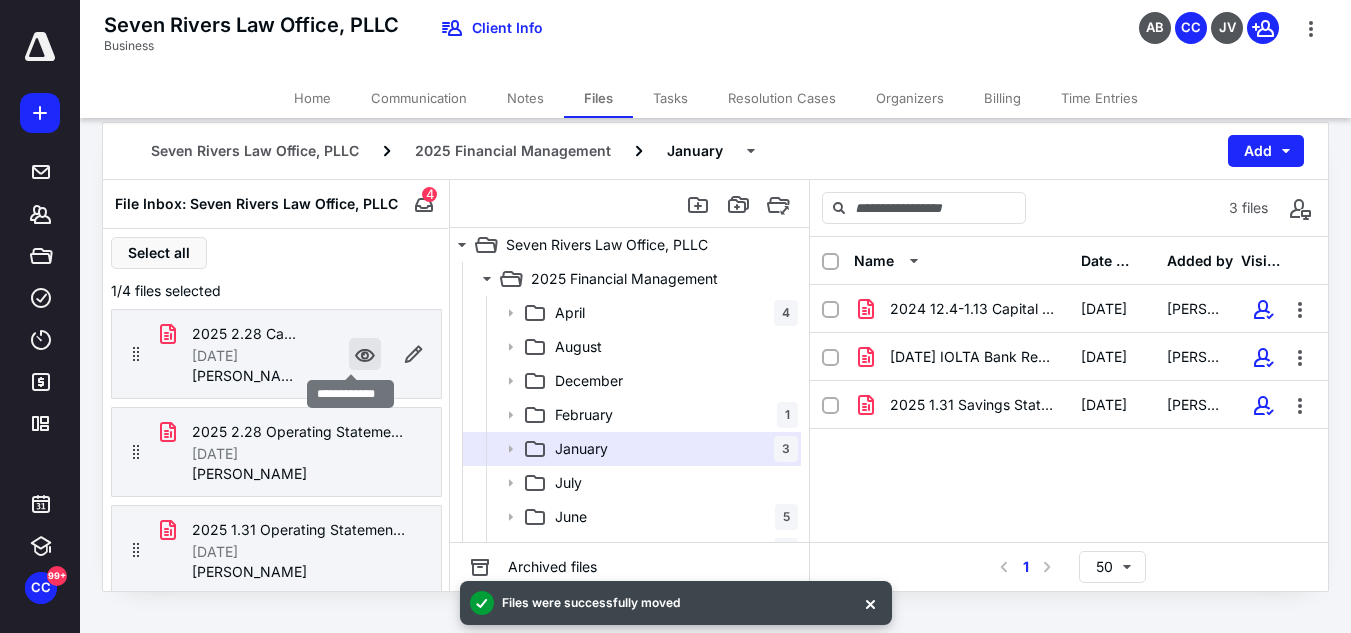 click at bounding box center (365, 354) 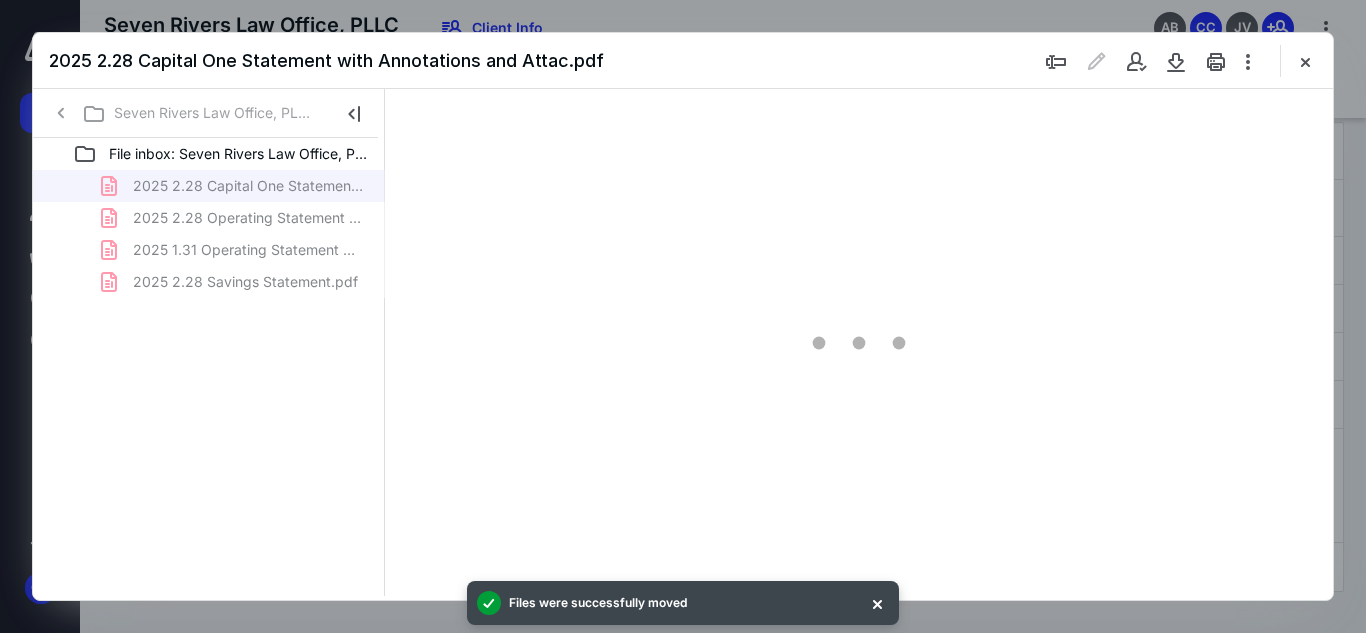 scroll, scrollTop: 0, scrollLeft: 0, axis: both 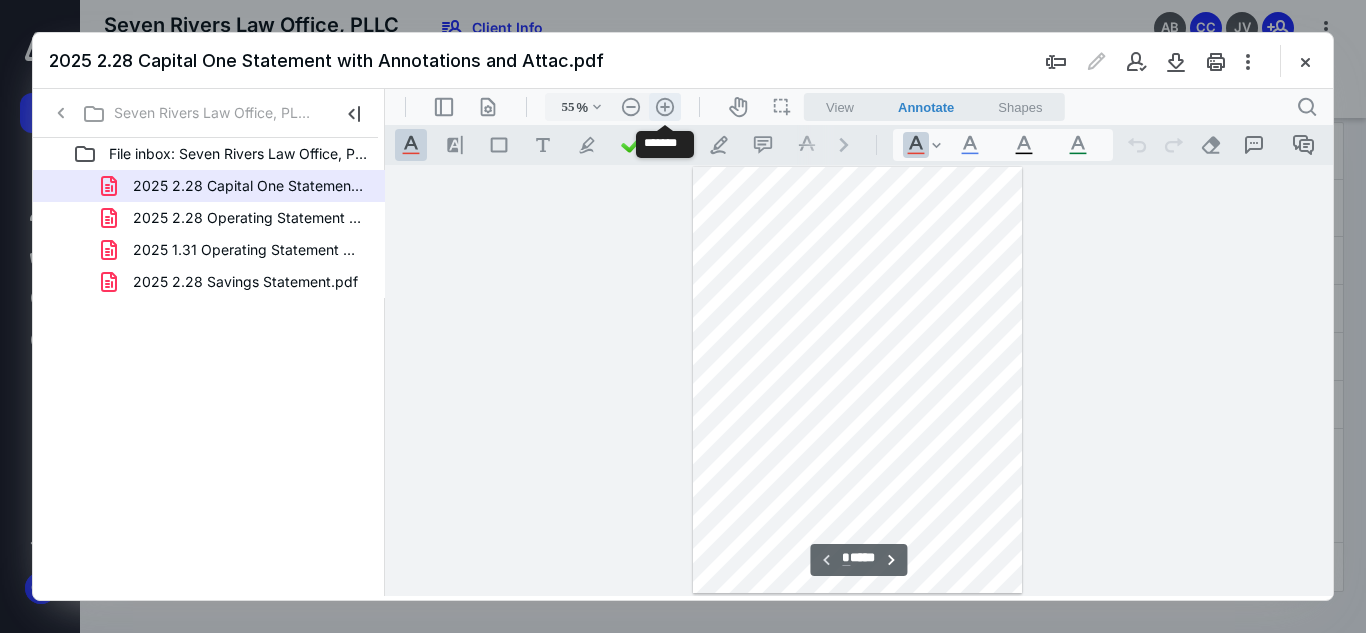 click on ".cls-1{fill:#abb0c4;} icon - header - zoom - in - line" at bounding box center [665, 107] 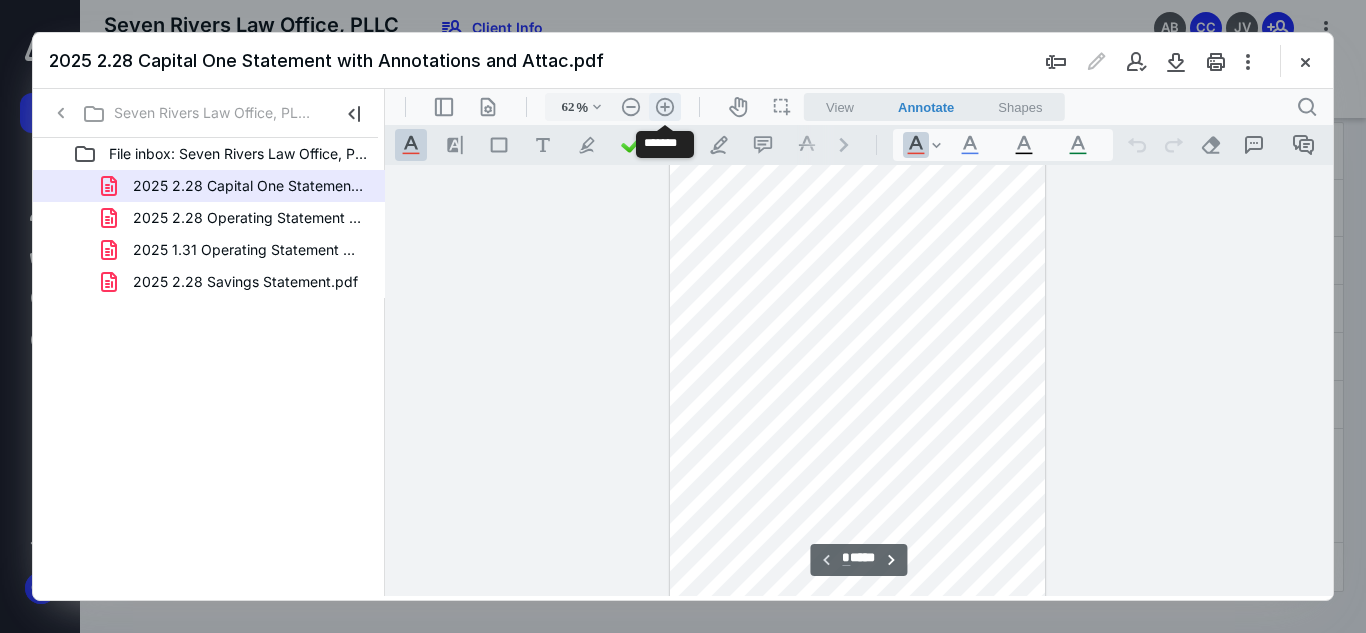 click on ".cls-1{fill:#abb0c4;} icon - header - zoom - in - line" at bounding box center (665, 107) 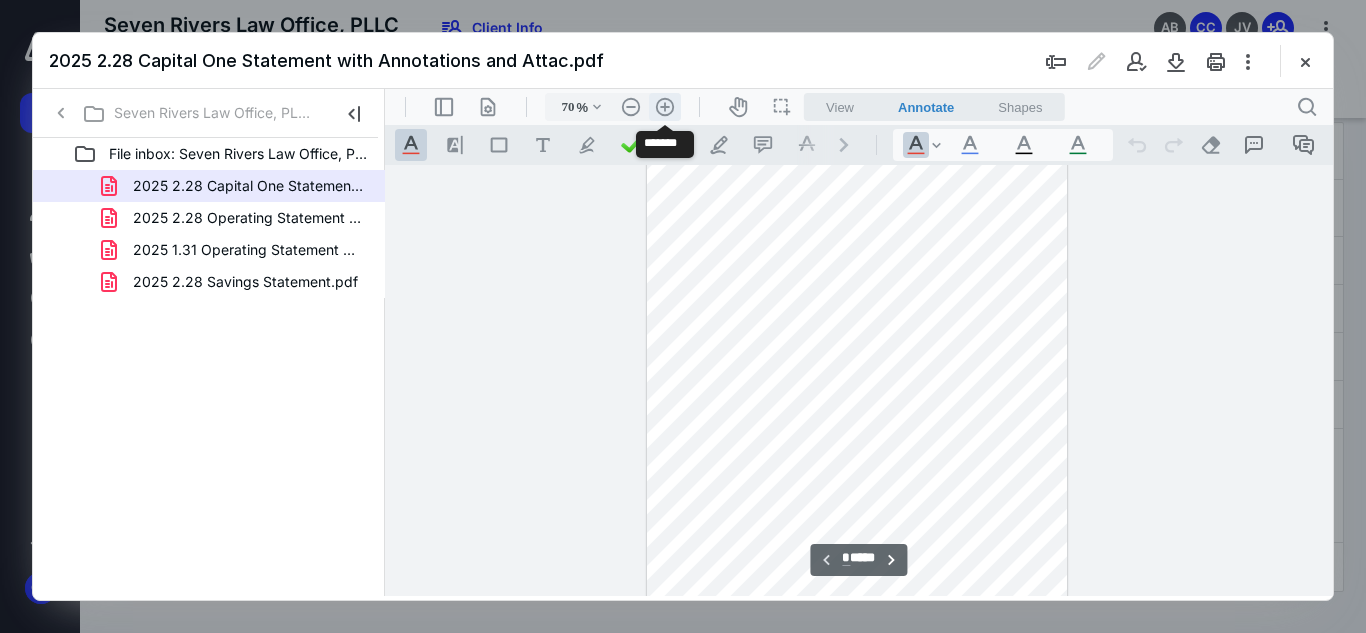 click on ".cls-1{fill:#abb0c4;} icon - header - zoom - in - line" at bounding box center [665, 107] 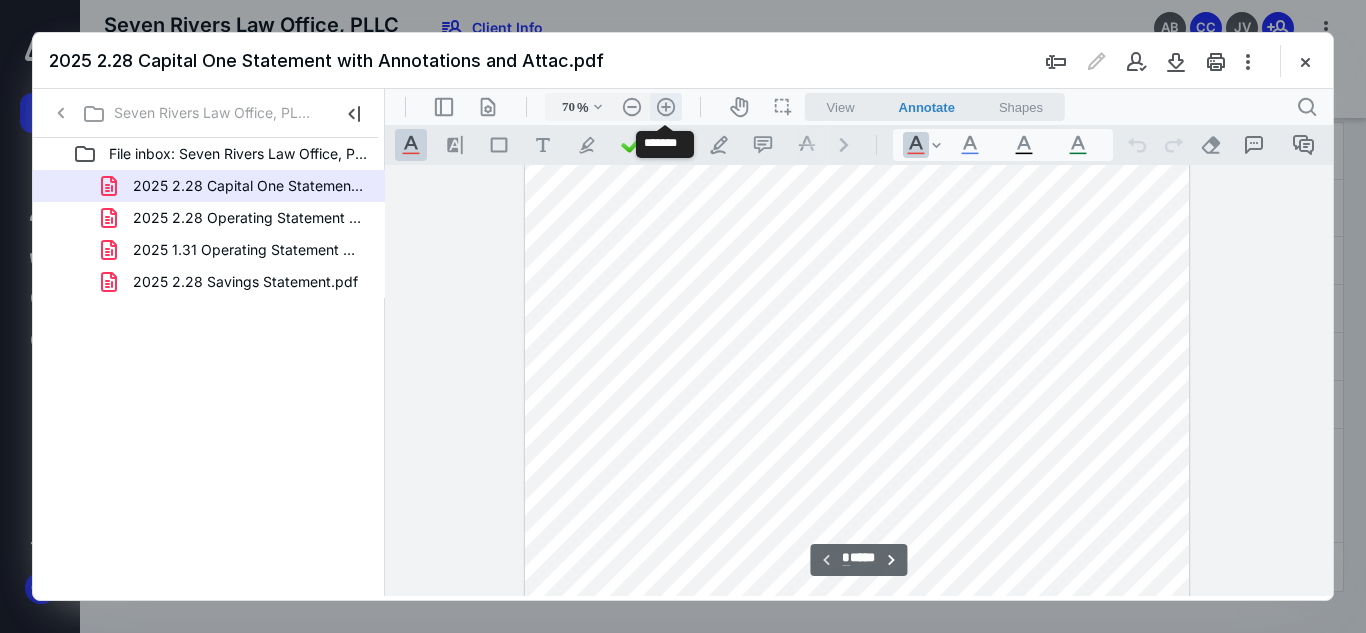 type on "110" 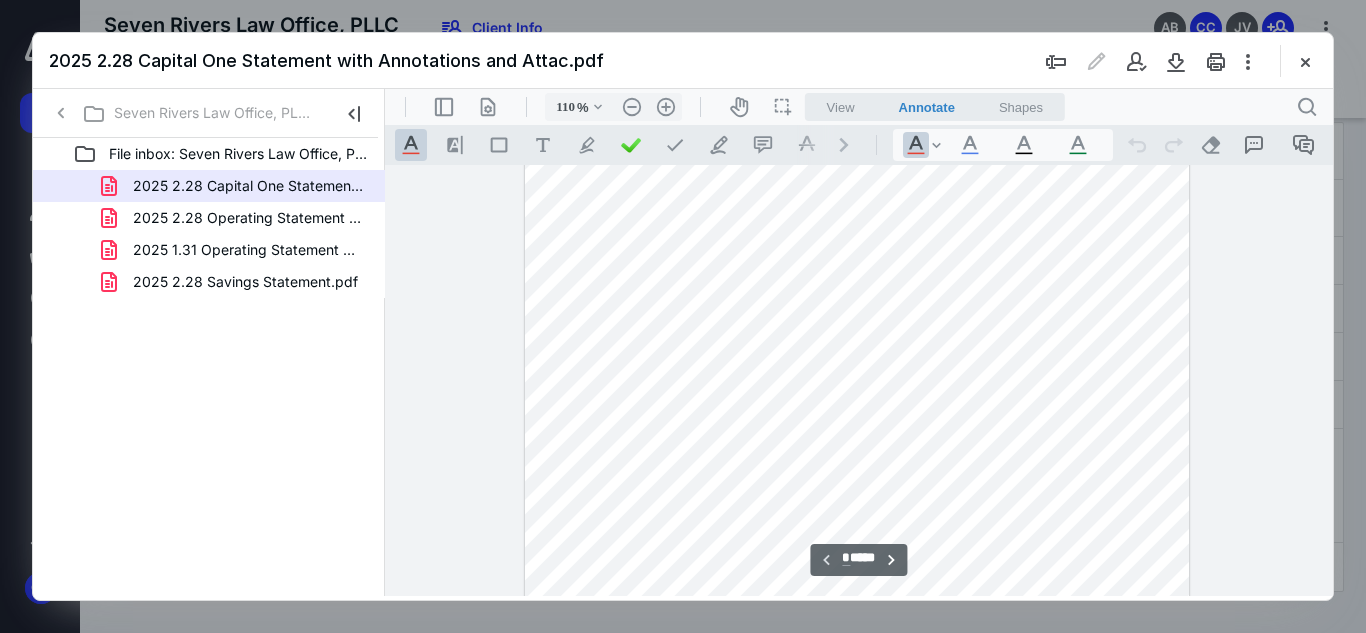 scroll, scrollTop: 0, scrollLeft: 0, axis: both 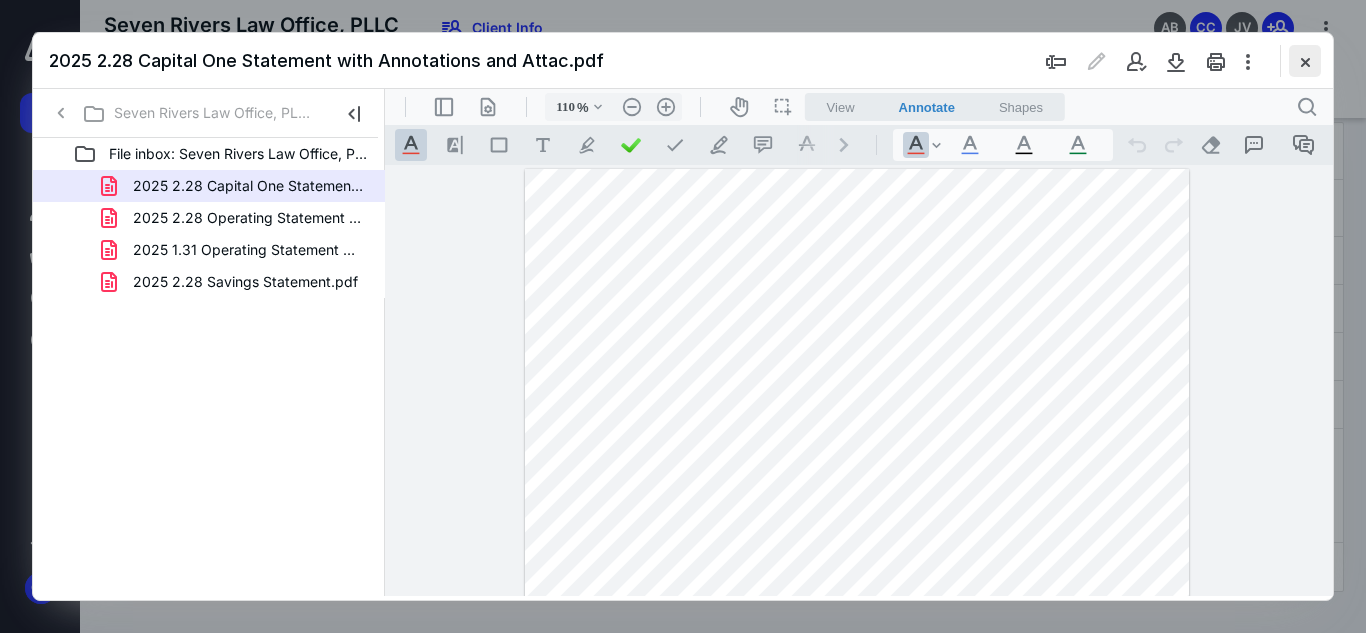 click at bounding box center (1305, 61) 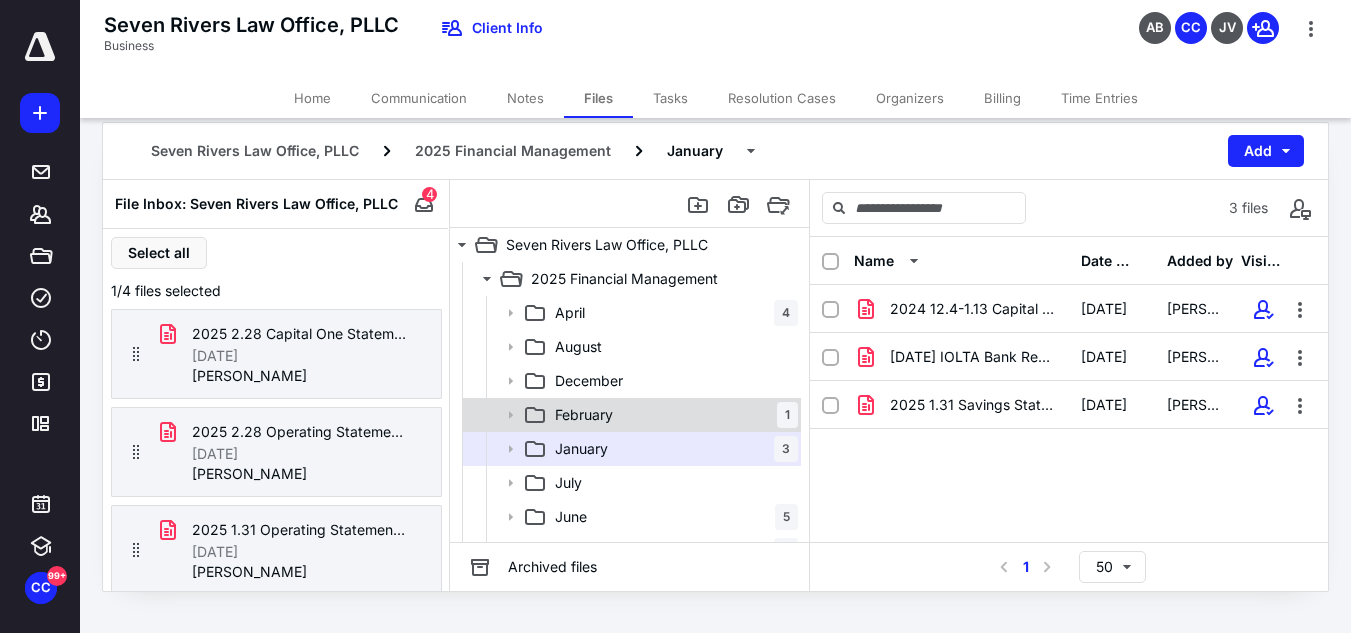 click on "[DATE]" at bounding box center (672, 415) 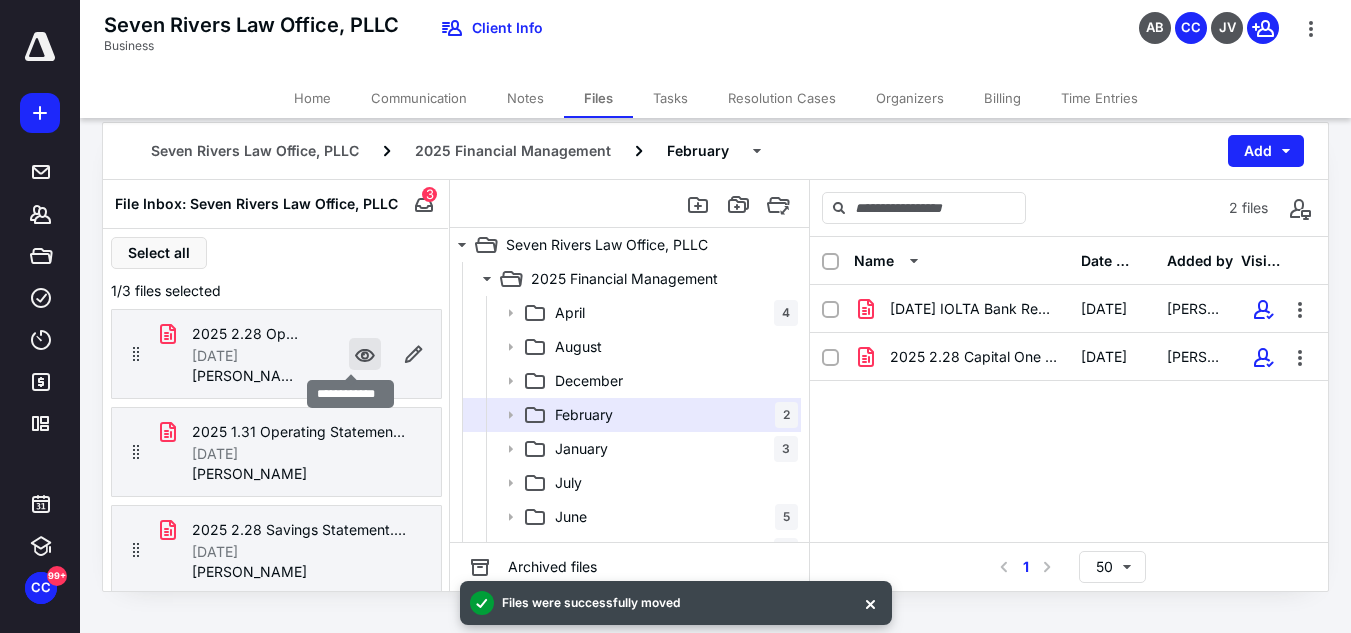 click at bounding box center [365, 354] 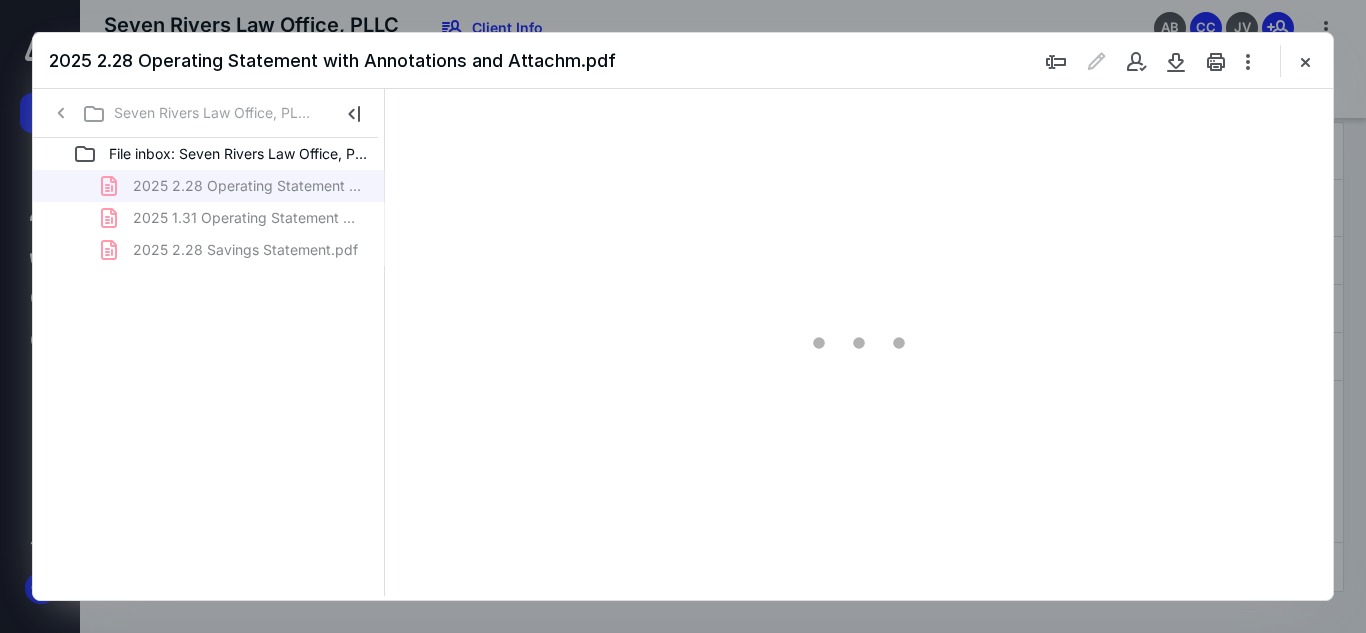 scroll, scrollTop: 0, scrollLeft: 0, axis: both 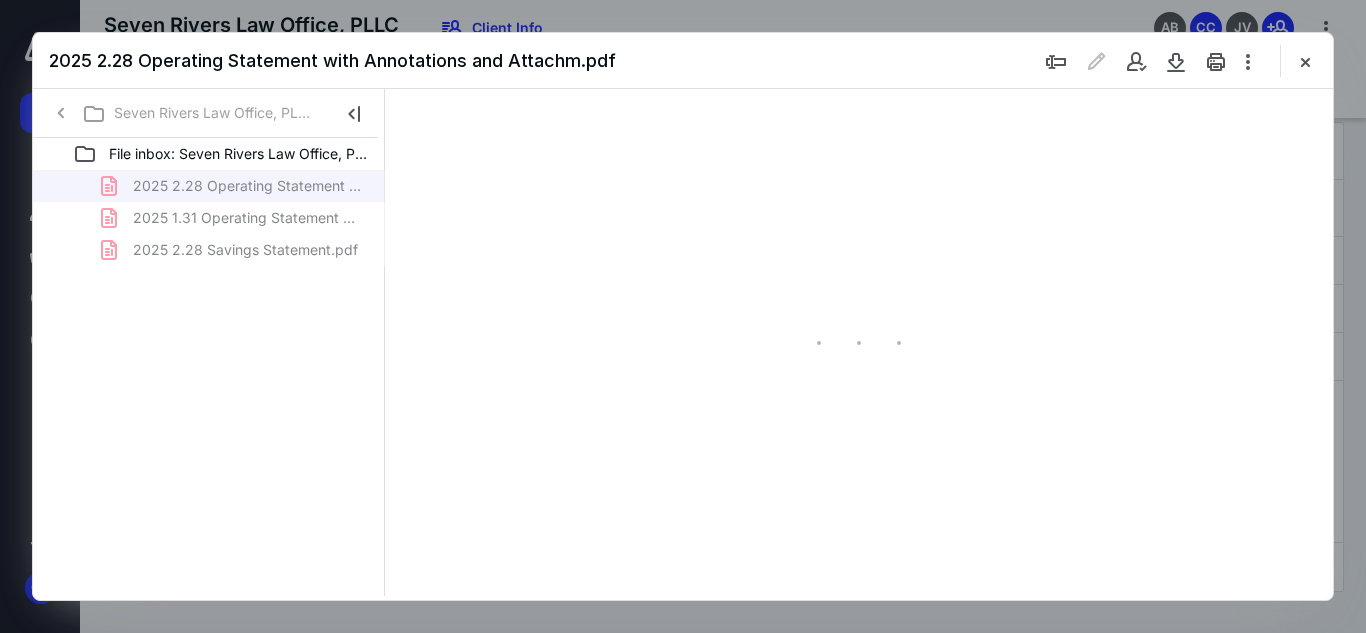 type on "55" 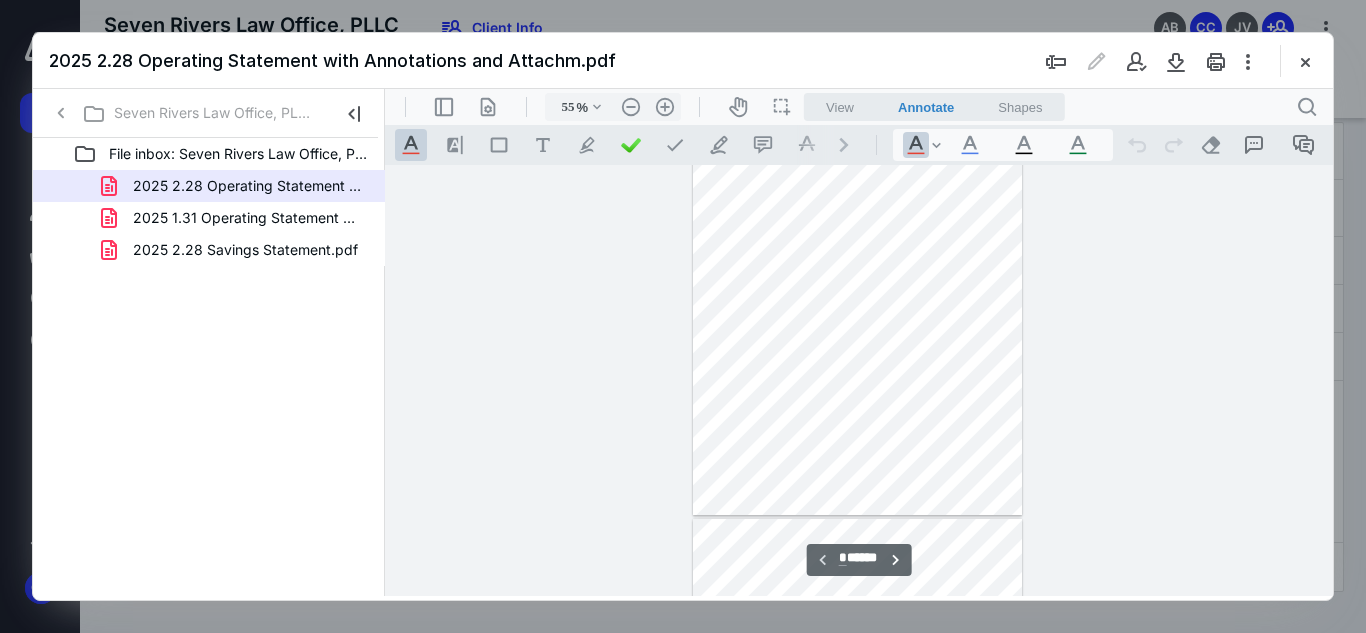 scroll, scrollTop: 0, scrollLeft: 0, axis: both 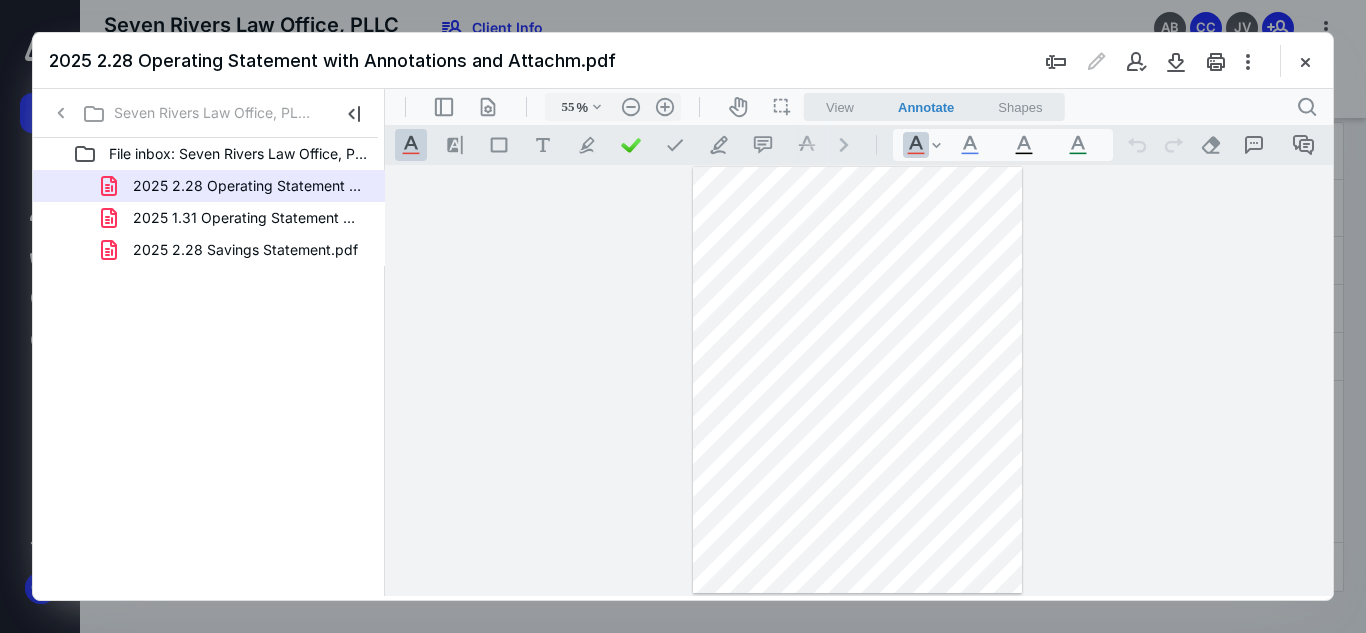 click on "2025 2.28 Operating Statement with Annotations and Attachm.pdf" at bounding box center (683, 61) 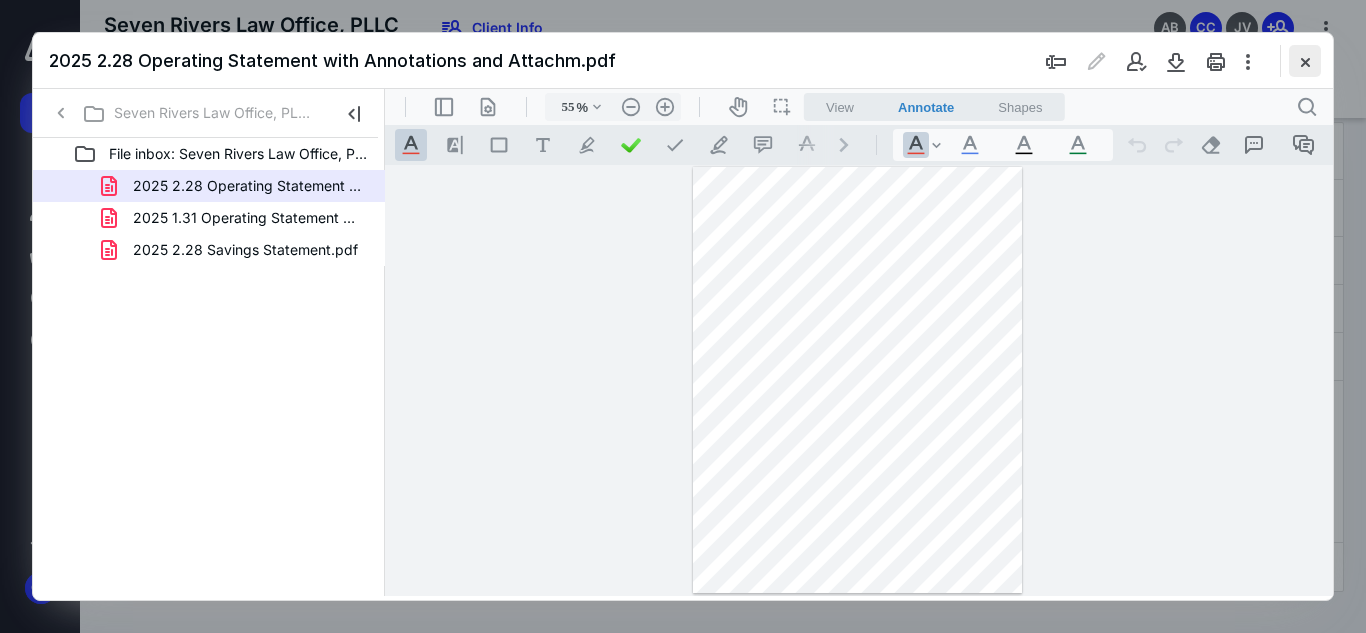 click at bounding box center (1305, 61) 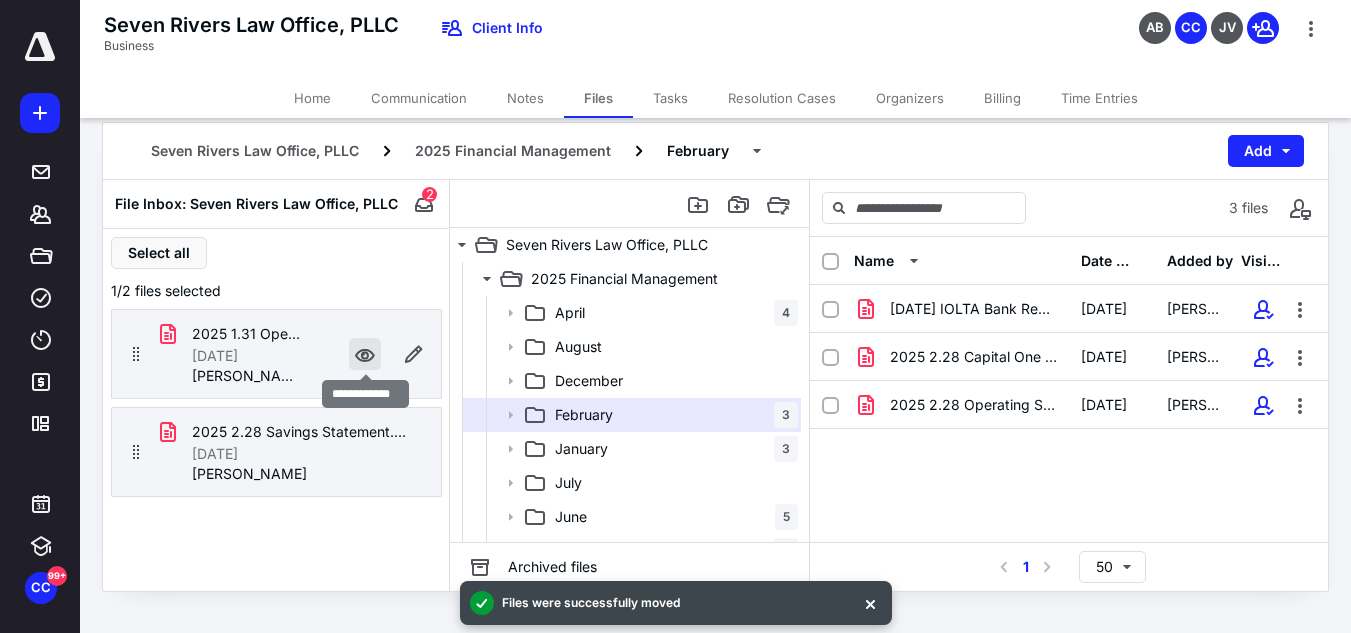 click at bounding box center (365, 354) 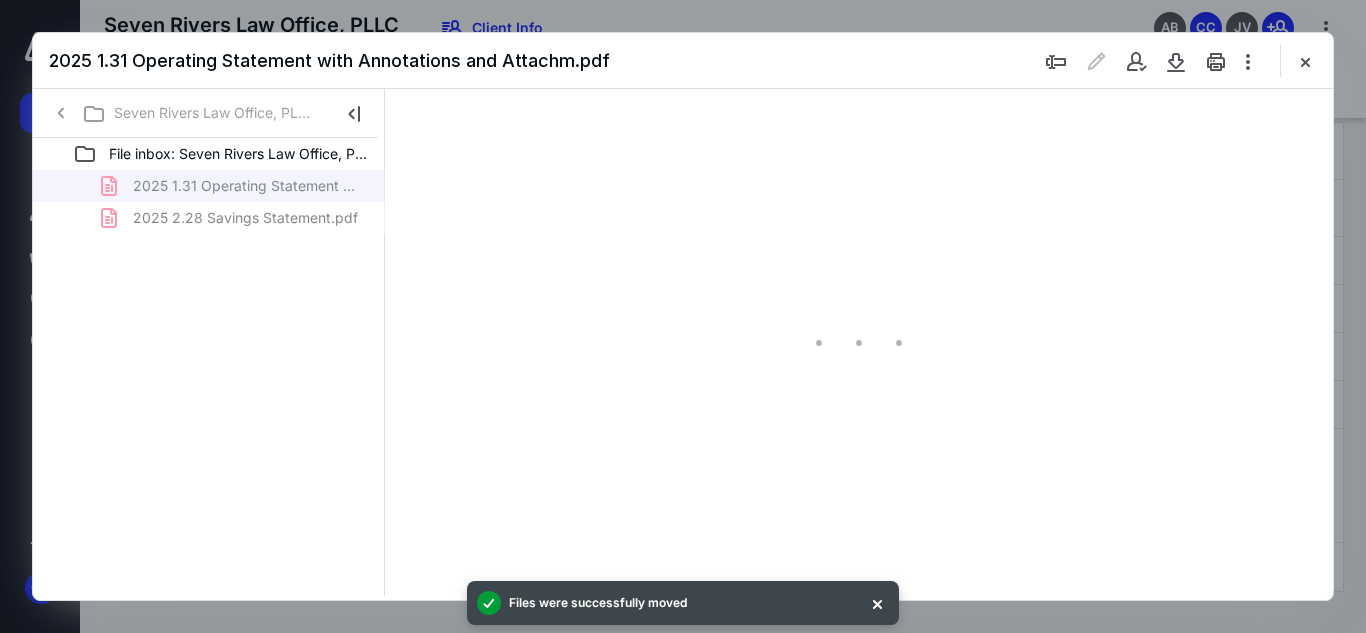 scroll, scrollTop: 0, scrollLeft: 0, axis: both 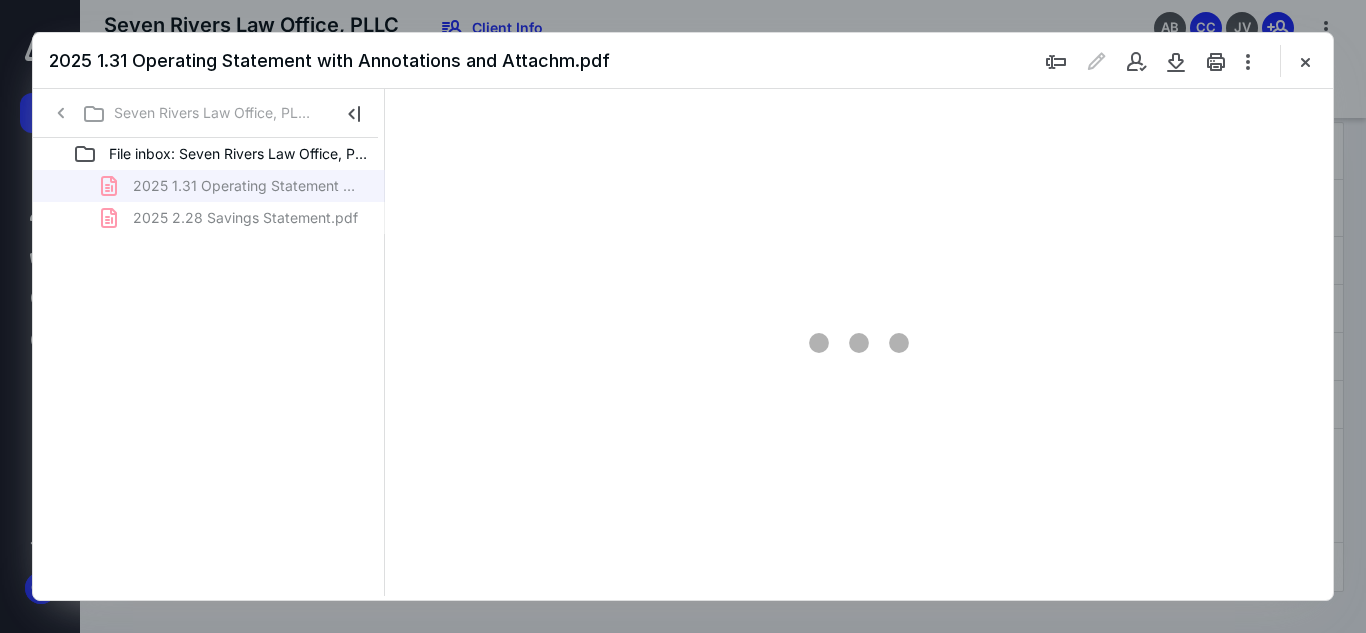 type on "54" 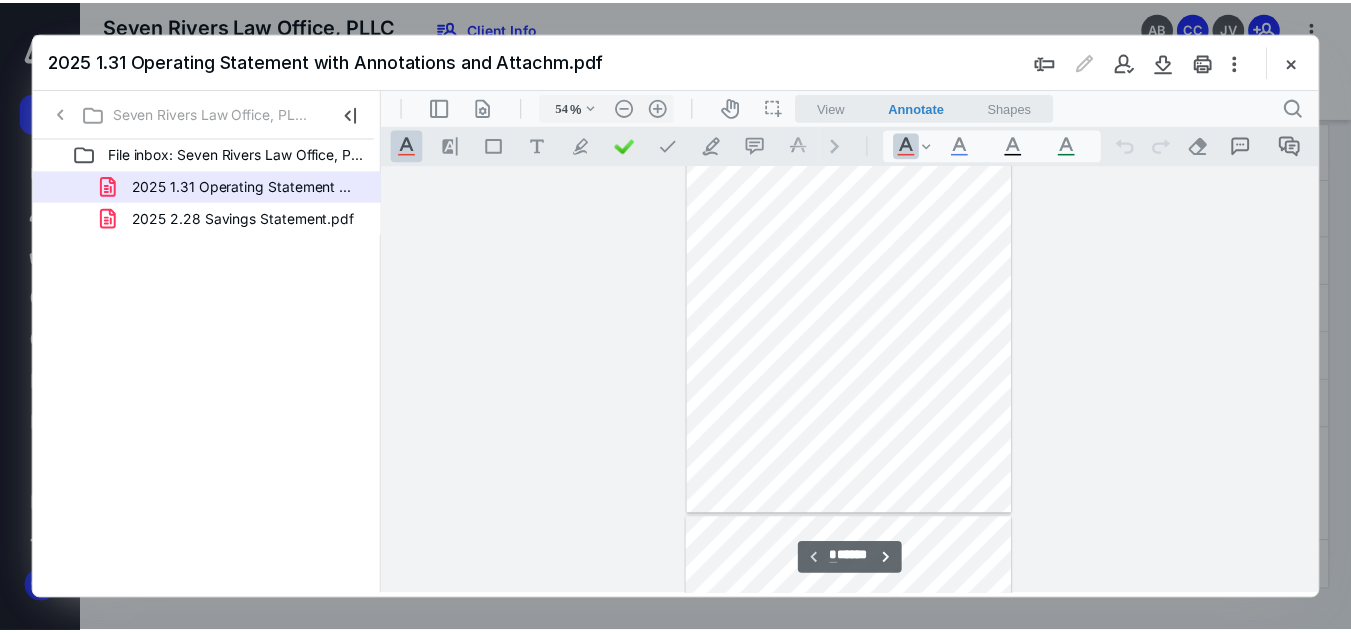 scroll, scrollTop: 0, scrollLeft: 0, axis: both 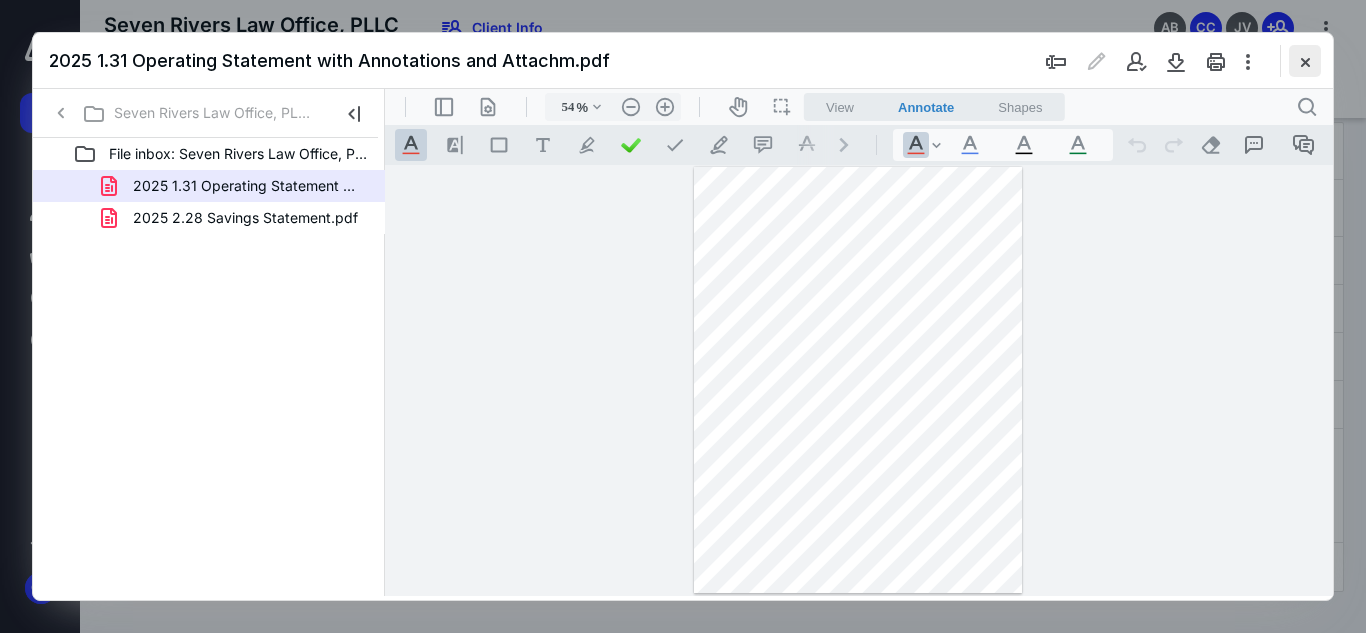 click at bounding box center [1305, 61] 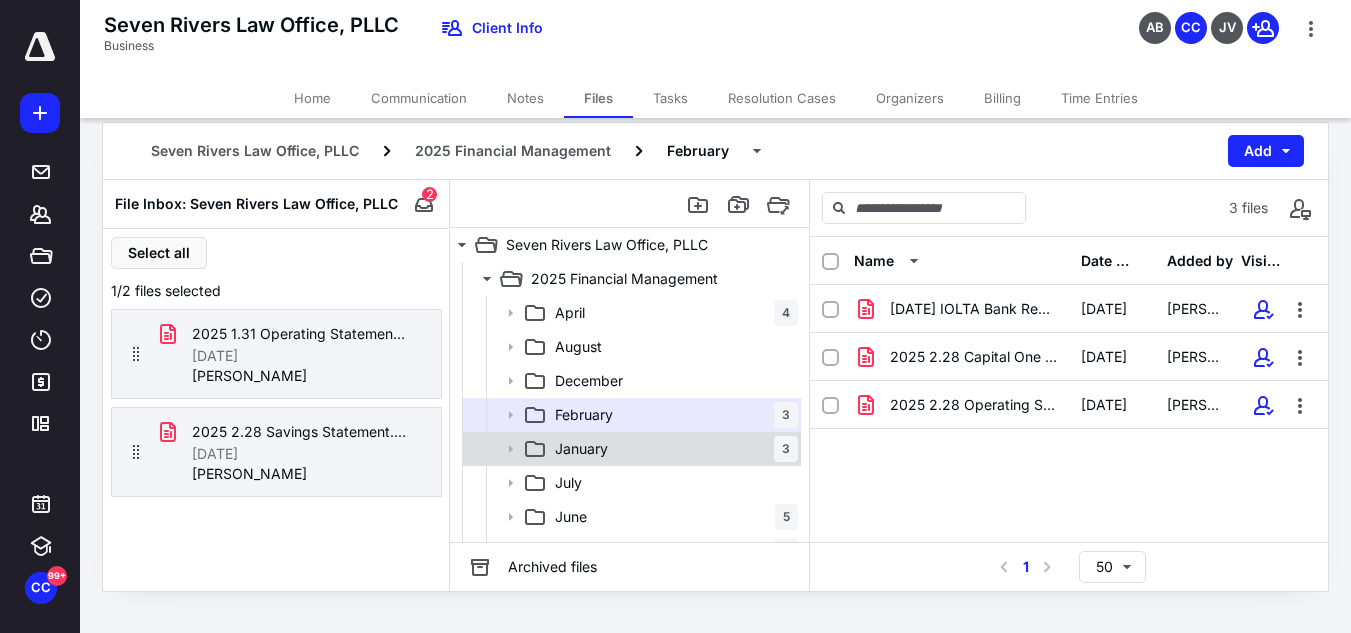 click on "January 3" at bounding box center (672, 449) 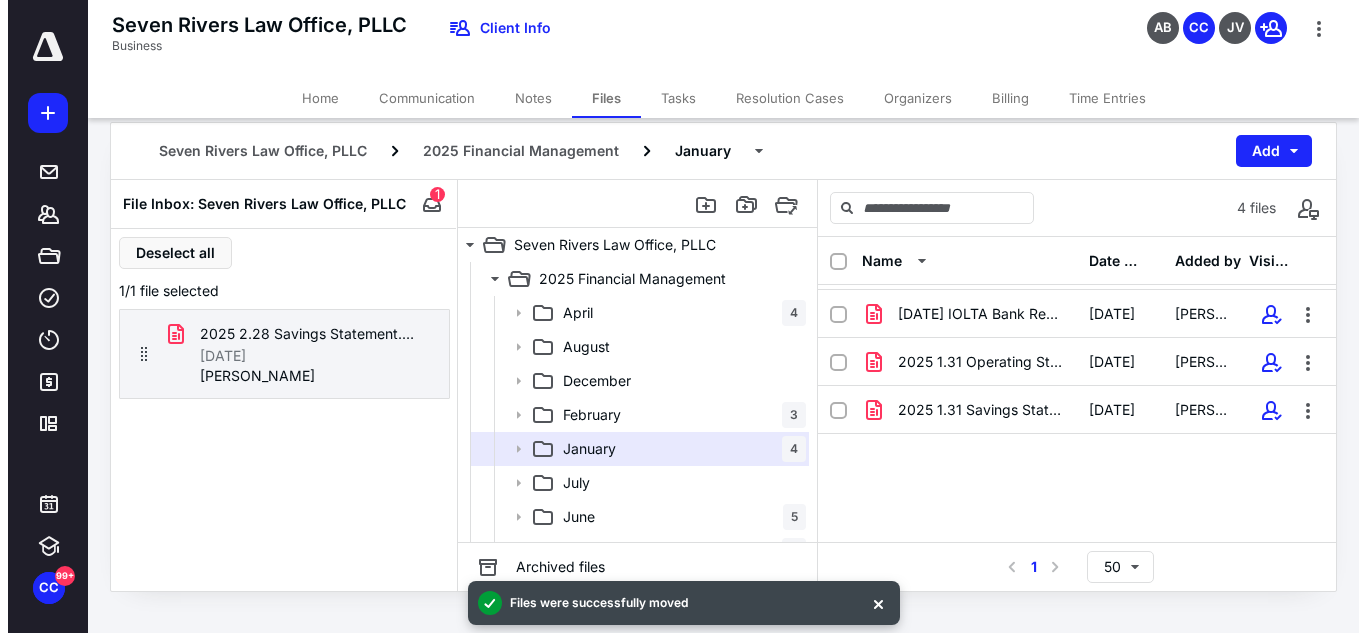 scroll, scrollTop: 0, scrollLeft: 0, axis: both 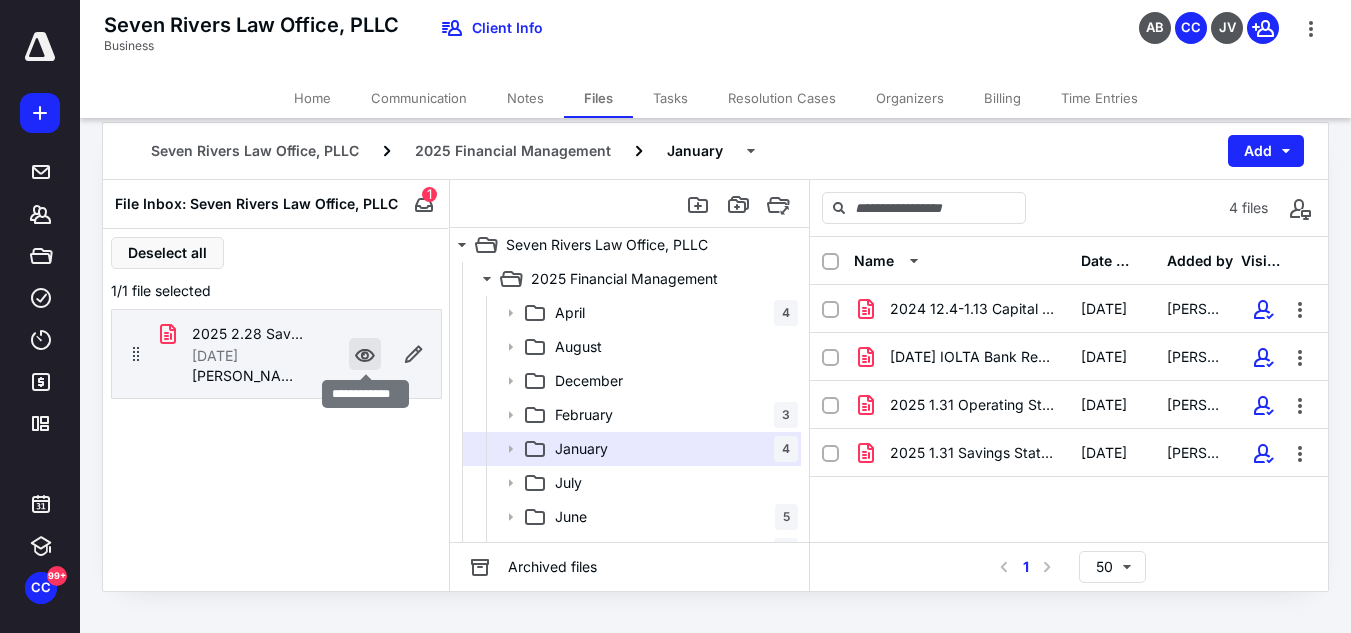 click at bounding box center [365, 354] 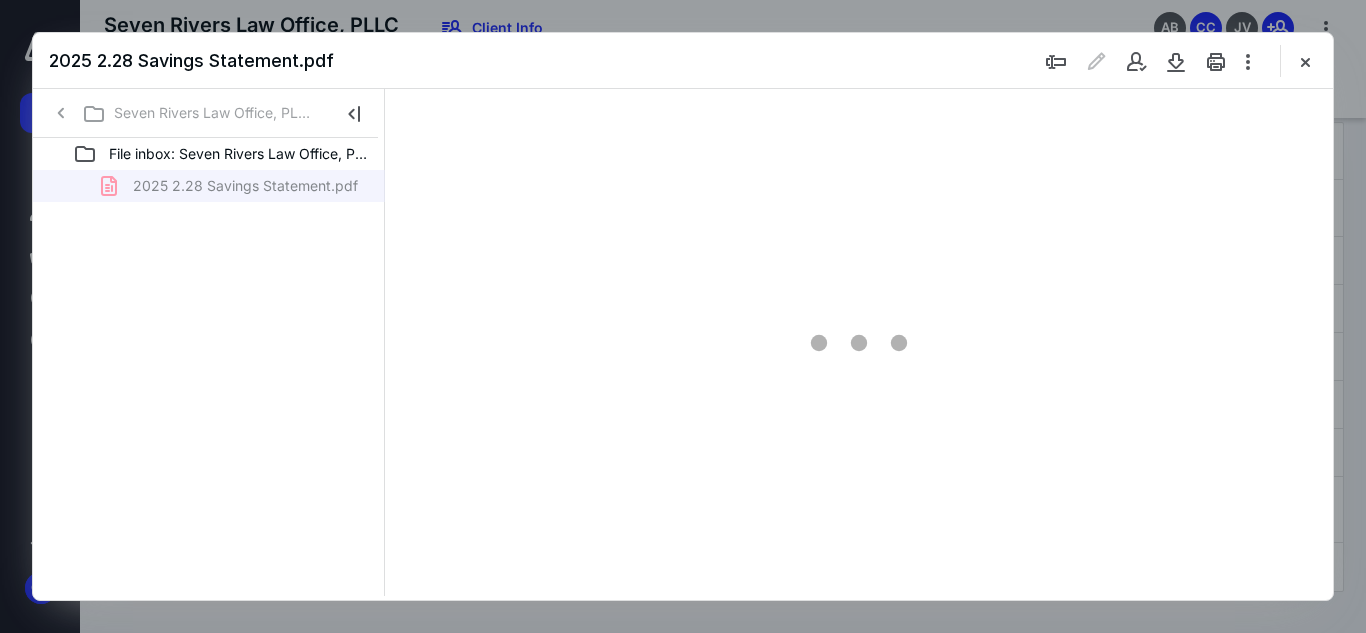scroll, scrollTop: 0, scrollLeft: 0, axis: both 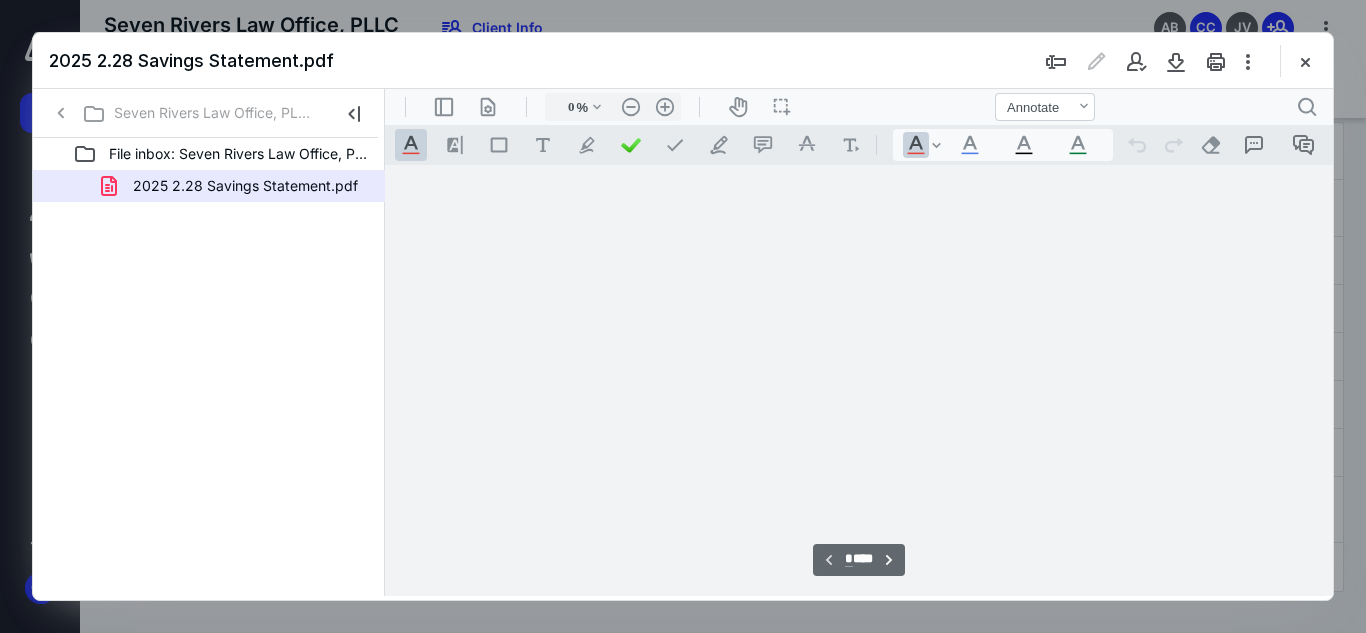 type on "55" 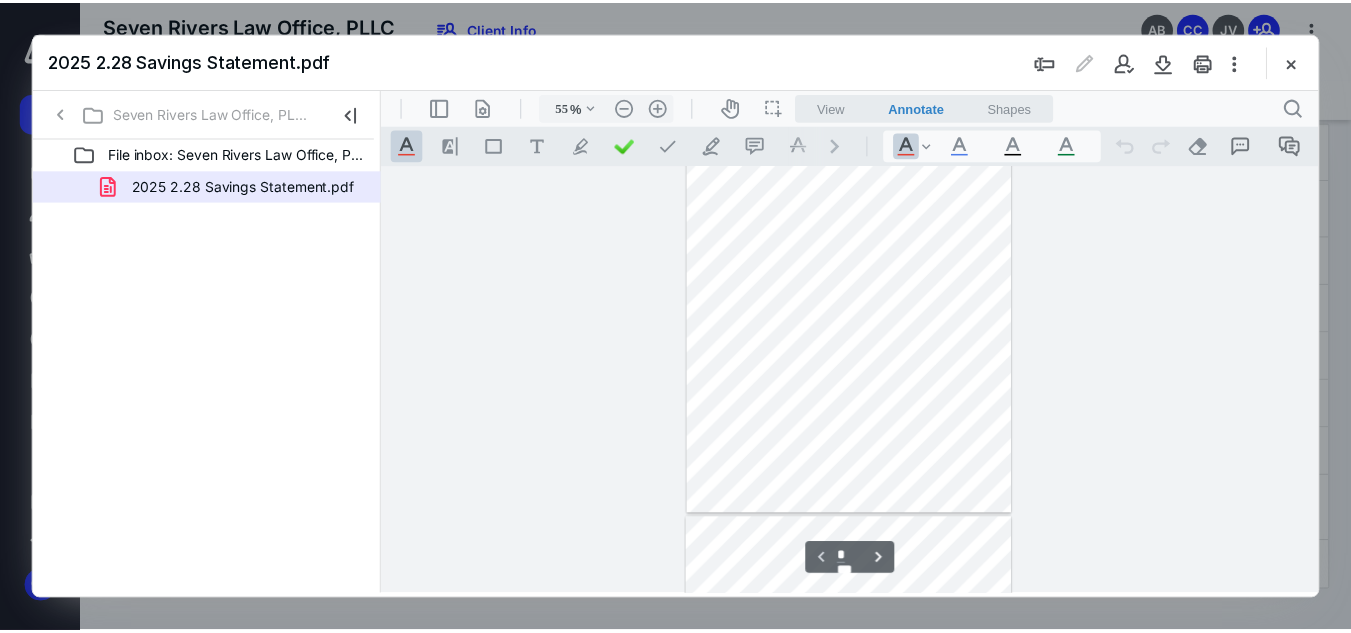 scroll, scrollTop: 0, scrollLeft: 0, axis: both 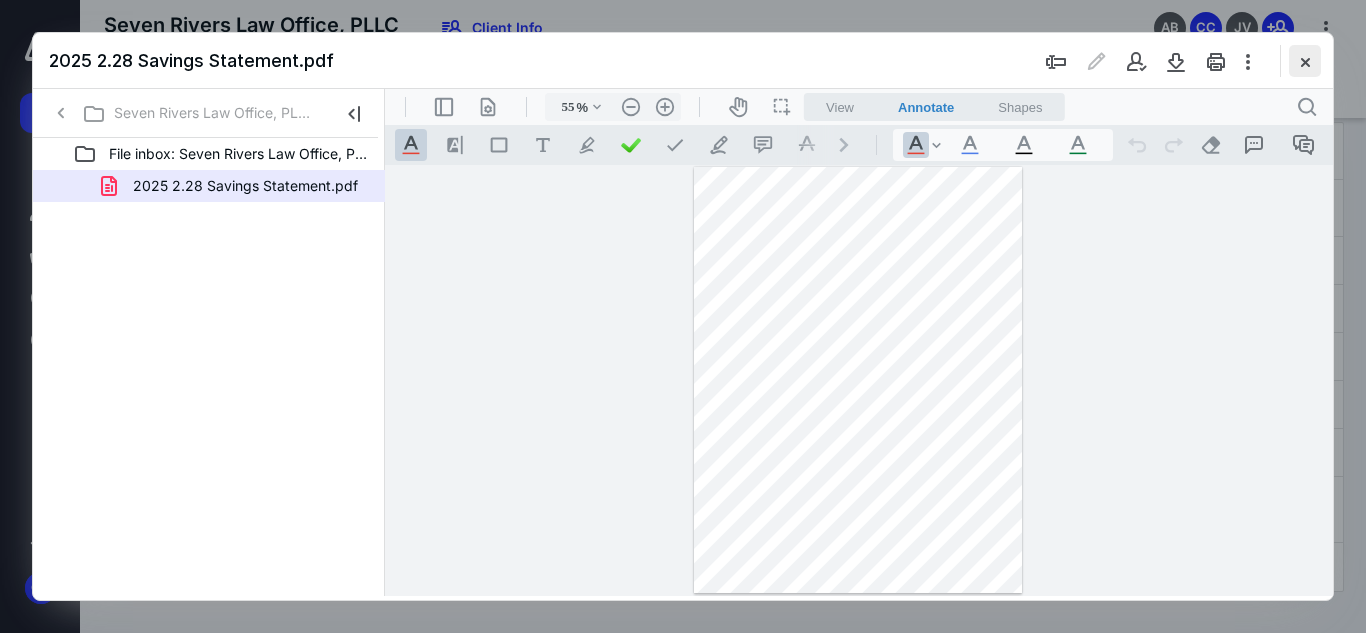 click at bounding box center (1305, 61) 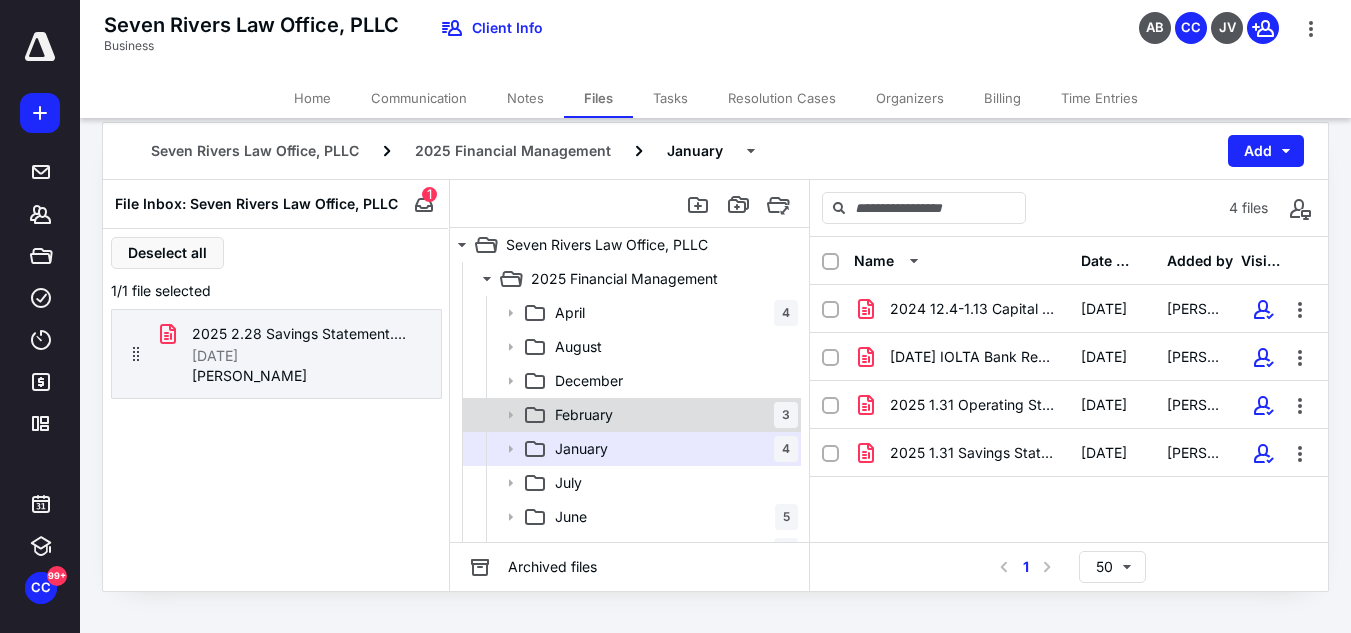 click at bounding box center (504, 415) 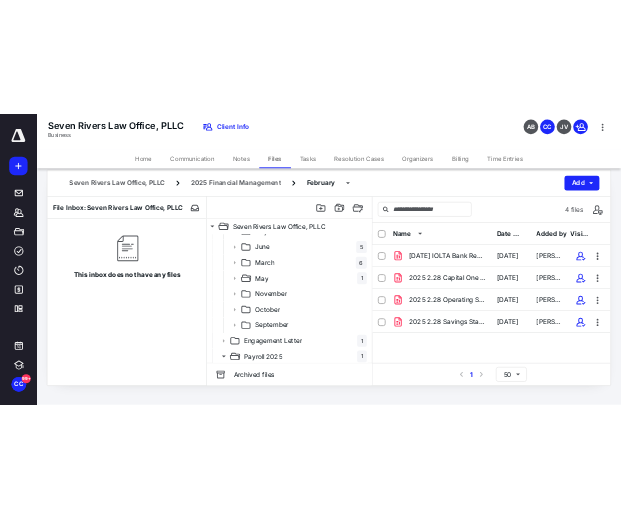 scroll, scrollTop: 245, scrollLeft: 0, axis: vertical 